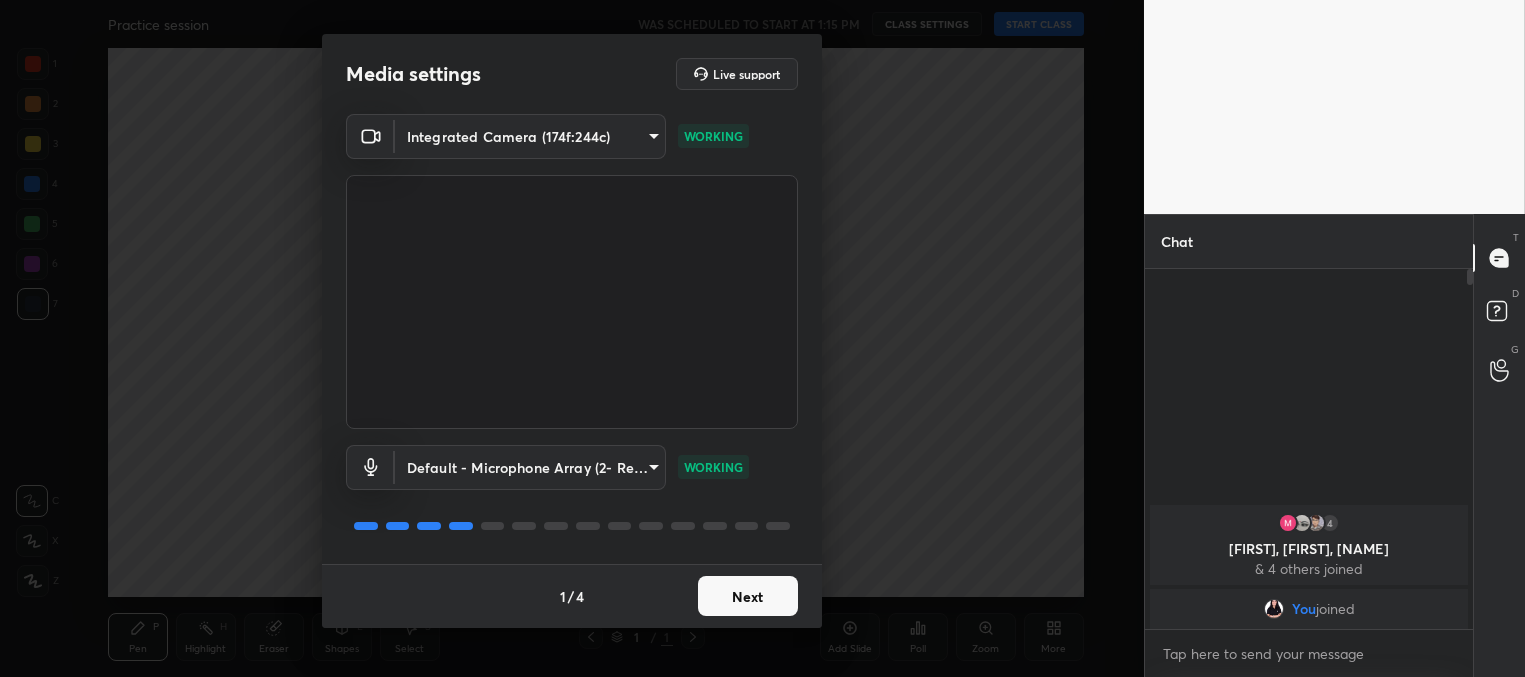 scroll, scrollTop: 0, scrollLeft: 0, axis: both 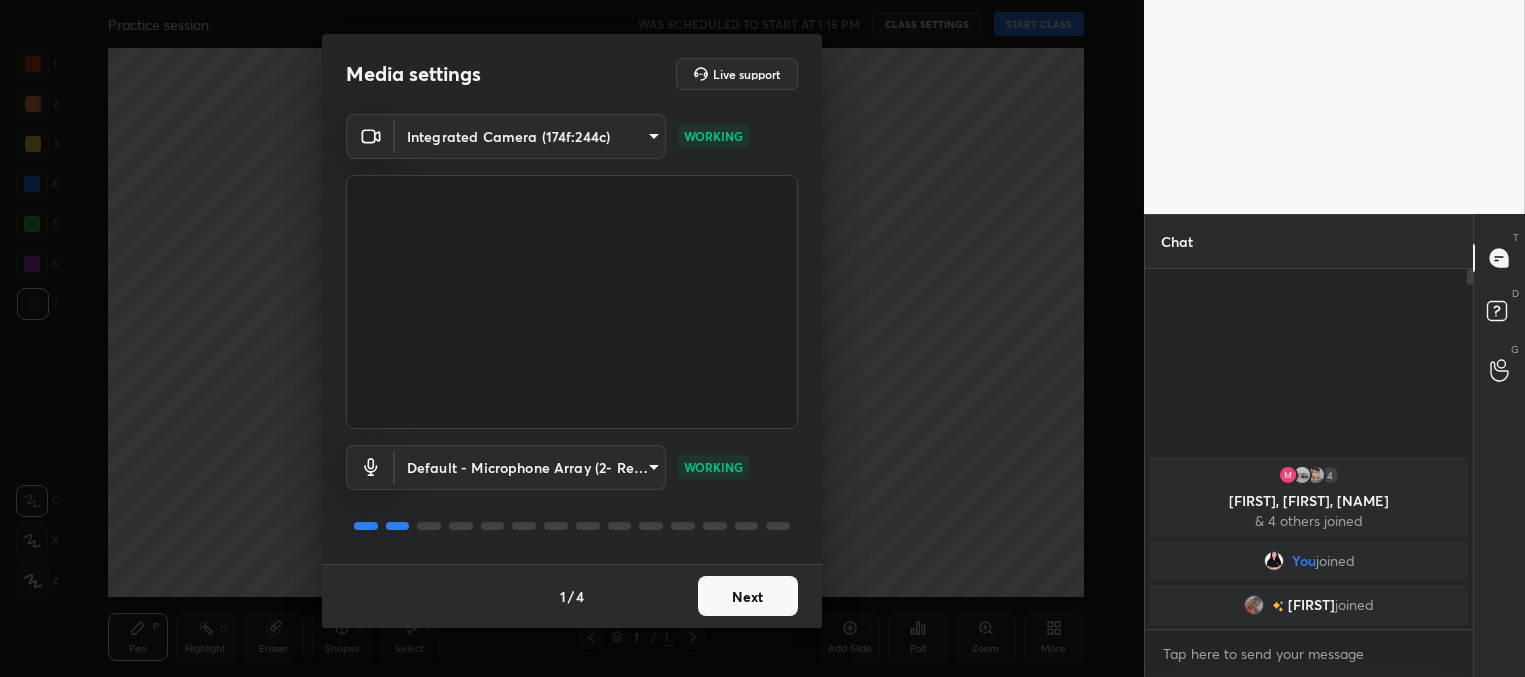 click on "Next" at bounding box center (748, 596) 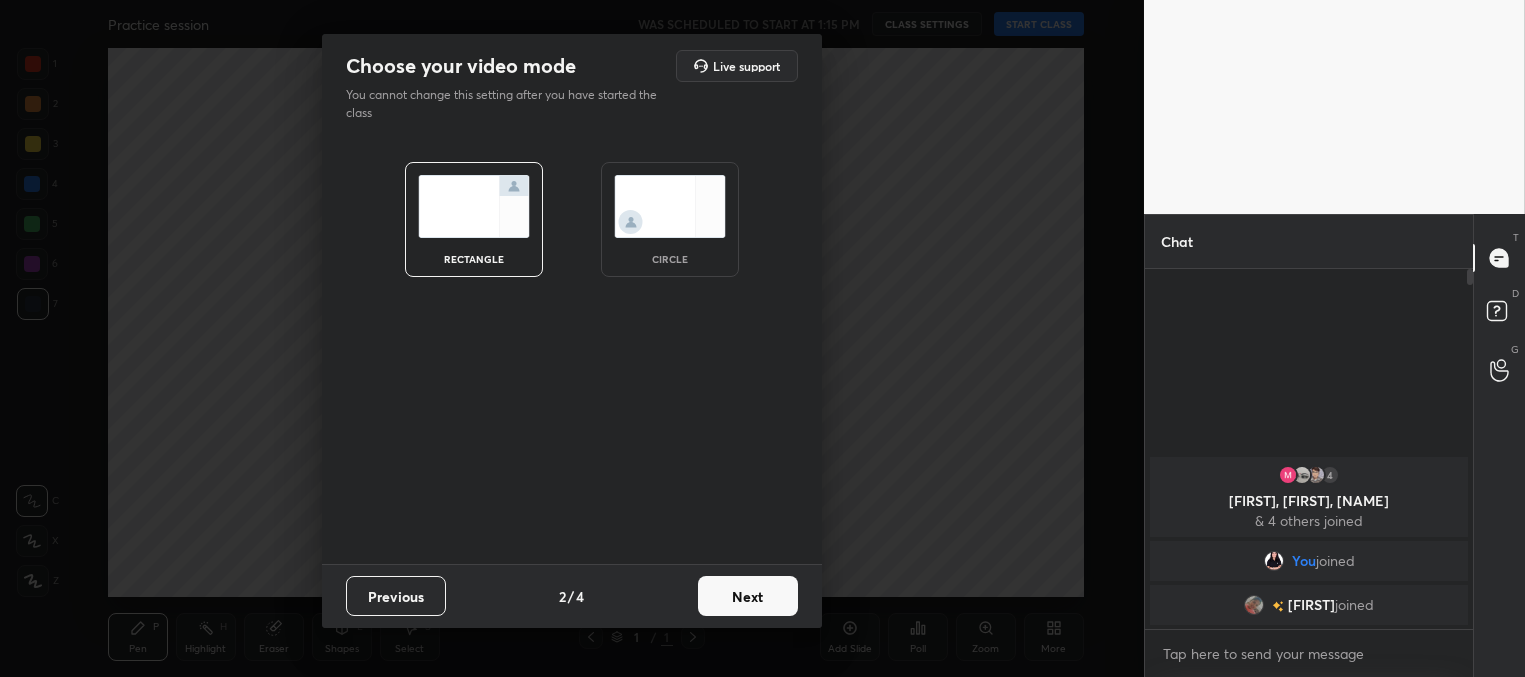 click on "Next" at bounding box center (748, 596) 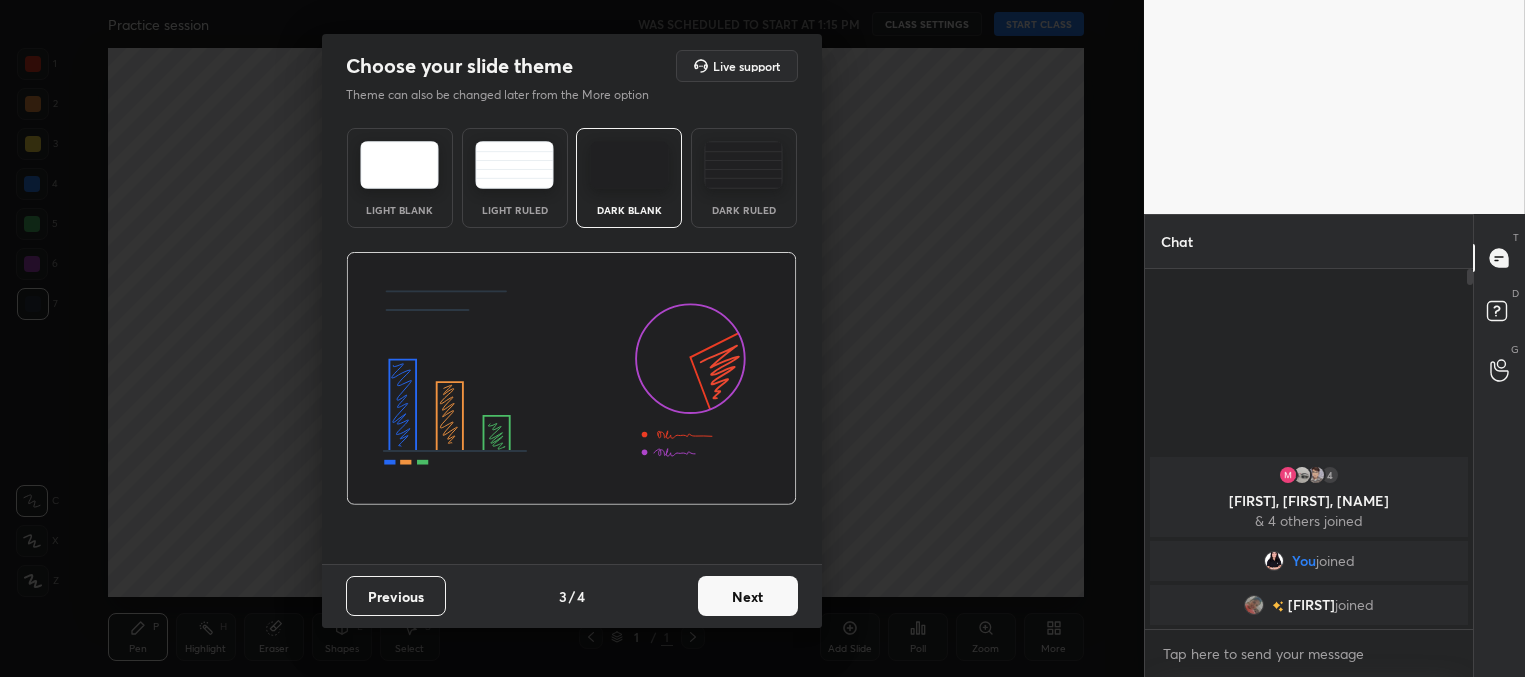click on "Next" at bounding box center [748, 596] 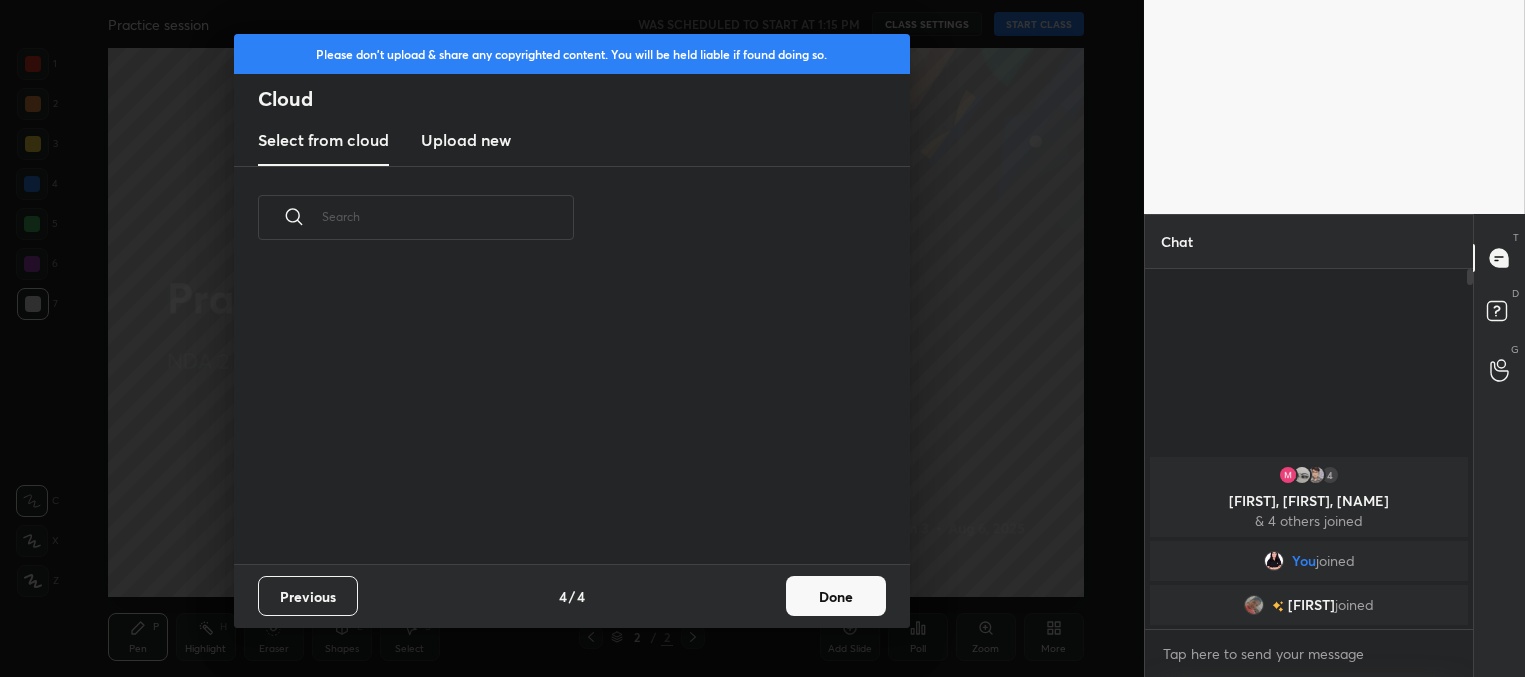 scroll, scrollTop: 6, scrollLeft: 10, axis: both 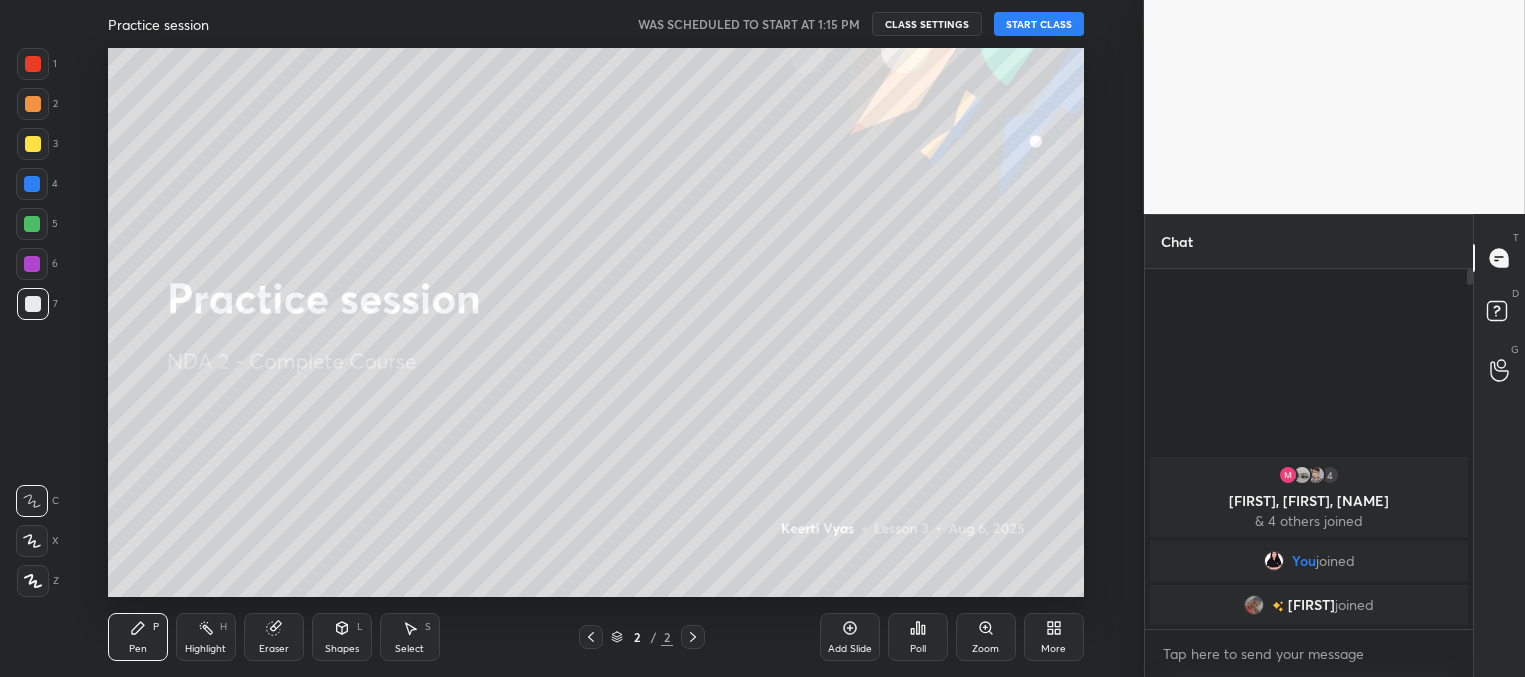 click on "START CLASS" at bounding box center (1039, 24) 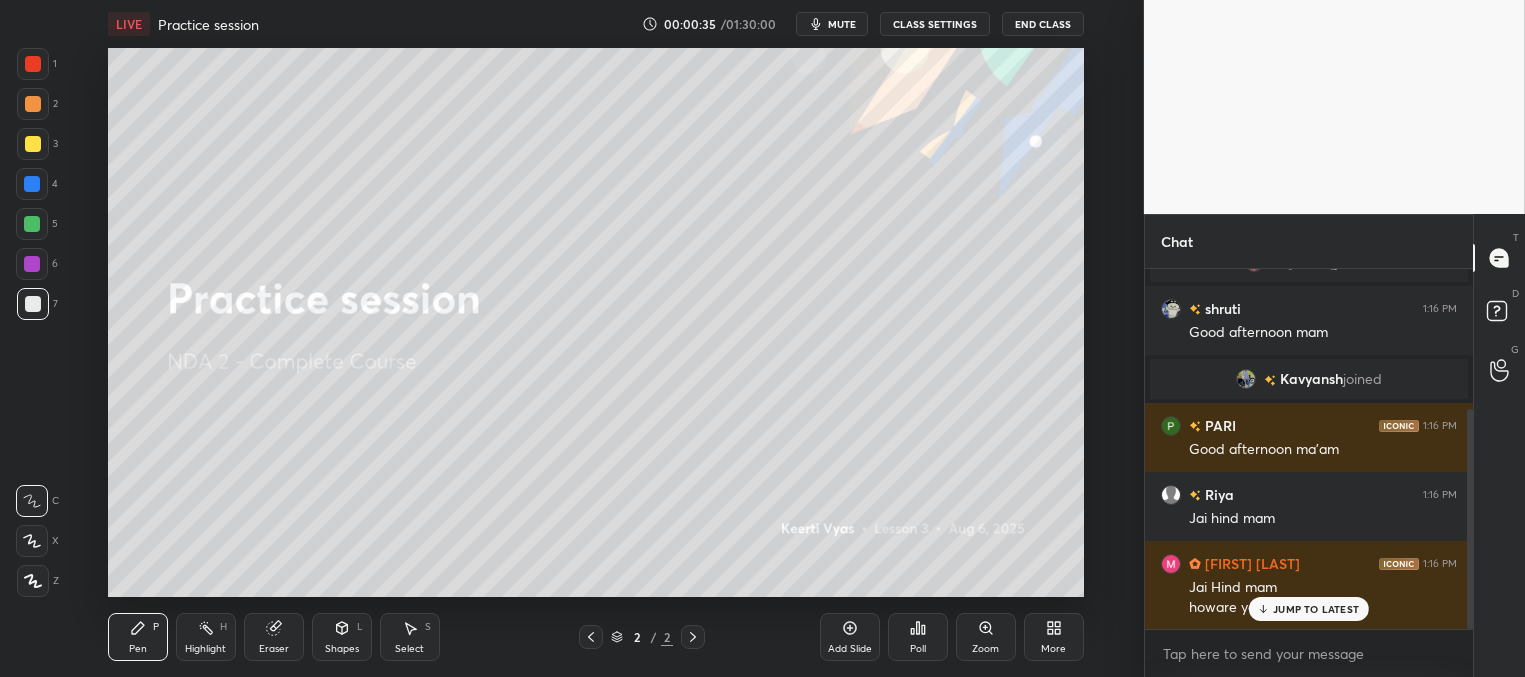 scroll, scrollTop: 228, scrollLeft: 0, axis: vertical 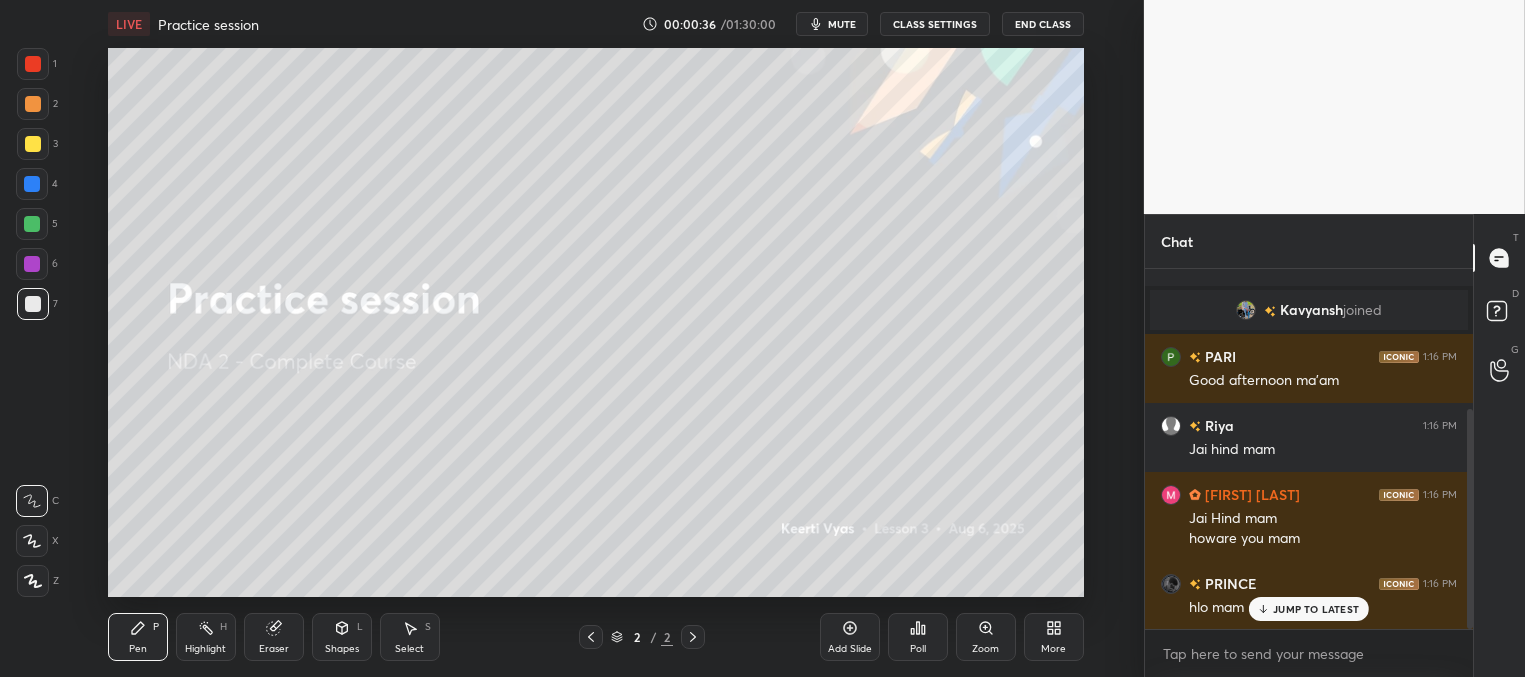 click on "JUMP TO LATEST" at bounding box center (1316, 609) 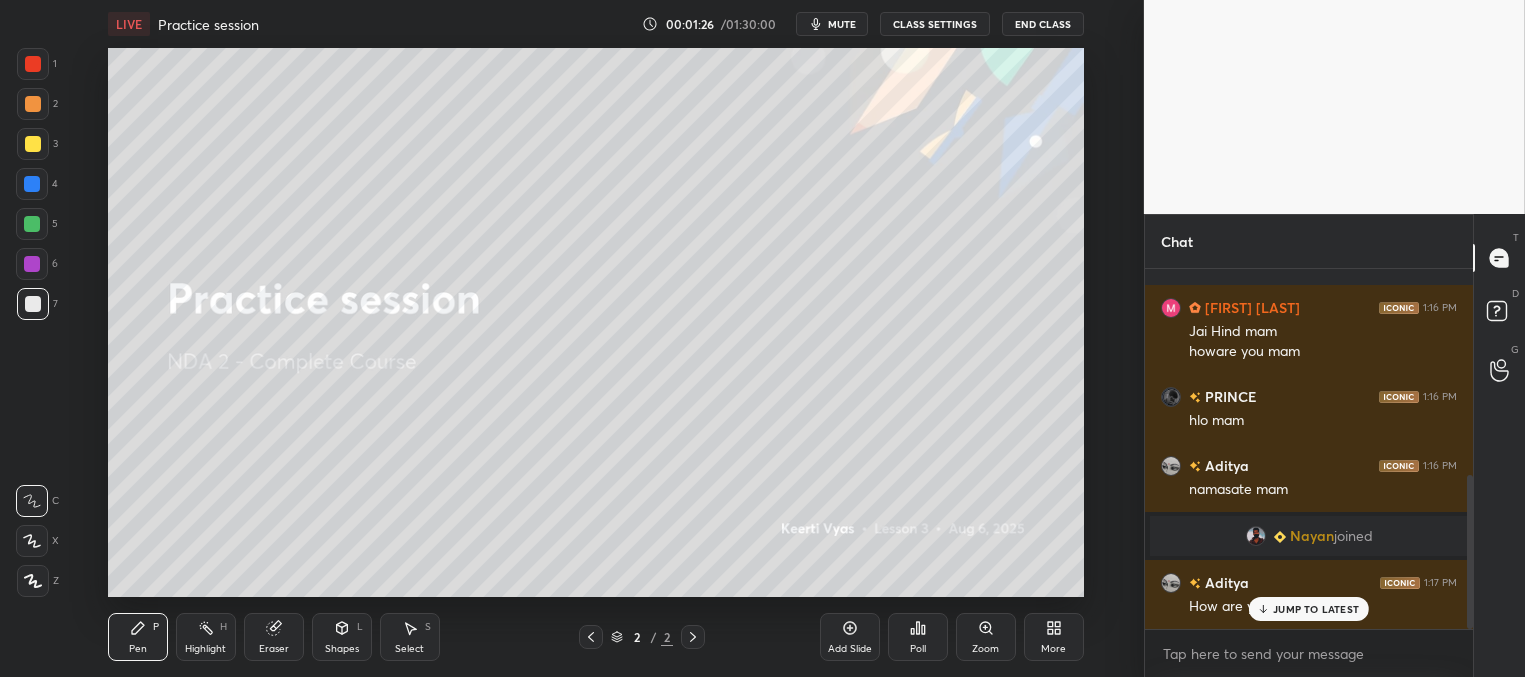 scroll, scrollTop: 483, scrollLeft: 0, axis: vertical 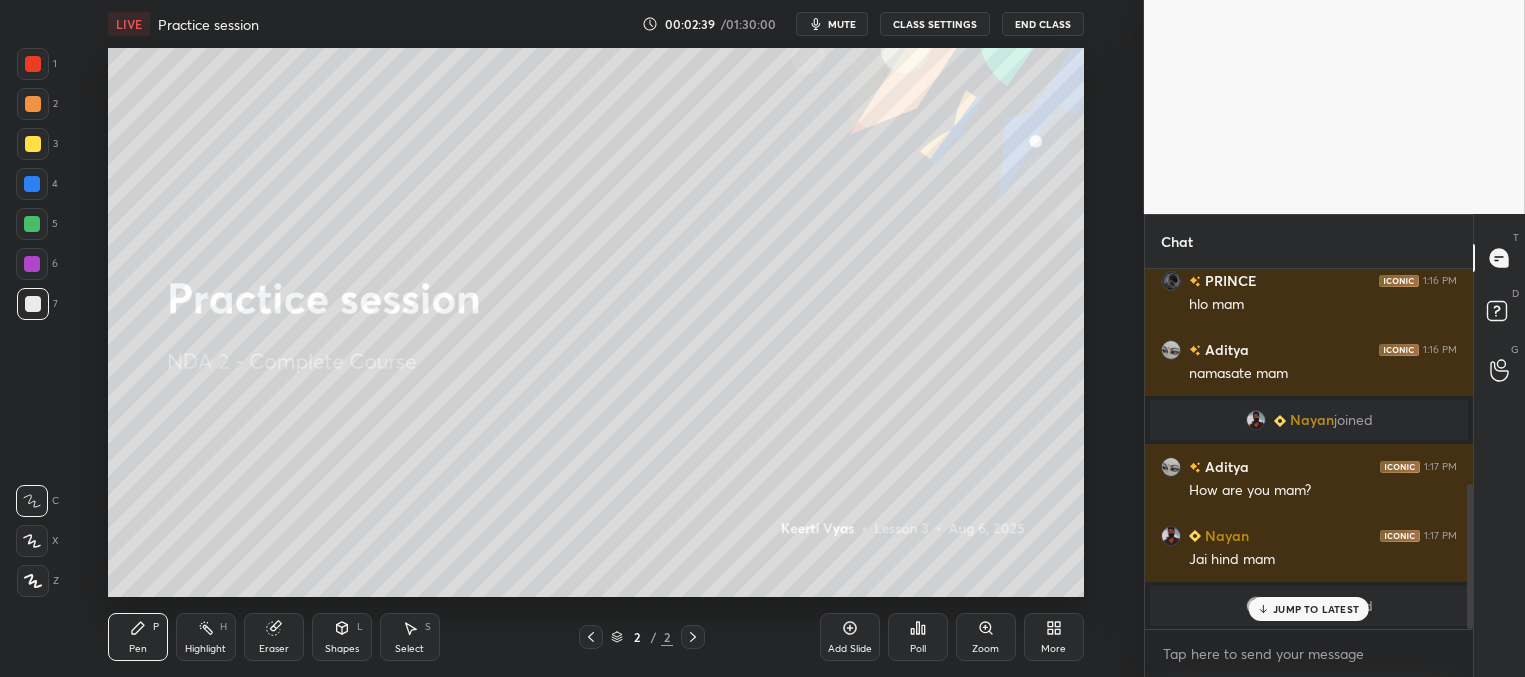 click 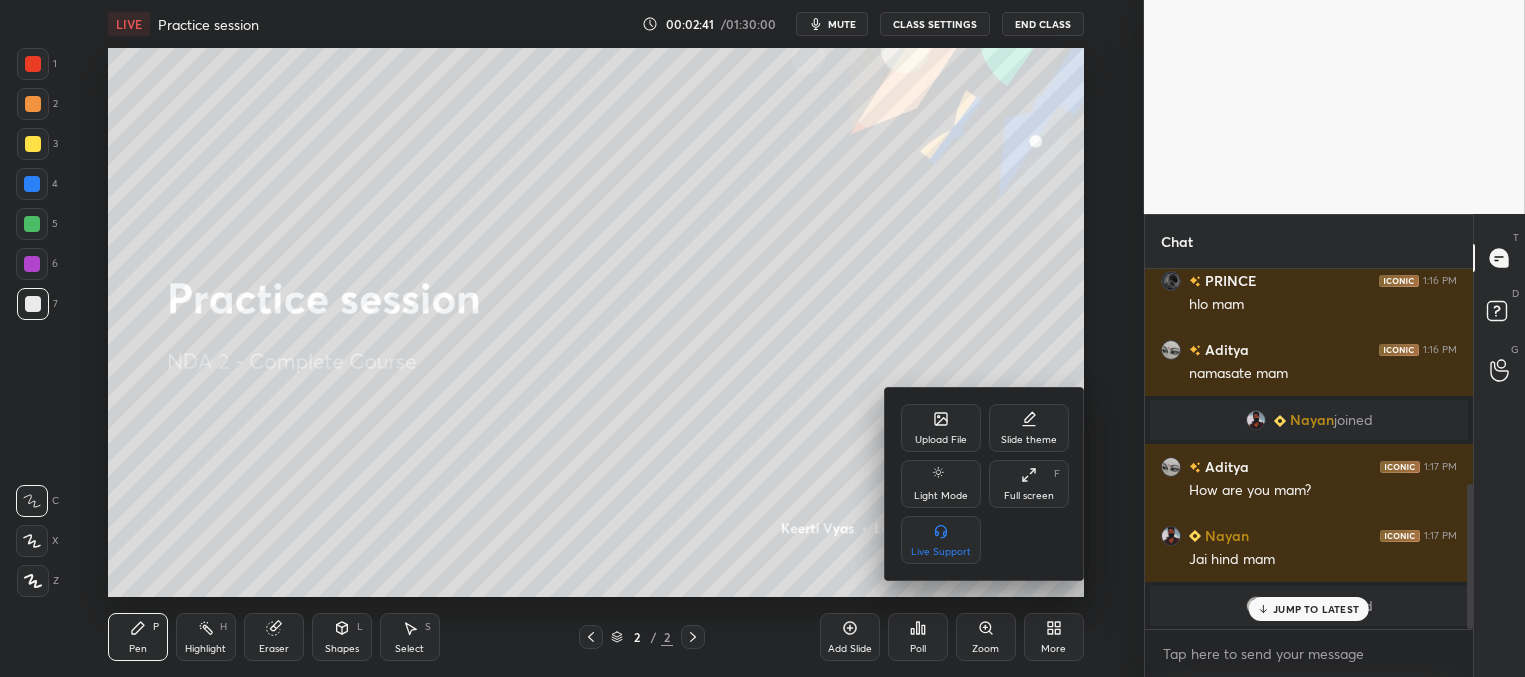 click on "Upload File" at bounding box center [941, 428] 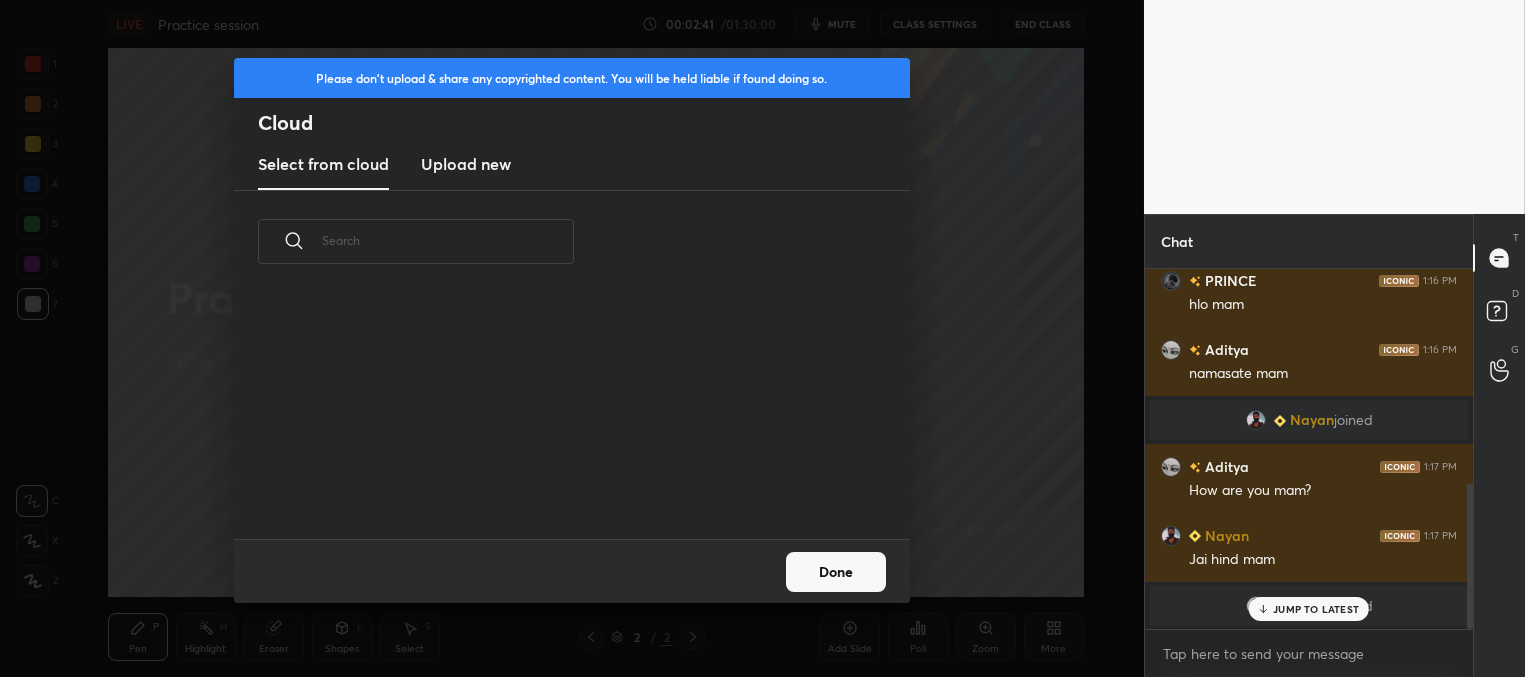 scroll, scrollTop: 6, scrollLeft: 10, axis: both 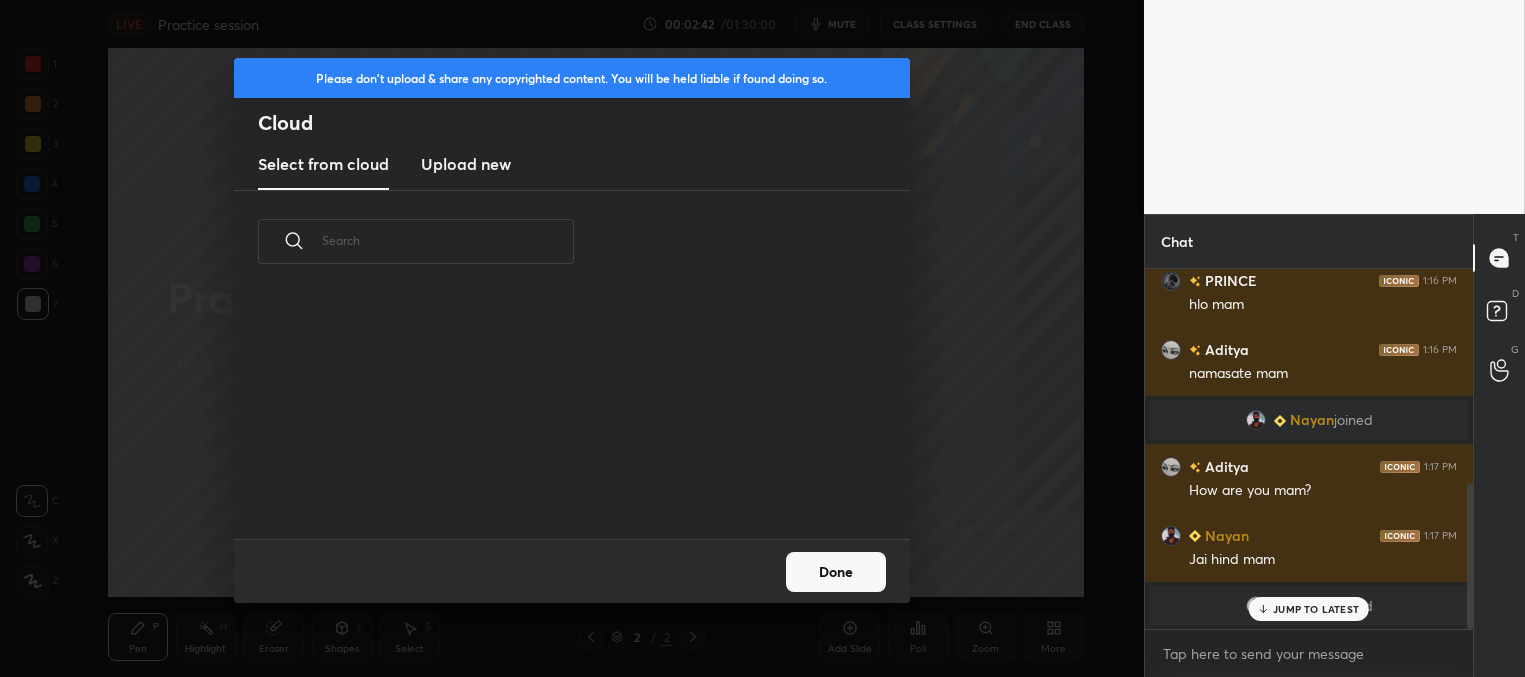 click on "Upload new" at bounding box center (466, 164) 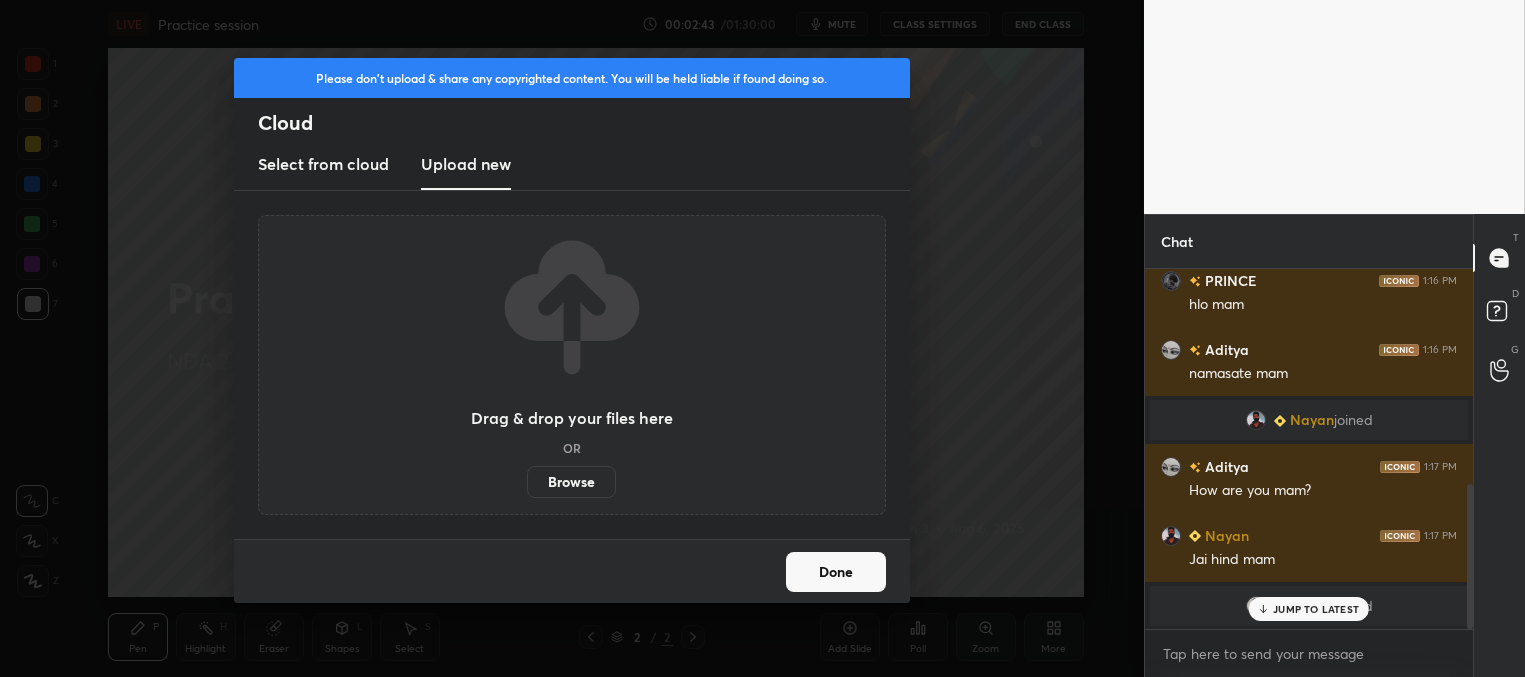 click on "Browse" at bounding box center (571, 482) 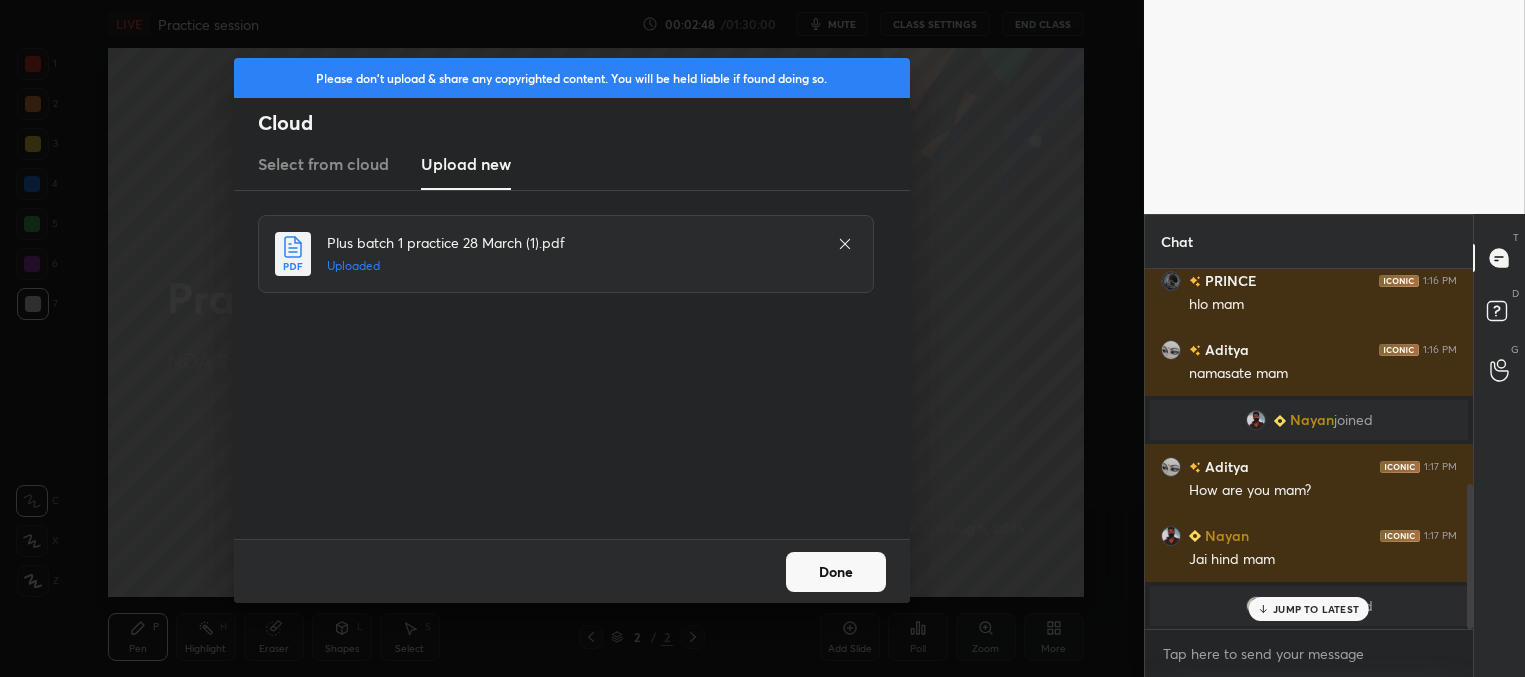 click on "Done" at bounding box center [836, 572] 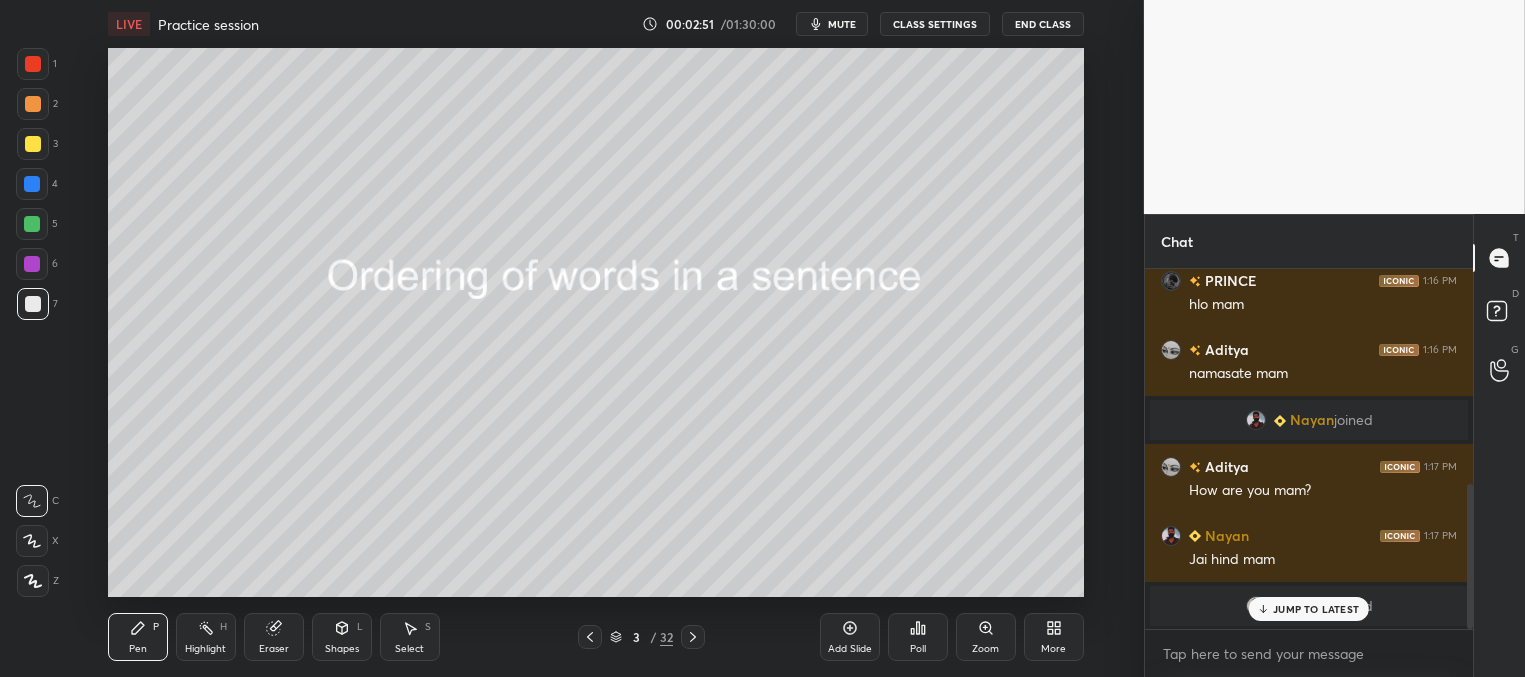 click on "JUMP TO LATEST" at bounding box center [1316, 609] 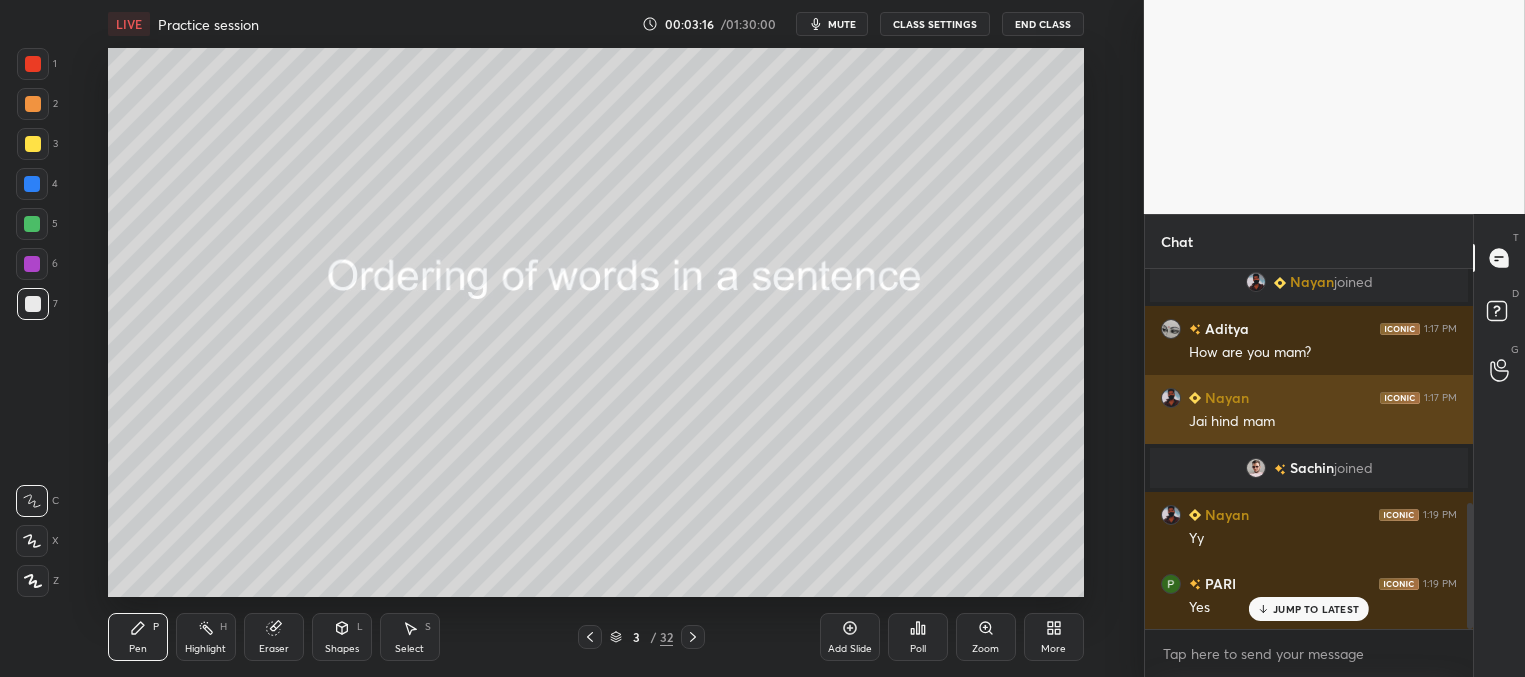 scroll, scrollTop: 738, scrollLeft: 0, axis: vertical 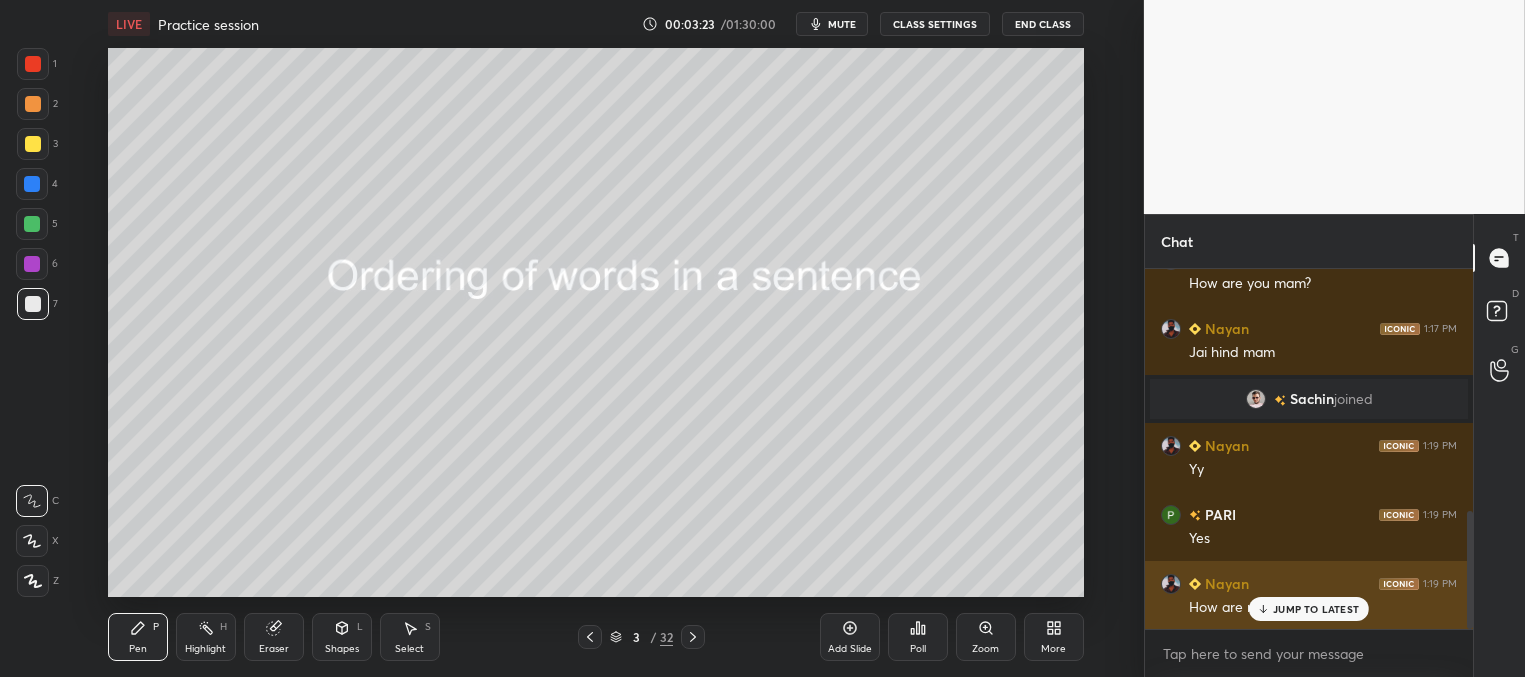 click on "JUMP TO LATEST" at bounding box center [1309, 609] 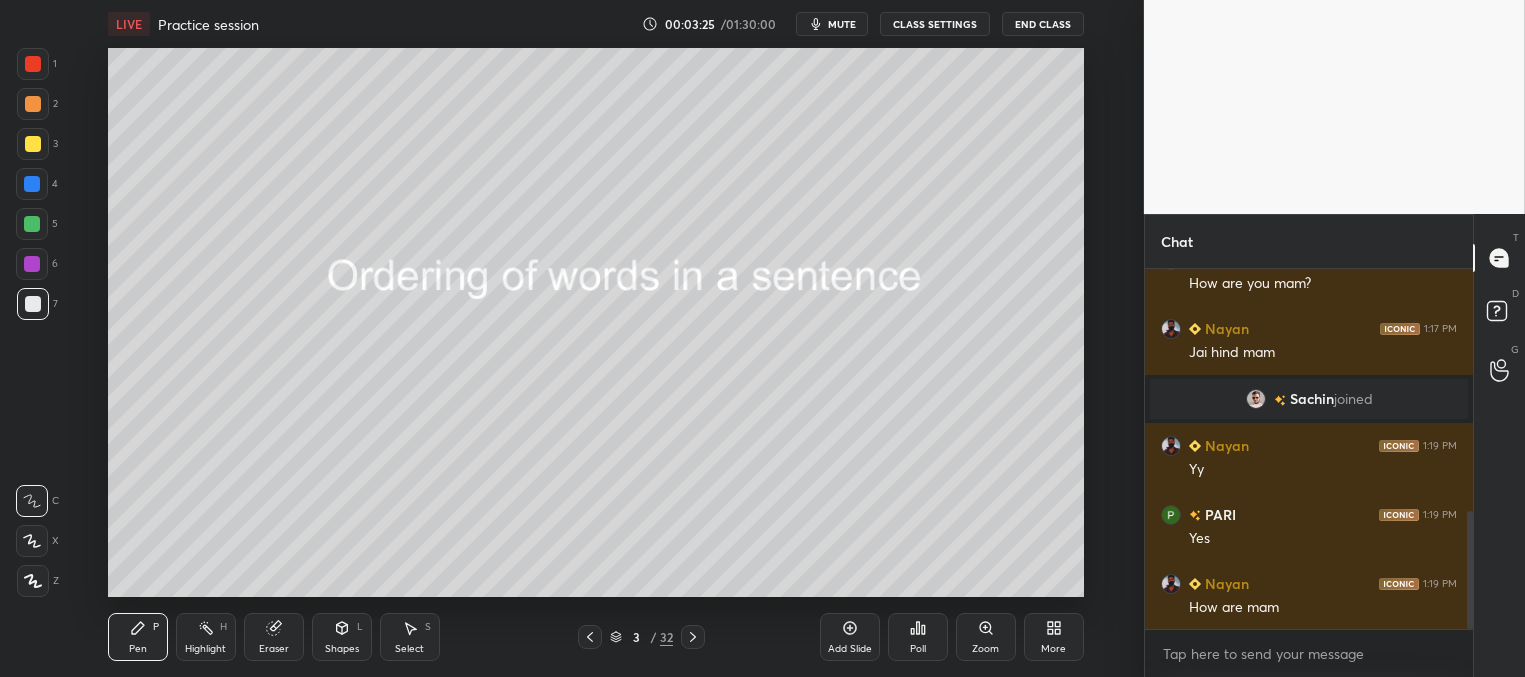 click at bounding box center [33, 144] 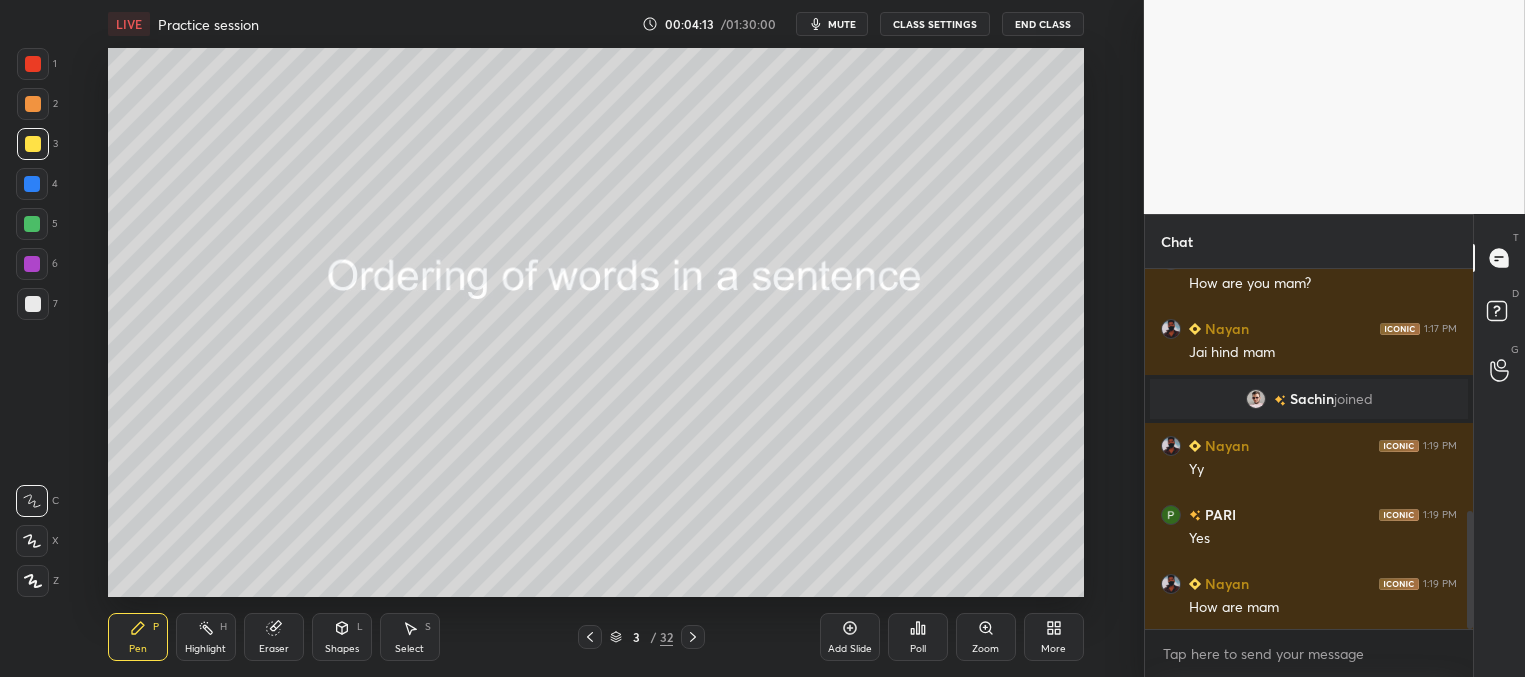 scroll, scrollTop: 807, scrollLeft: 0, axis: vertical 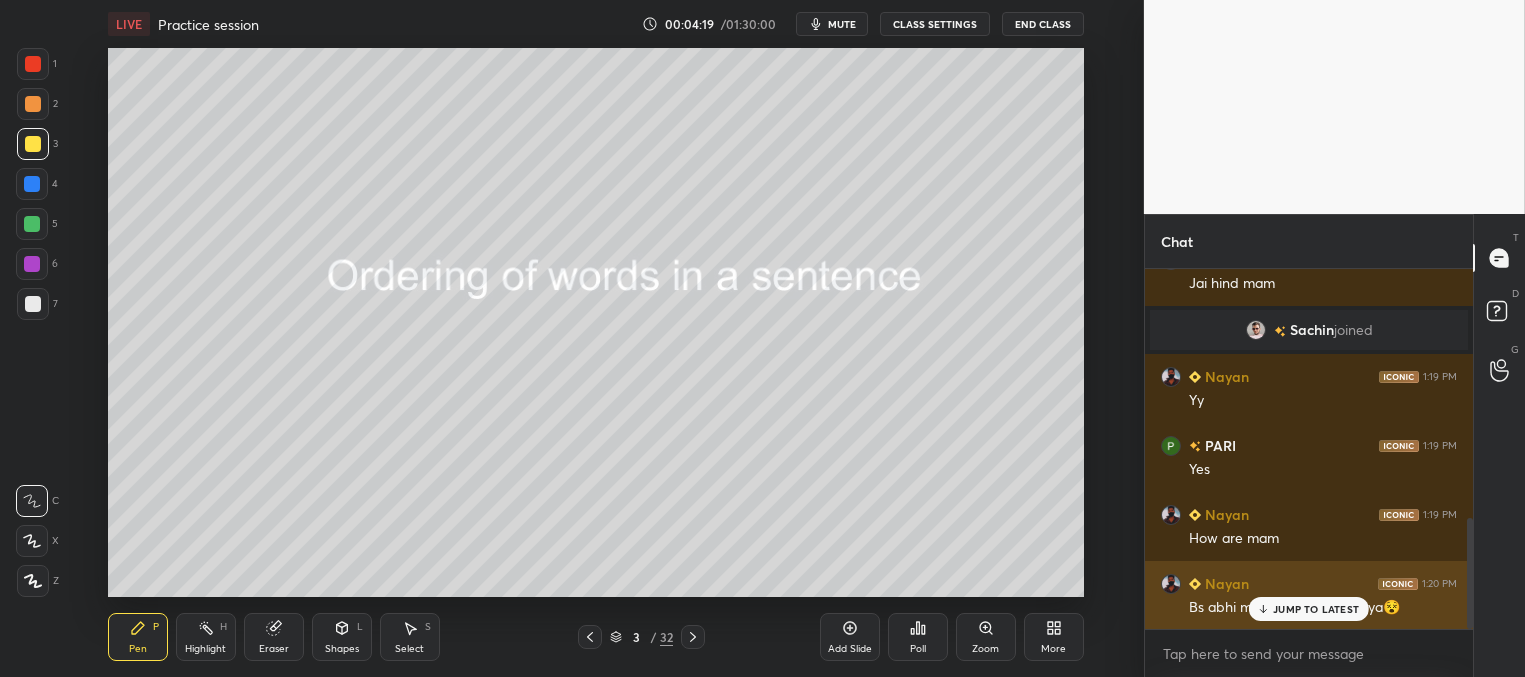 click on "JUMP TO LATEST" at bounding box center (1316, 609) 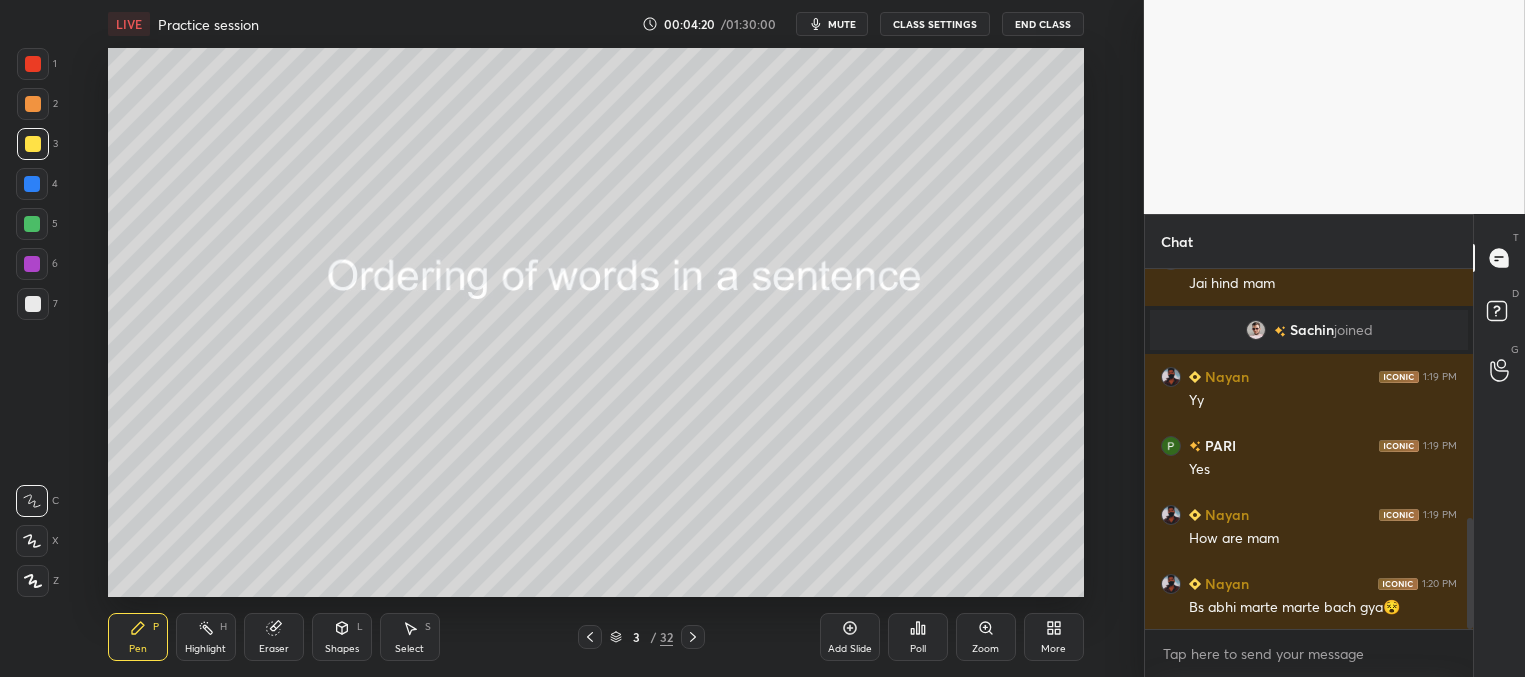 scroll, scrollTop: 855, scrollLeft: 0, axis: vertical 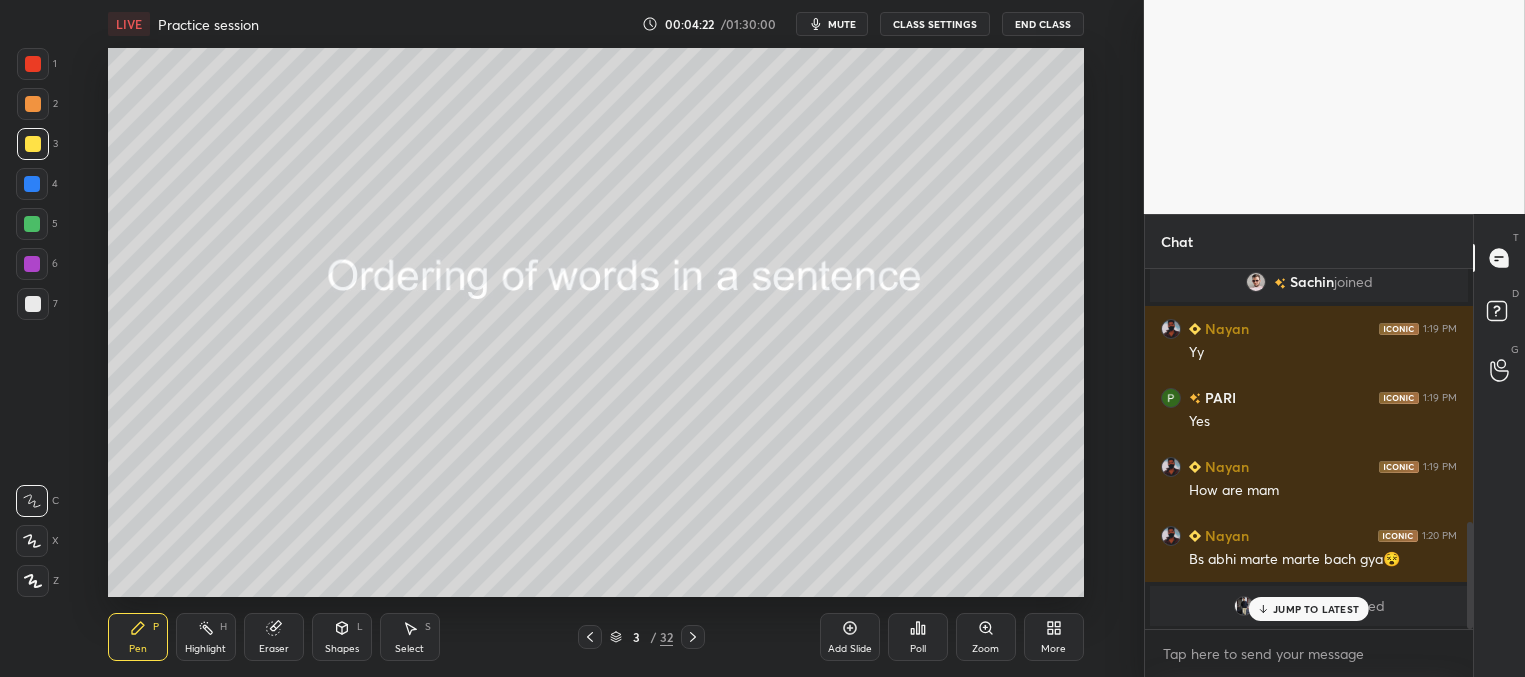 click 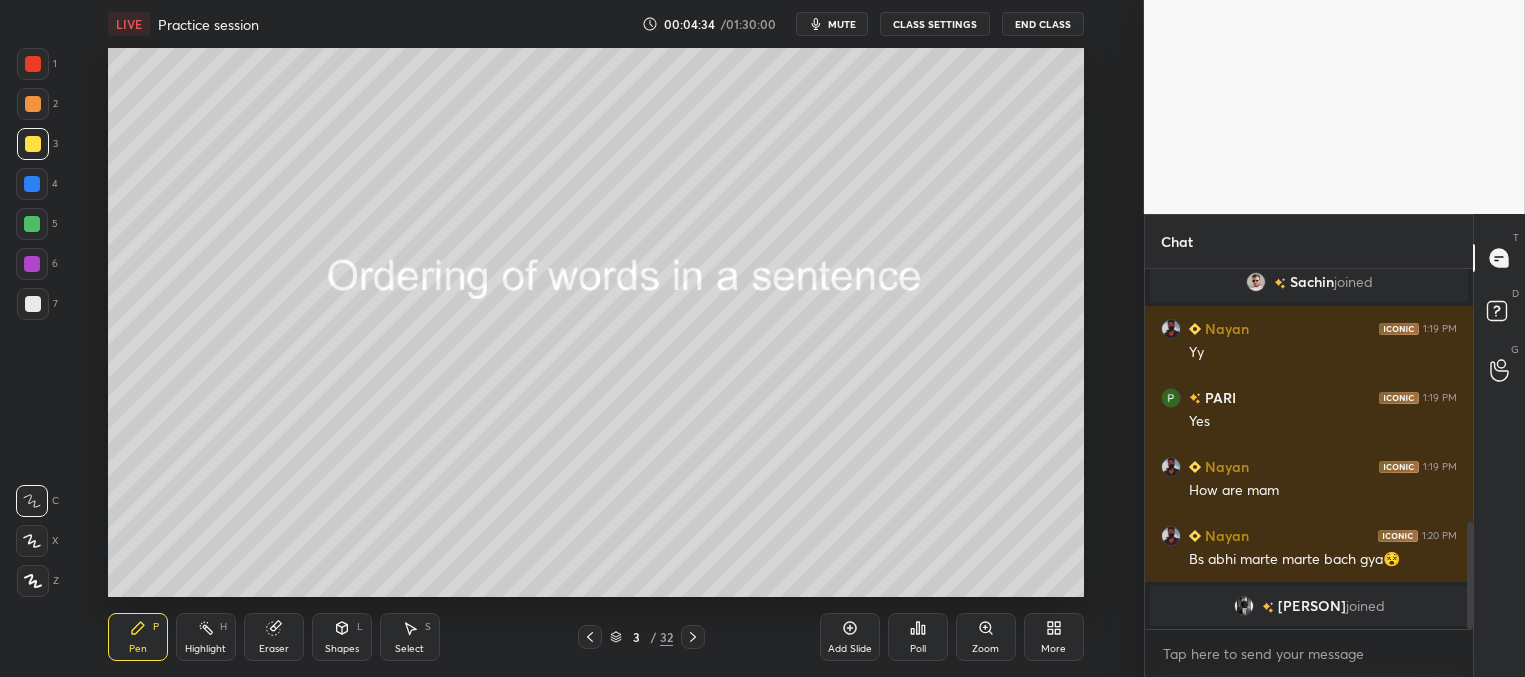 click on "mute" at bounding box center (832, 24) 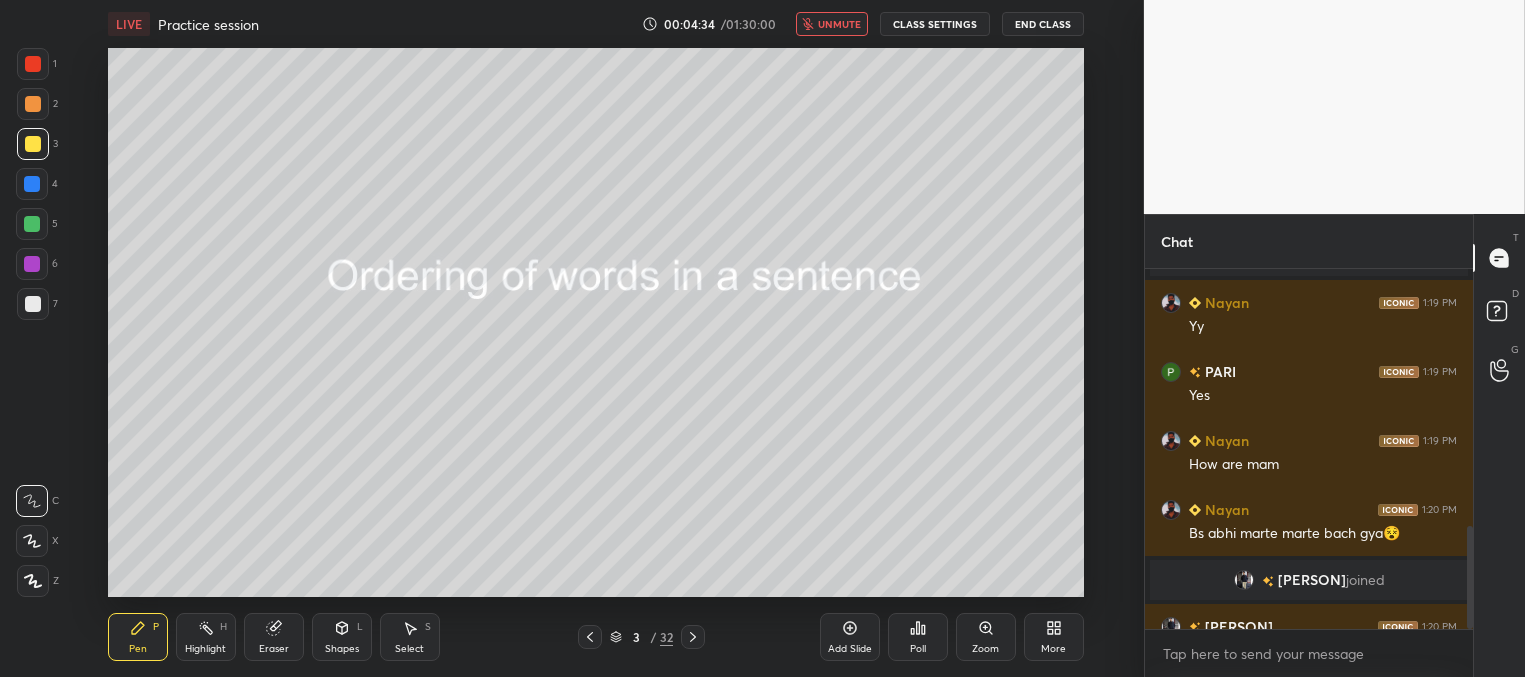scroll, scrollTop: 898, scrollLeft: 0, axis: vertical 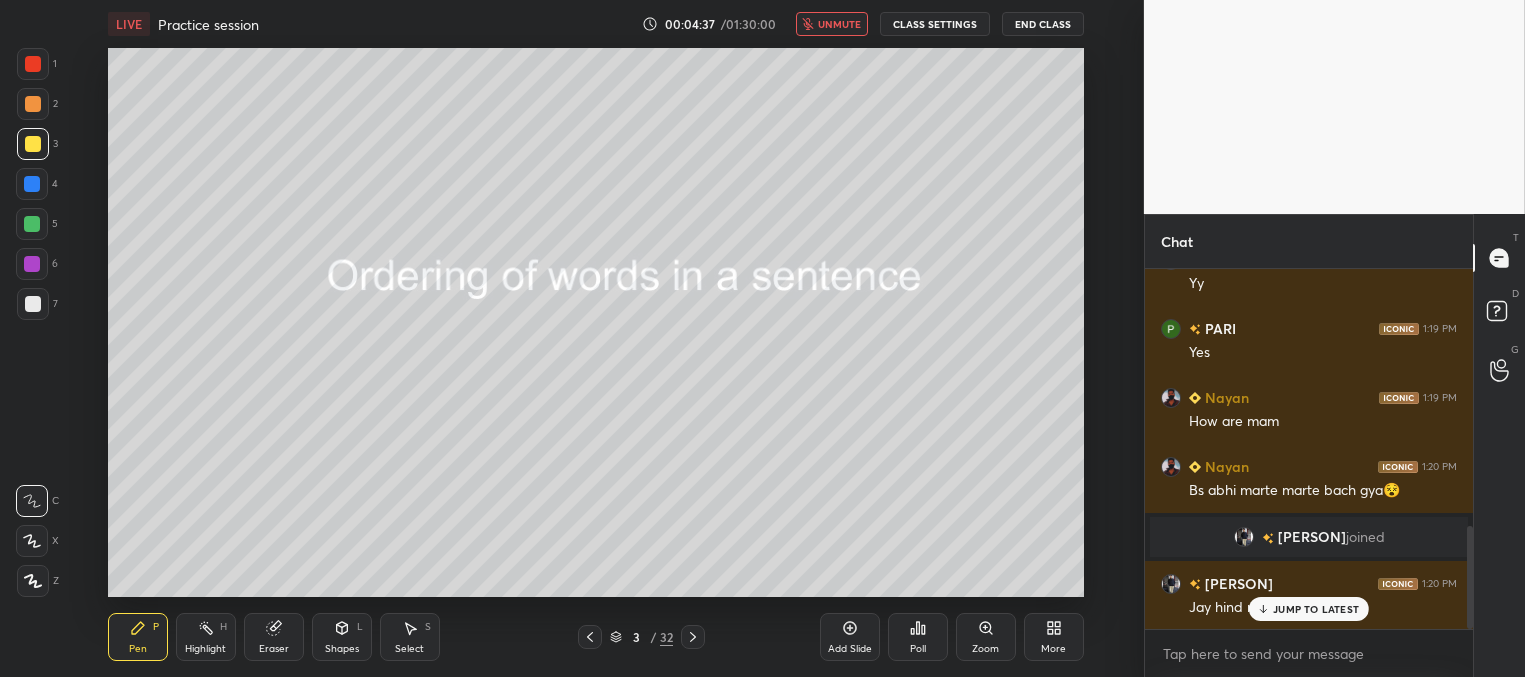 drag, startPoint x: 845, startPoint y: 26, endPoint x: 845, endPoint y: 46, distance: 20 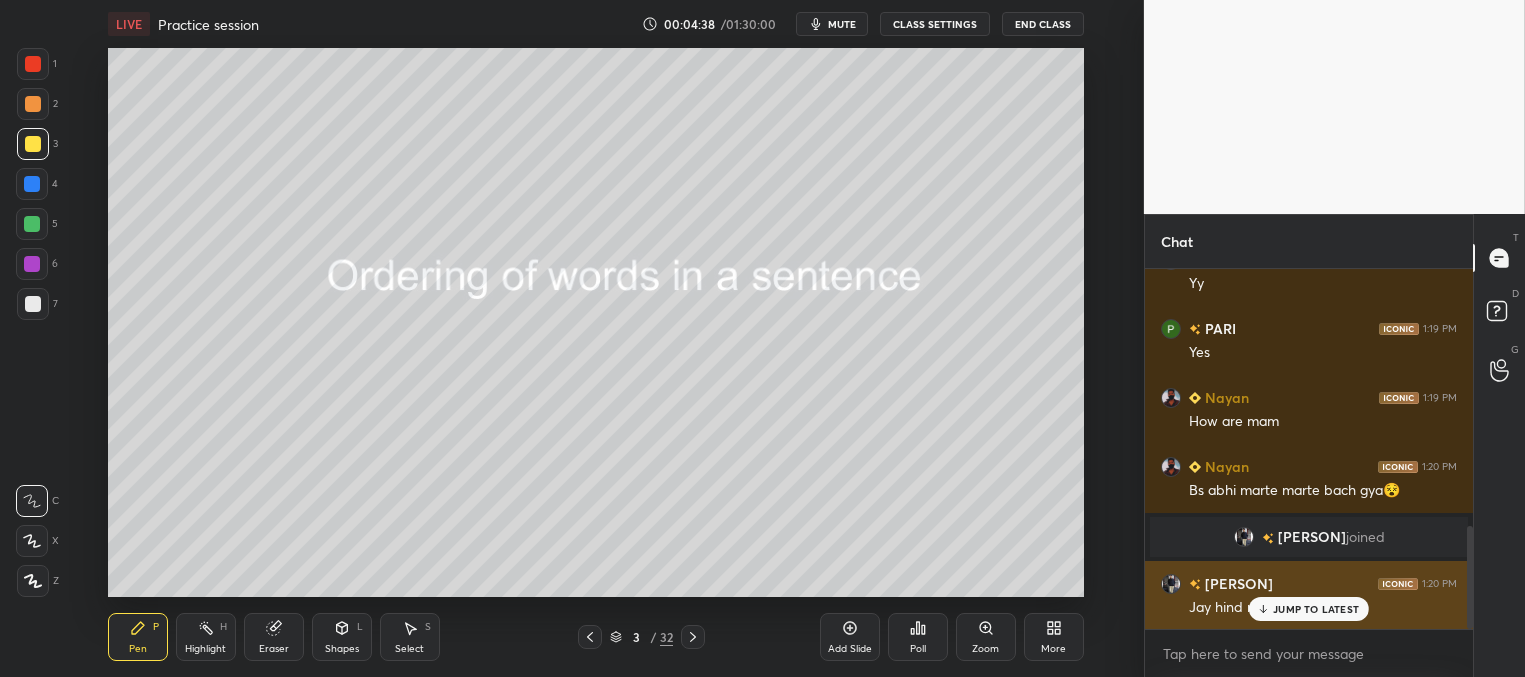 drag, startPoint x: 1265, startPoint y: 606, endPoint x: 1256, endPoint y: 598, distance: 12.0415945 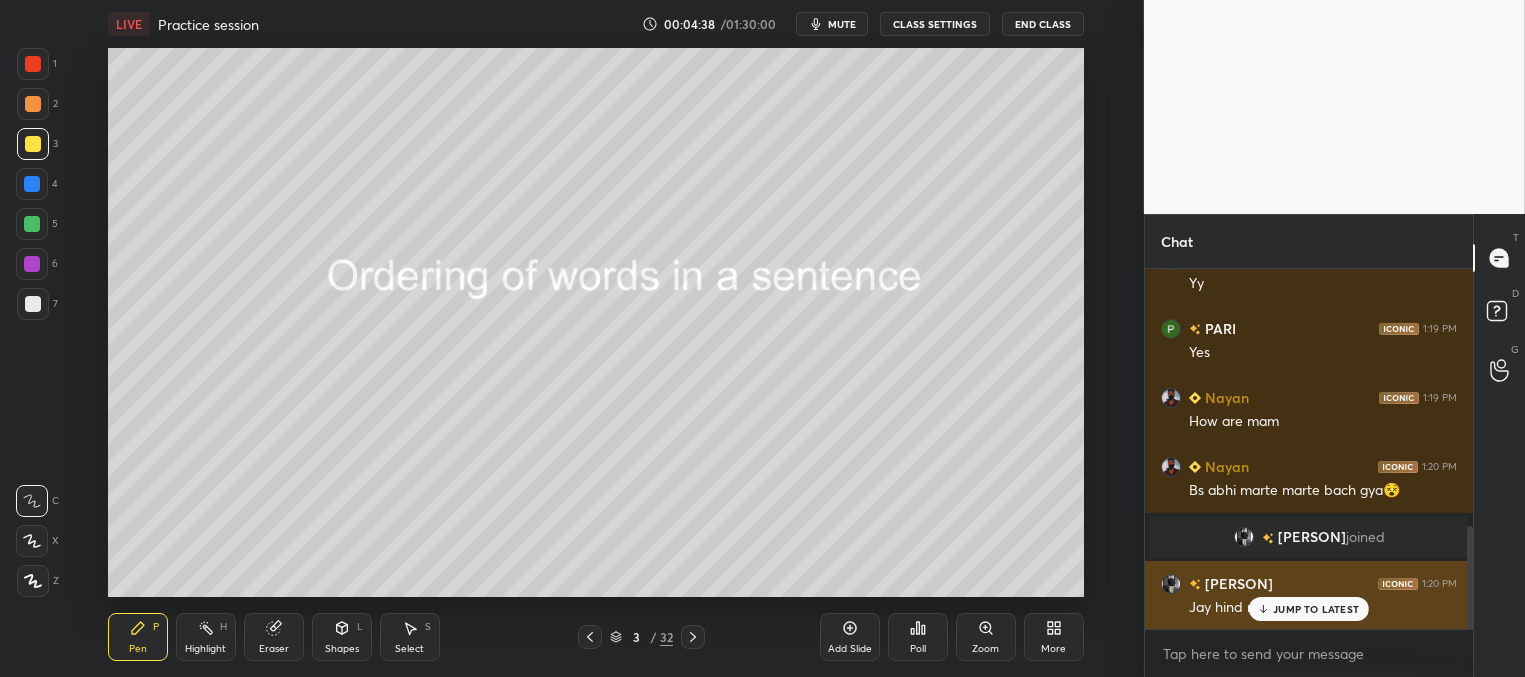 click 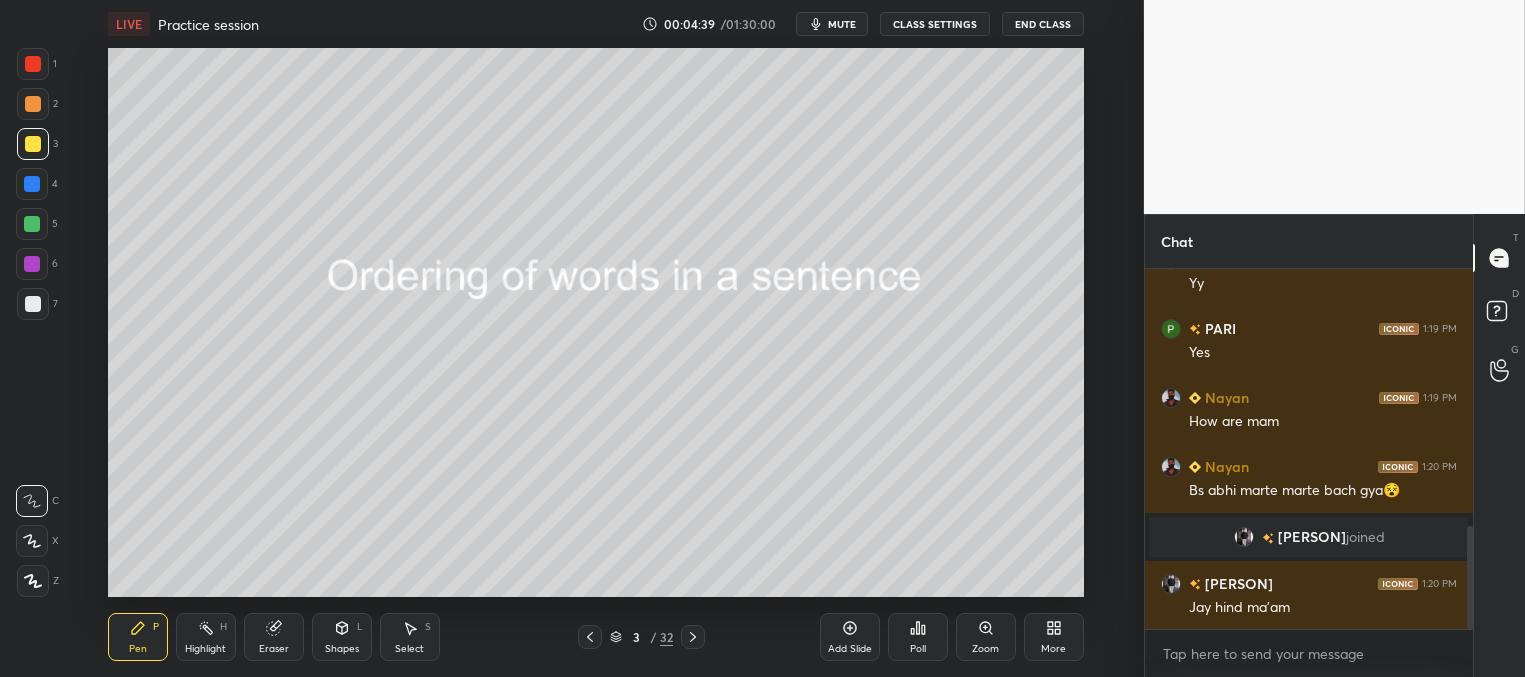 scroll, scrollTop: 967, scrollLeft: 0, axis: vertical 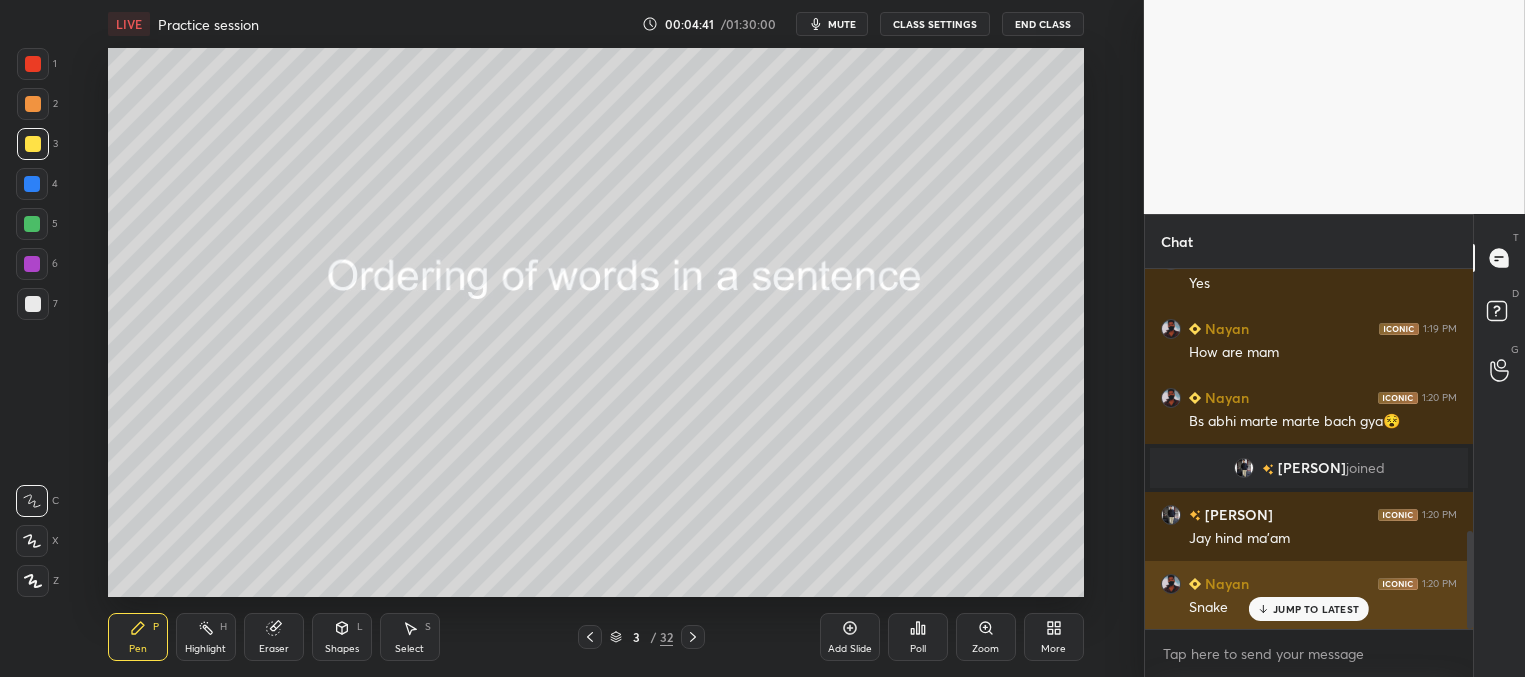 drag, startPoint x: 1272, startPoint y: 613, endPoint x: 1277, endPoint y: 594, distance: 19.646883 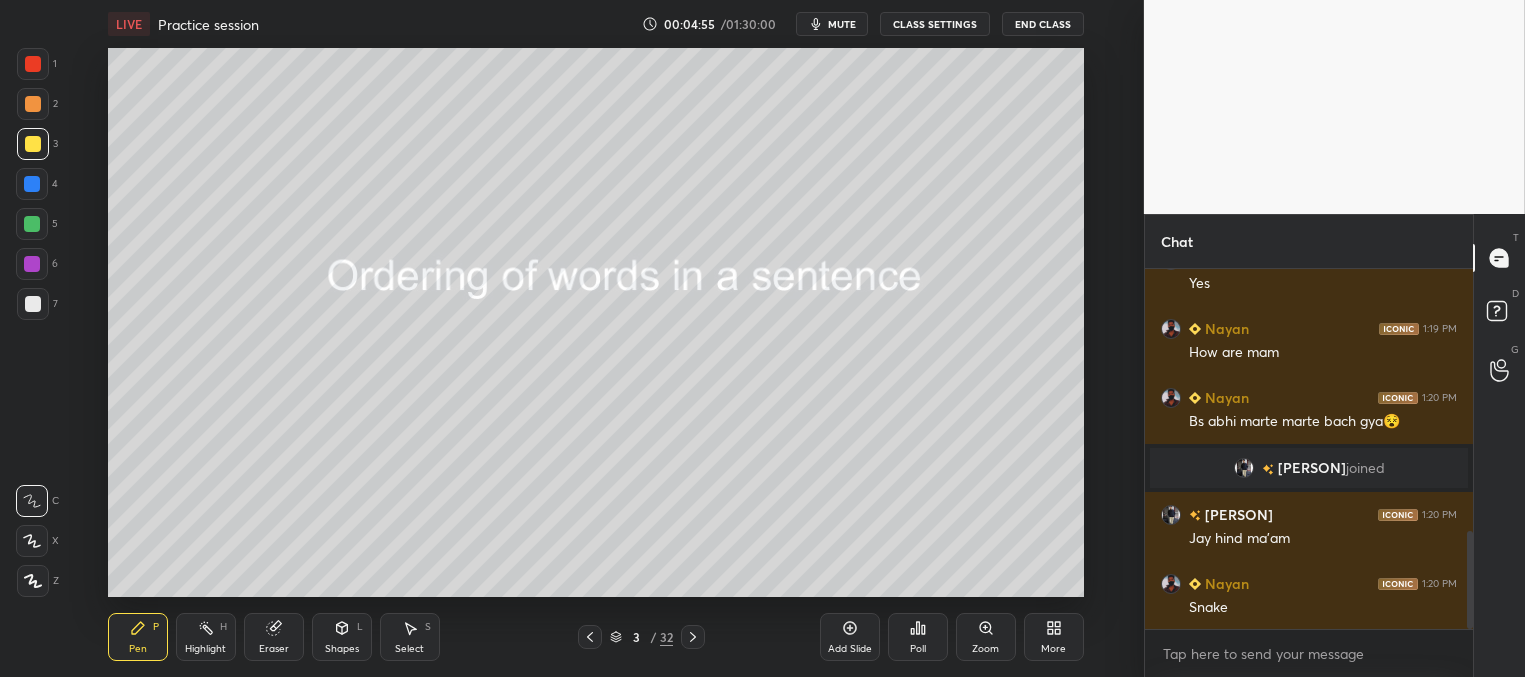click at bounding box center [33, 144] 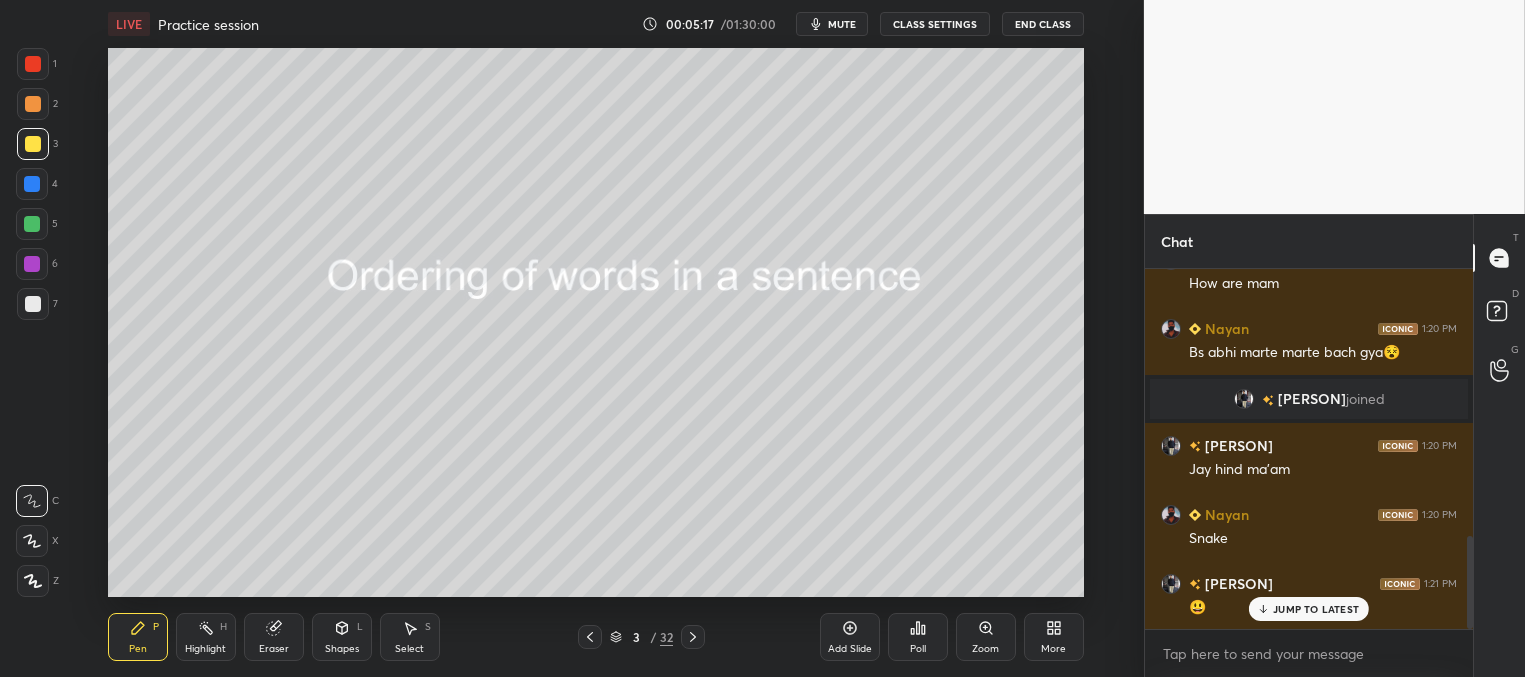 scroll, scrollTop: 1123, scrollLeft: 0, axis: vertical 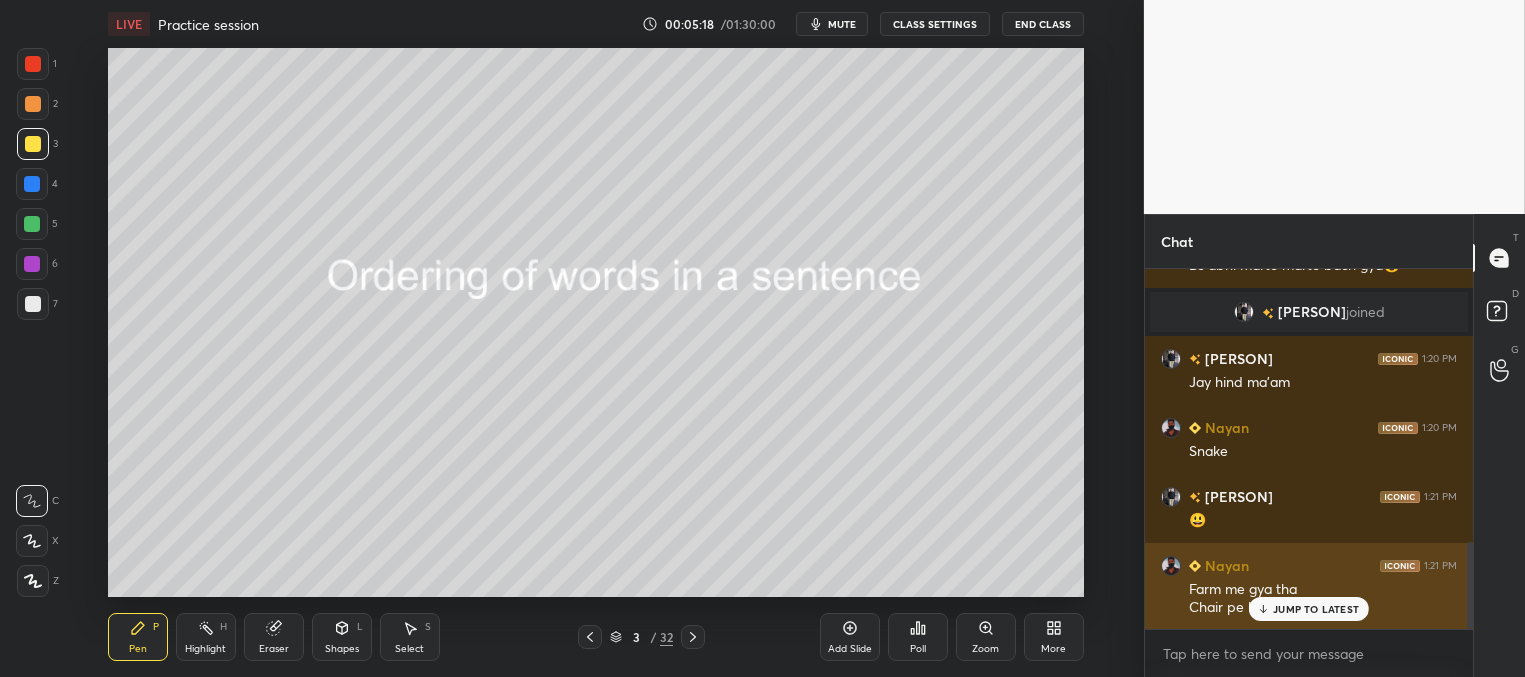 click on "JUMP TO LATEST" at bounding box center [1316, 609] 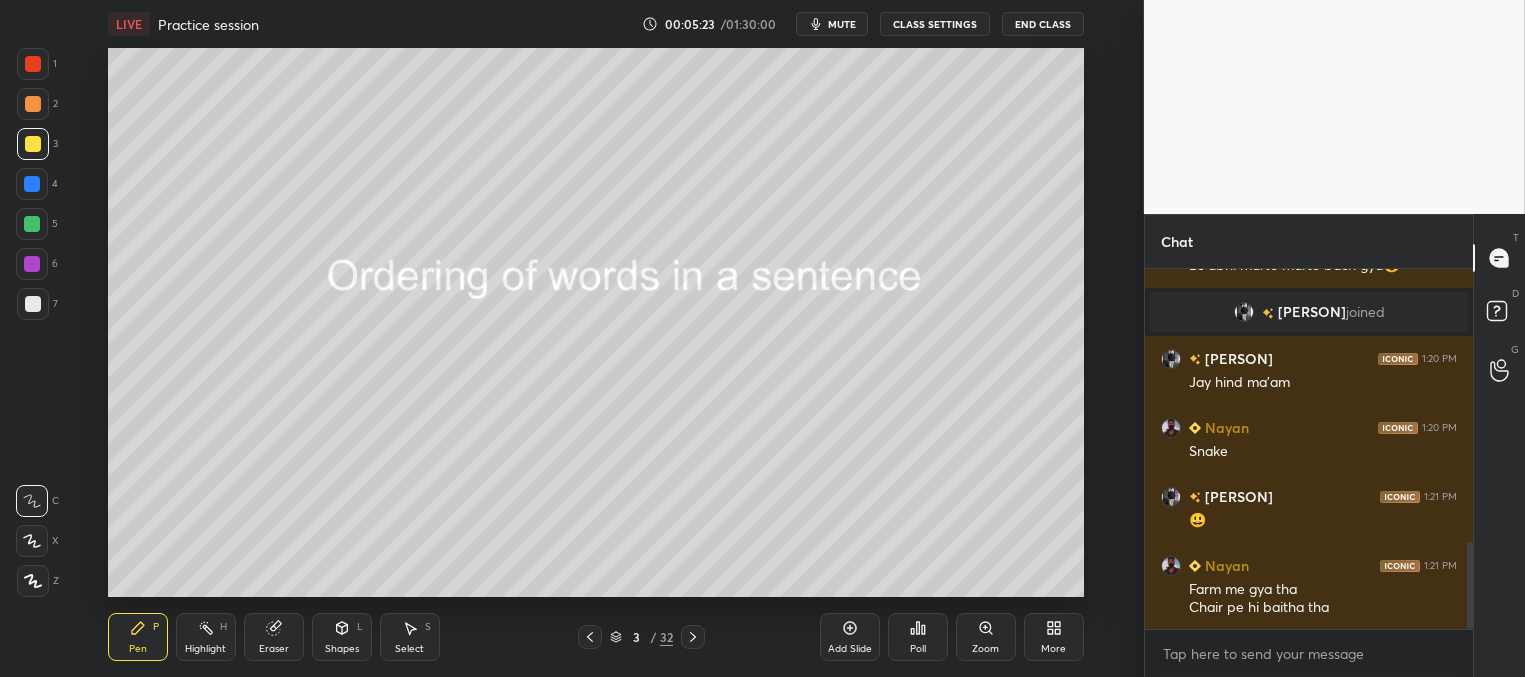 scroll, scrollTop: 1192, scrollLeft: 0, axis: vertical 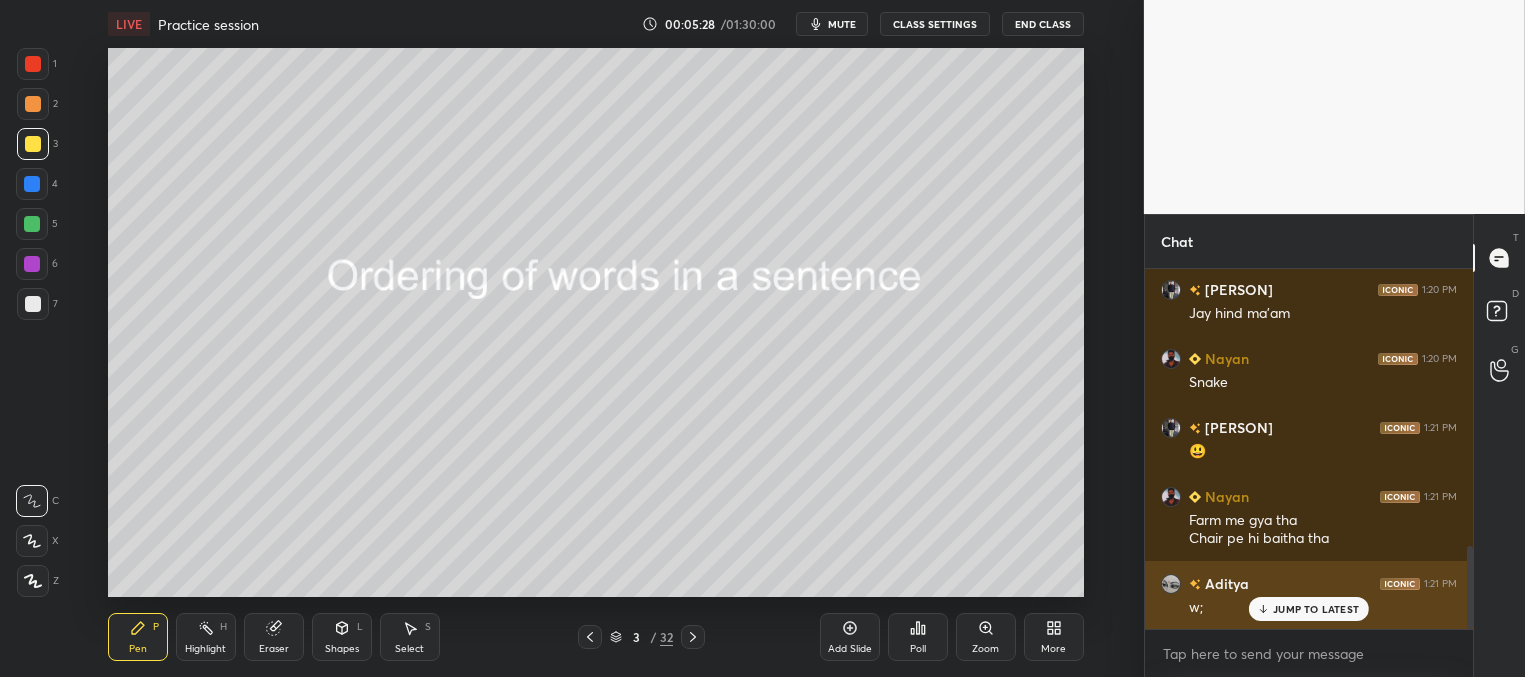 drag, startPoint x: 1292, startPoint y: 611, endPoint x: 1281, endPoint y: 608, distance: 11.401754 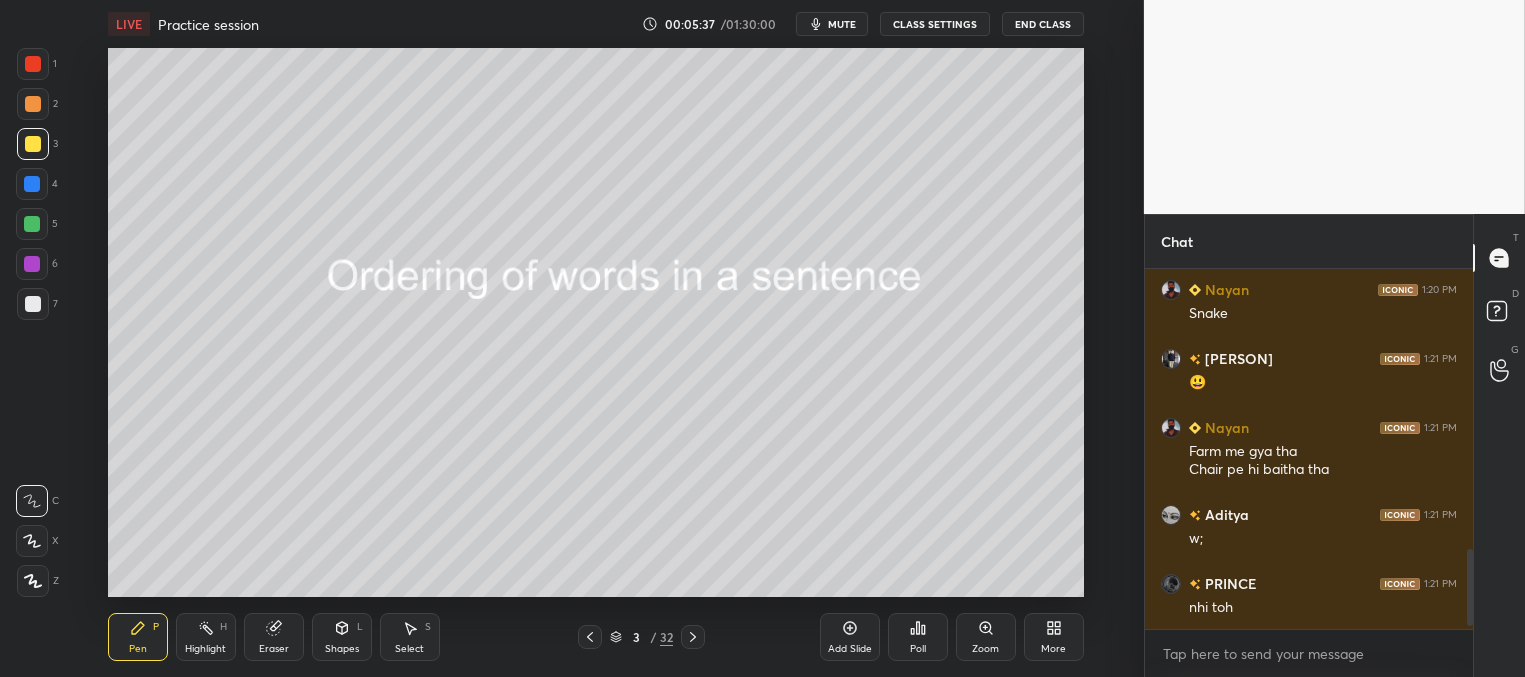 scroll, scrollTop: 1330, scrollLeft: 0, axis: vertical 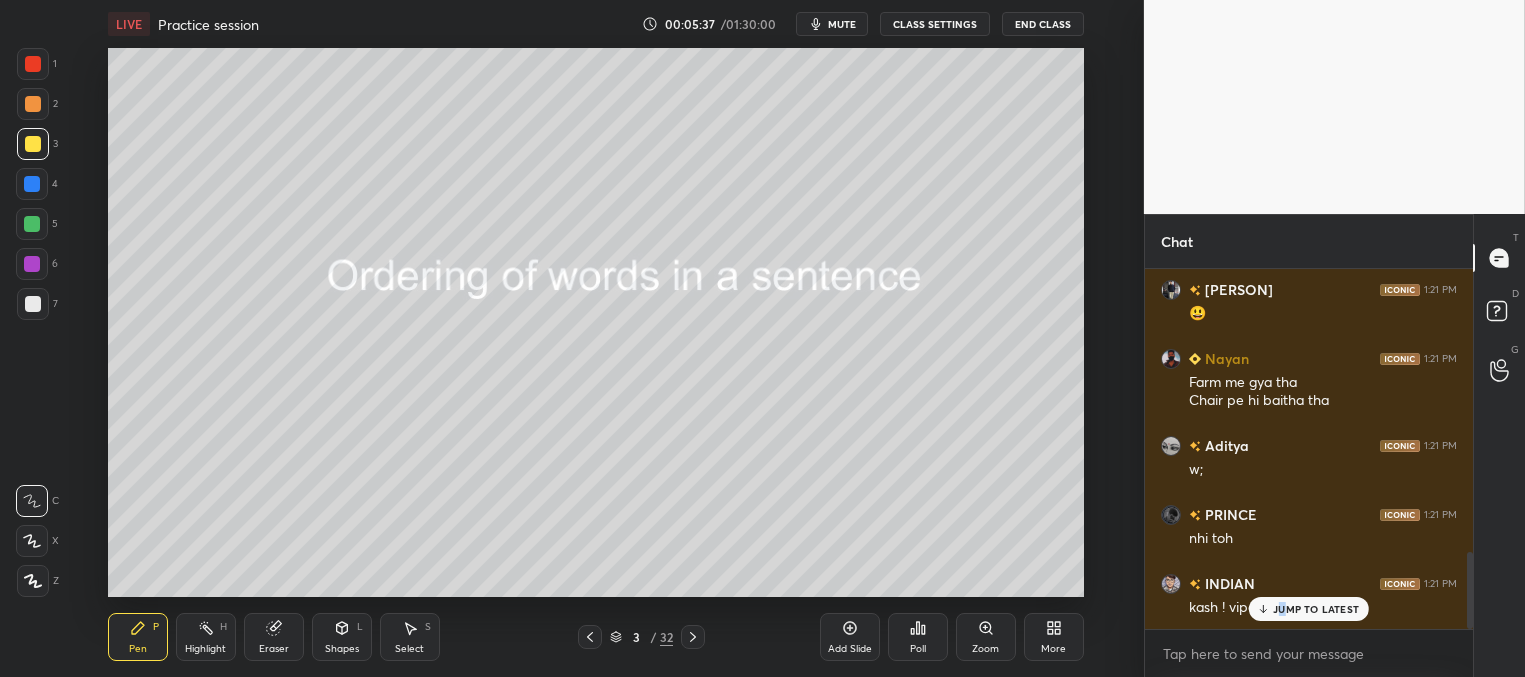 click on "JUMP TO LATEST" at bounding box center [1316, 609] 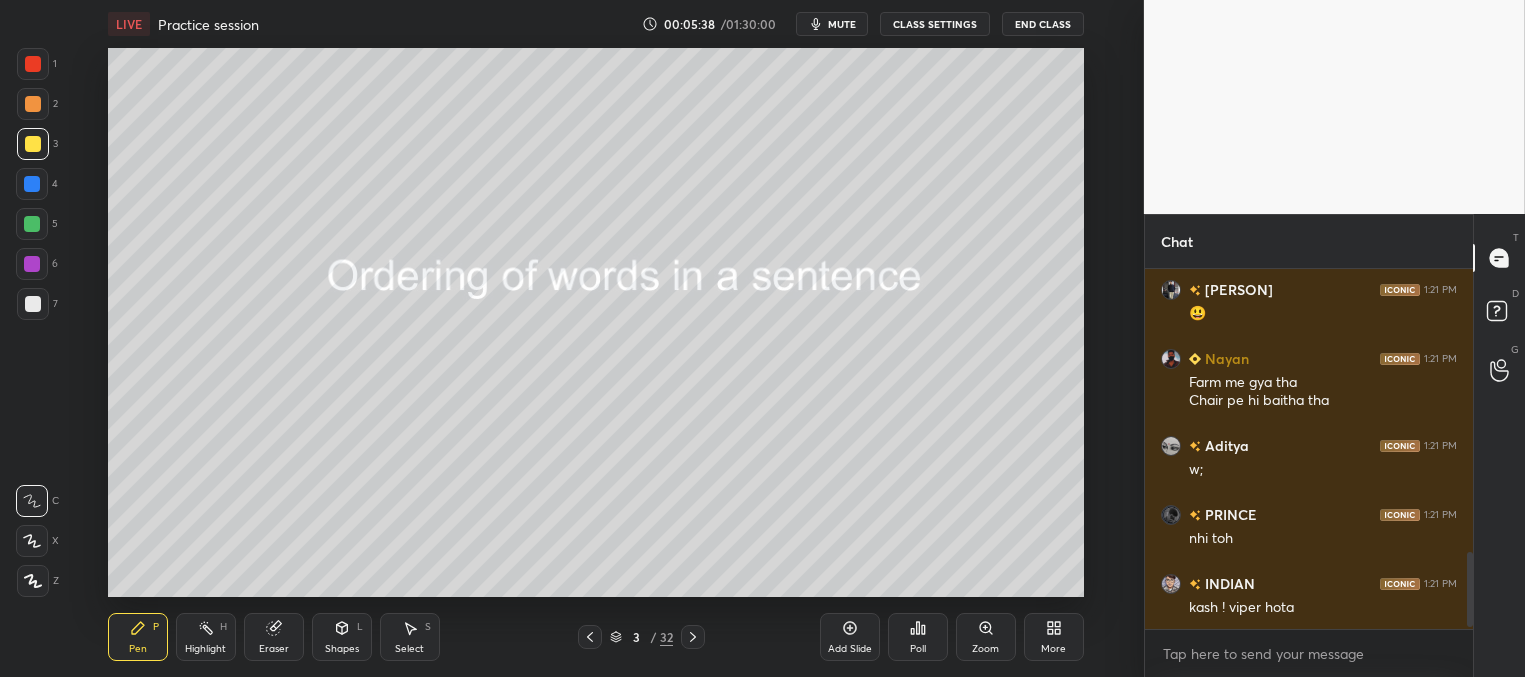 scroll, scrollTop: 1378, scrollLeft: 0, axis: vertical 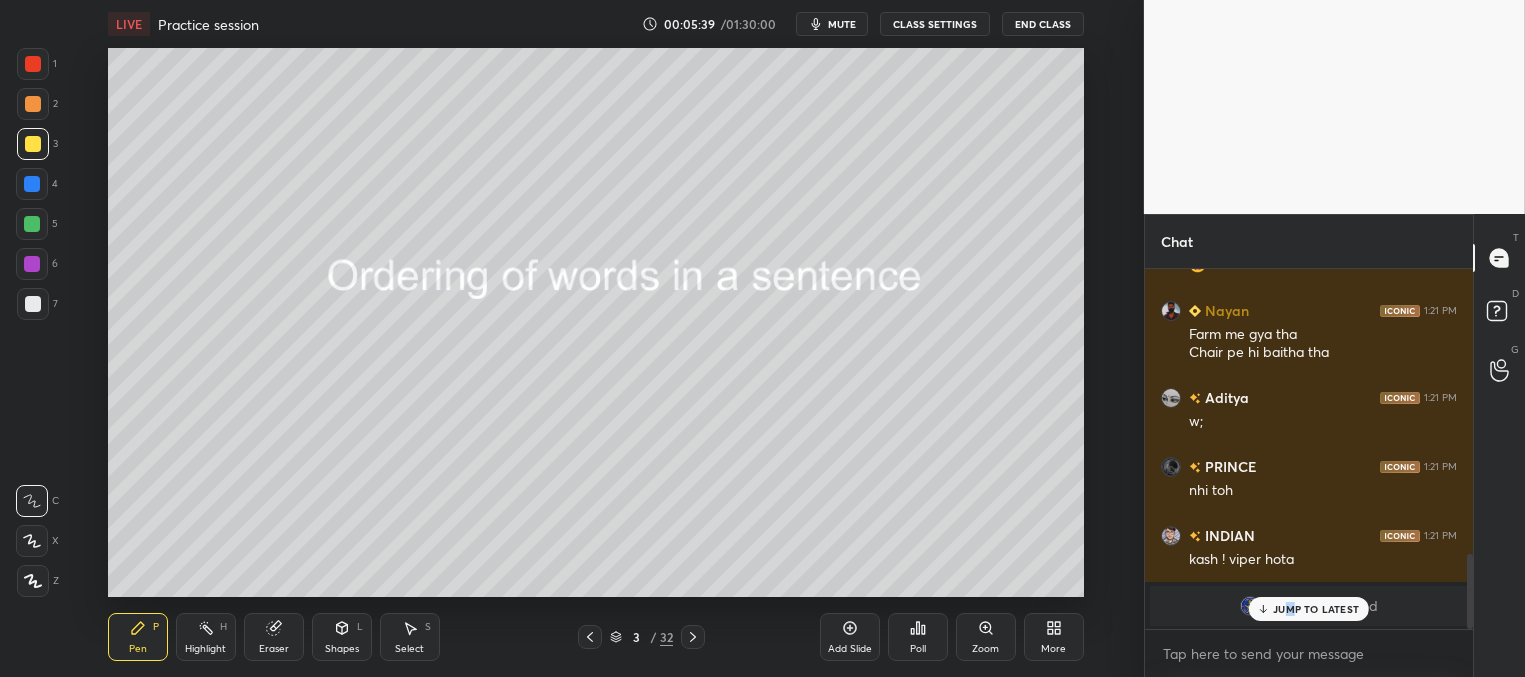 click on "JUMP TO LATEST" at bounding box center [1316, 609] 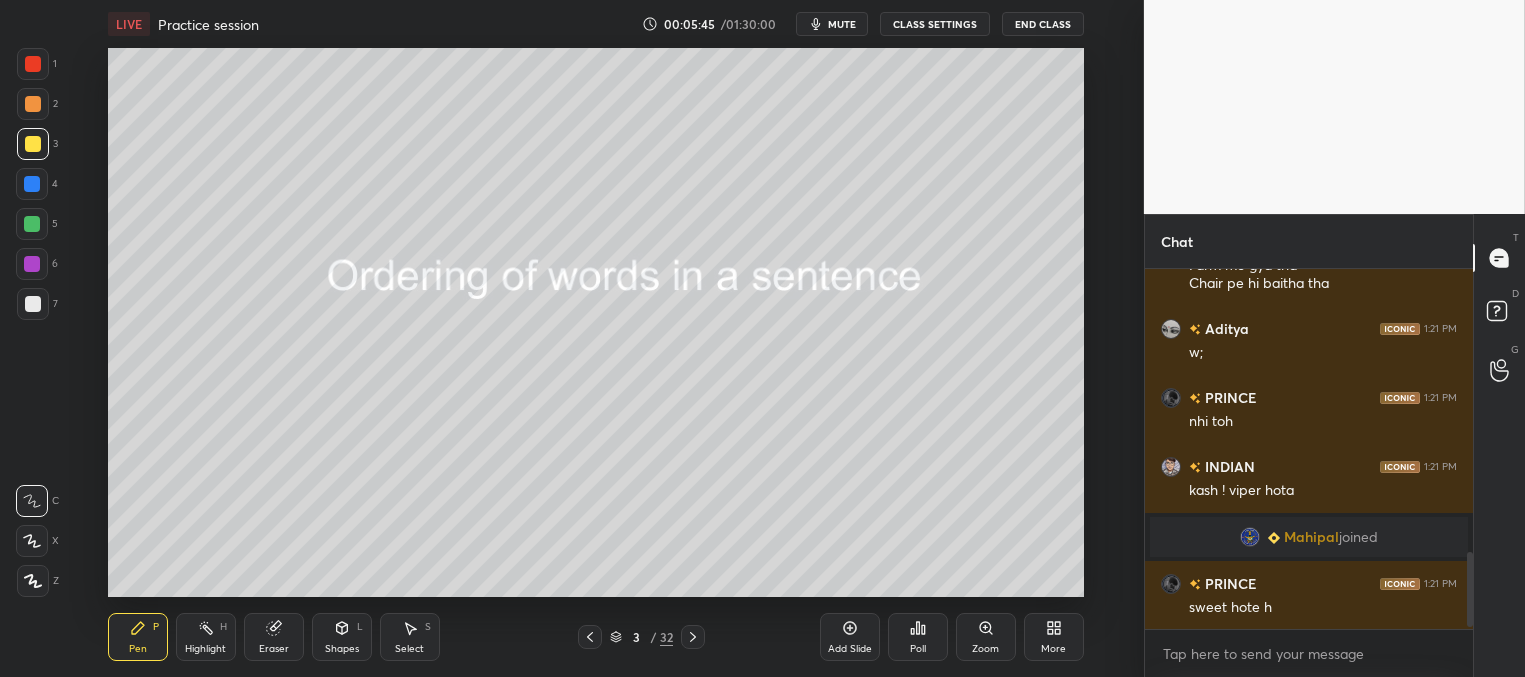 scroll, scrollTop: 1386, scrollLeft: 0, axis: vertical 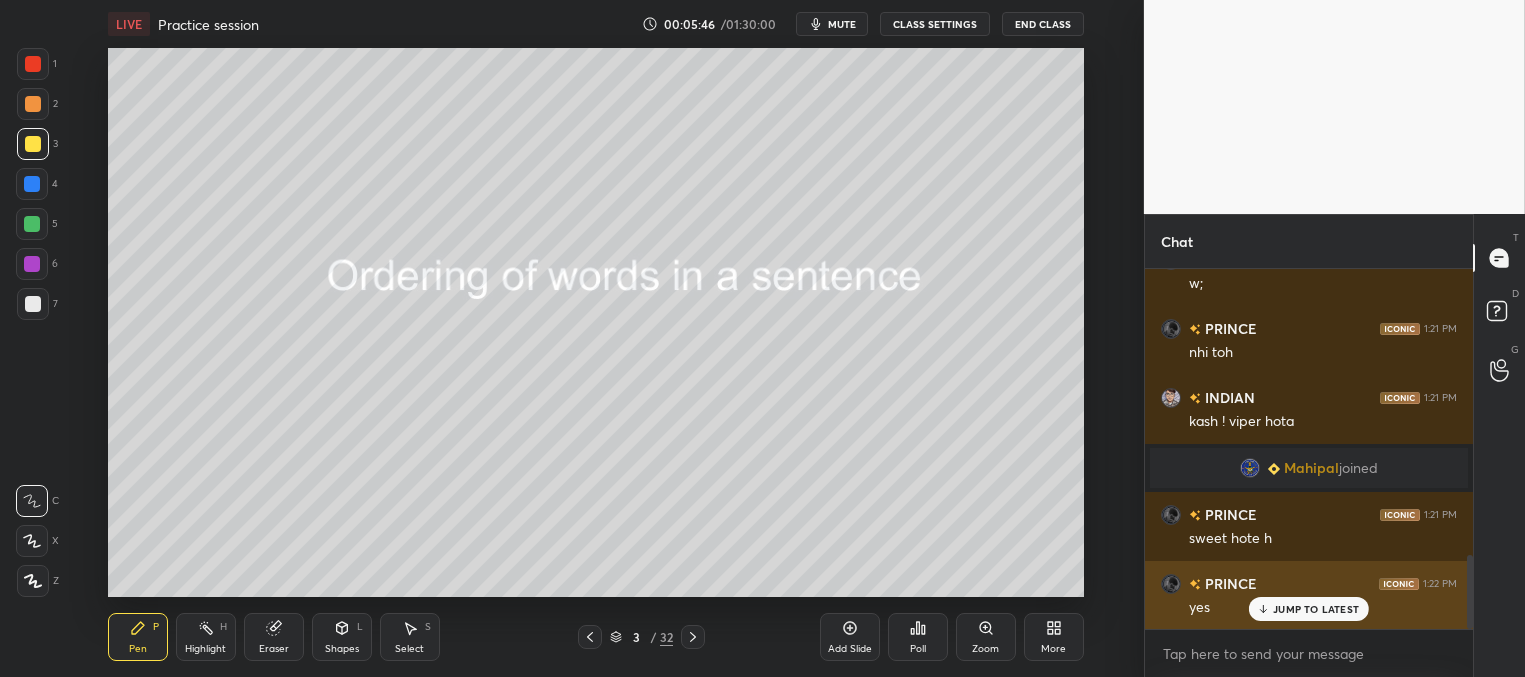 click on "JUMP TO LATEST" at bounding box center (1316, 609) 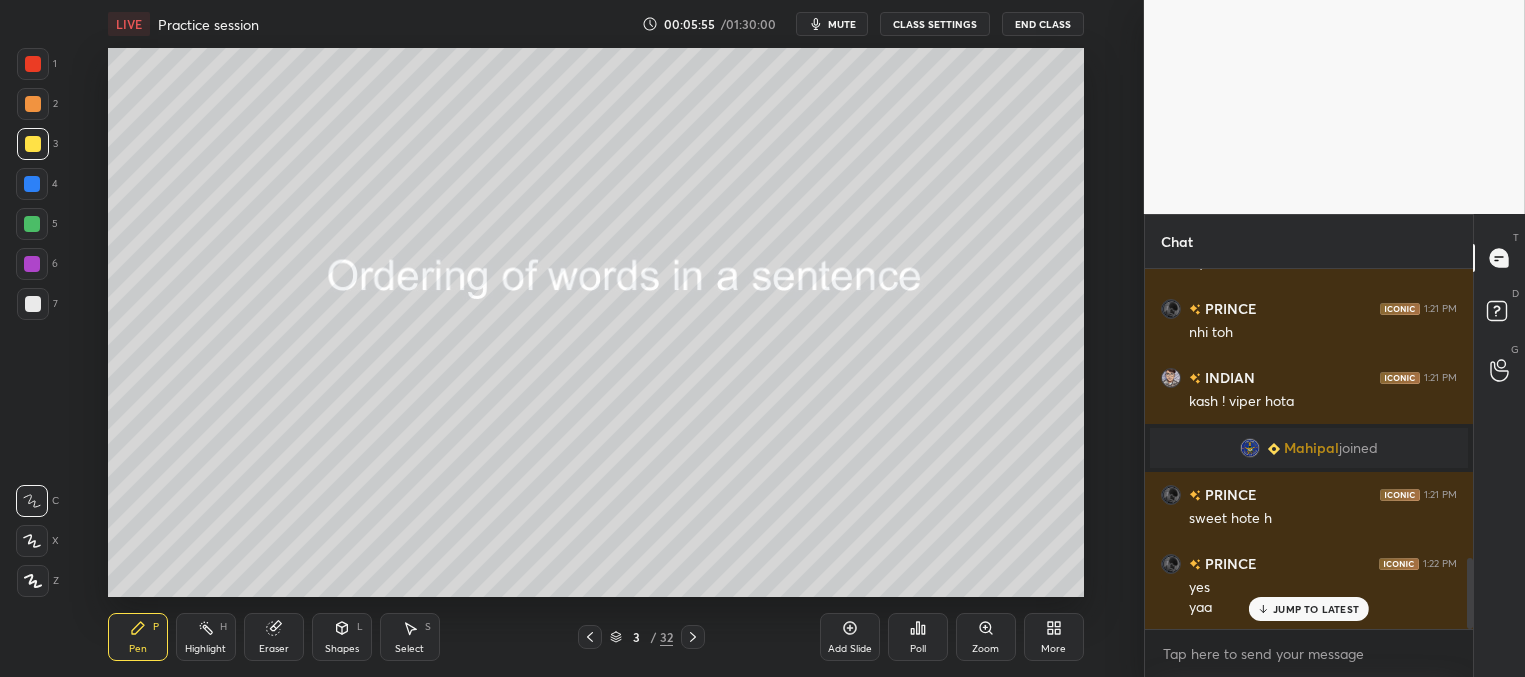 scroll, scrollTop: 1475, scrollLeft: 0, axis: vertical 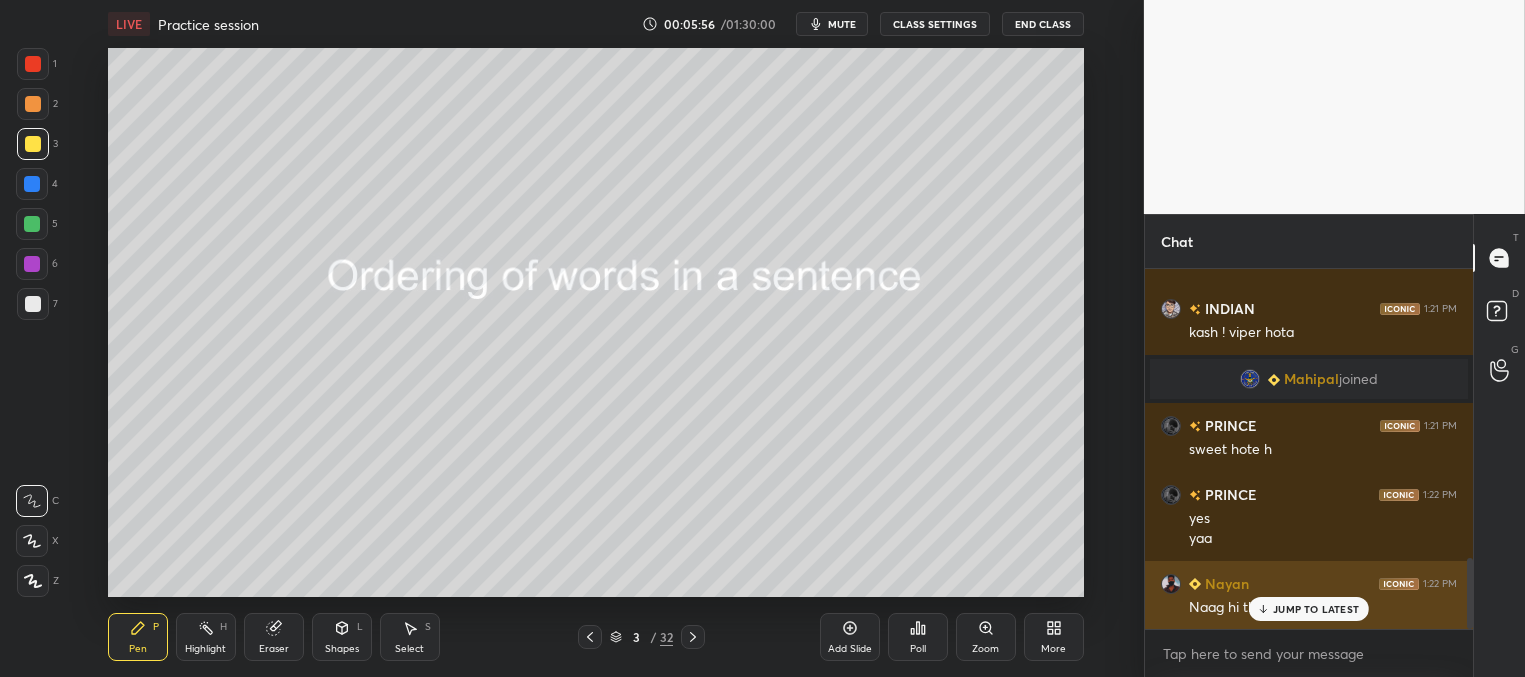 drag, startPoint x: 1275, startPoint y: 607, endPoint x: 1242, endPoint y: 595, distance: 35.1141 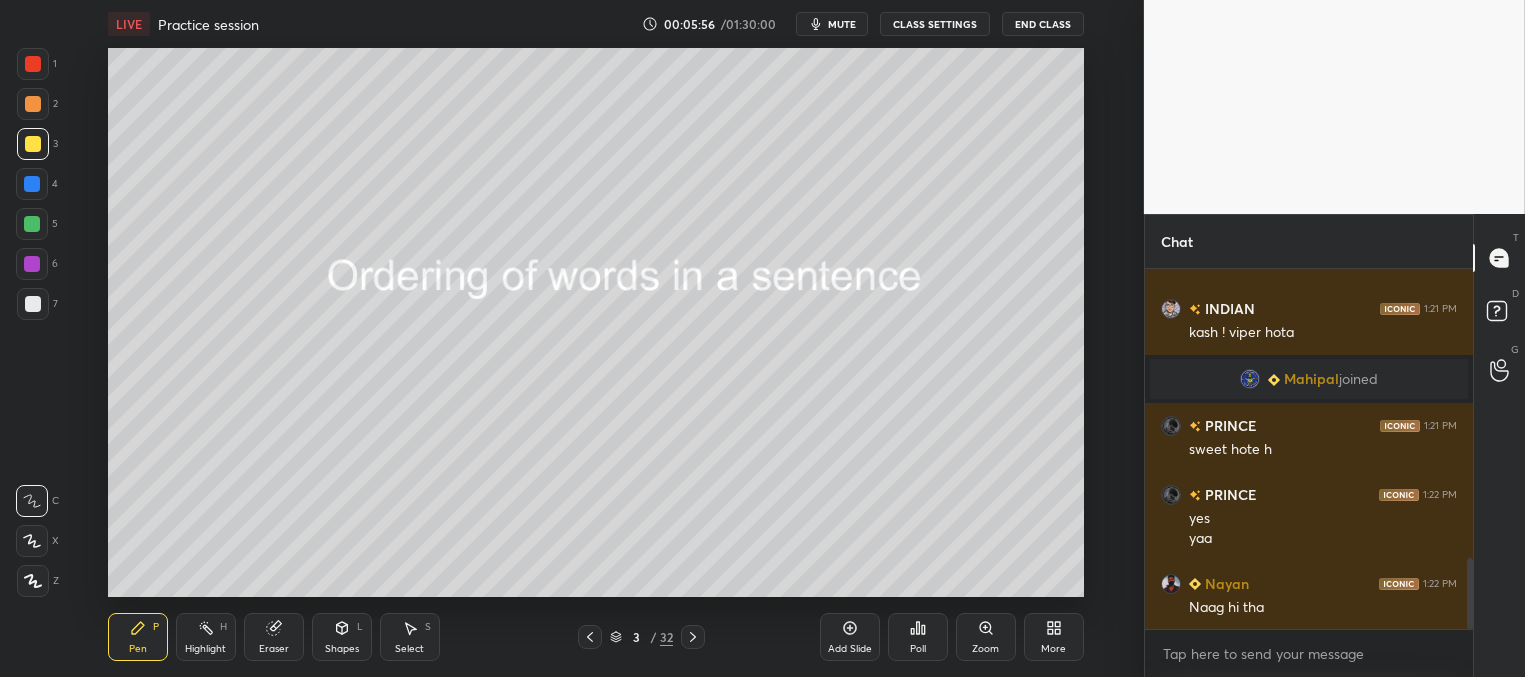 scroll, scrollTop: 1523, scrollLeft: 0, axis: vertical 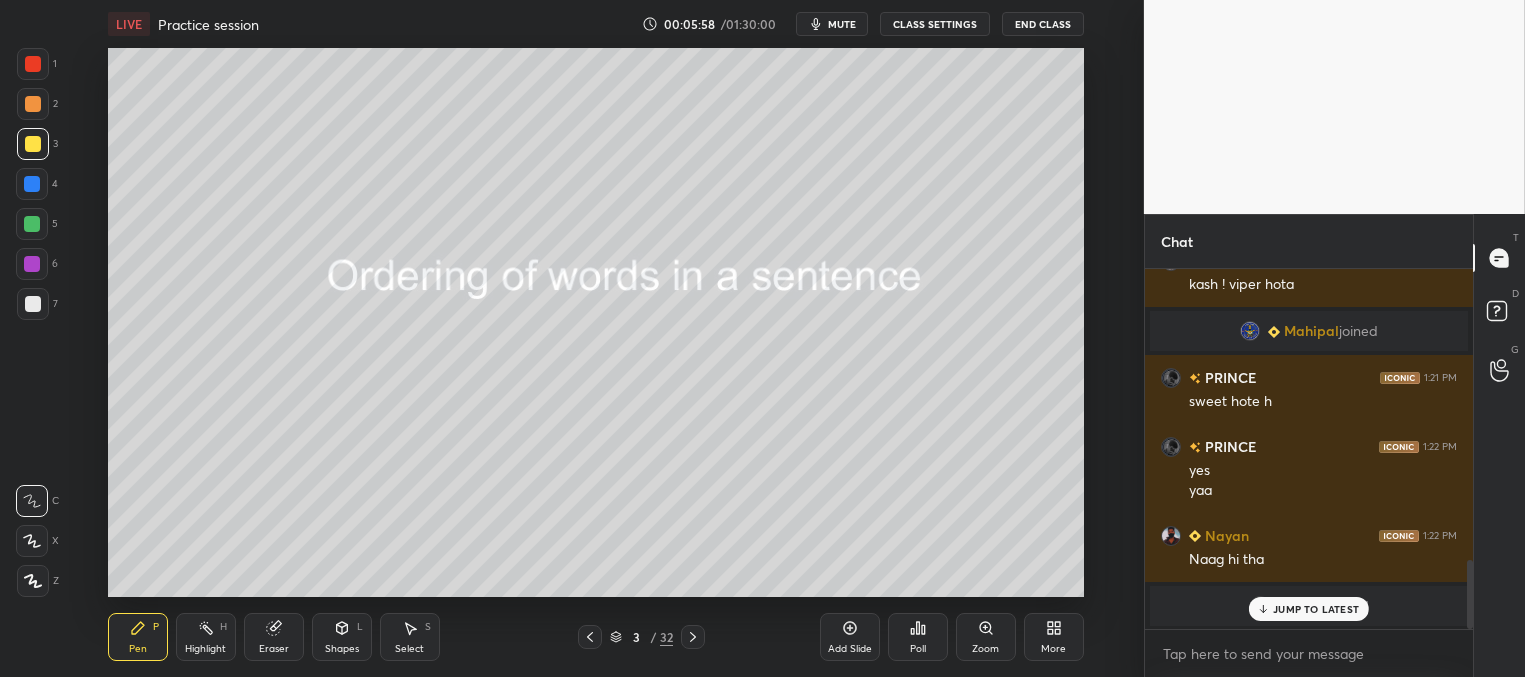 drag, startPoint x: 1280, startPoint y: 604, endPoint x: 1269, endPoint y: 594, distance: 14.866069 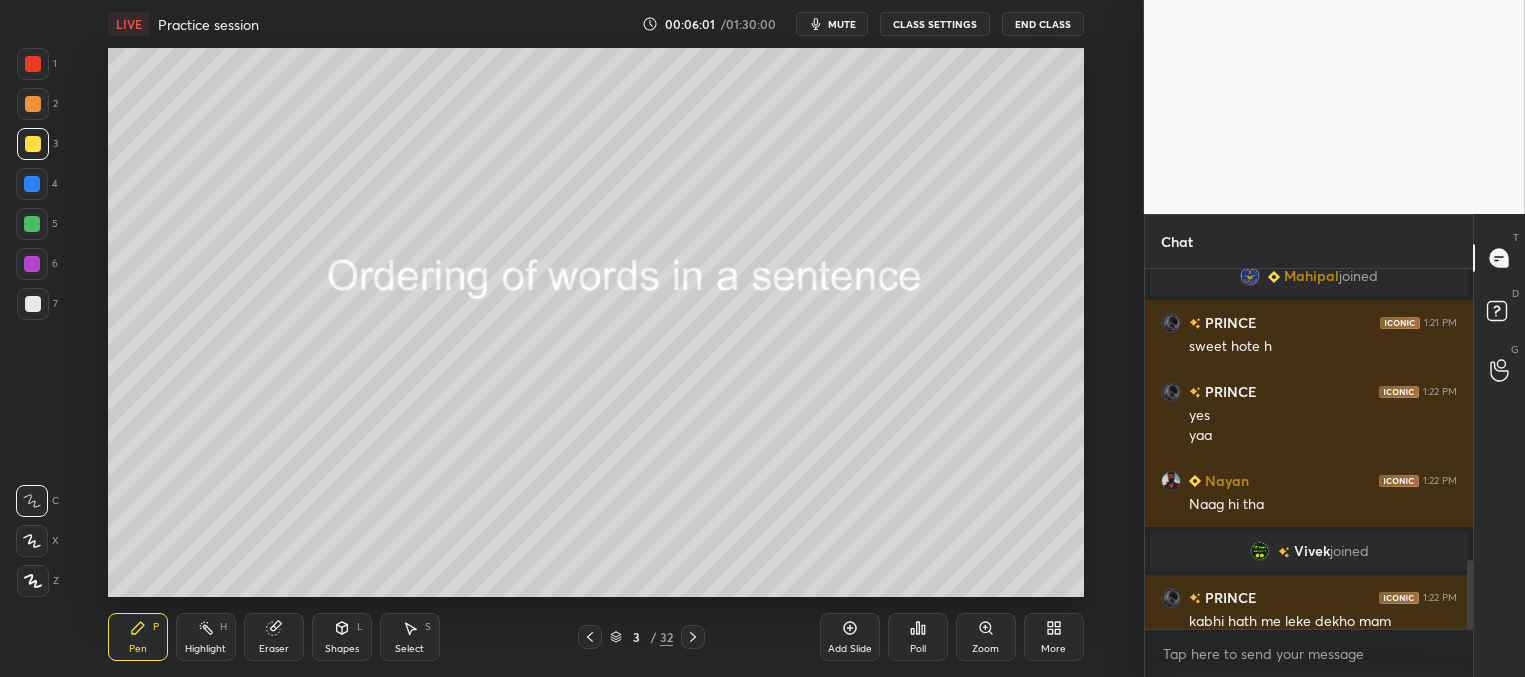 scroll, scrollTop: 1537, scrollLeft: 0, axis: vertical 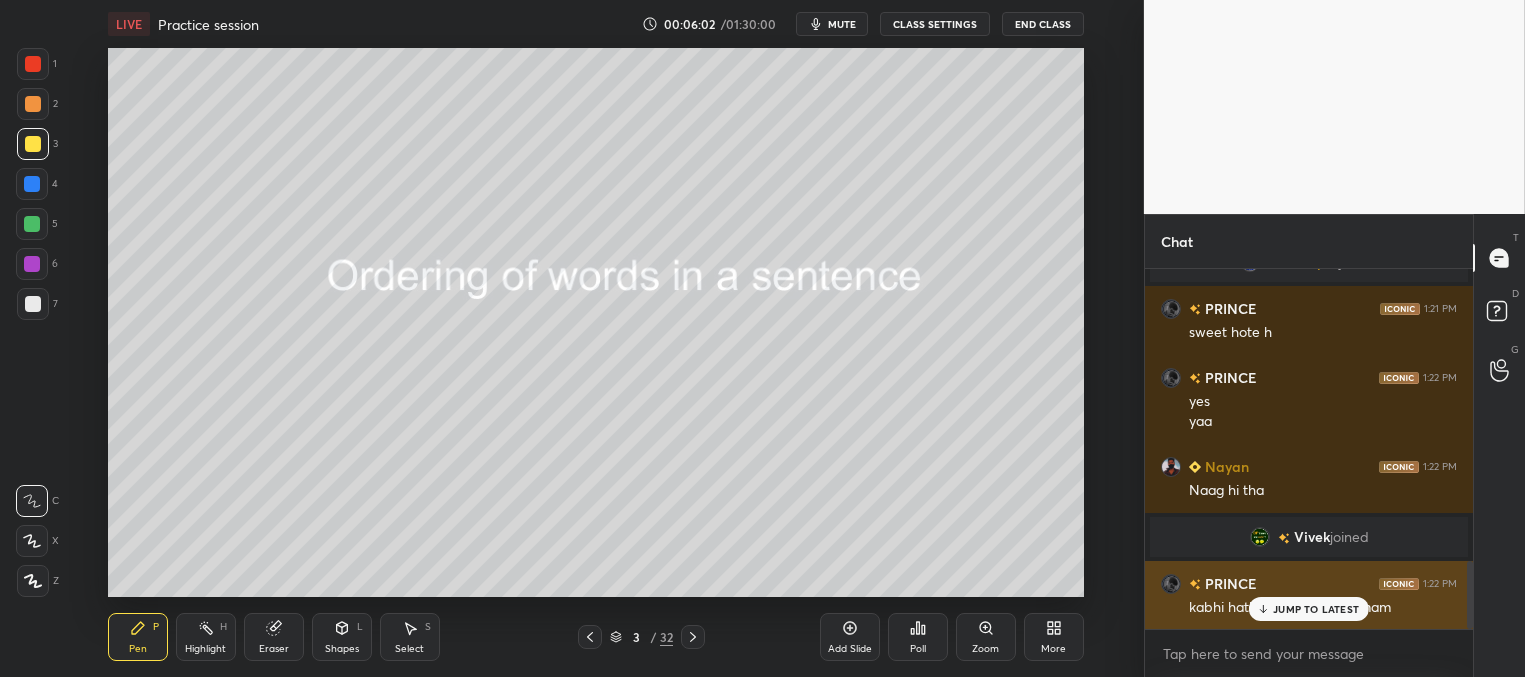 drag, startPoint x: 1283, startPoint y: 609, endPoint x: 1238, endPoint y: 595, distance: 47.127487 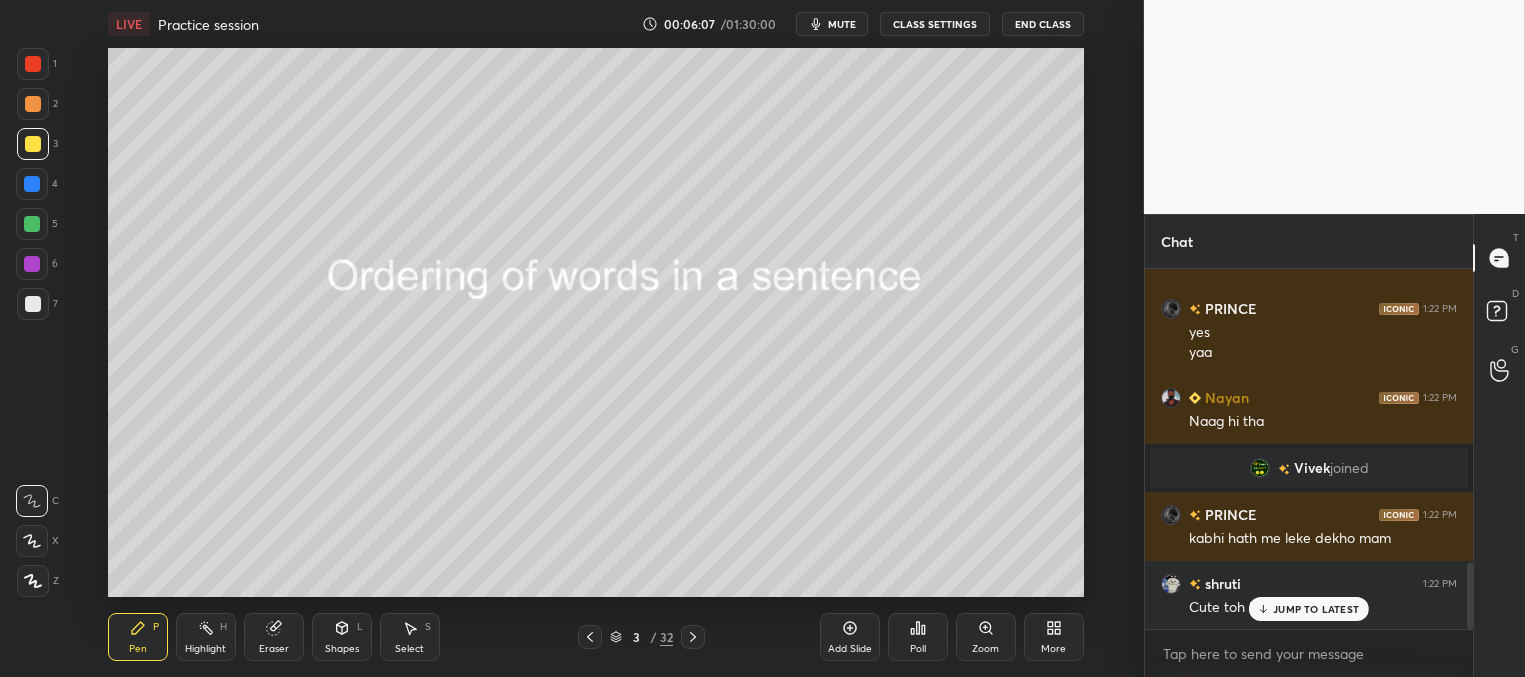 scroll, scrollTop: 1675, scrollLeft: 0, axis: vertical 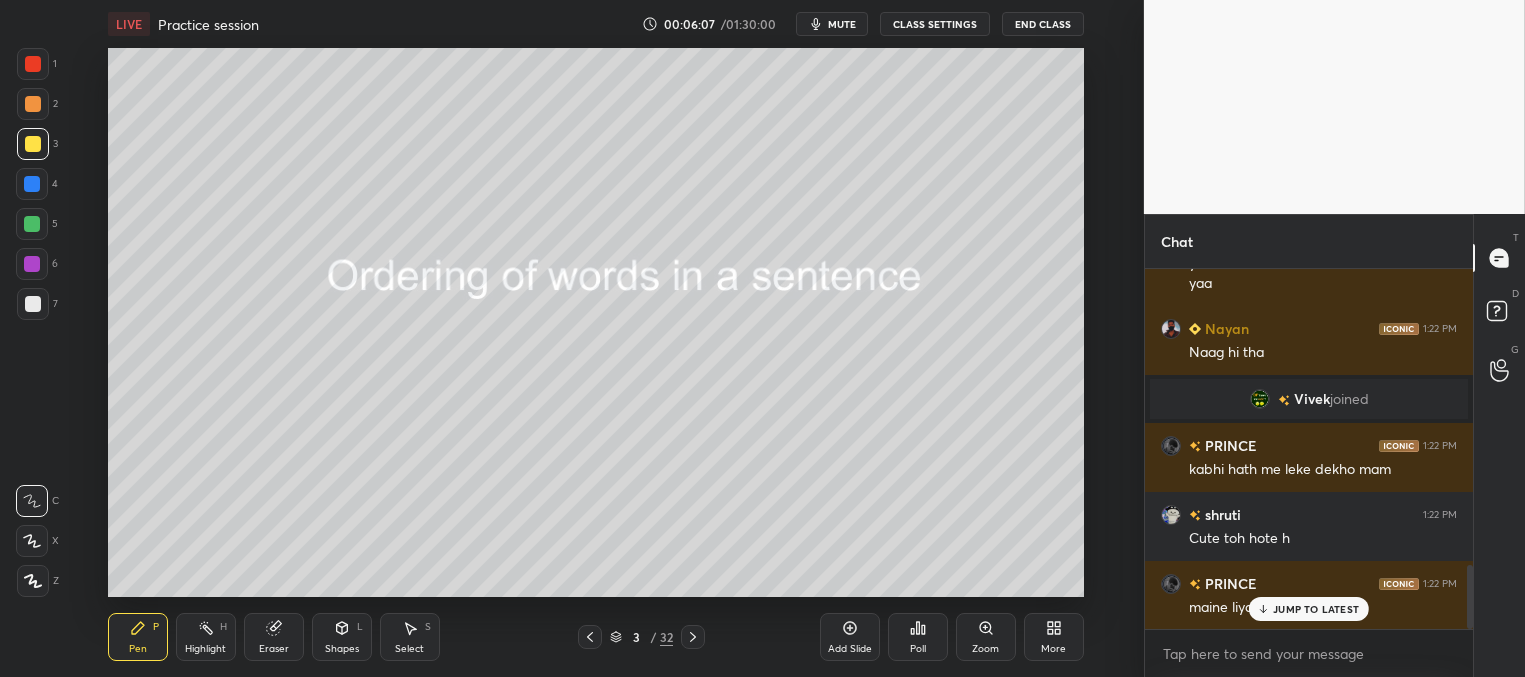 click on "JUMP TO LATEST" at bounding box center (1316, 609) 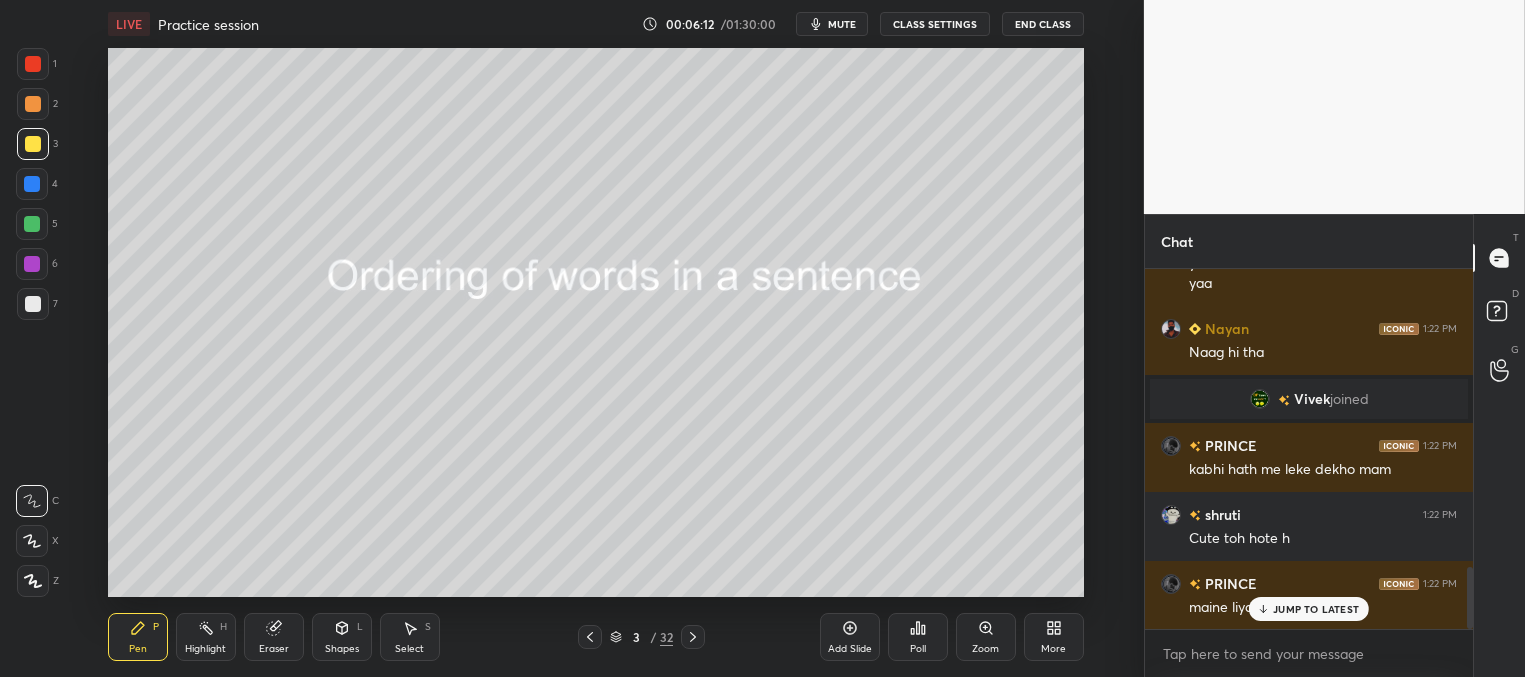 scroll, scrollTop: 1744, scrollLeft: 0, axis: vertical 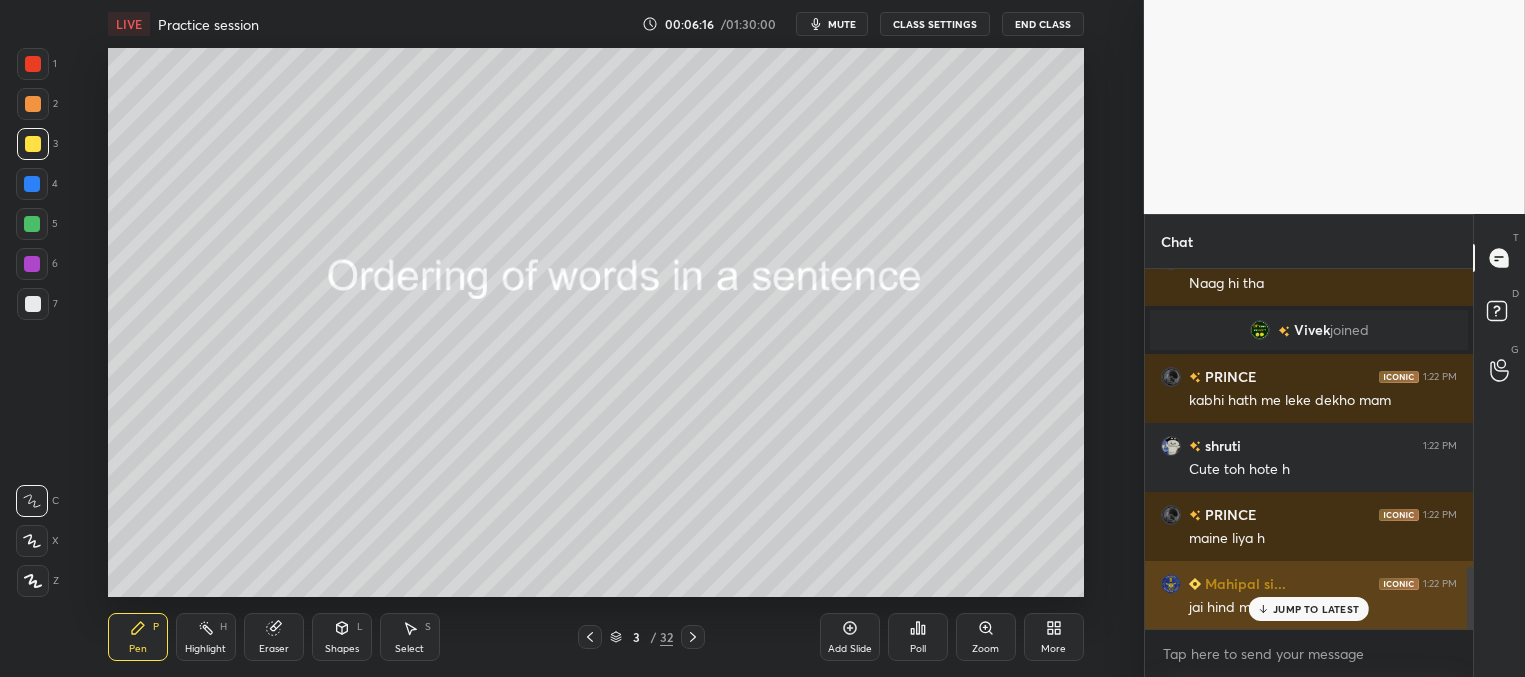 click on "JUMP TO LATEST" at bounding box center [1316, 609] 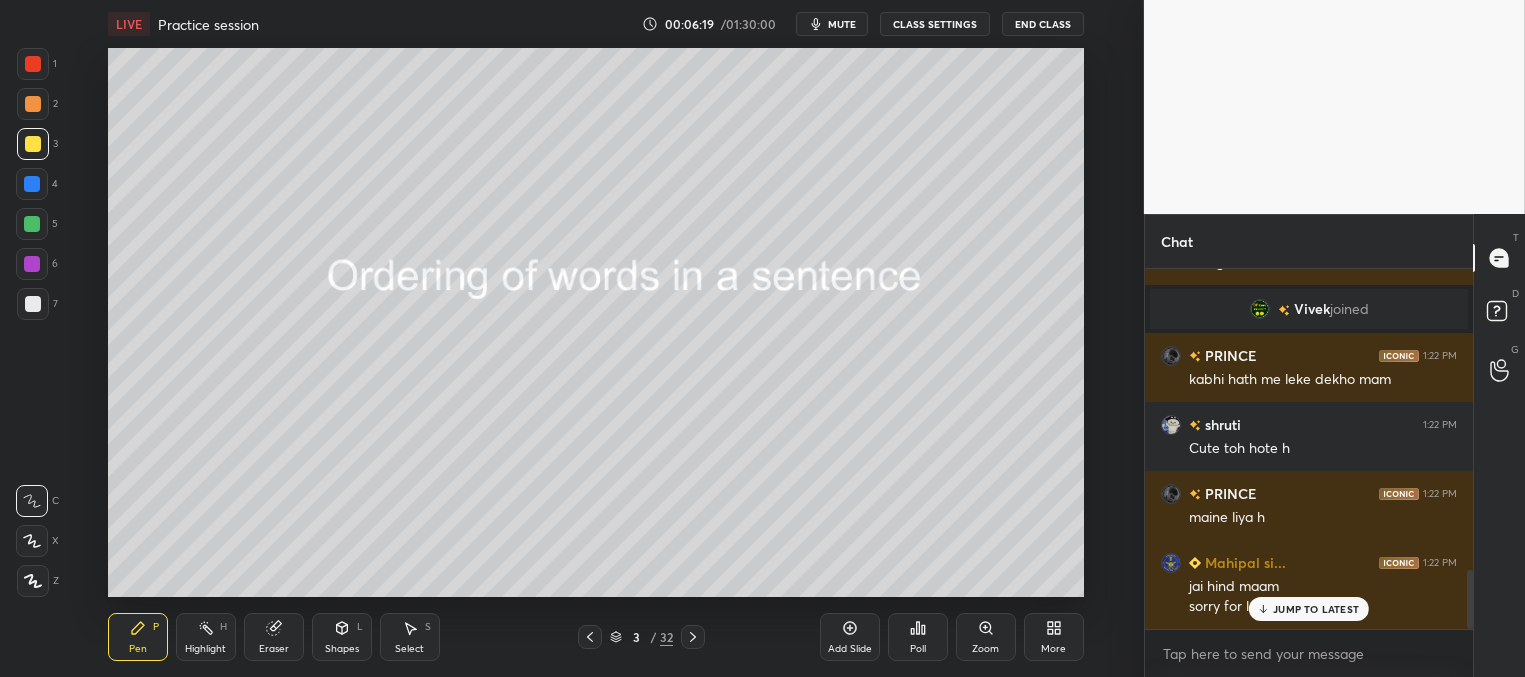 scroll, scrollTop: 1833, scrollLeft: 0, axis: vertical 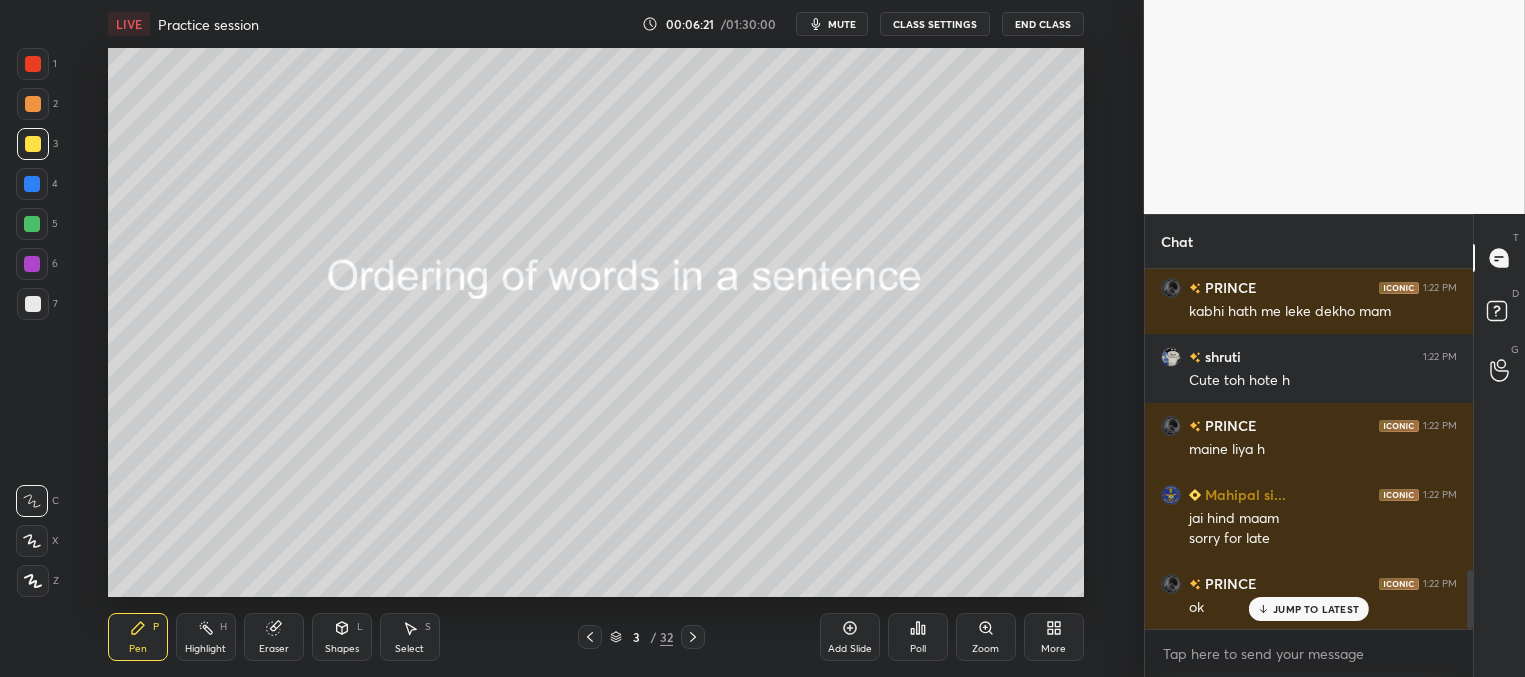 click on "JUMP TO LATEST" at bounding box center (1316, 609) 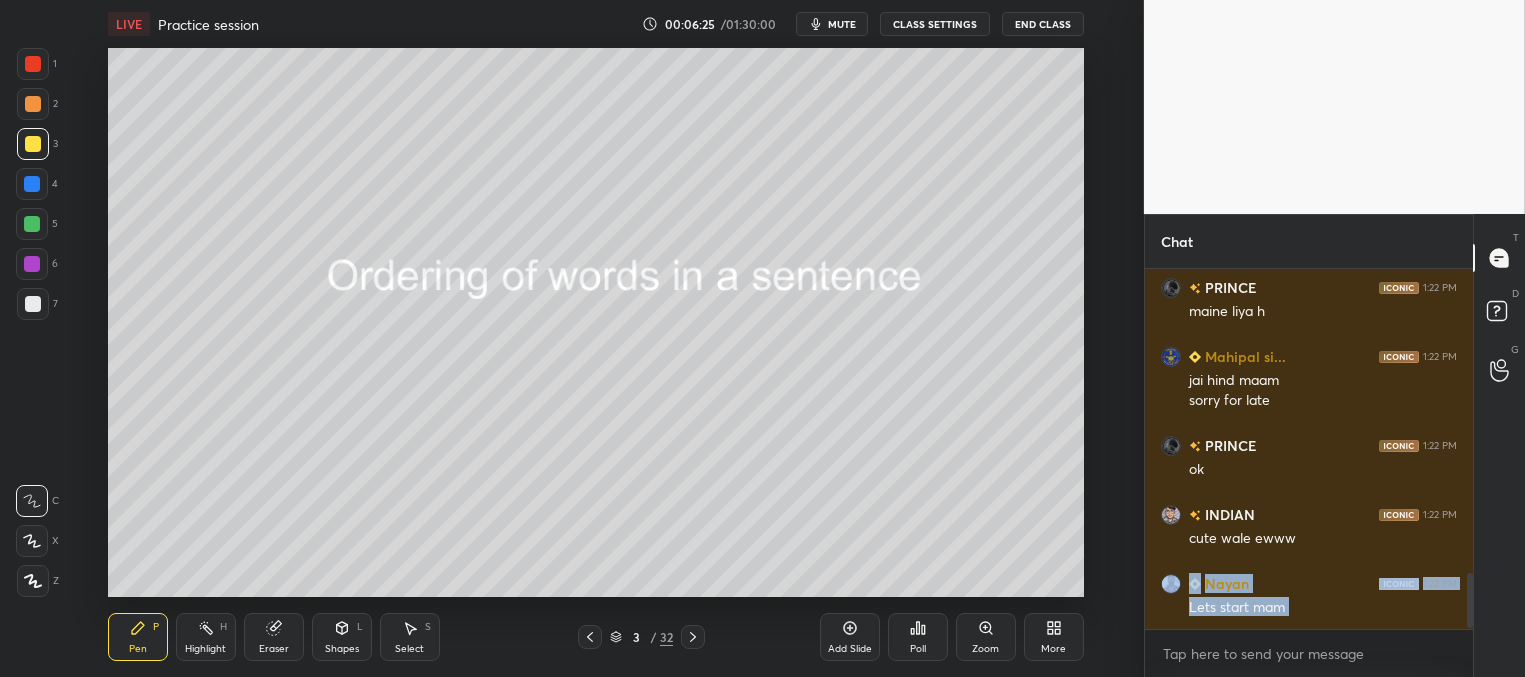 scroll, scrollTop: 2040, scrollLeft: 0, axis: vertical 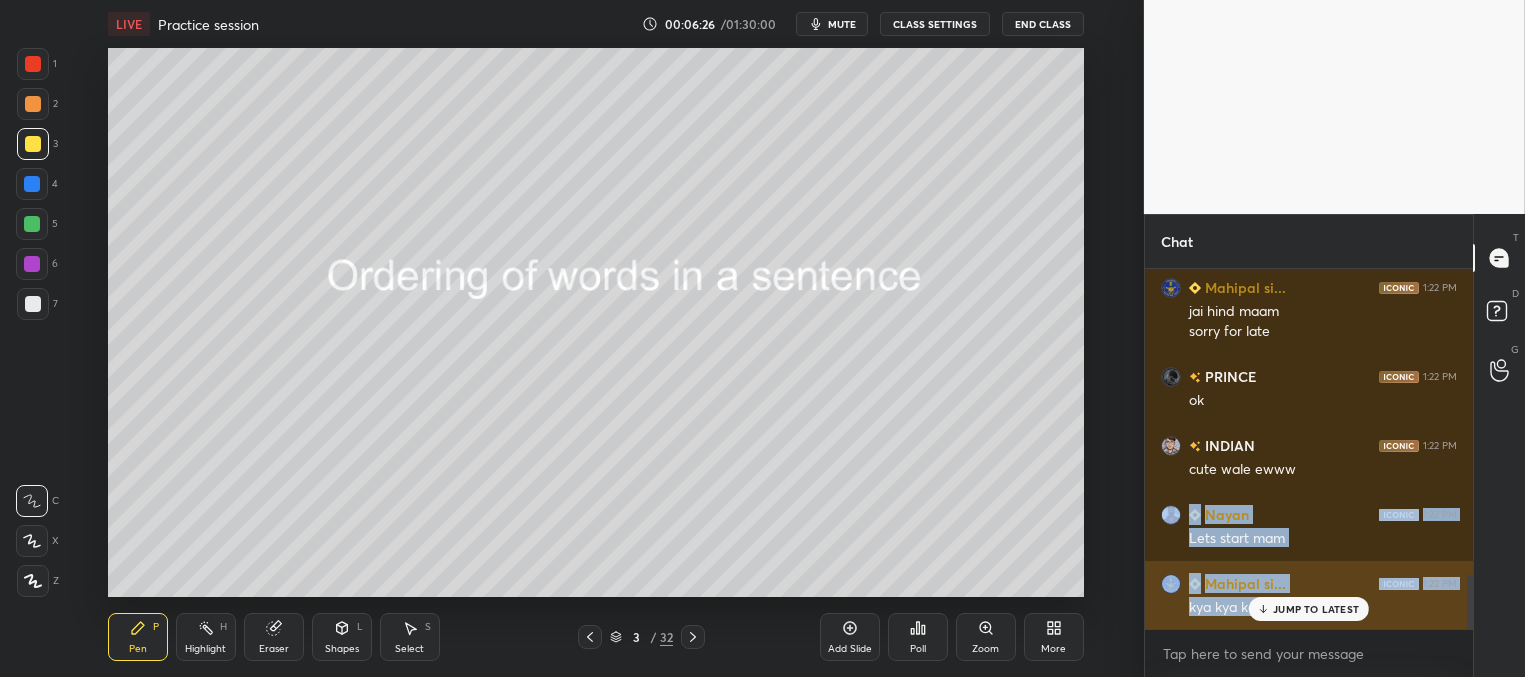 click on "kya kya kera diya ??" at bounding box center [1323, 608] 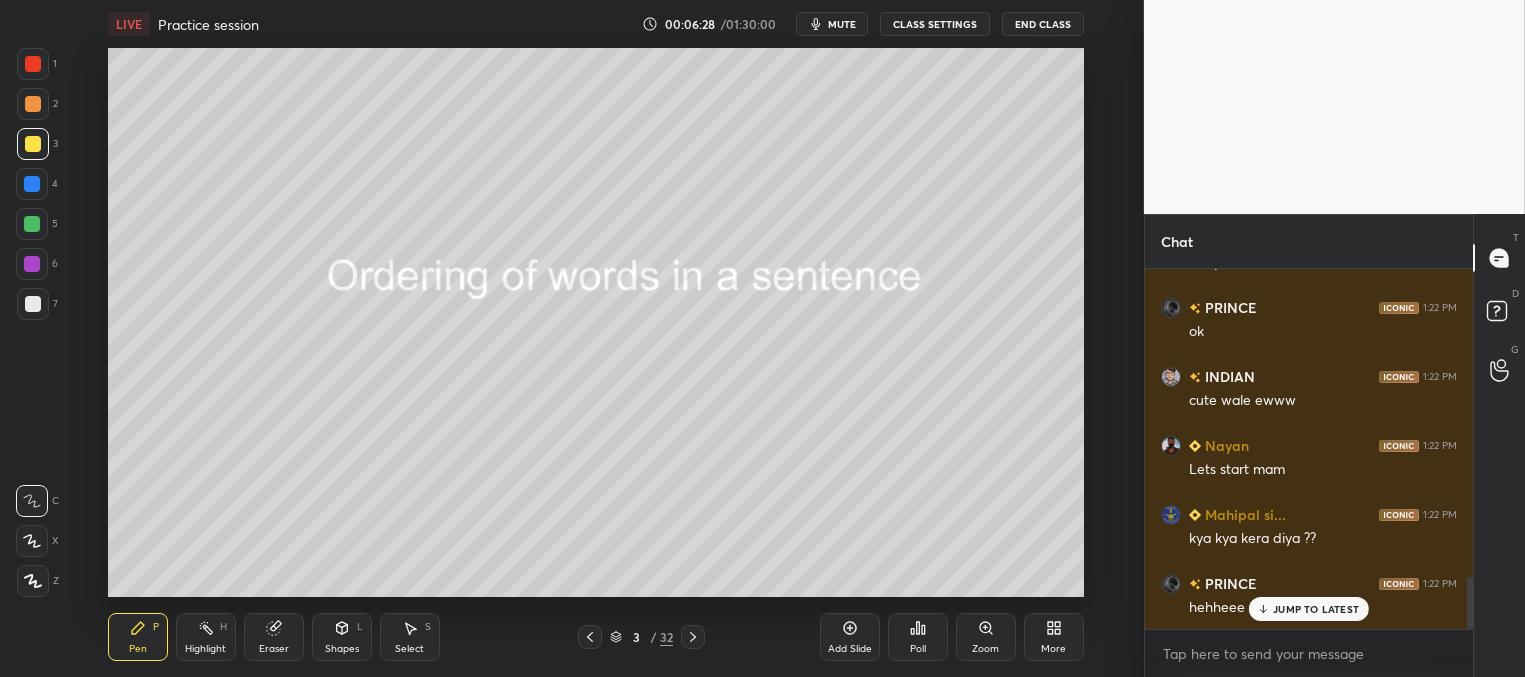 click on "JUMP TO LATEST" at bounding box center (1316, 609) 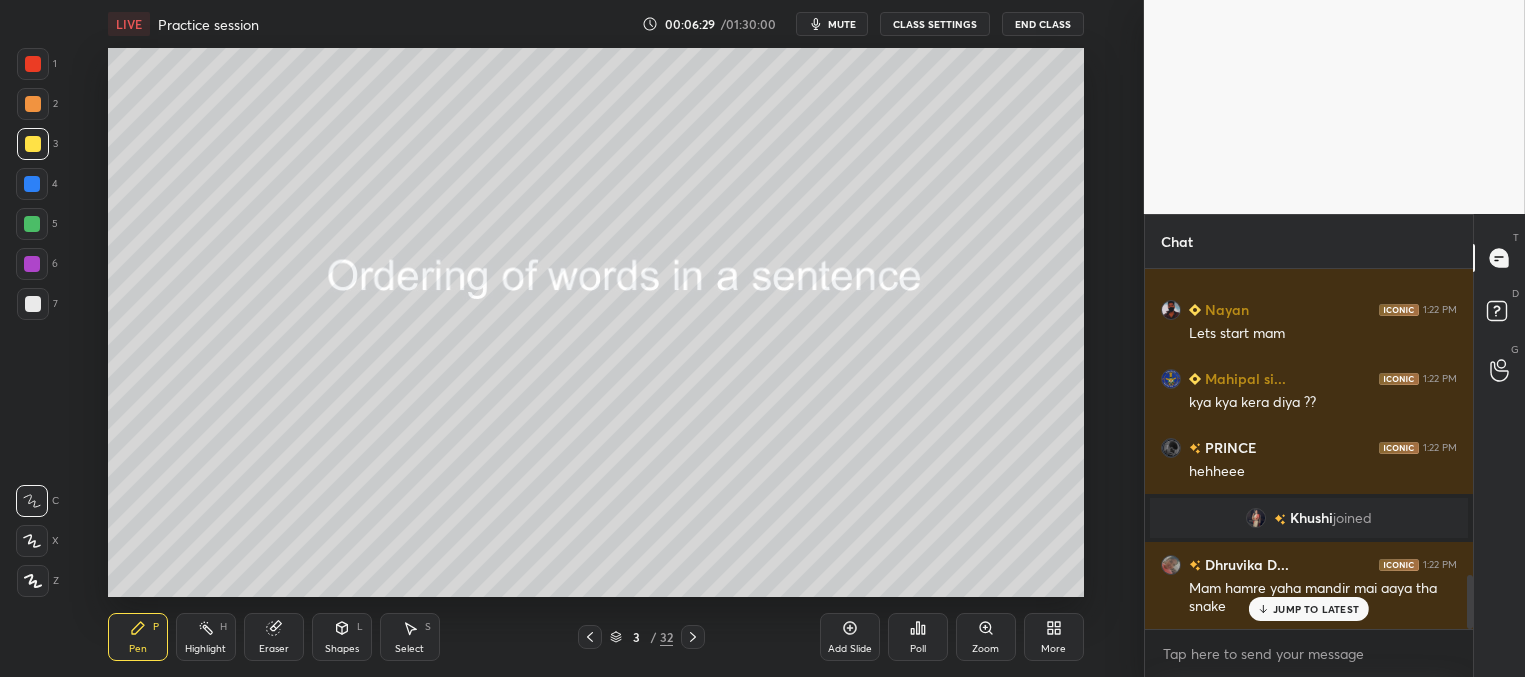 scroll, scrollTop: 2057, scrollLeft: 0, axis: vertical 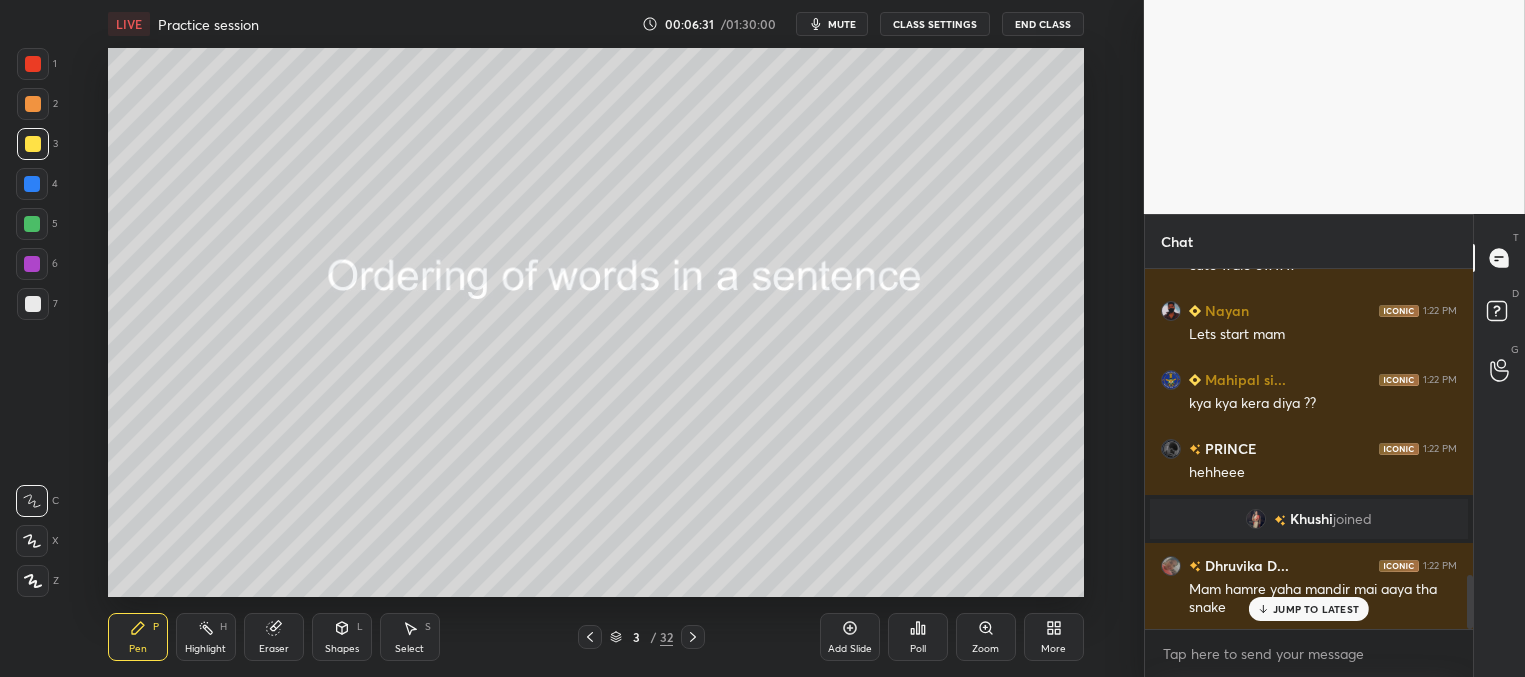 click on "JUMP TO LATEST" at bounding box center [1316, 609] 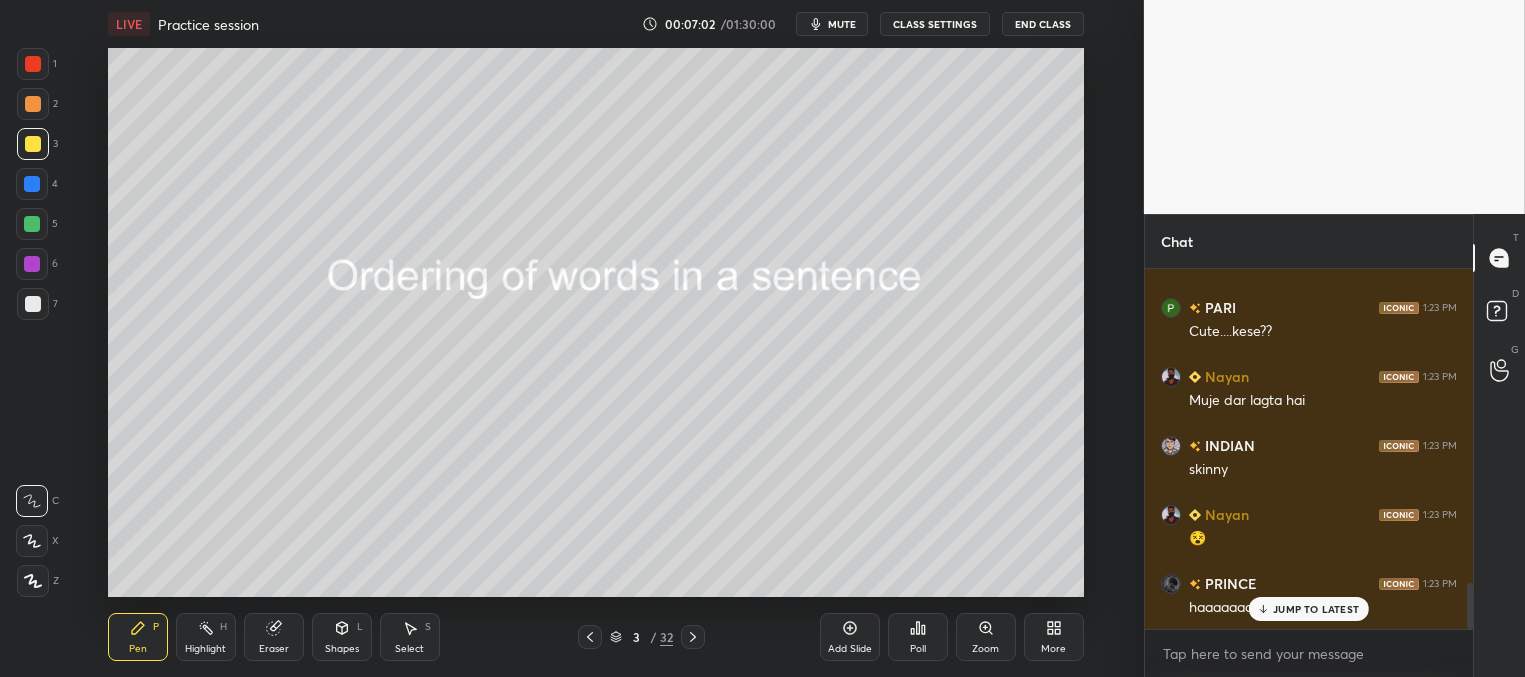 scroll, scrollTop: 2471, scrollLeft: 0, axis: vertical 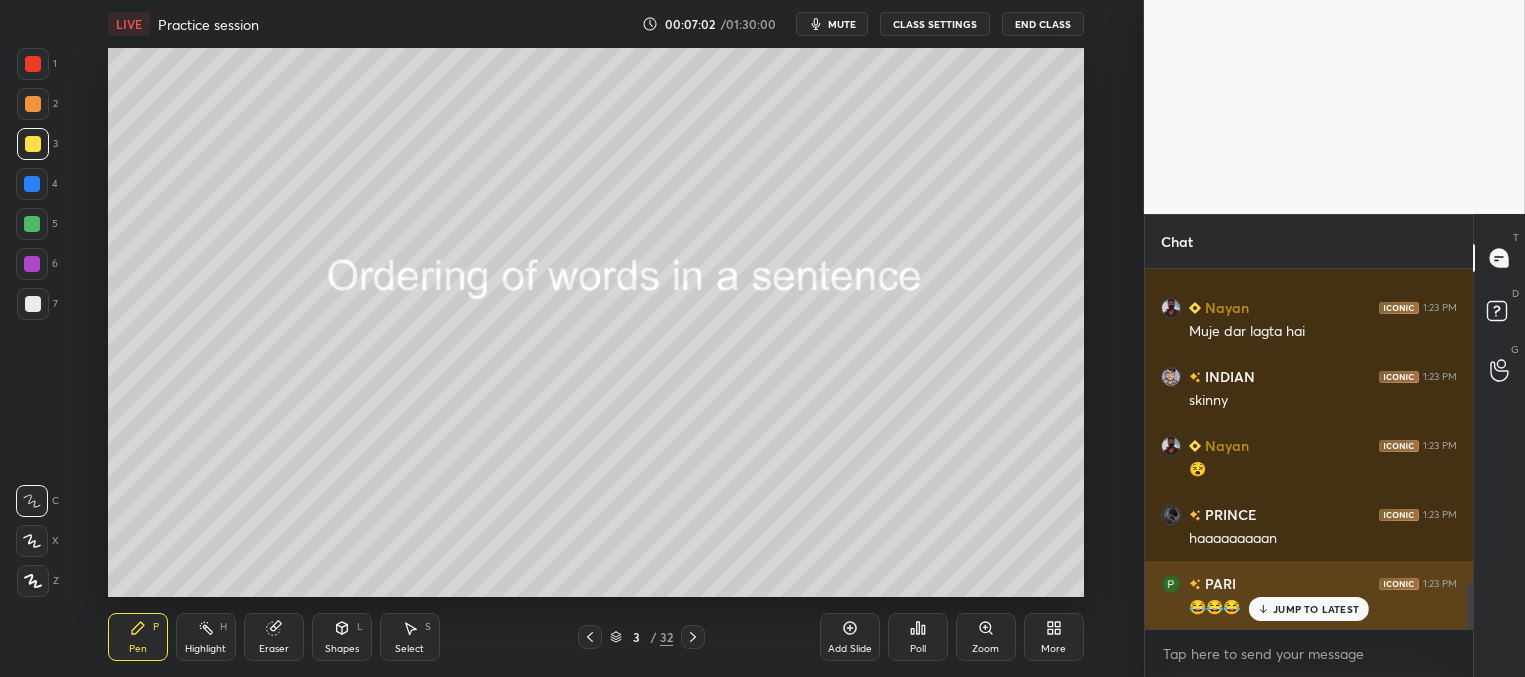 drag, startPoint x: 1288, startPoint y: 614, endPoint x: 1265, endPoint y: 603, distance: 25.495098 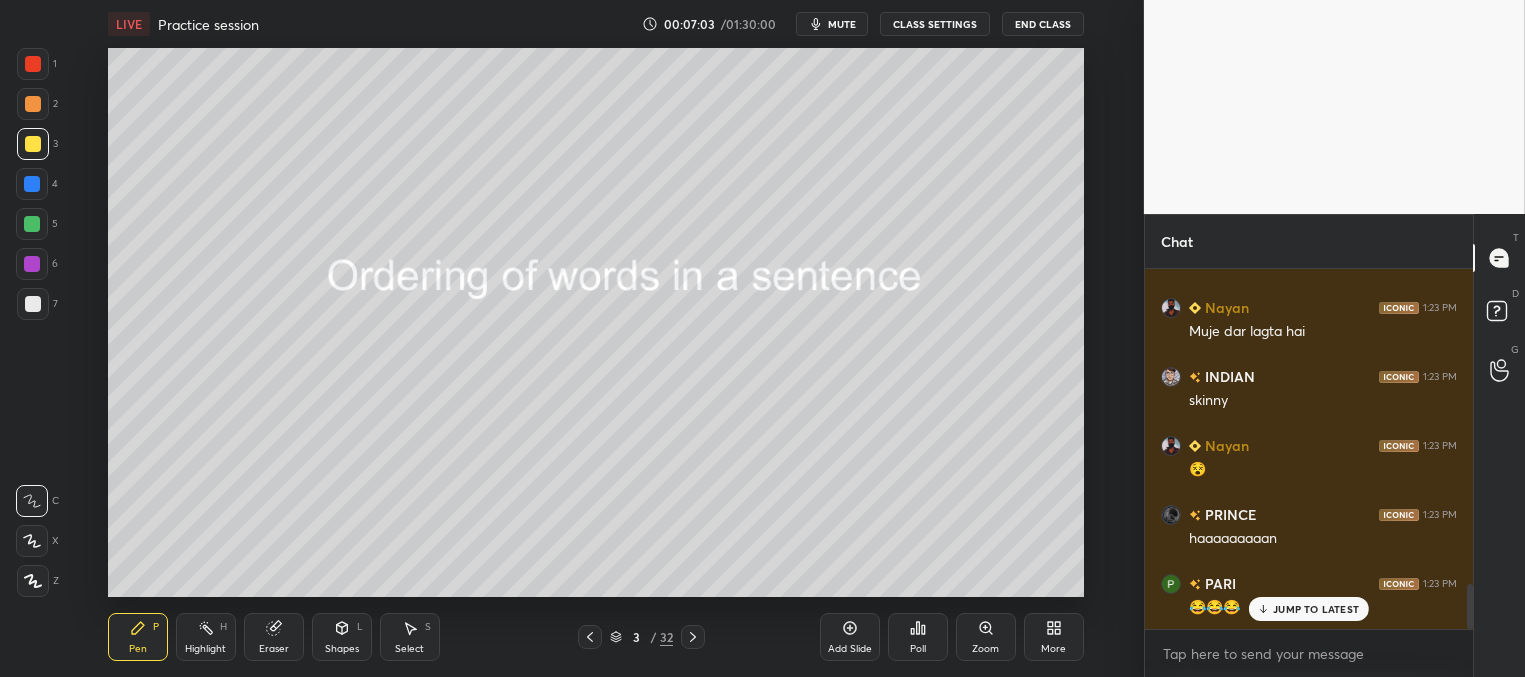 scroll, scrollTop: 2540, scrollLeft: 0, axis: vertical 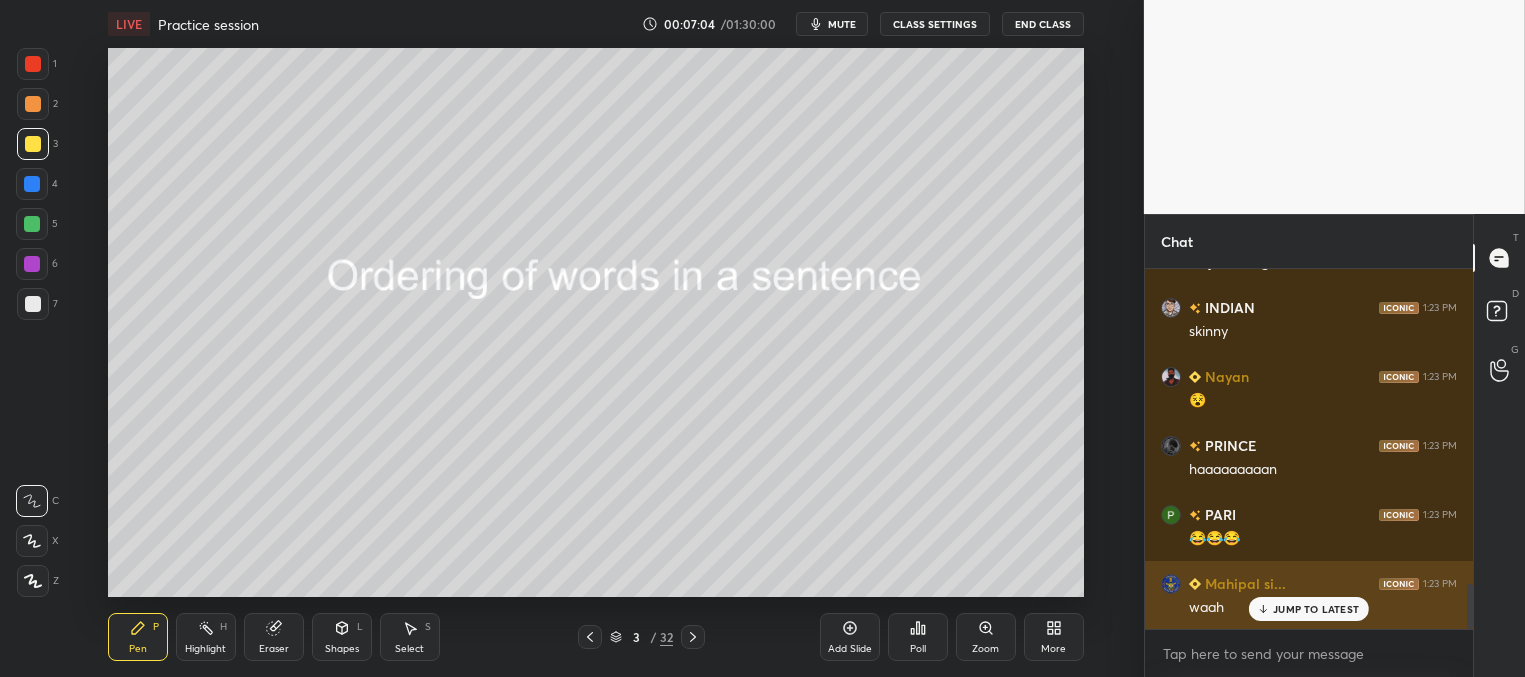 click on "JUMP TO LATEST" at bounding box center (1316, 609) 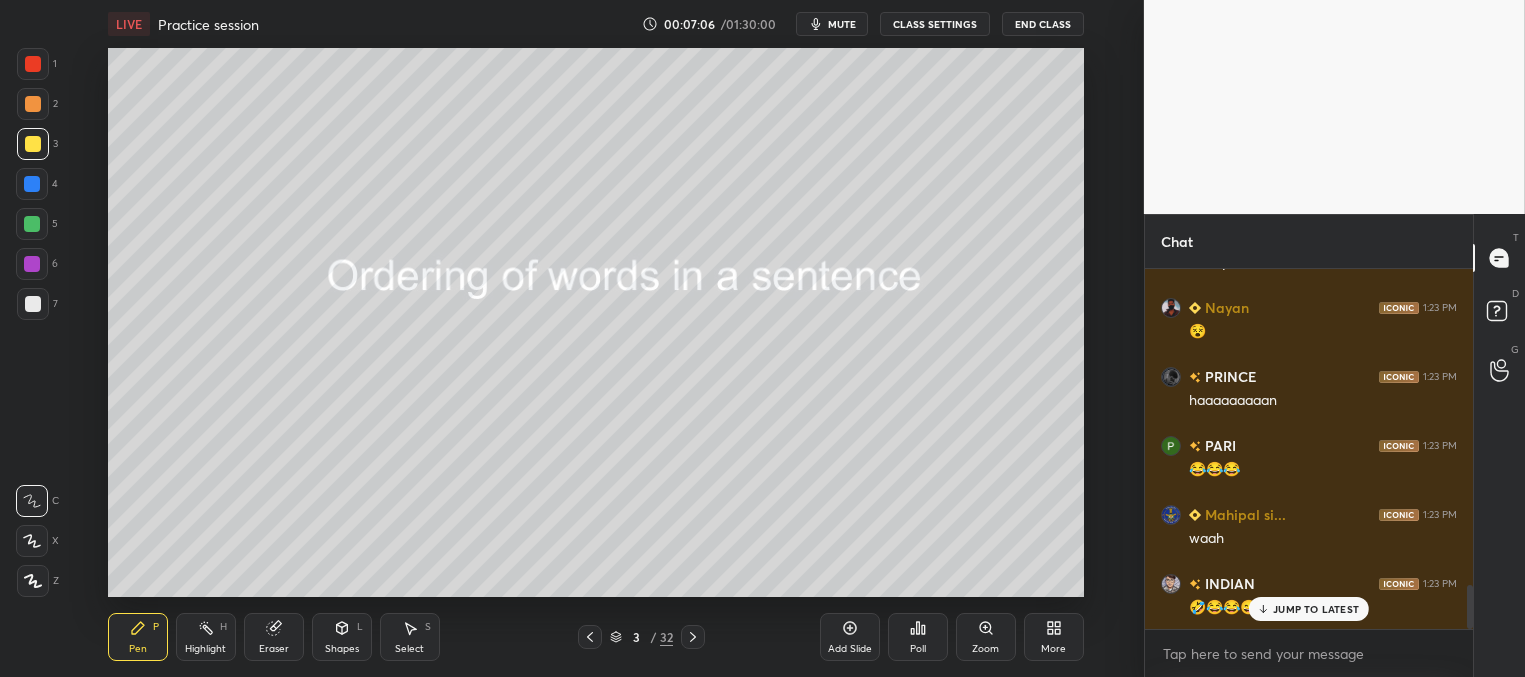 scroll, scrollTop: 2678, scrollLeft: 0, axis: vertical 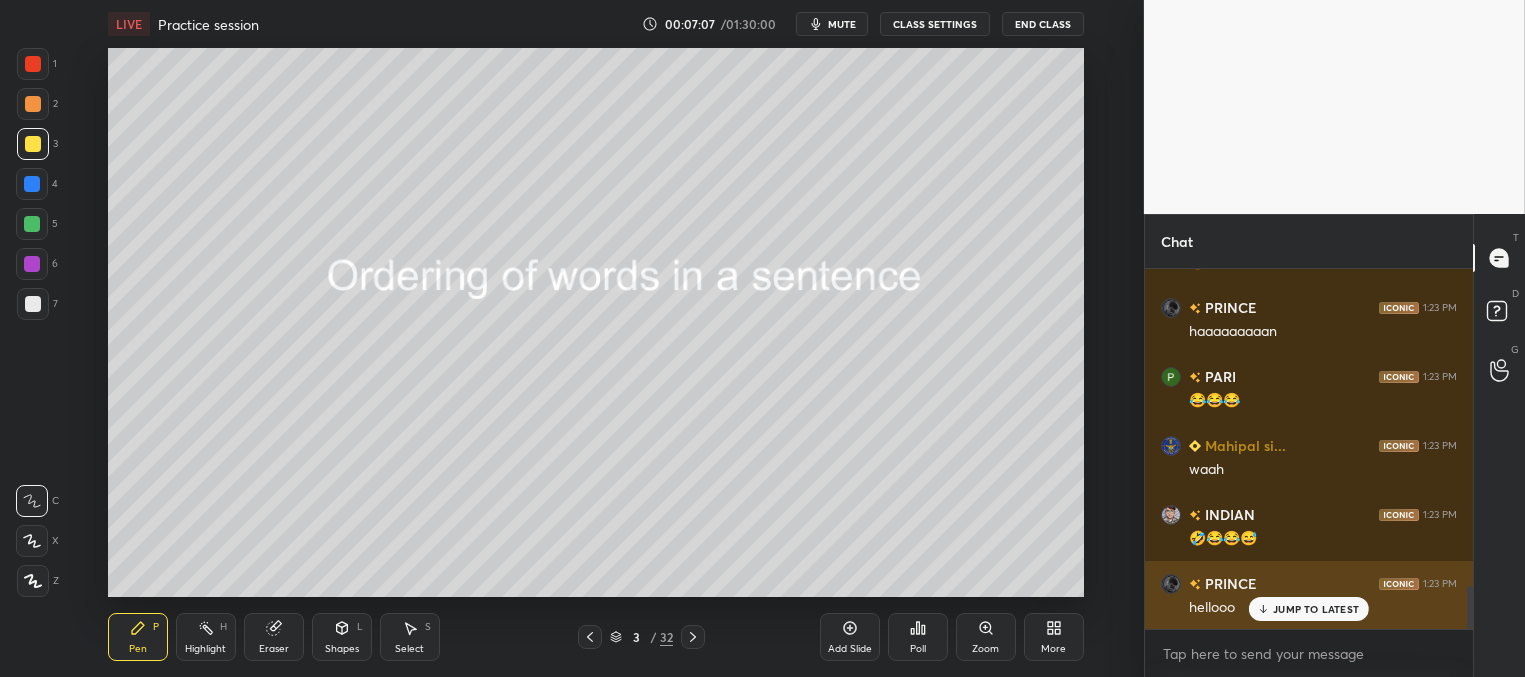 click on "JUMP TO LATEST" at bounding box center [1316, 609] 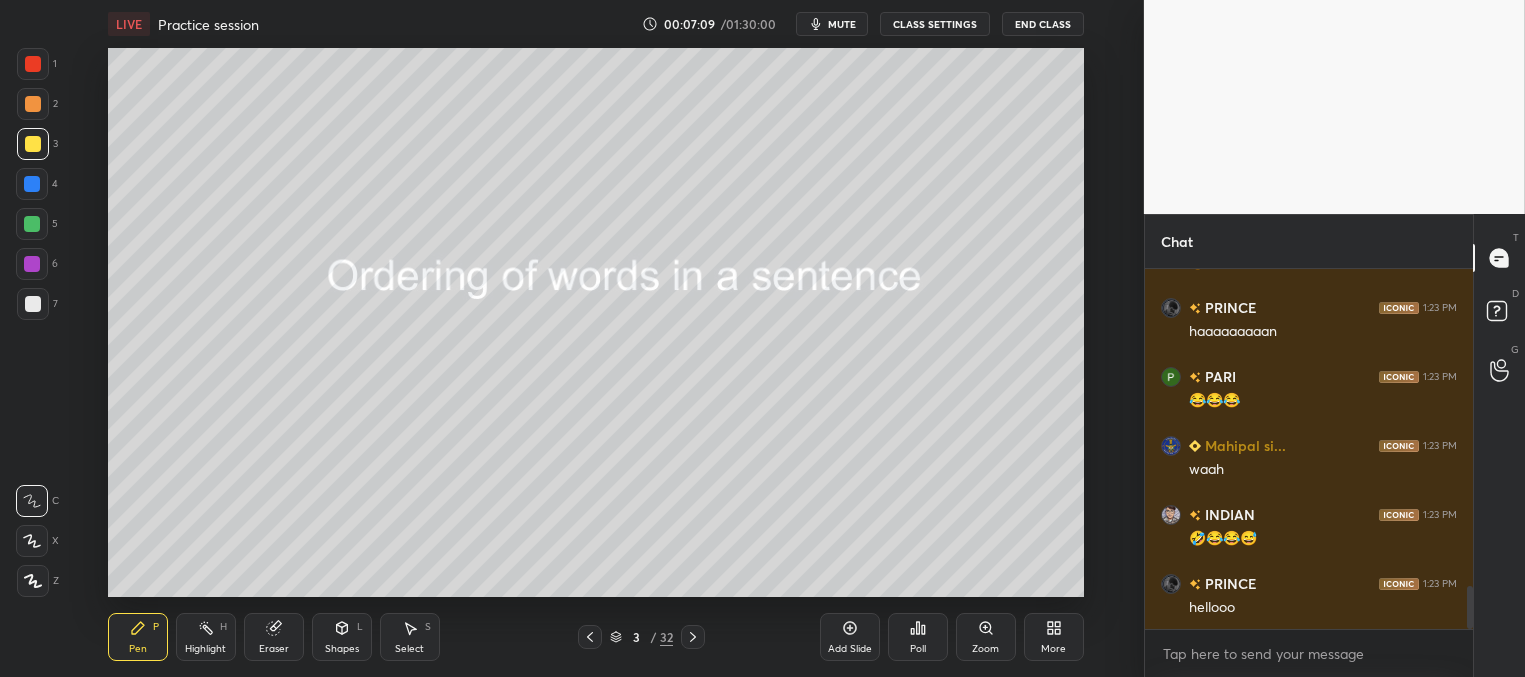 click 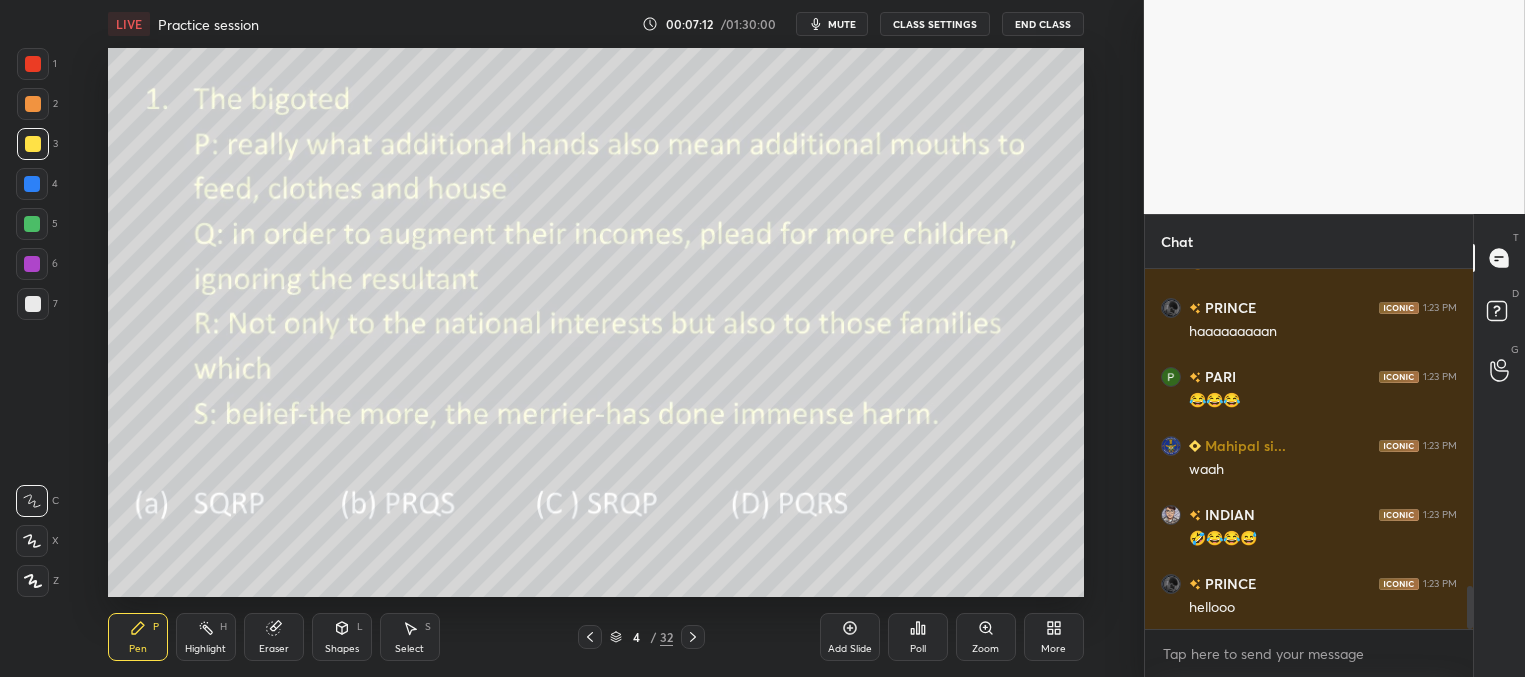 click on "Poll" at bounding box center [918, 637] 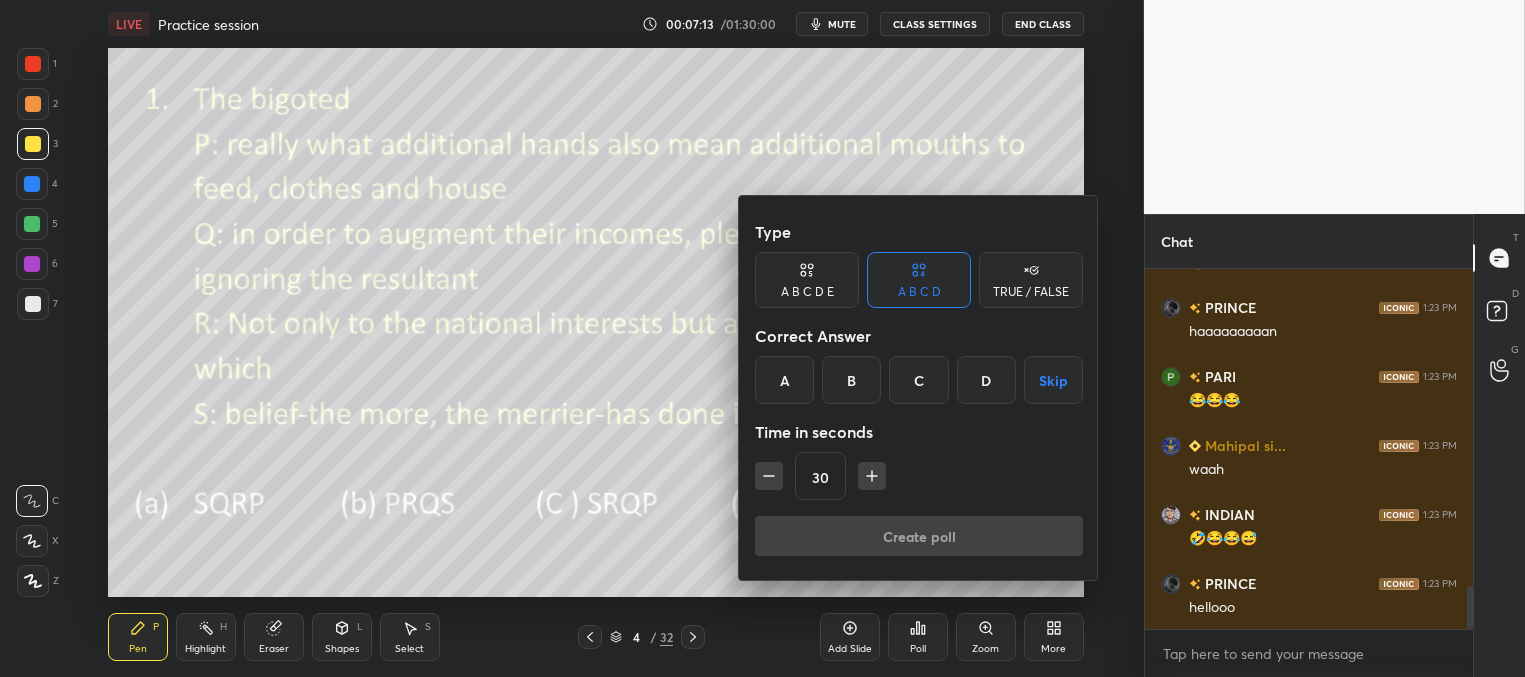 click 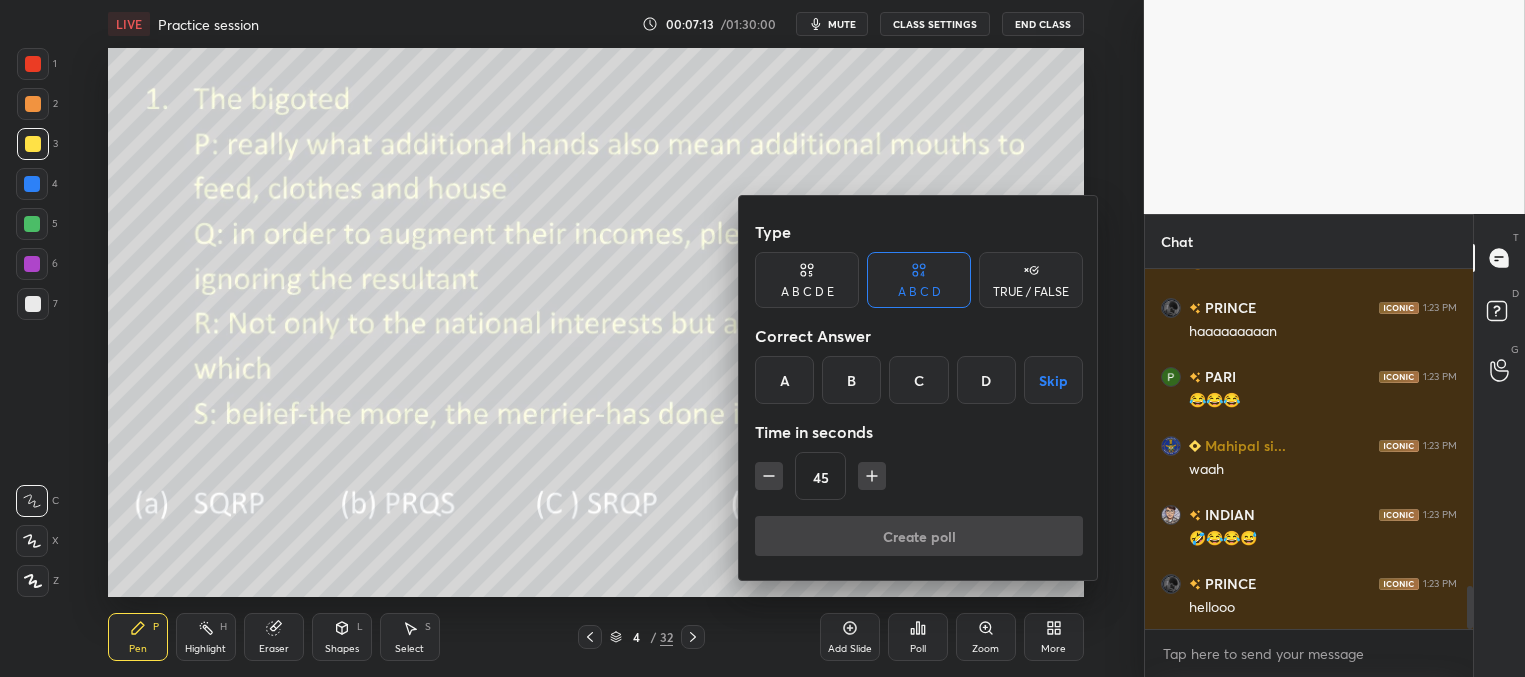 scroll, scrollTop: 2747, scrollLeft: 0, axis: vertical 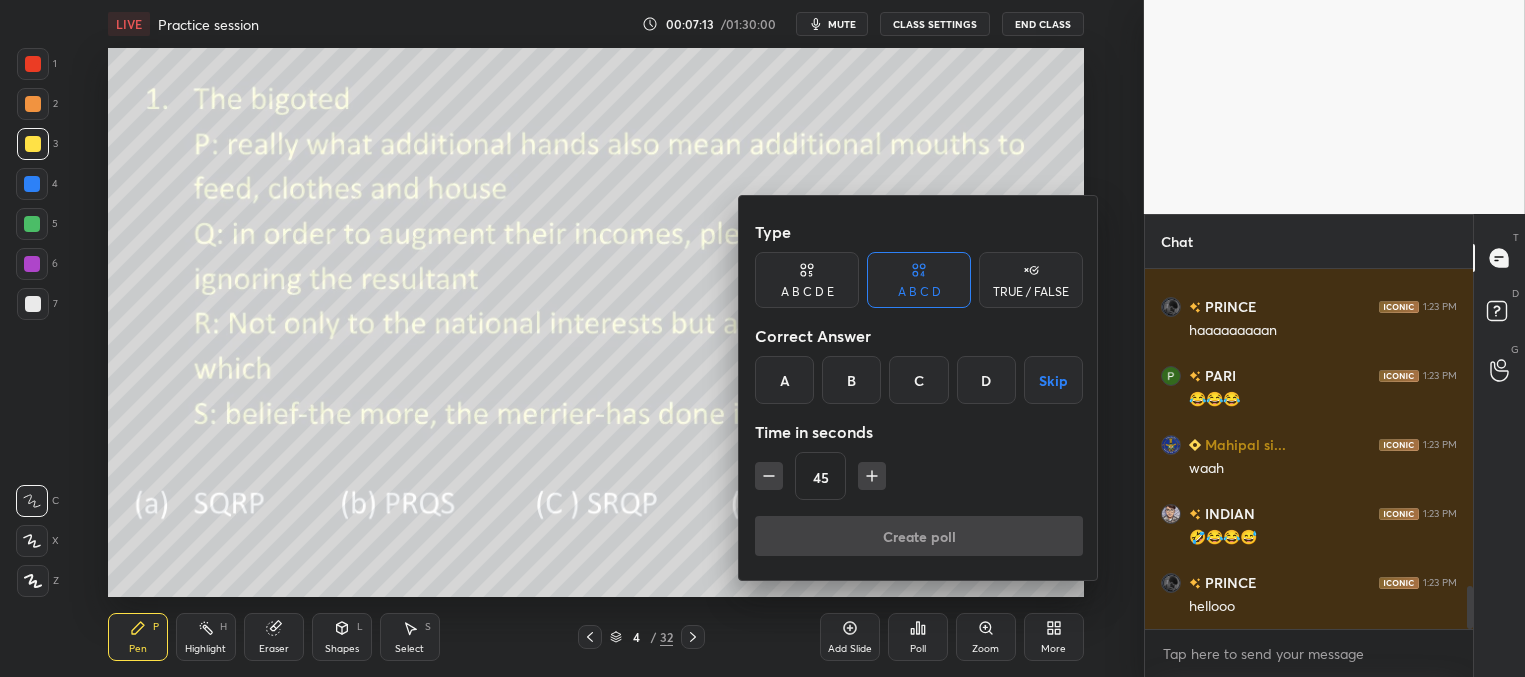 click 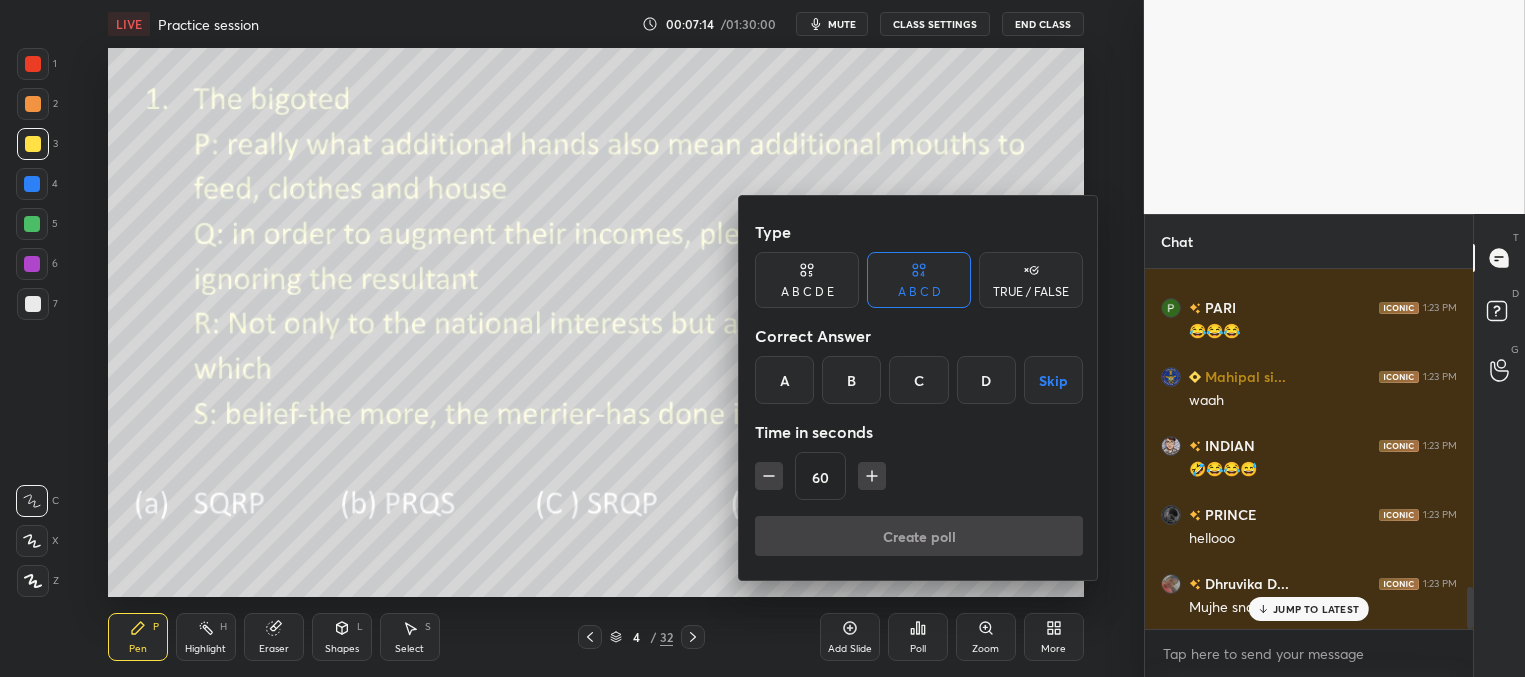 click on "C" at bounding box center [918, 380] 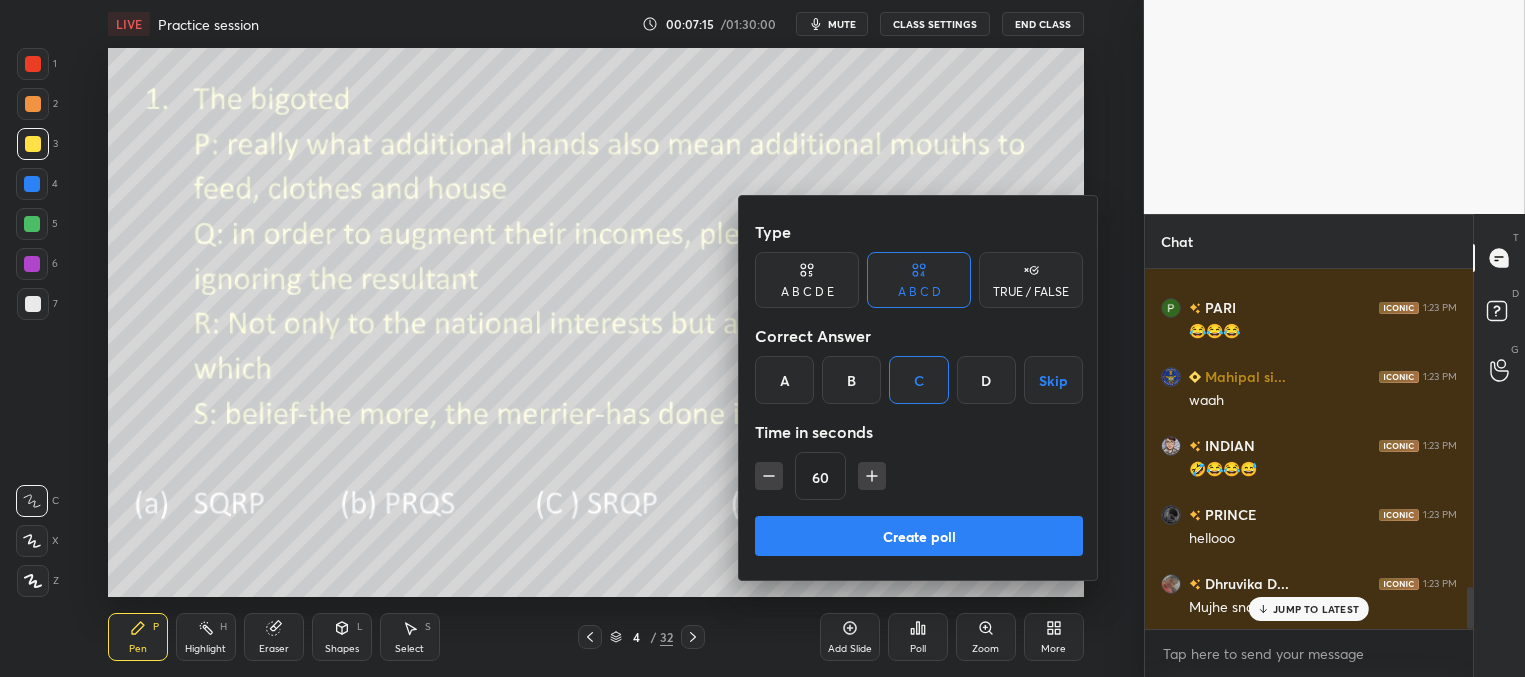 click on "Create poll" at bounding box center [919, 536] 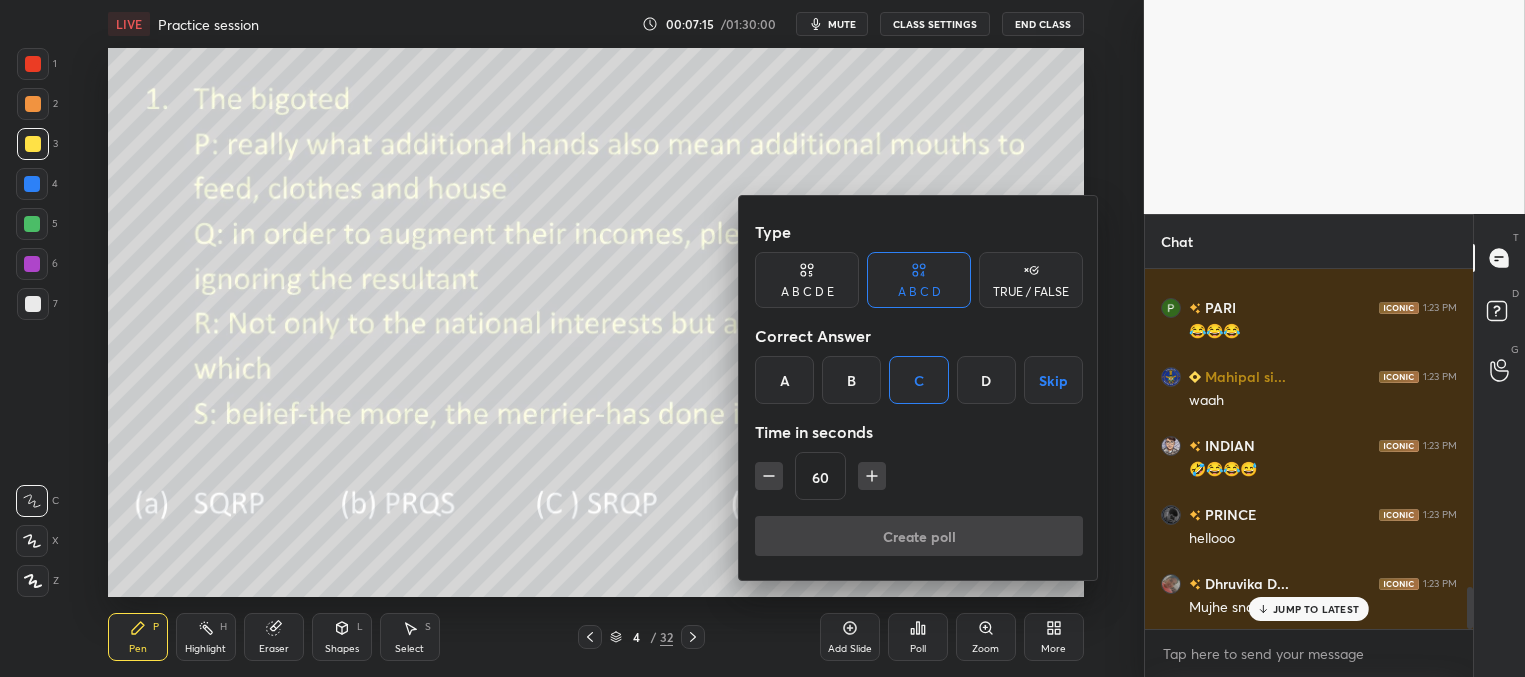 scroll, scrollTop: 302, scrollLeft: 322, axis: both 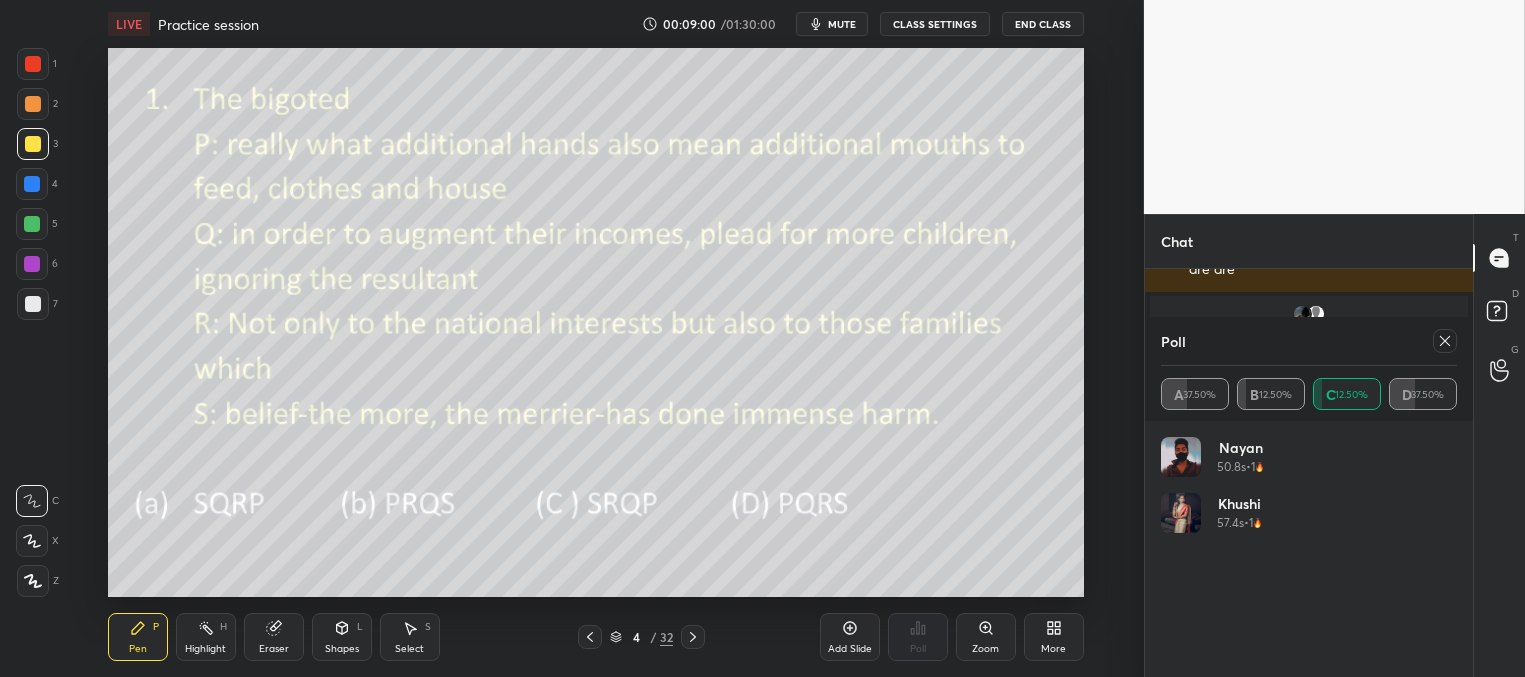 drag, startPoint x: 1445, startPoint y: 340, endPoint x: 1423, endPoint y: 340, distance: 22 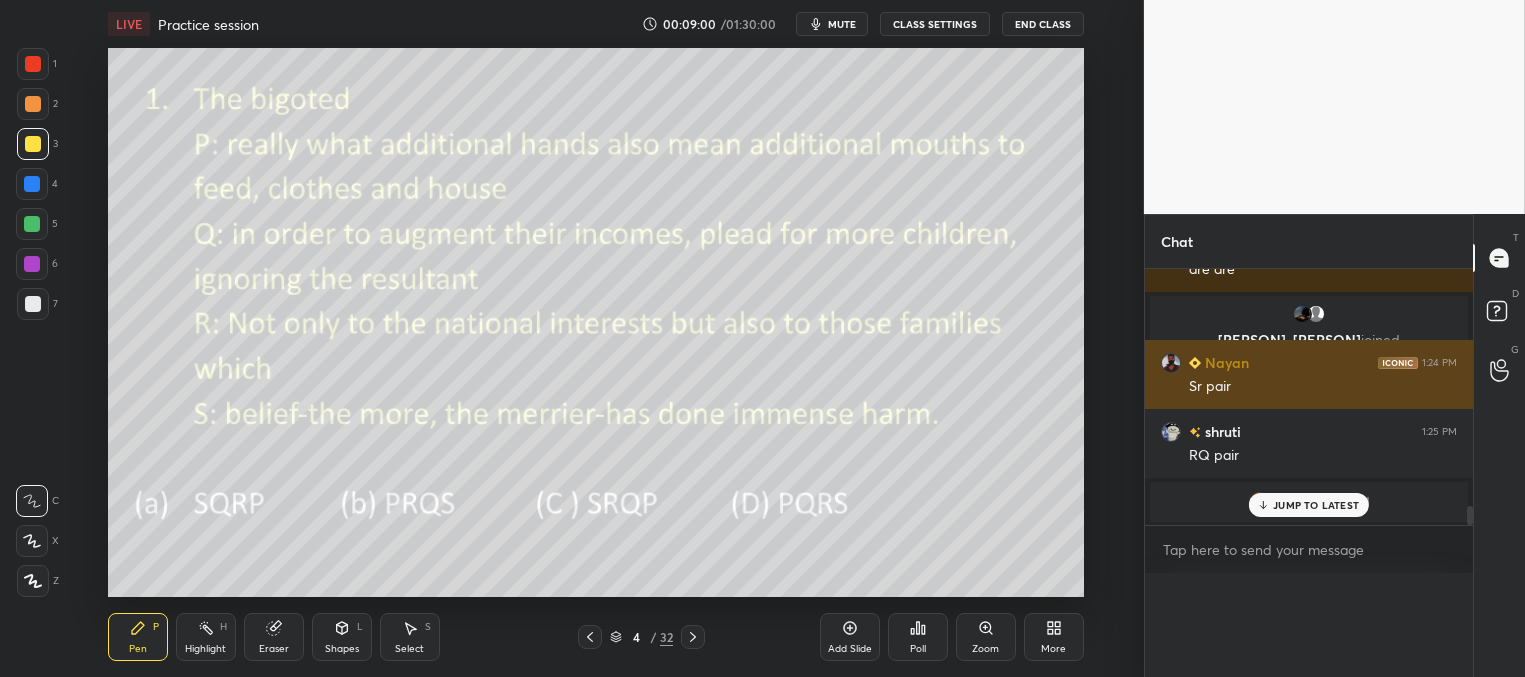 scroll, scrollTop: 165, scrollLeft: 291, axis: both 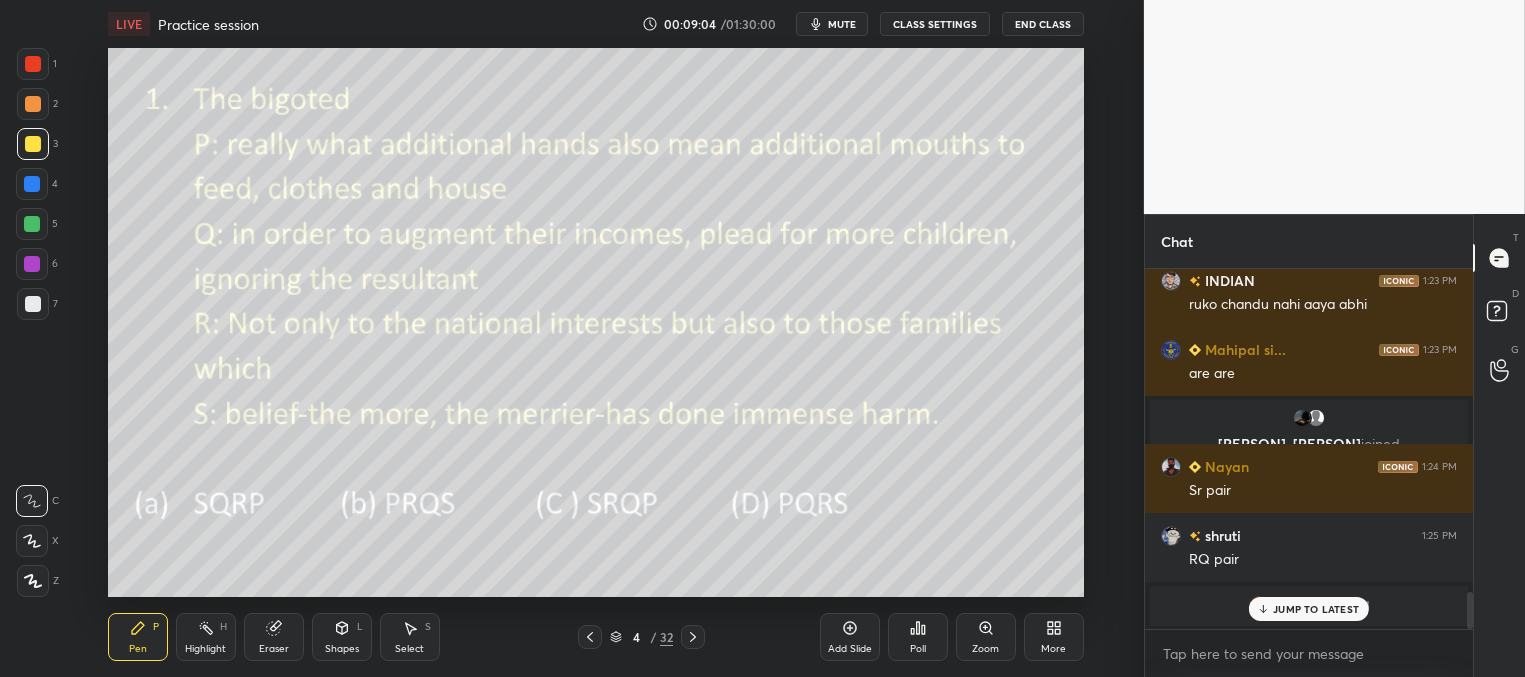 click on "JUMP TO LATEST" at bounding box center [1316, 609] 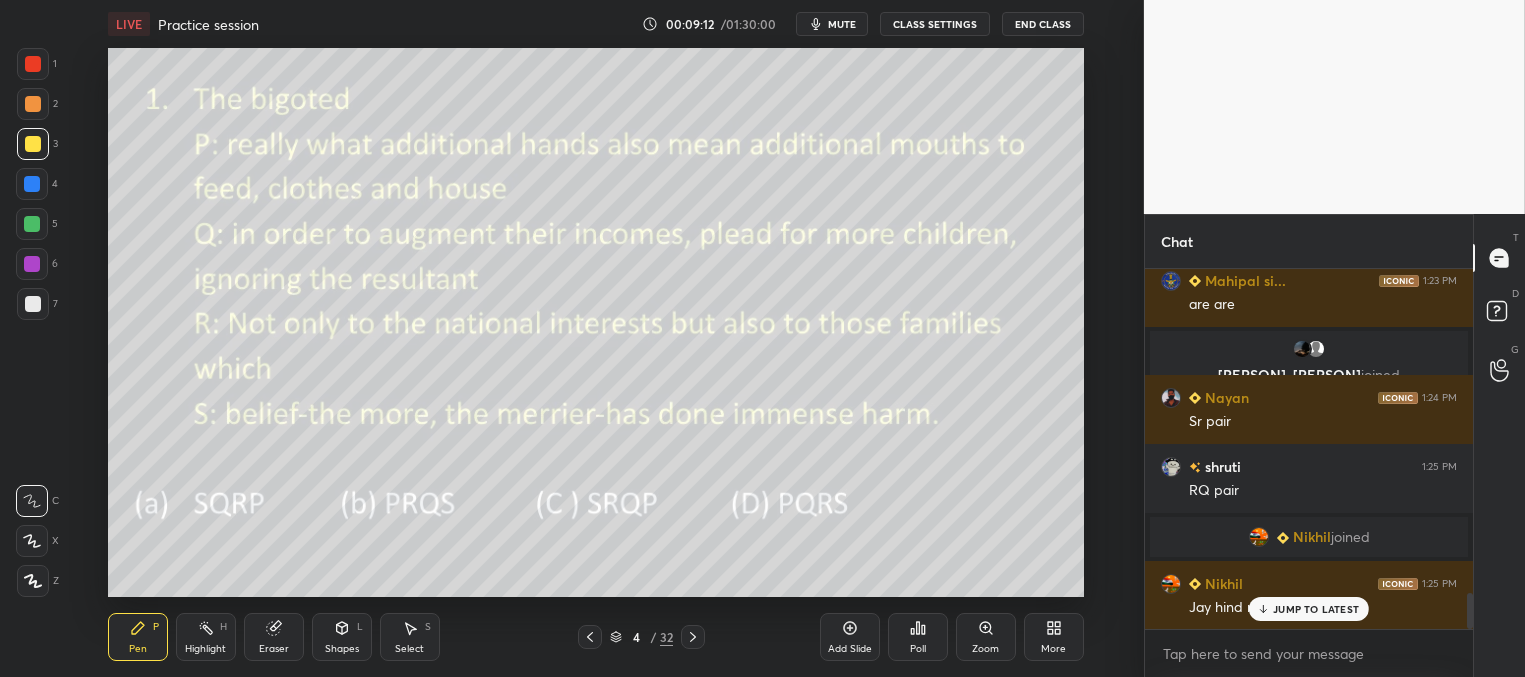 scroll, scrollTop: 3257, scrollLeft: 0, axis: vertical 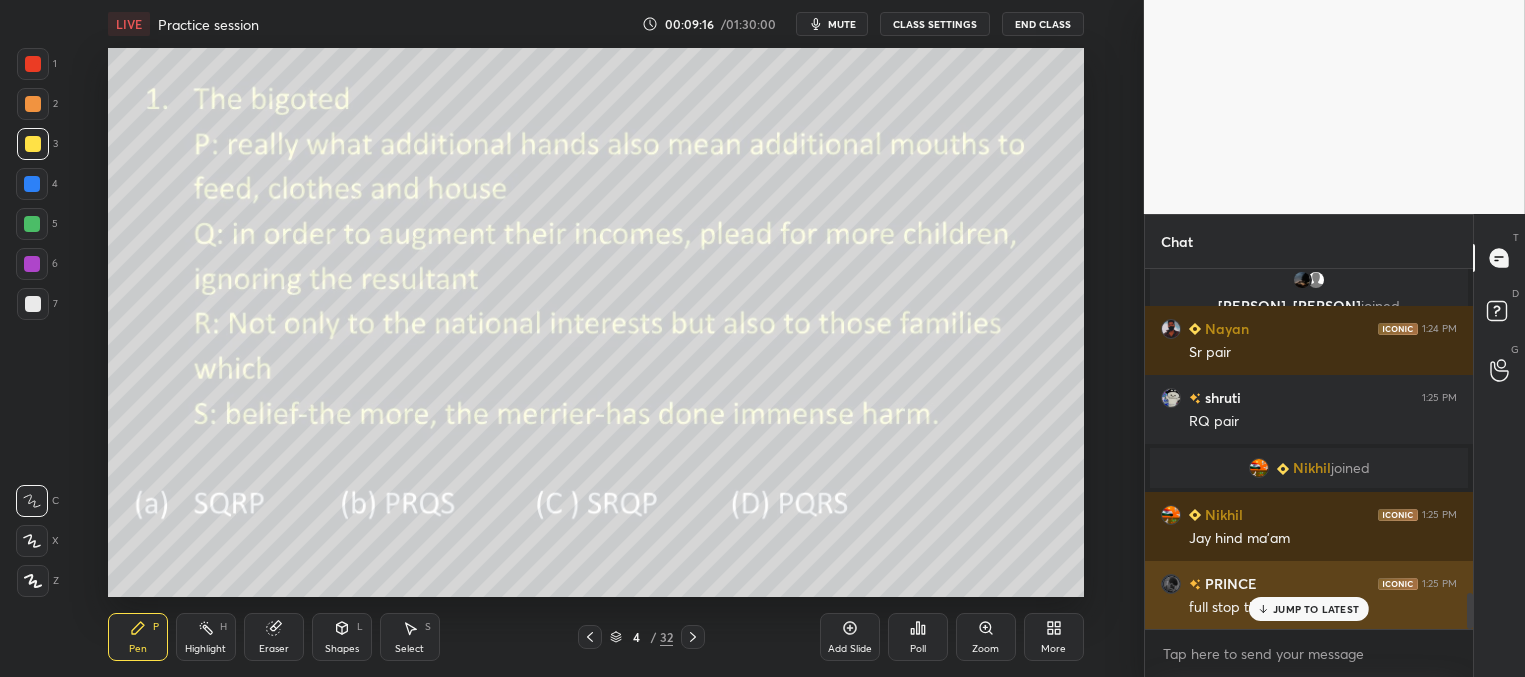 drag, startPoint x: 1280, startPoint y: 604, endPoint x: 1210, endPoint y: 606, distance: 70.028564 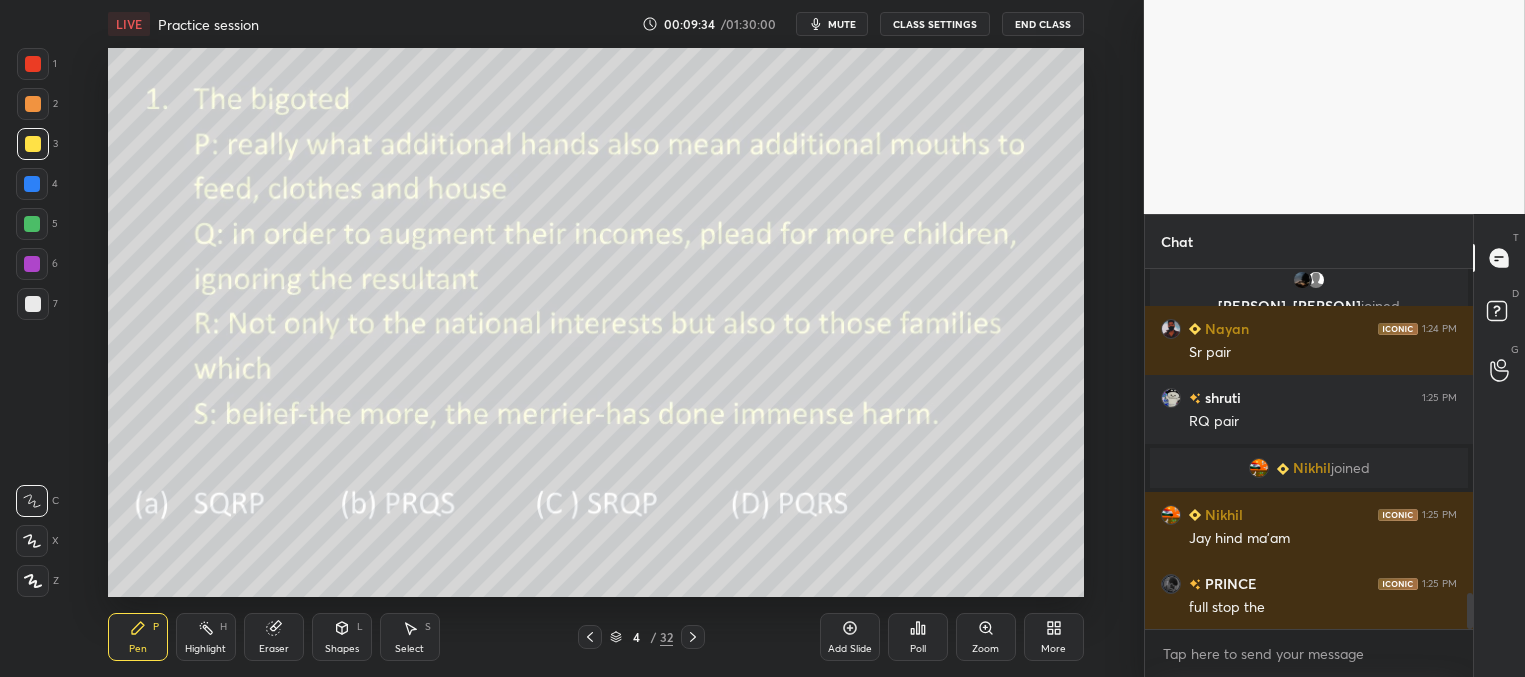 click at bounding box center (693, 637) 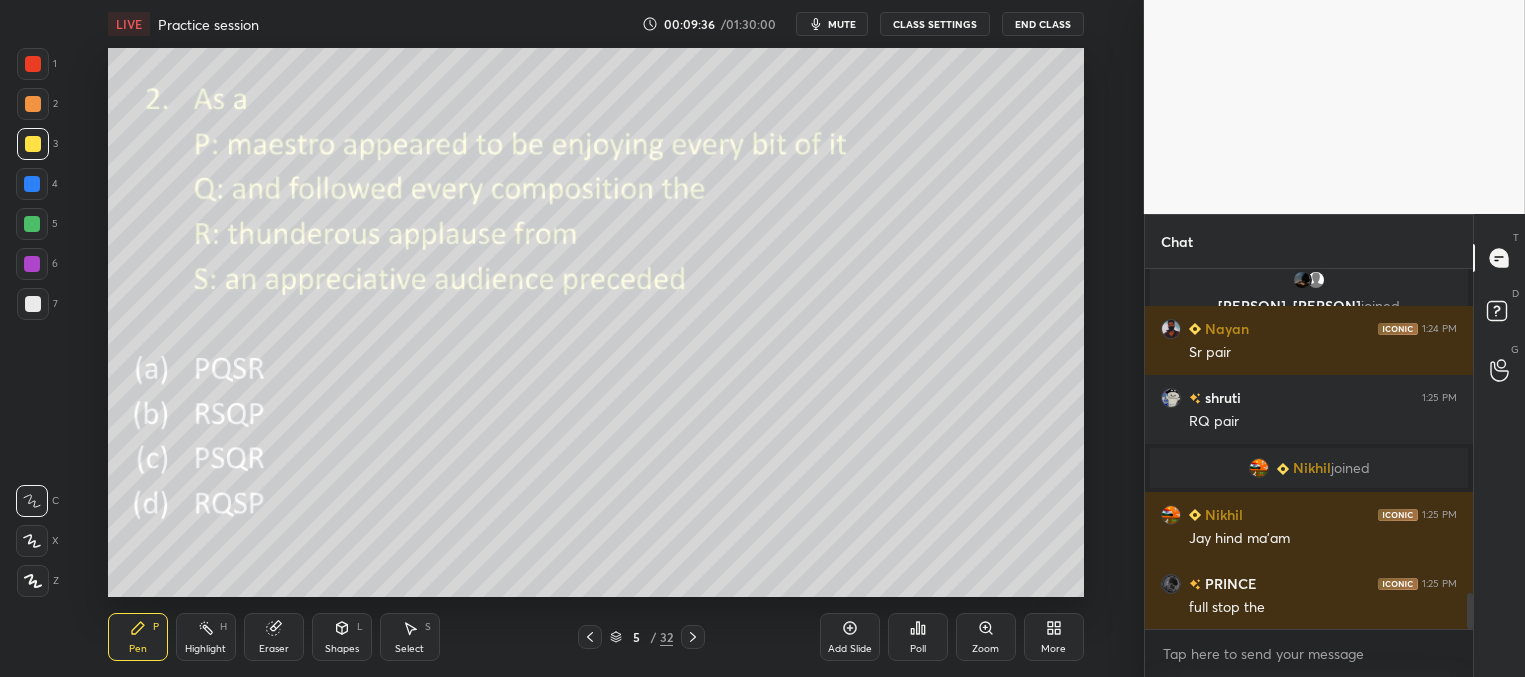 click 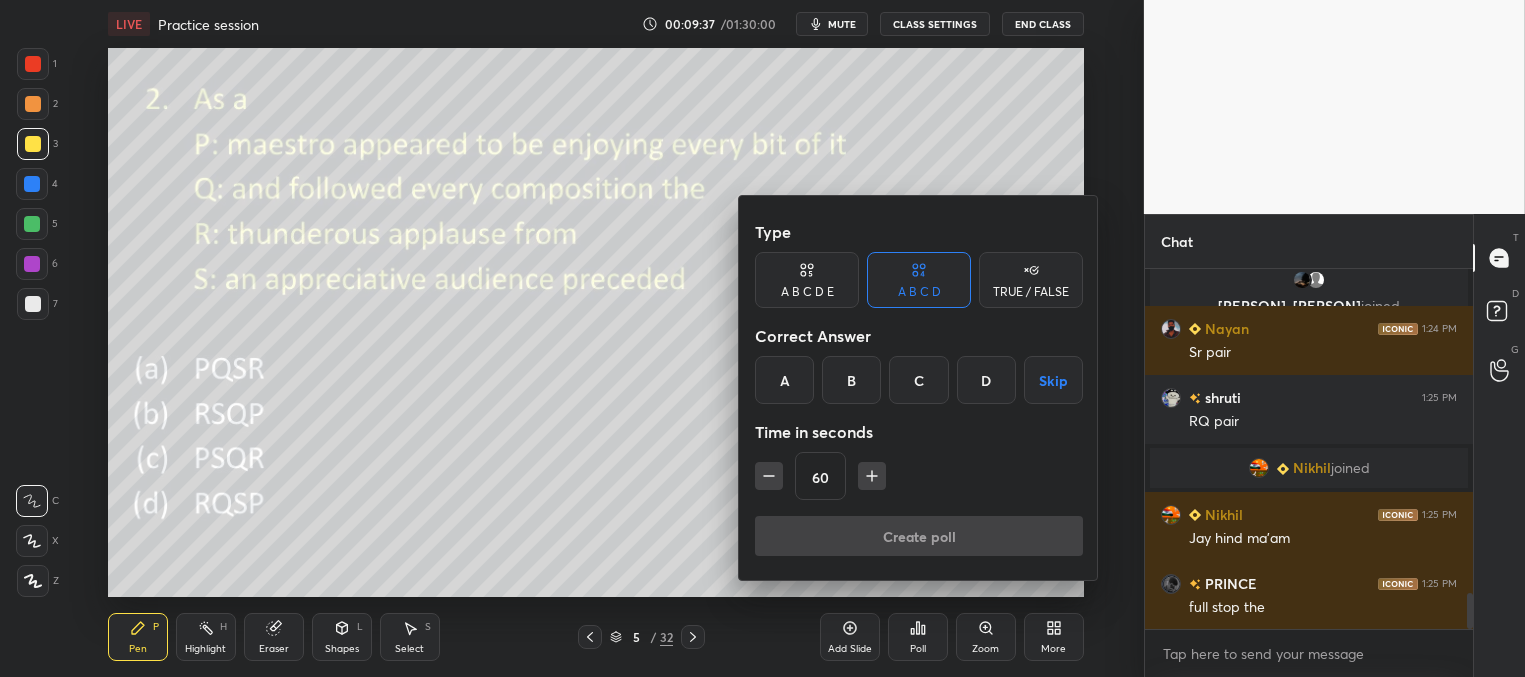 click on "B" at bounding box center [851, 380] 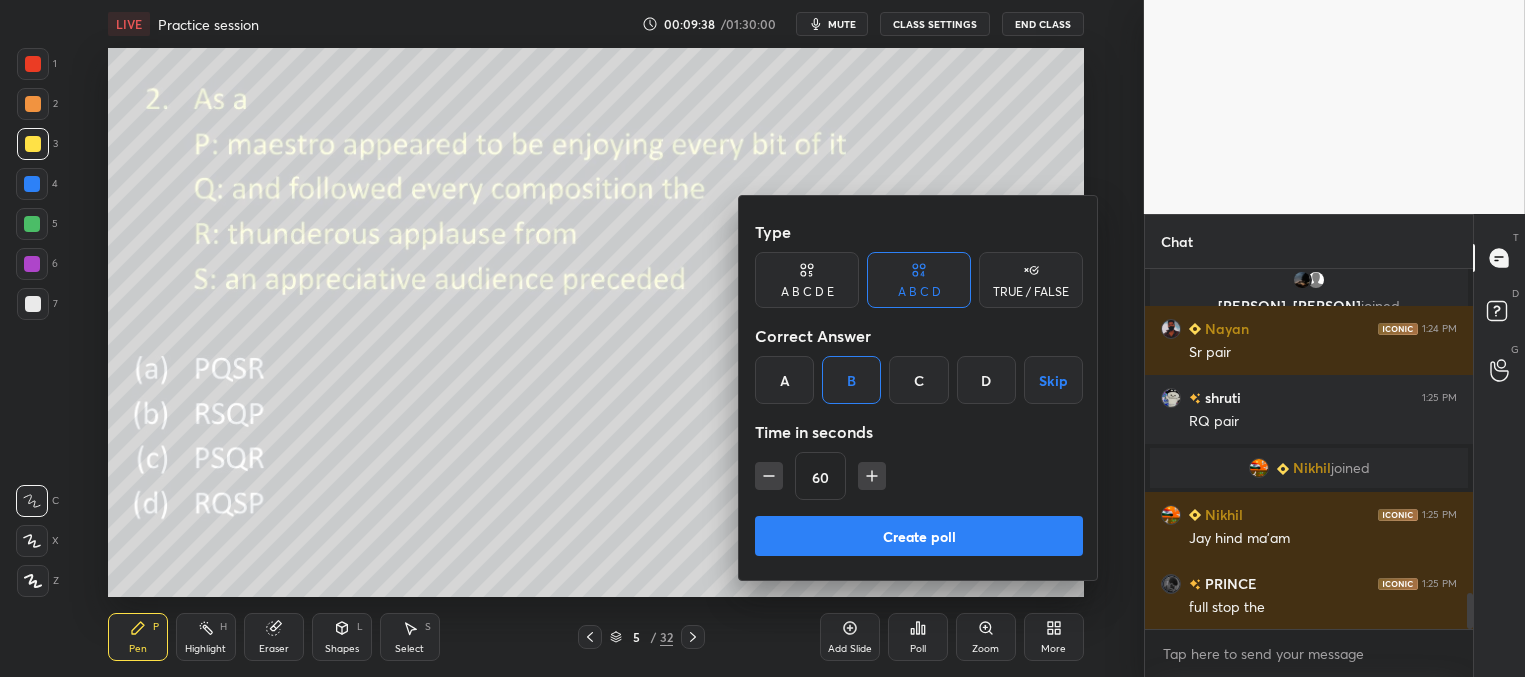 drag, startPoint x: 888, startPoint y: 534, endPoint x: 886, endPoint y: 524, distance: 10.198039 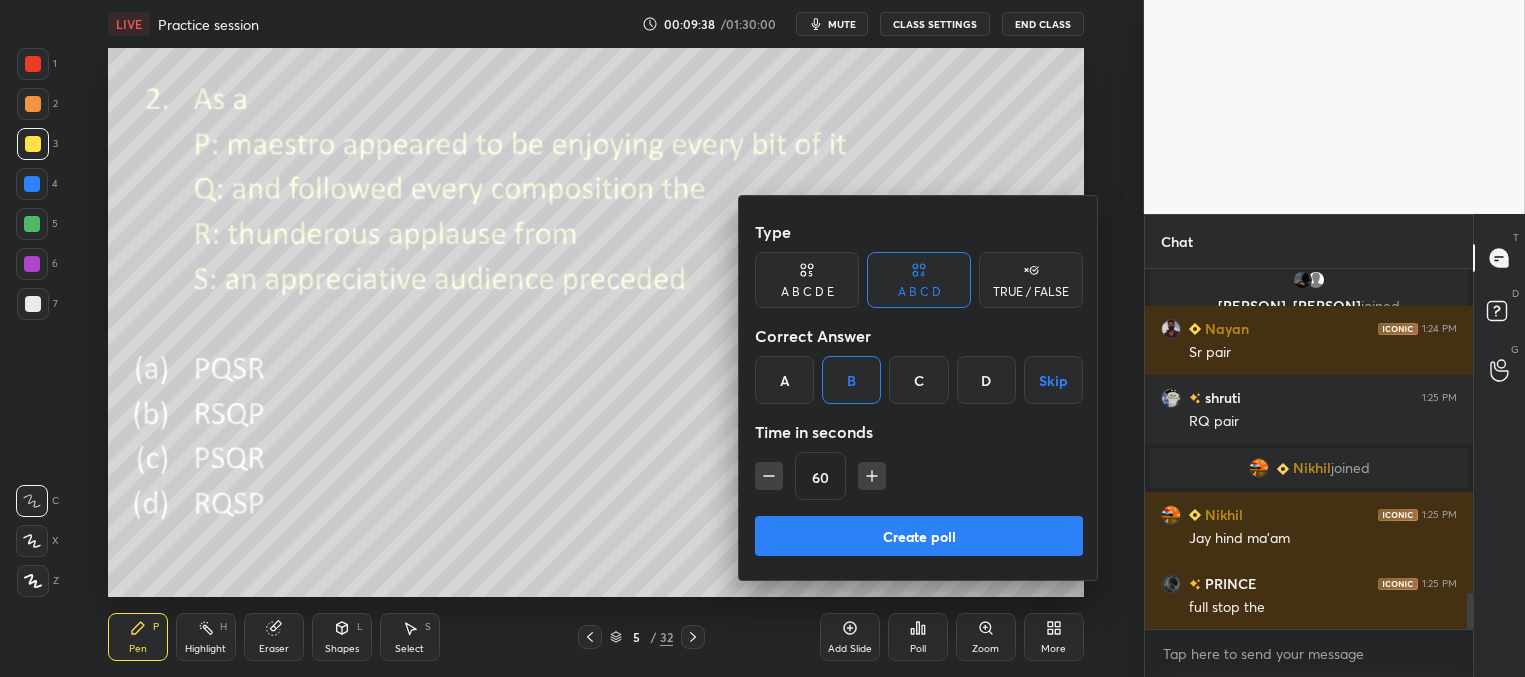 click on "Create poll" at bounding box center [919, 536] 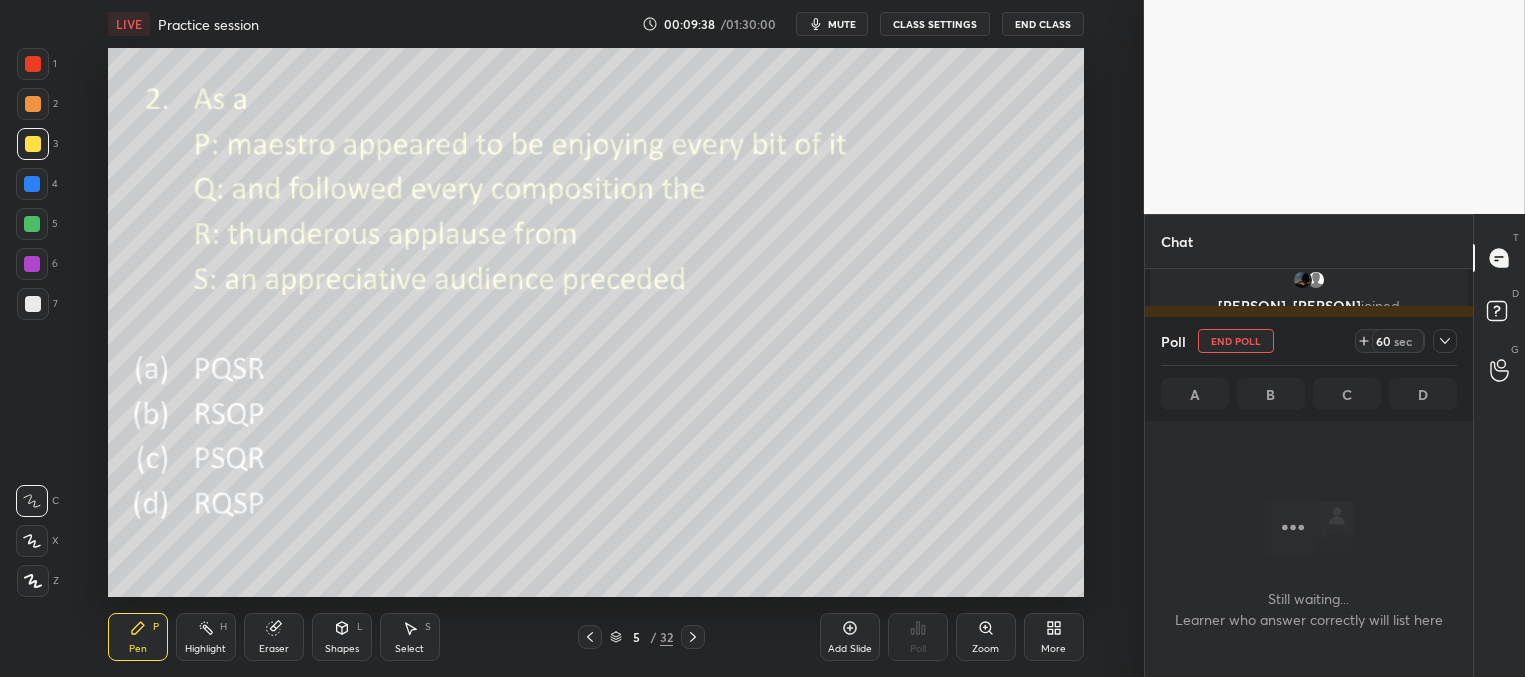 scroll, scrollTop: 334, scrollLeft: 322, axis: both 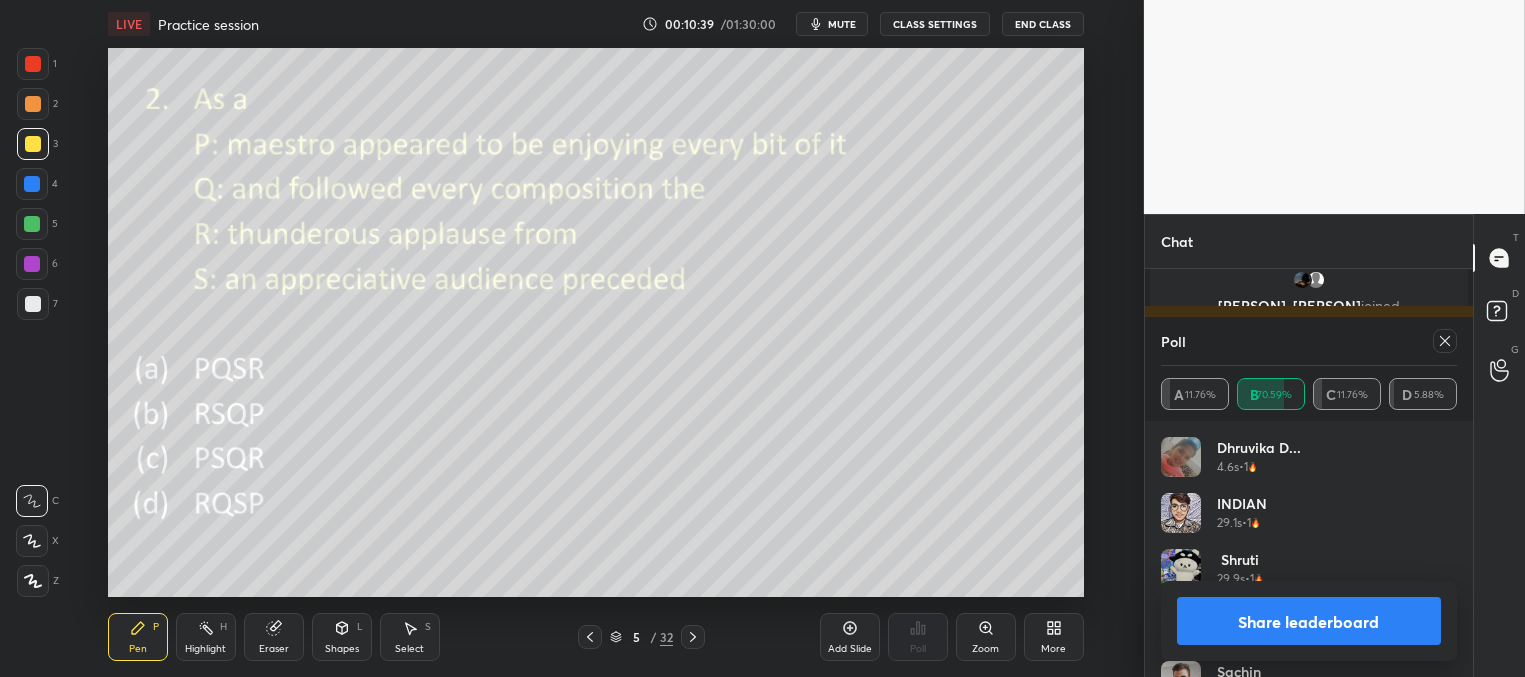 click 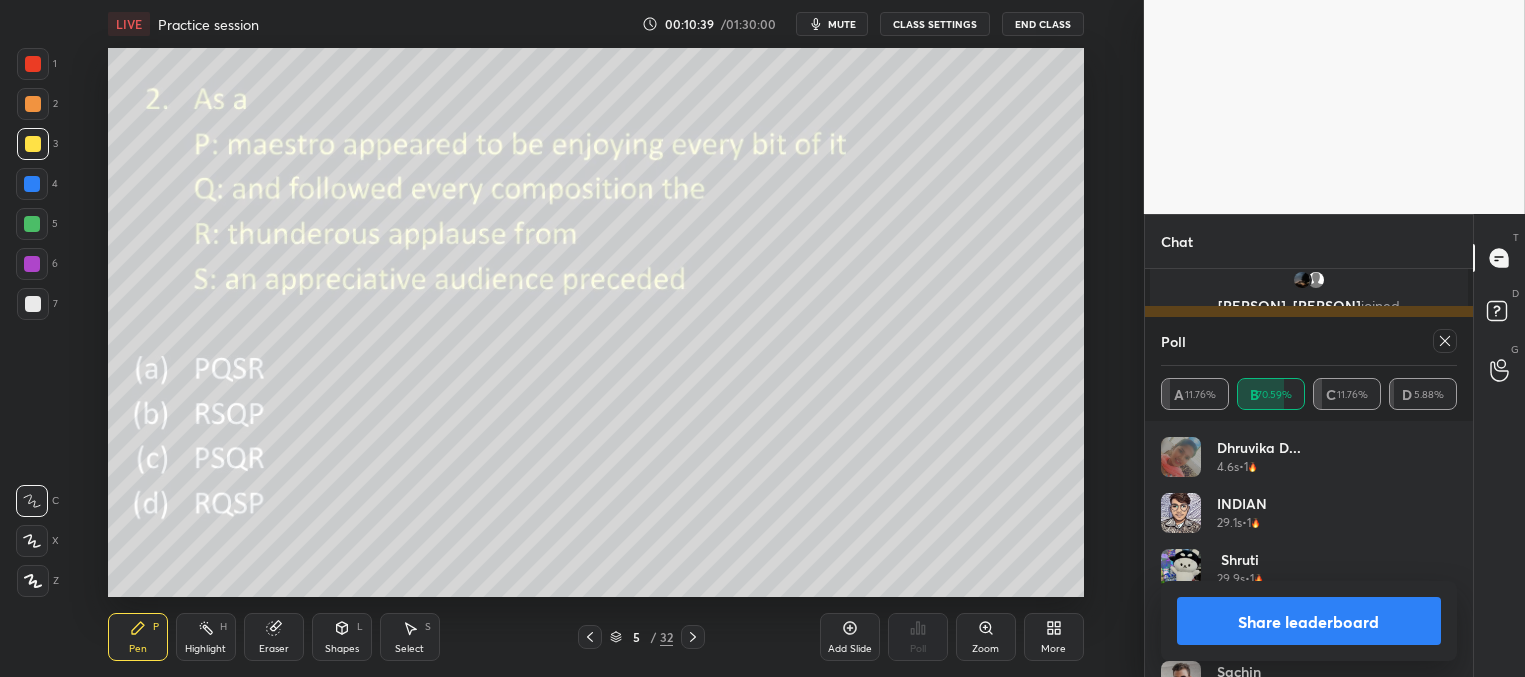 scroll, scrollTop: 164, scrollLeft: 291, axis: both 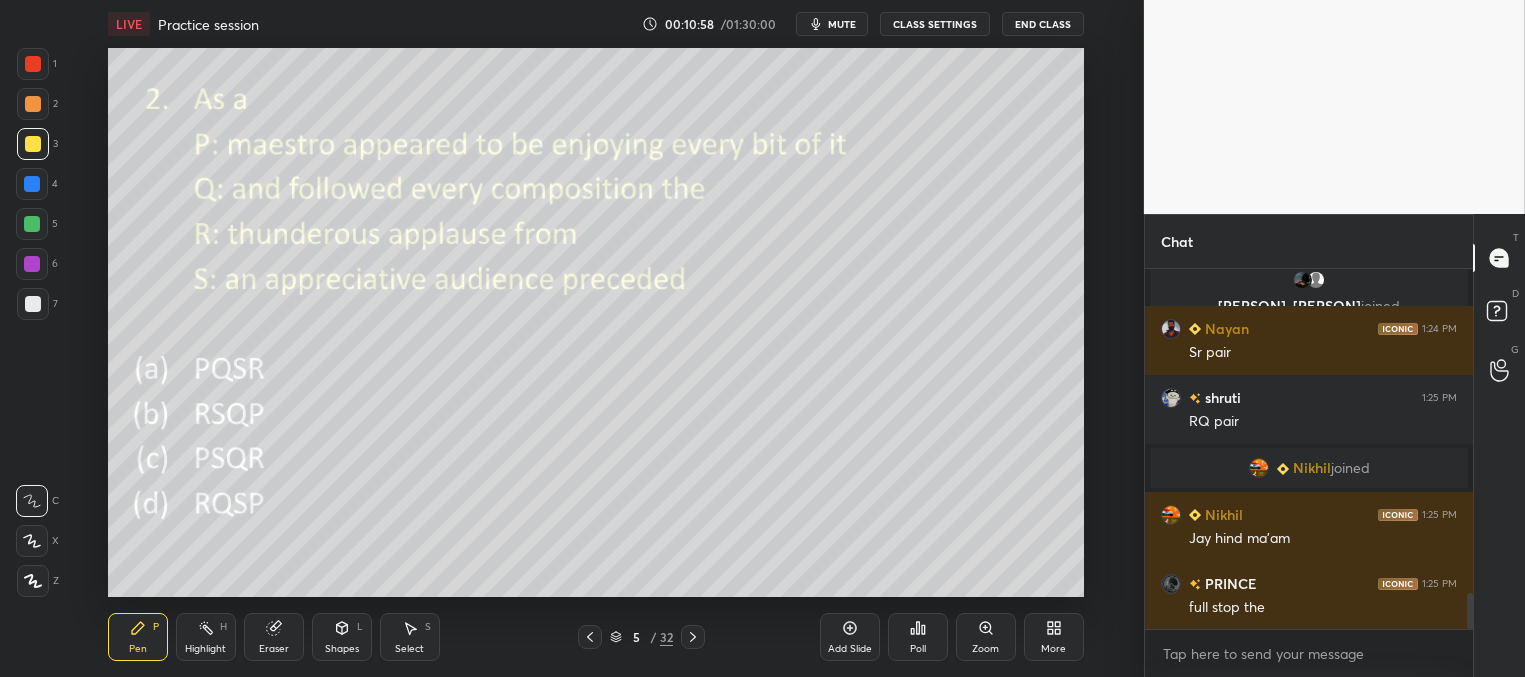 click 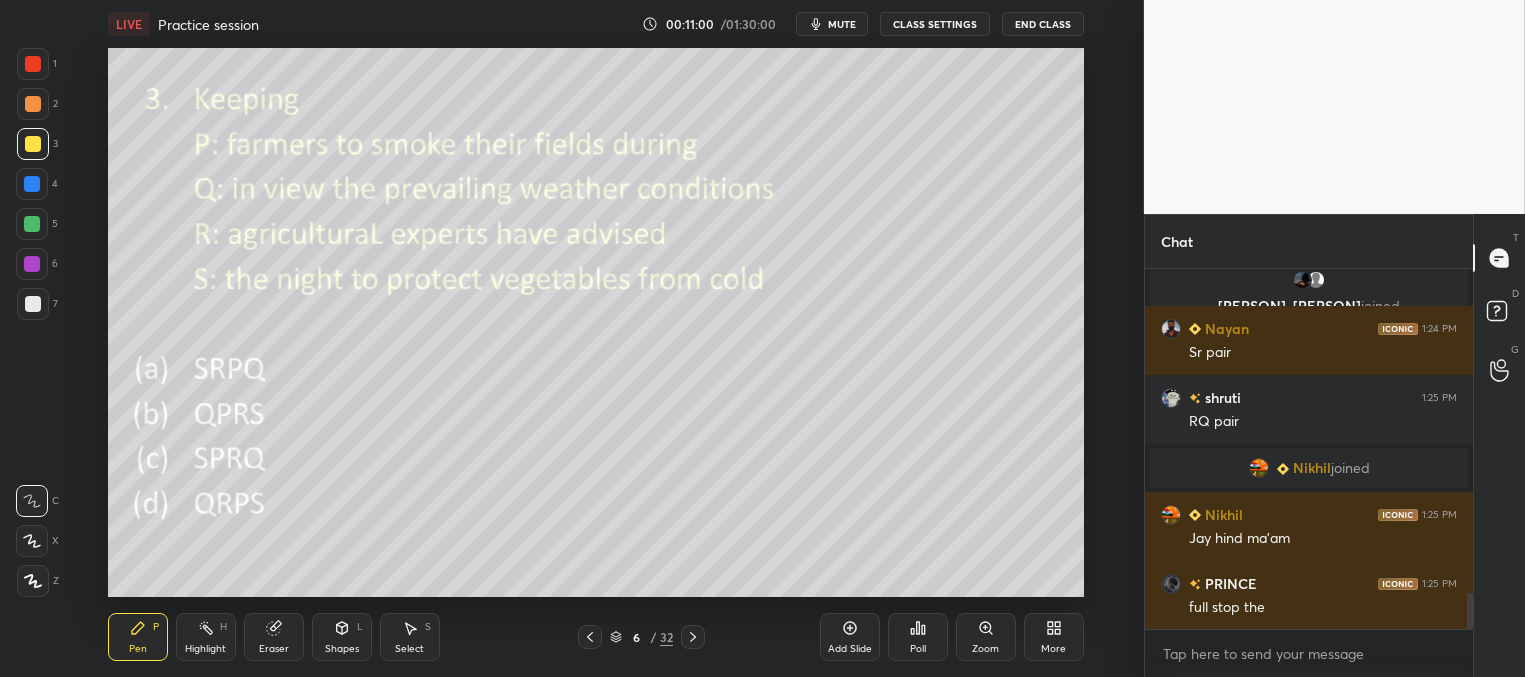 click 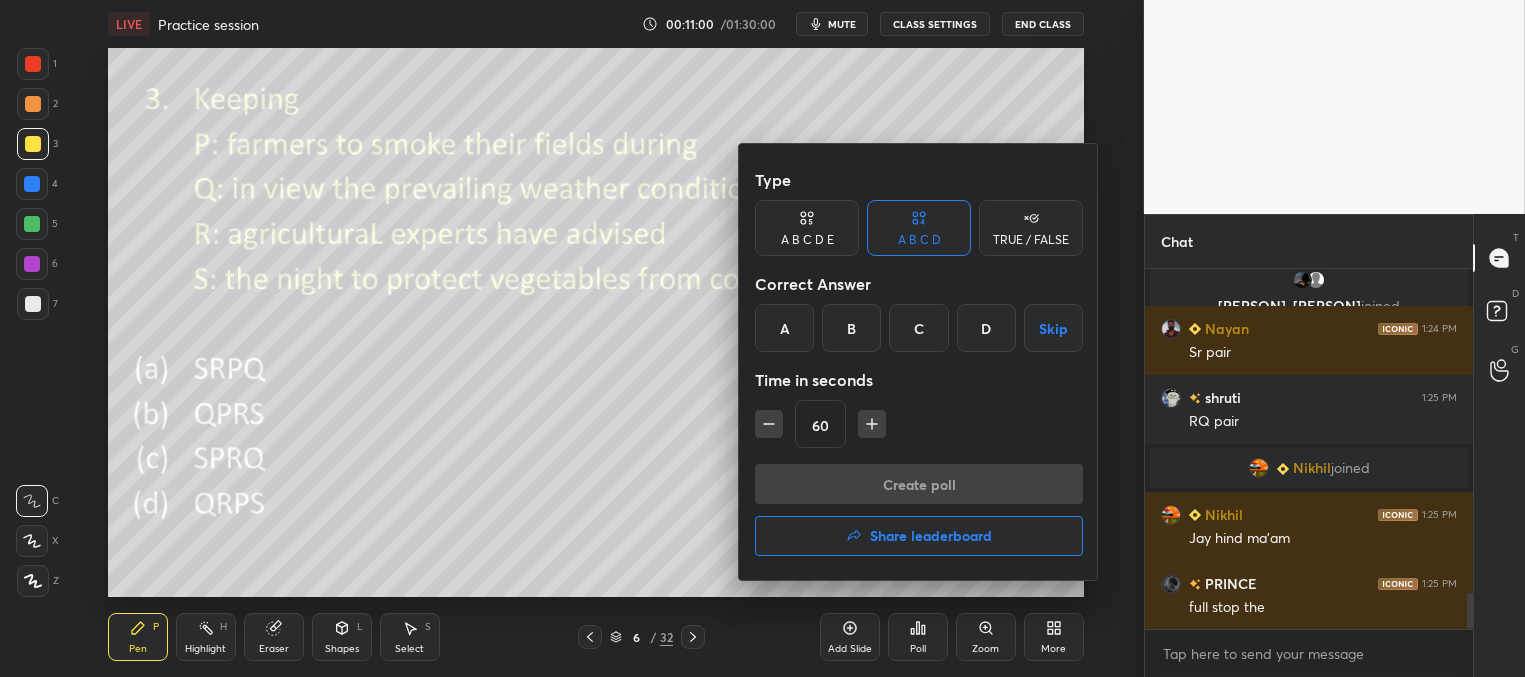 click on "D" at bounding box center (986, 328) 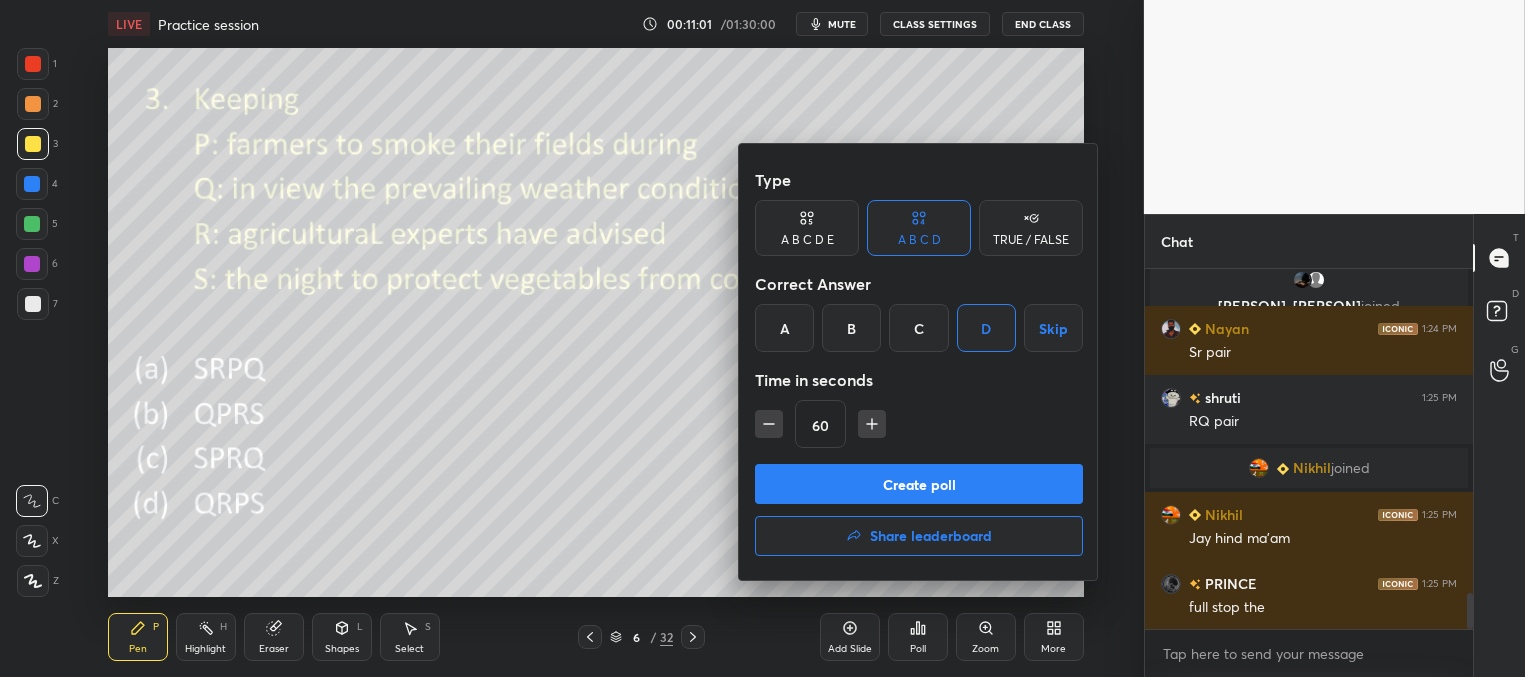 drag, startPoint x: 940, startPoint y: 486, endPoint x: 896, endPoint y: 480, distance: 44.407207 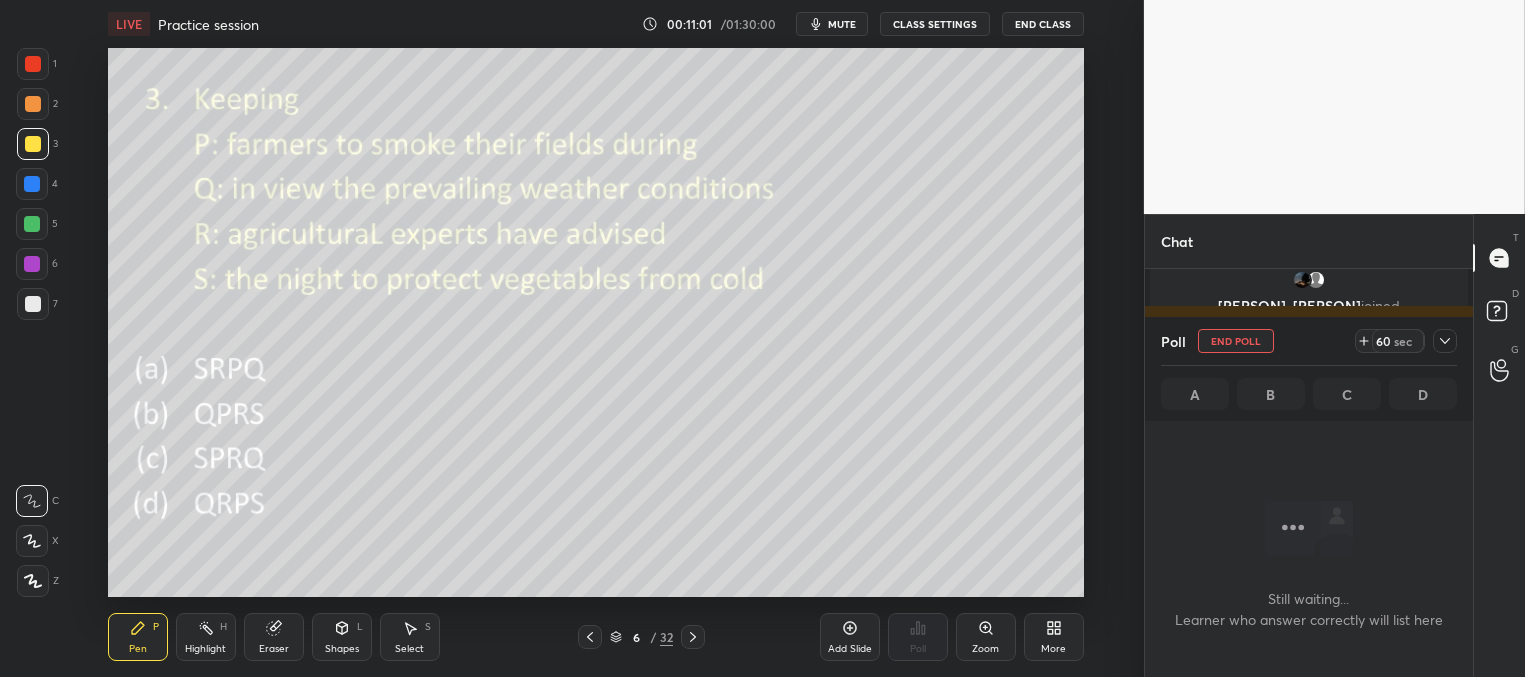 scroll, scrollTop: 6, scrollLeft: 6, axis: both 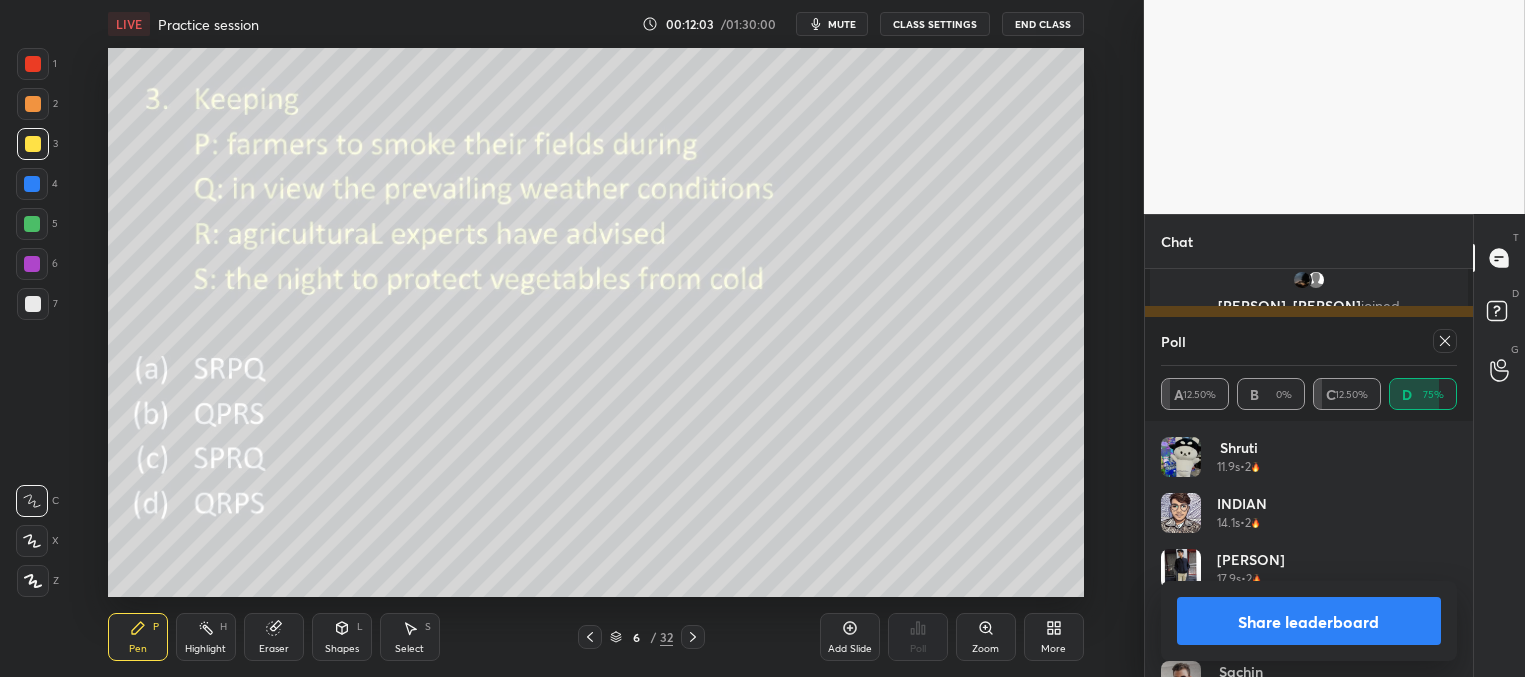 drag, startPoint x: 1443, startPoint y: 340, endPoint x: 1432, endPoint y: 337, distance: 11.401754 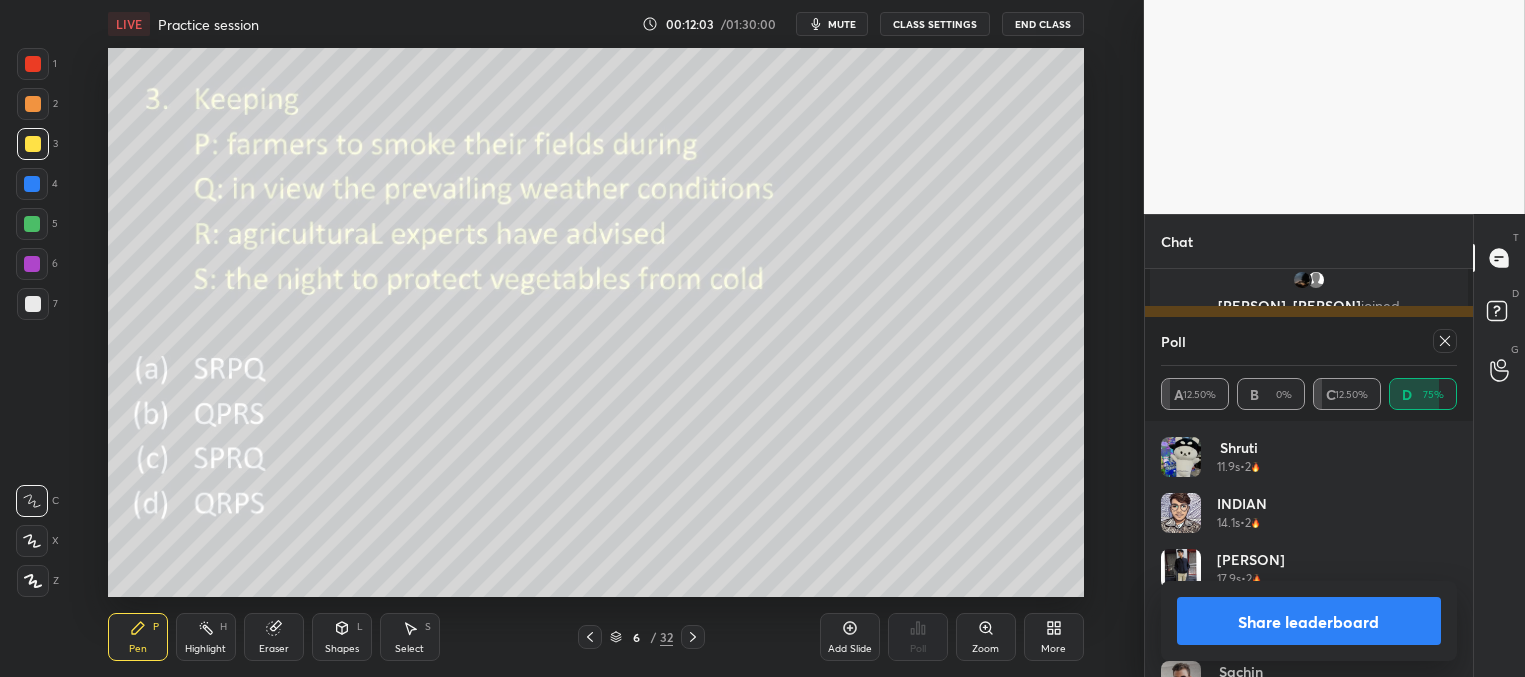 click 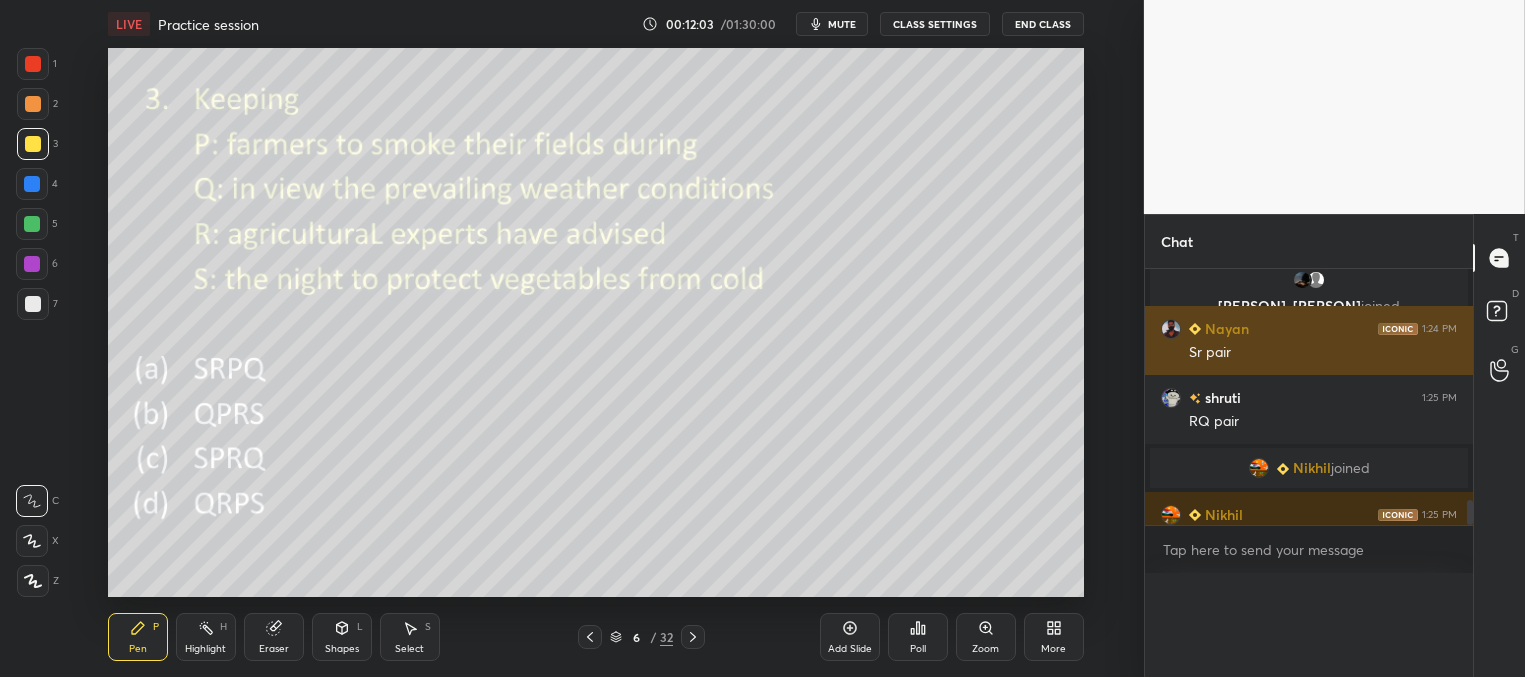 scroll, scrollTop: 165, scrollLeft: 291, axis: both 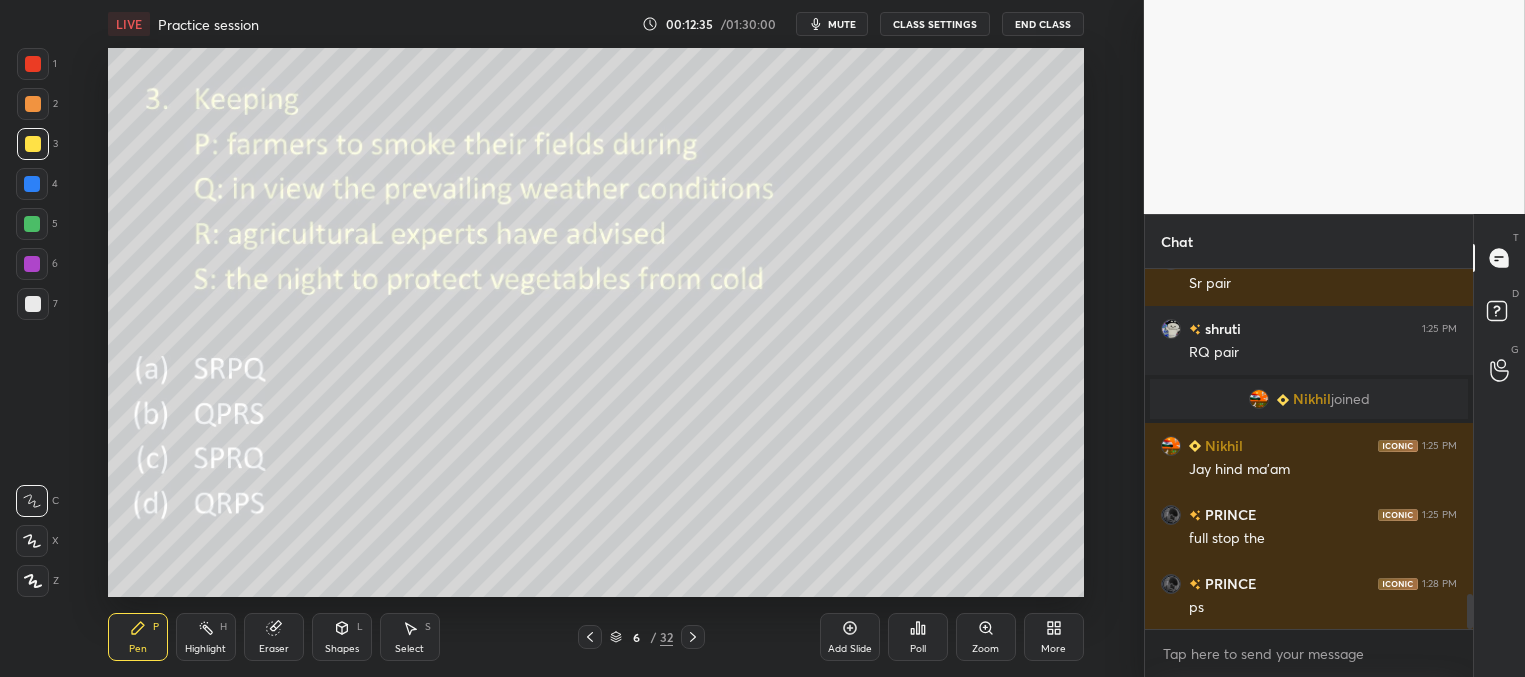 click 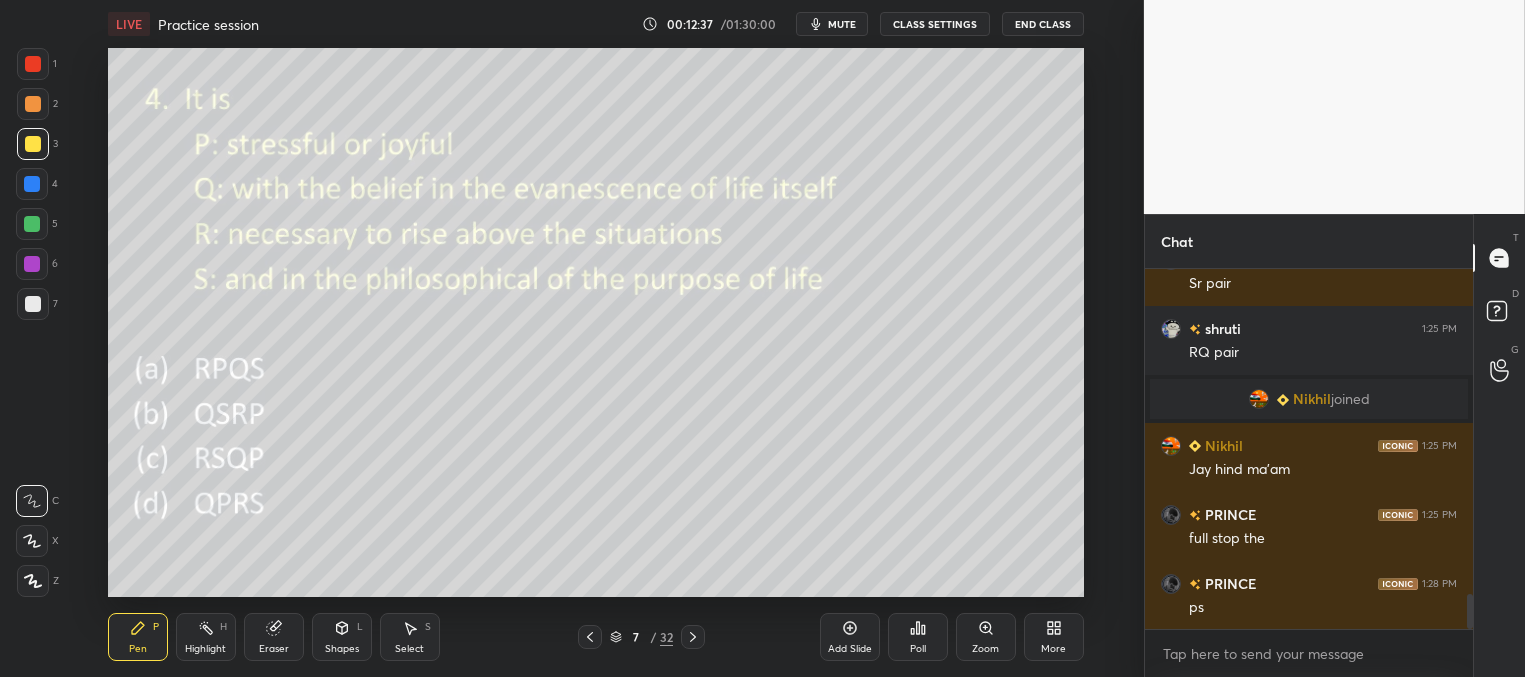 click 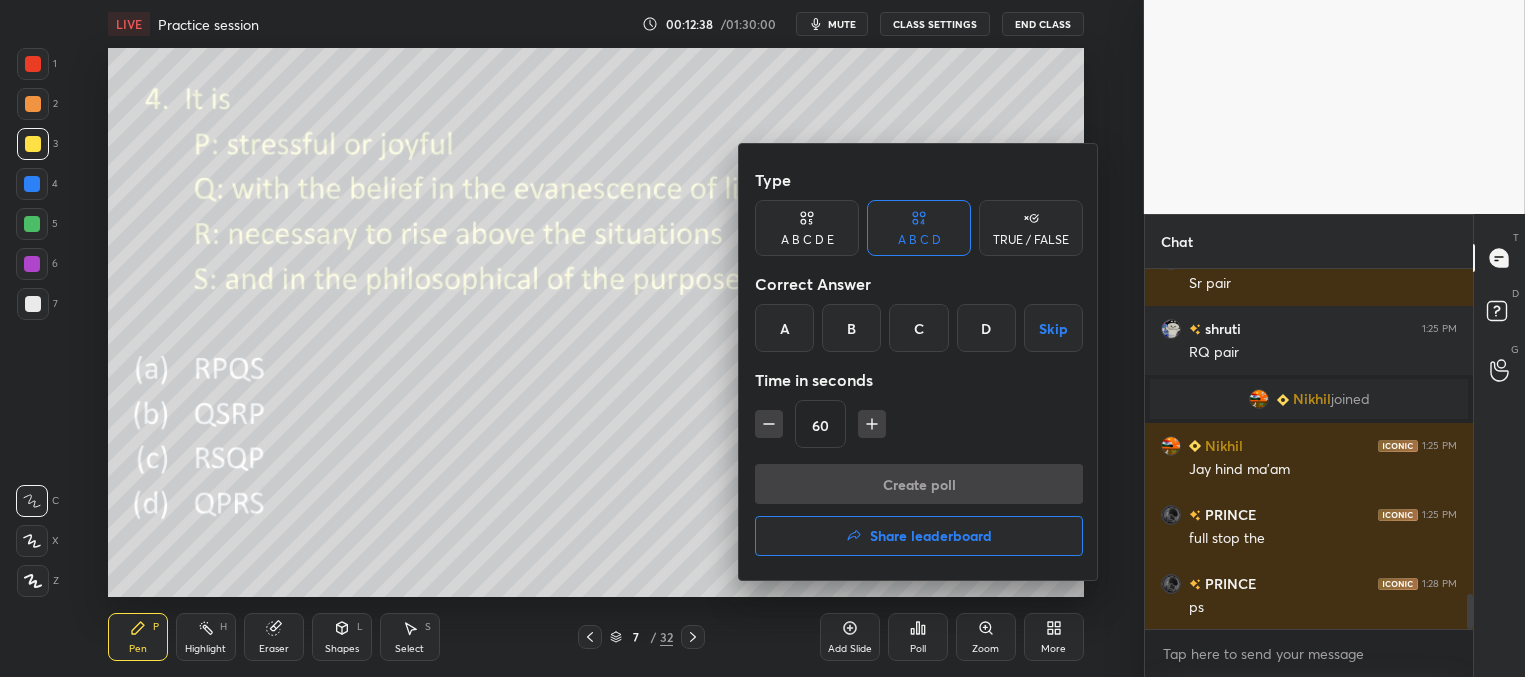 drag, startPoint x: 778, startPoint y: 319, endPoint x: 819, endPoint y: 396, distance: 87.23531 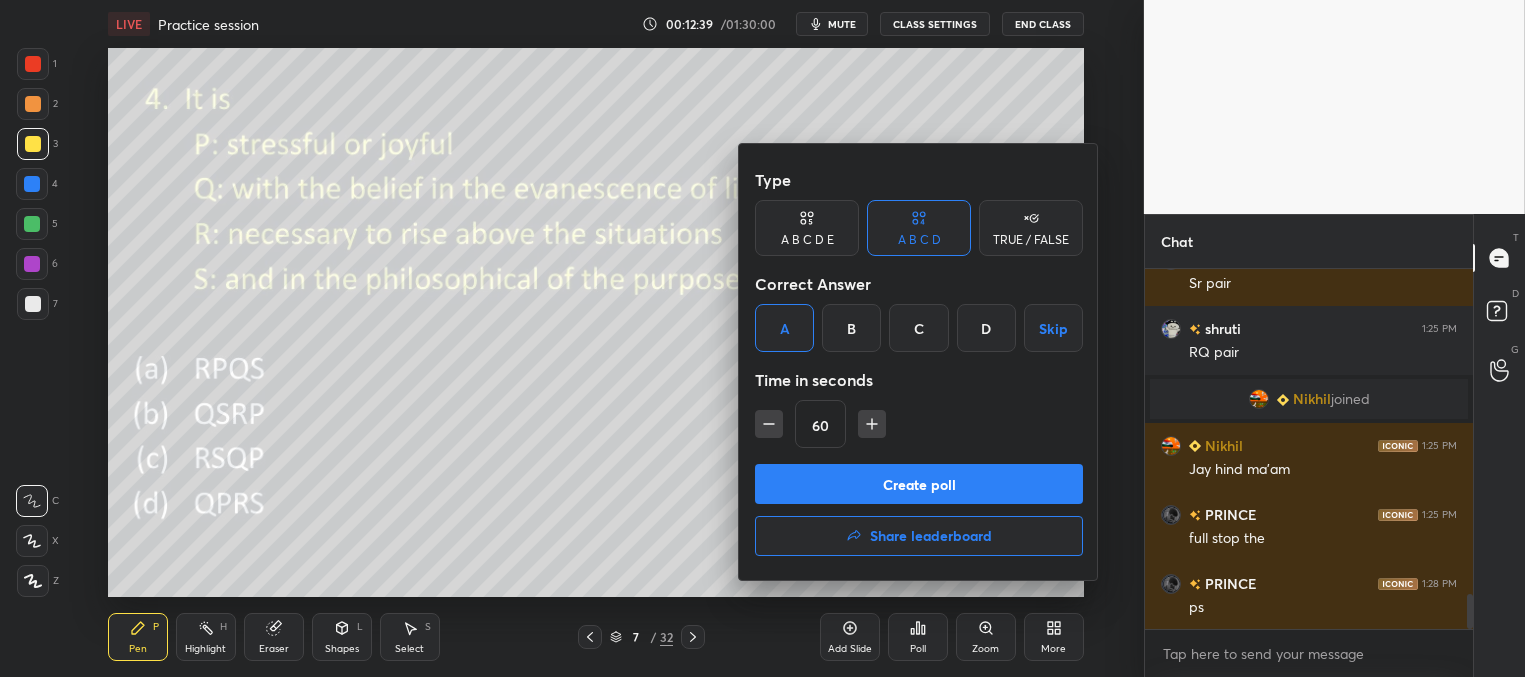 click on "Create poll" at bounding box center [919, 484] 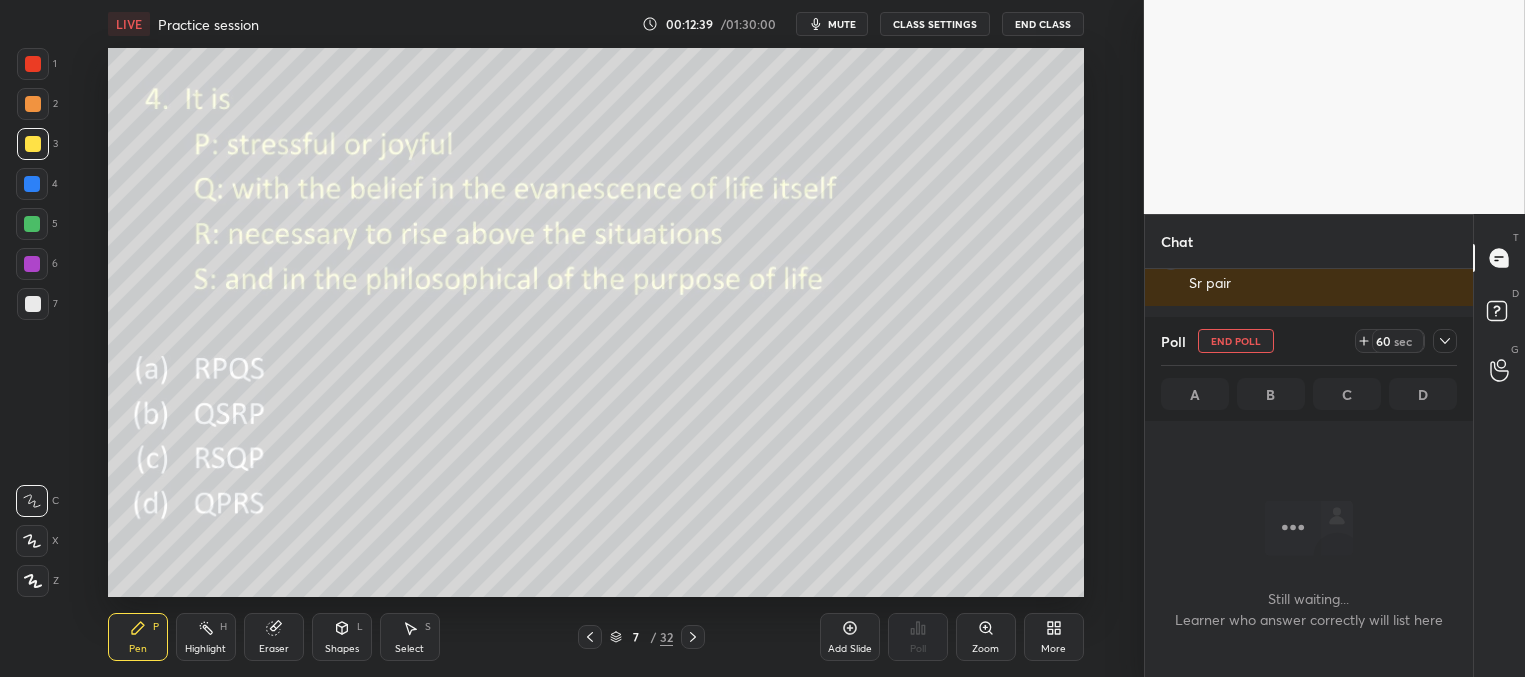 scroll, scrollTop: 288, scrollLeft: 322, axis: both 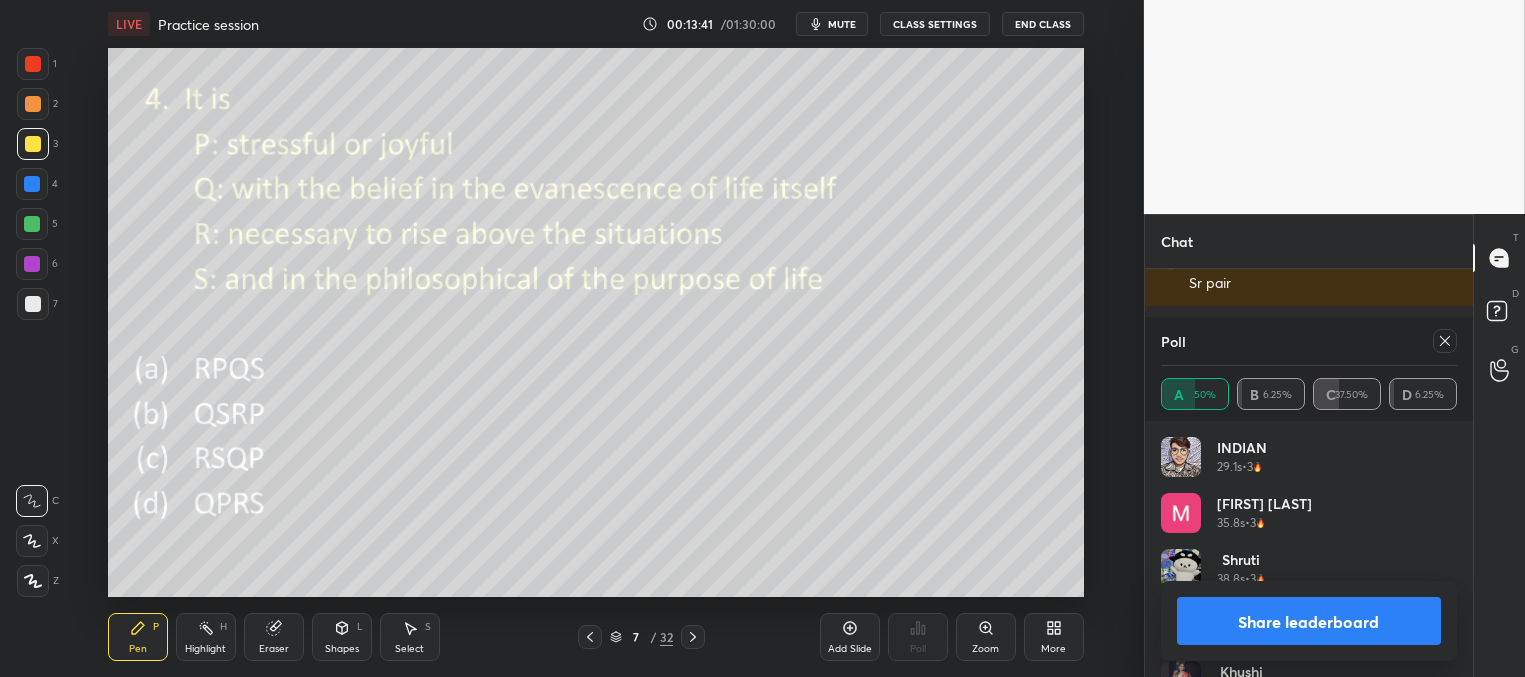 click 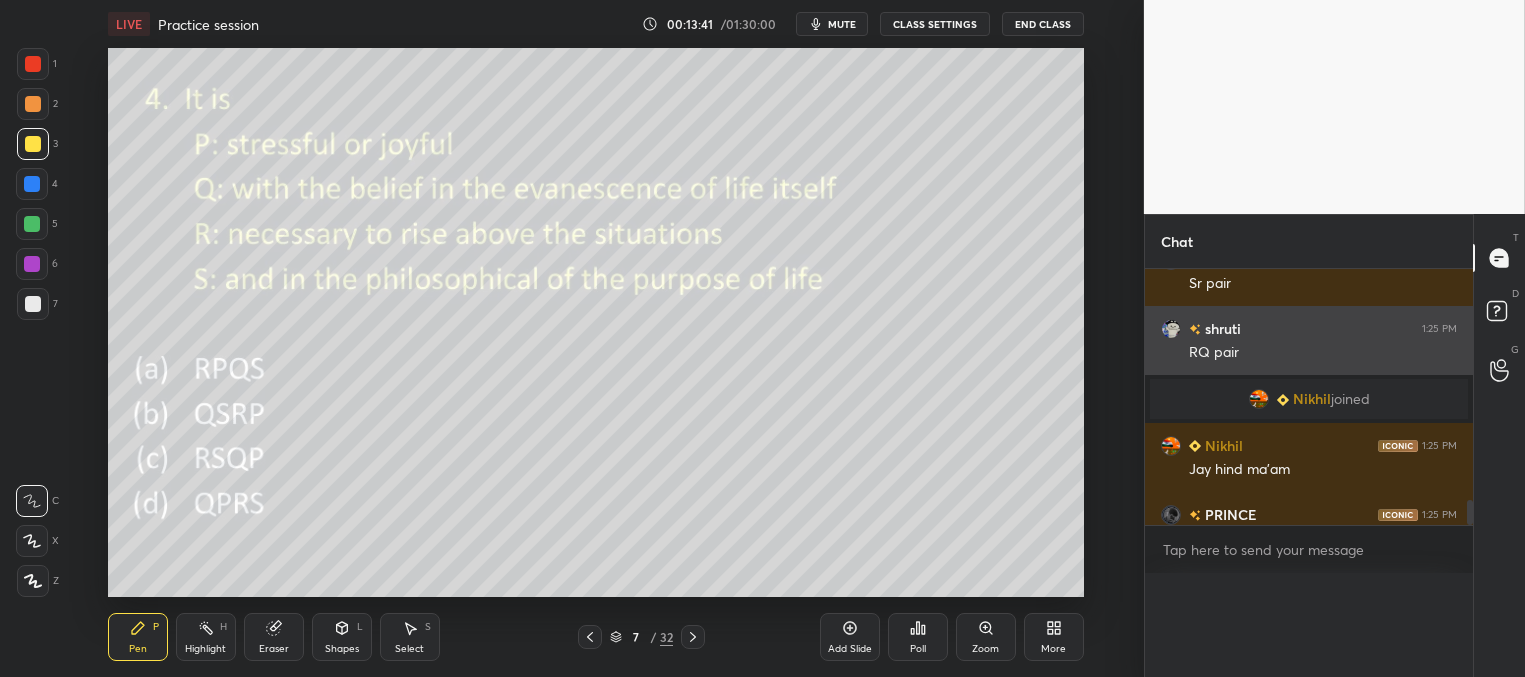 scroll, scrollTop: 3, scrollLeft: 291, axis: both 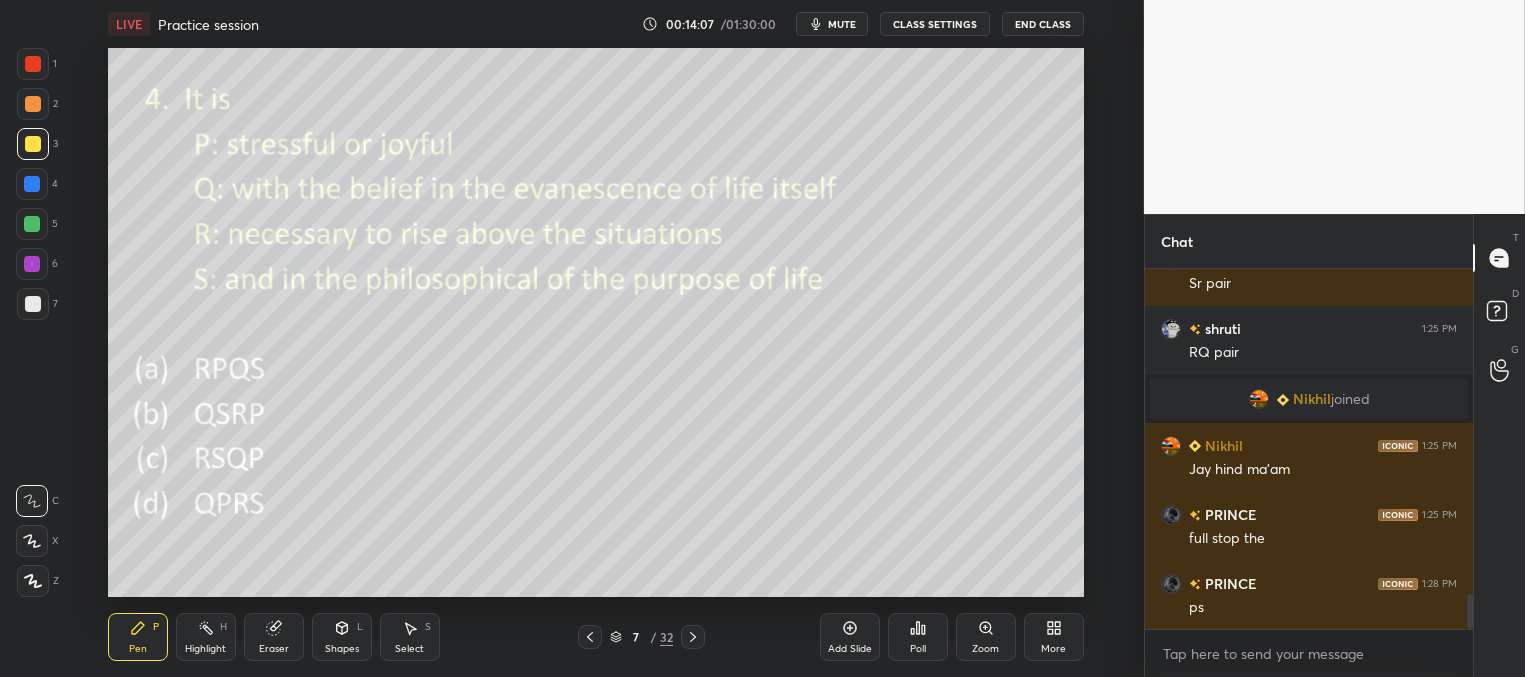 drag, startPoint x: 696, startPoint y: 633, endPoint x: 700, endPoint y: 643, distance: 10.770329 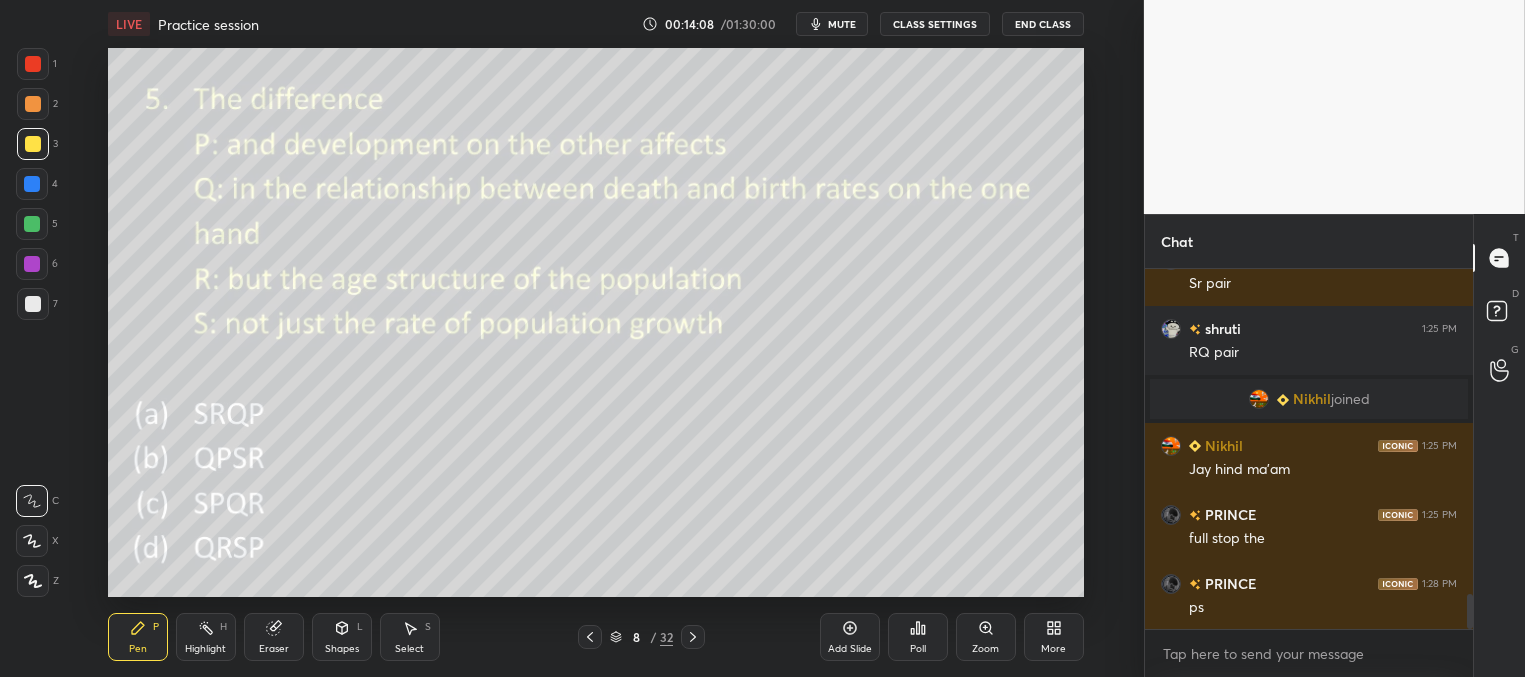 click 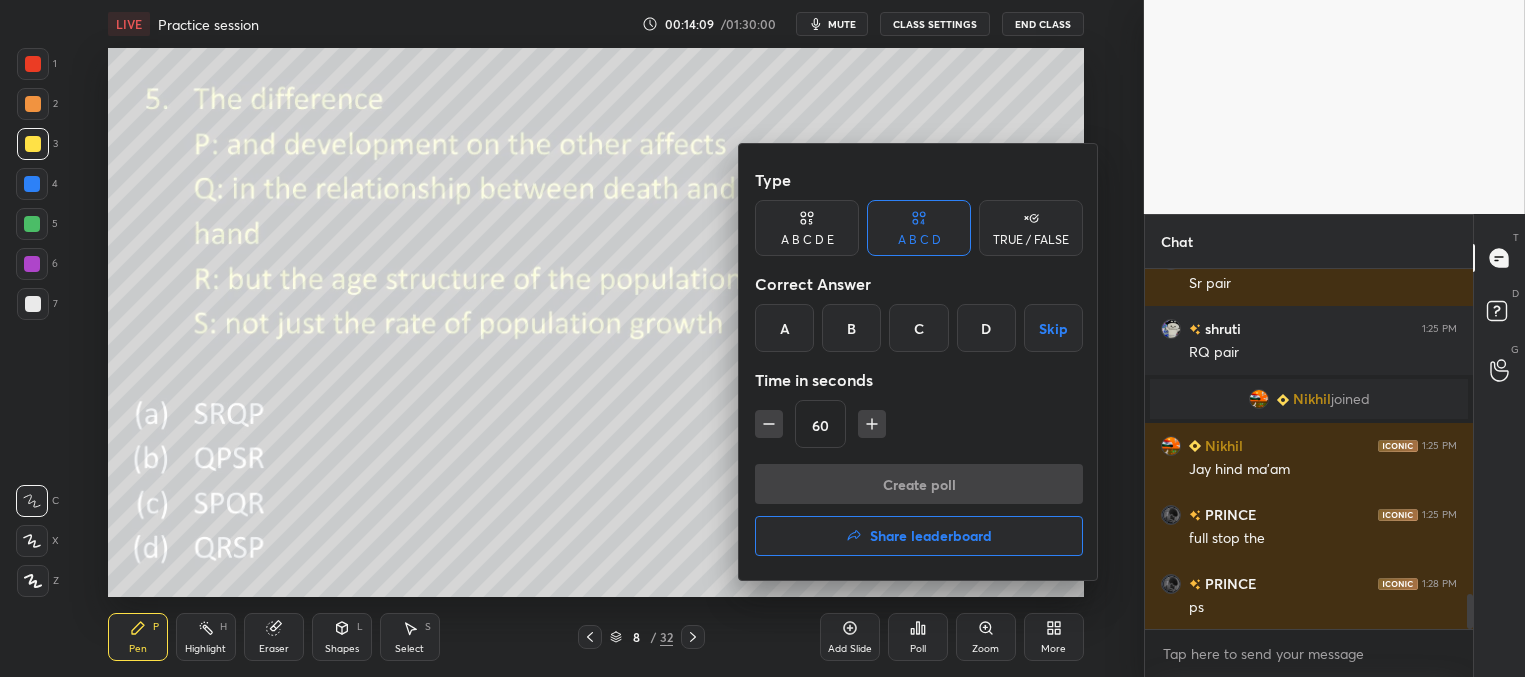 click on "B" at bounding box center [851, 328] 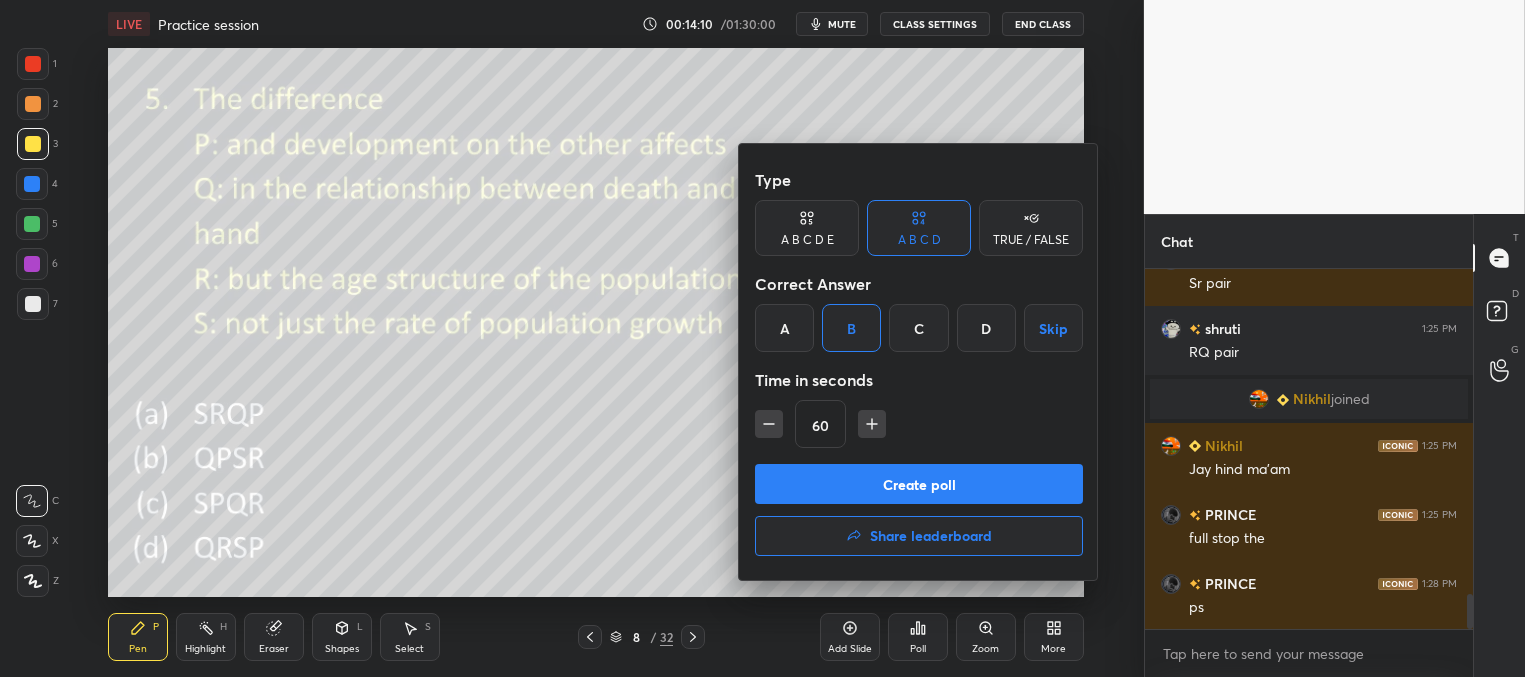 click on "Create poll" at bounding box center [919, 484] 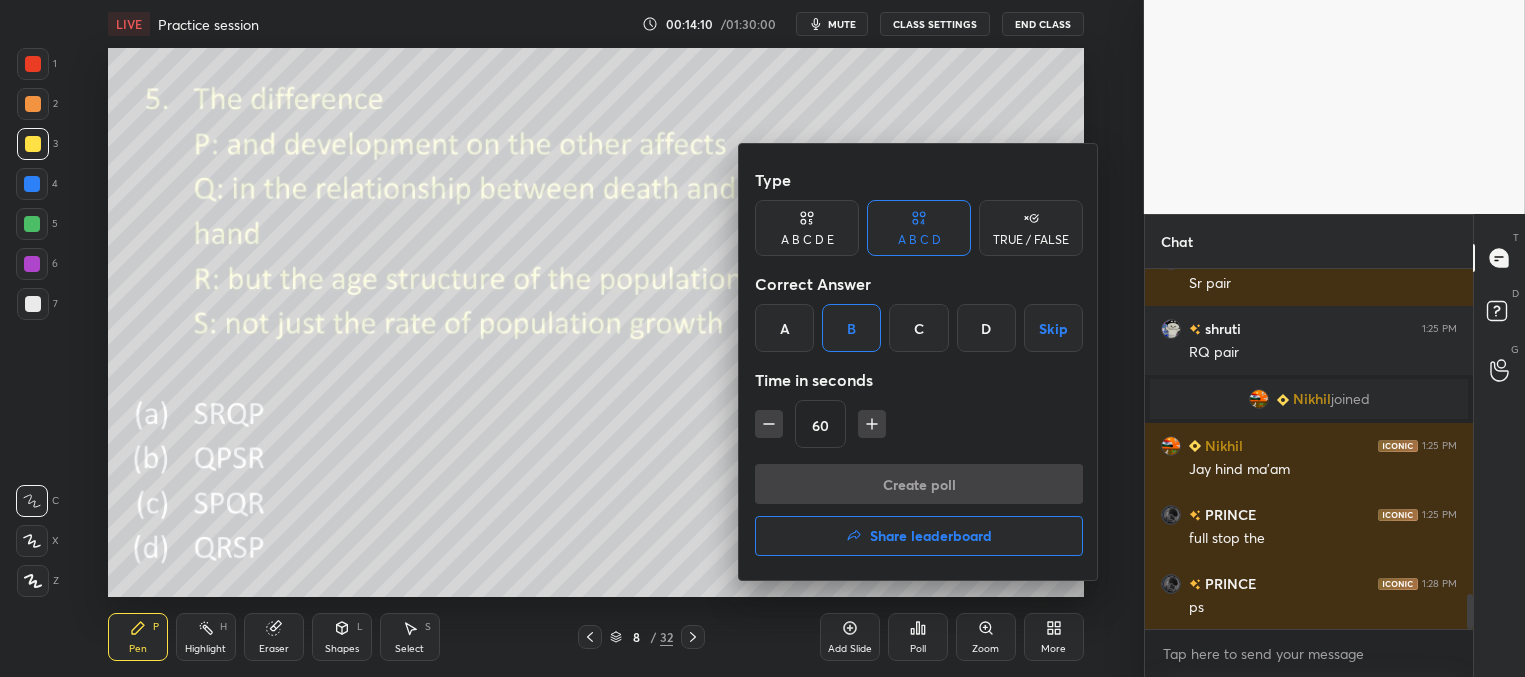 scroll, scrollTop: 282, scrollLeft: 322, axis: both 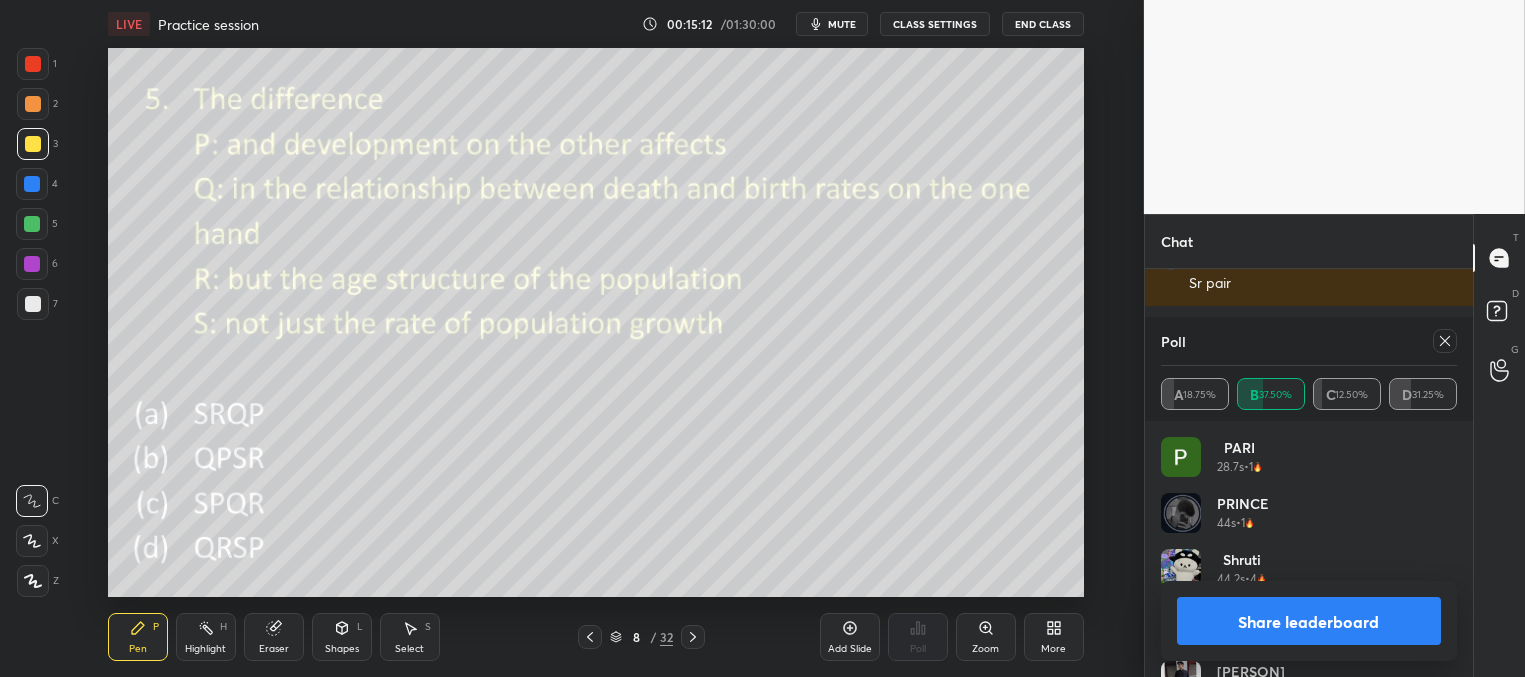 drag, startPoint x: 1446, startPoint y: 344, endPoint x: 1389, endPoint y: 324, distance: 60.40695 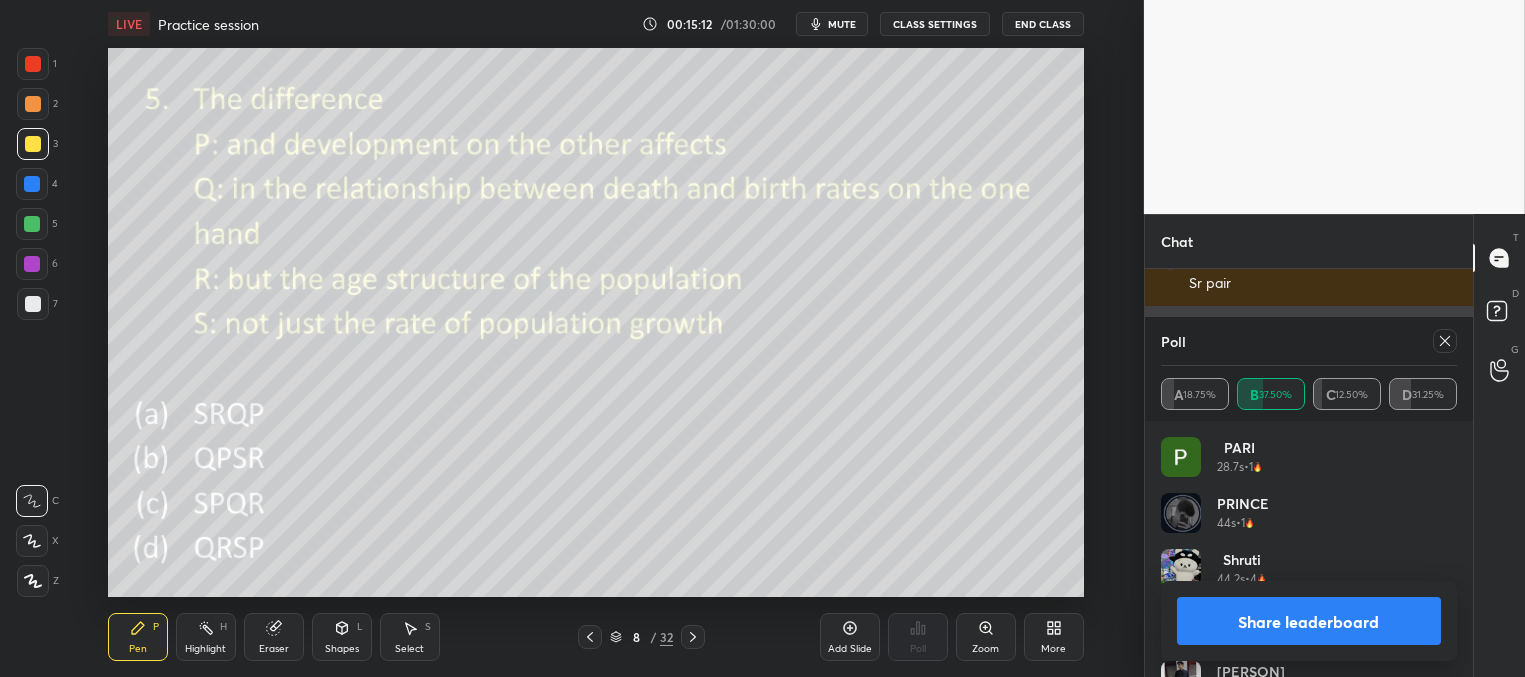 scroll, scrollTop: 164, scrollLeft: 291, axis: both 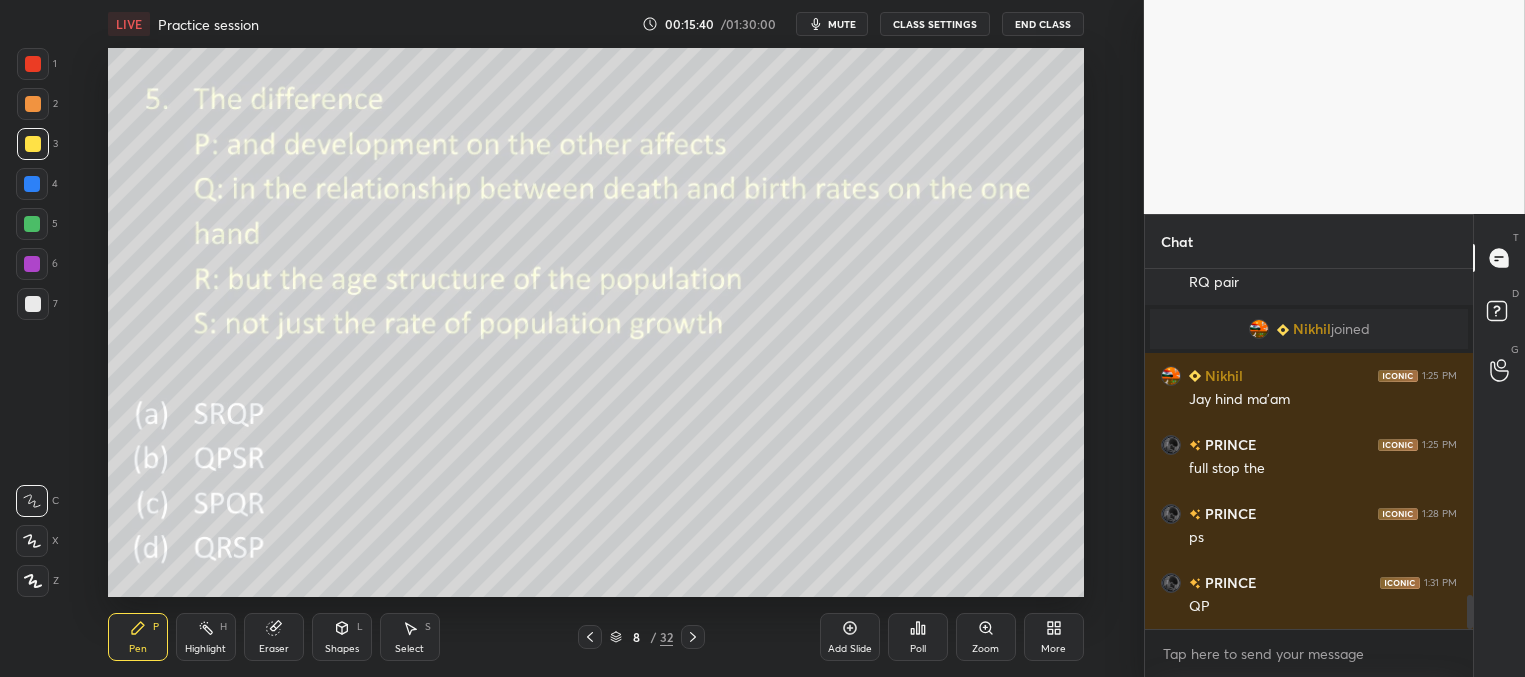 click on "Poll" at bounding box center [918, 637] 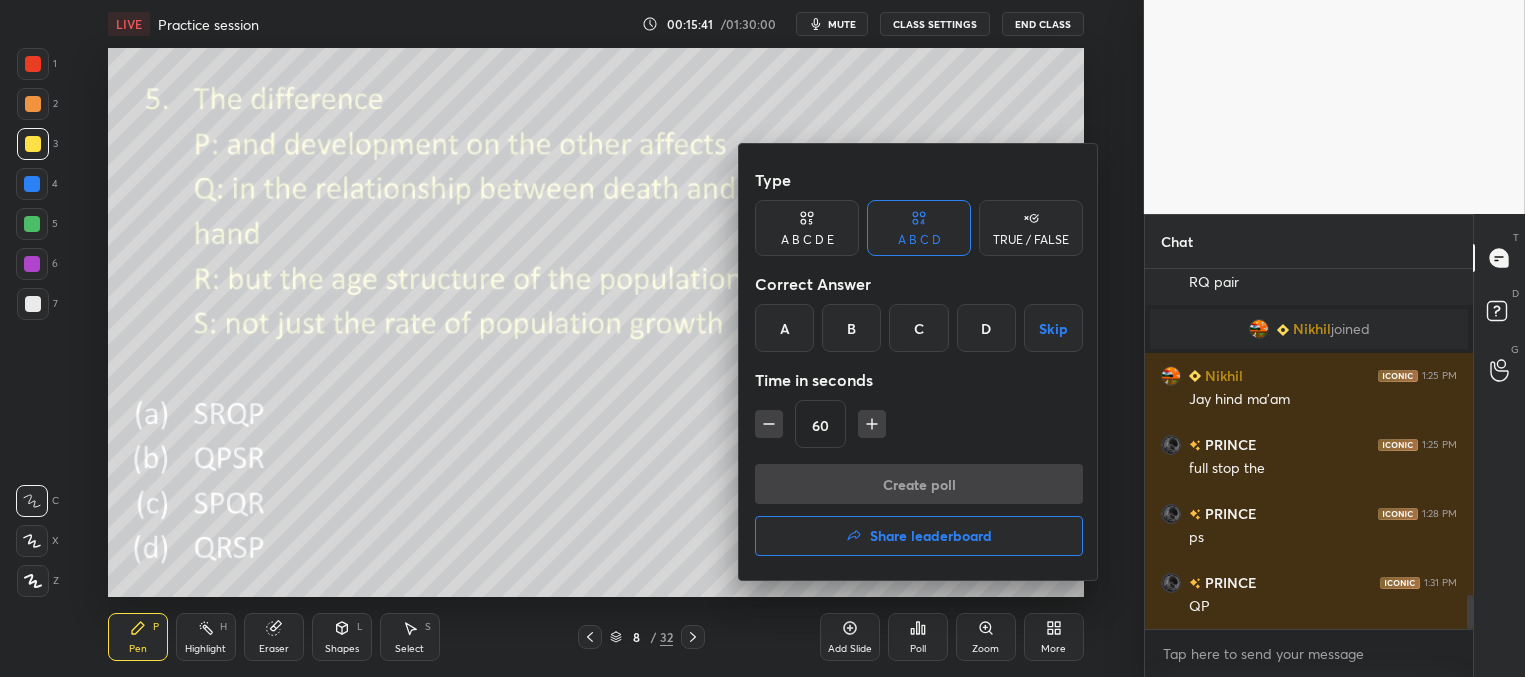 click on "Share leaderboard" at bounding box center [931, 536] 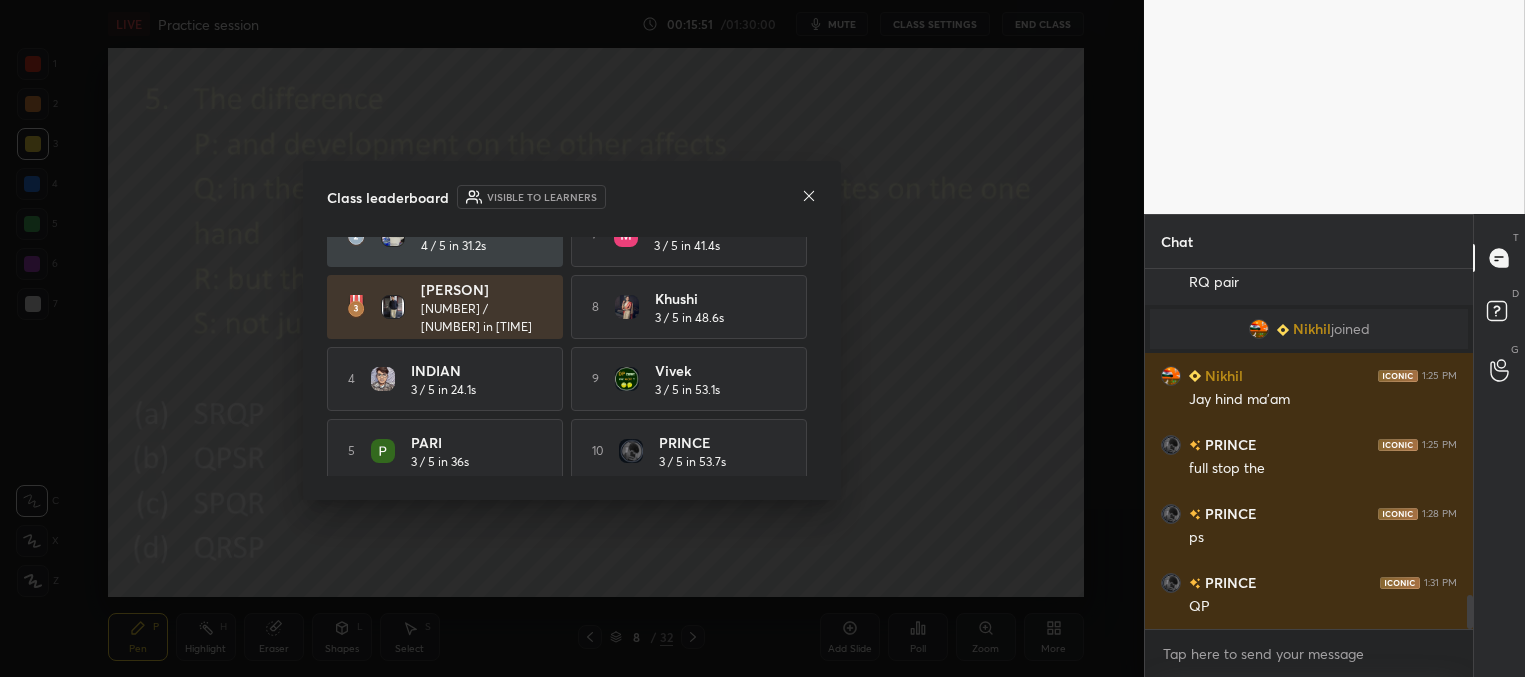 scroll, scrollTop: 118, scrollLeft: 0, axis: vertical 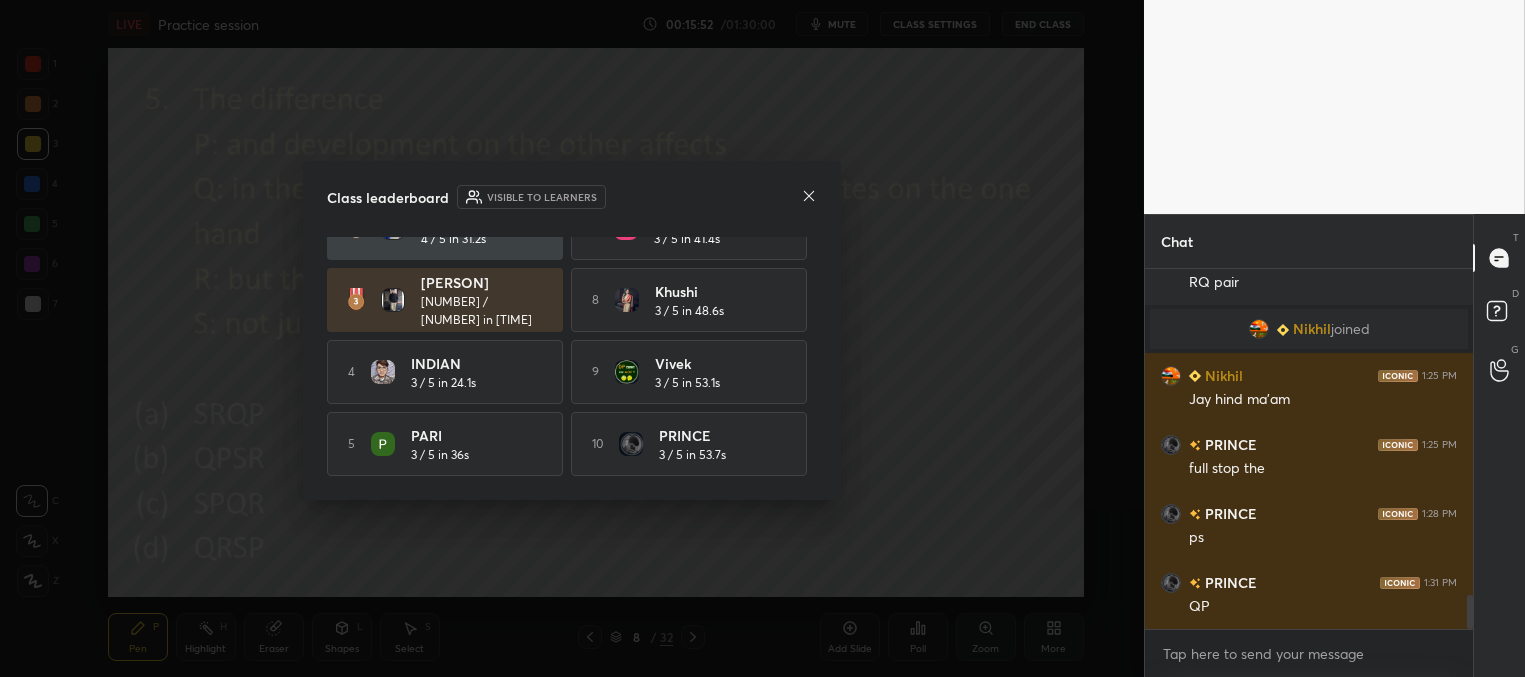 click 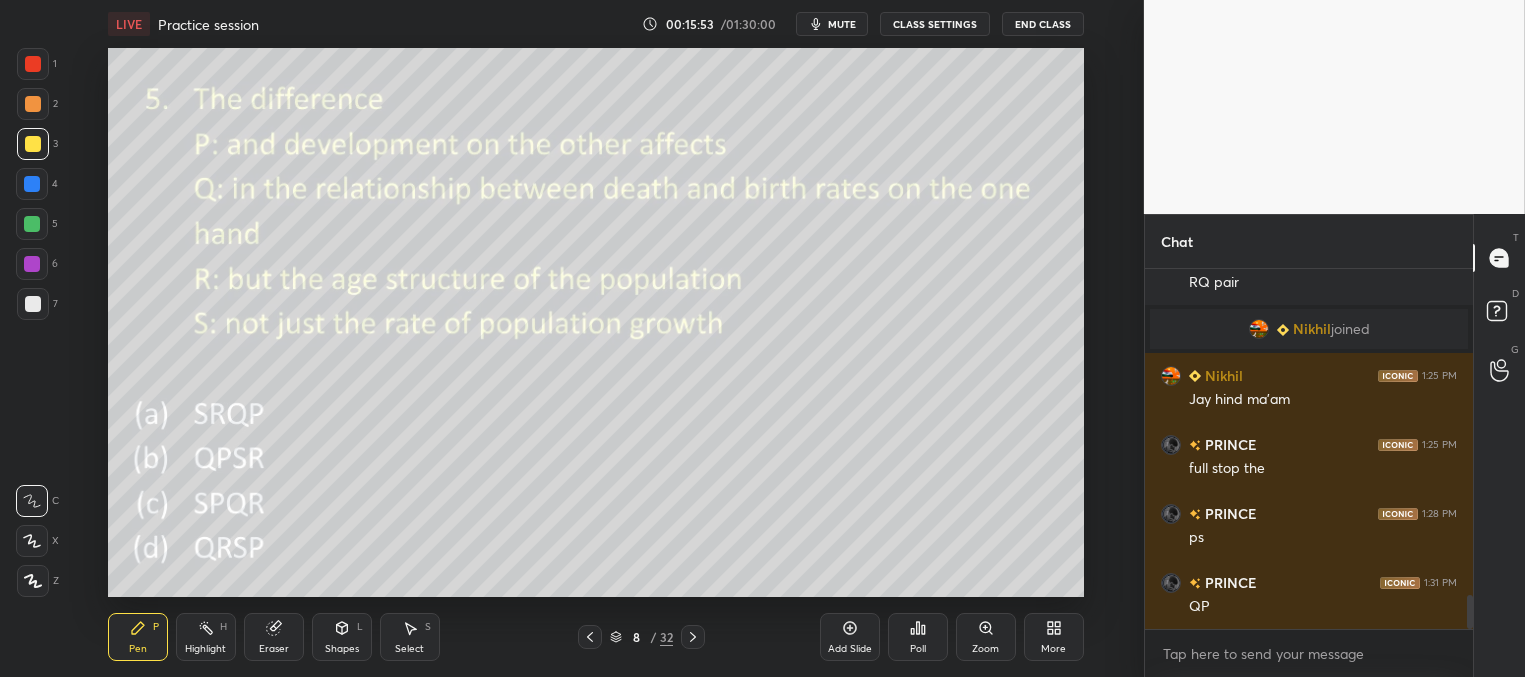 drag, startPoint x: 694, startPoint y: 632, endPoint x: 698, endPoint y: 621, distance: 11.7046995 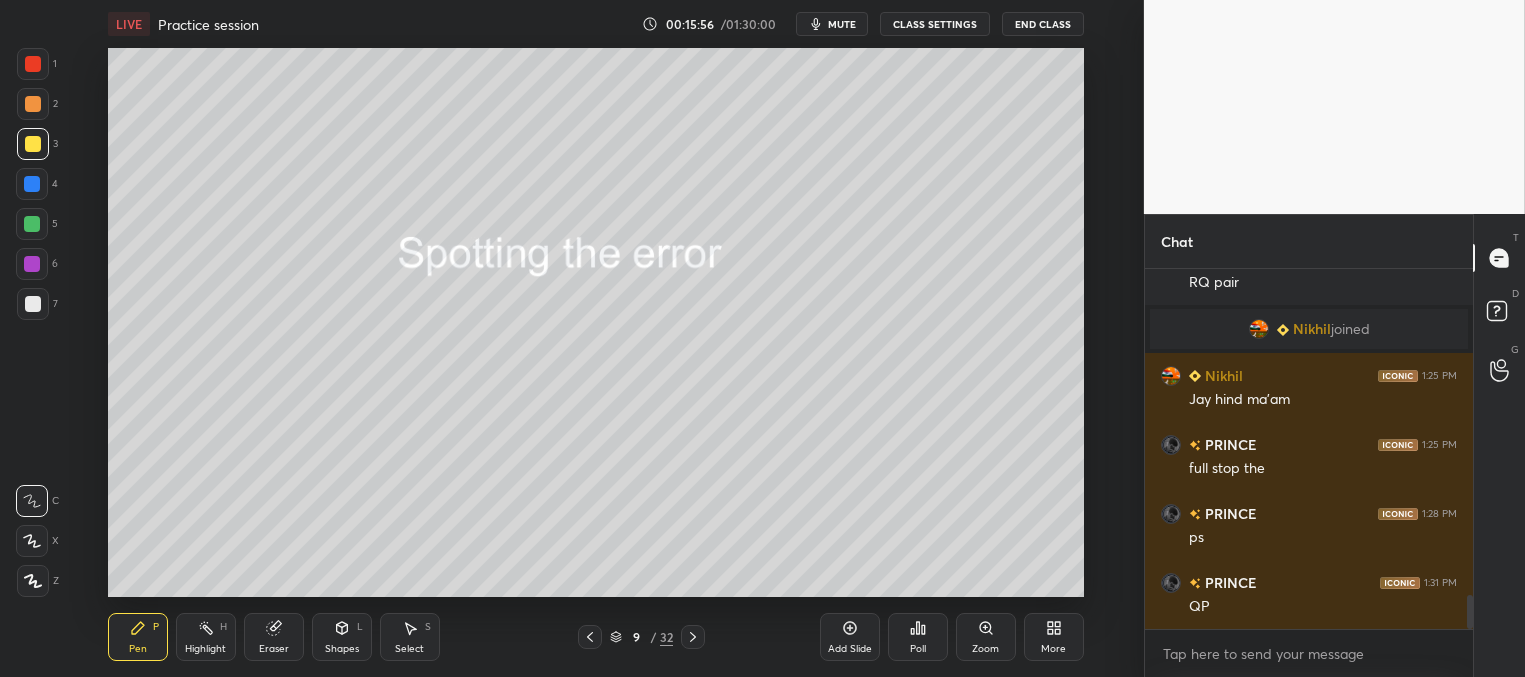 drag, startPoint x: 696, startPoint y: 633, endPoint x: 722, endPoint y: 629, distance: 26.305893 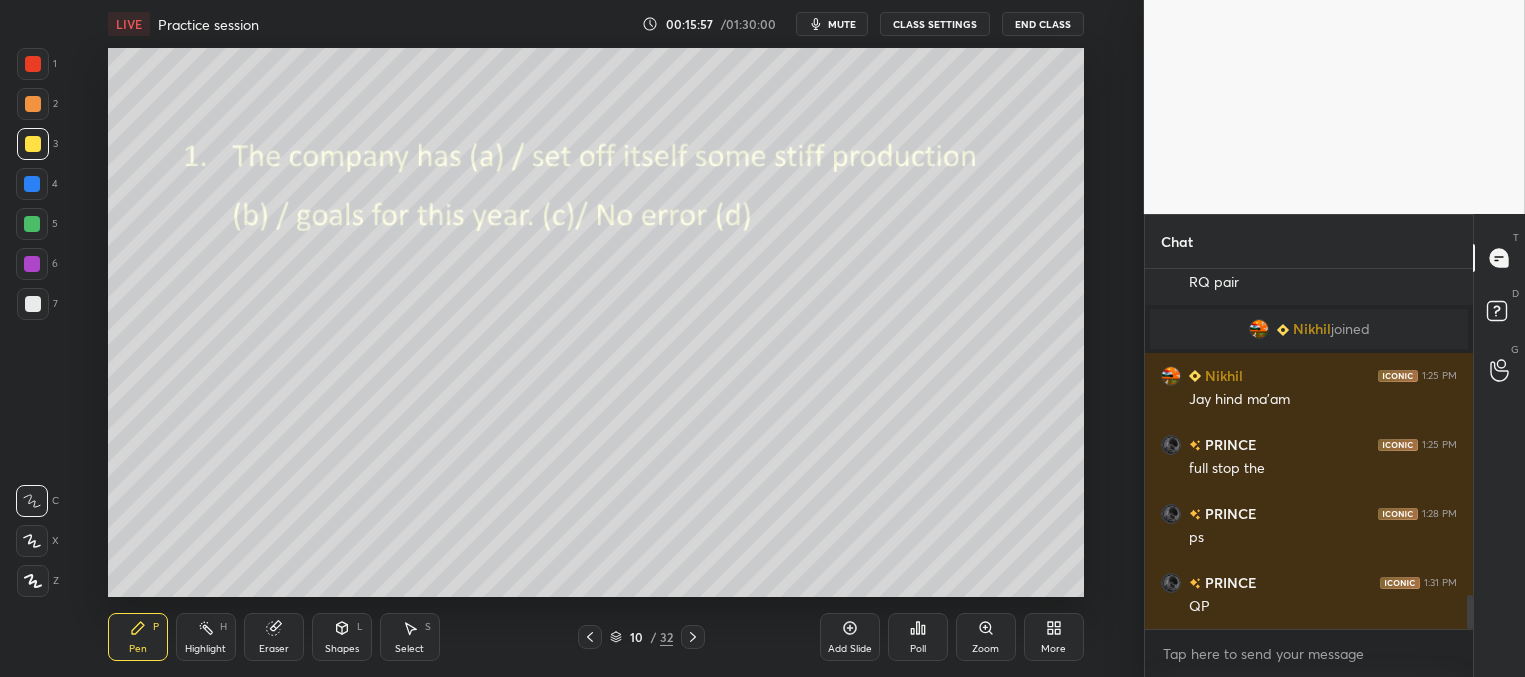 click on "Poll" at bounding box center [918, 637] 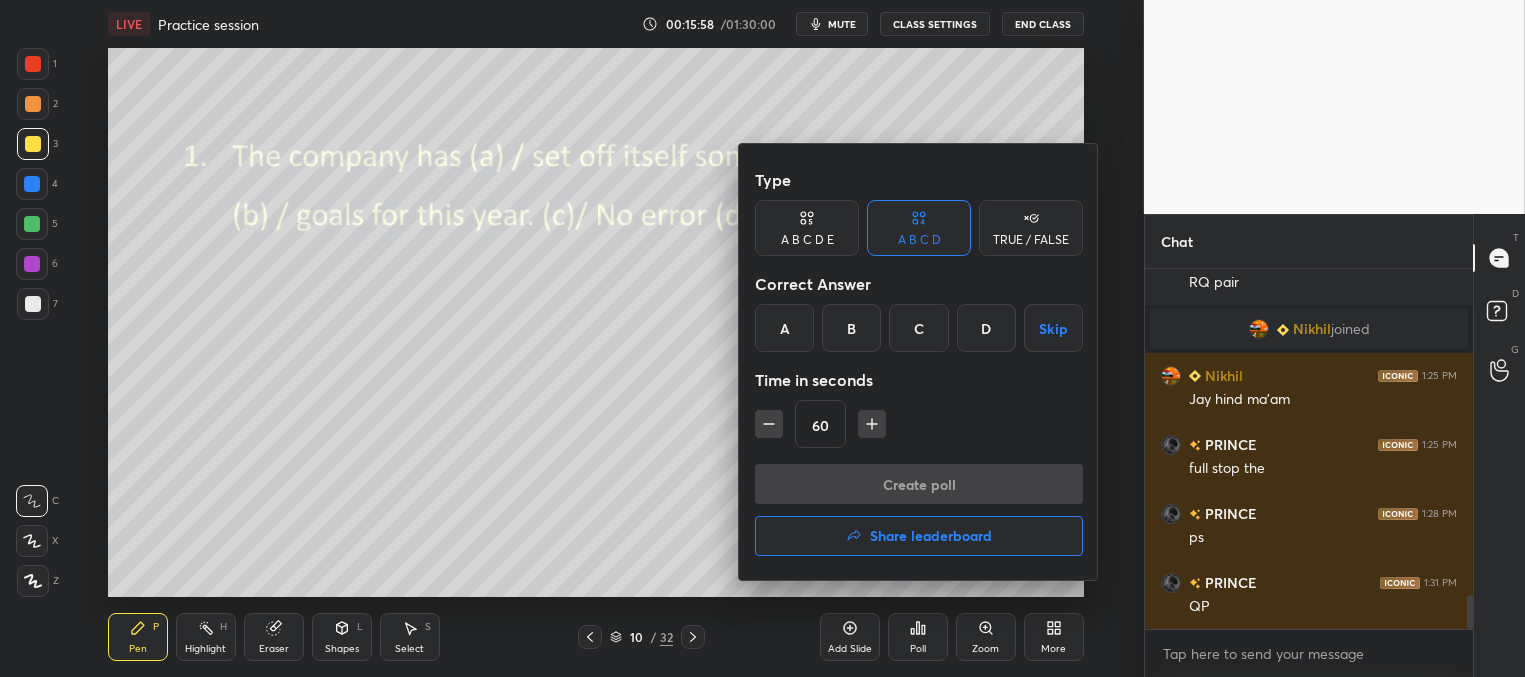 click 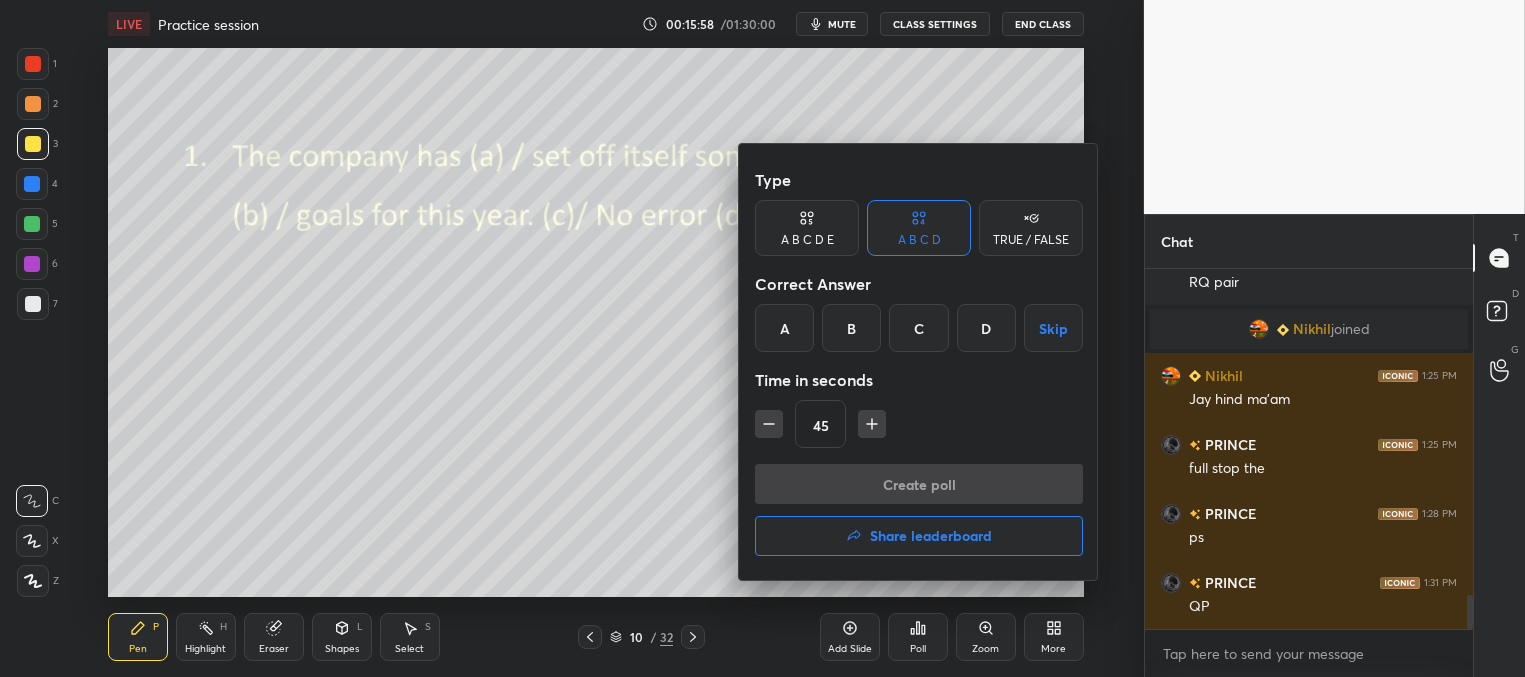 click 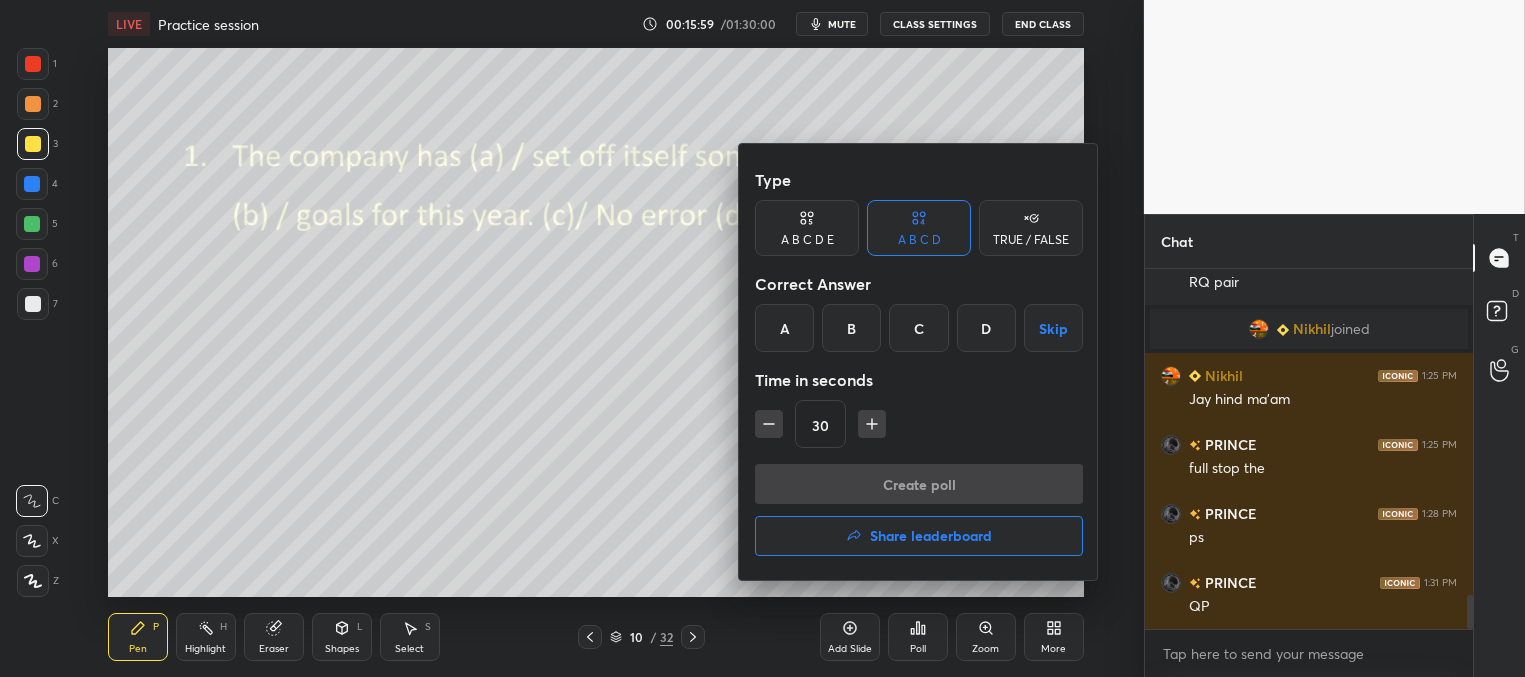 drag, startPoint x: 853, startPoint y: 322, endPoint x: 870, endPoint y: 408, distance: 87.66413 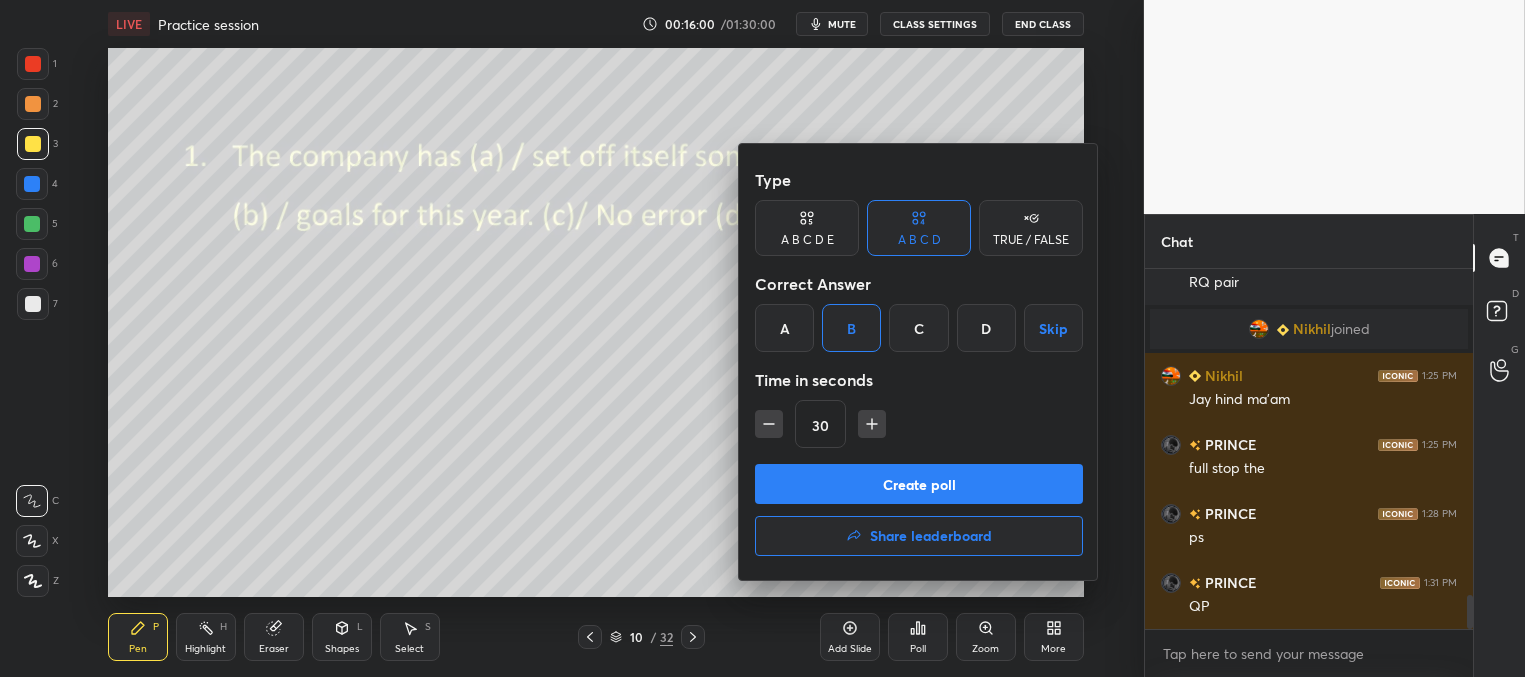click on "Create poll" at bounding box center [919, 484] 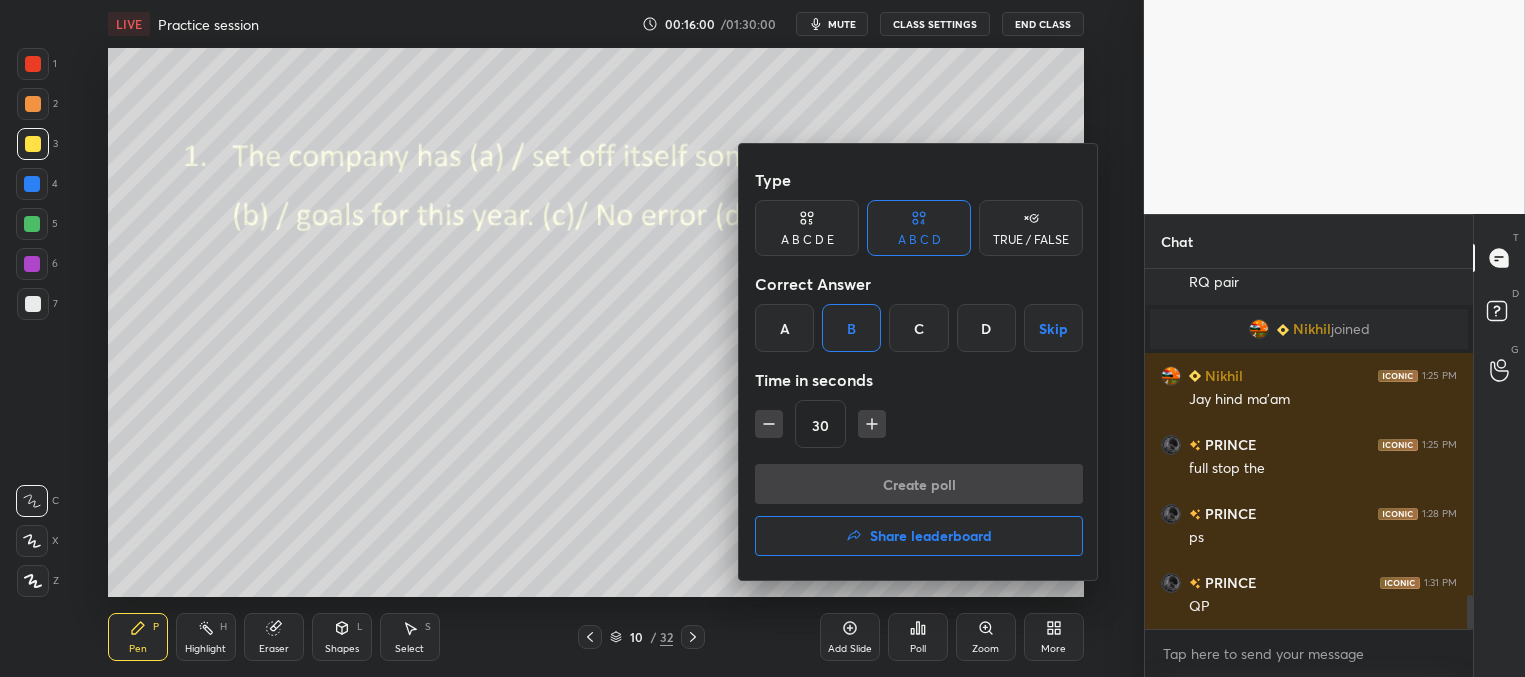 scroll, scrollTop: 334, scrollLeft: 322, axis: both 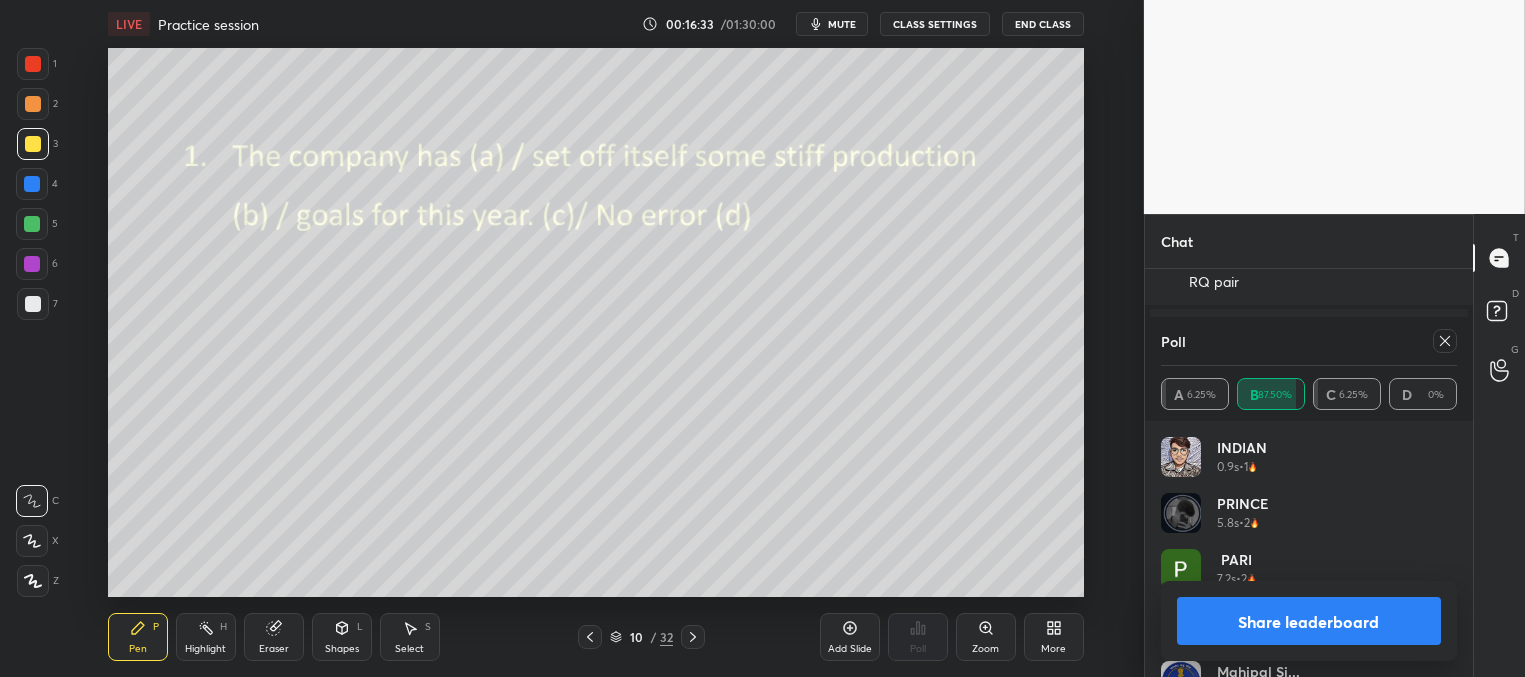 click 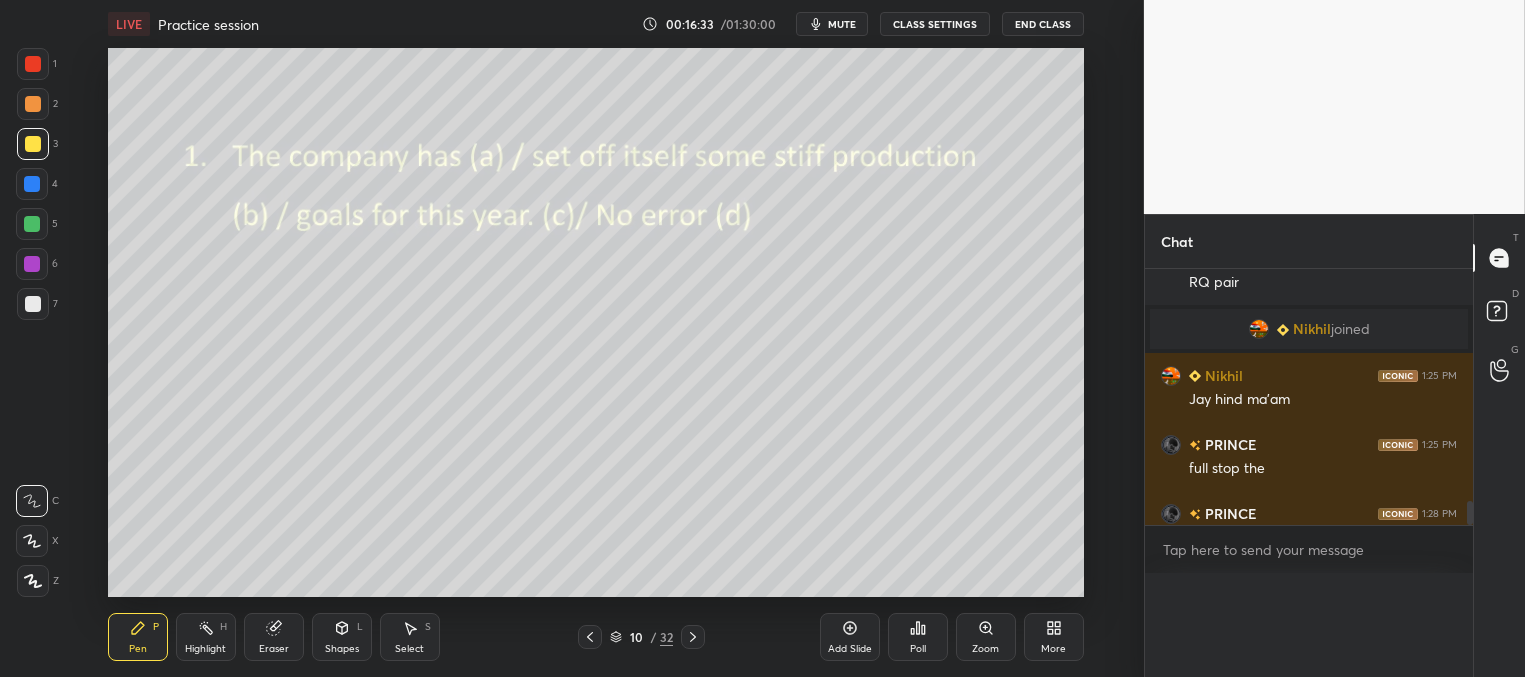 scroll, scrollTop: 164, scrollLeft: 291, axis: both 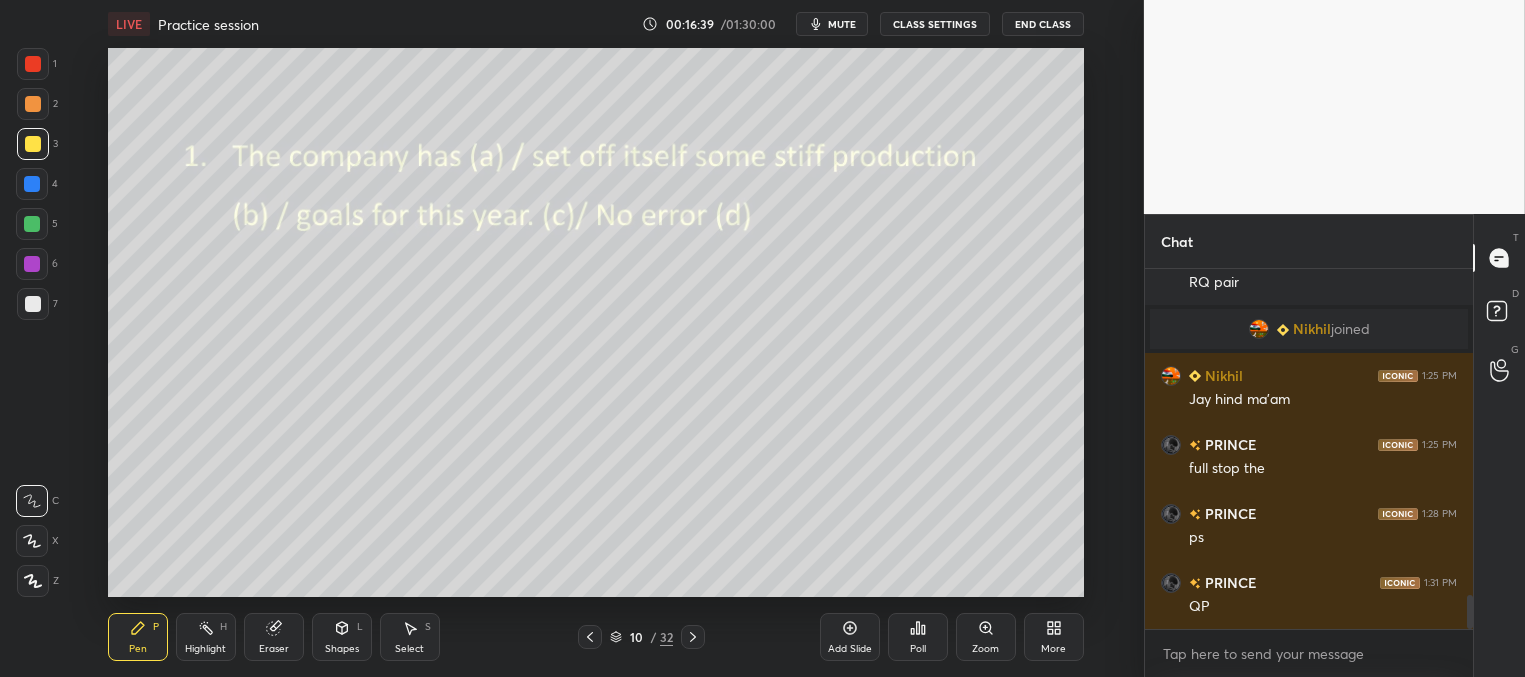 click on "mute" at bounding box center [842, 24] 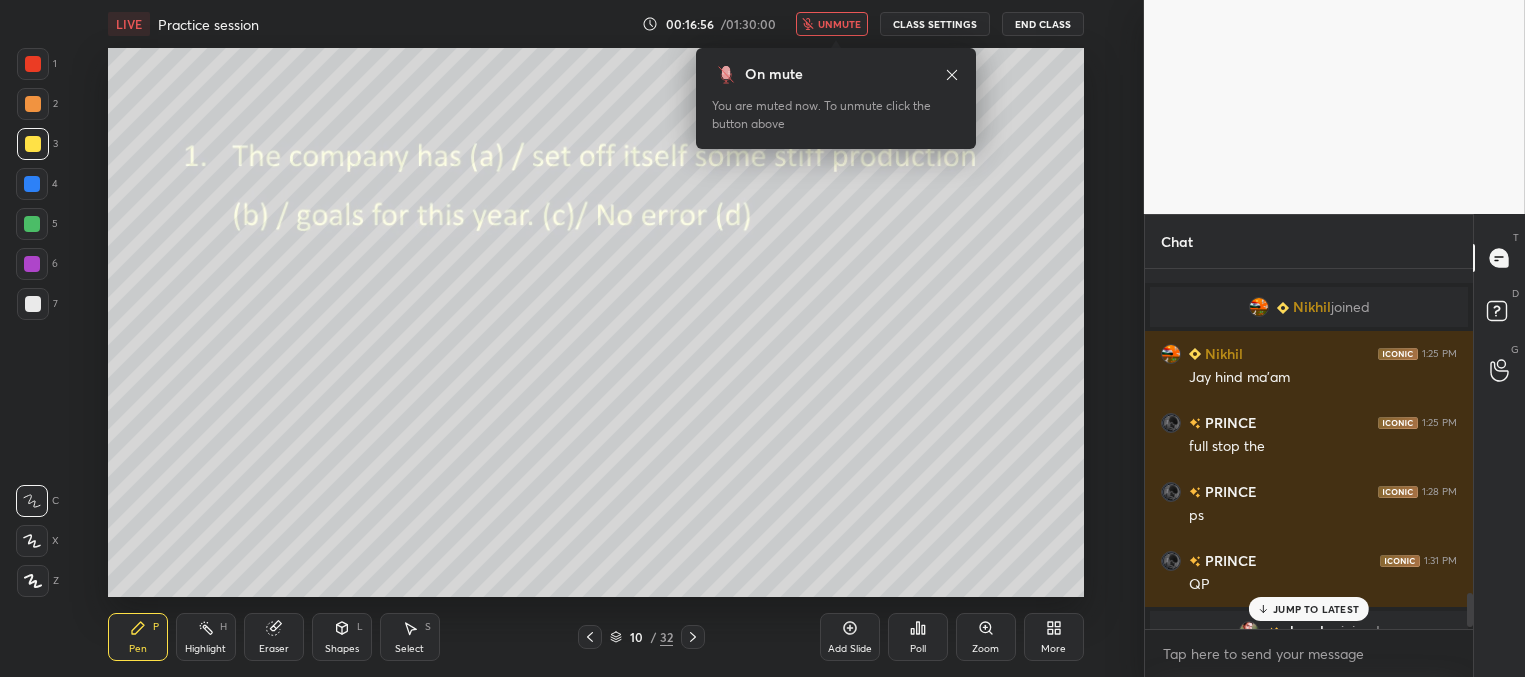 click on "unmute" at bounding box center (839, 24) 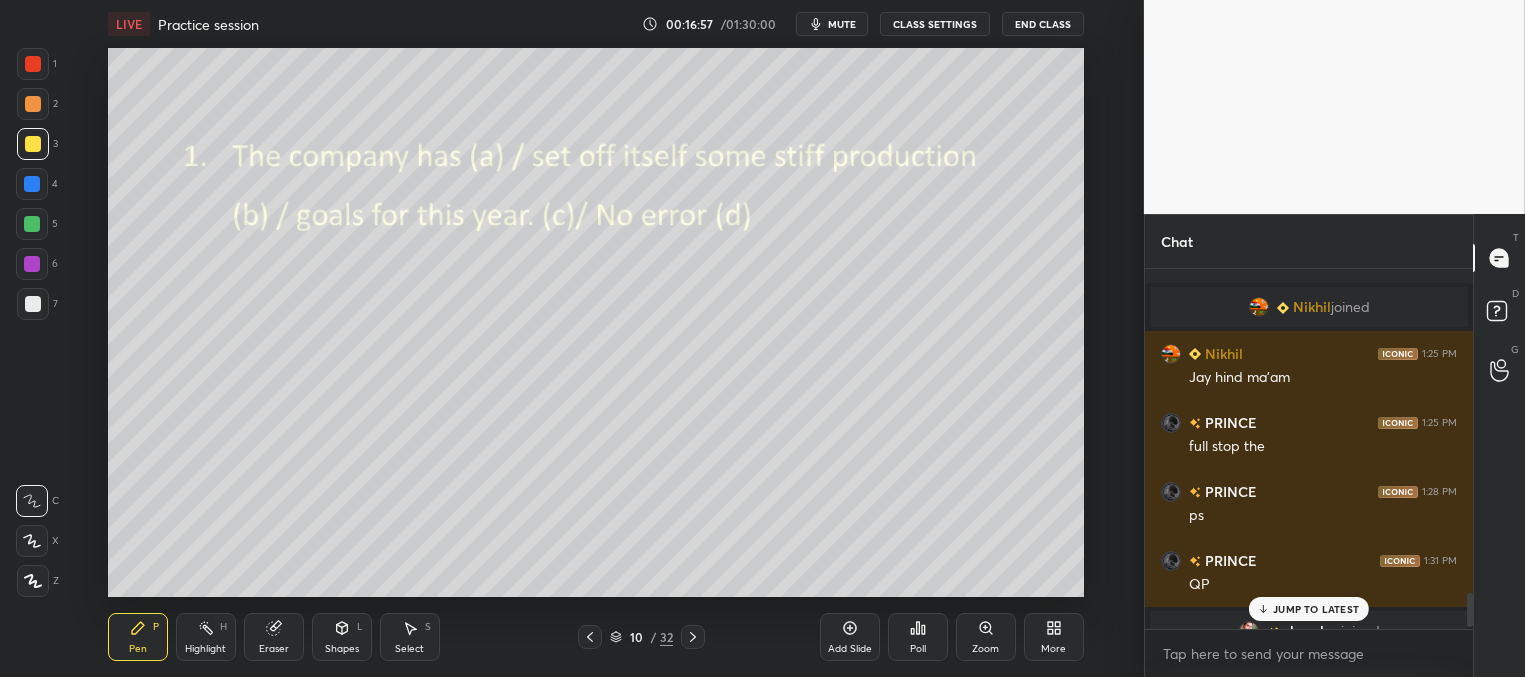 drag, startPoint x: 1293, startPoint y: 608, endPoint x: 1229, endPoint y: 590, distance: 66.48308 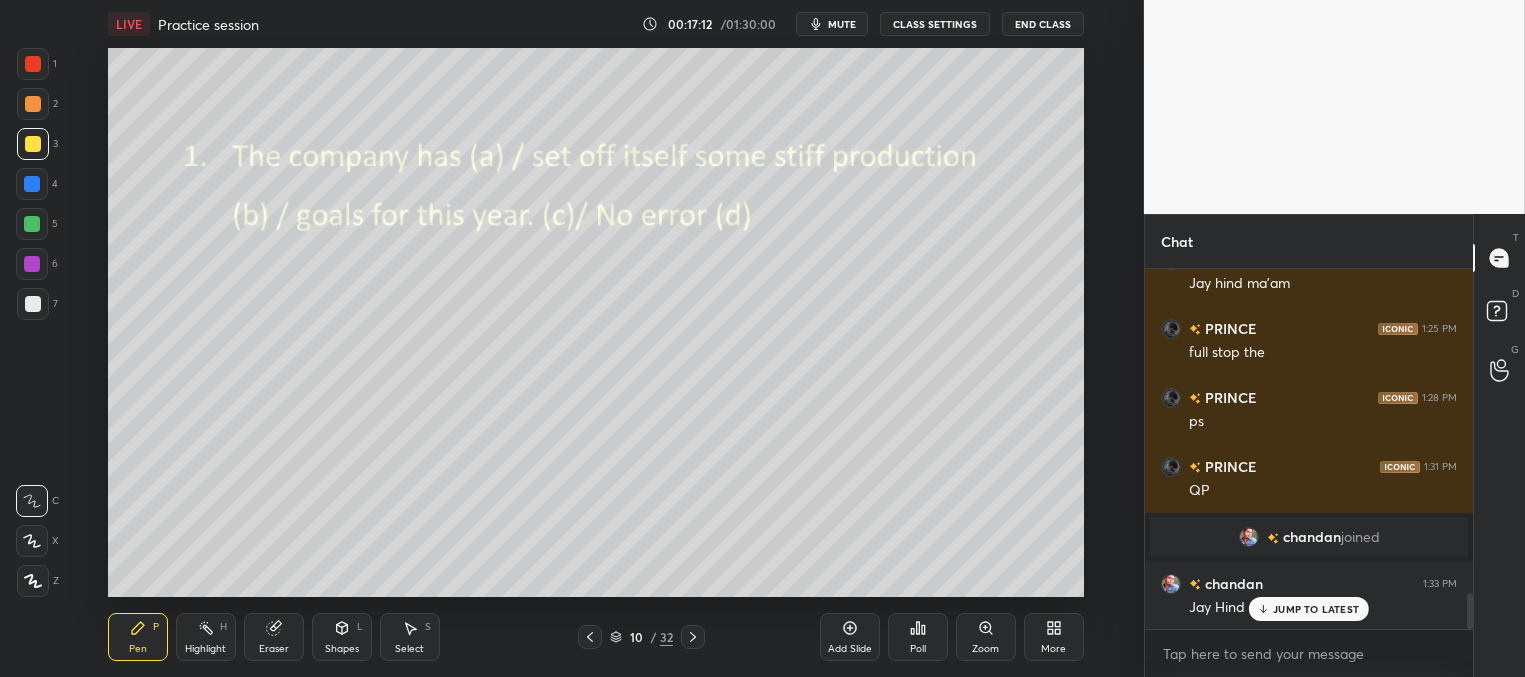 scroll, scrollTop: 3212, scrollLeft: 0, axis: vertical 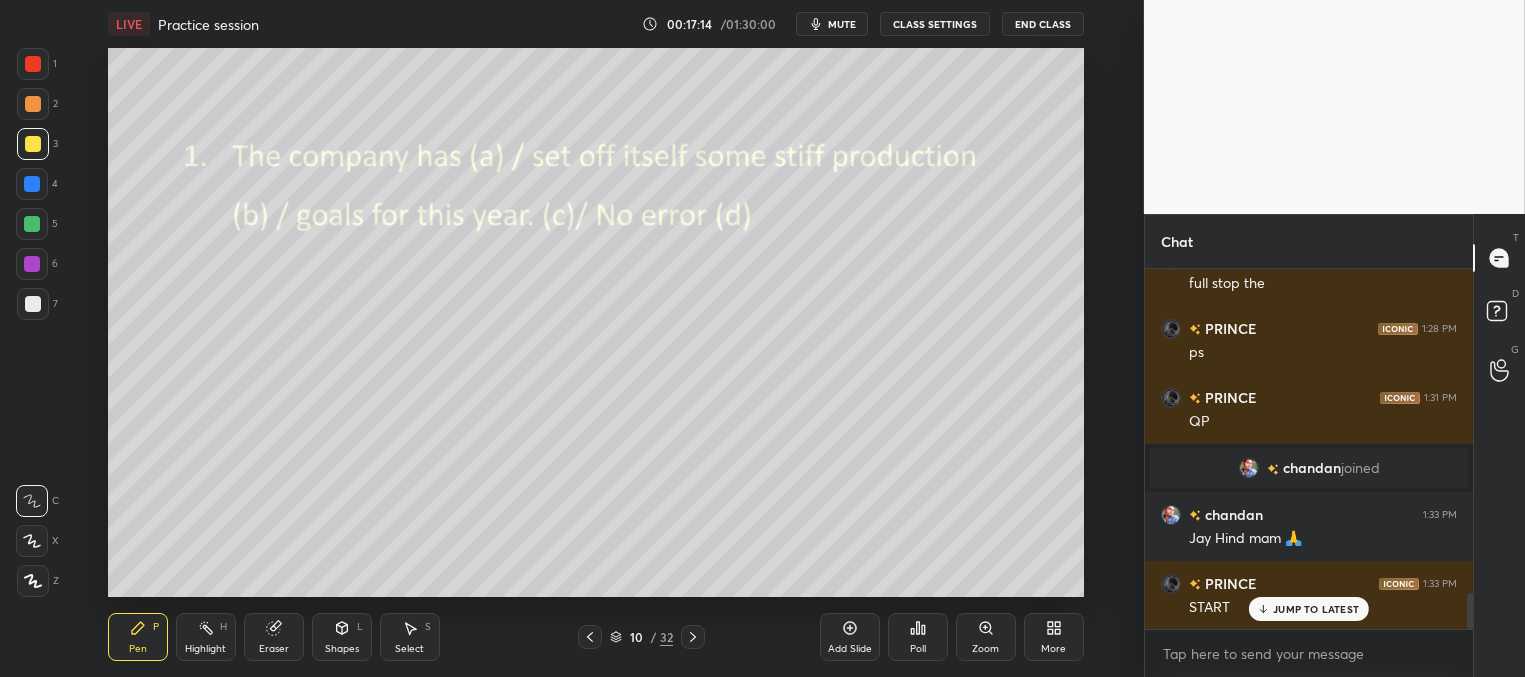 click on "JUMP TO LATEST" at bounding box center (1316, 609) 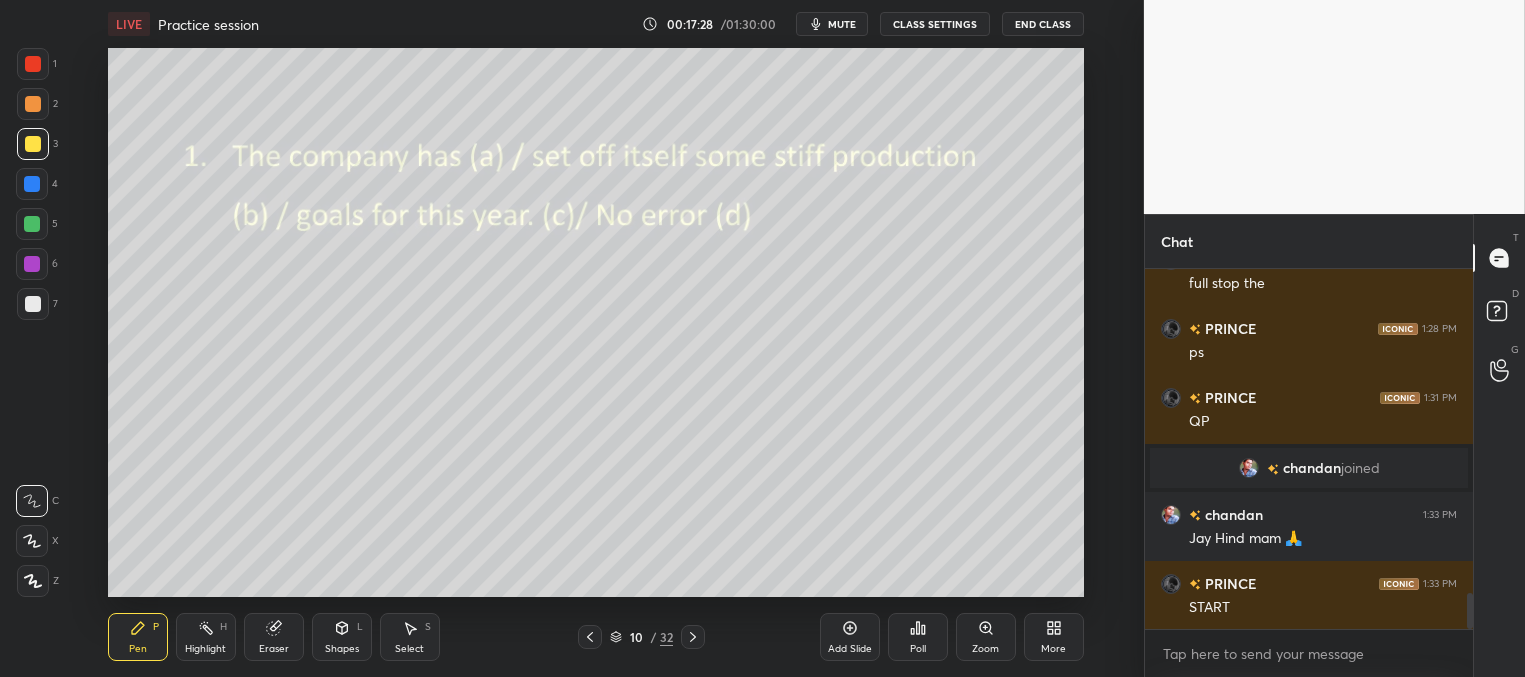 scroll, scrollTop: 3281, scrollLeft: 0, axis: vertical 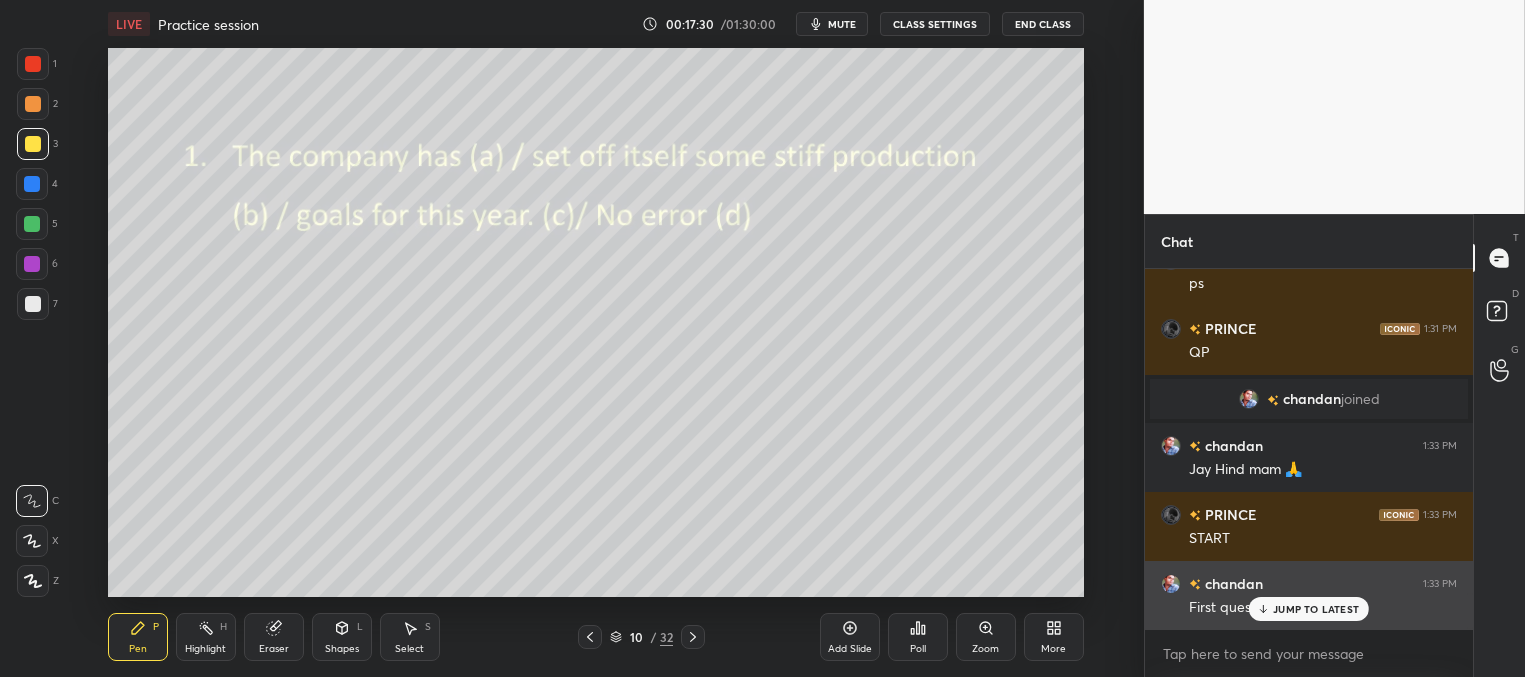 click on "JUMP TO LATEST" at bounding box center (1316, 609) 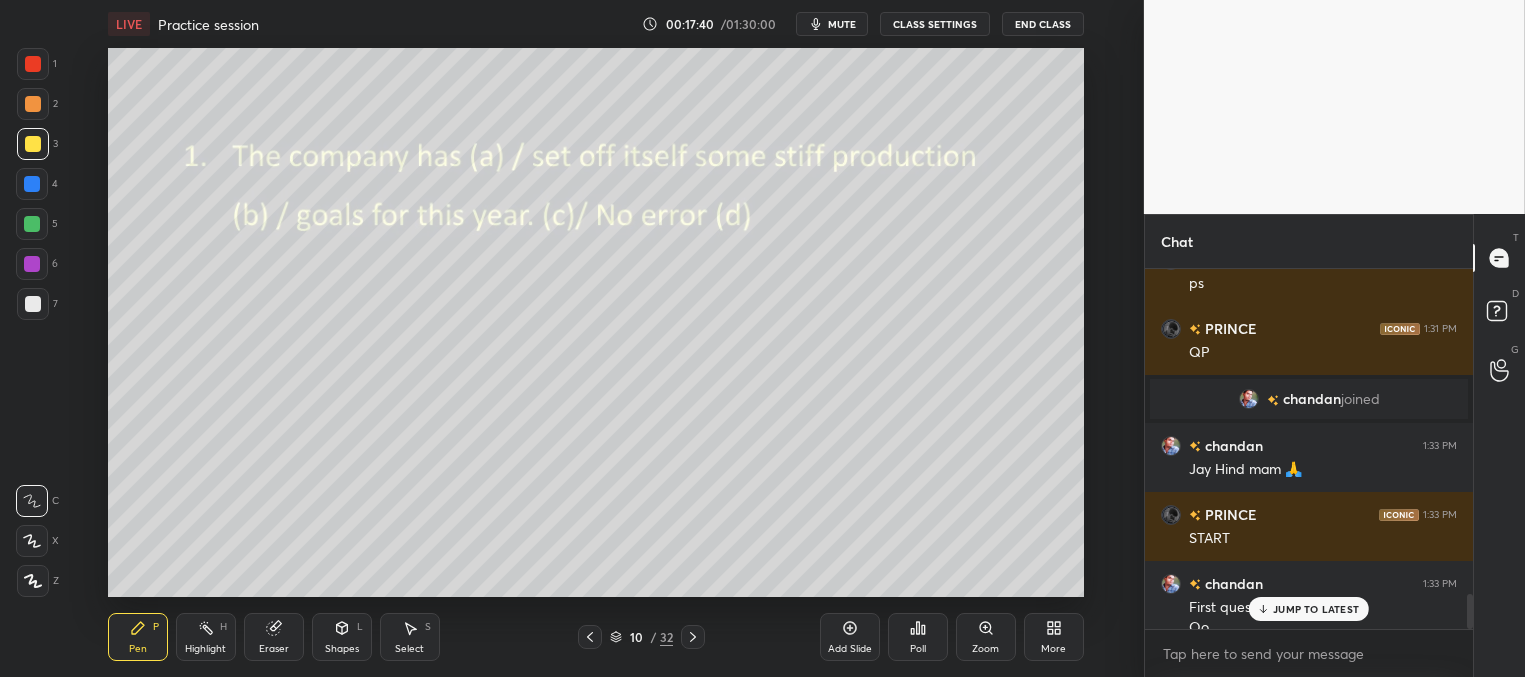 scroll, scrollTop: 3301, scrollLeft: 0, axis: vertical 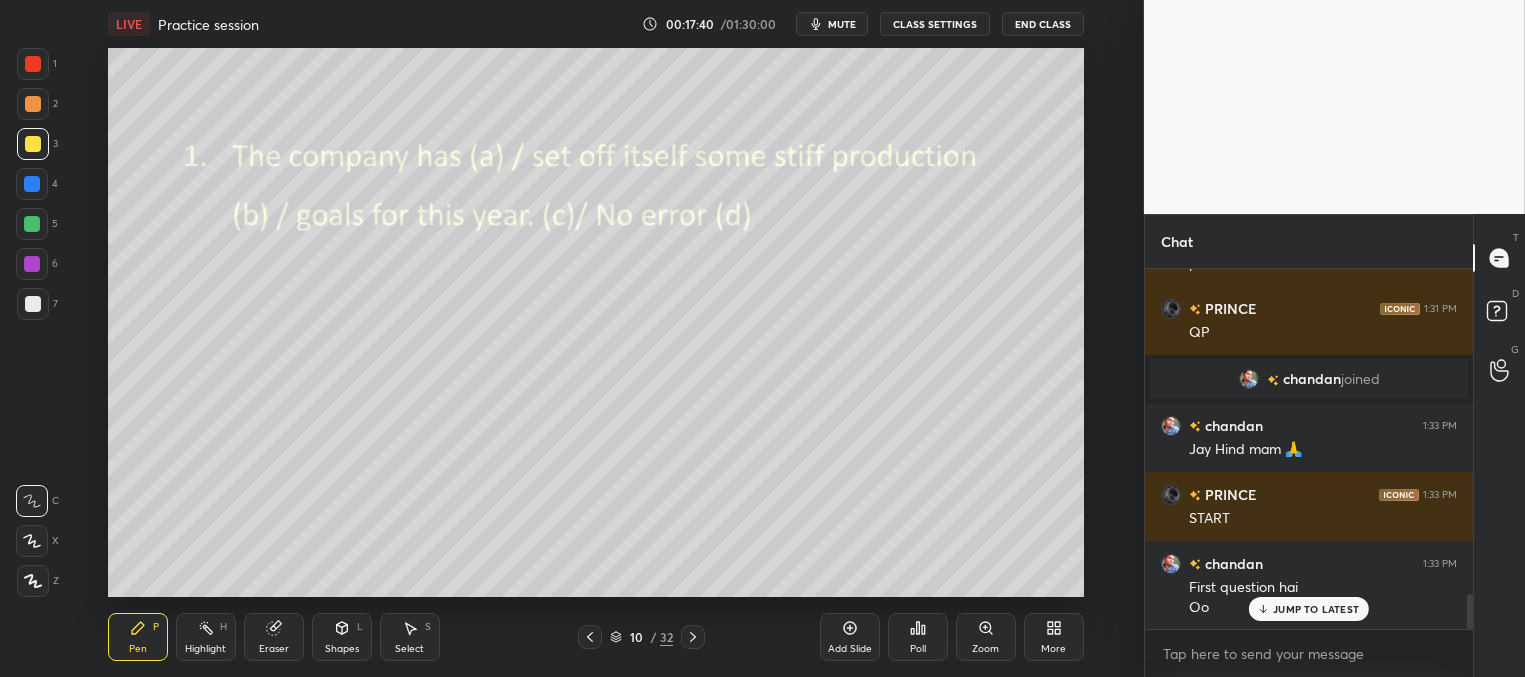 click 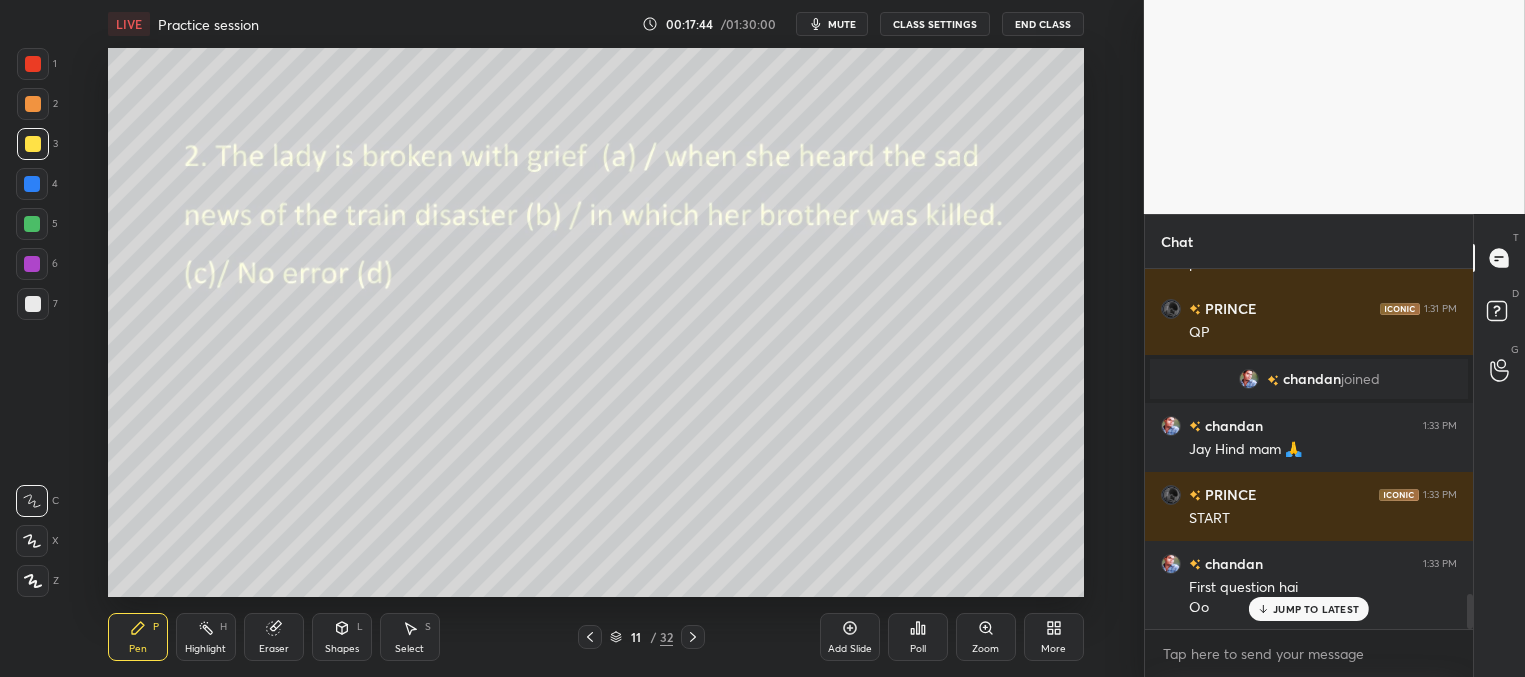 click 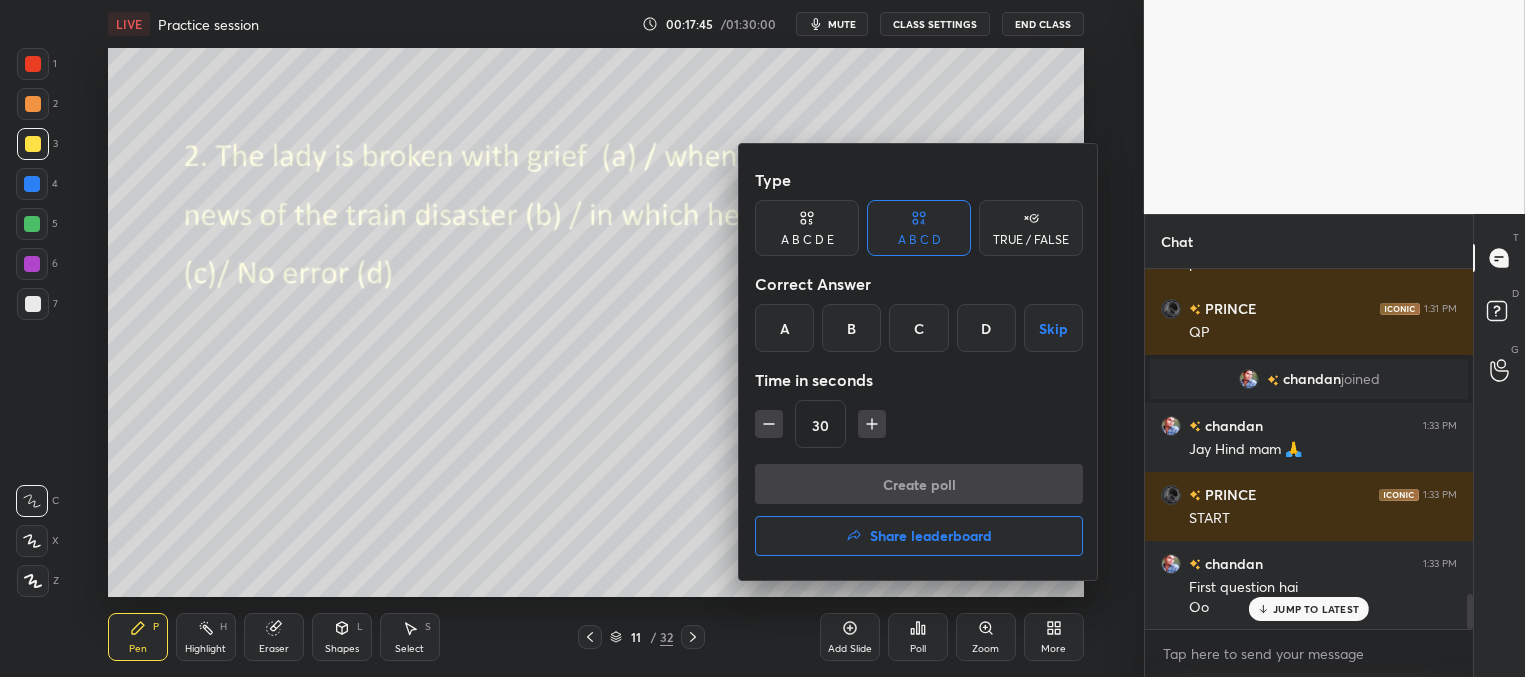 drag, startPoint x: 773, startPoint y: 326, endPoint x: 777, endPoint y: 336, distance: 10.770329 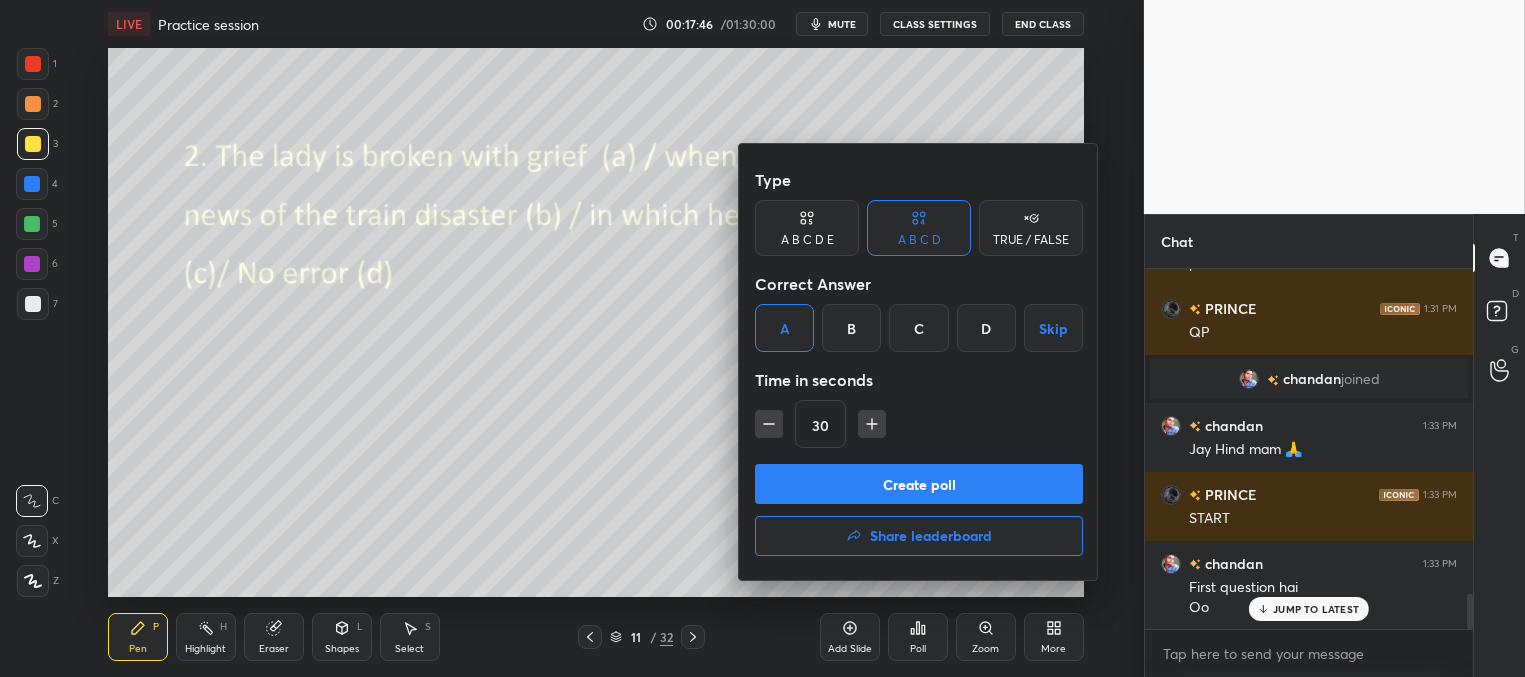 click 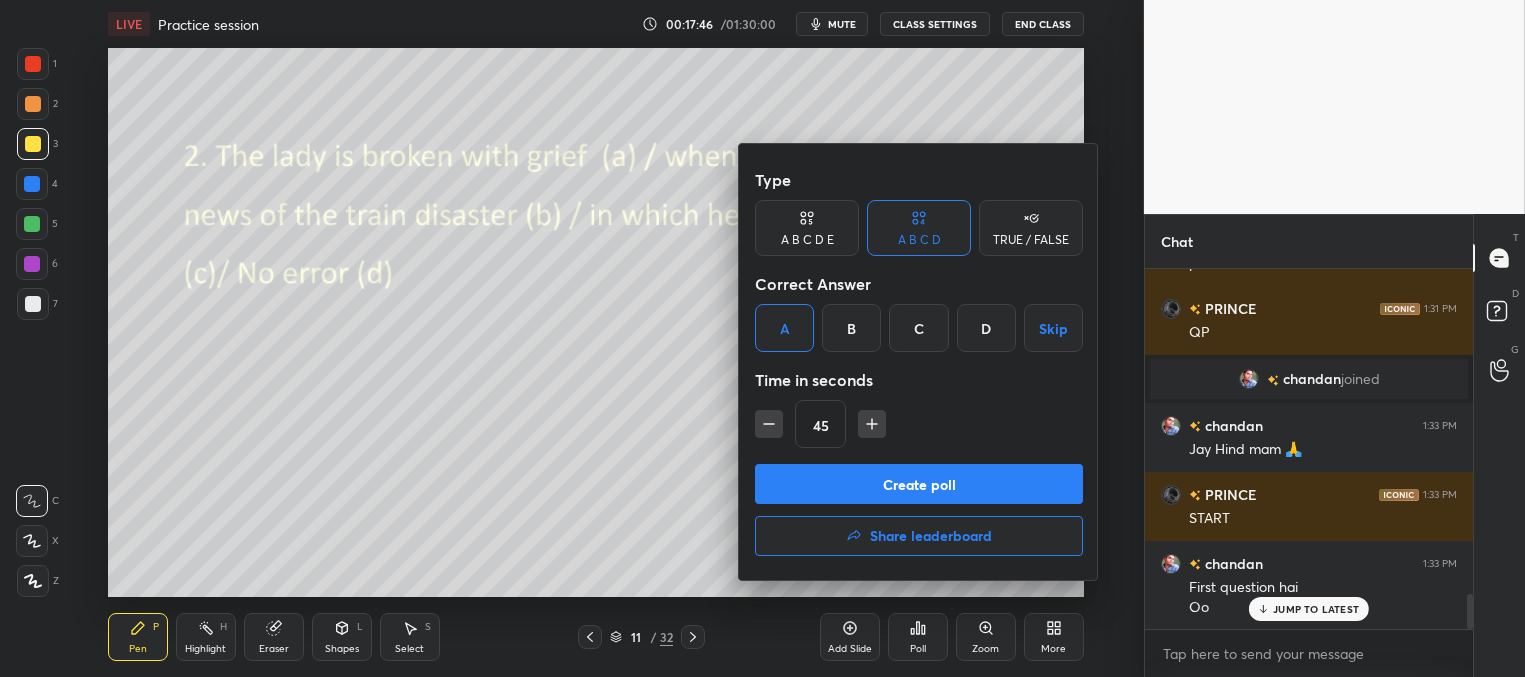 click on "Create poll" at bounding box center (919, 484) 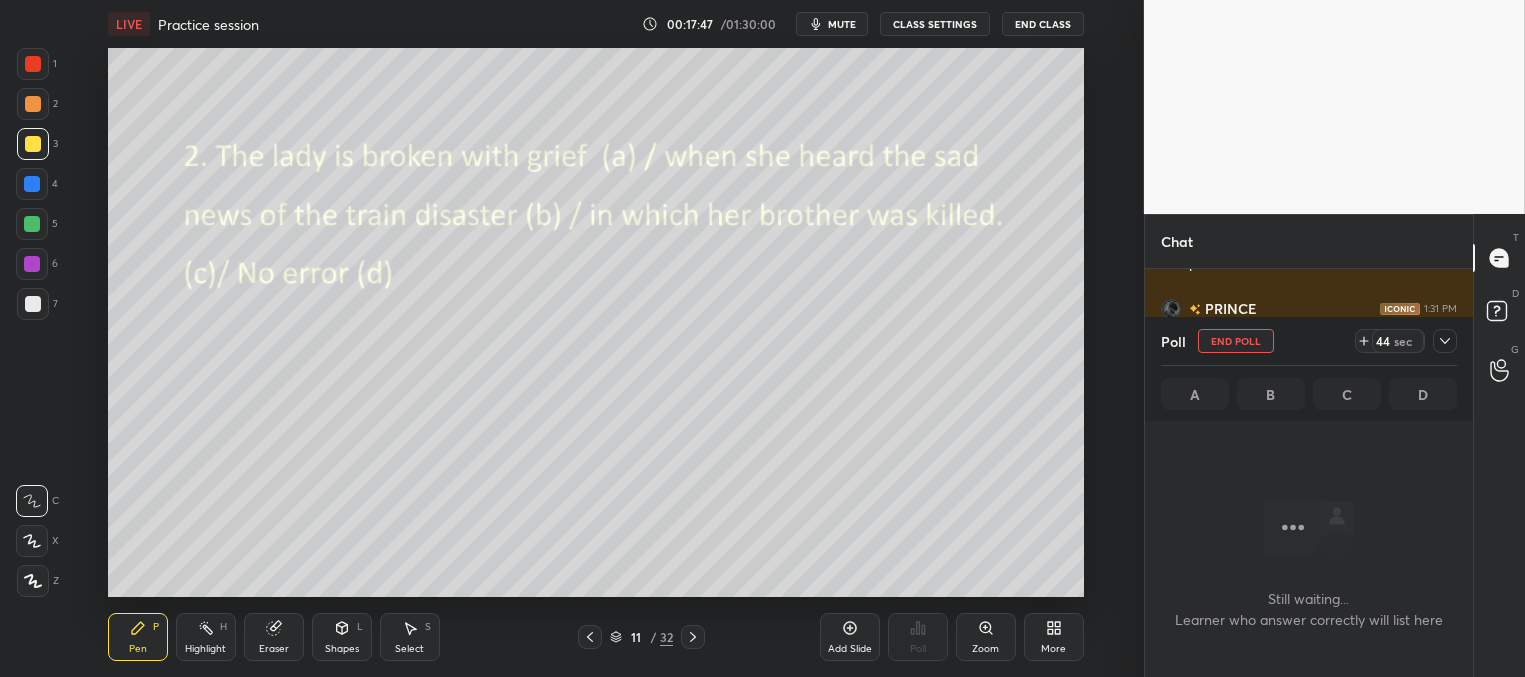 scroll, scrollTop: 334, scrollLeft: 322, axis: both 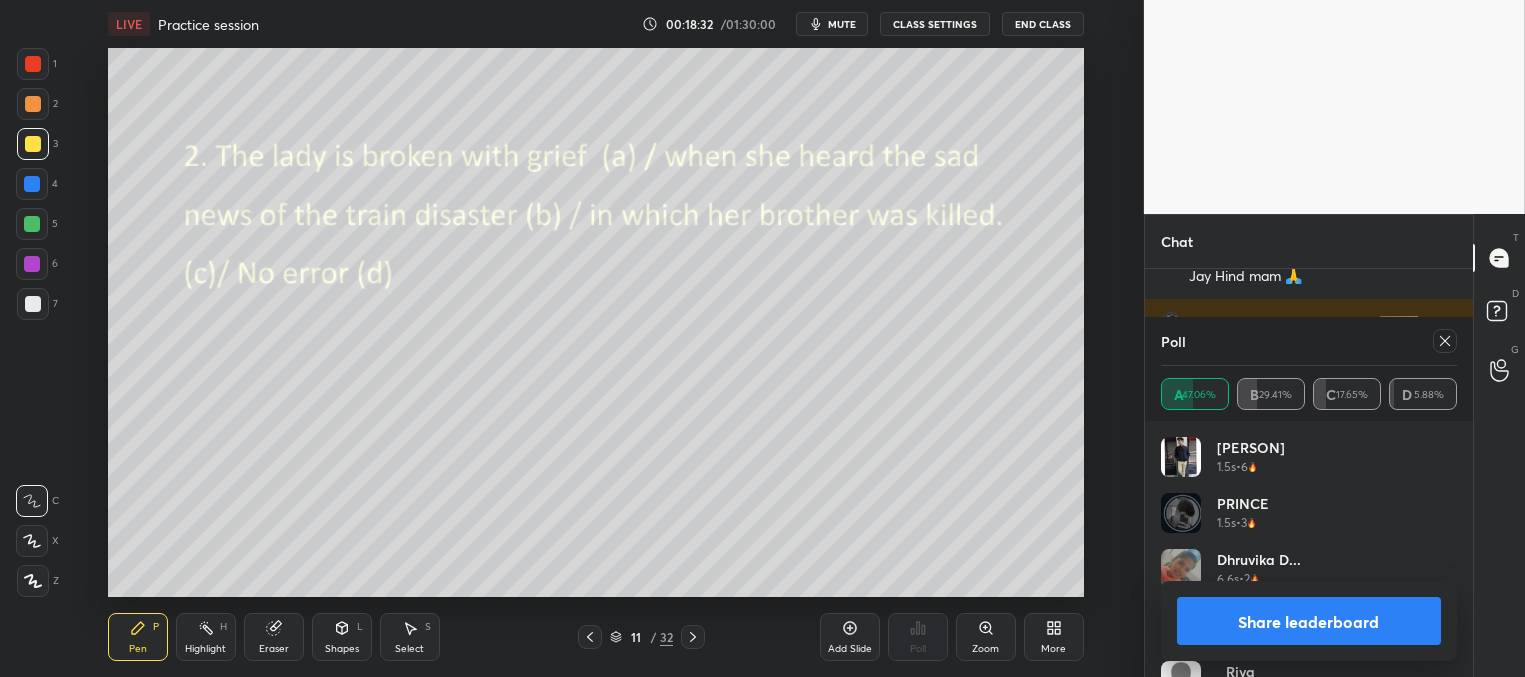 click 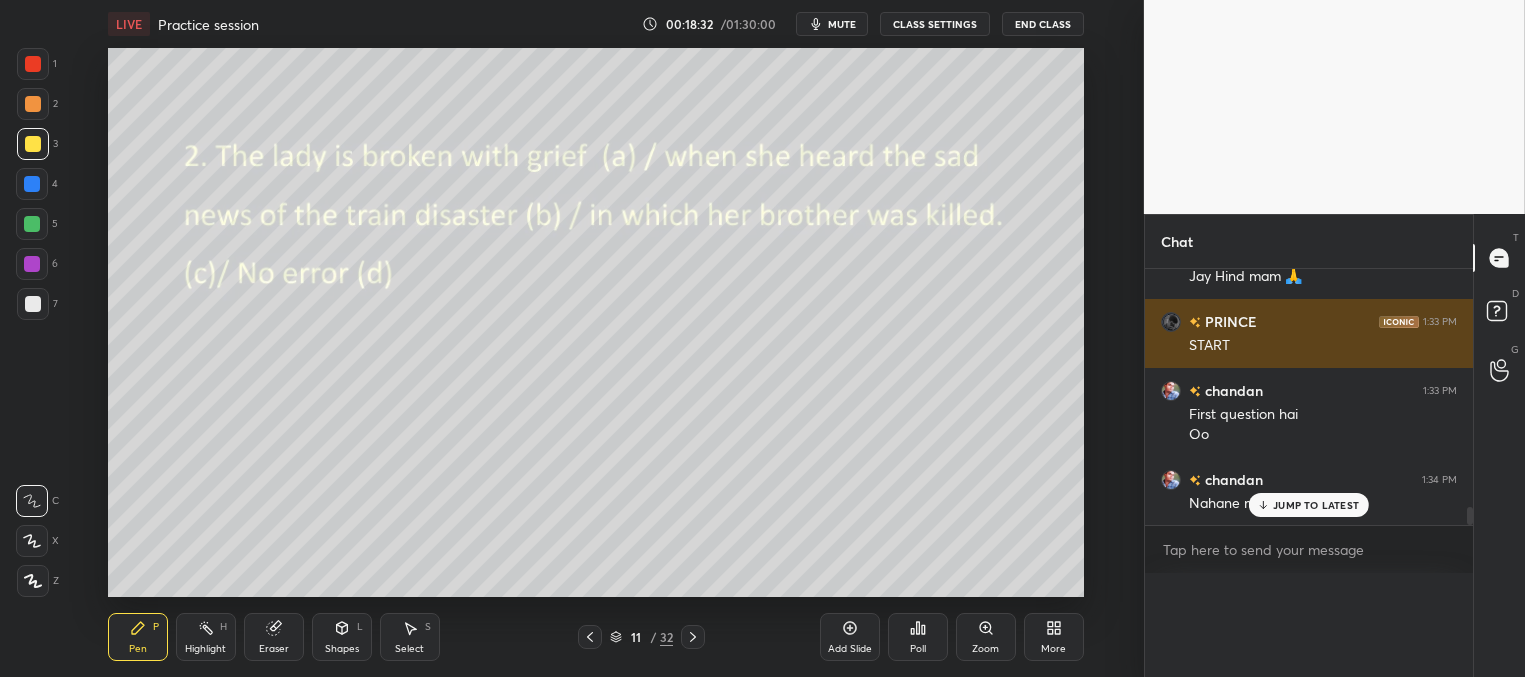 scroll, scrollTop: 165, scrollLeft: 291, axis: both 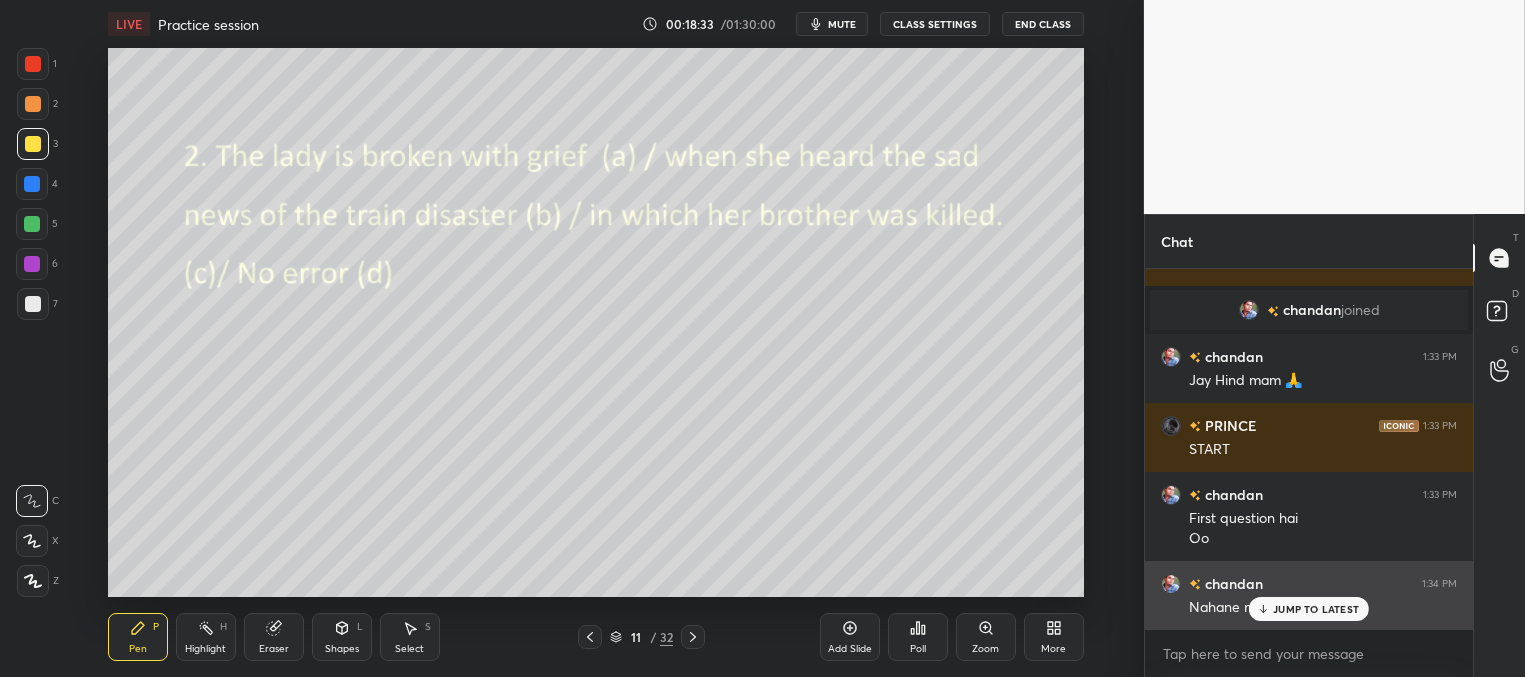 click on "JUMP TO LATEST" at bounding box center [1316, 609] 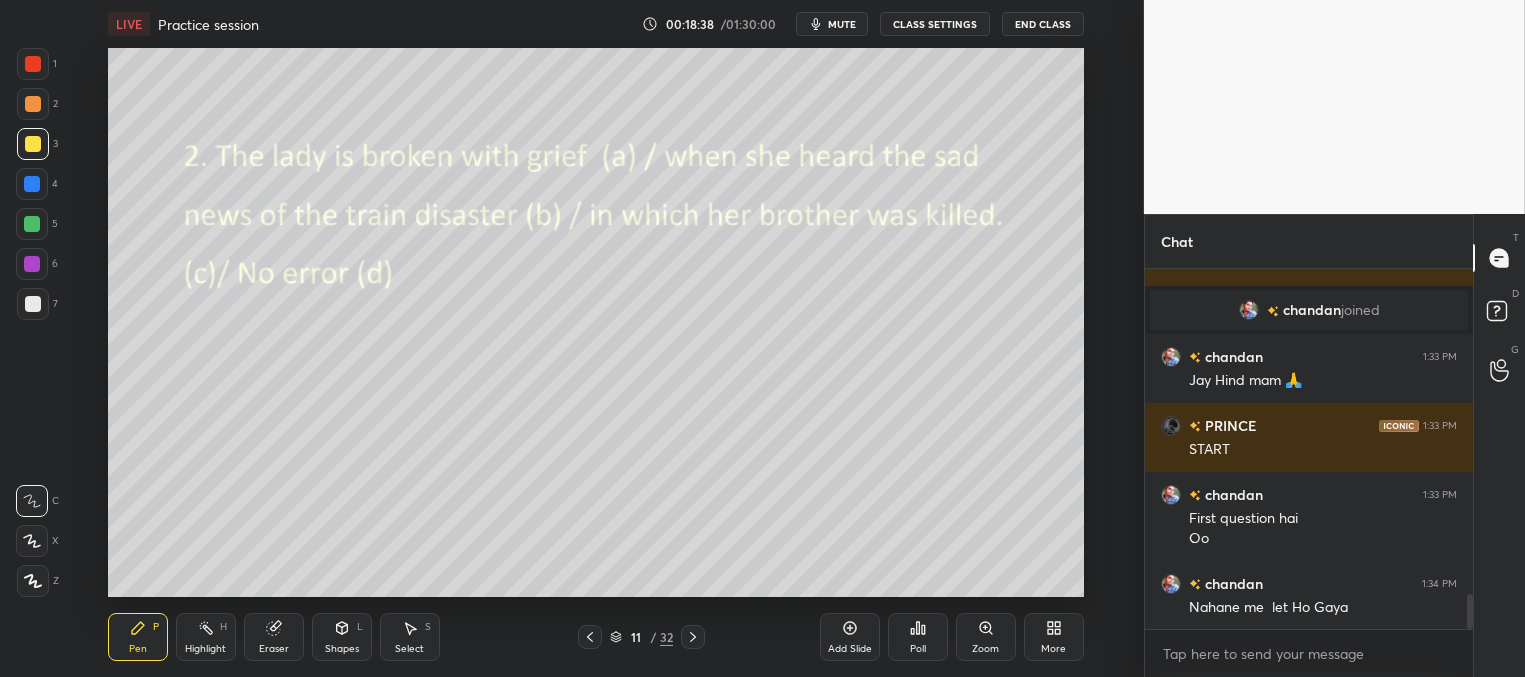click at bounding box center (33, 304) 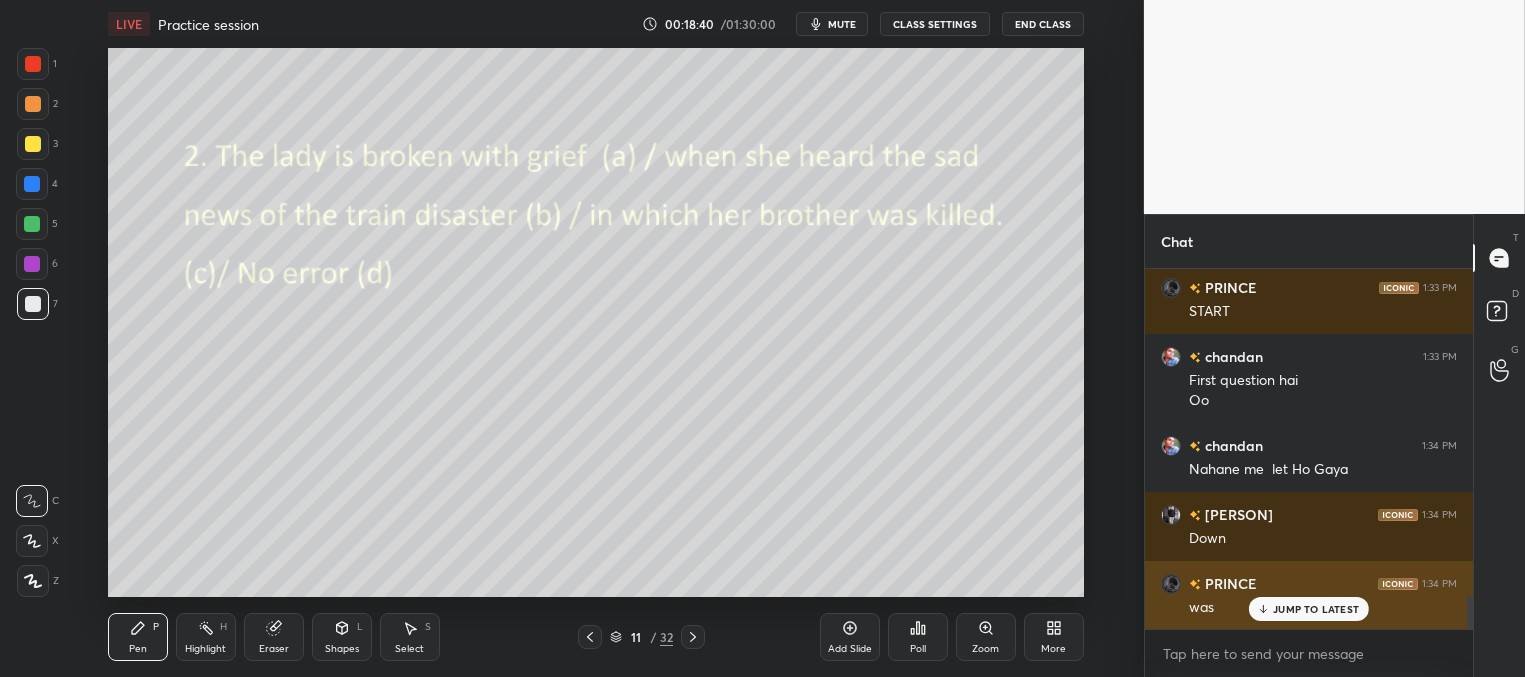 drag, startPoint x: 1291, startPoint y: 602, endPoint x: 1269, endPoint y: 594, distance: 23.409399 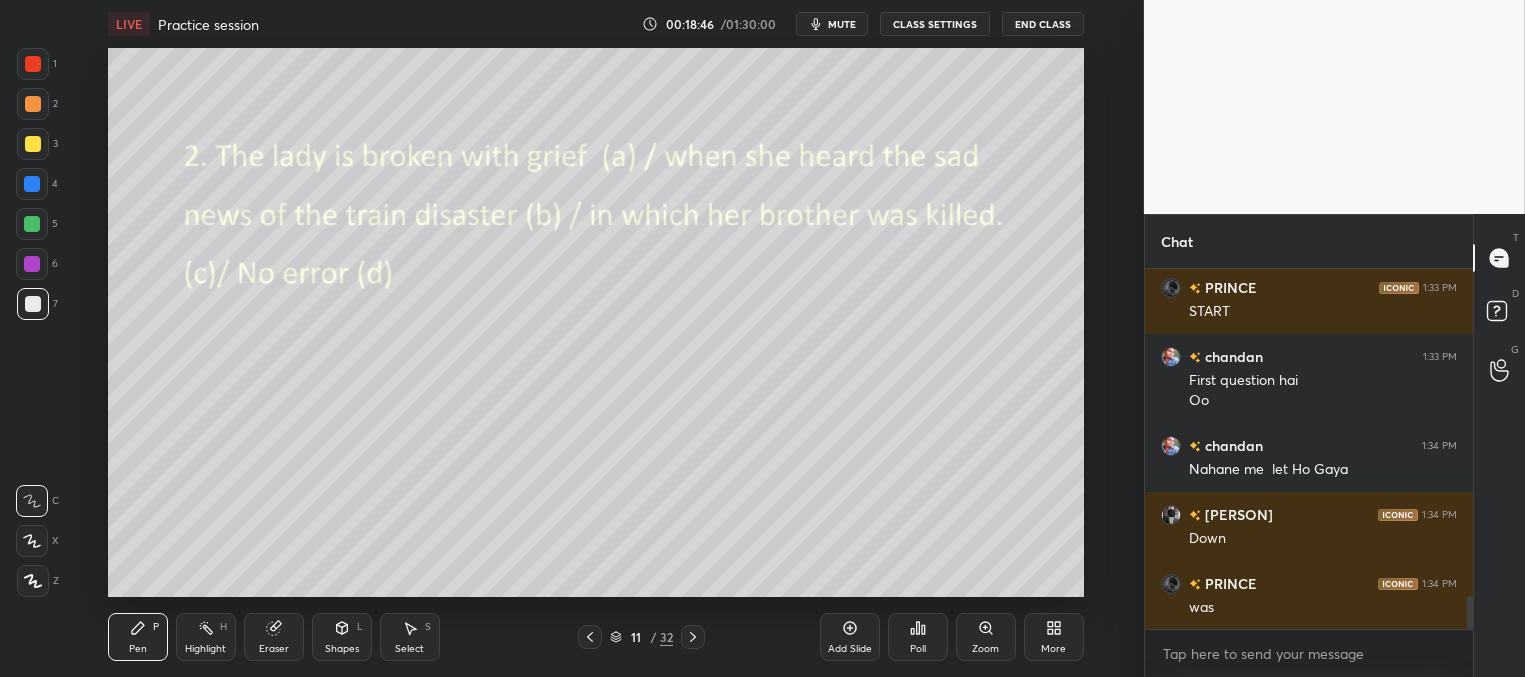 click 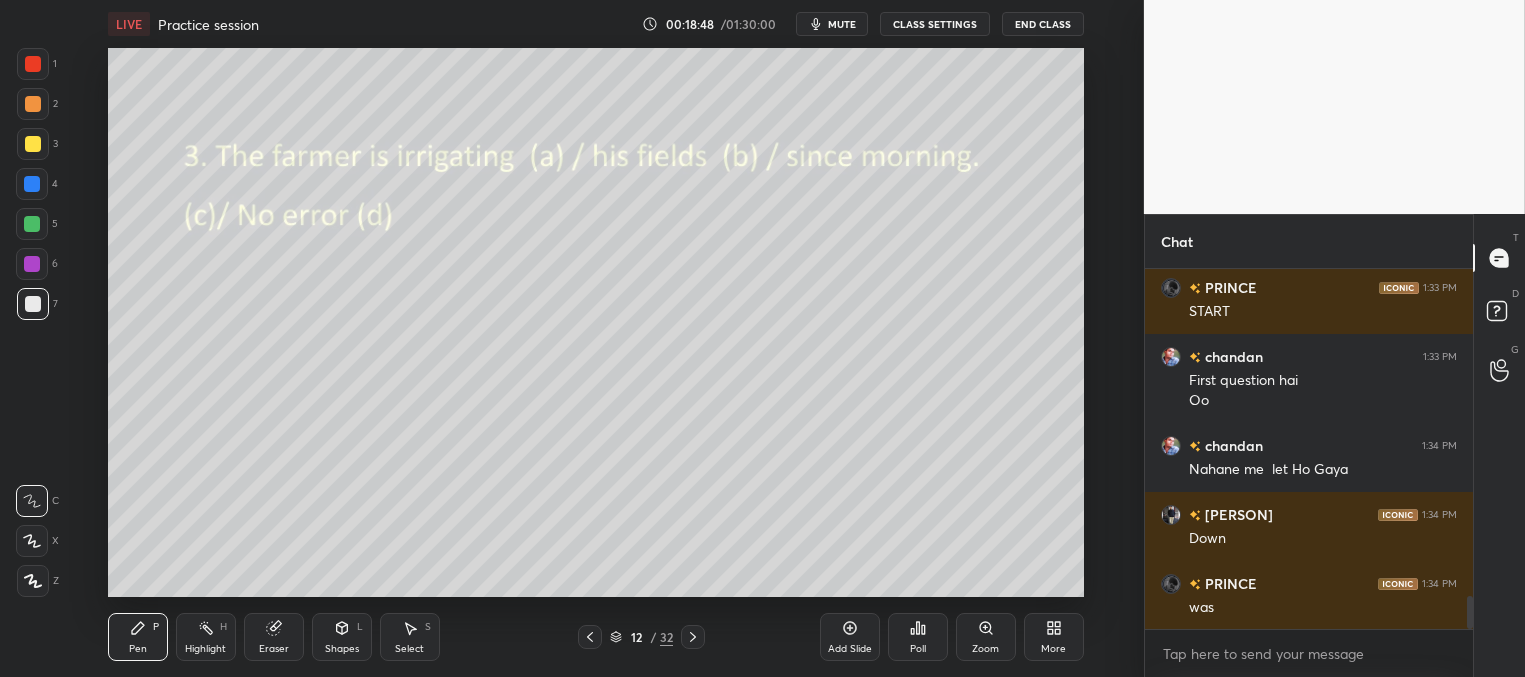 click on "Poll" at bounding box center [918, 637] 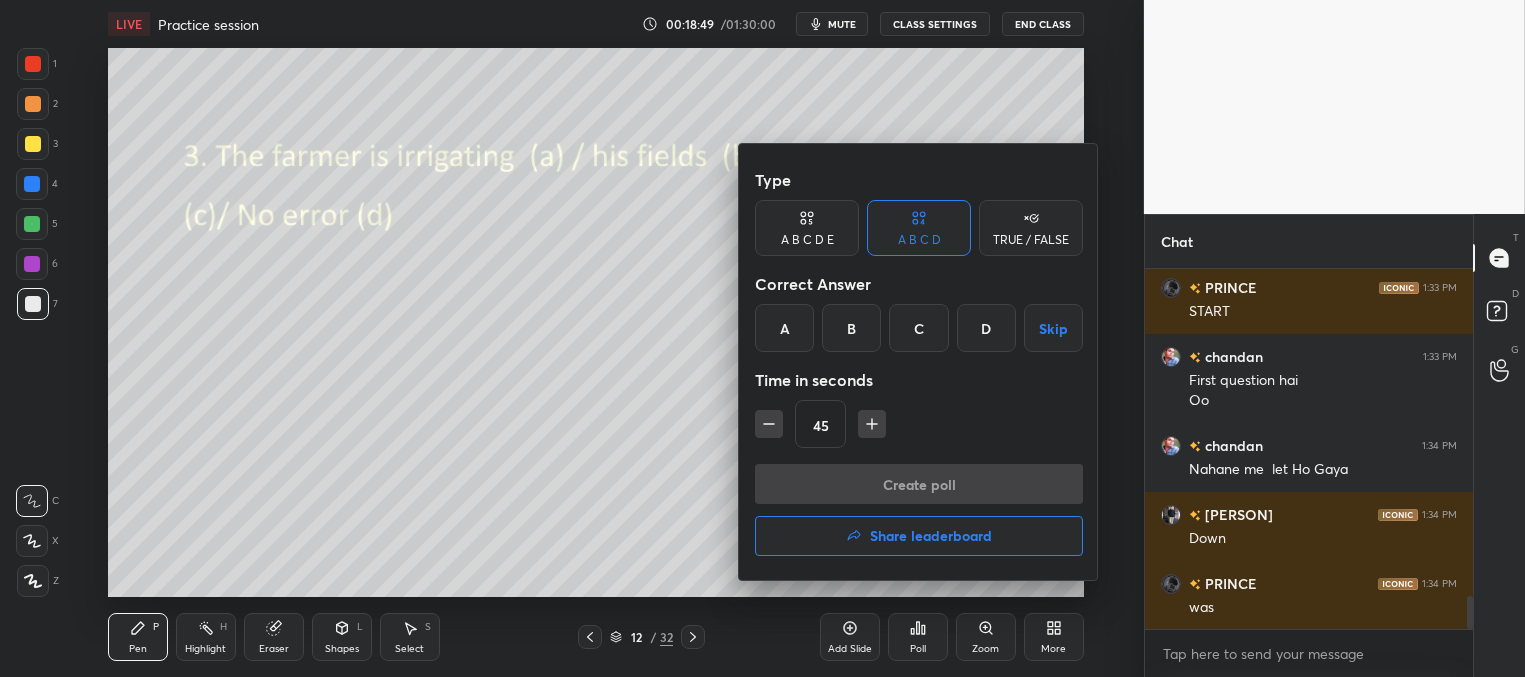 drag, startPoint x: 791, startPoint y: 323, endPoint x: 811, endPoint y: 369, distance: 50.159744 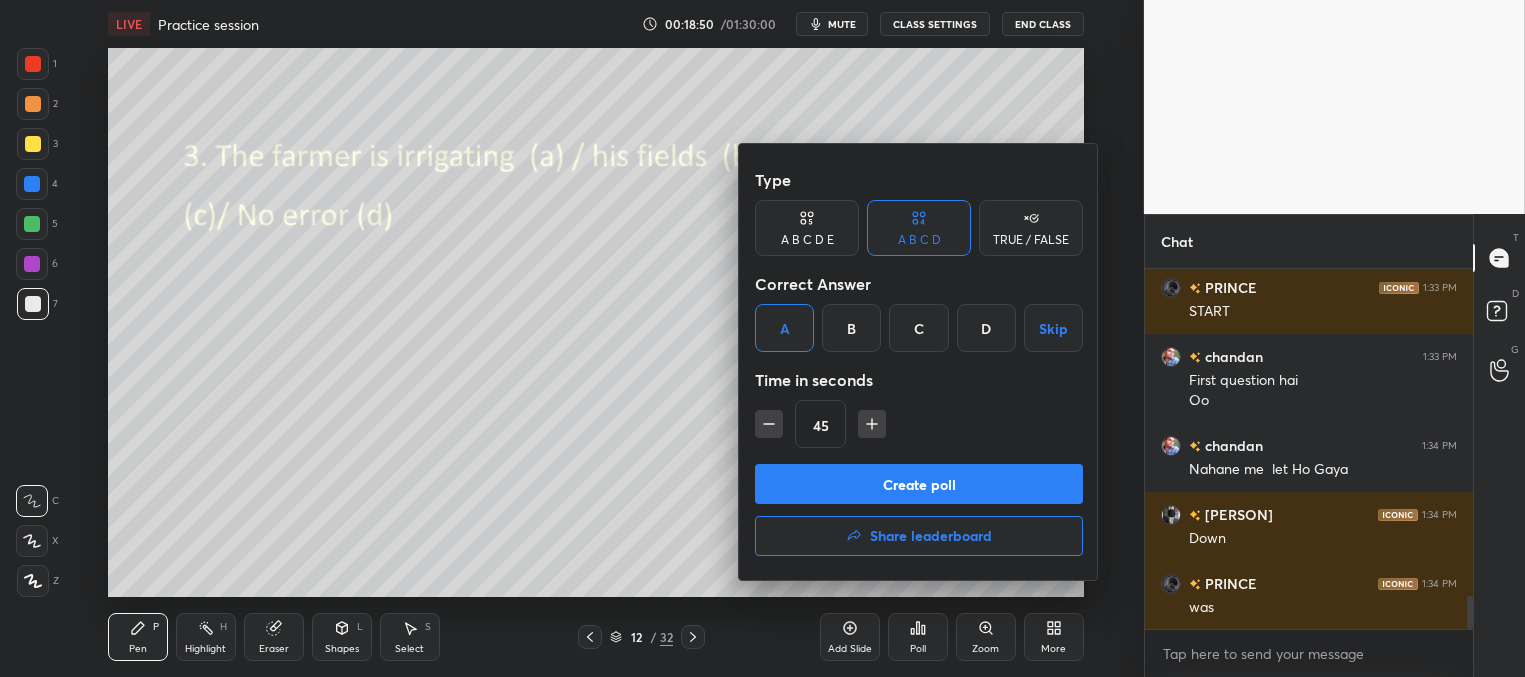 click 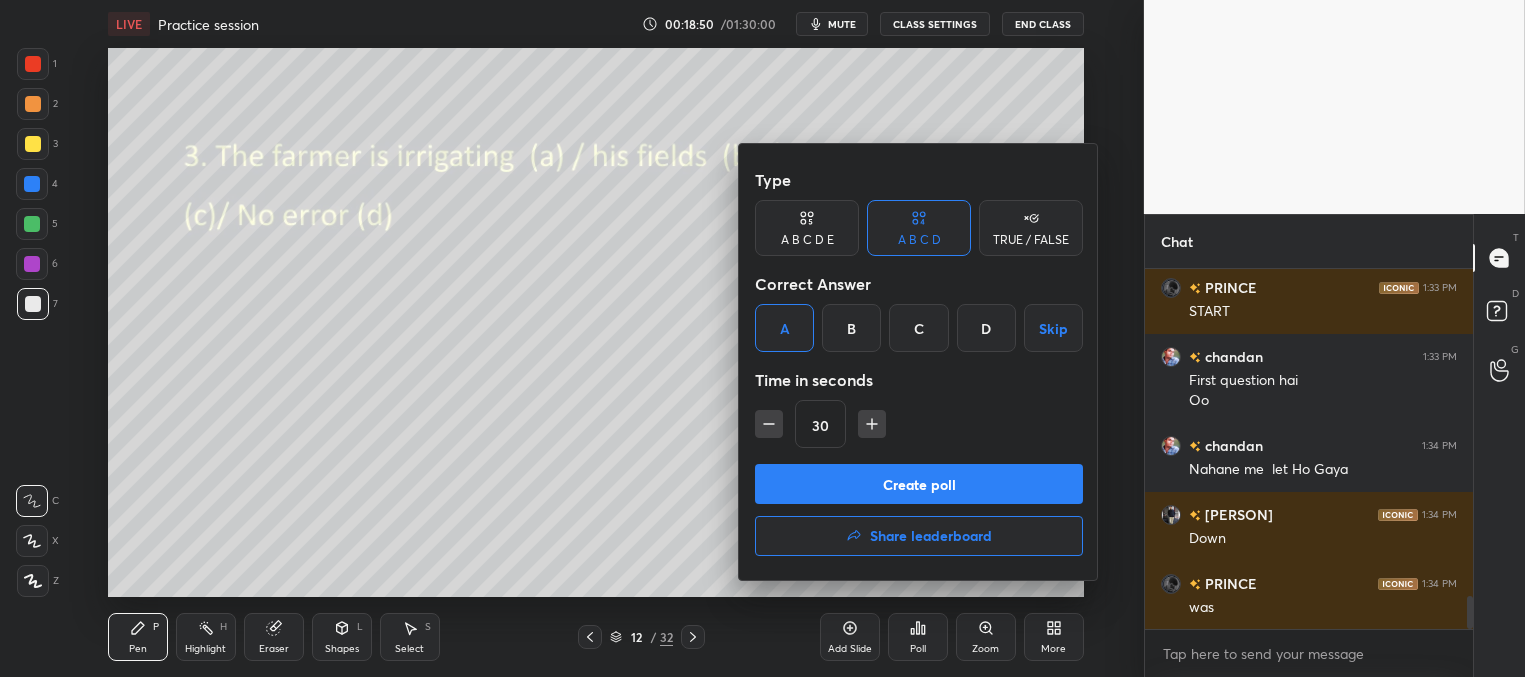 drag, startPoint x: 829, startPoint y: 478, endPoint x: 818, endPoint y: 481, distance: 11.401754 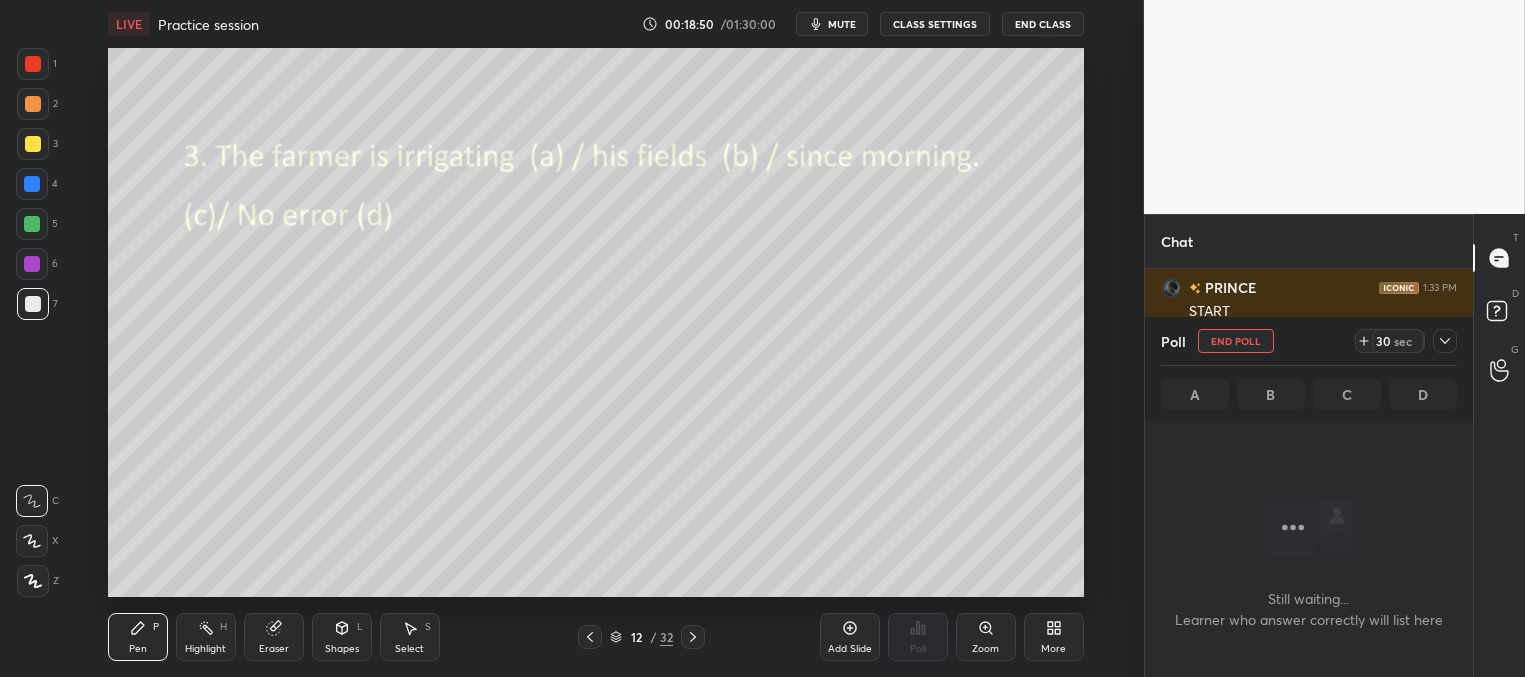 scroll, scrollTop: 334, scrollLeft: 322, axis: both 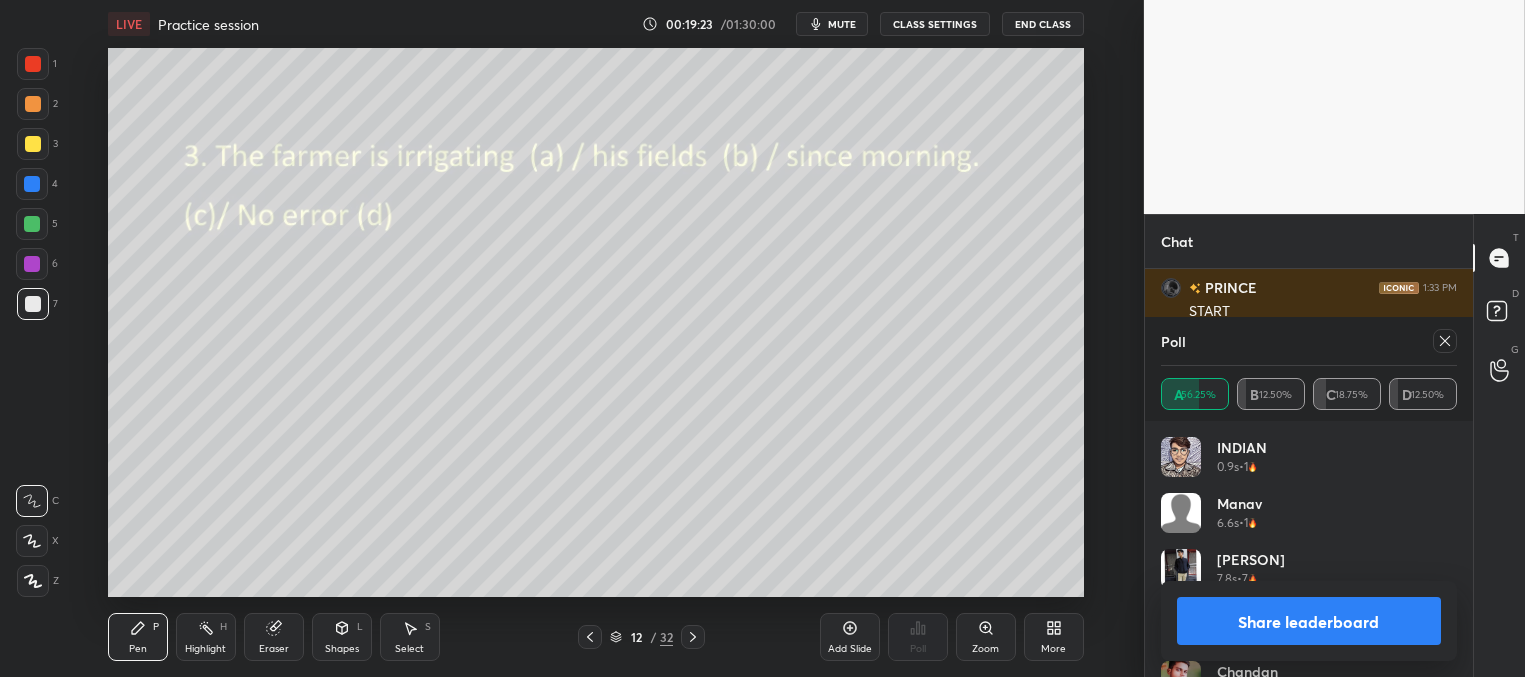 click 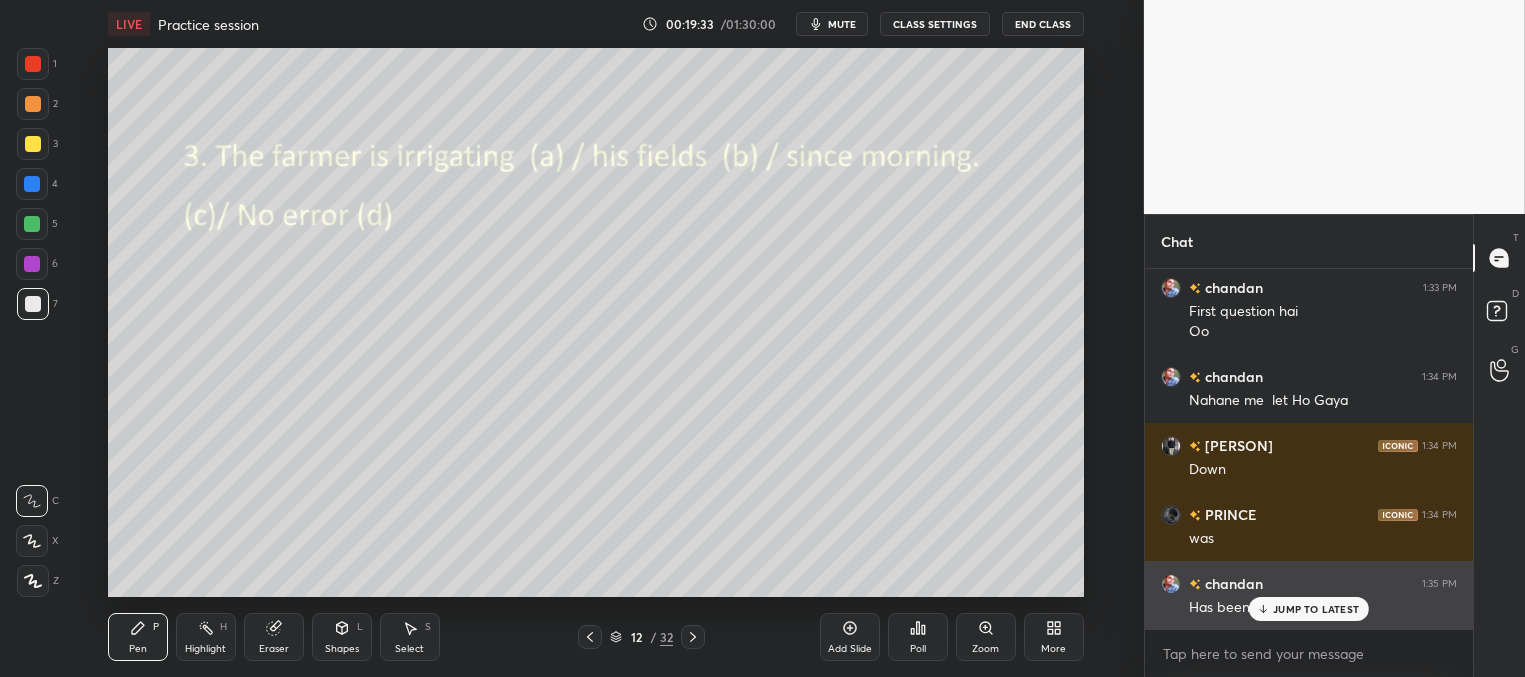 drag, startPoint x: 1282, startPoint y: 603, endPoint x: 1191, endPoint y: 620, distance: 92.574295 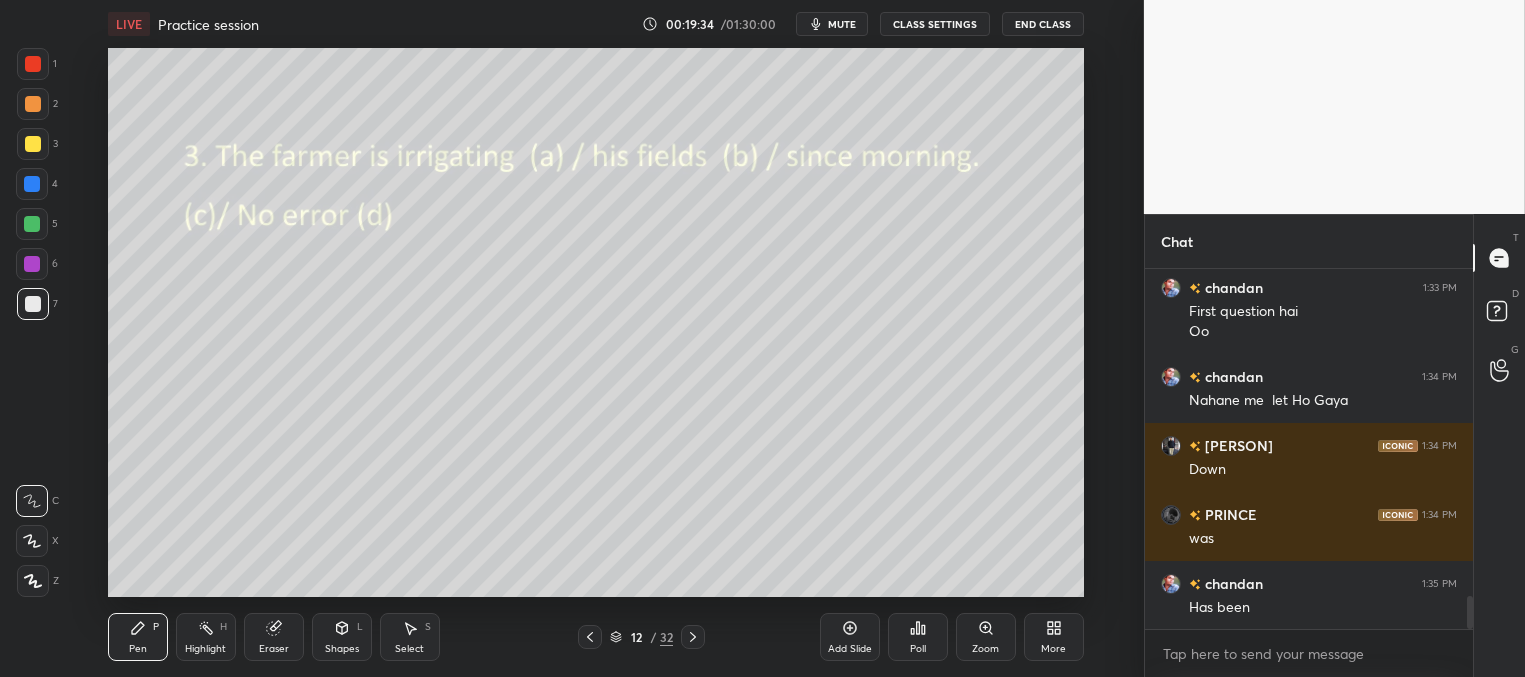 click 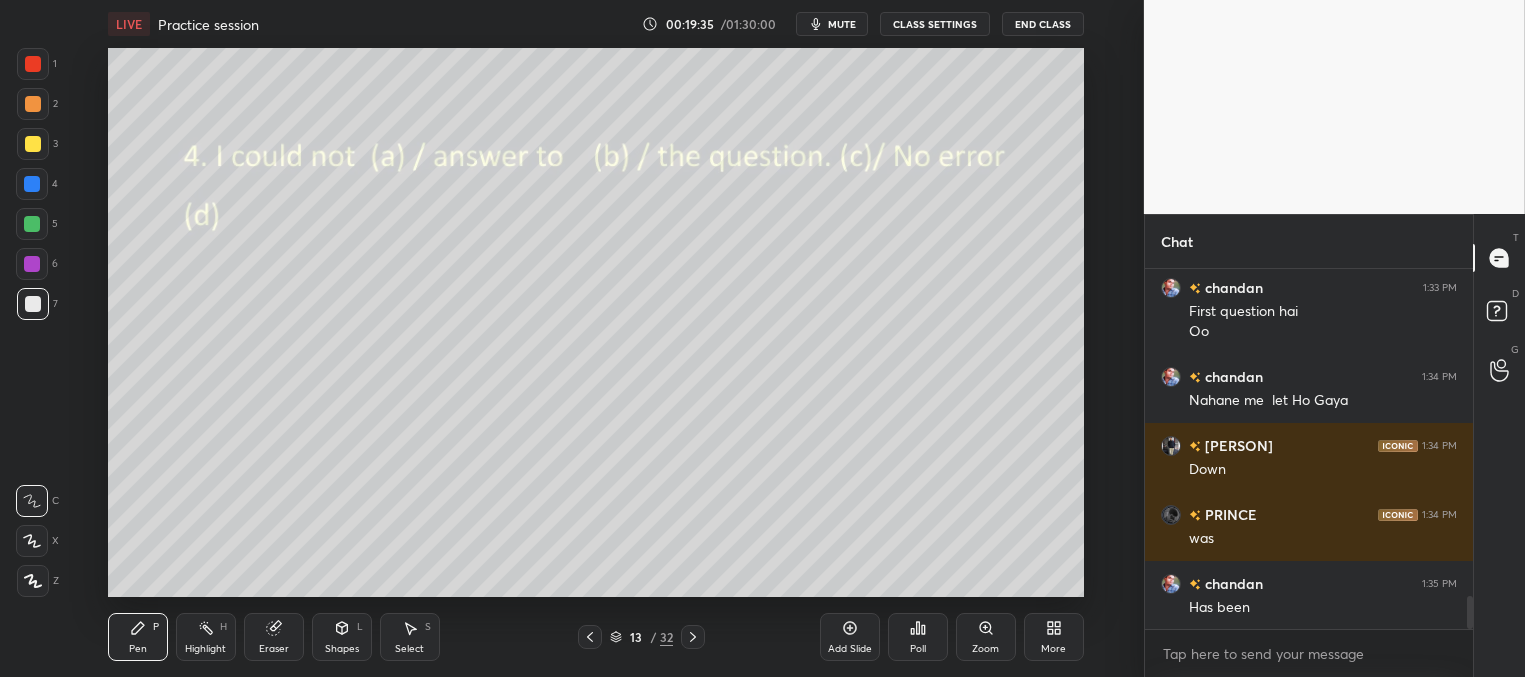 click 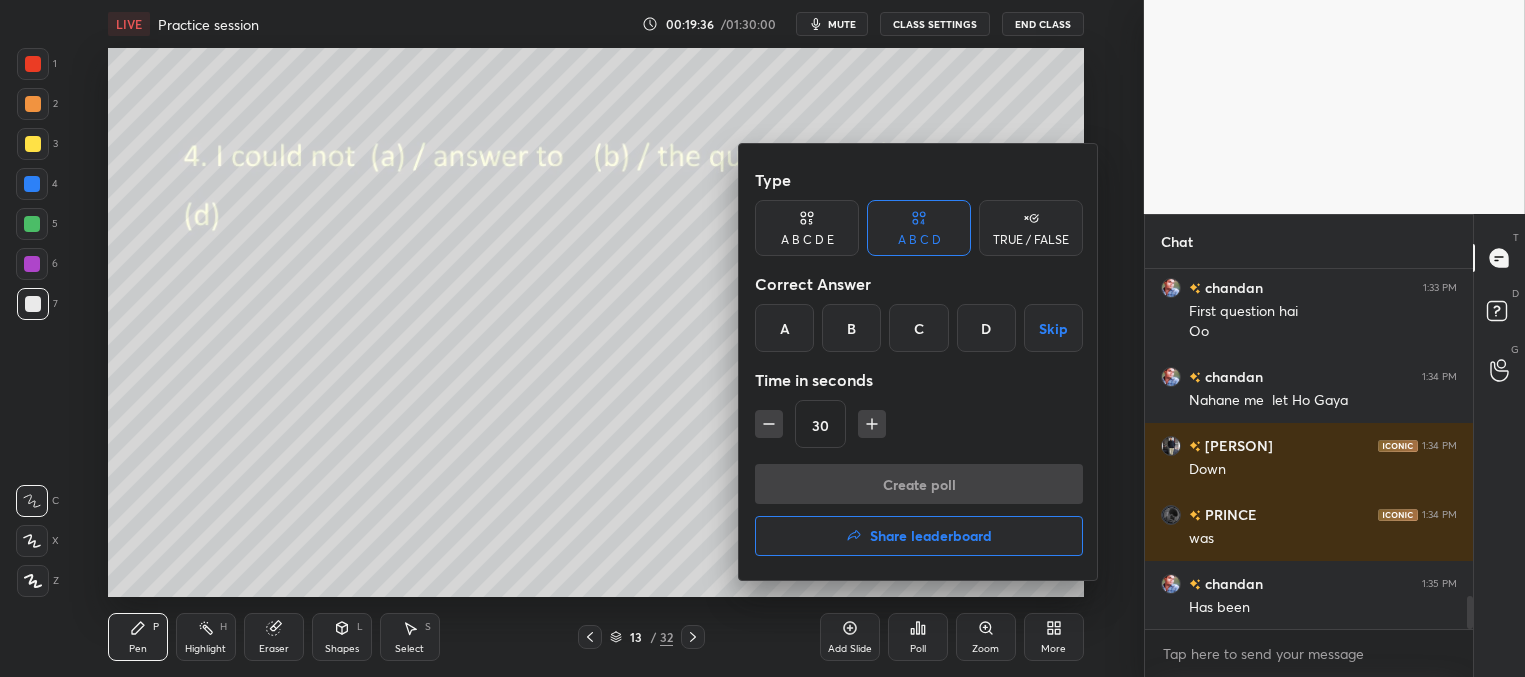 click on "B" at bounding box center [851, 328] 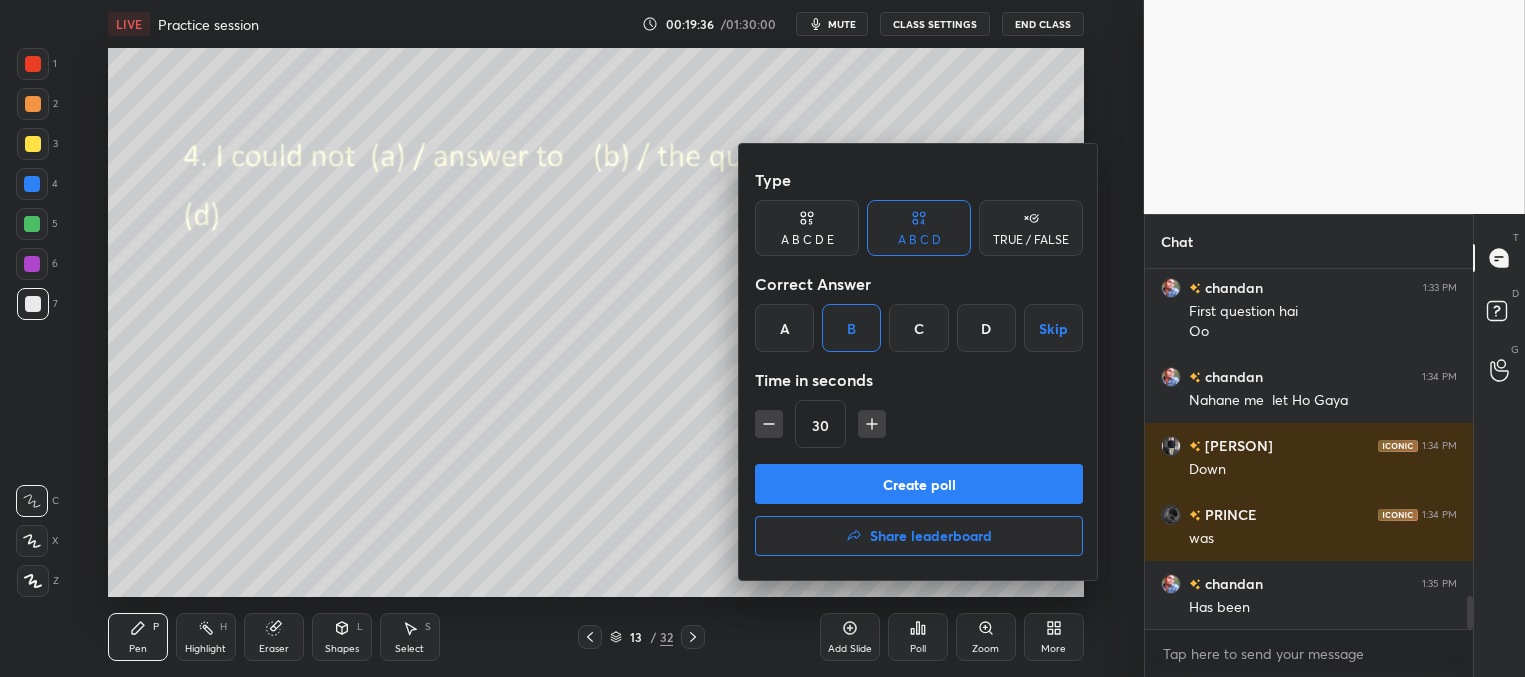 click on "Create poll" at bounding box center [919, 484] 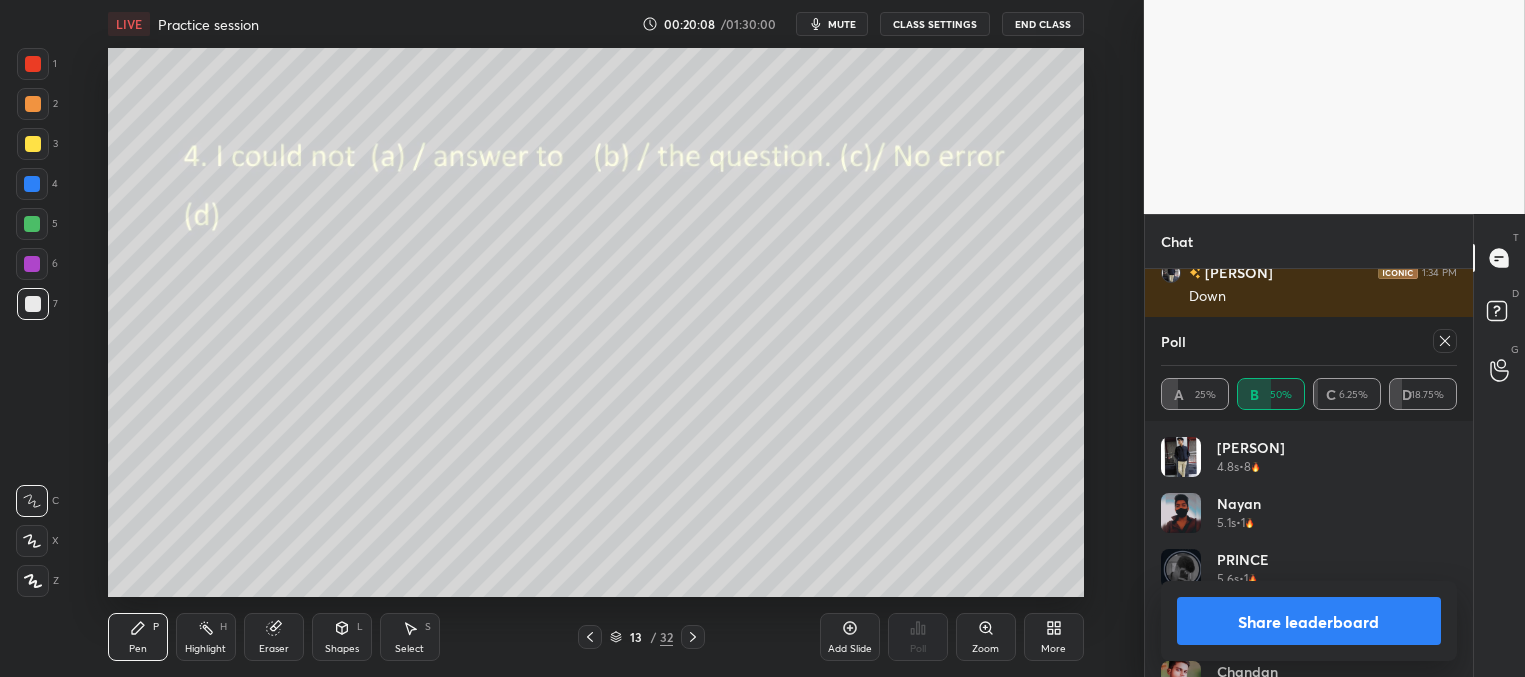 click 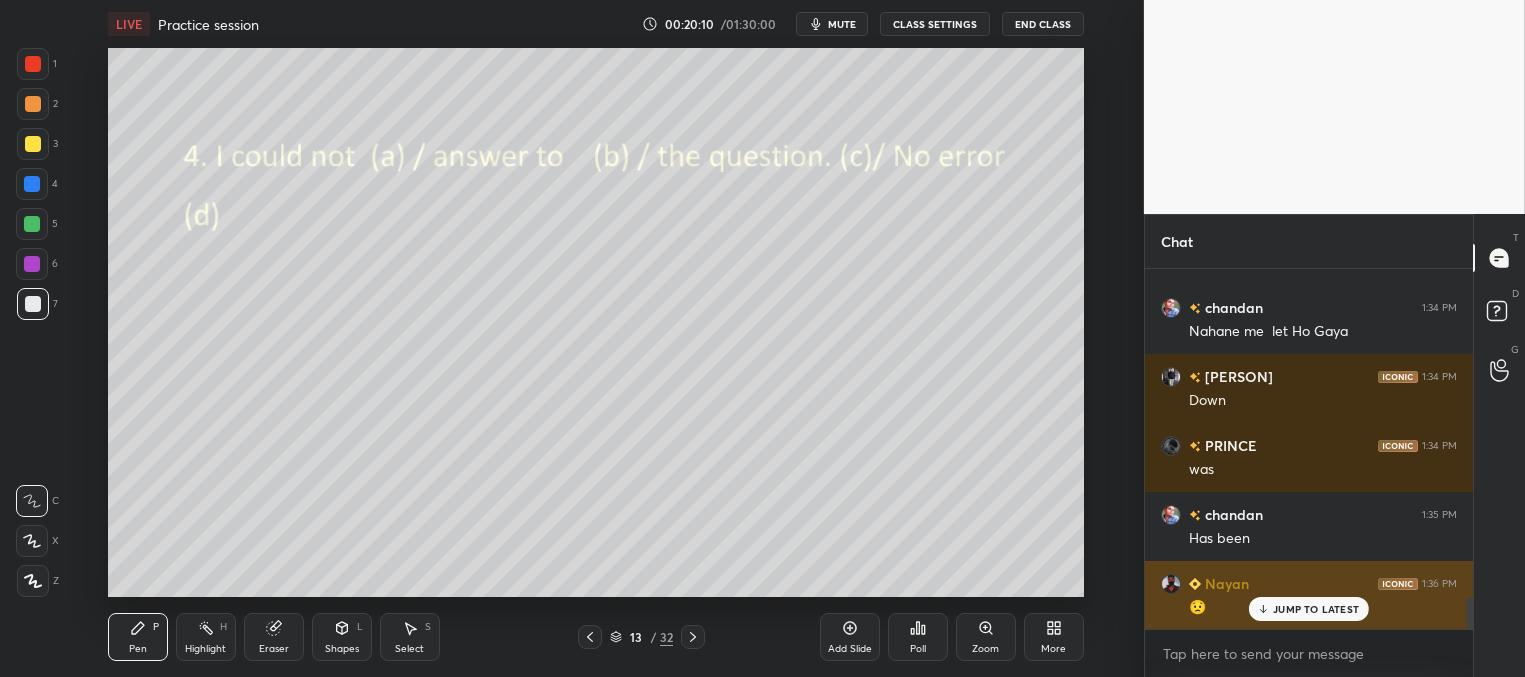 click on "JUMP TO LATEST" at bounding box center [1309, 609] 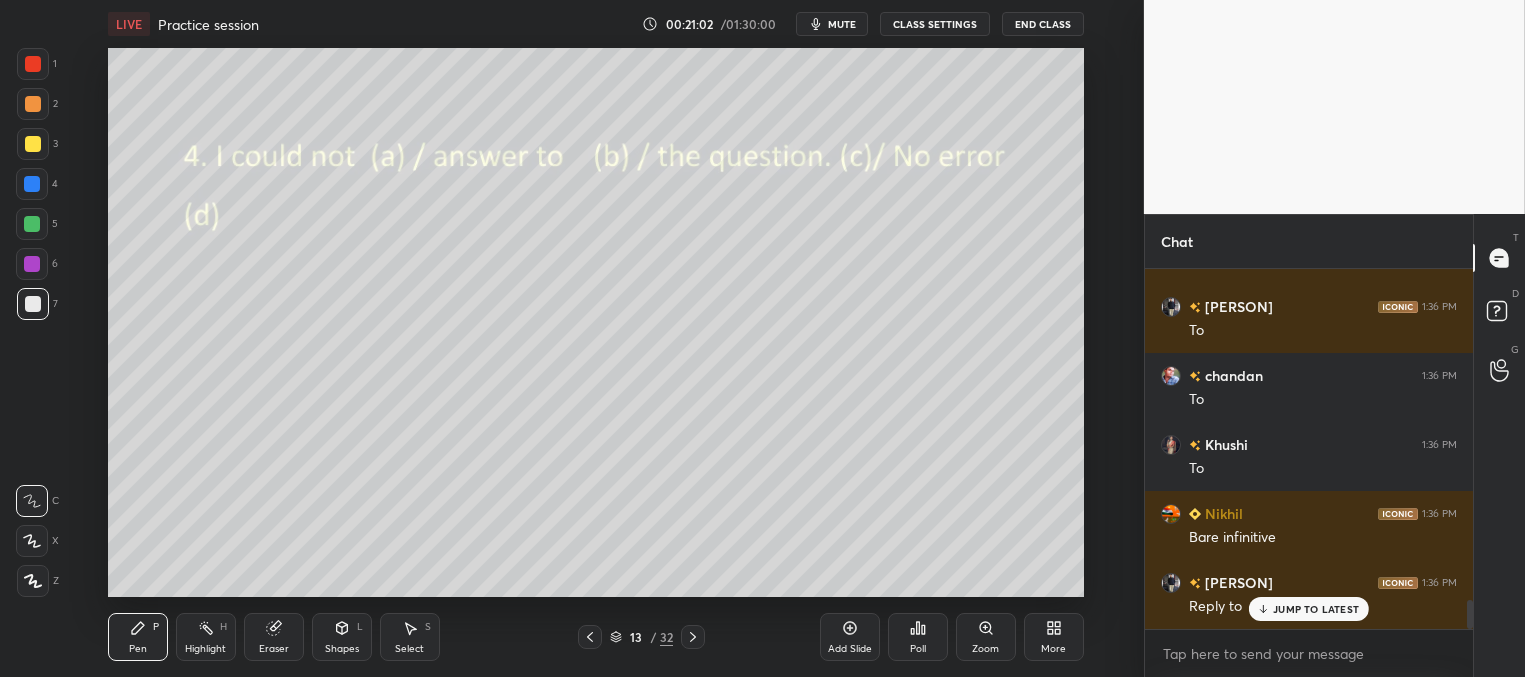 scroll, scrollTop: 4060, scrollLeft: 0, axis: vertical 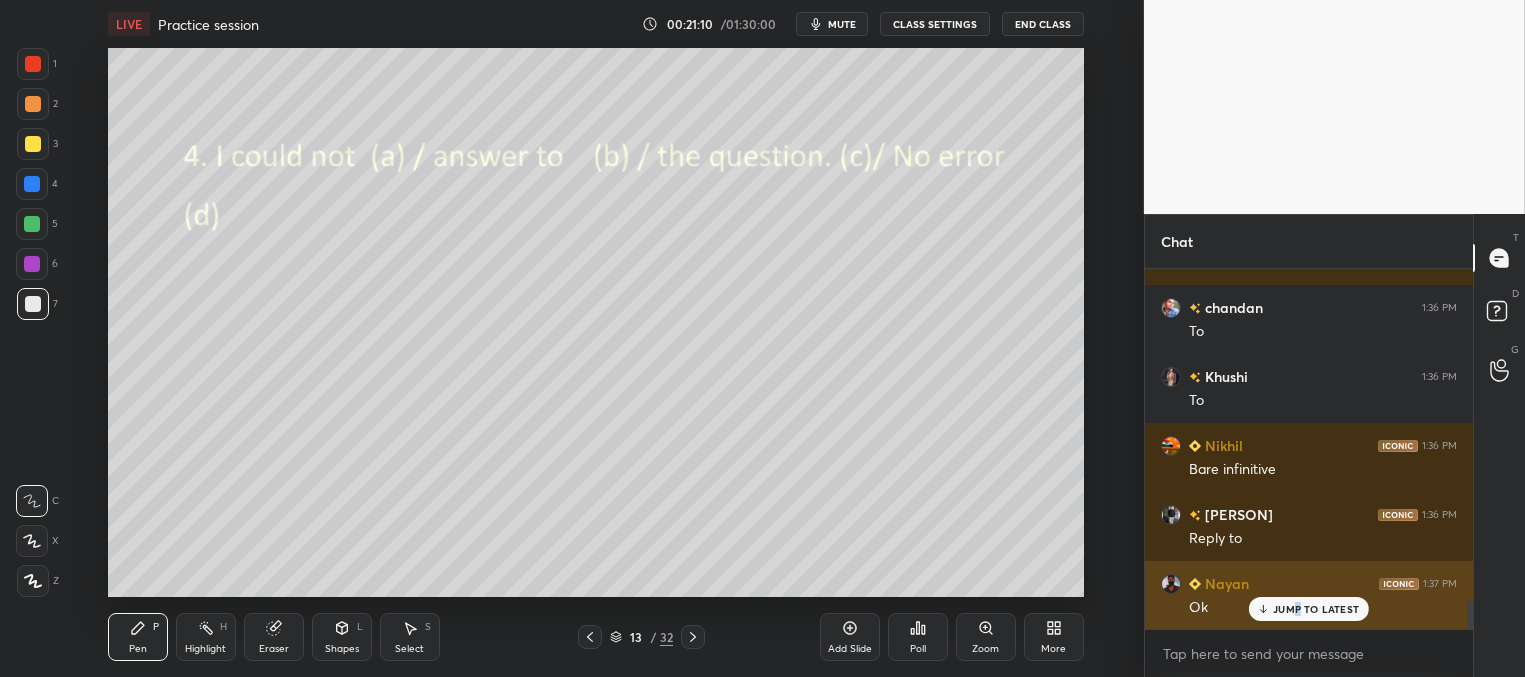 drag, startPoint x: 1294, startPoint y: 610, endPoint x: 1280, endPoint y: 598, distance: 18.439089 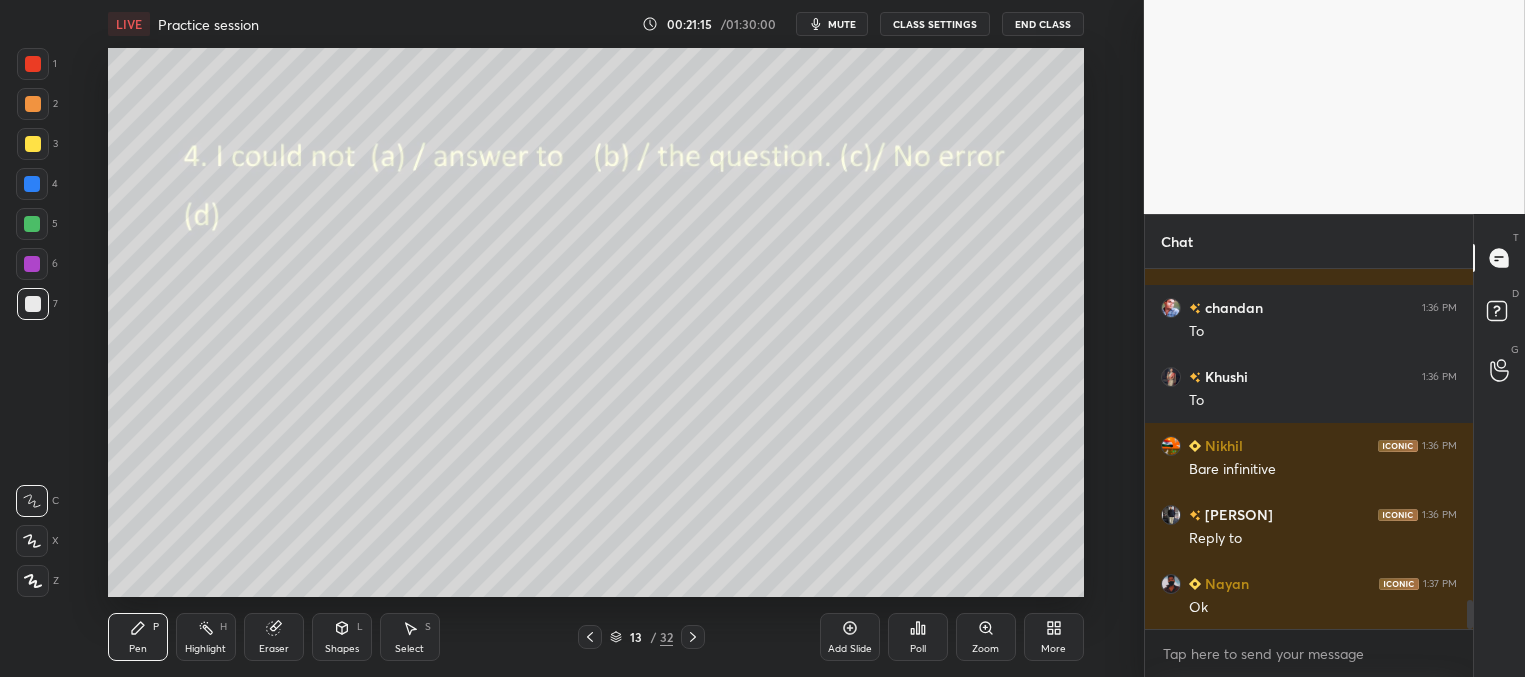 drag, startPoint x: 689, startPoint y: 637, endPoint x: 705, endPoint y: 635, distance: 16.124516 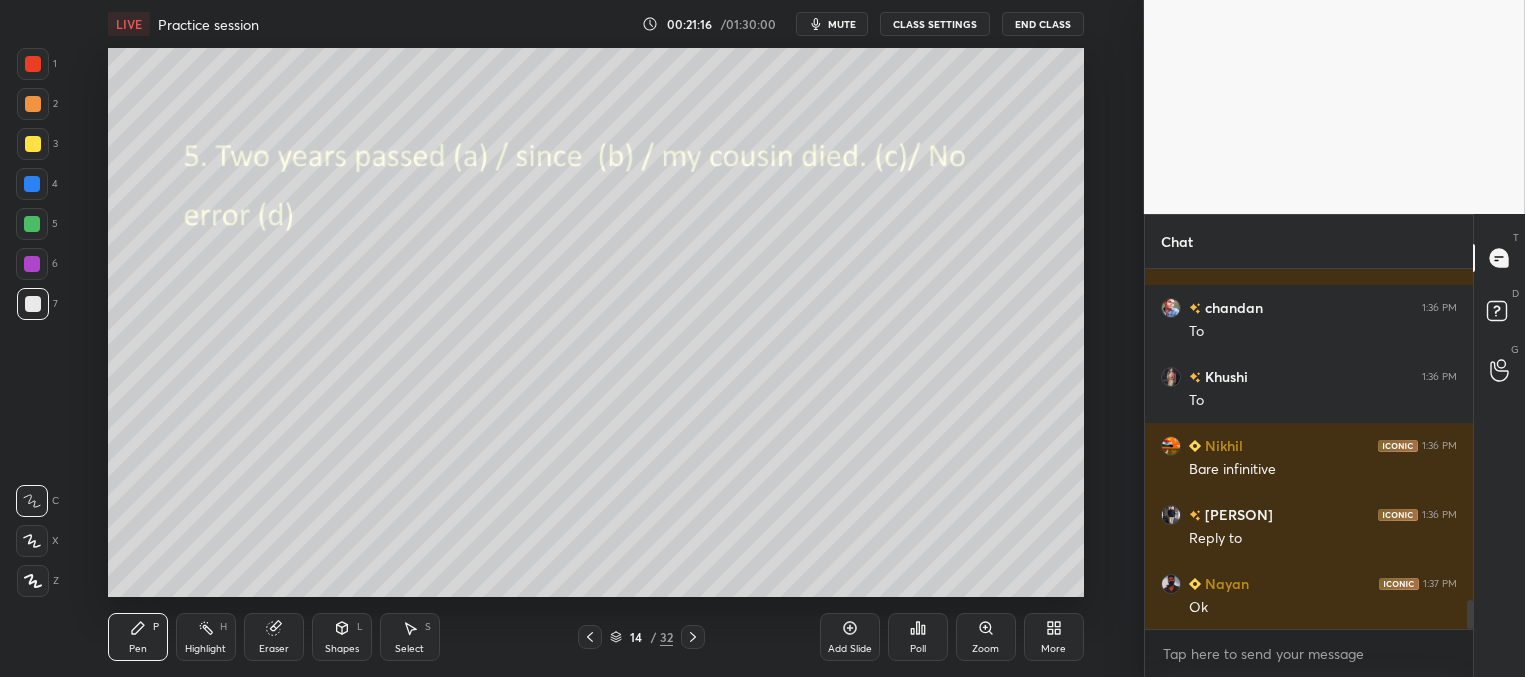 click on "Poll" at bounding box center [918, 649] 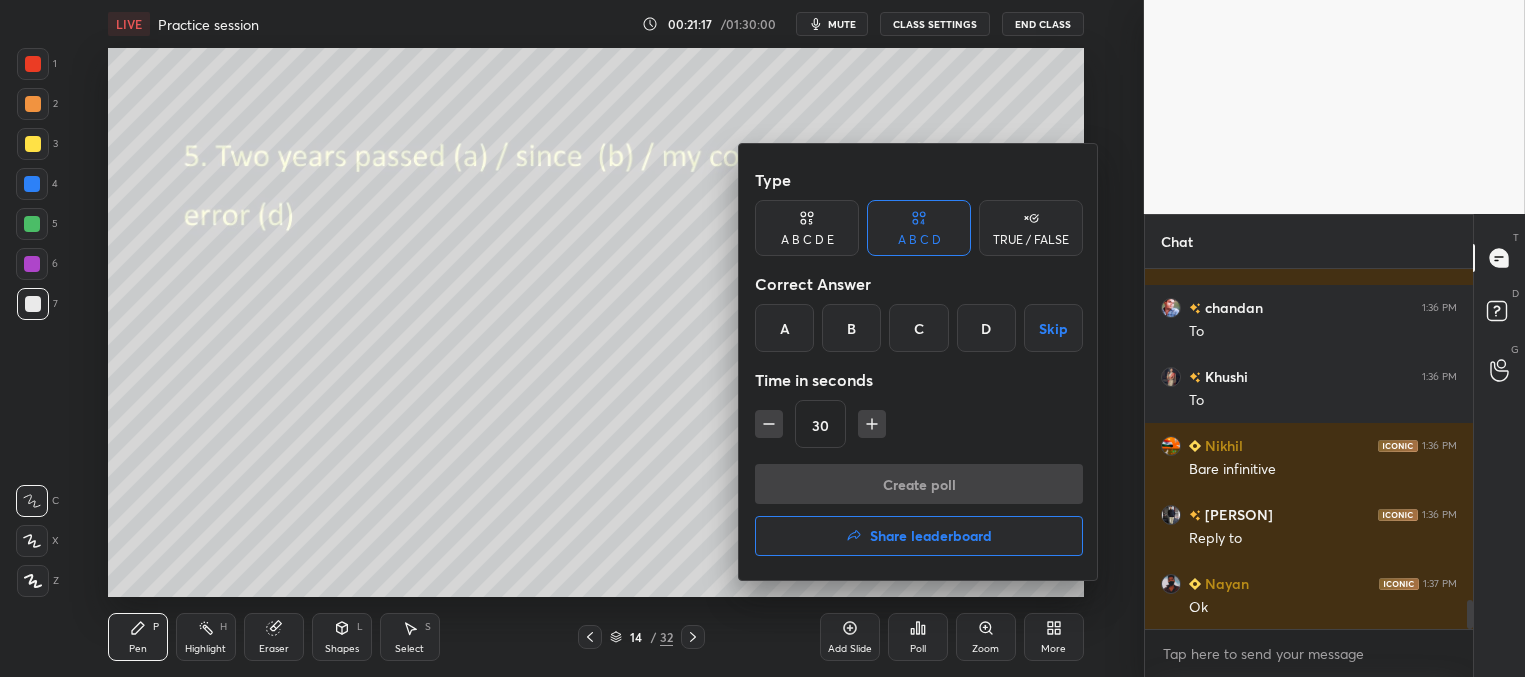 drag, startPoint x: 785, startPoint y: 331, endPoint x: 789, endPoint y: 357, distance: 26.305893 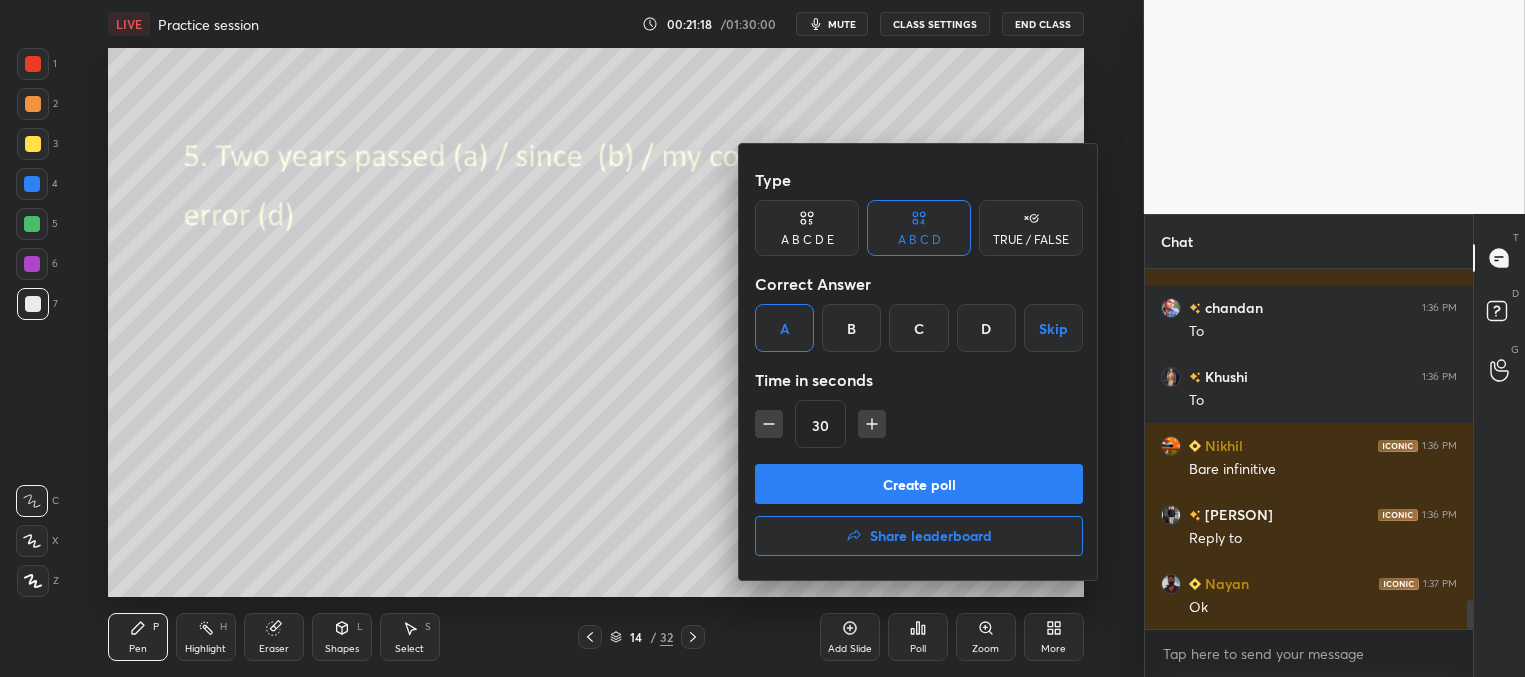 click on "Create poll" at bounding box center [919, 484] 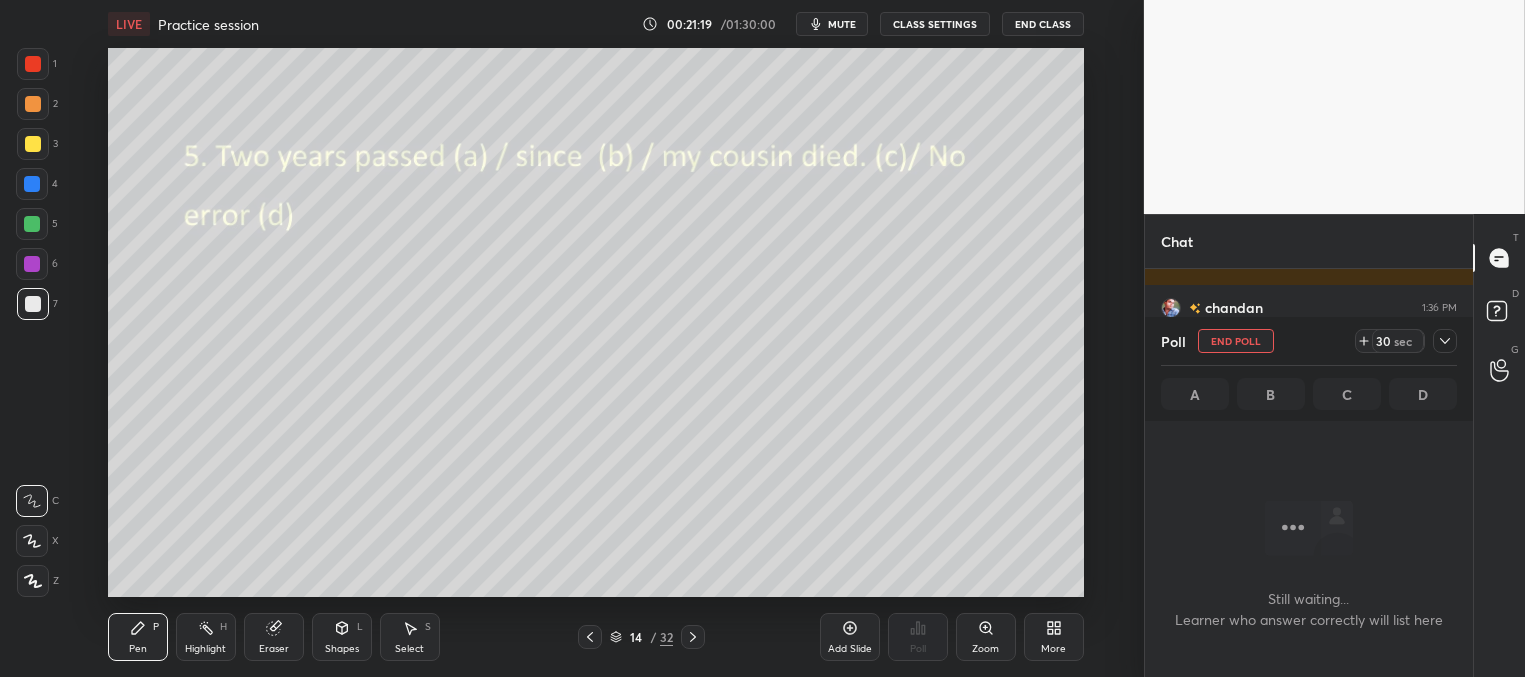 scroll, scrollTop: 338, scrollLeft: 322, axis: both 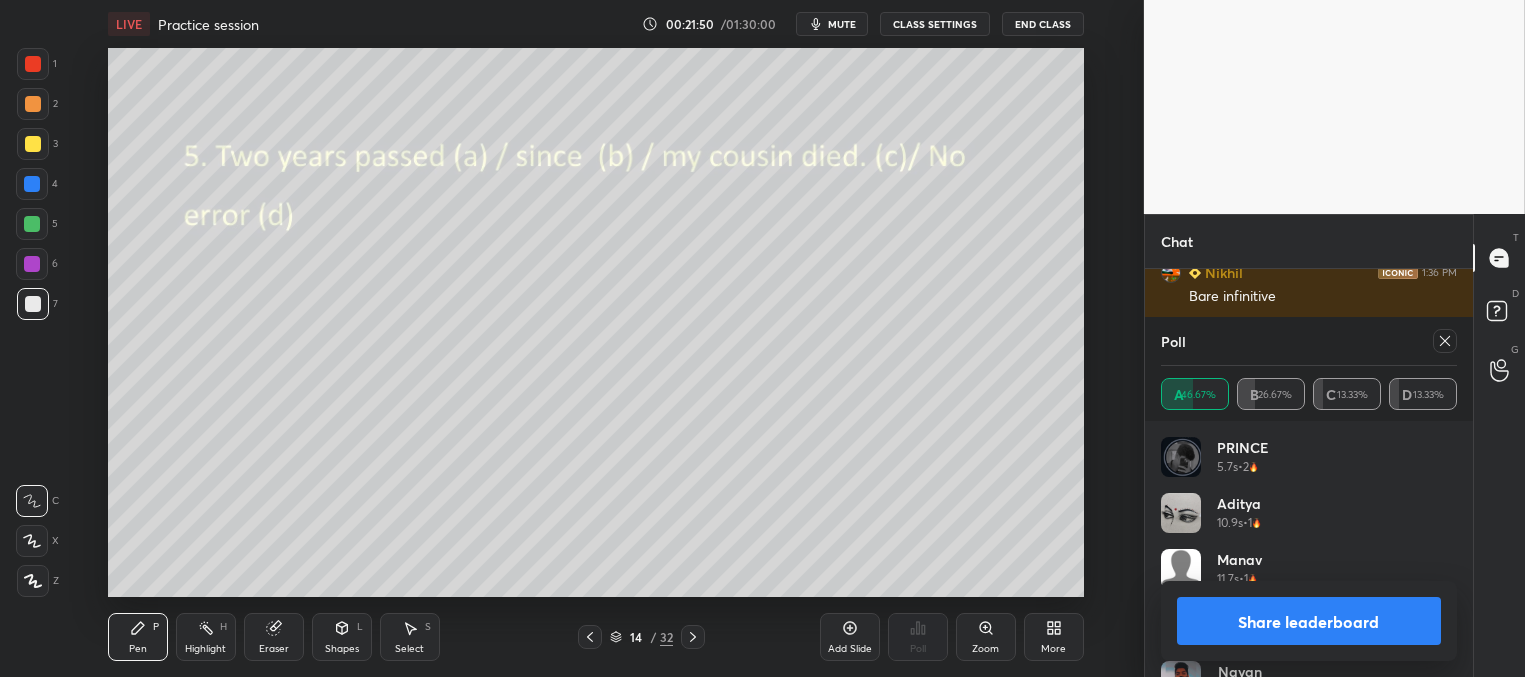 click 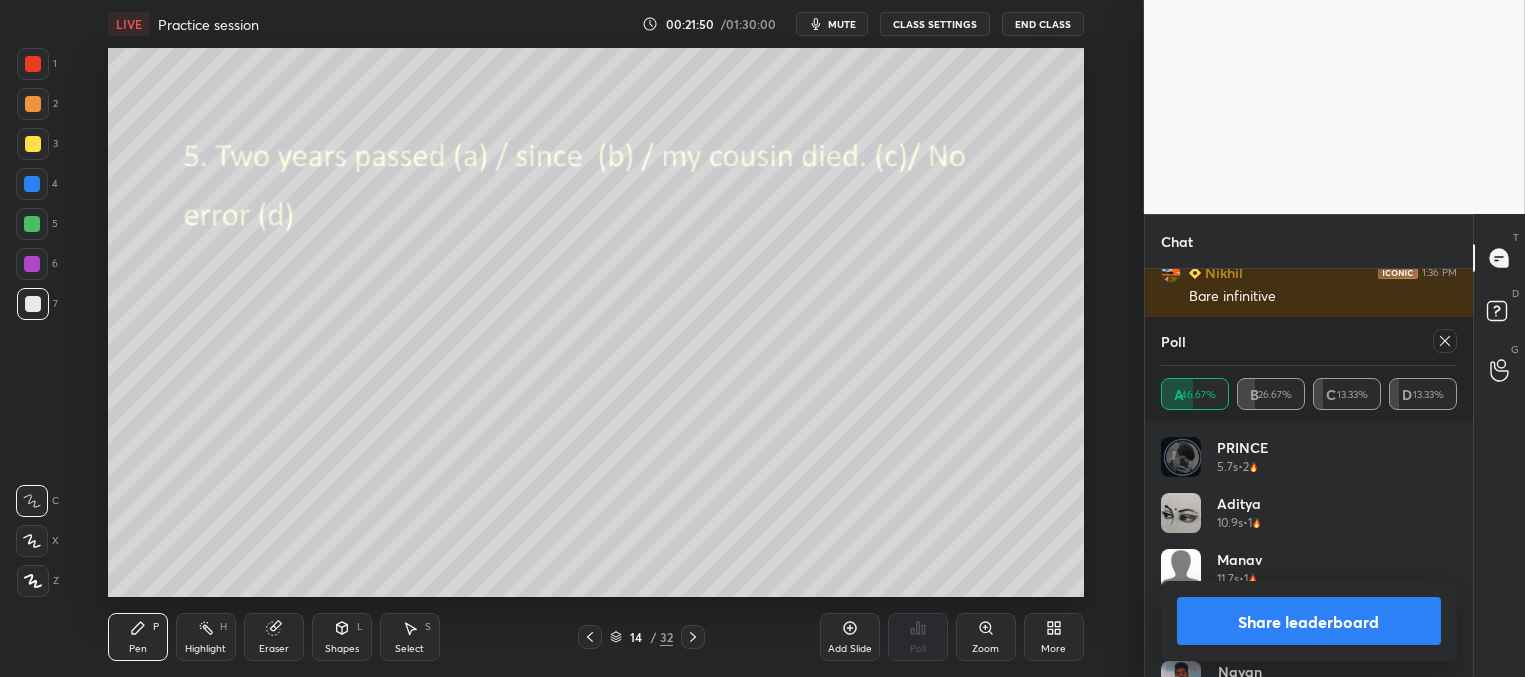 scroll, scrollTop: 164, scrollLeft: 291, axis: both 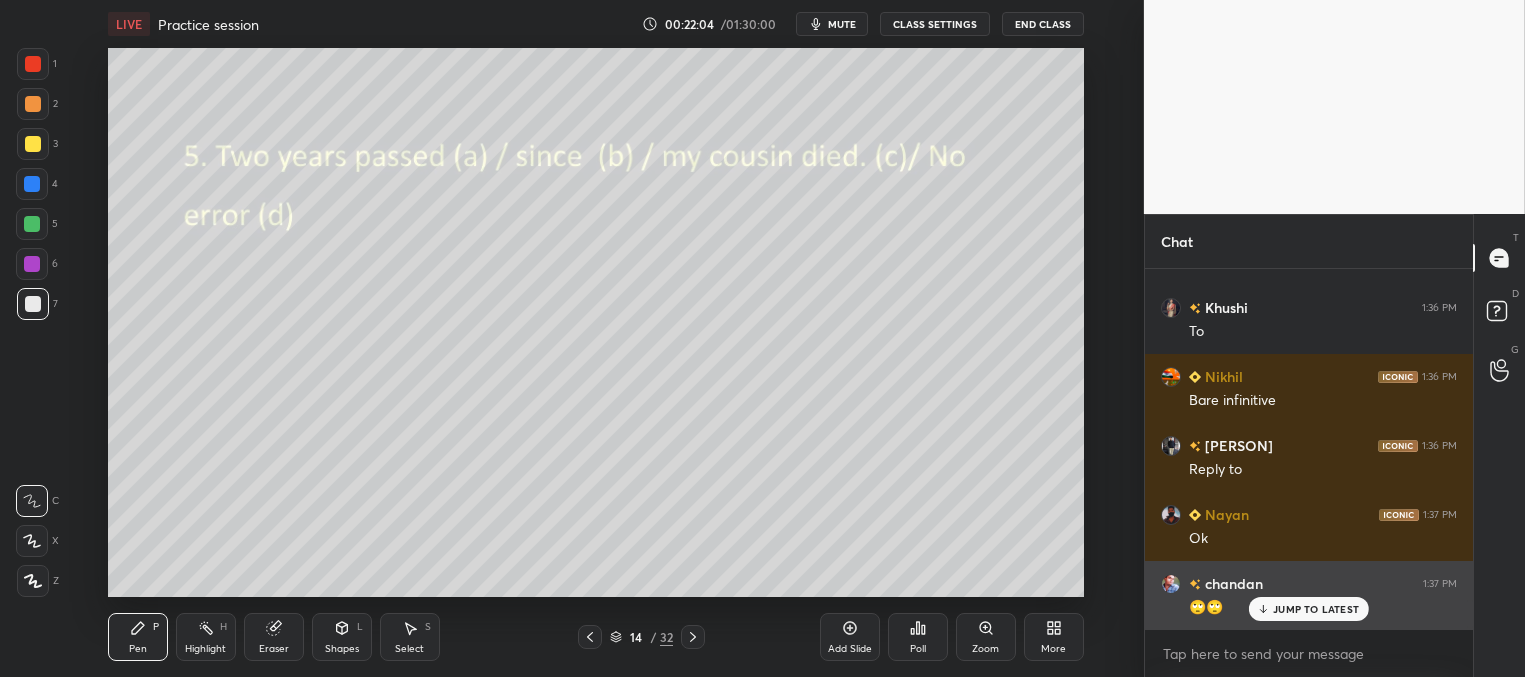 click on "JUMP TO LATEST" at bounding box center [1316, 609] 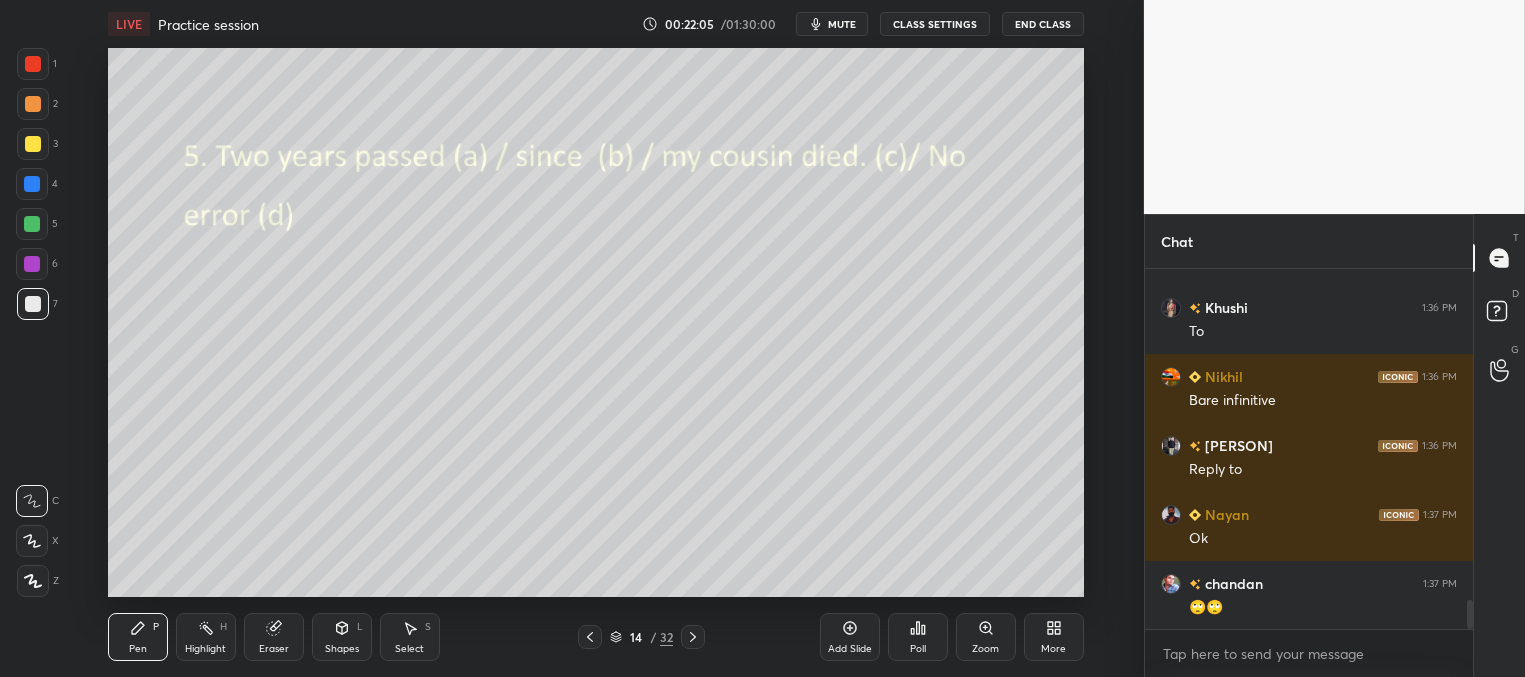 click on "Poll" at bounding box center [918, 649] 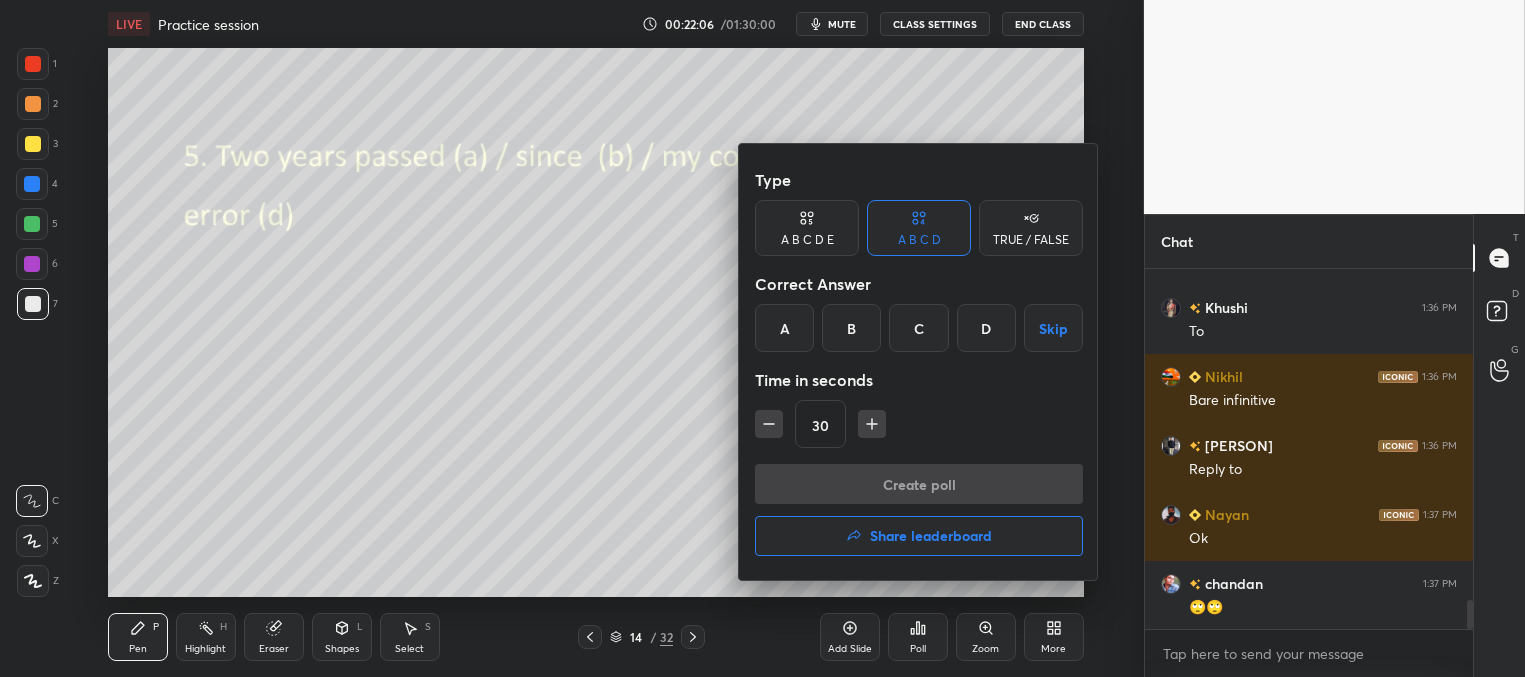 click on "Share leaderboard" at bounding box center [919, 536] 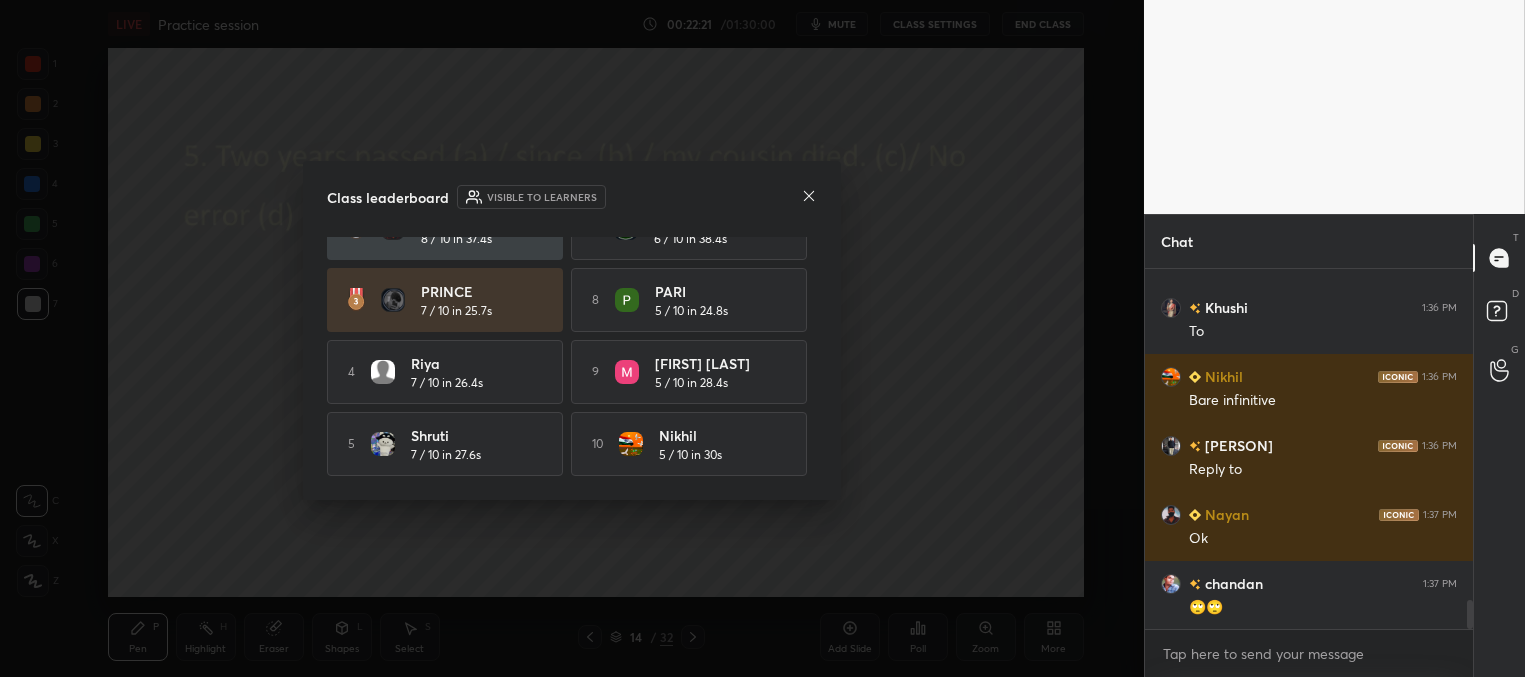 scroll, scrollTop: 118, scrollLeft: 0, axis: vertical 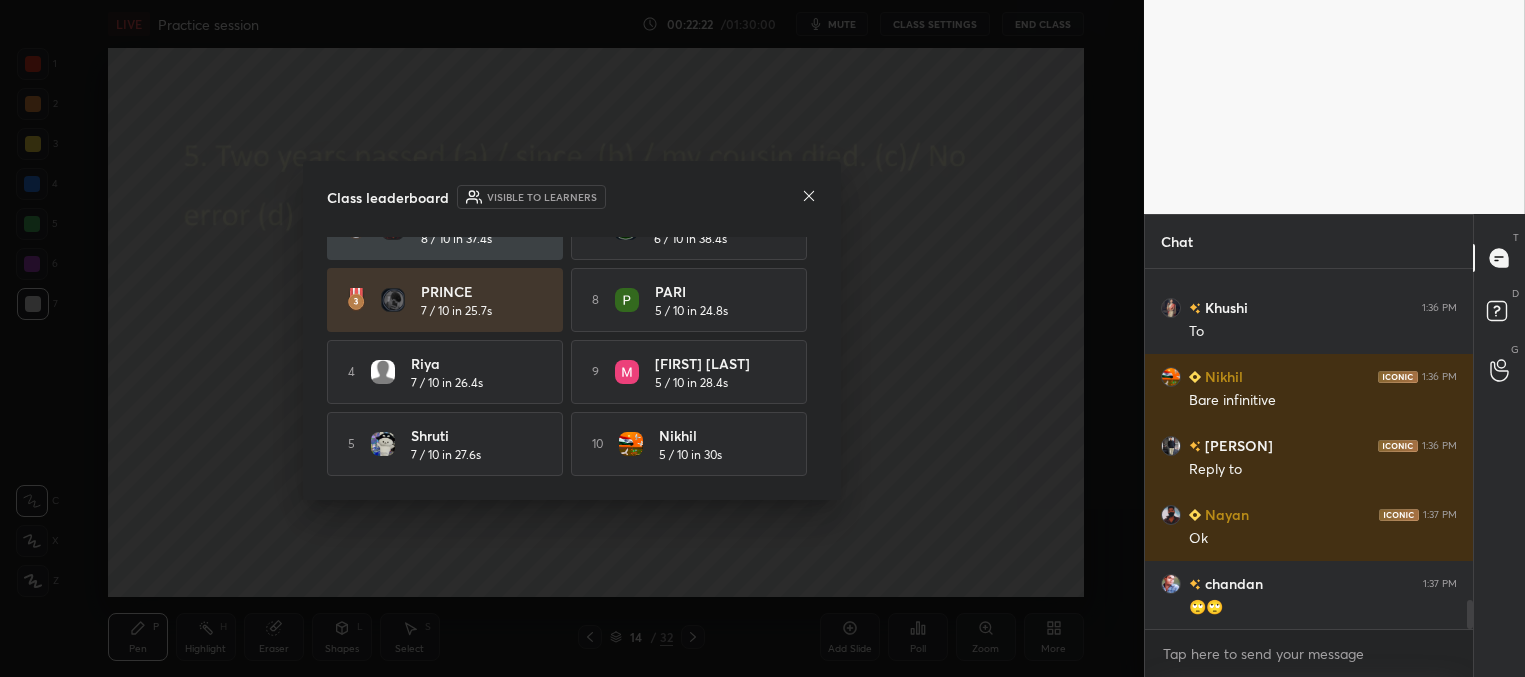 click 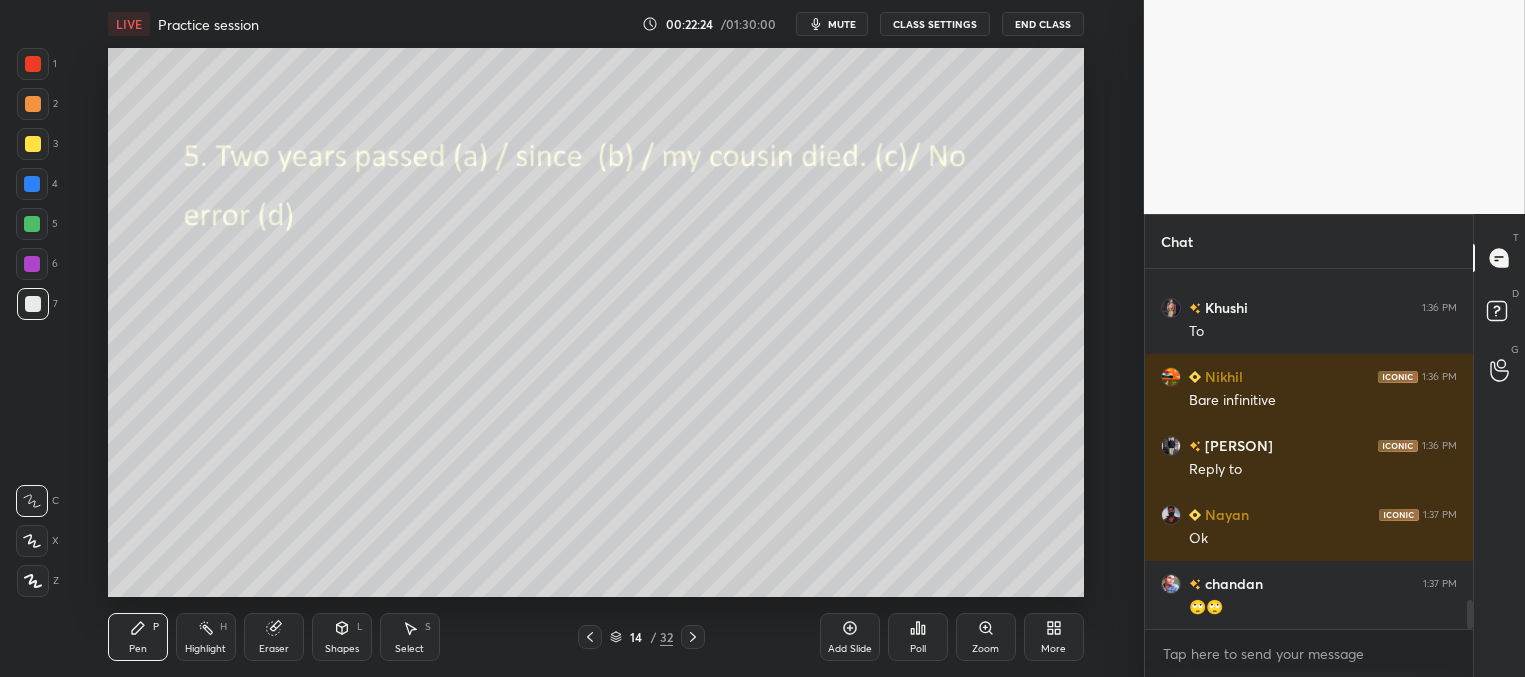 click 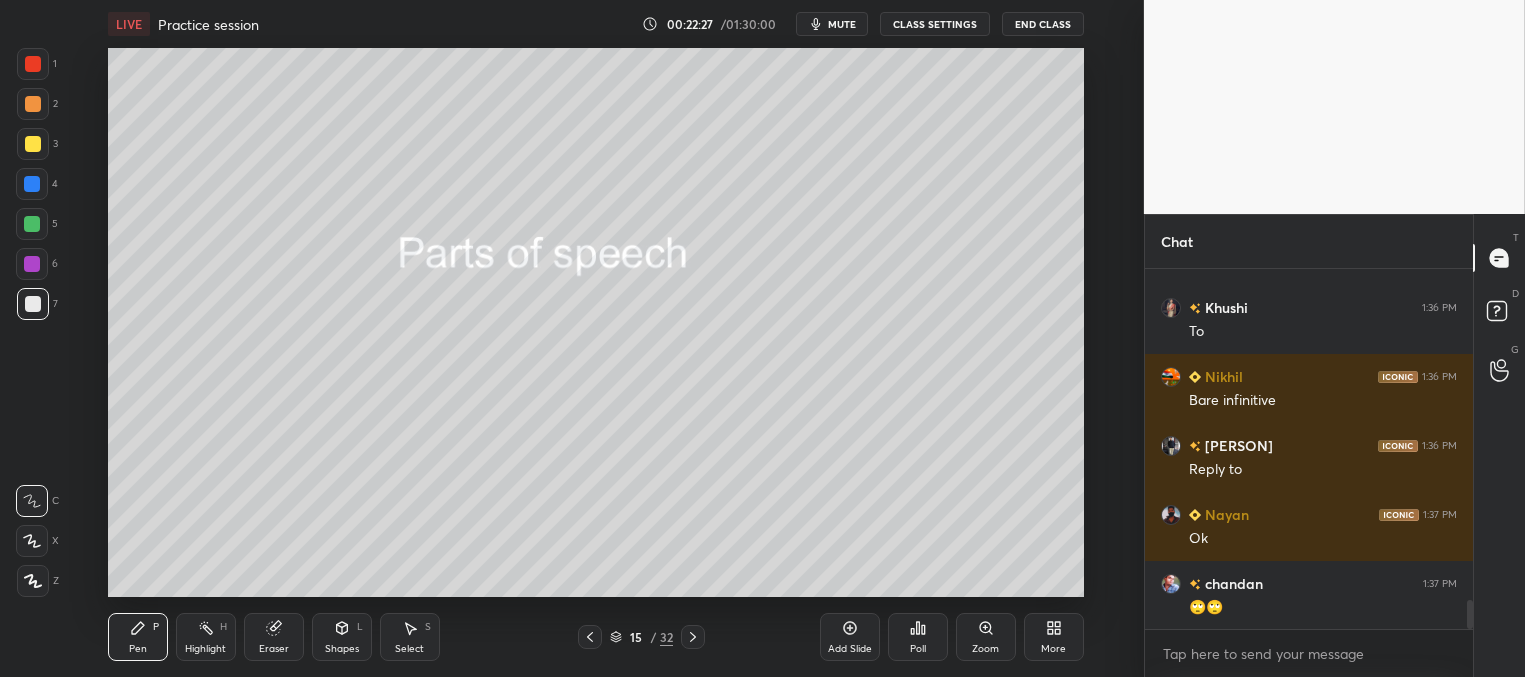 click 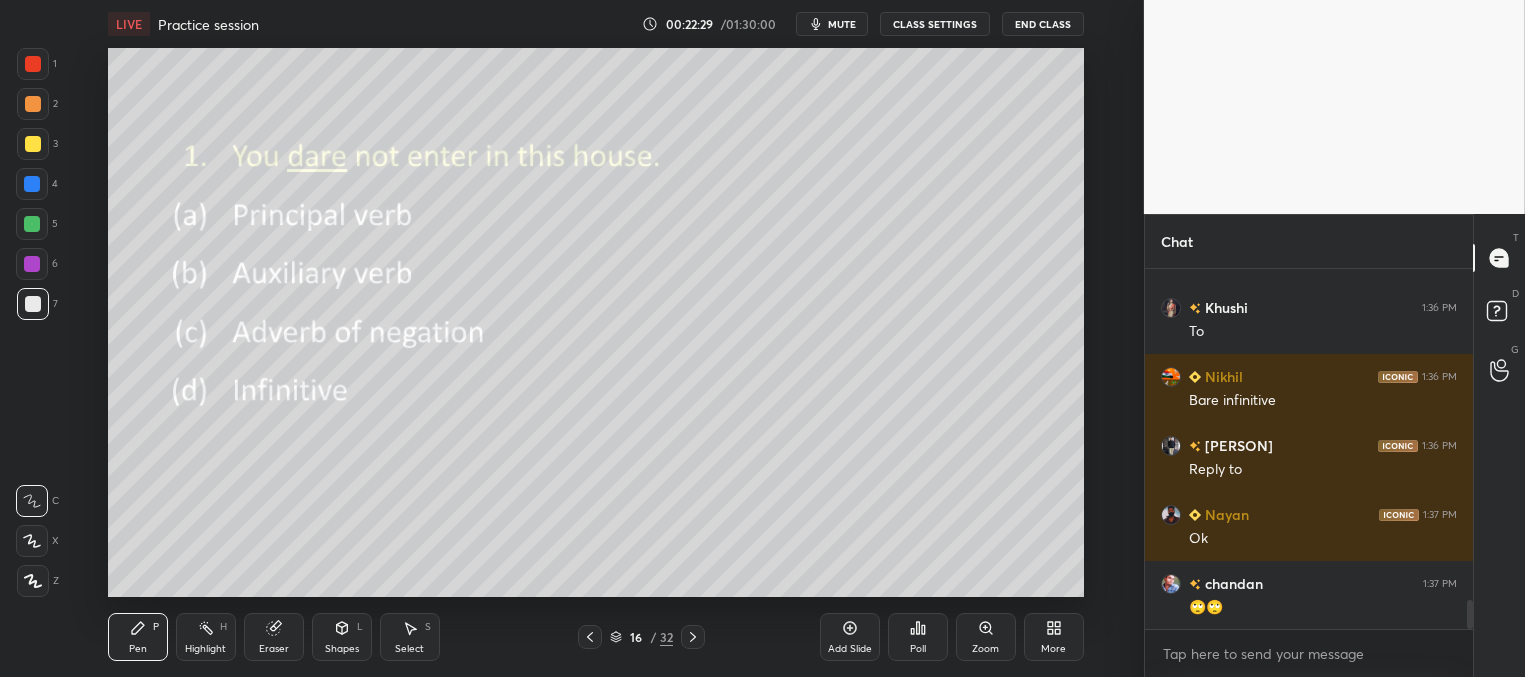 click on "Poll" at bounding box center (918, 637) 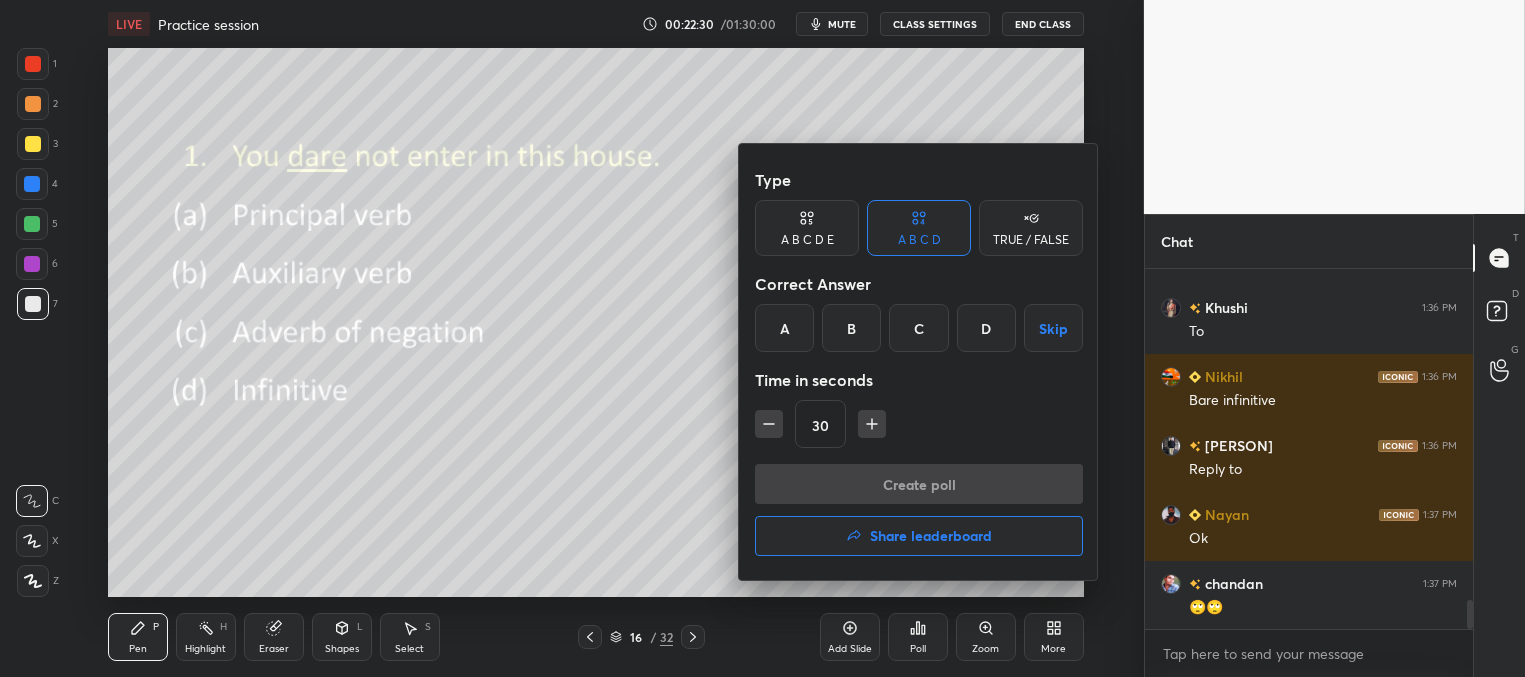drag, startPoint x: 853, startPoint y: 324, endPoint x: 868, endPoint y: 369, distance: 47.434166 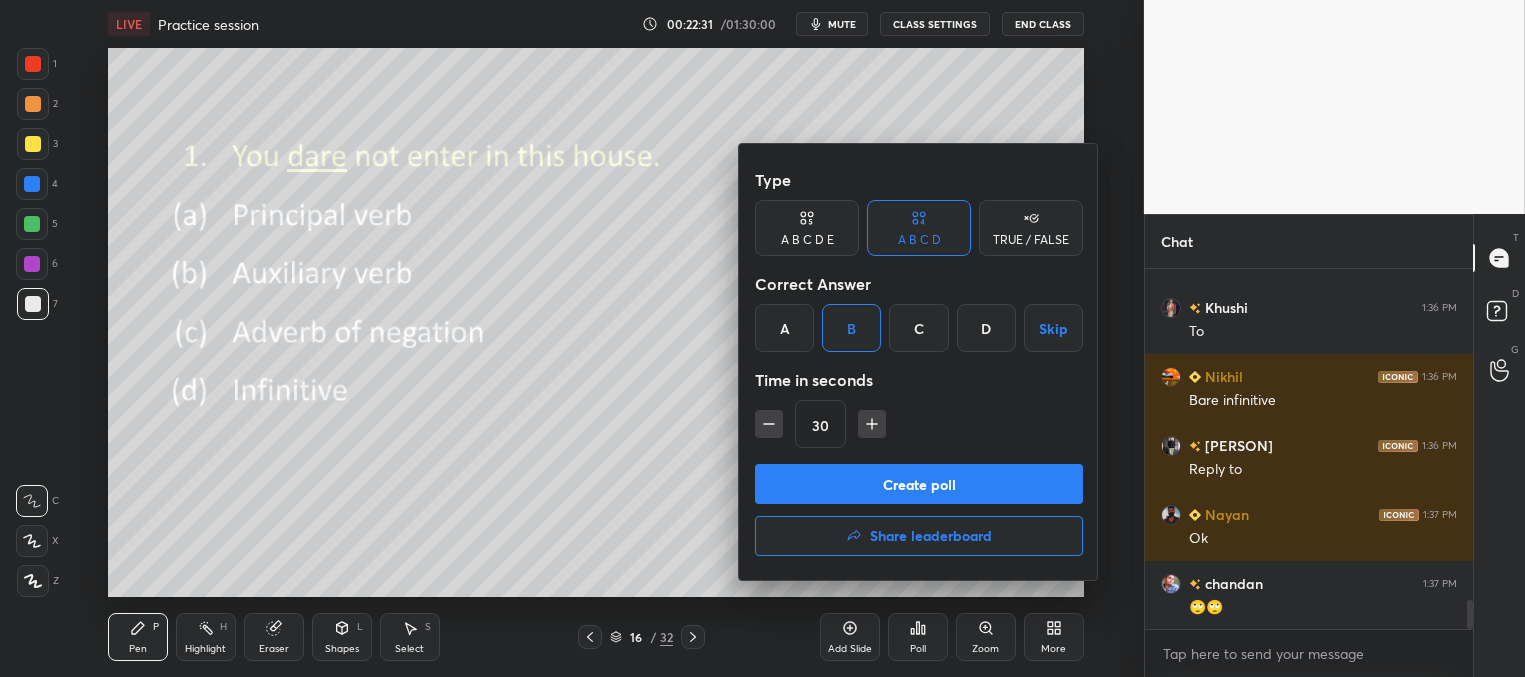 click on "Create poll" at bounding box center (919, 484) 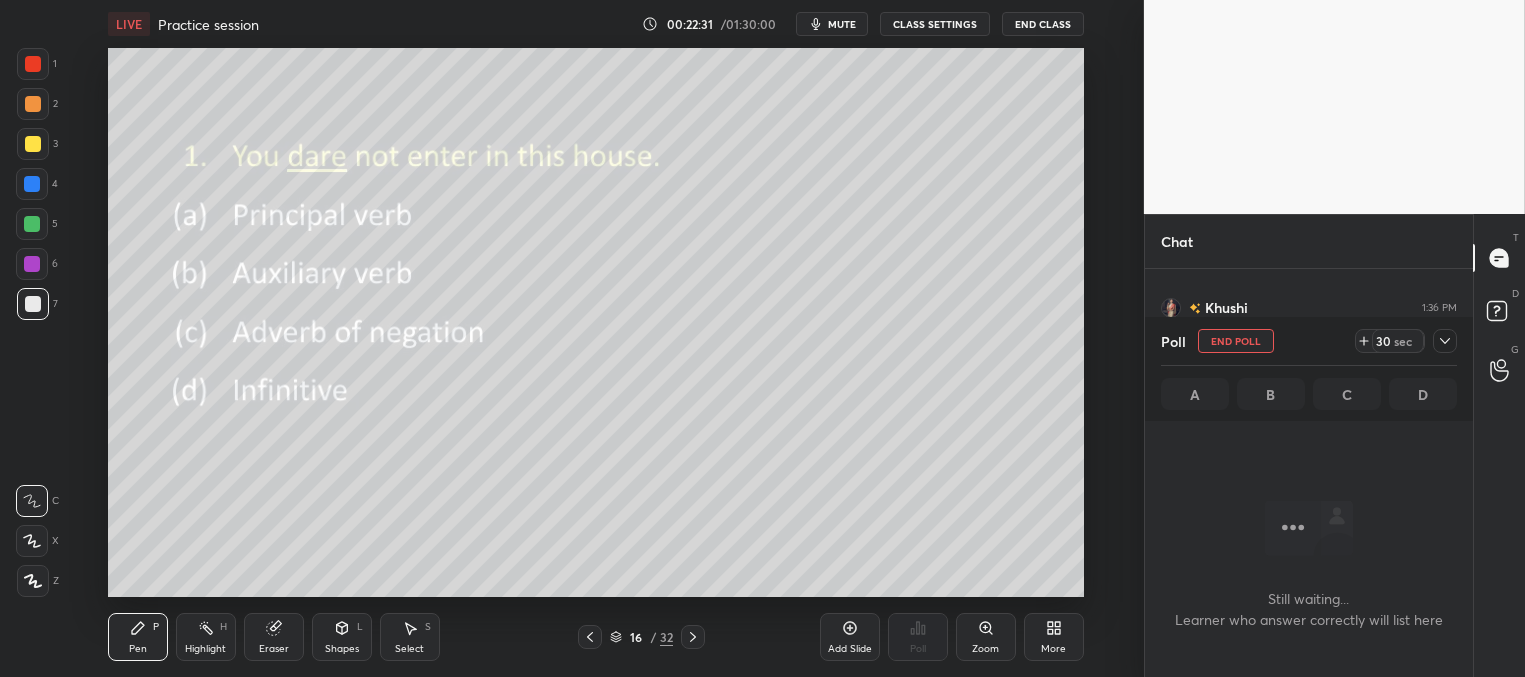 scroll, scrollTop: 334, scrollLeft: 322, axis: both 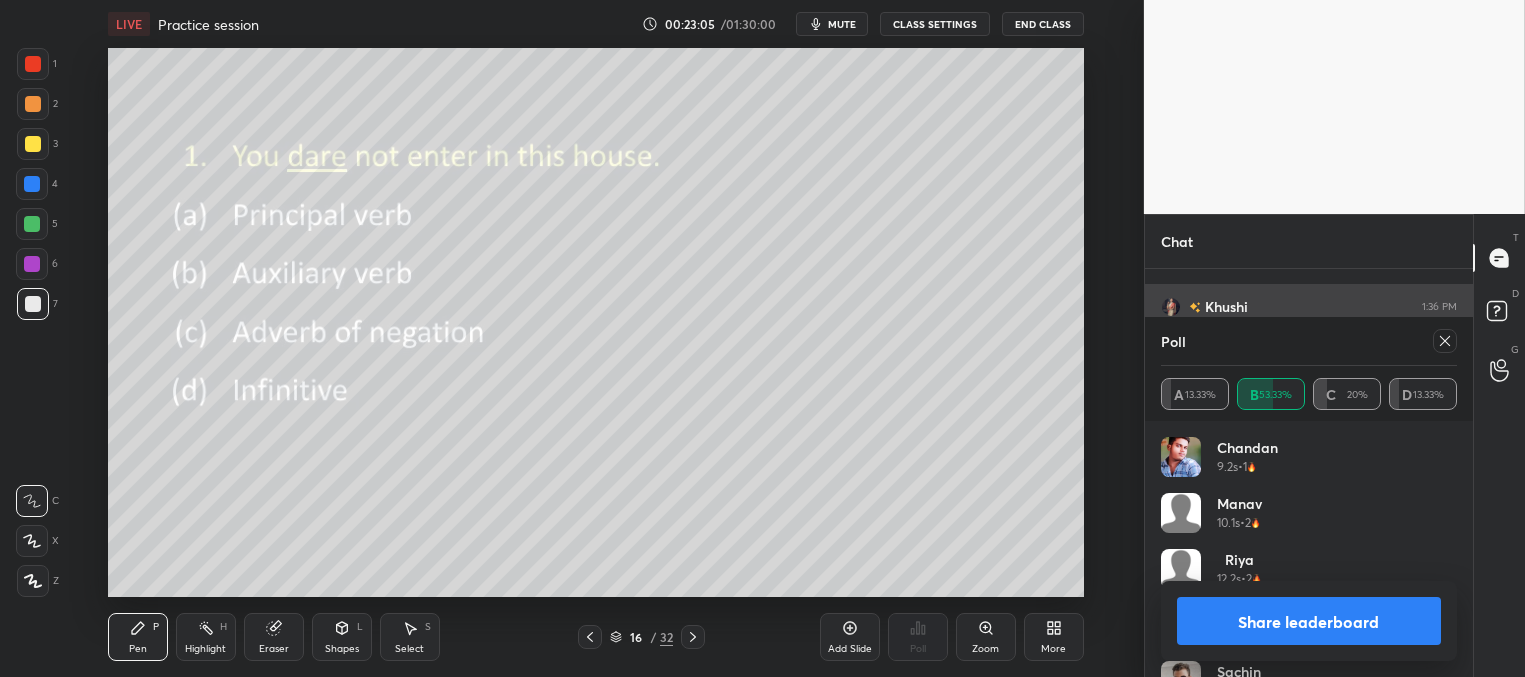 drag, startPoint x: 1445, startPoint y: 339, endPoint x: 1417, endPoint y: 336, distance: 28.160255 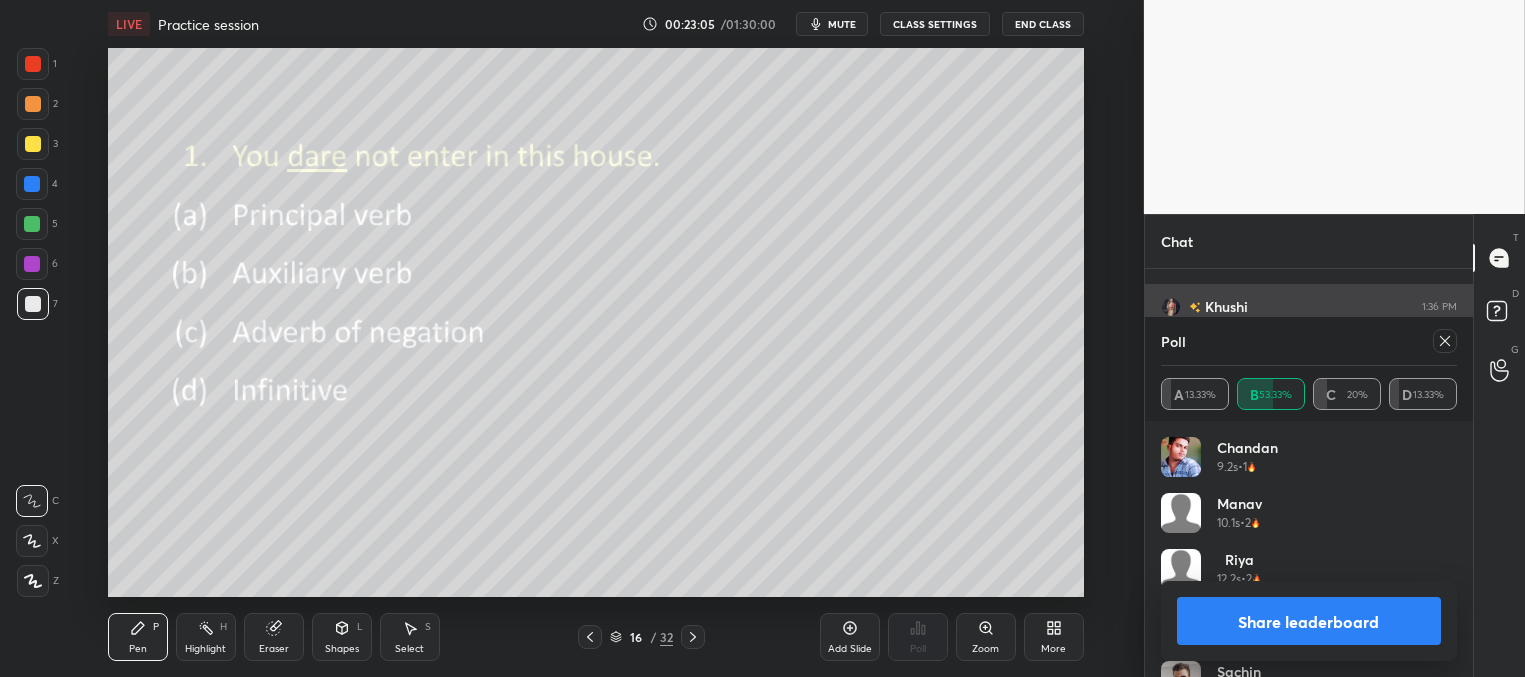 click 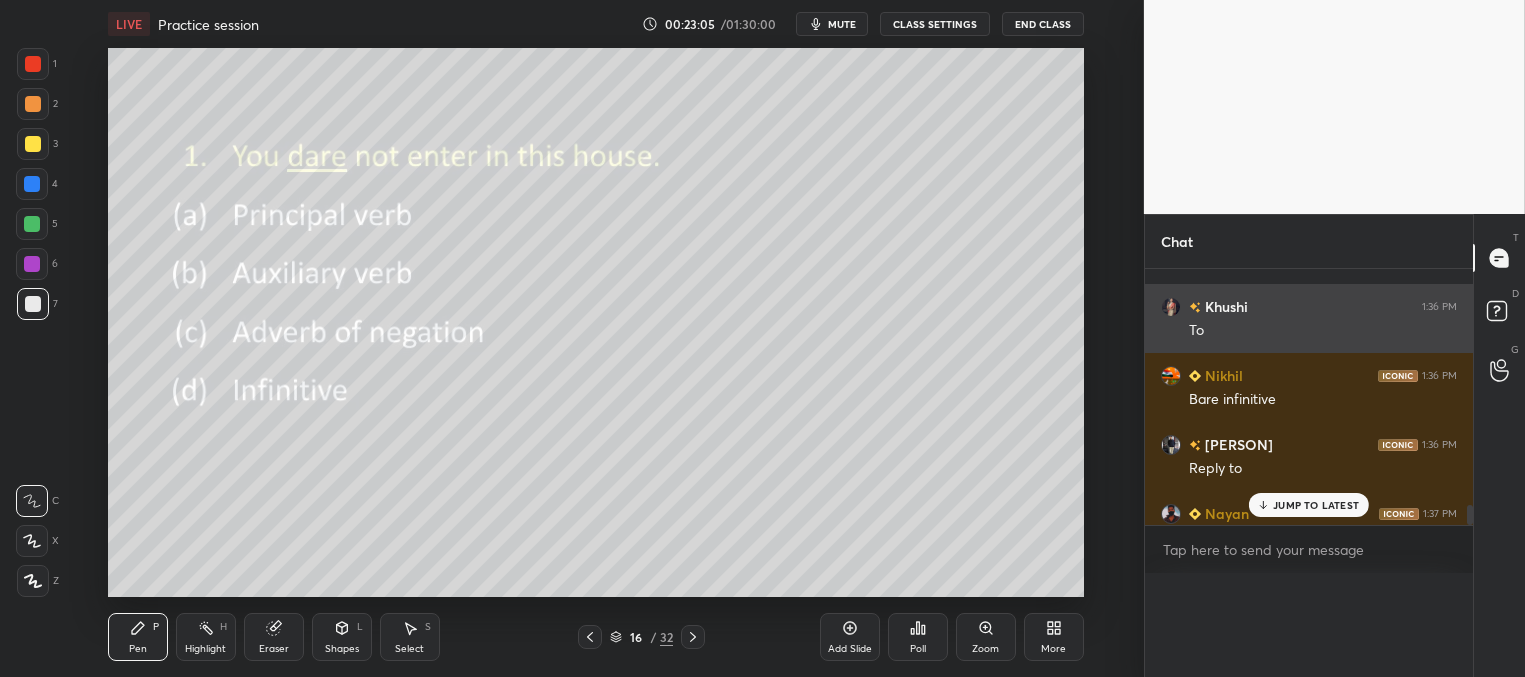 scroll, scrollTop: 0, scrollLeft: 0, axis: both 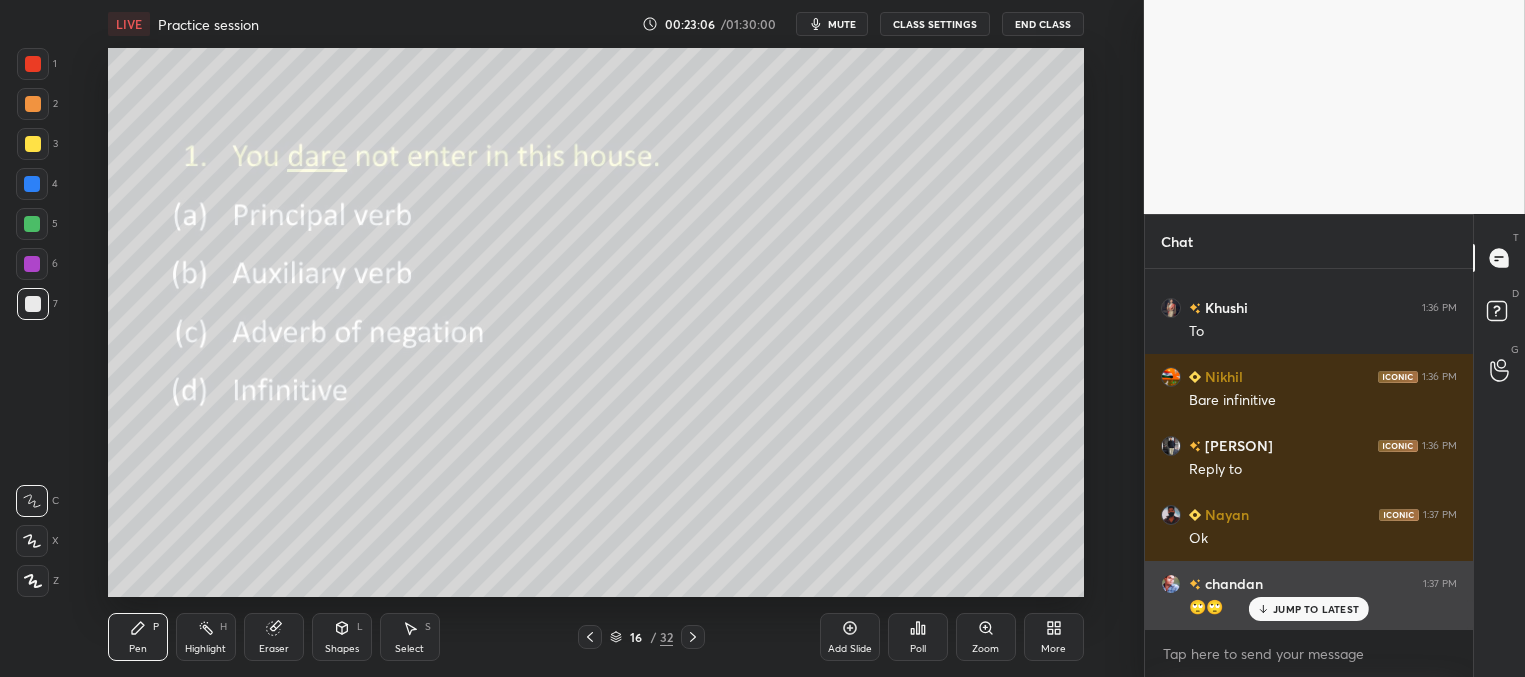 click on "JUMP TO LATEST" at bounding box center [1316, 609] 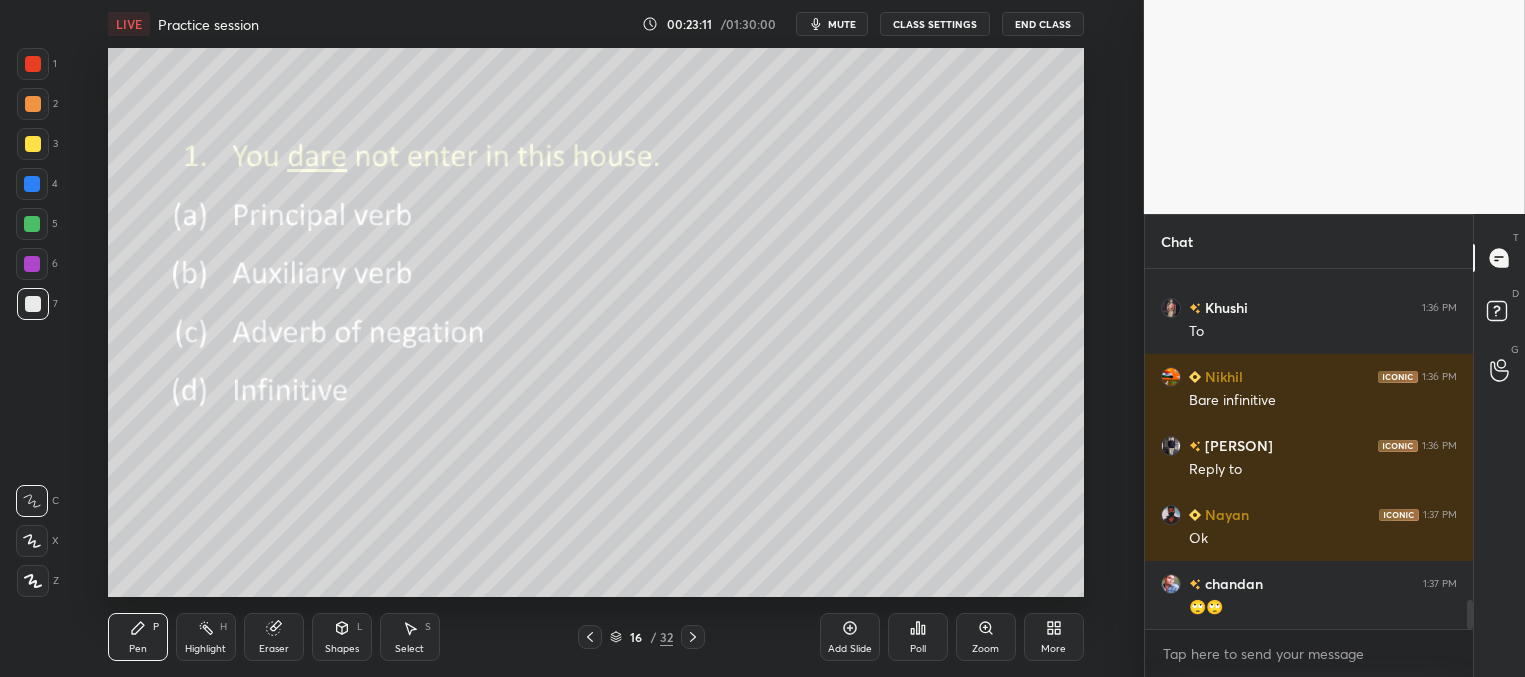 click at bounding box center (33, 144) 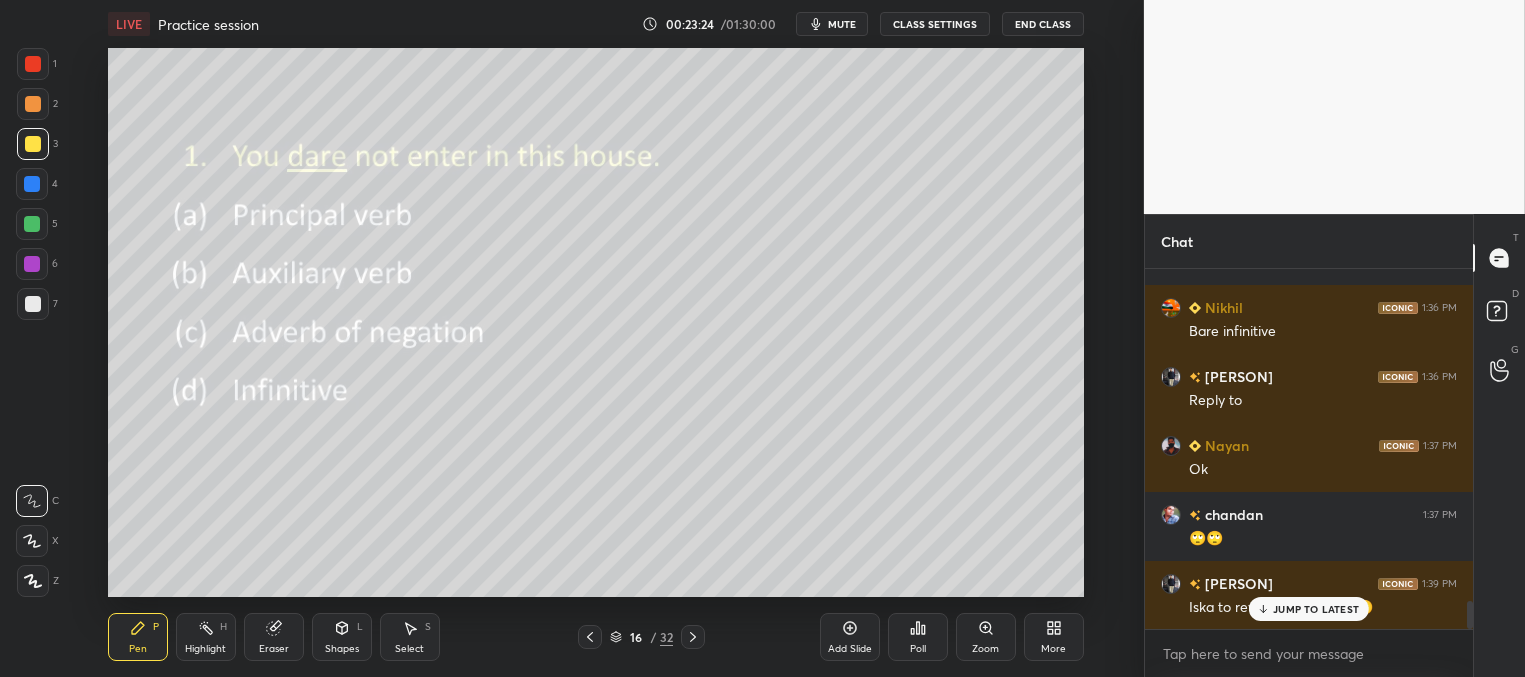 drag, startPoint x: 1269, startPoint y: 610, endPoint x: 1154, endPoint y: 590, distance: 116.72617 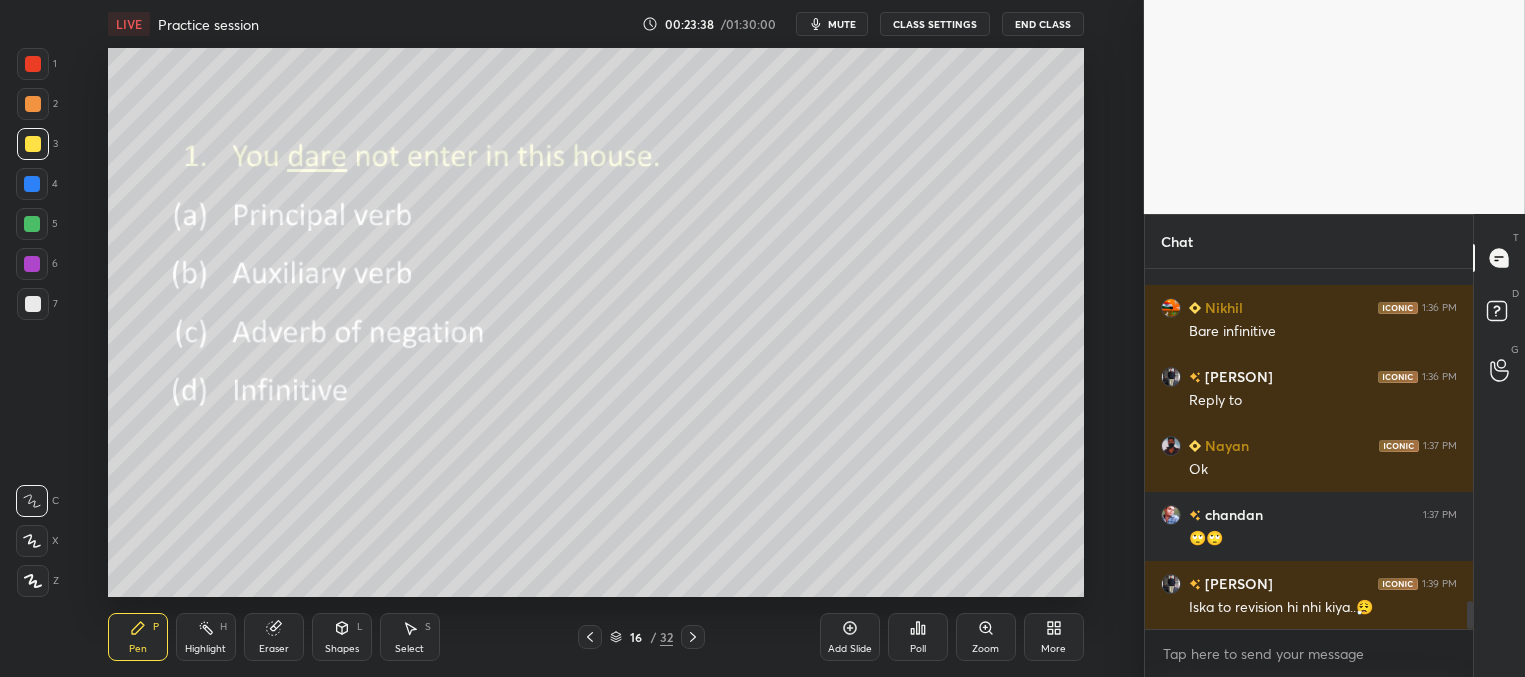 scroll, scrollTop: 4219, scrollLeft: 0, axis: vertical 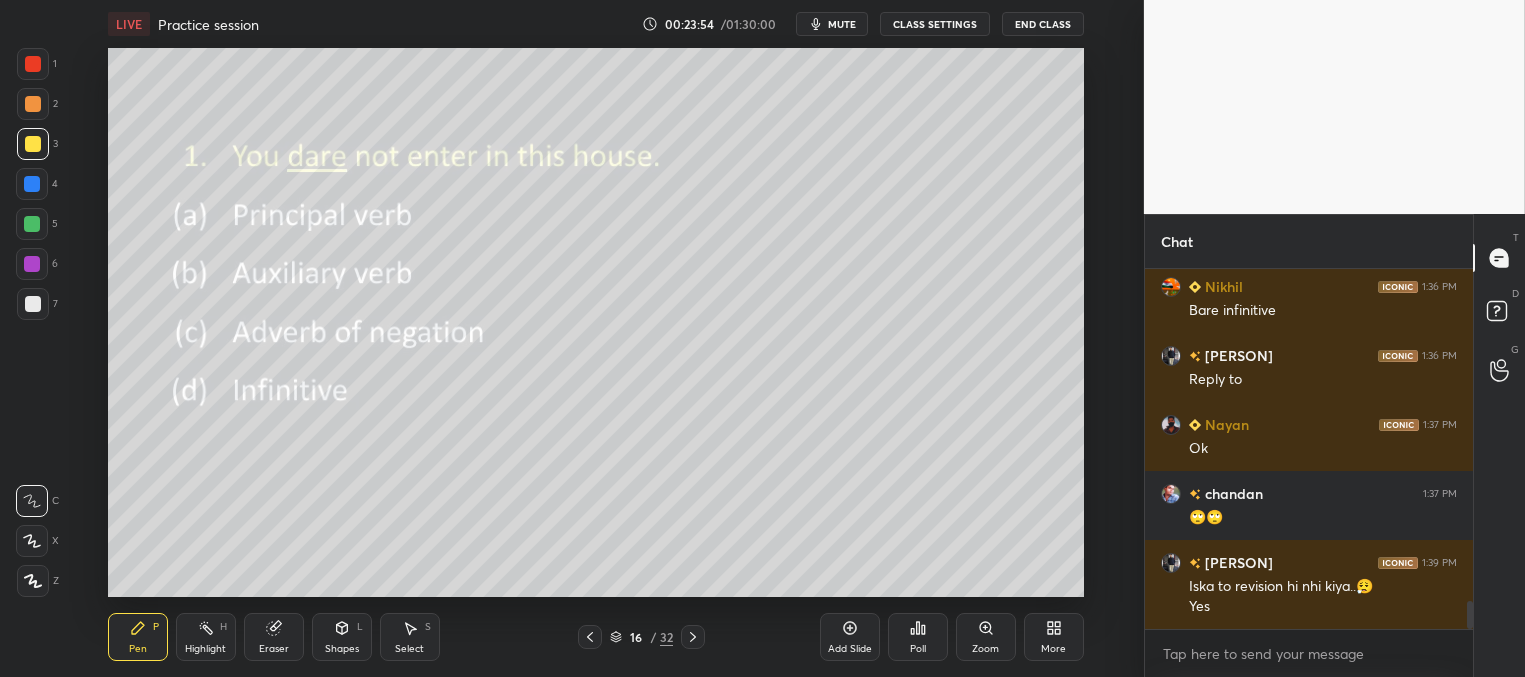 drag, startPoint x: 694, startPoint y: 636, endPoint x: 721, endPoint y: 627, distance: 28.460499 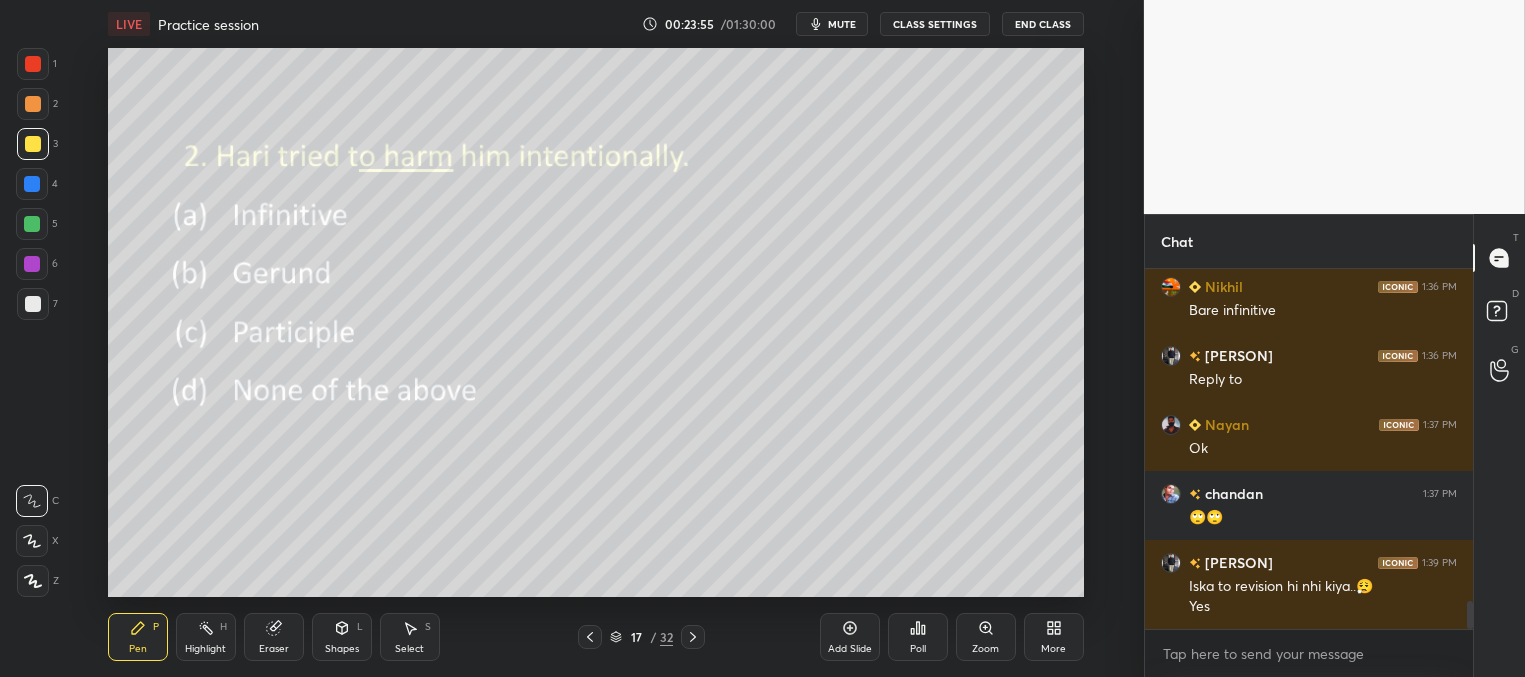 click on "Poll" at bounding box center (918, 637) 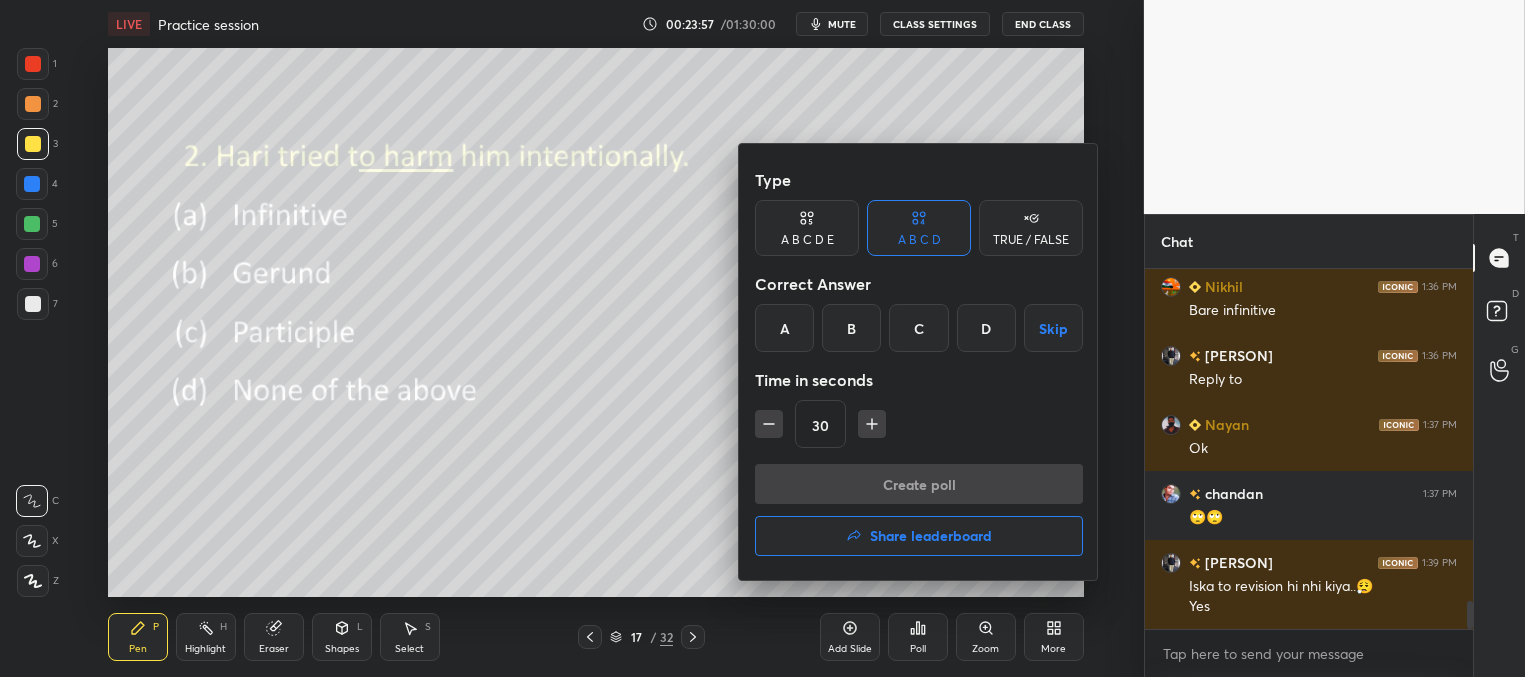 drag, startPoint x: 786, startPoint y: 329, endPoint x: 813, endPoint y: 379, distance: 56.82429 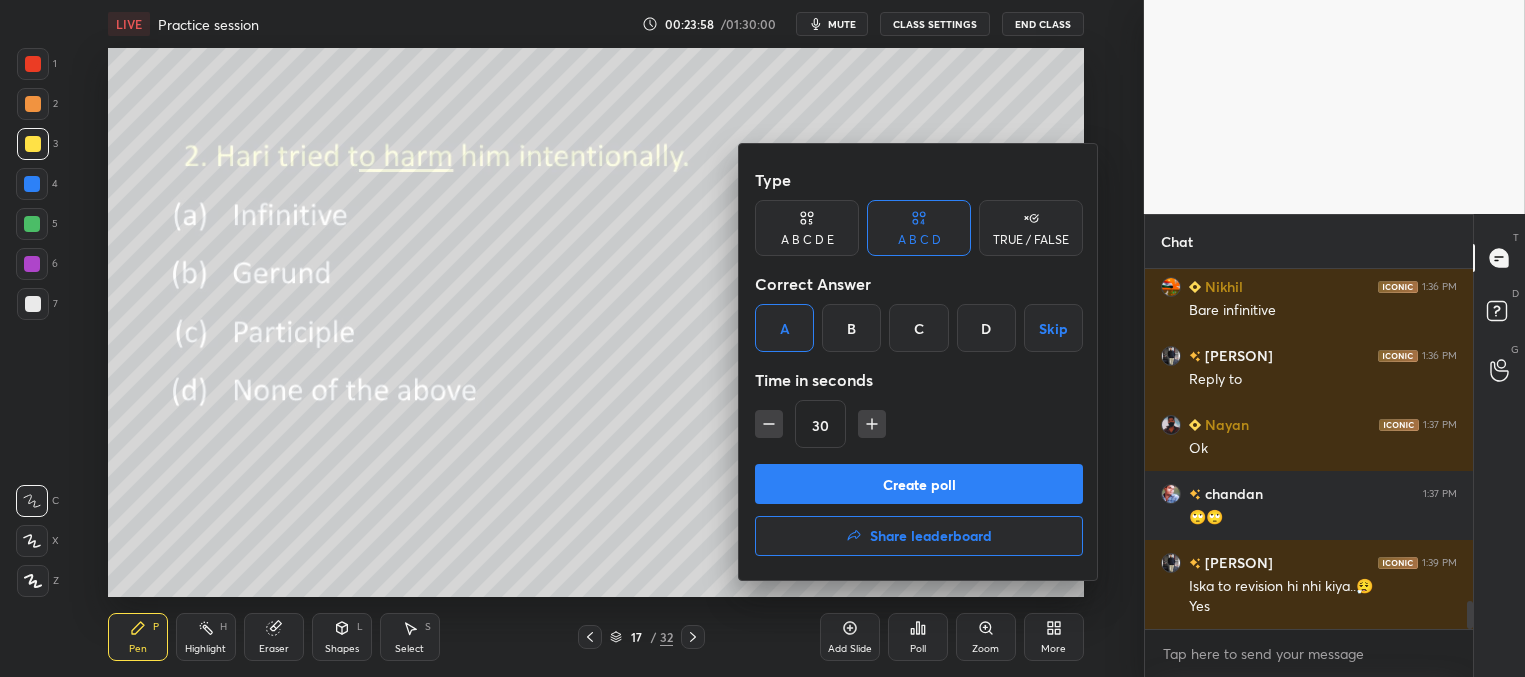 click on "Create poll" at bounding box center (919, 484) 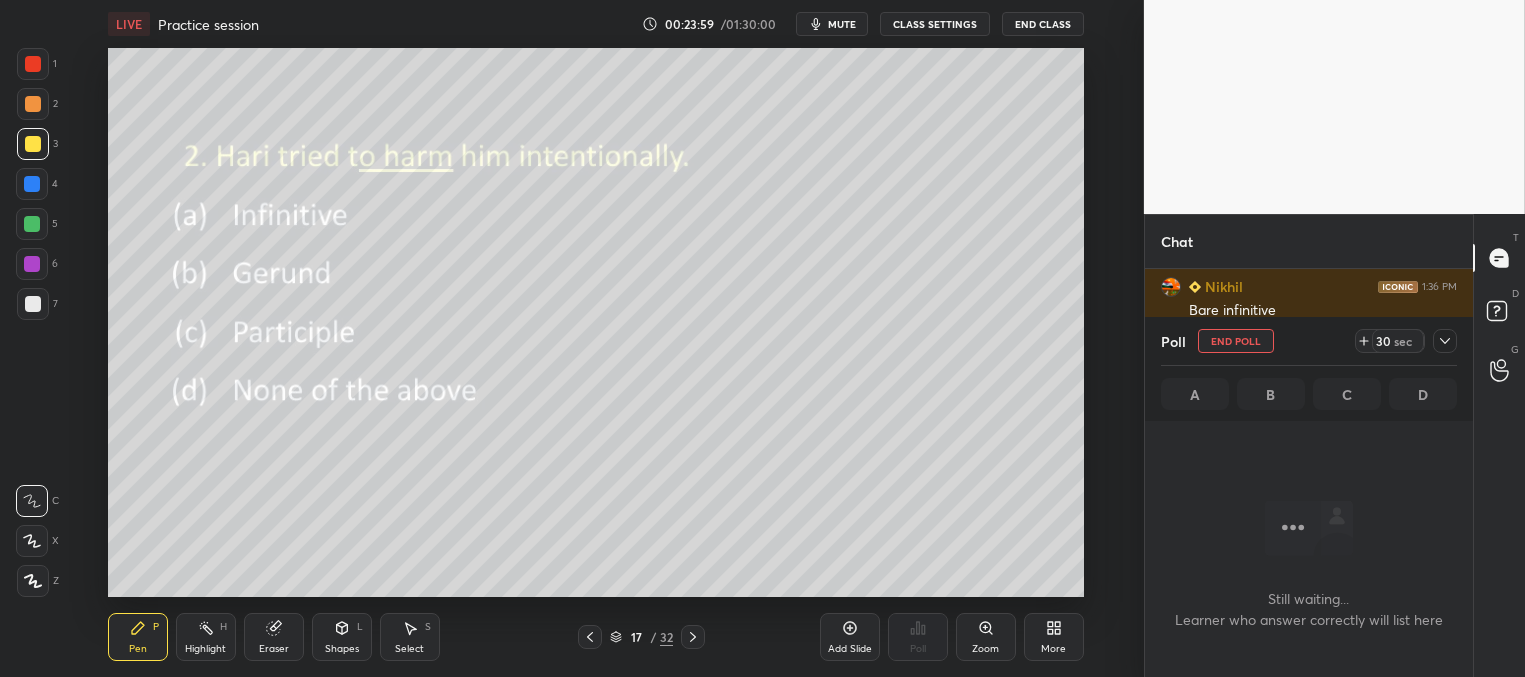 scroll, scrollTop: 7, scrollLeft: 6, axis: both 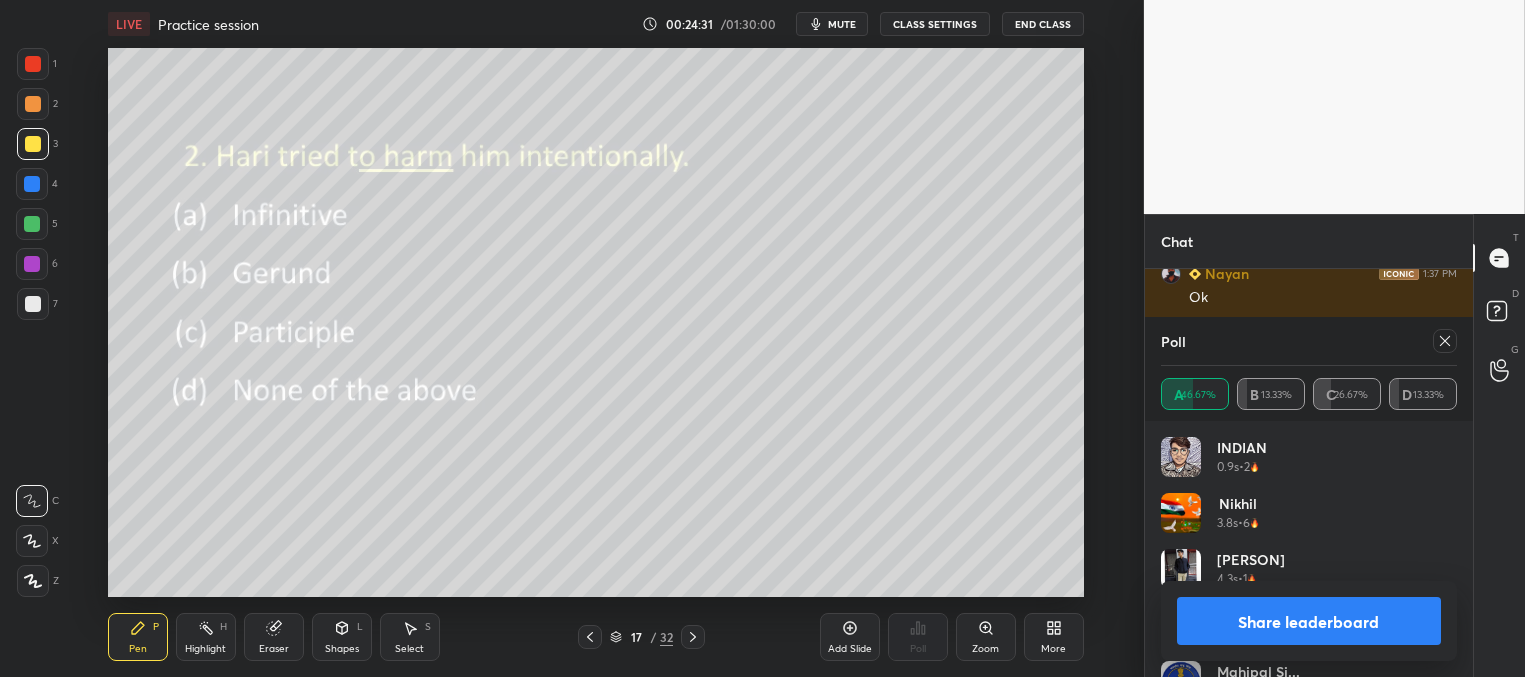 click 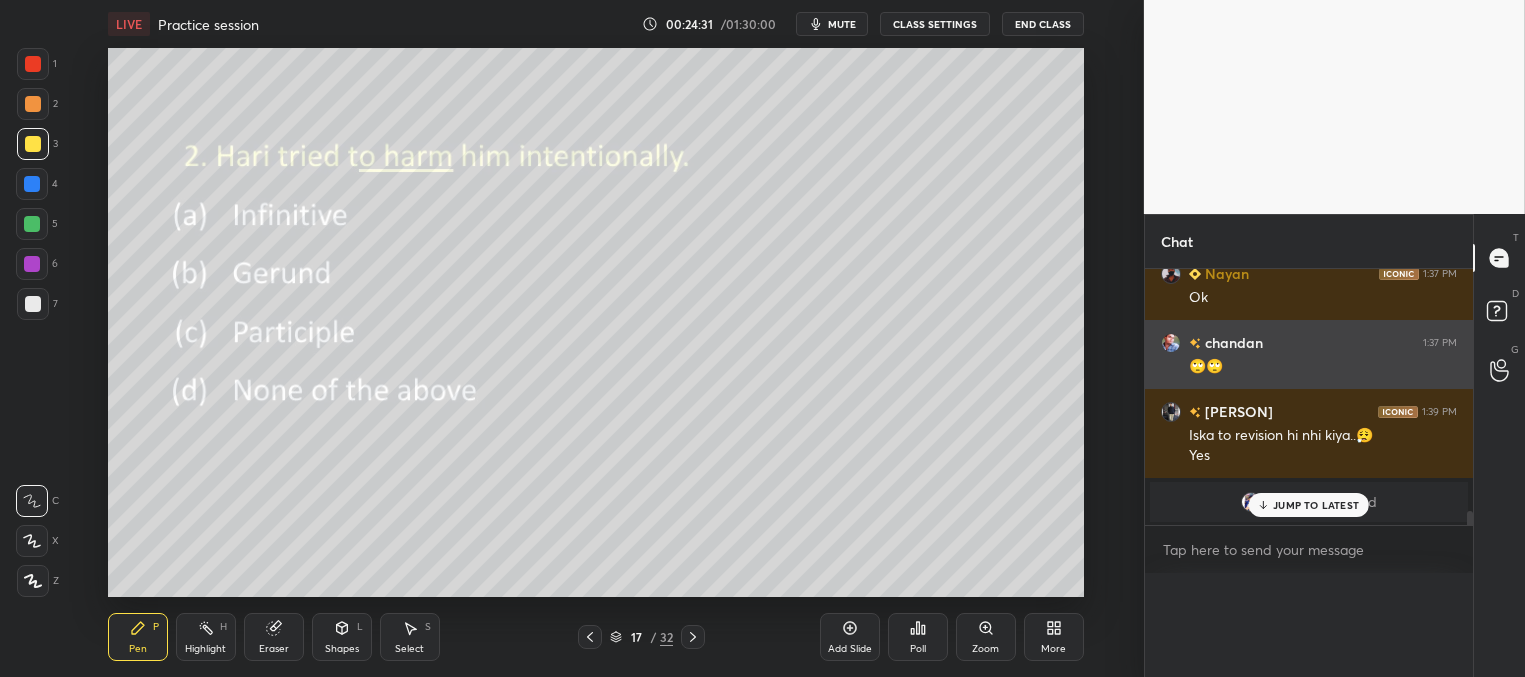 scroll, scrollTop: 3, scrollLeft: 291, axis: both 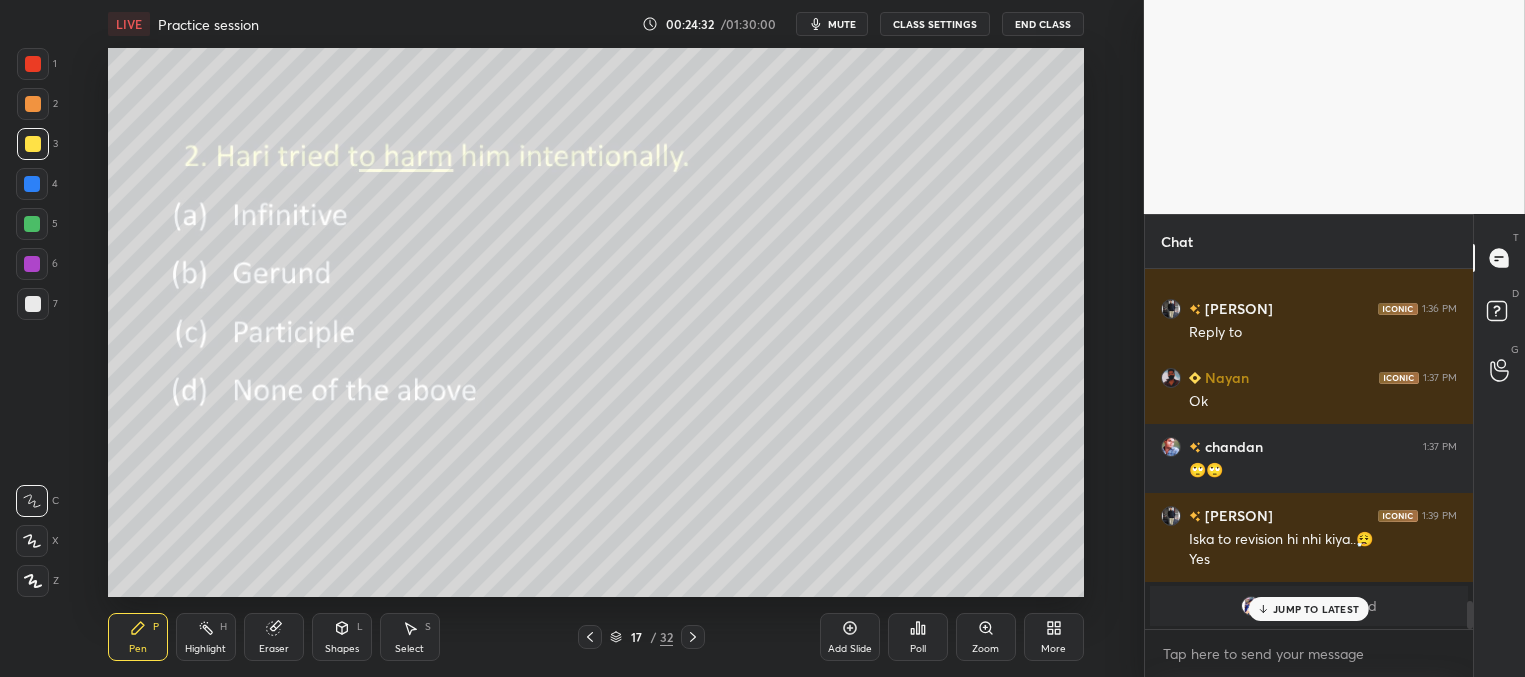drag, startPoint x: 1284, startPoint y: 608, endPoint x: 1259, endPoint y: 603, distance: 25.495098 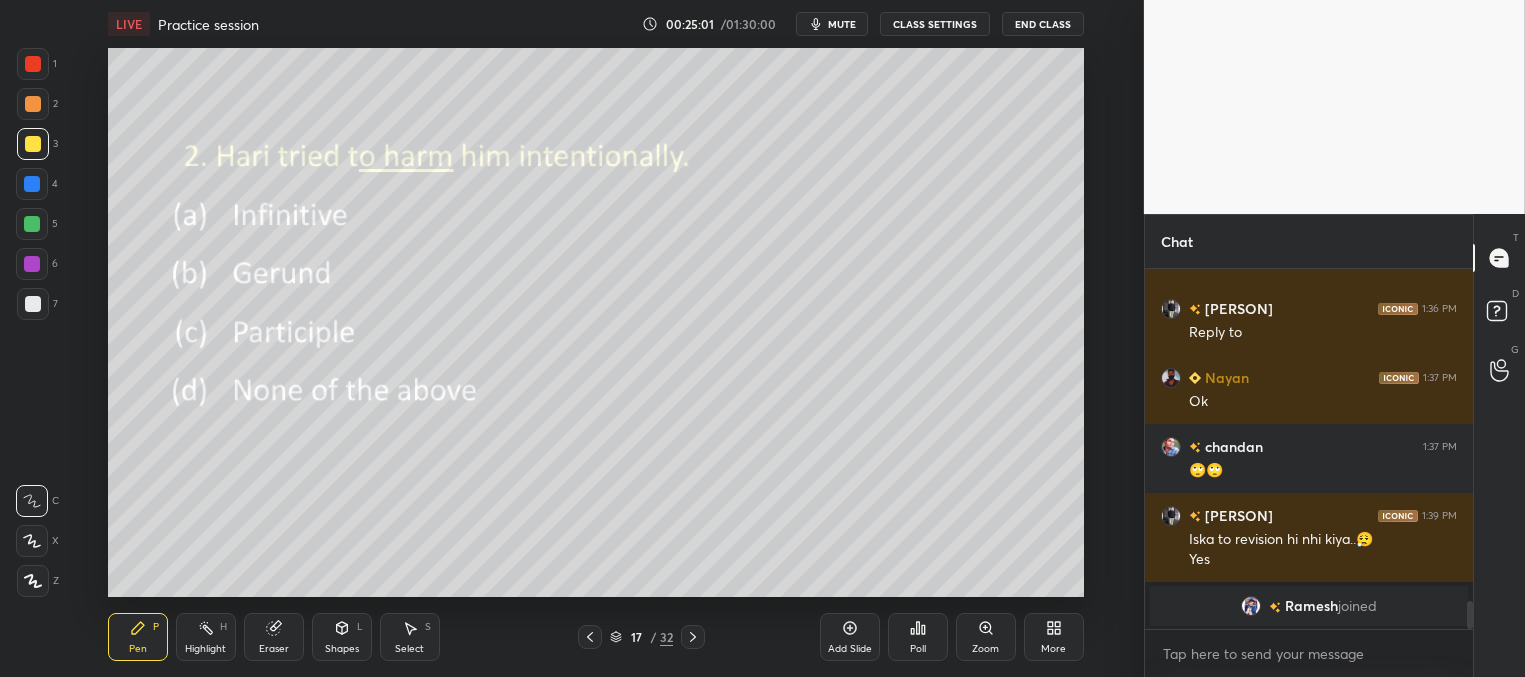 drag, startPoint x: 34, startPoint y: 187, endPoint x: 53, endPoint y: 200, distance: 23.021729 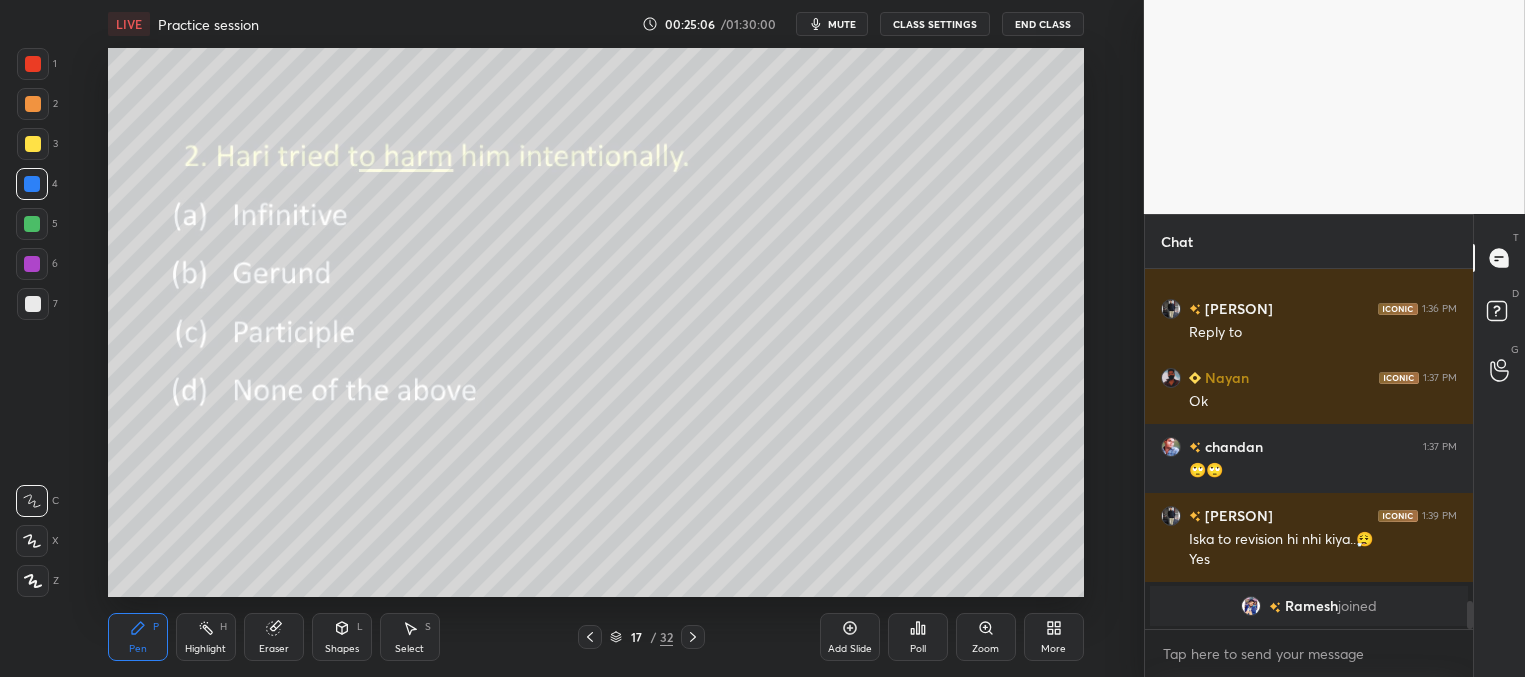 scroll, scrollTop: 4031, scrollLeft: 0, axis: vertical 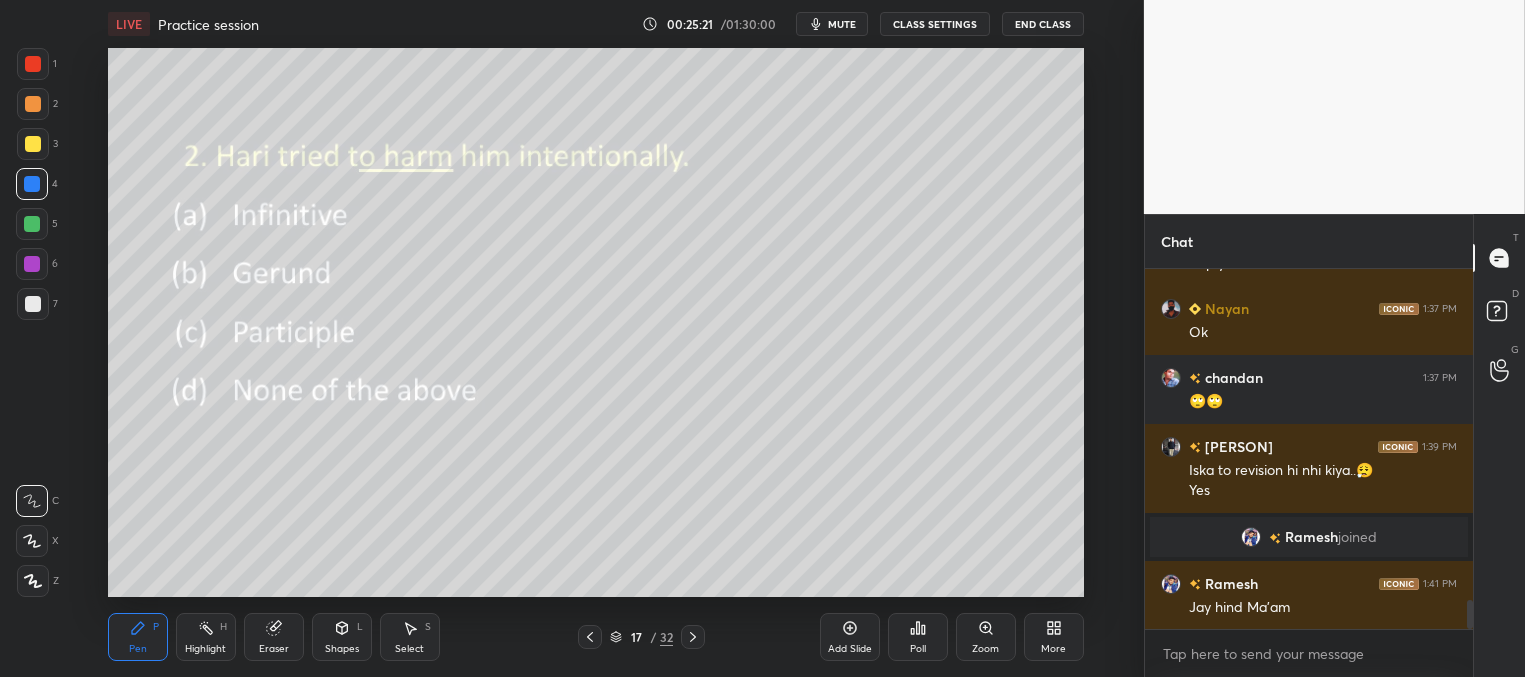 click at bounding box center [32, 224] 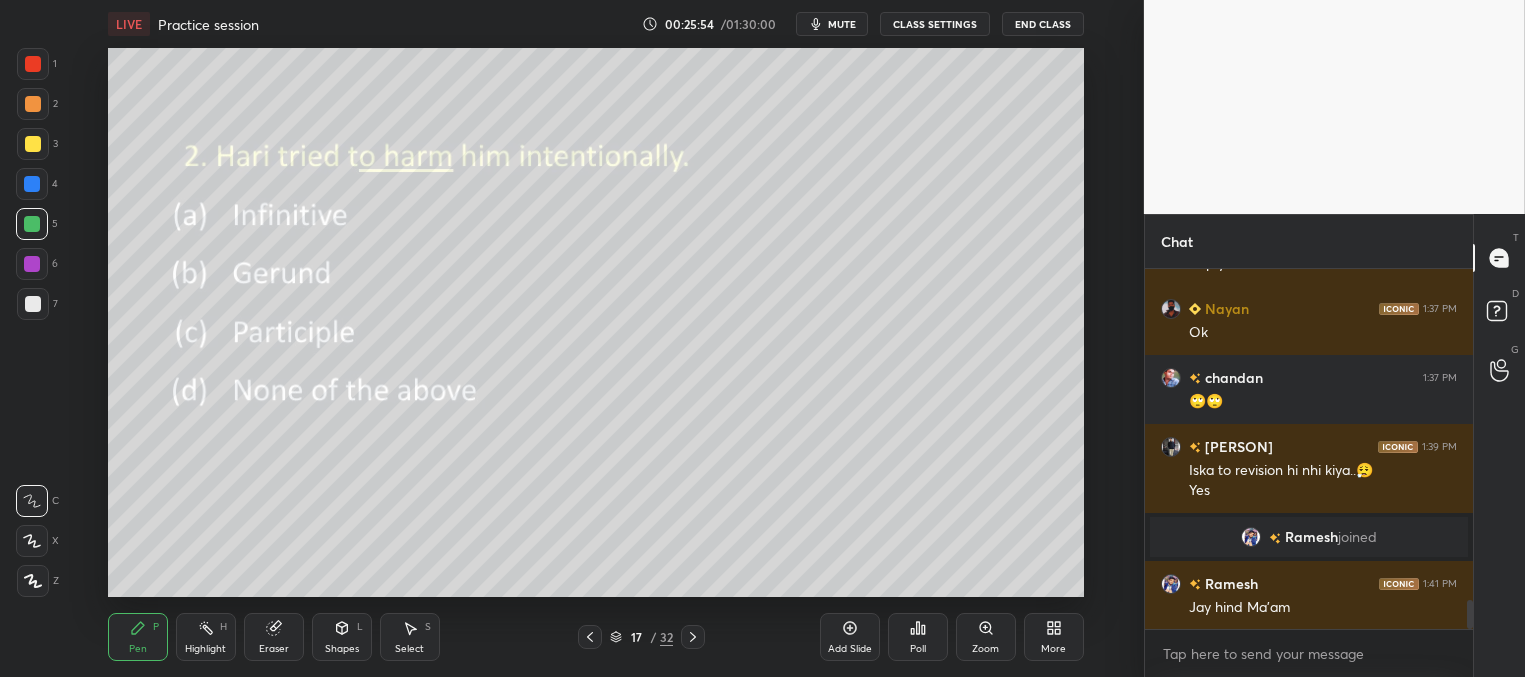 scroll, scrollTop: 4100, scrollLeft: 0, axis: vertical 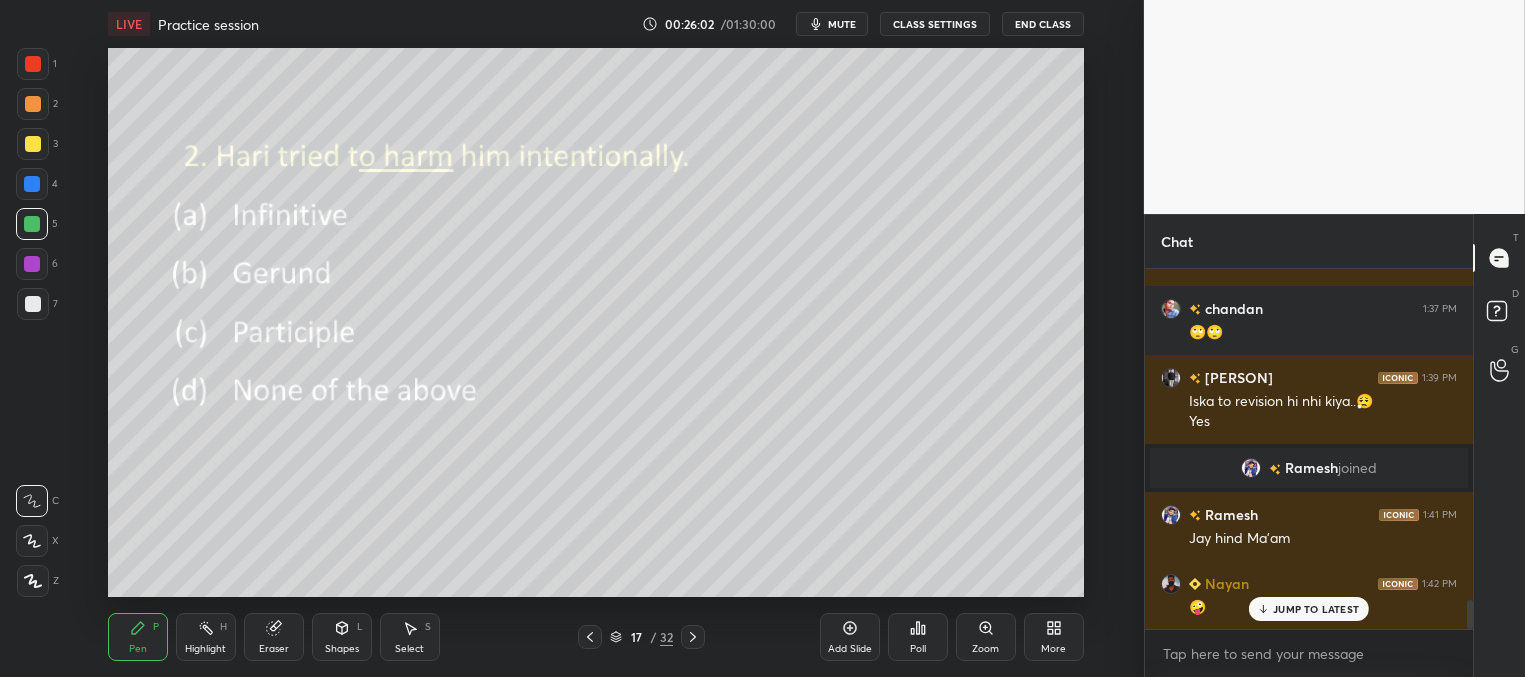 click at bounding box center (33, 304) 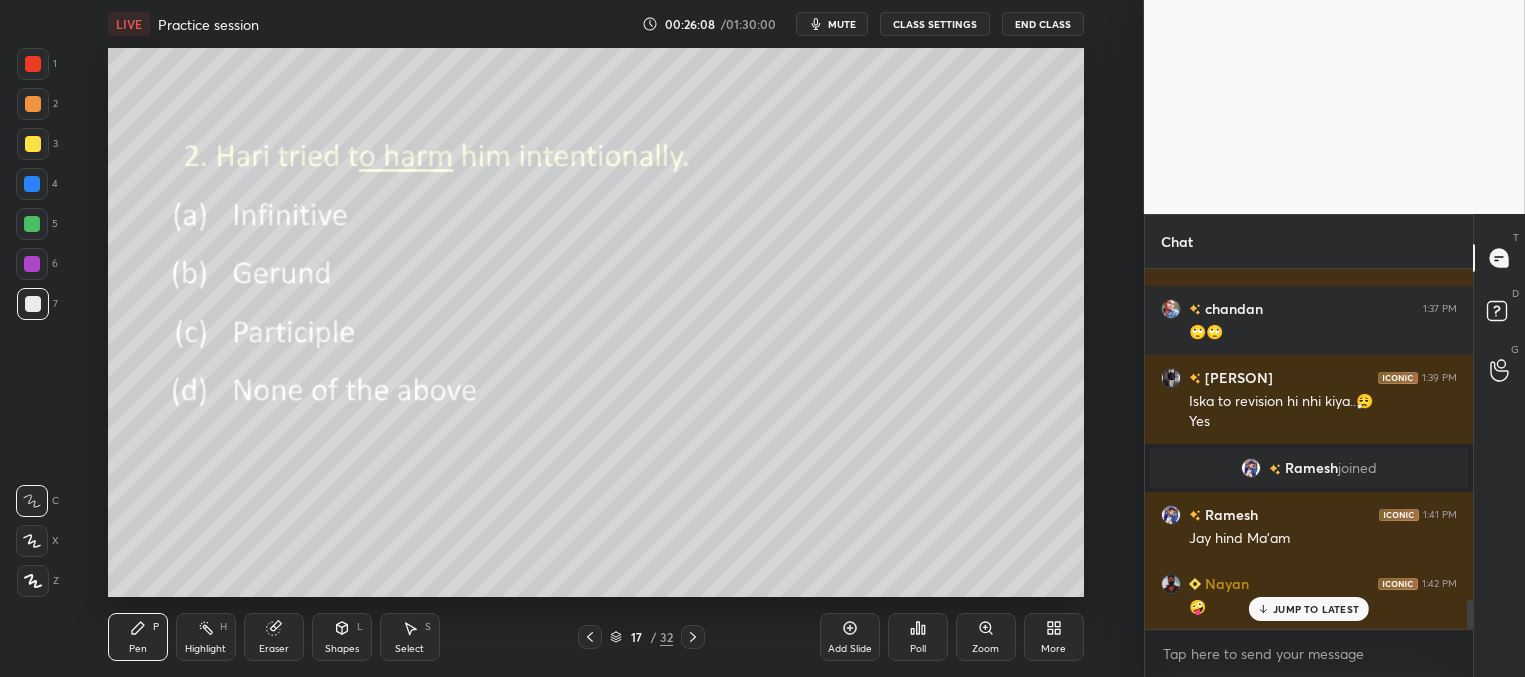 scroll, scrollTop: 4169, scrollLeft: 0, axis: vertical 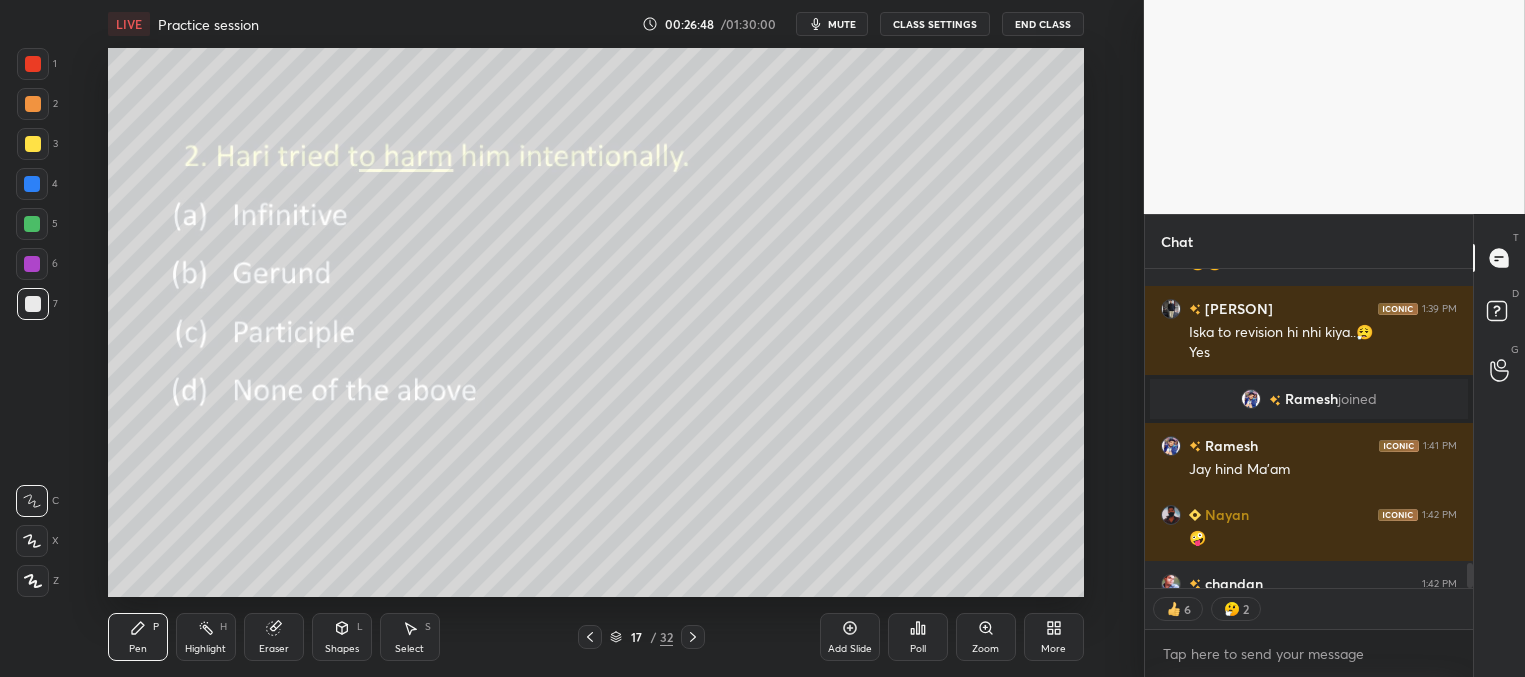 click 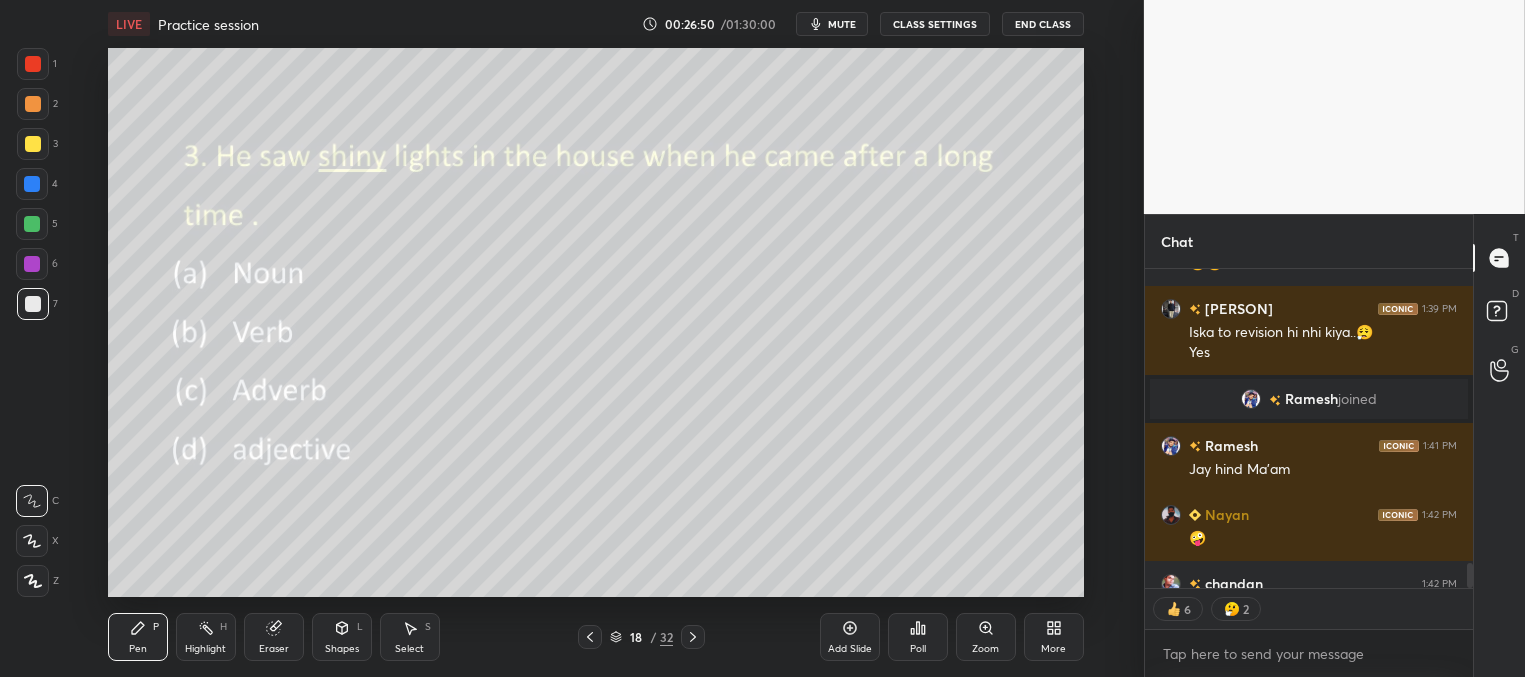 click 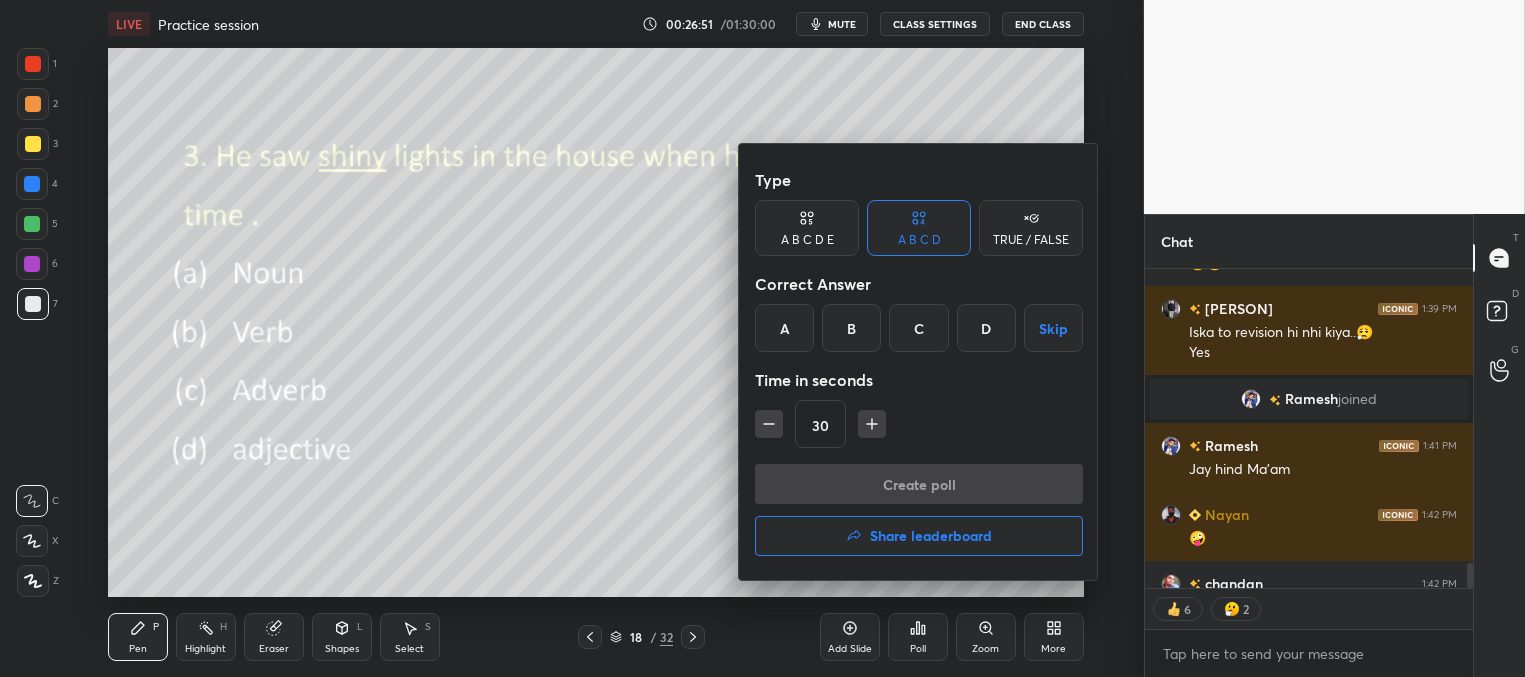 click on "D" at bounding box center [986, 328] 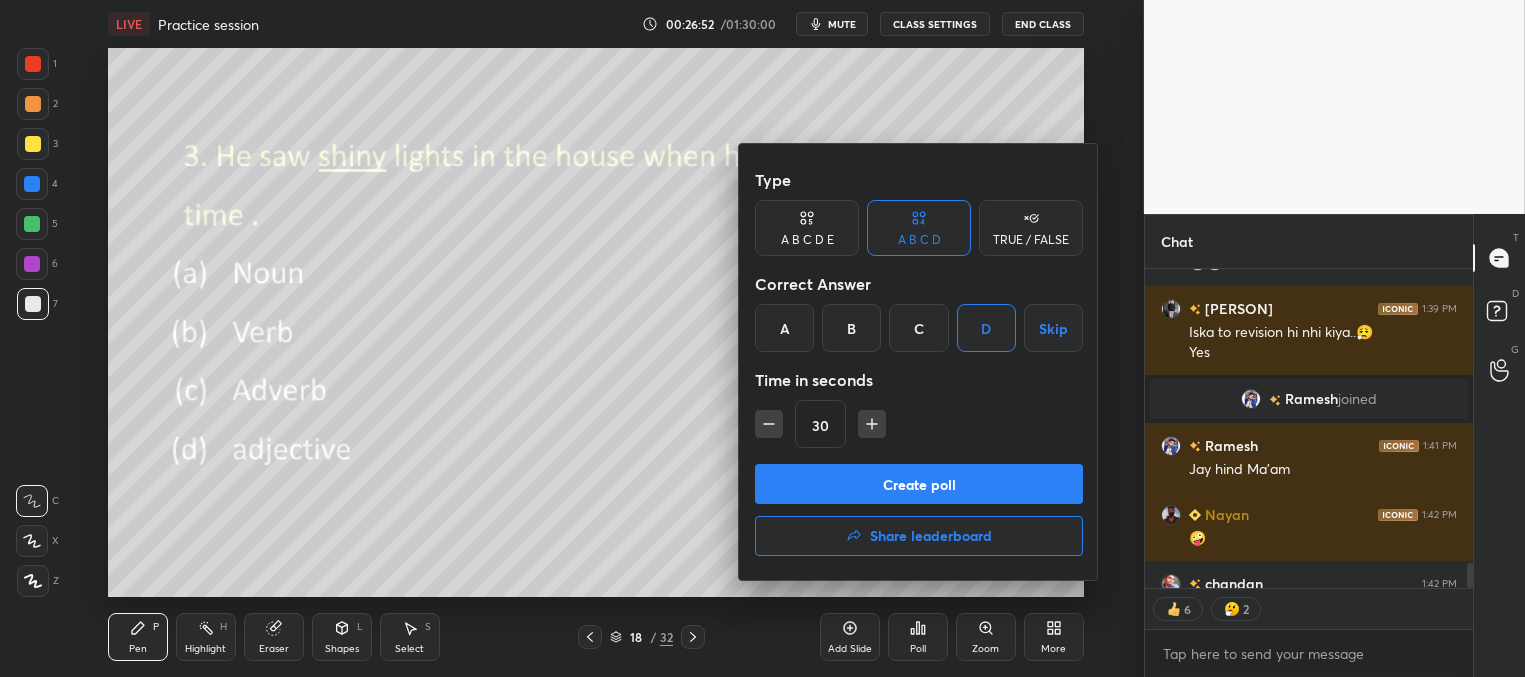 click on "Create poll" at bounding box center [919, 484] 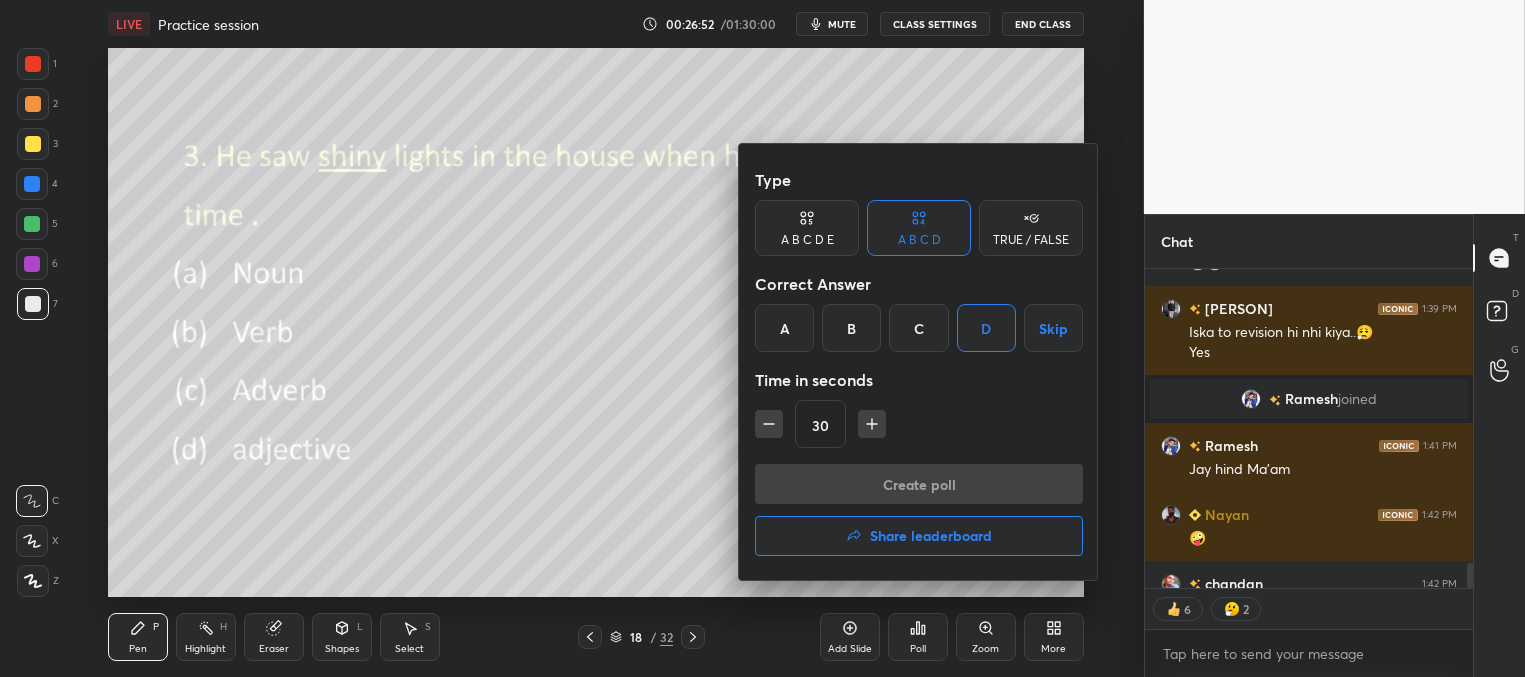 scroll, scrollTop: 382, scrollLeft: 322, axis: both 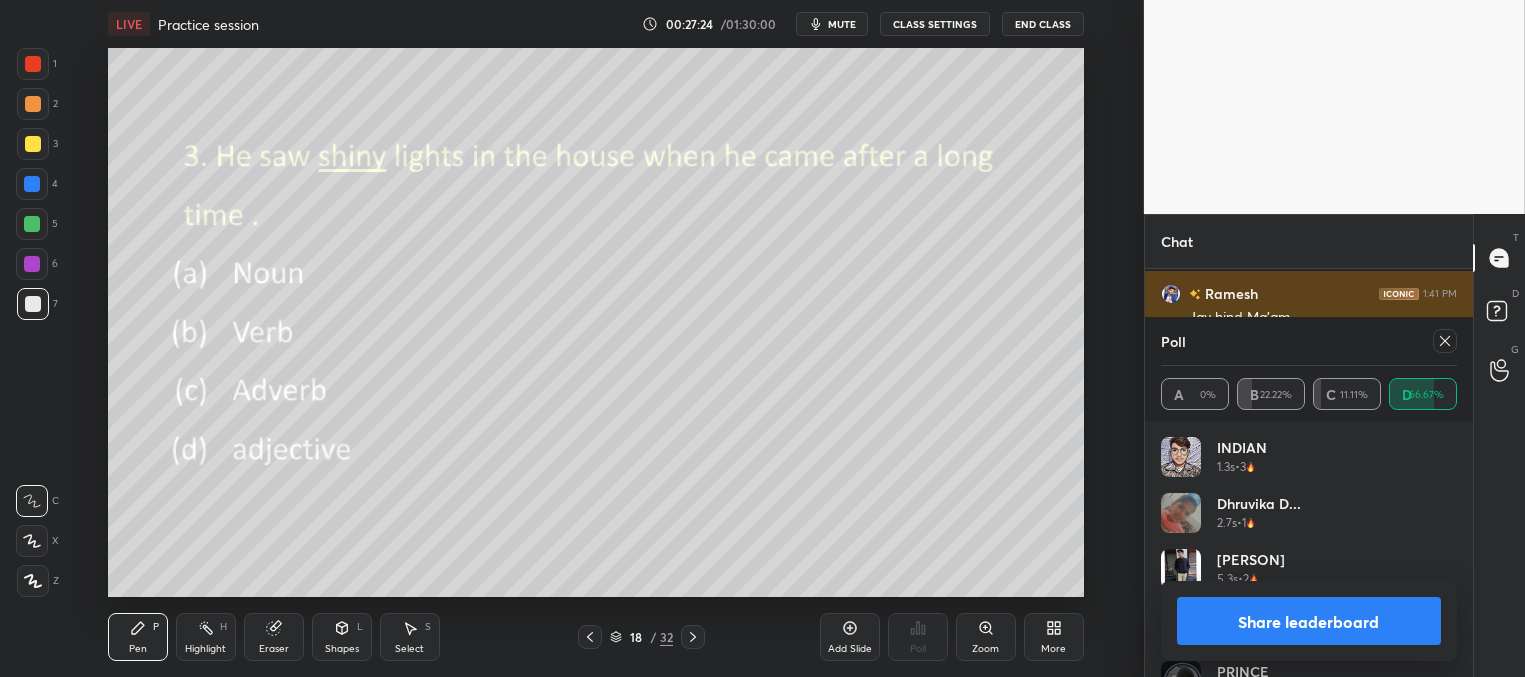 drag, startPoint x: 1446, startPoint y: 340, endPoint x: 1377, endPoint y: 321, distance: 71.568146 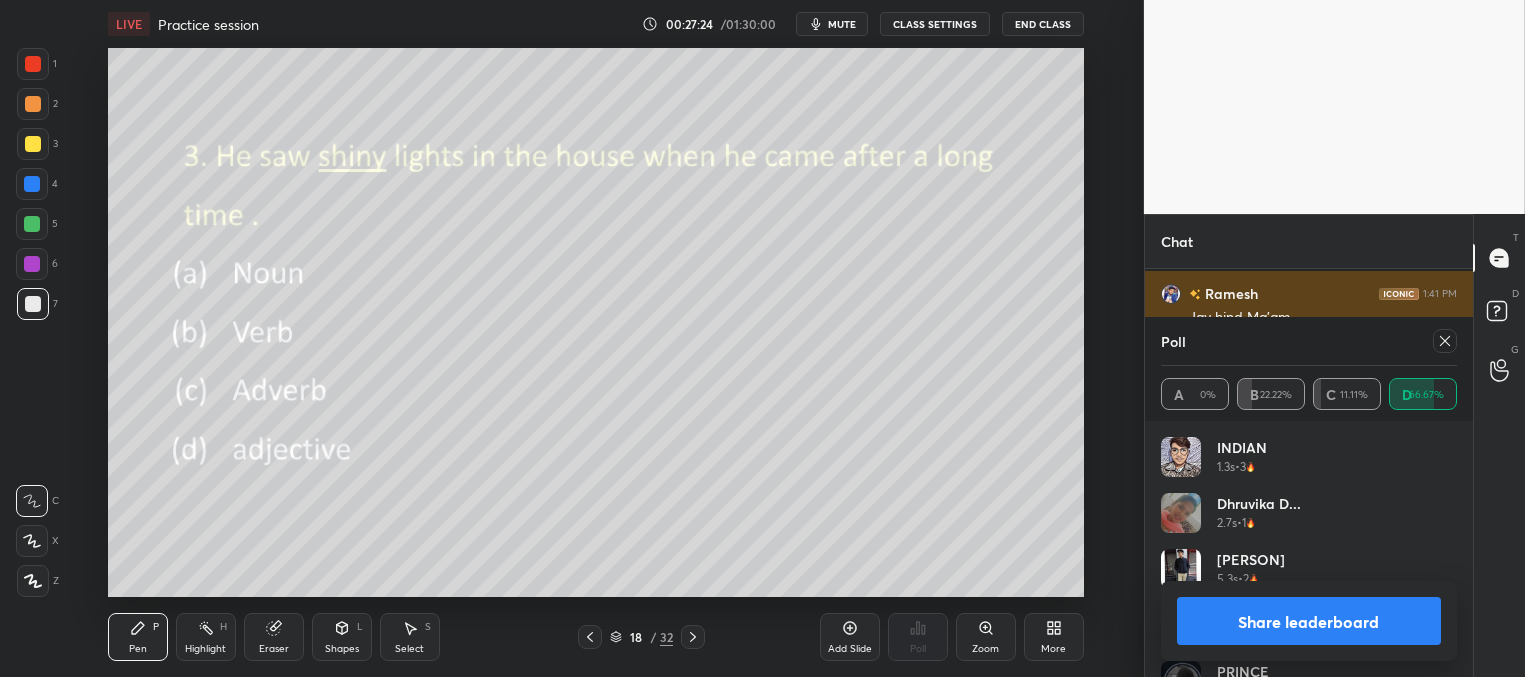 click 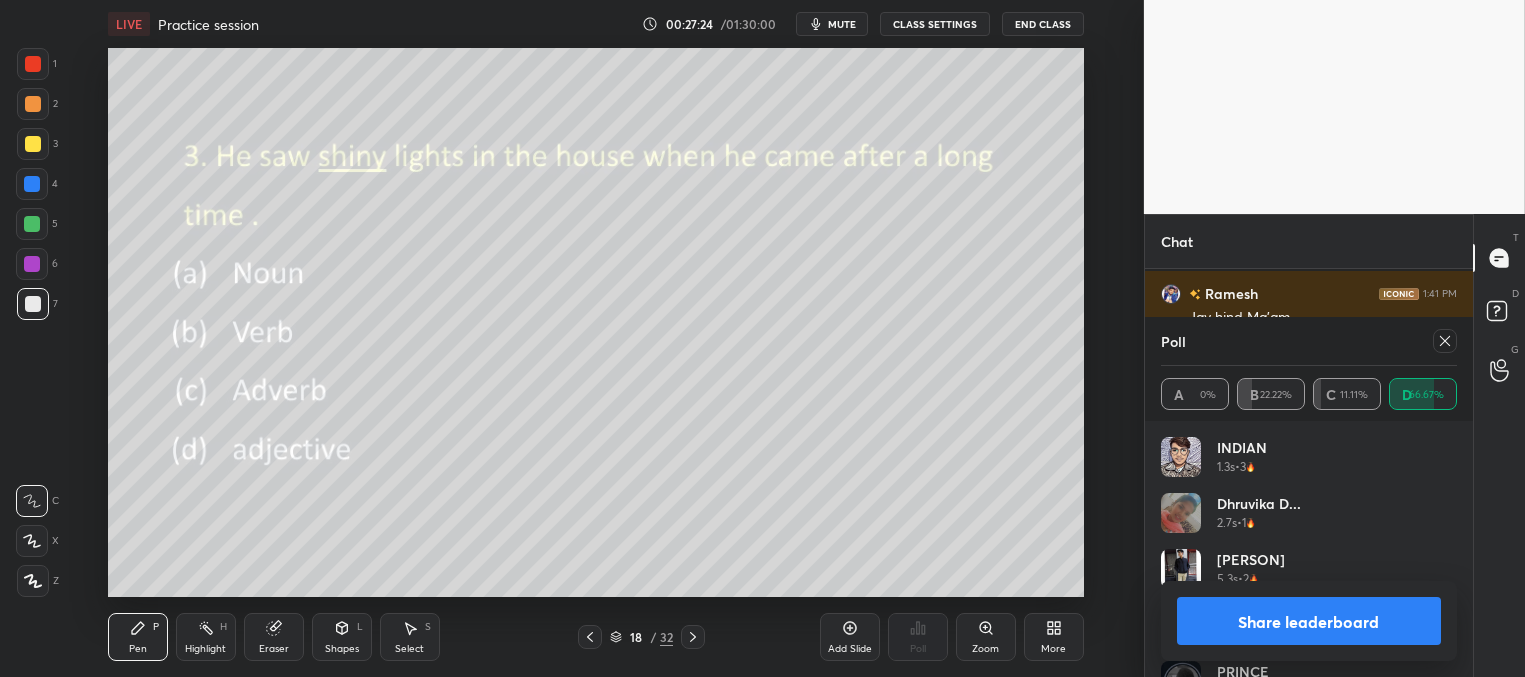 scroll, scrollTop: 3, scrollLeft: 291, axis: both 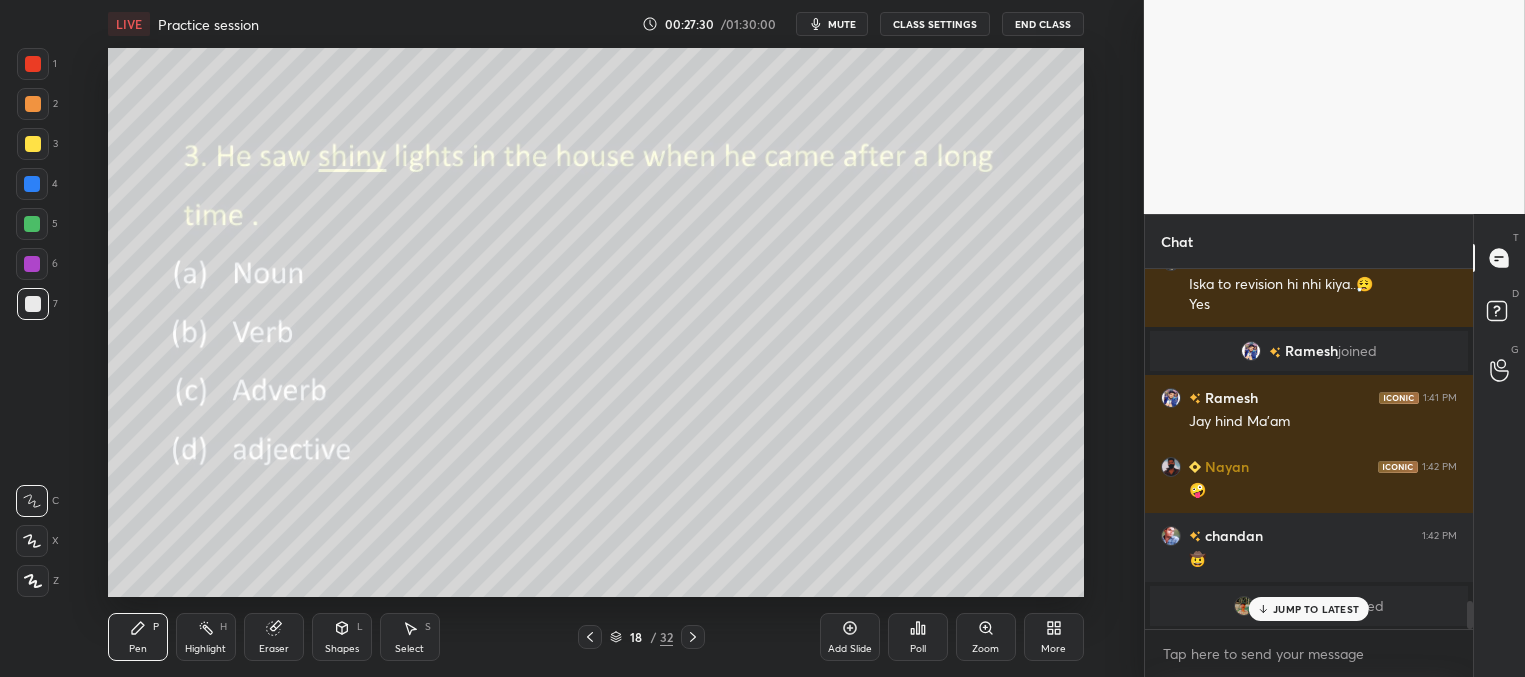 click at bounding box center [33, 144] 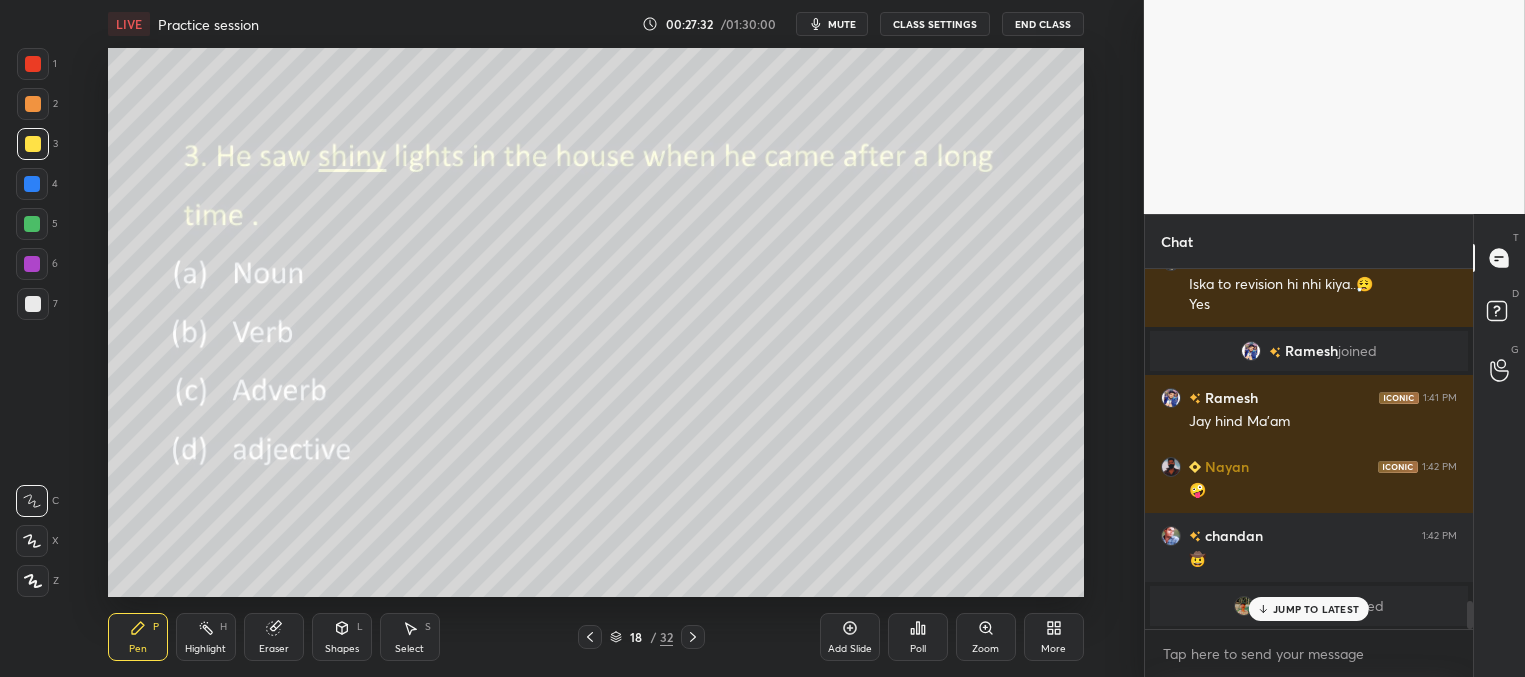 drag, startPoint x: 1293, startPoint y: 608, endPoint x: 1282, endPoint y: 606, distance: 11.18034 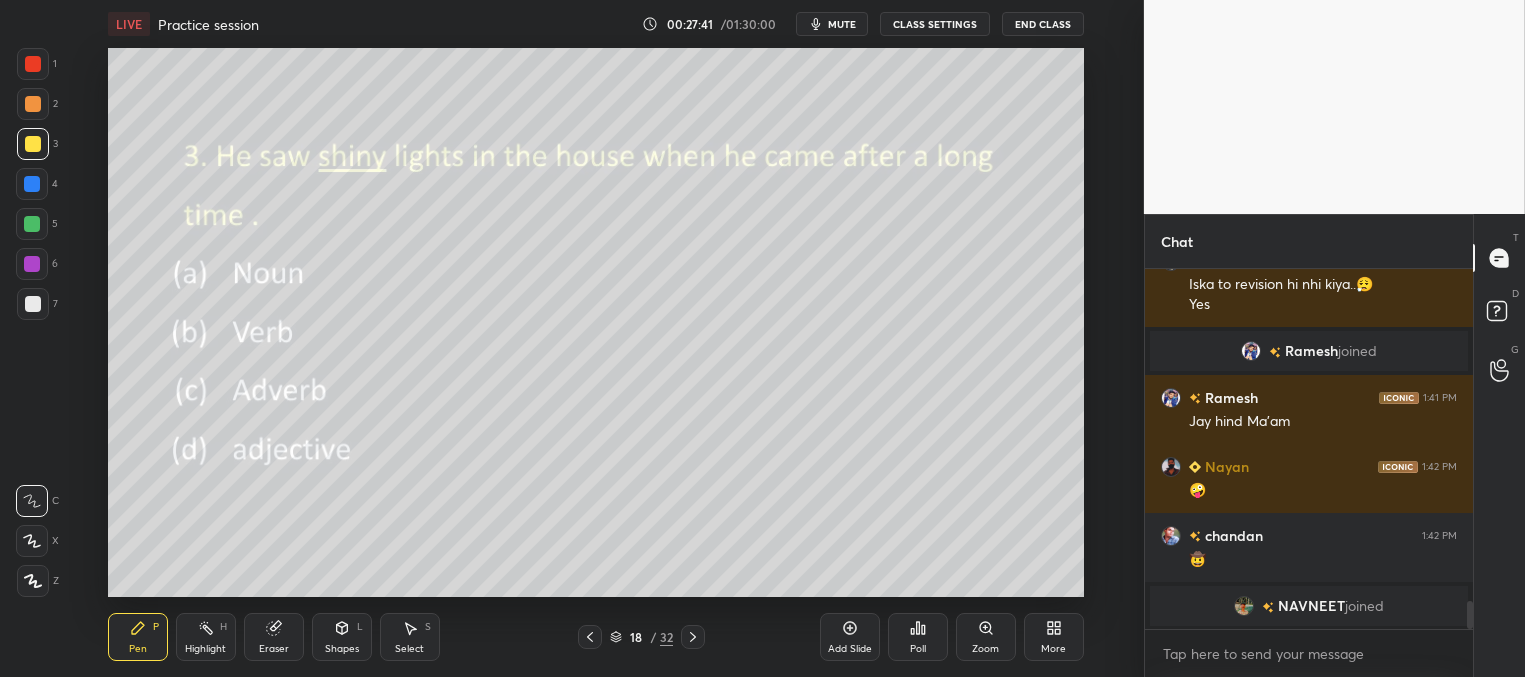 click 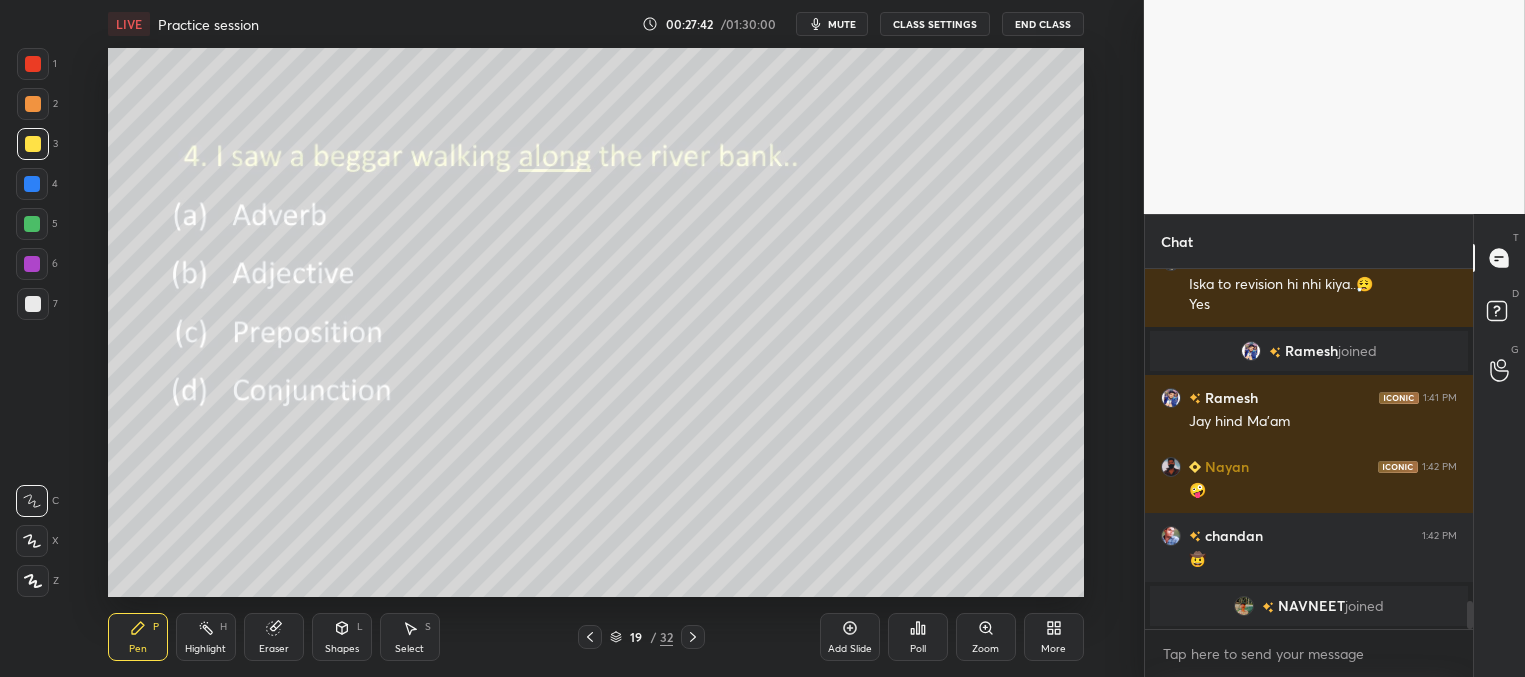 click on "Zoom" at bounding box center (986, 637) 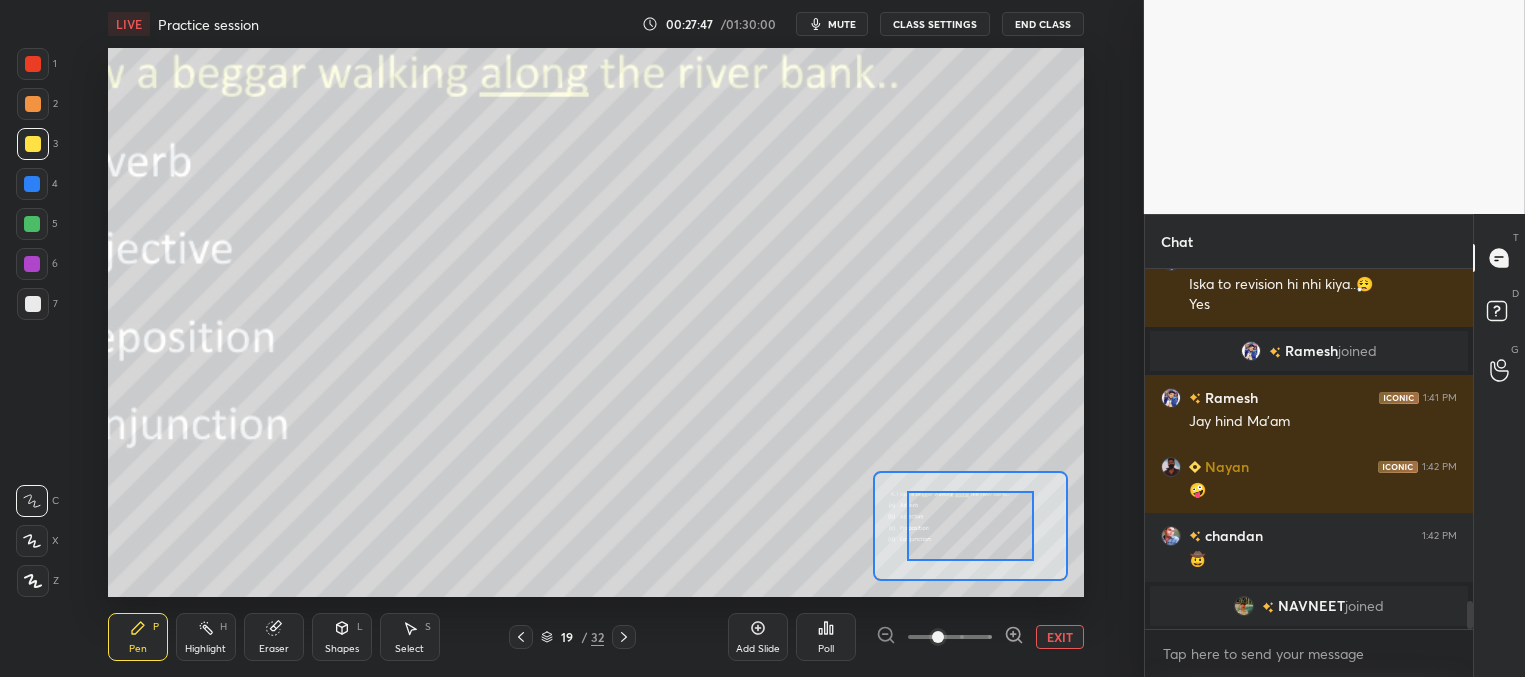 click at bounding box center (938, 637) 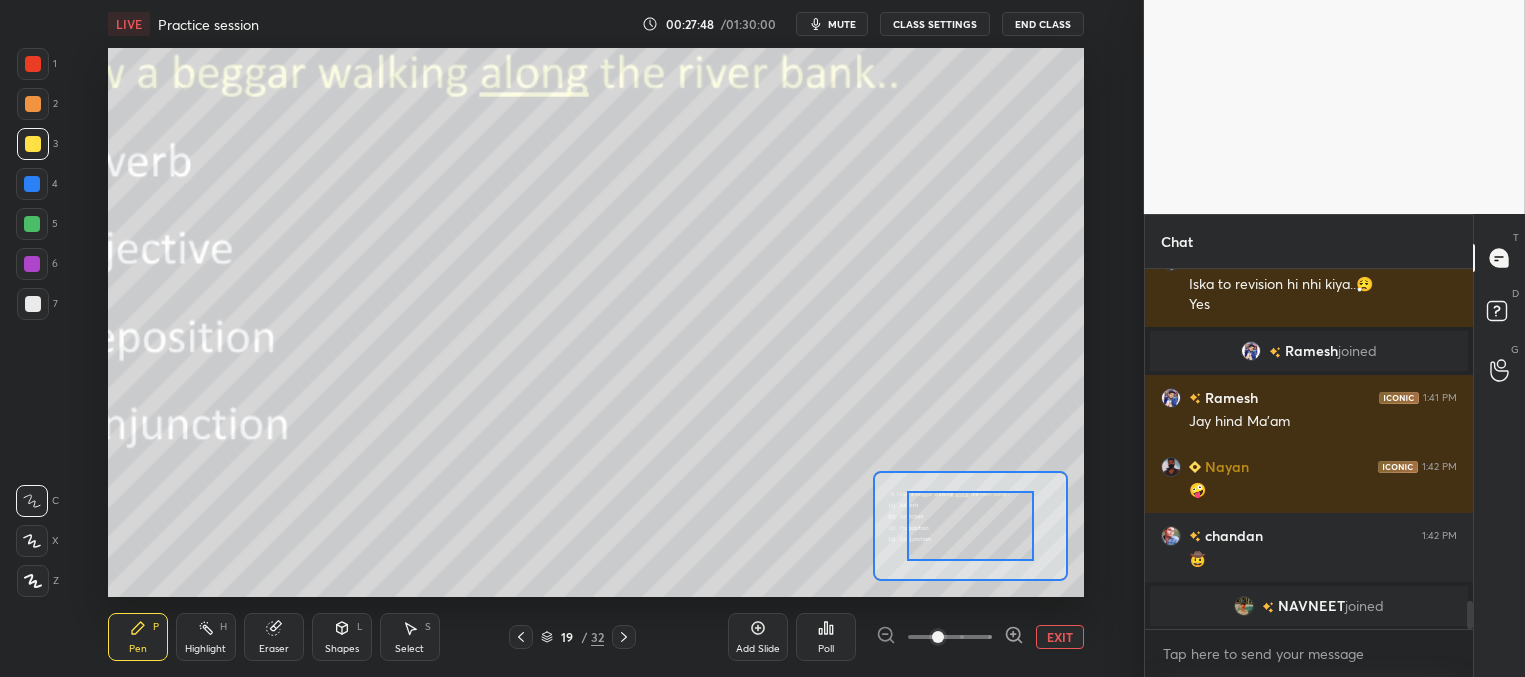 click at bounding box center (950, 637) 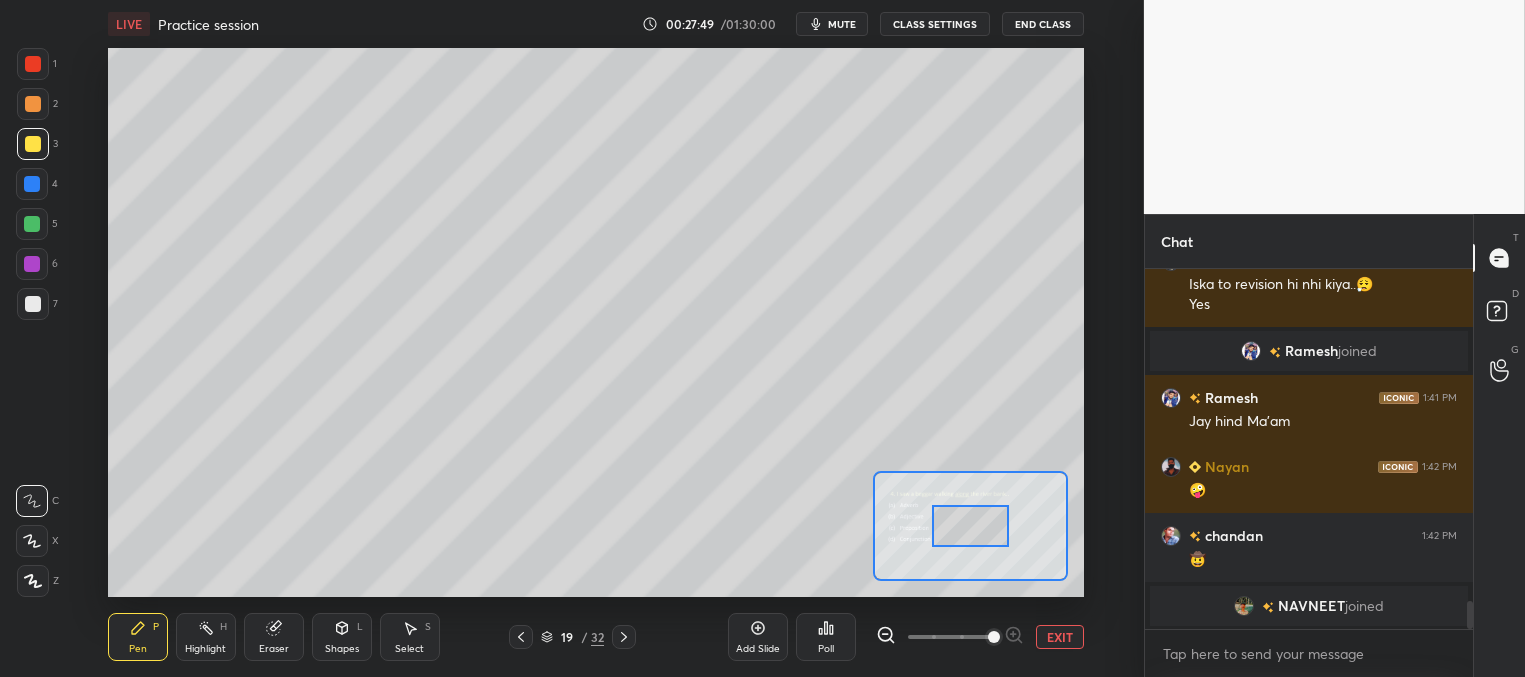 click at bounding box center [950, 637] 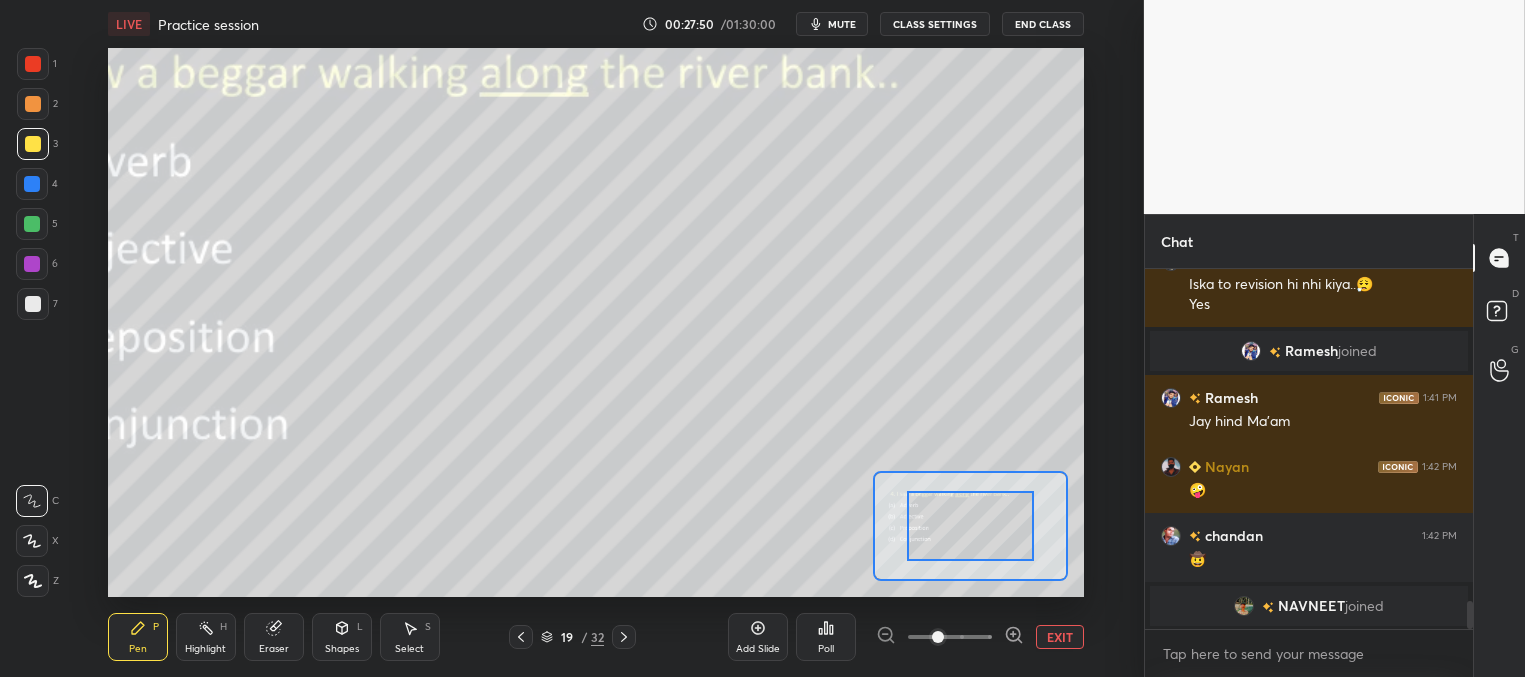 click at bounding box center [950, 637] 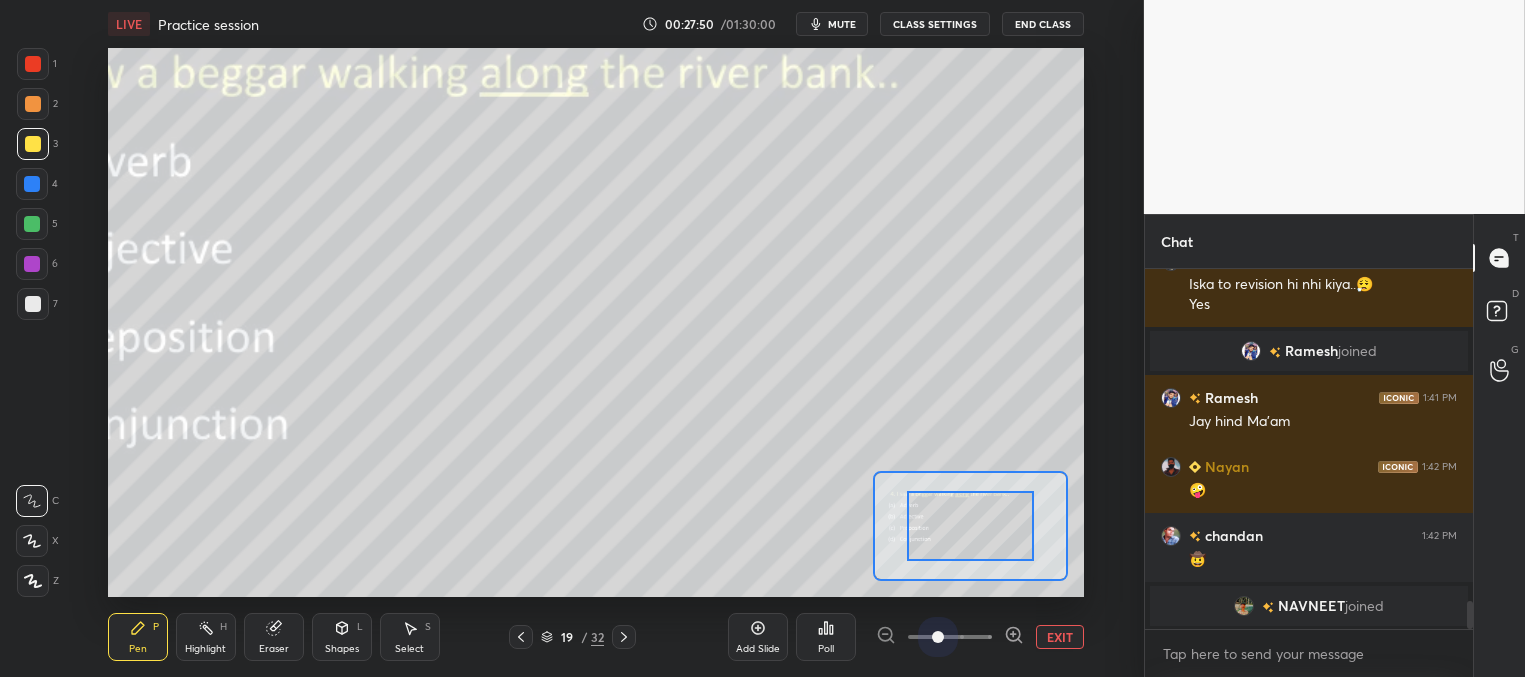 click at bounding box center (950, 637) 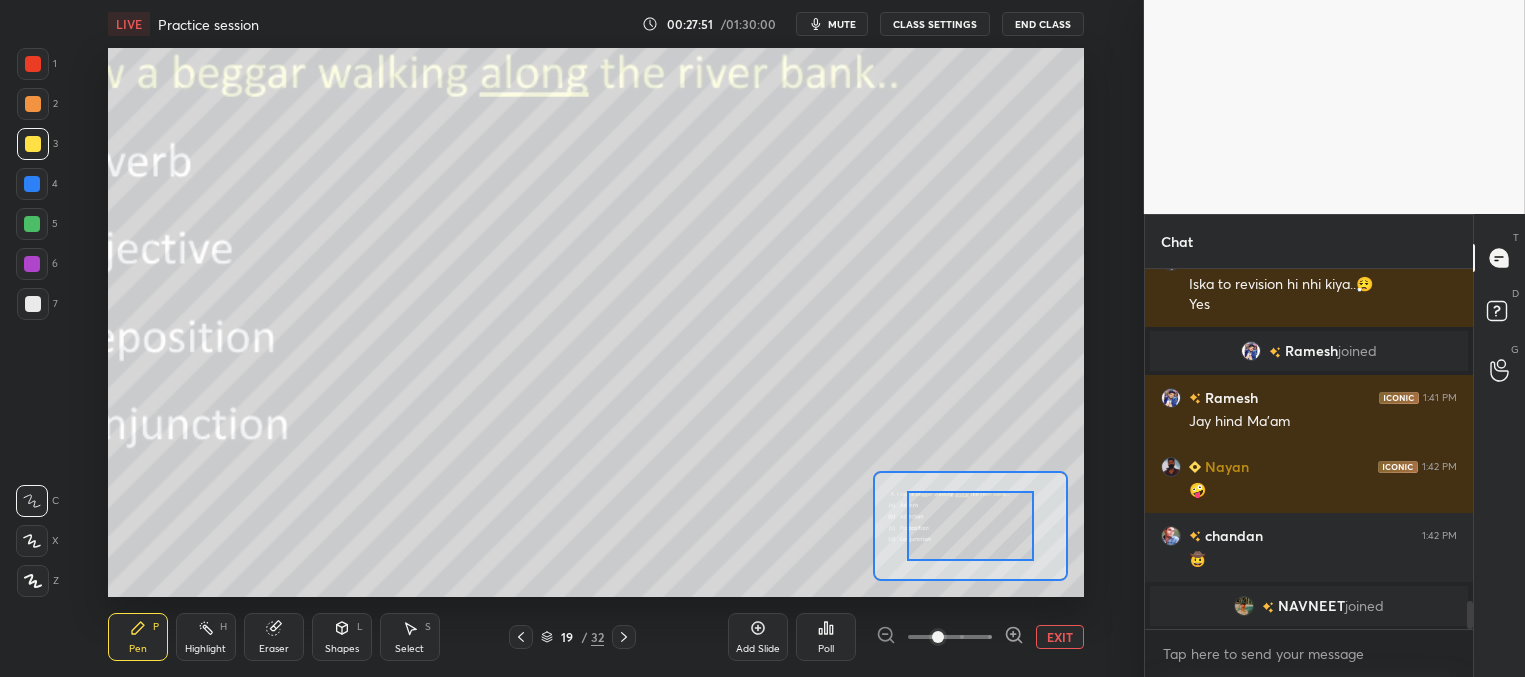 click at bounding box center [950, 637] 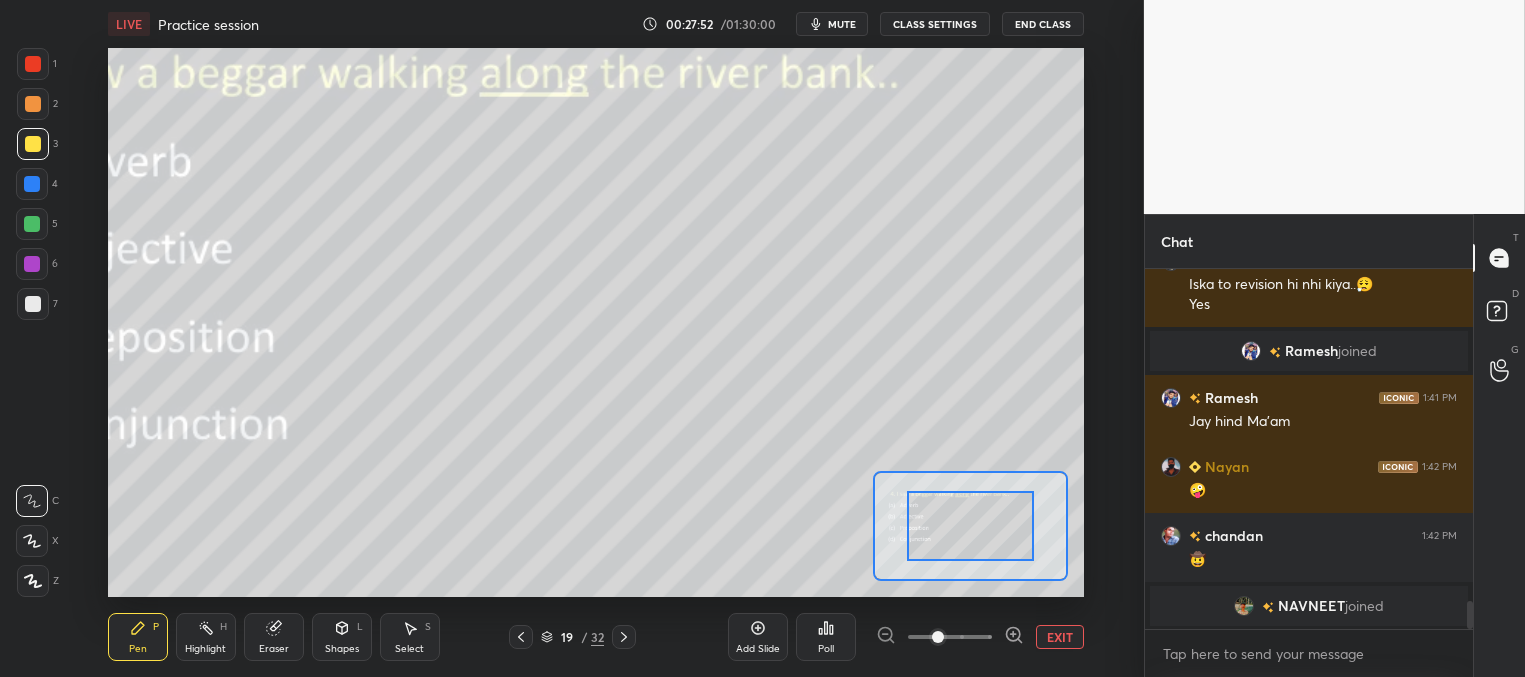 click on "EXIT" at bounding box center [1060, 637] 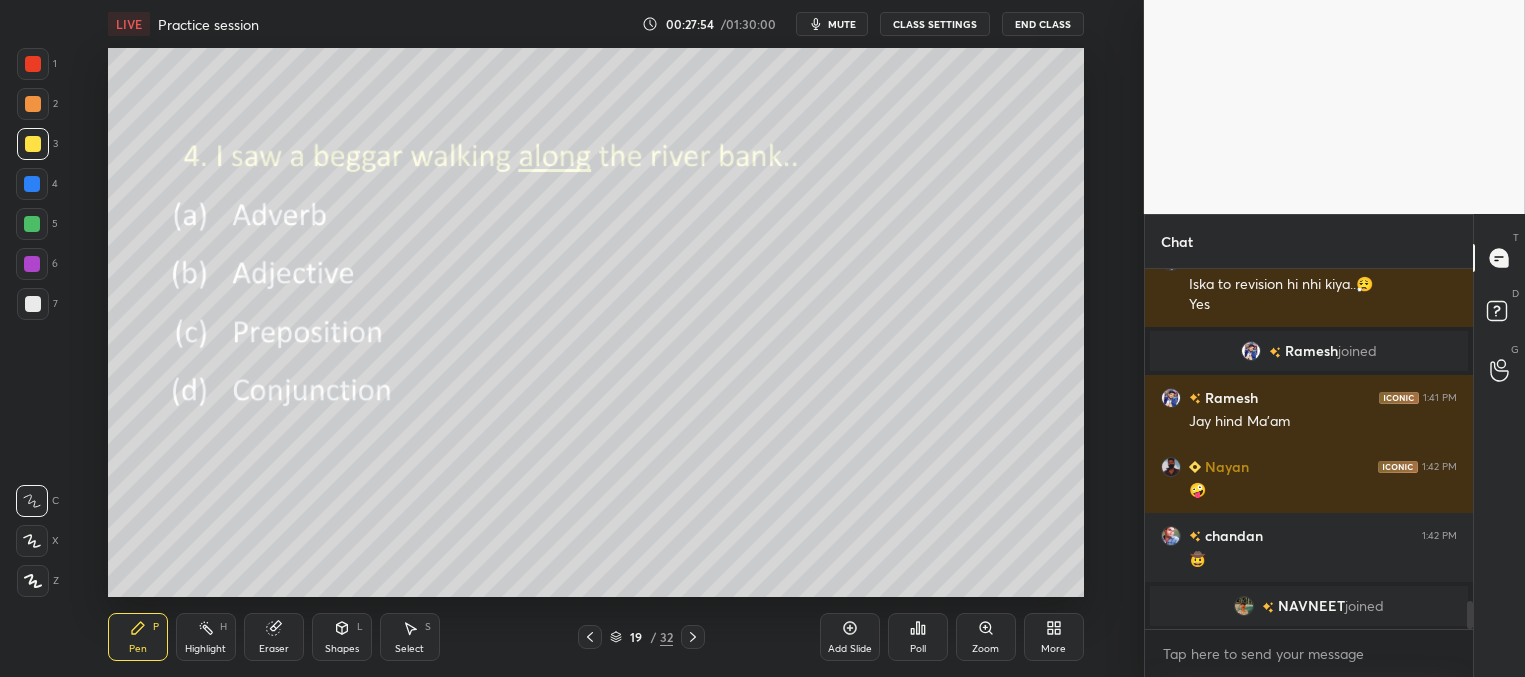 scroll, scrollTop: 4286, scrollLeft: 0, axis: vertical 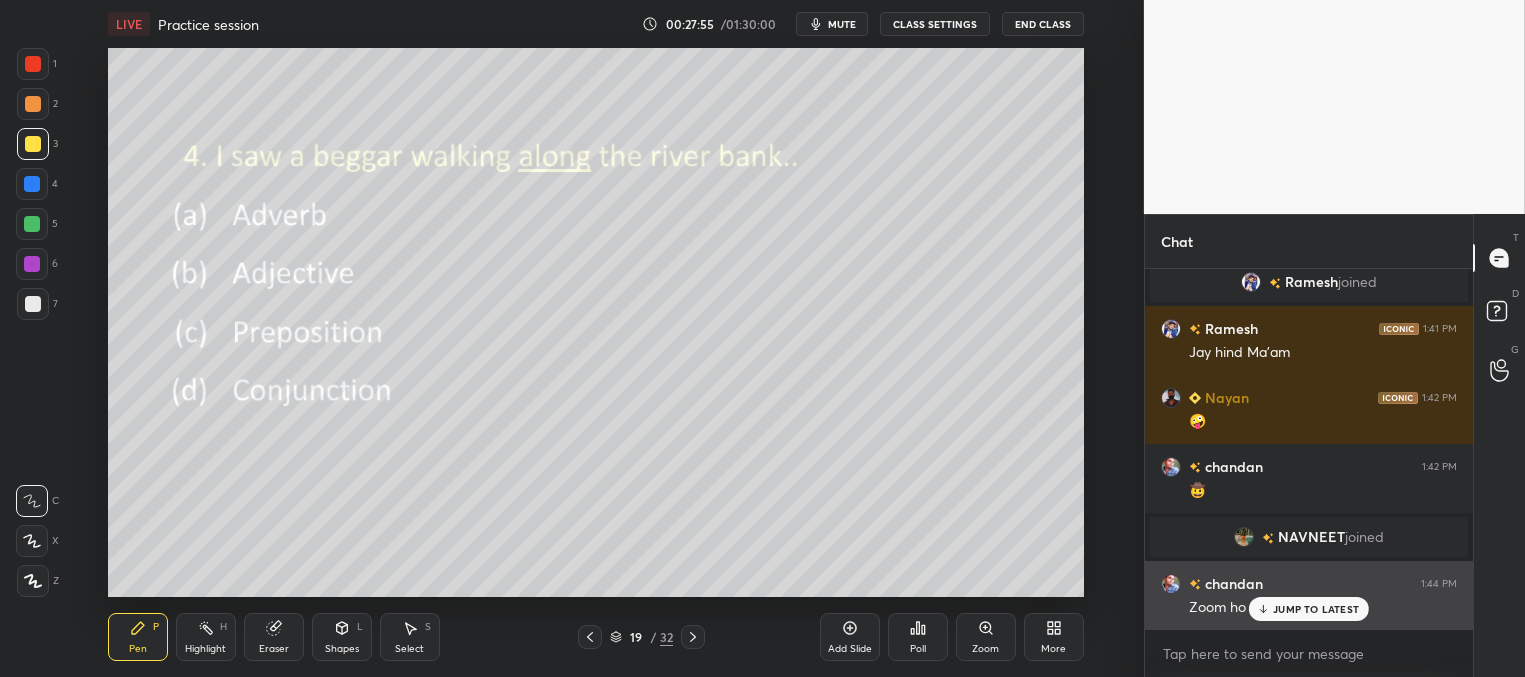 drag, startPoint x: 1268, startPoint y: 608, endPoint x: 1200, endPoint y: 609, distance: 68.007355 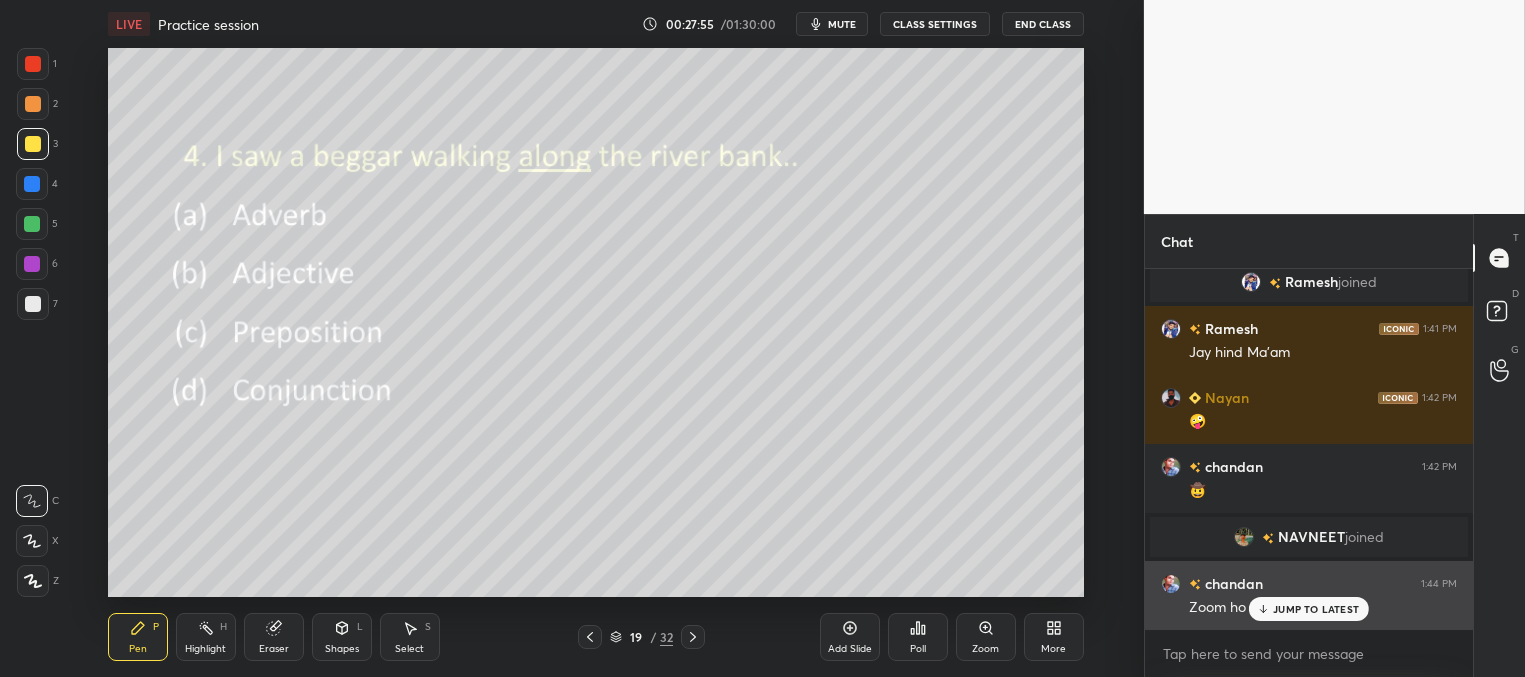 click 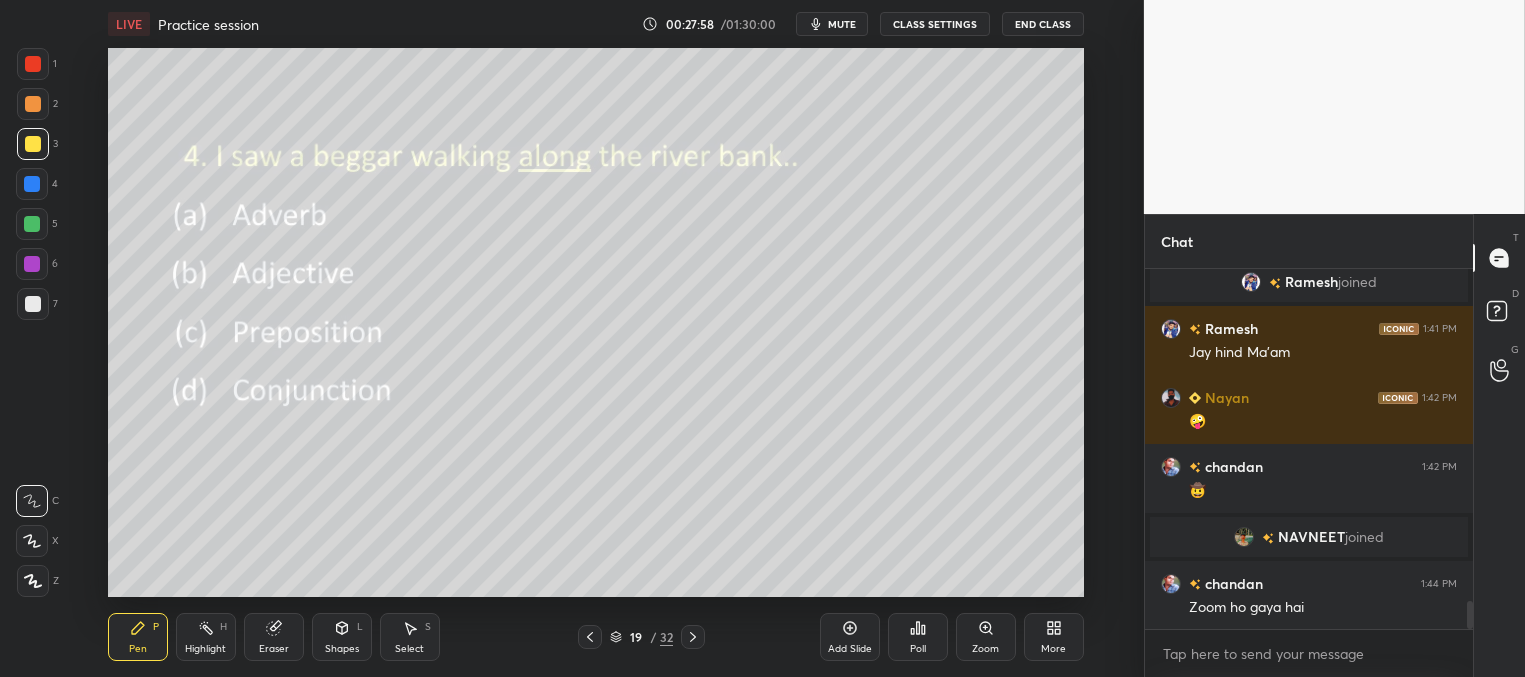click on "Poll" at bounding box center (918, 637) 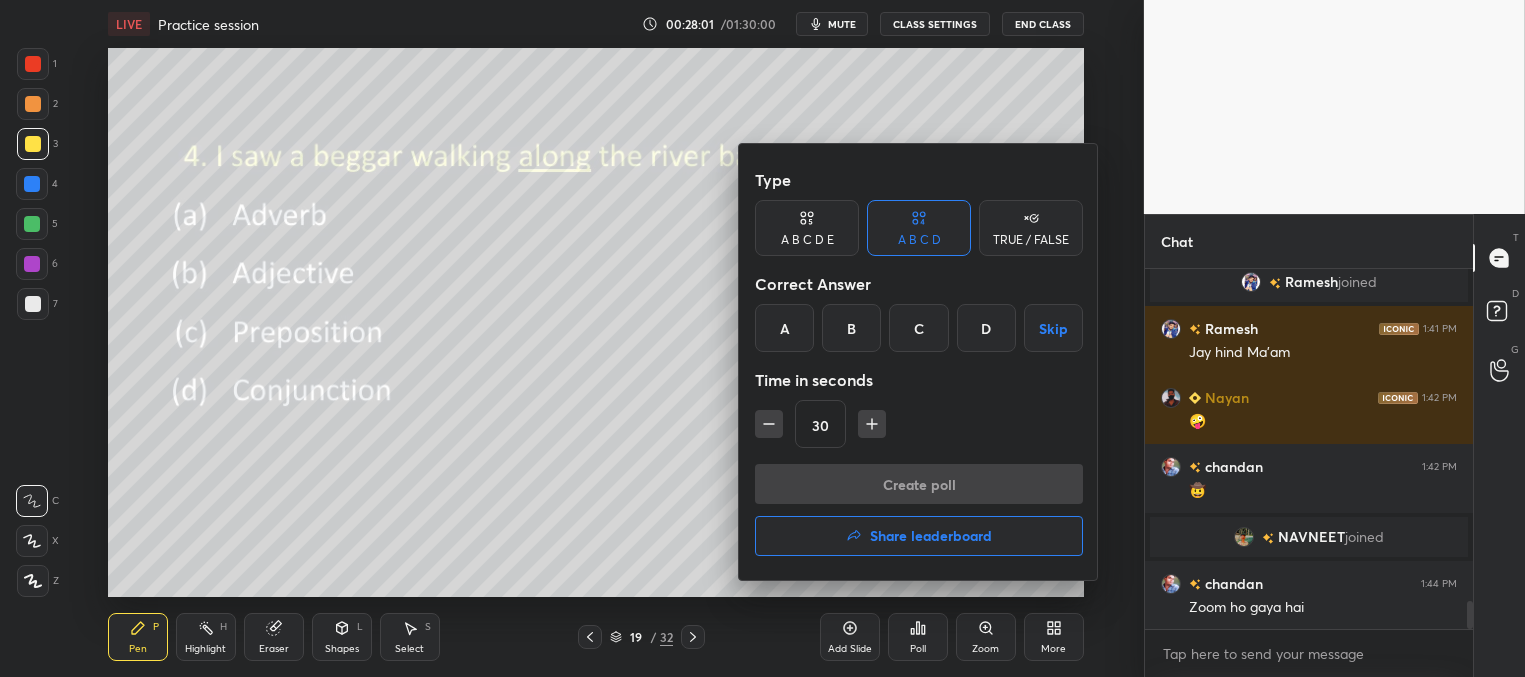 click on "C" at bounding box center [918, 328] 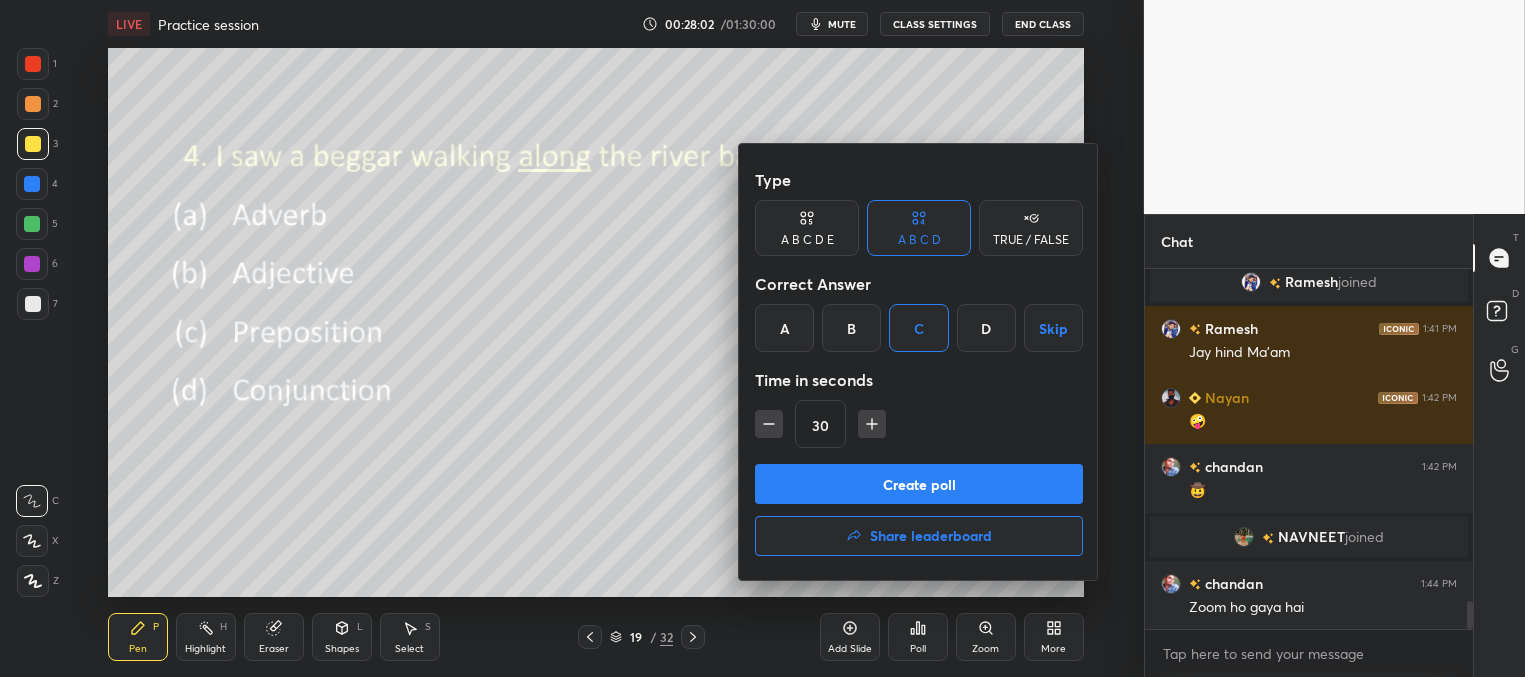 click on "Create poll" at bounding box center (919, 484) 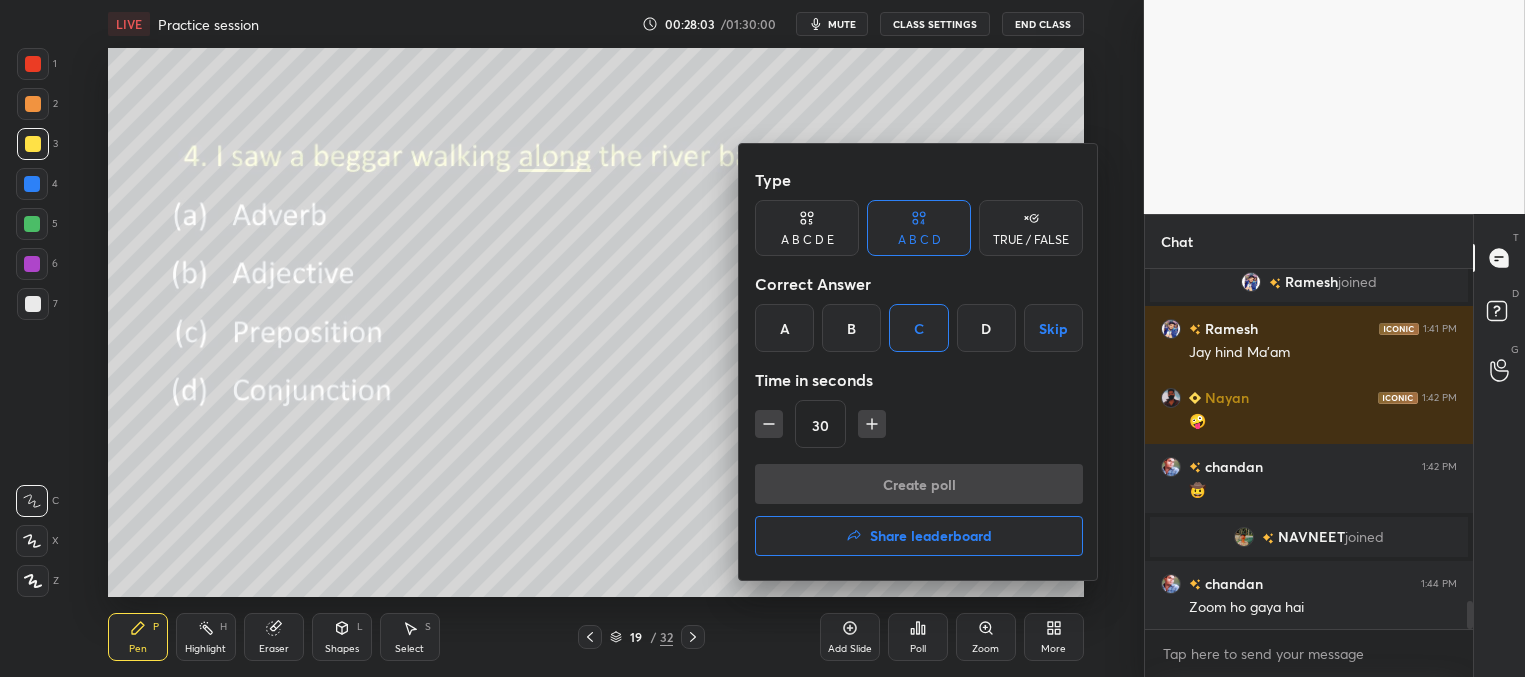 scroll, scrollTop: 334, scrollLeft: 322, axis: both 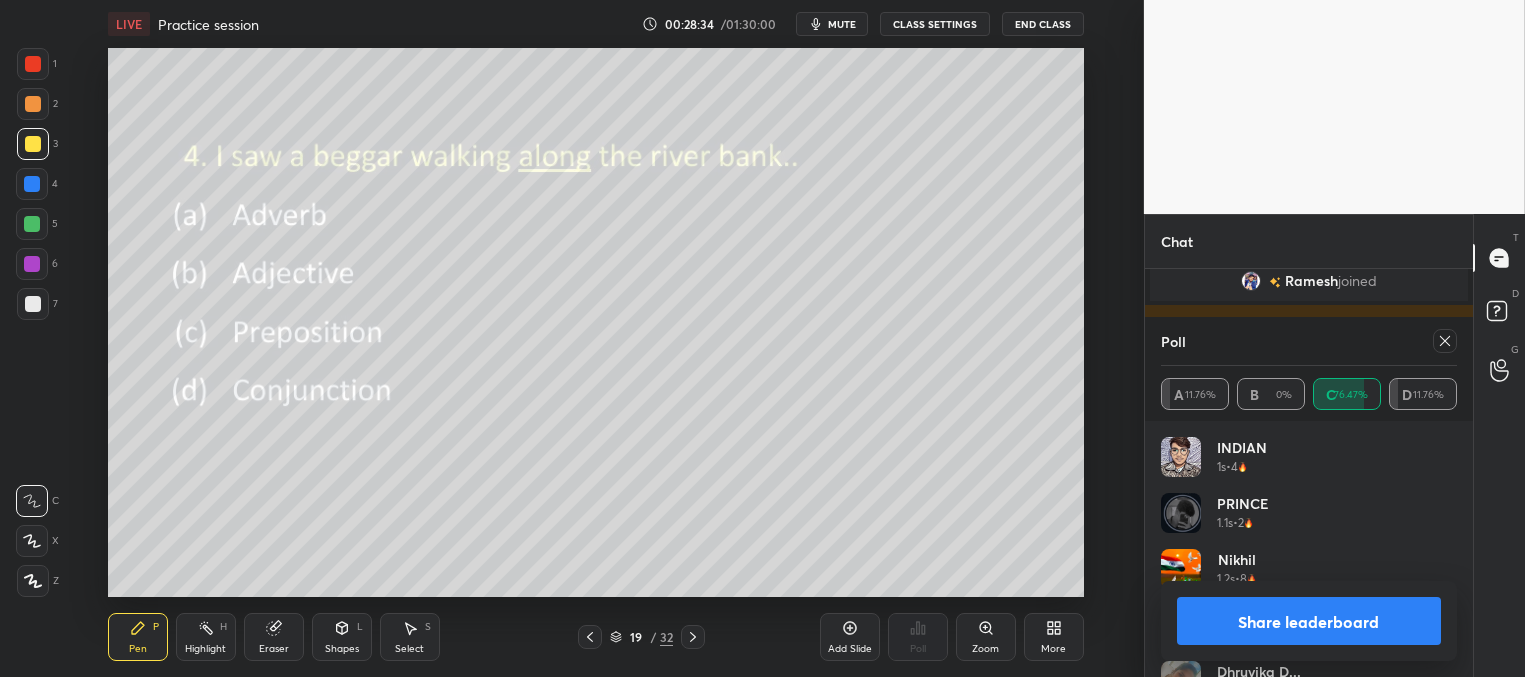 click 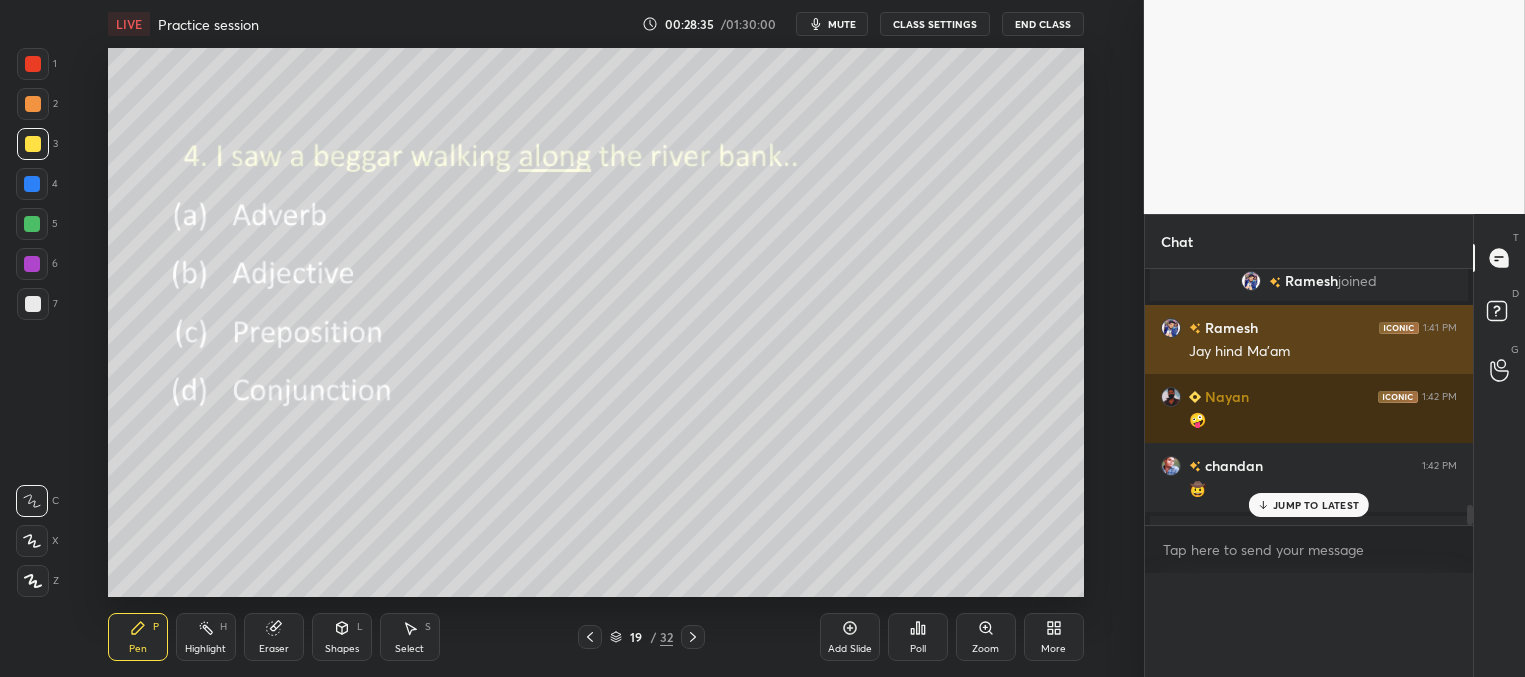 scroll, scrollTop: 165, scrollLeft: 291, axis: both 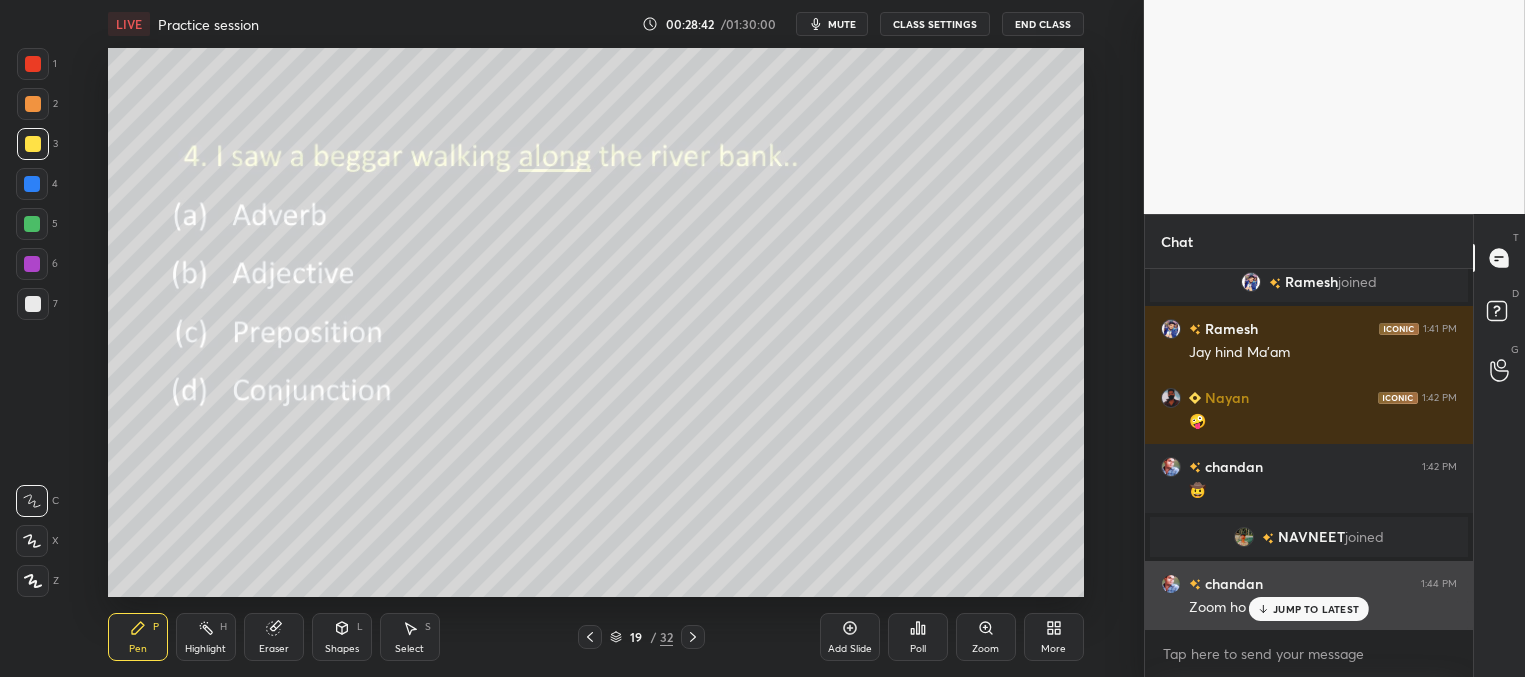 drag, startPoint x: 1274, startPoint y: 615, endPoint x: 1228, endPoint y: 603, distance: 47.539455 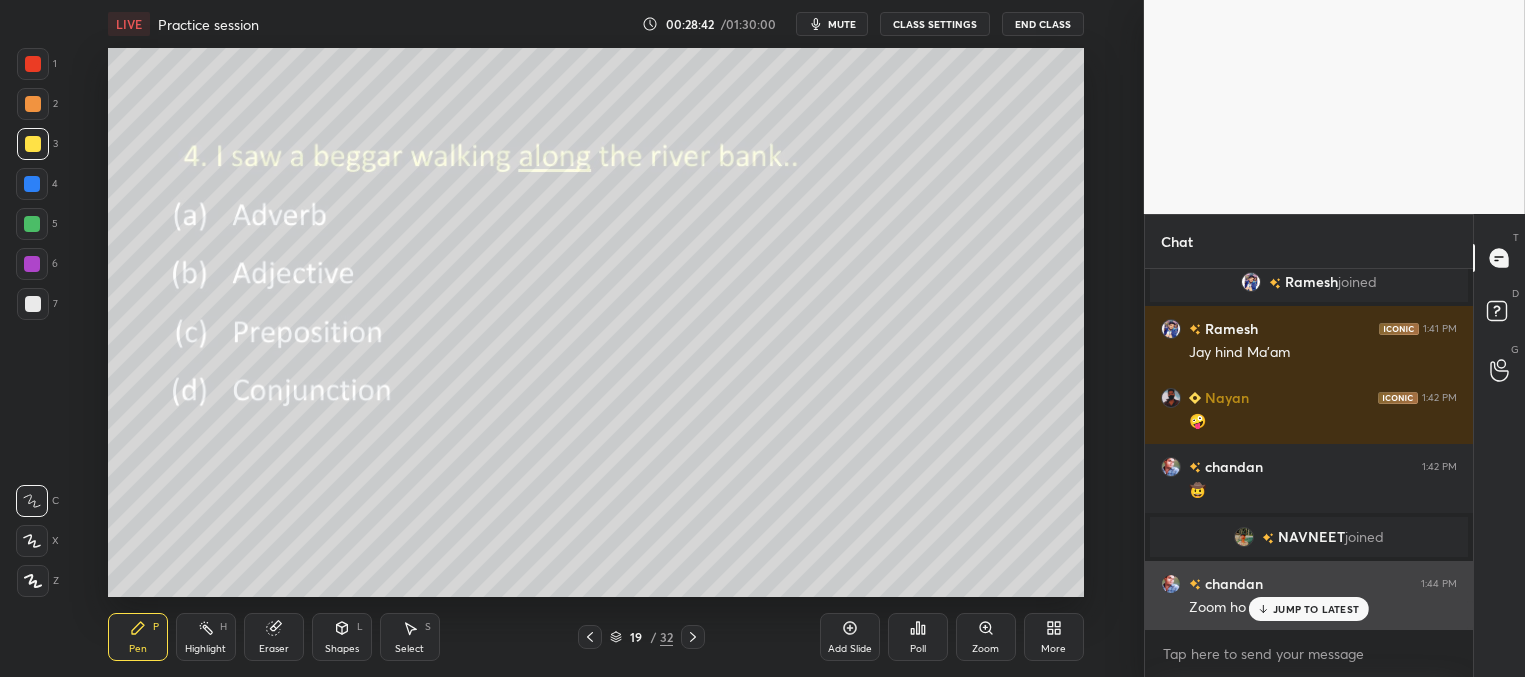 click on "JUMP TO LATEST" at bounding box center [1309, 609] 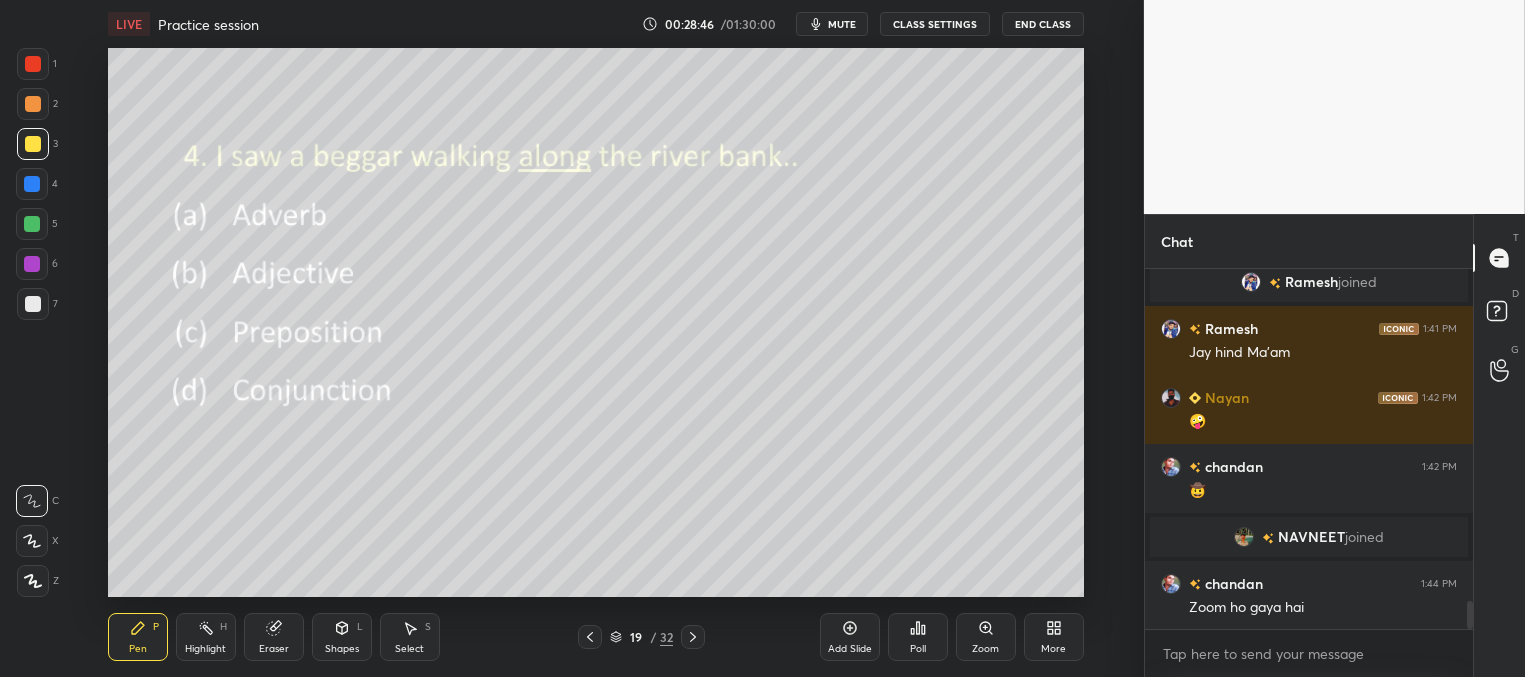 click 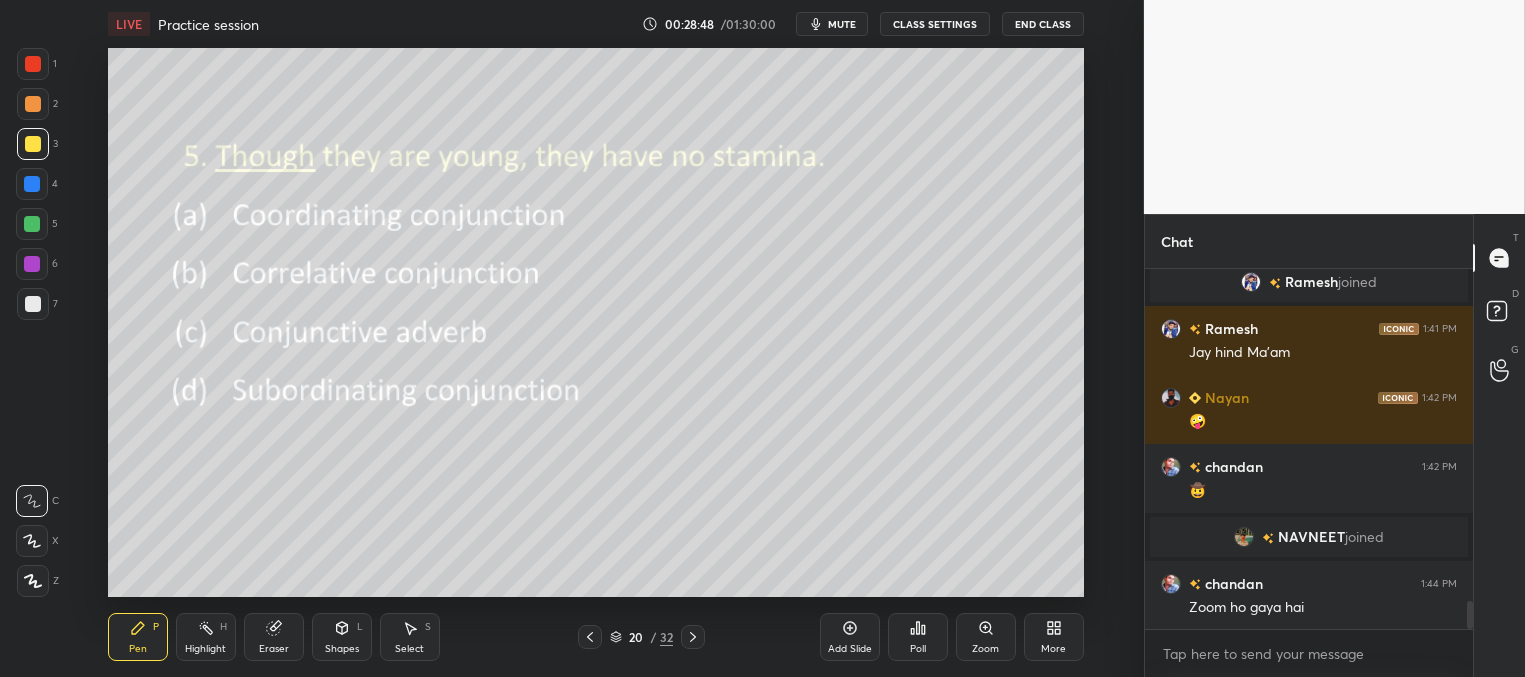 click on "Poll" at bounding box center (918, 637) 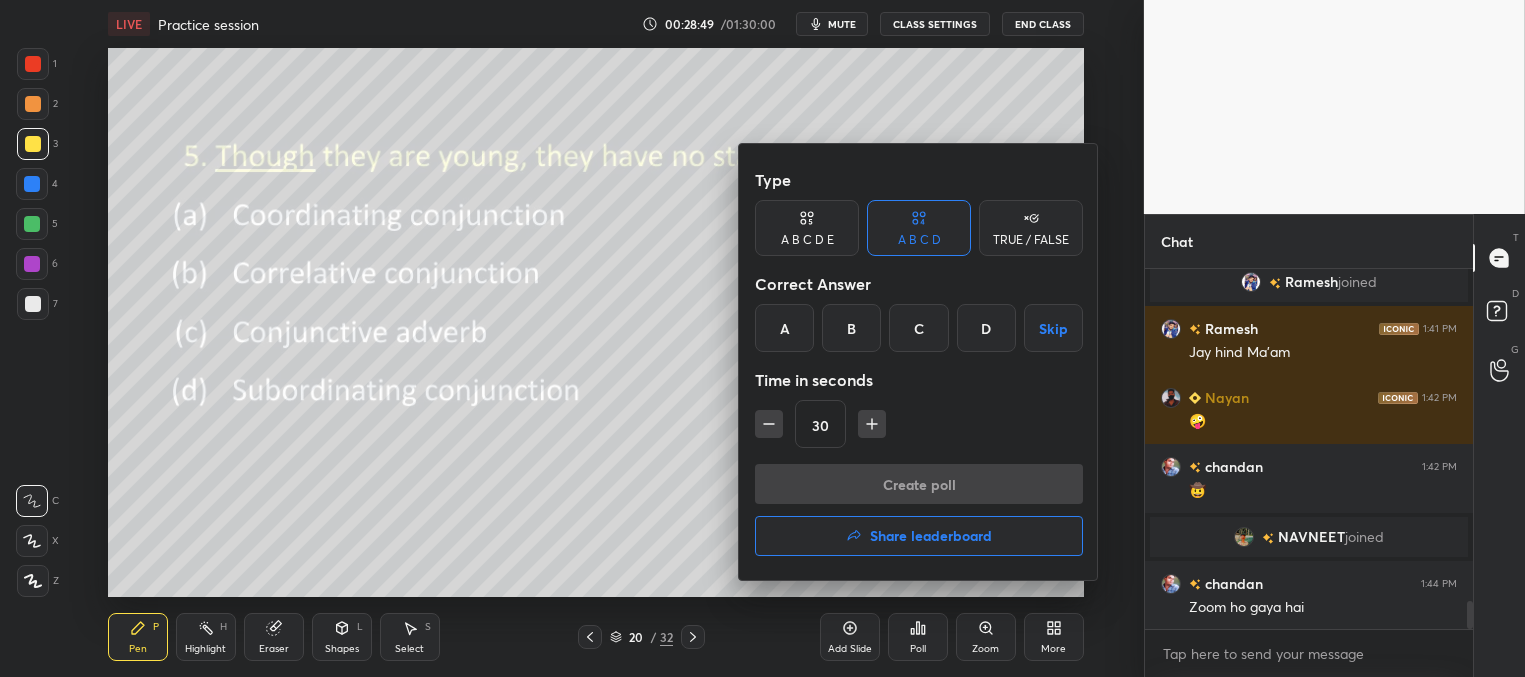 click on "D" at bounding box center (986, 328) 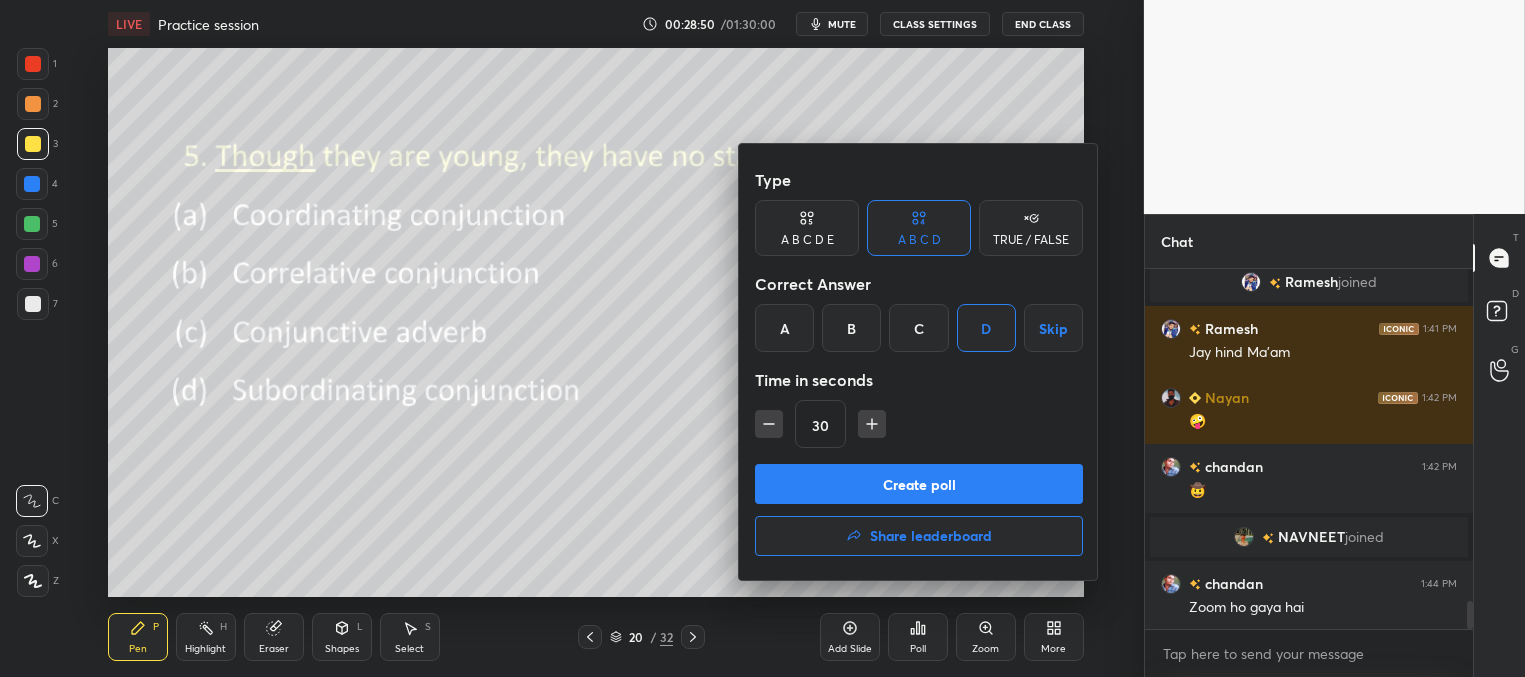 drag, startPoint x: 959, startPoint y: 481, endPoint x: 949, endPoint y: 473, distance: 12.806249 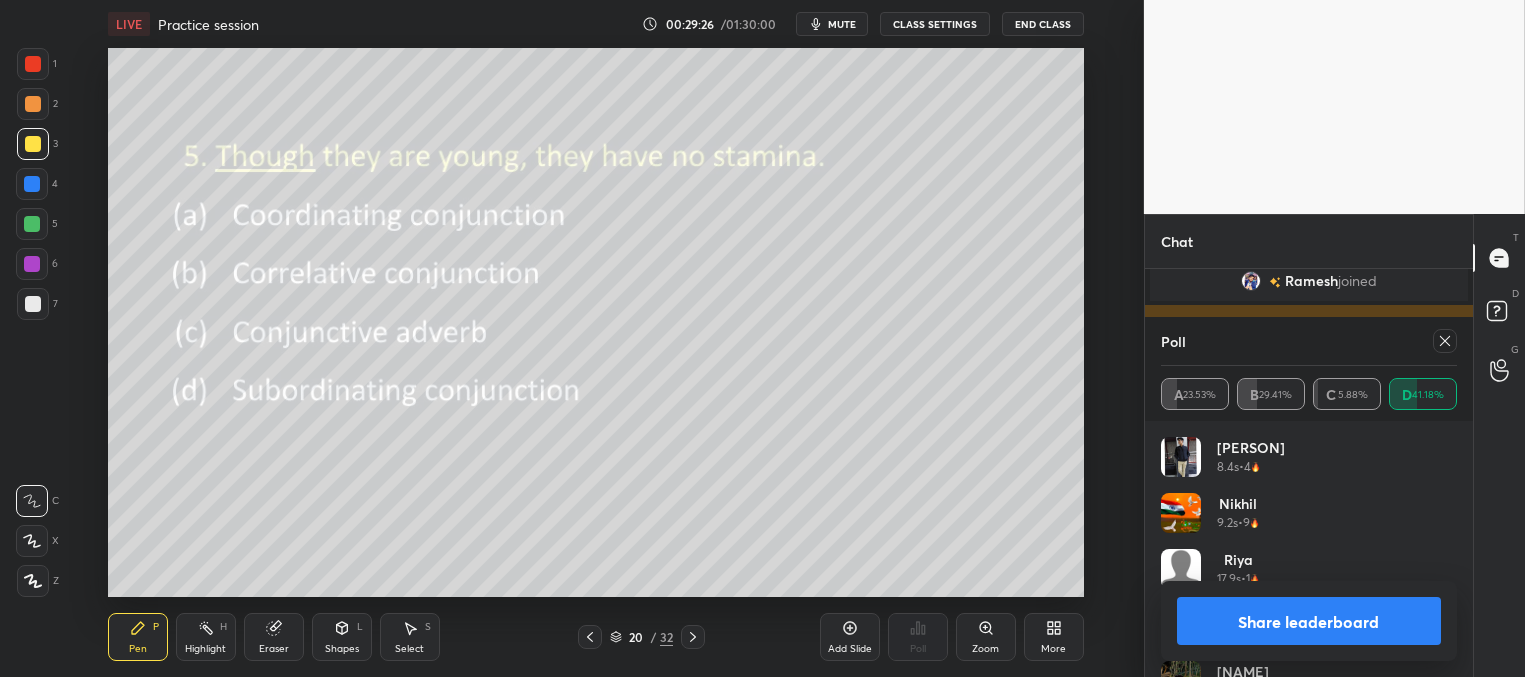 drag, startPoint x: 1443, startPoint y: 340, endPoint x: 1426, endPoint y: 317, distance: 28.600698 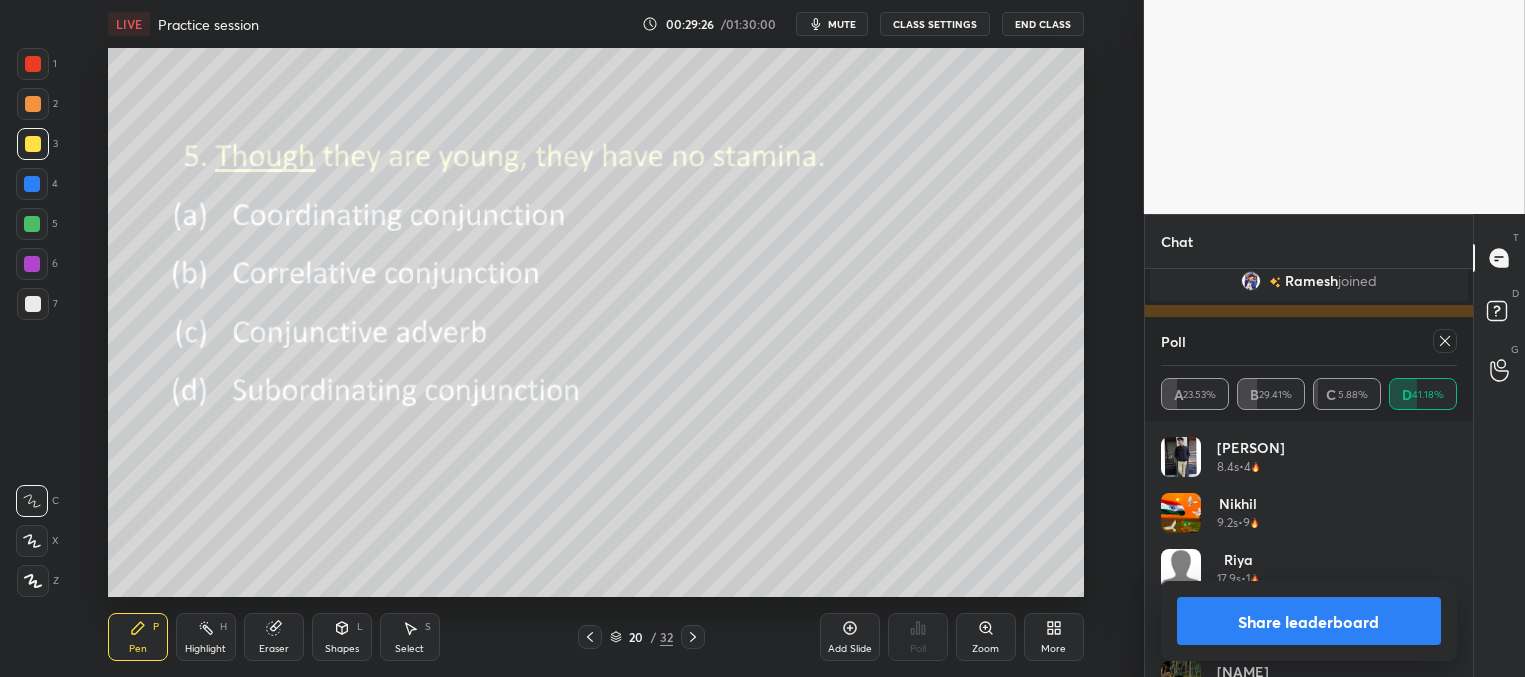 click 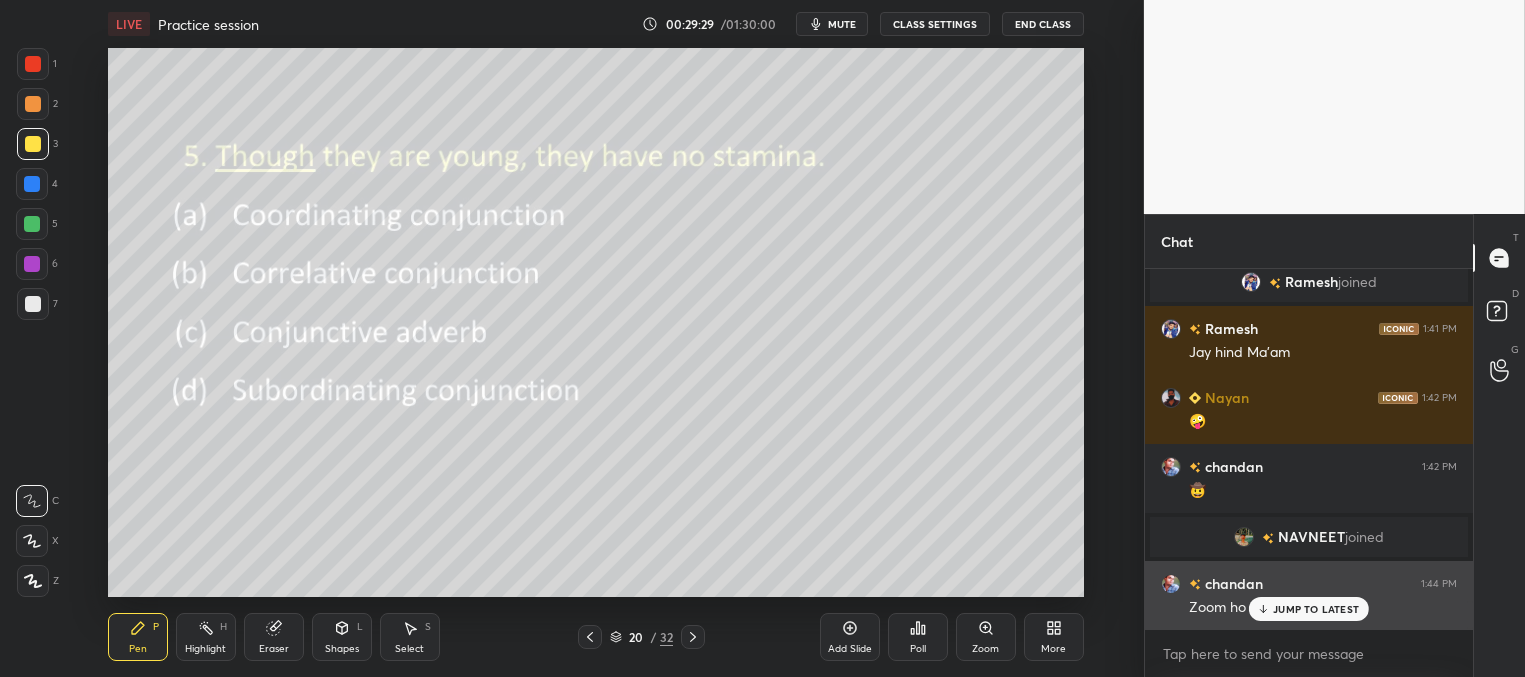 drag, startPoint x: 1273, startPoint y: 610, endPoint x: 1234, endPoint y: 568, distance: 57.31492 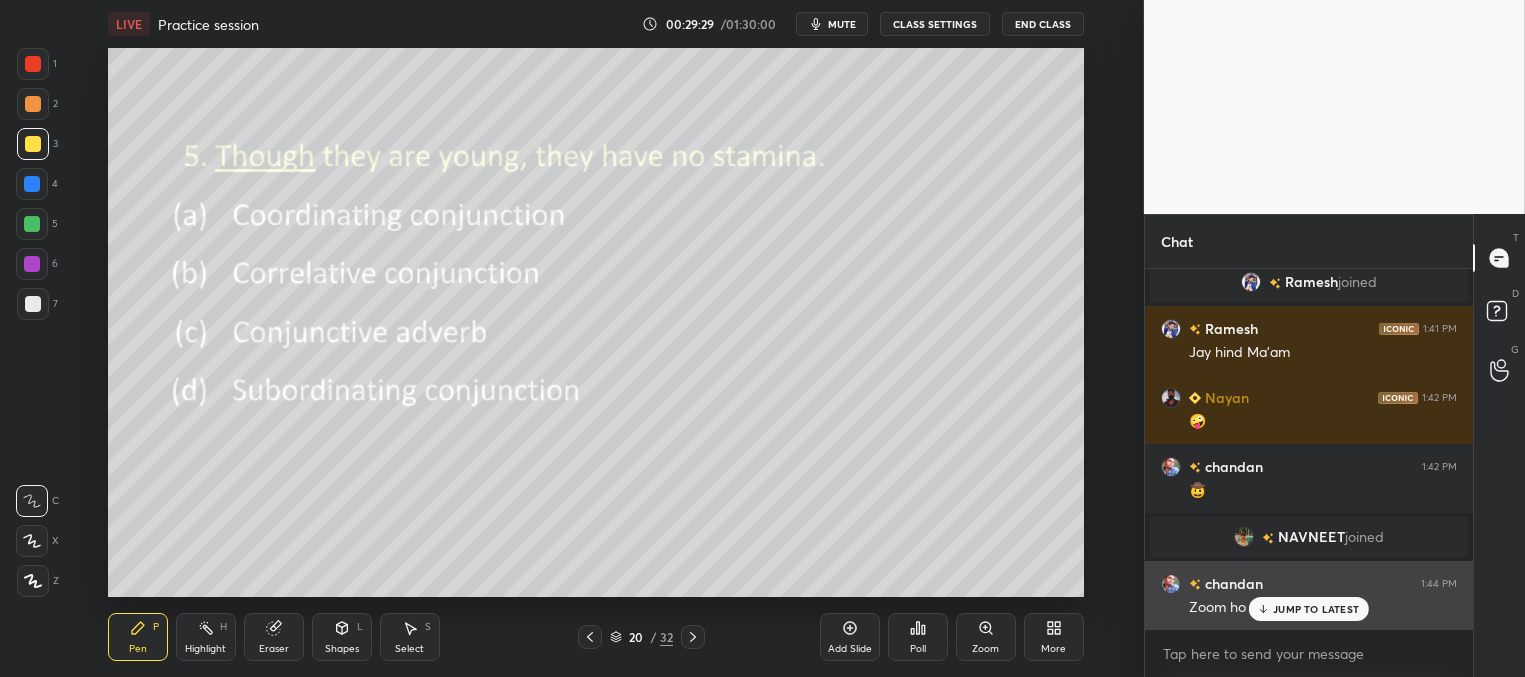 click on "JUMP TO LATEST" at bounding box center [1309, 609] 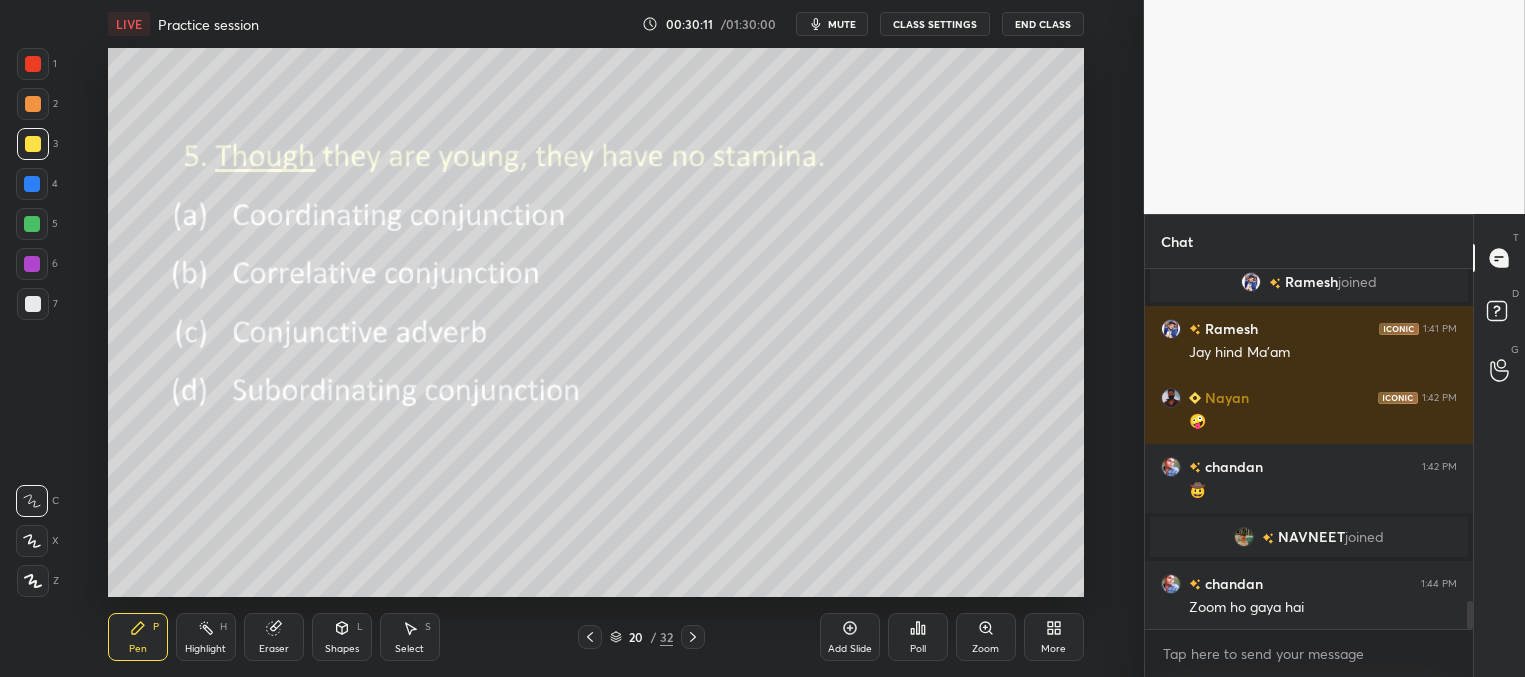 scroll, scrollTop: 4355, scrollLeft: 0, axis: vertical 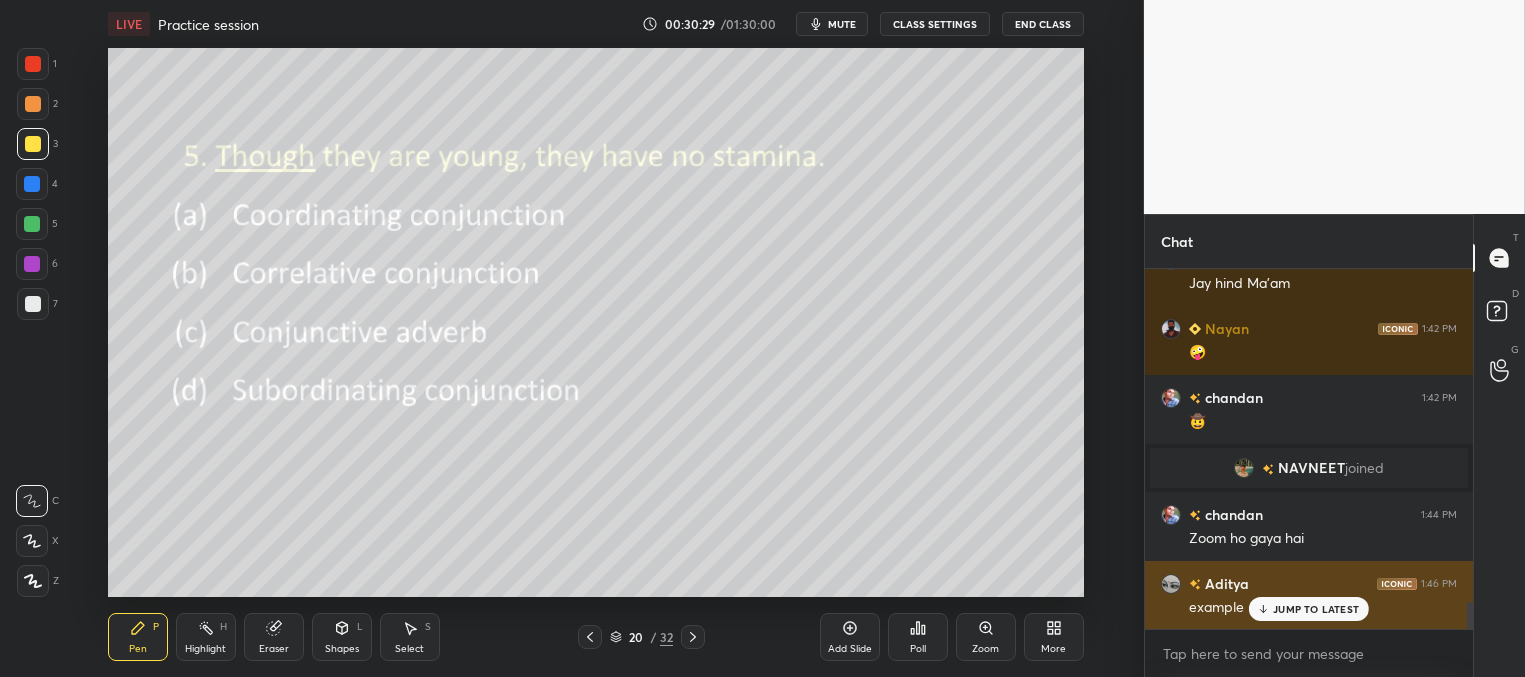 drag, startPoint x: 1275, startPoint y: 607, endPoint x: 1202, endPoint y: 592, distance: 74.52516 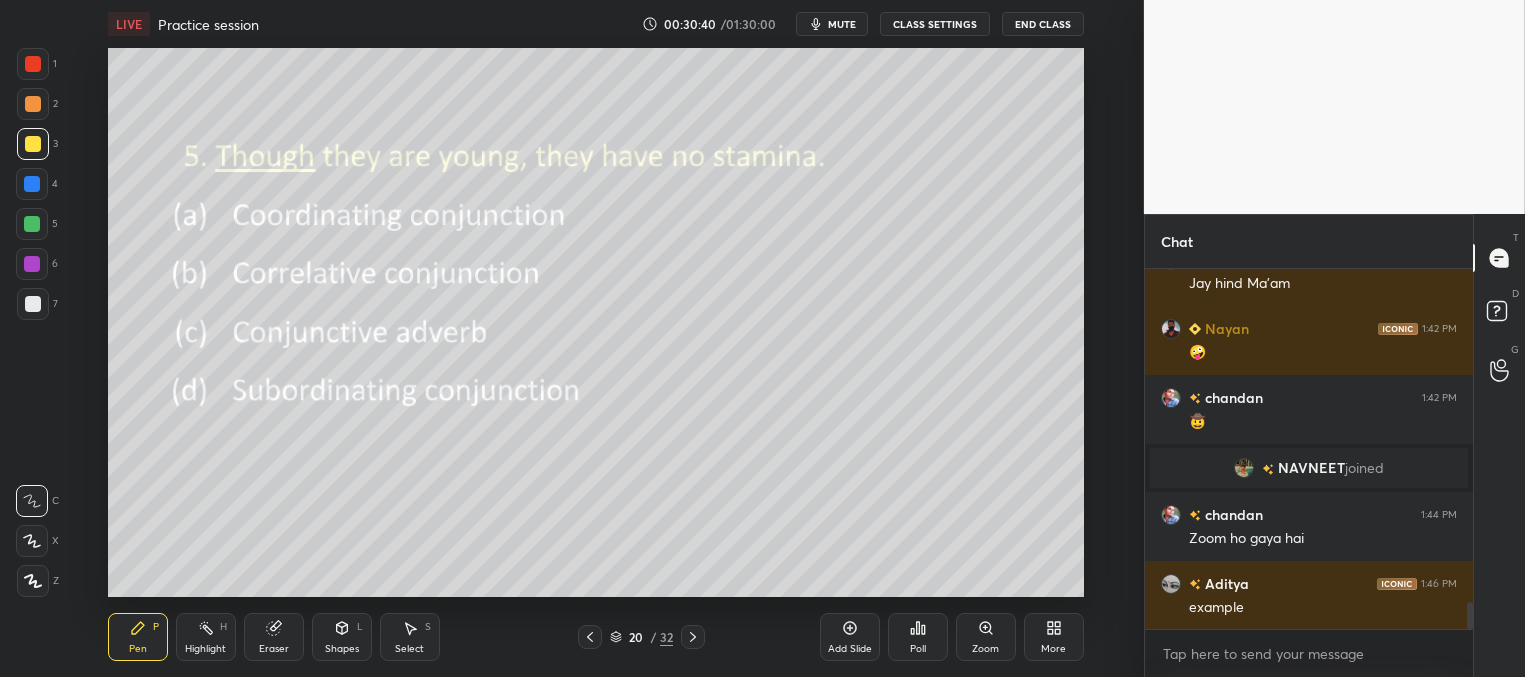 click 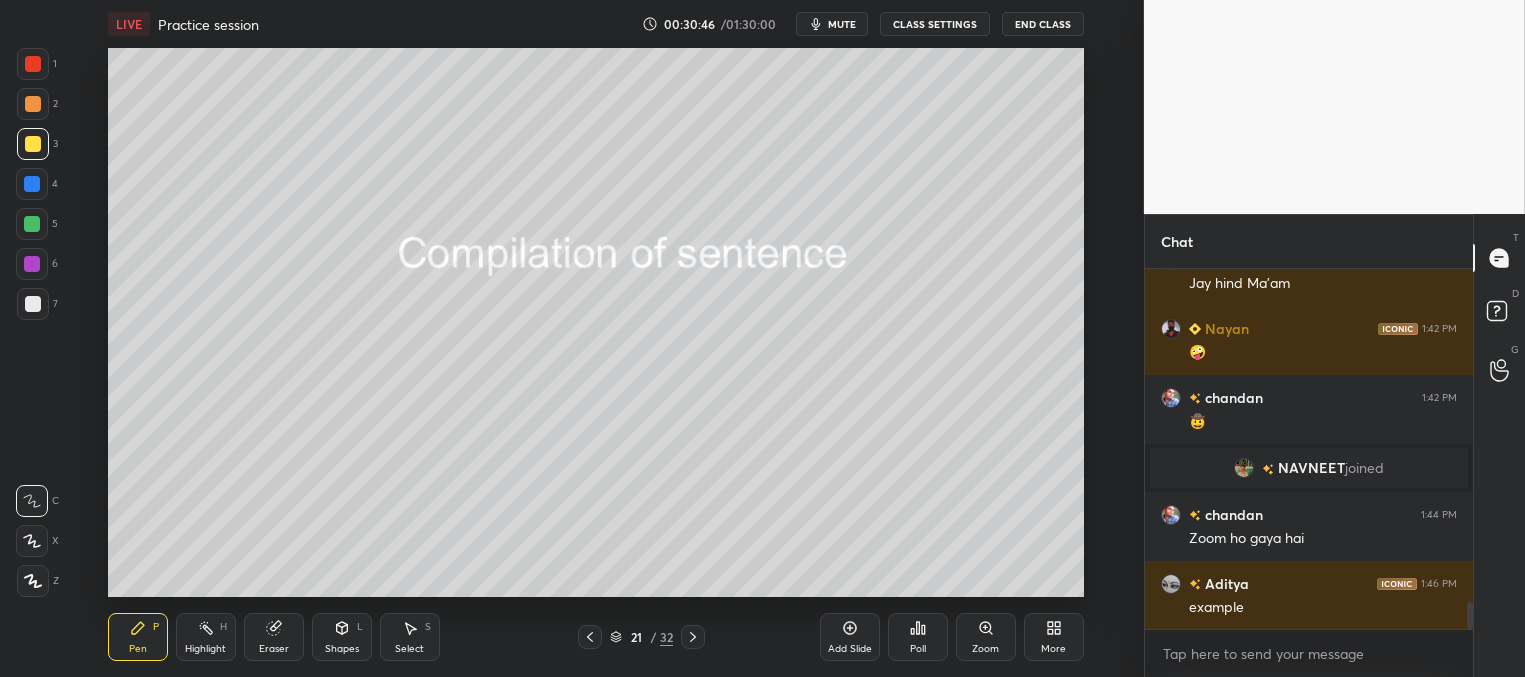 drag, startPoint x: 690, startPoint y: 633, endPoint x: 700, endPoint y: 636, distance: 10.440307 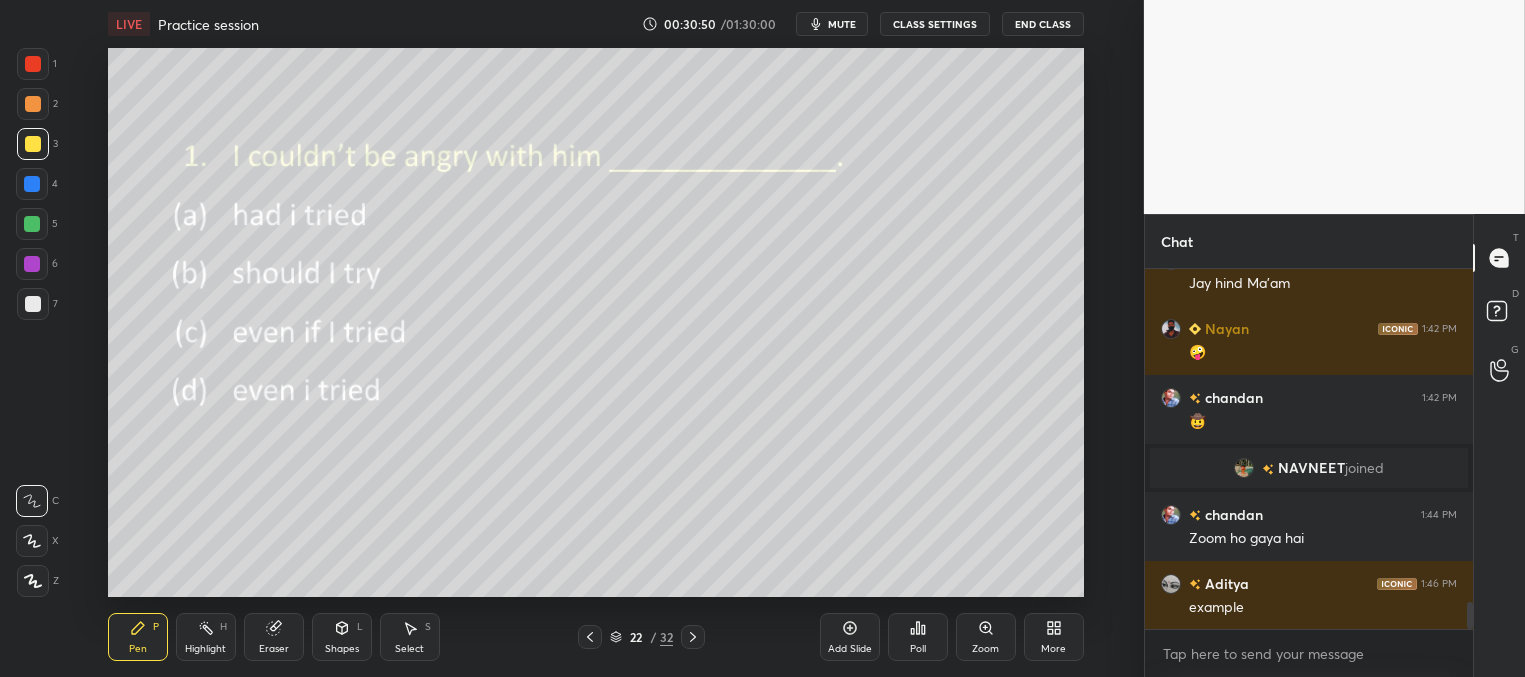 click on "Poll" at bounding box center (918, 637) 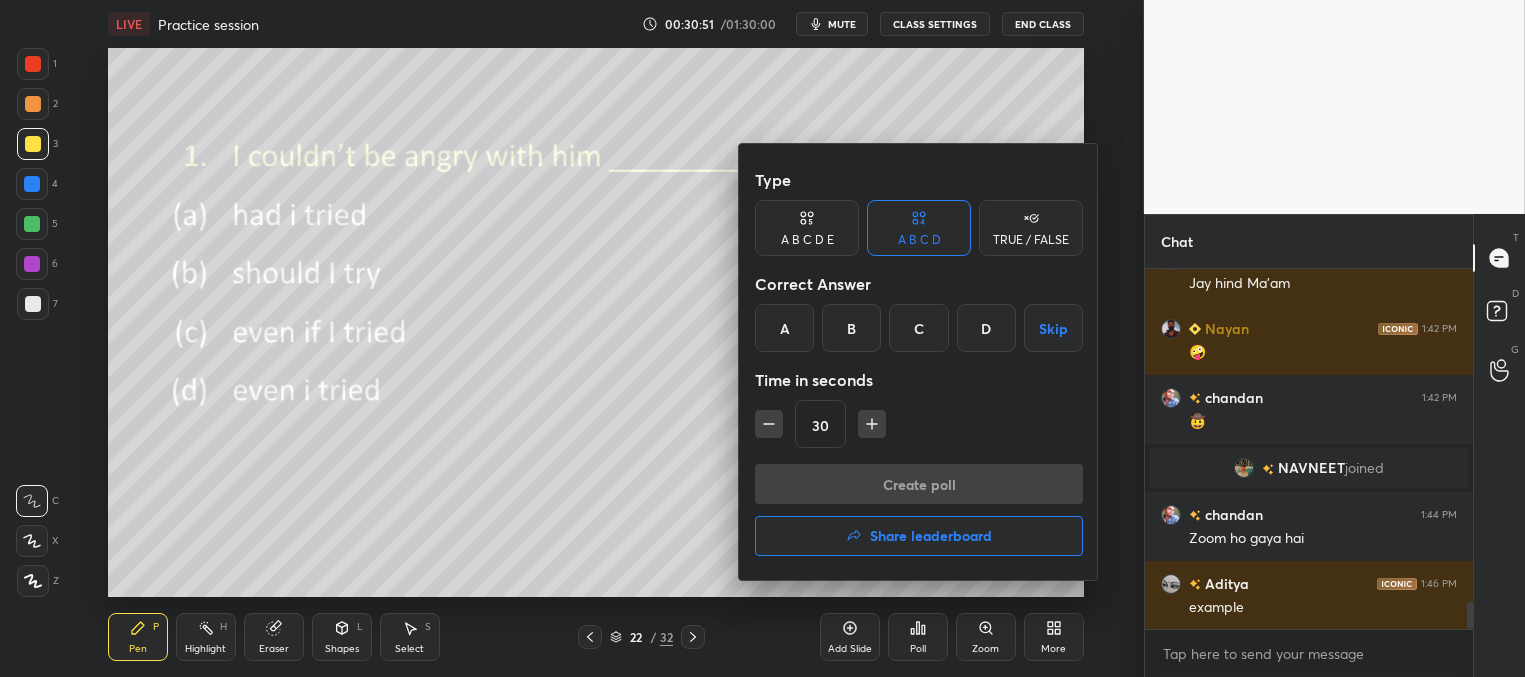 drag, startPoint x: 921, startPoint y: 328, endPoint x: 924, endPoint y: 398, distance: 70.064255 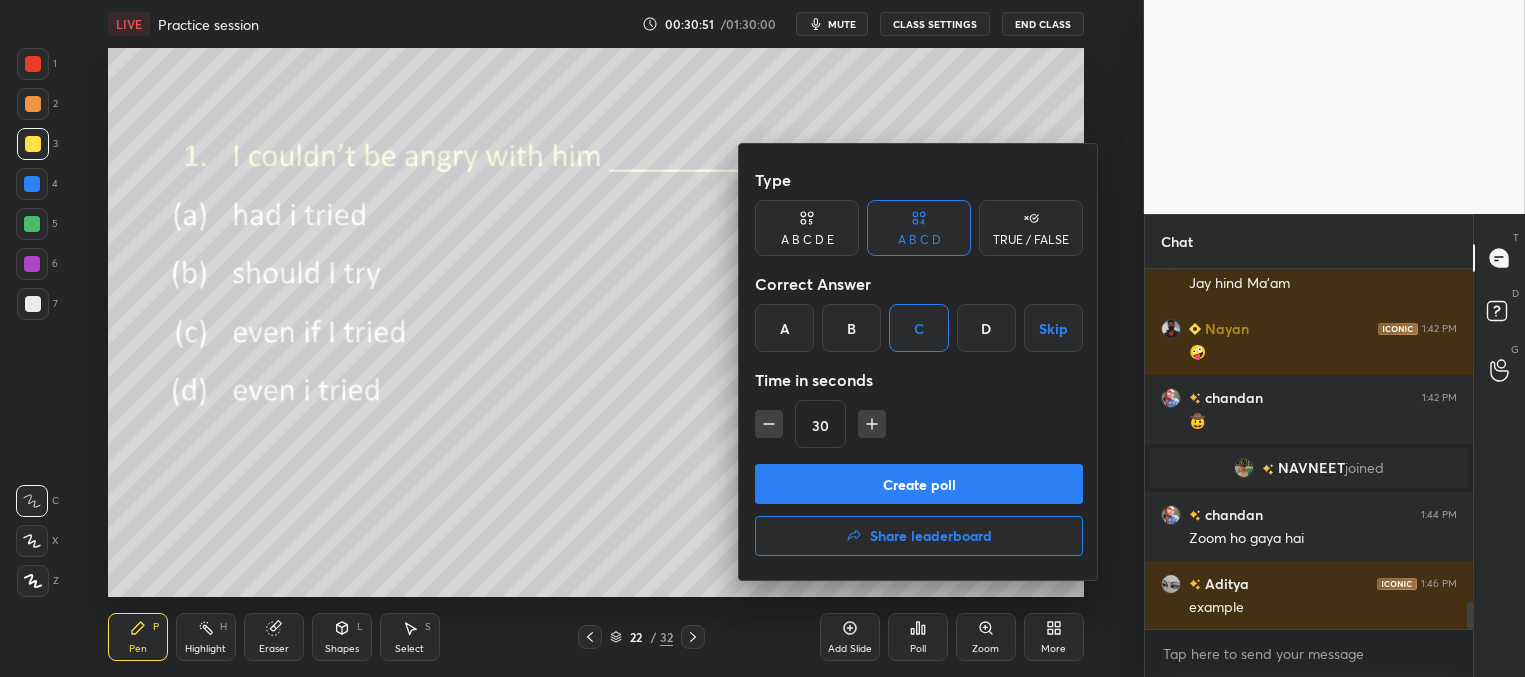 drag, startPoint x: 909, startPoint y: 490, endPoint x: 892, endPoint y: 479, distance: 20.248457 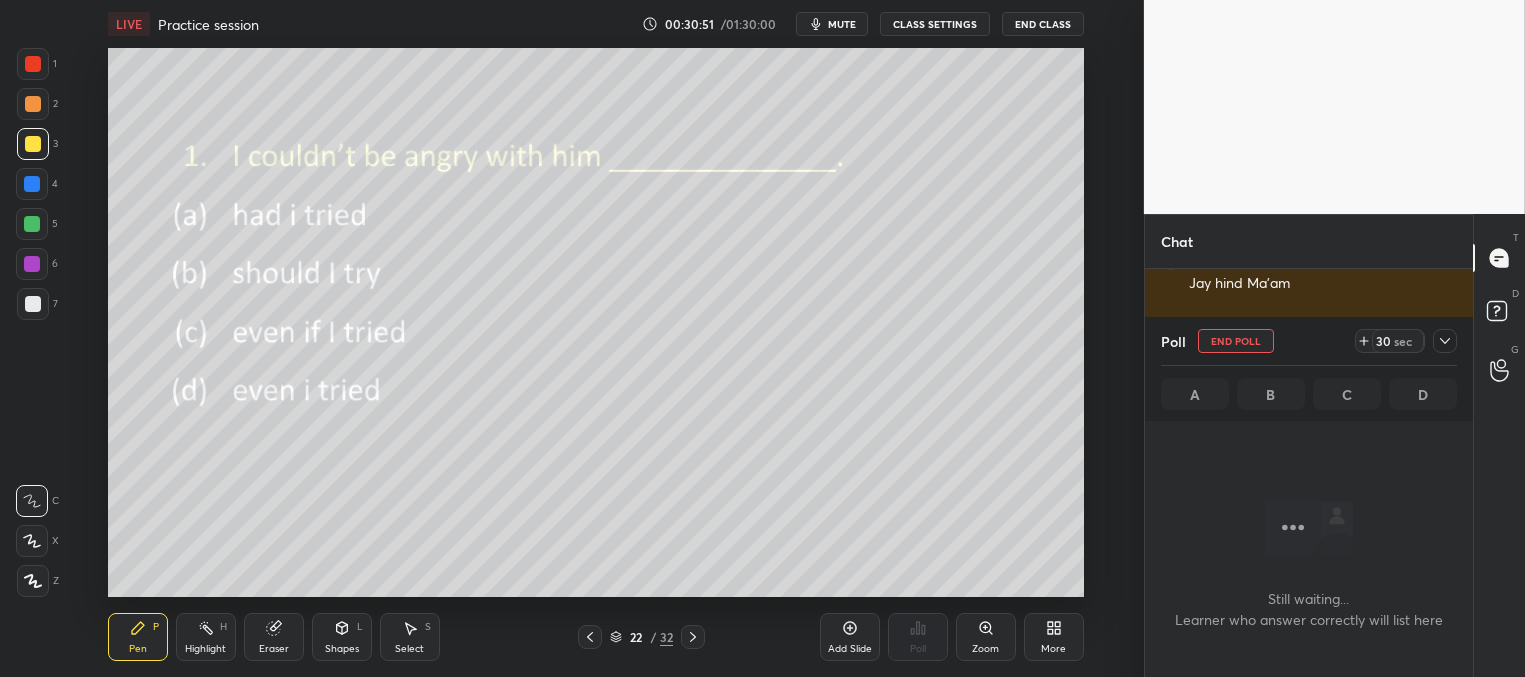 scroll, scrollTop: 334, scrollLeft: 322, axis: both 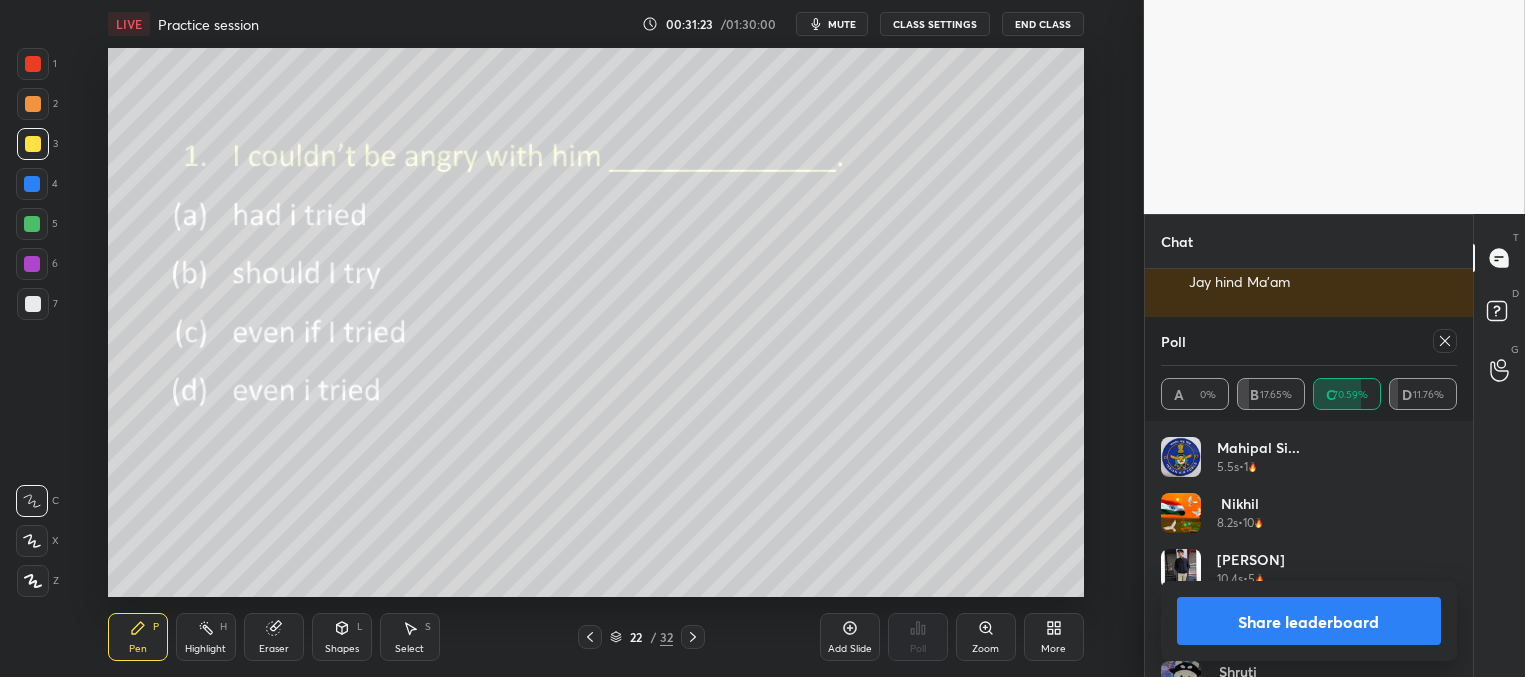 click 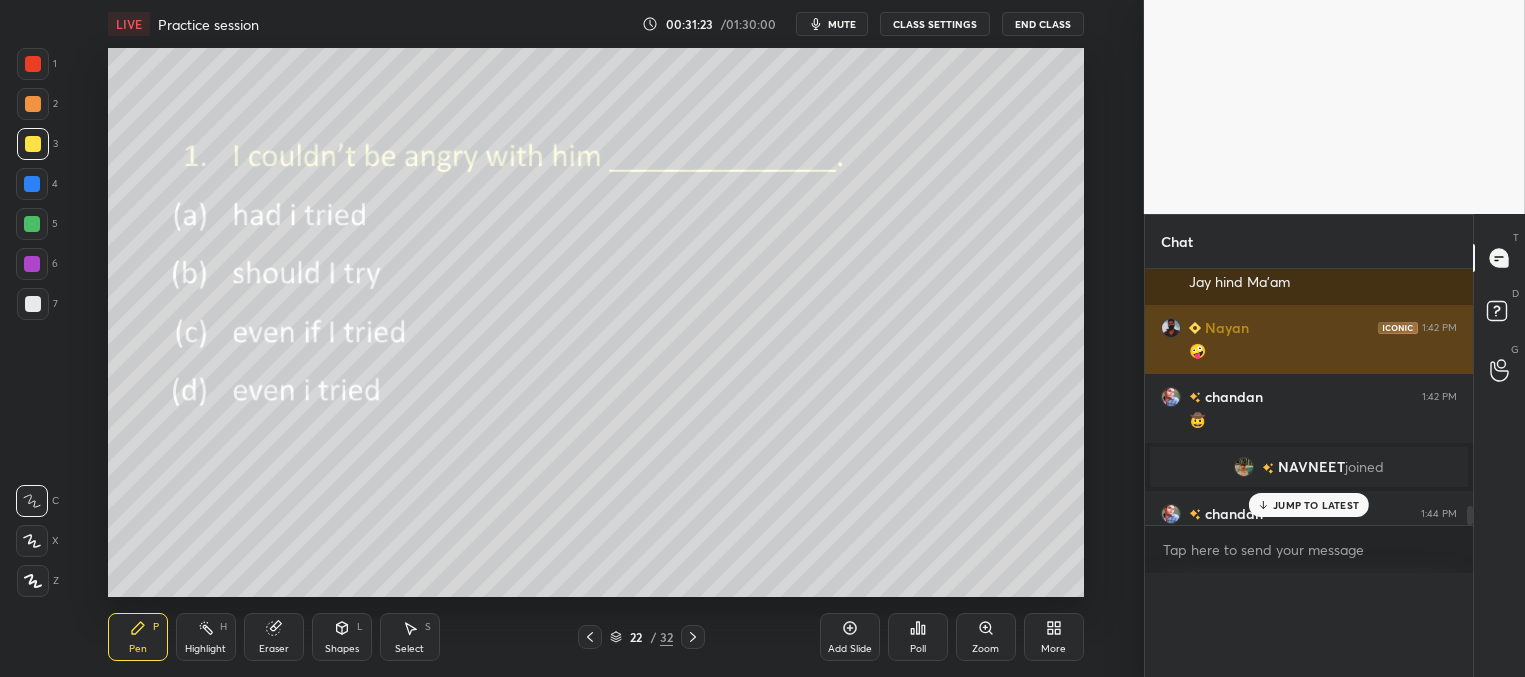 scroll, scrollTop: 164, scrollLeft: 291, axis: both 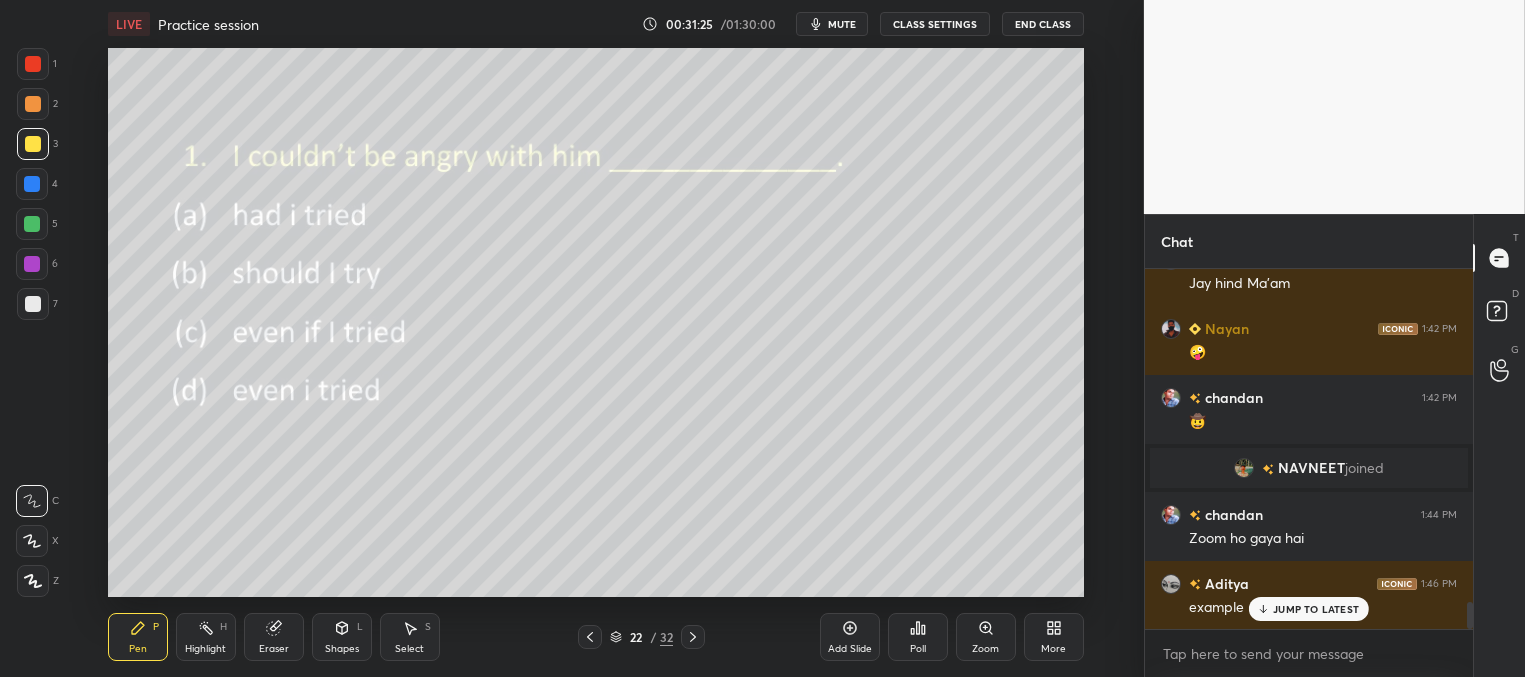click on "JUMP TO LATEST" at bounding box center (1316, 609) 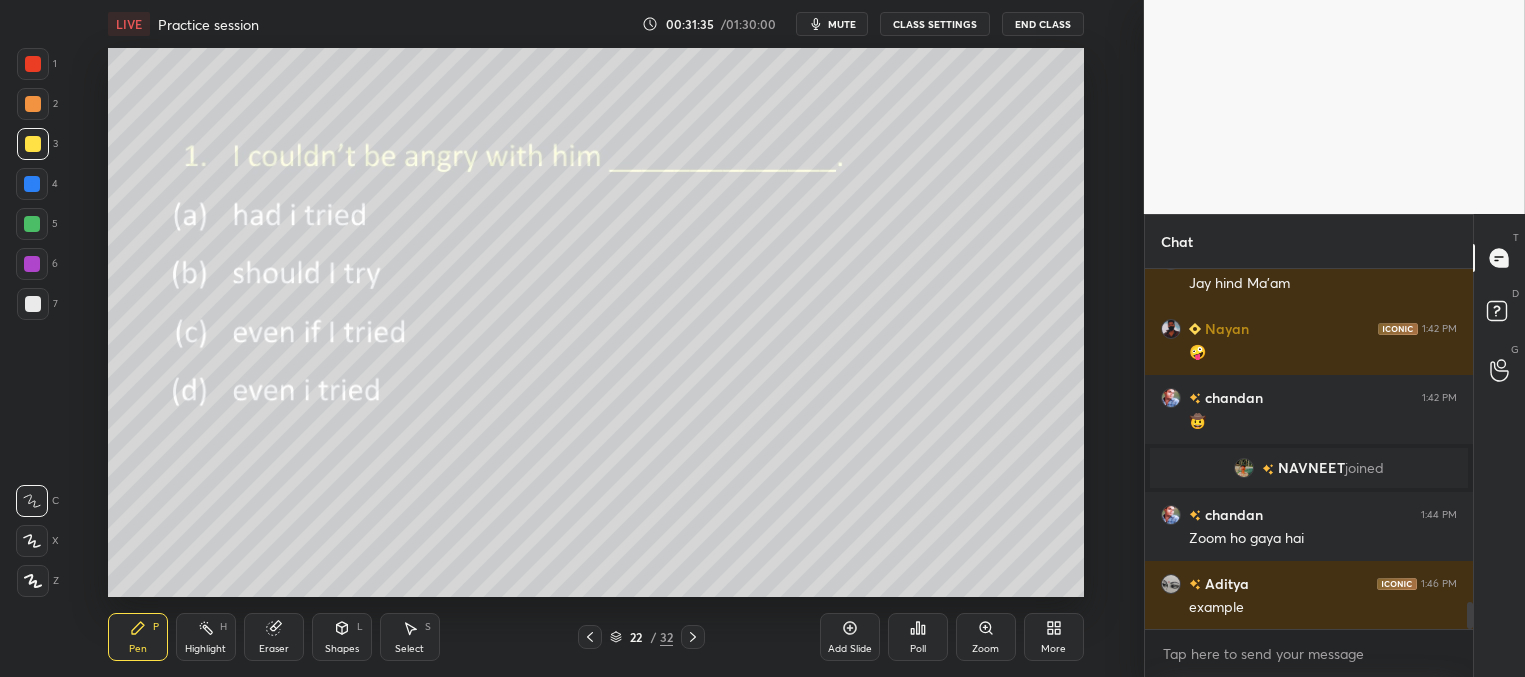 click 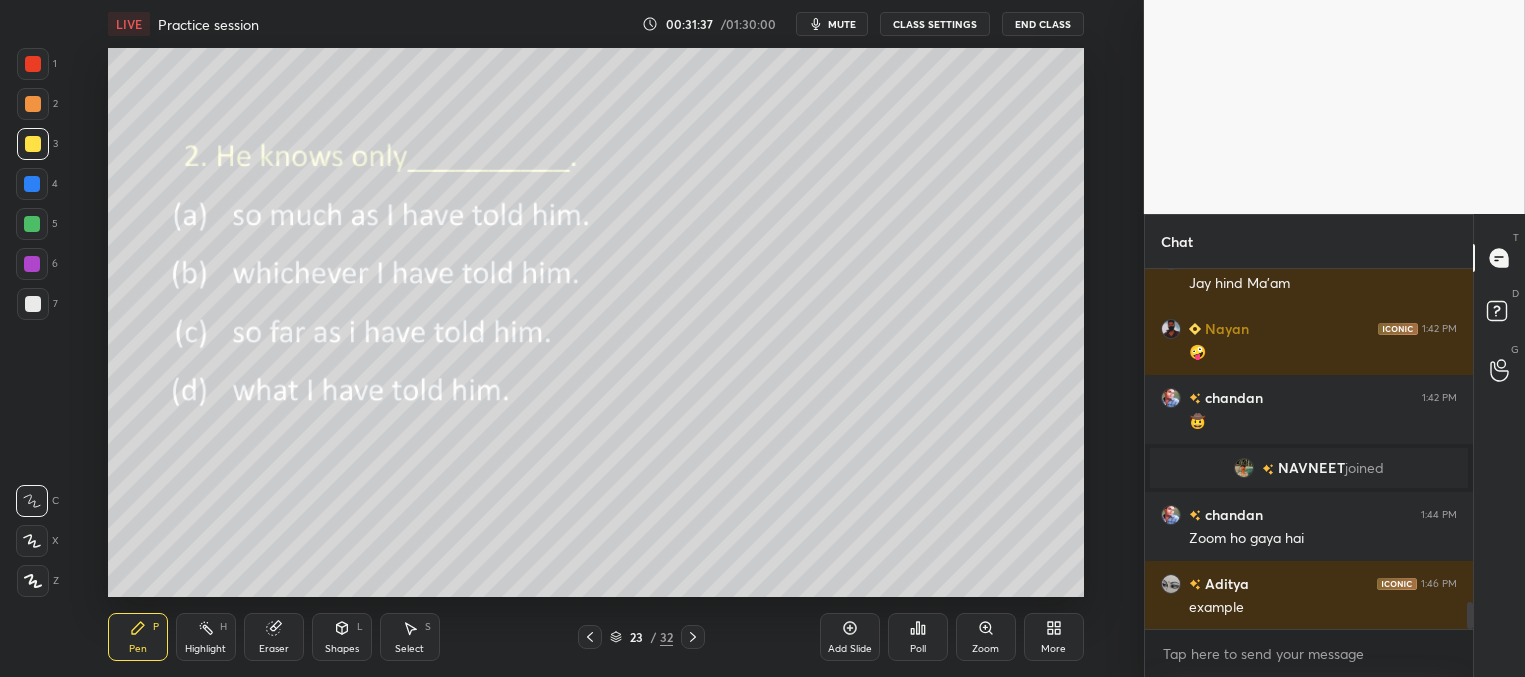 click 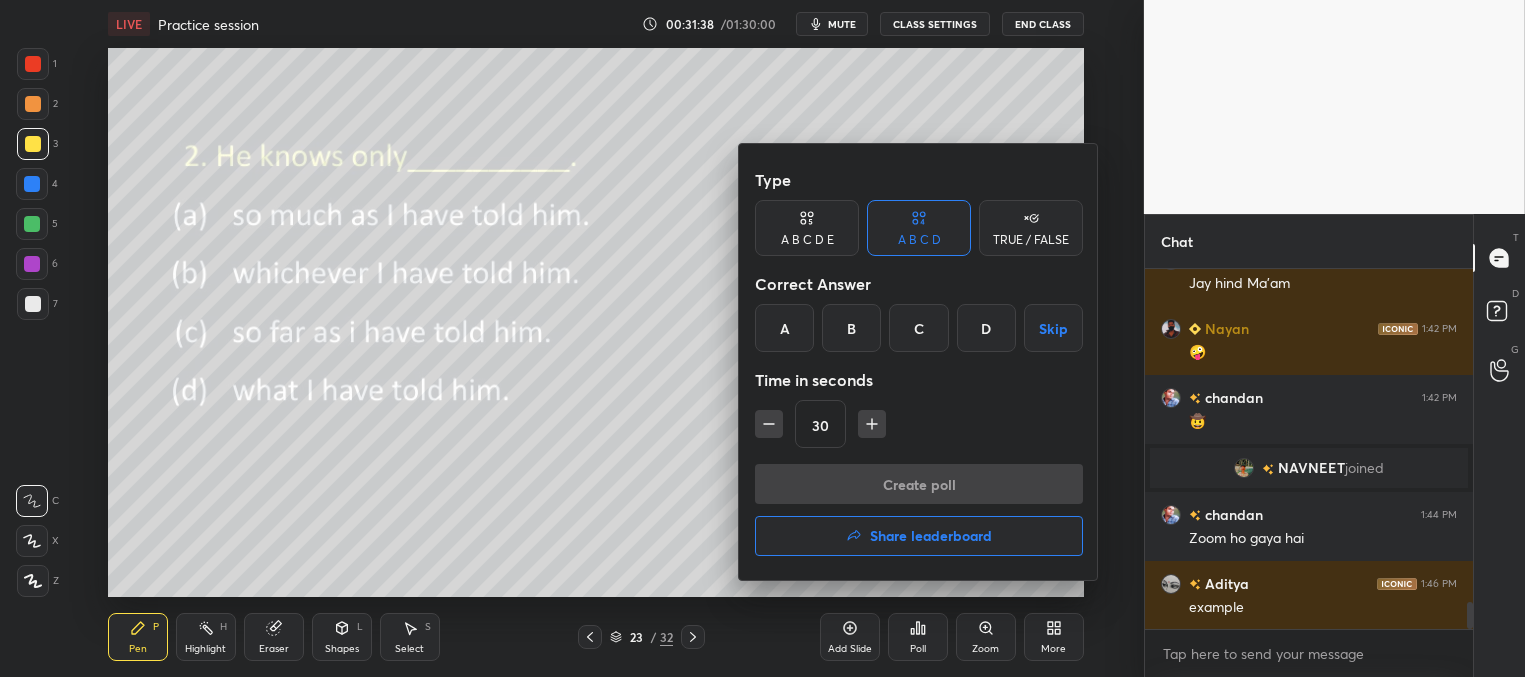click on "D" at bounding box center [986, 328] 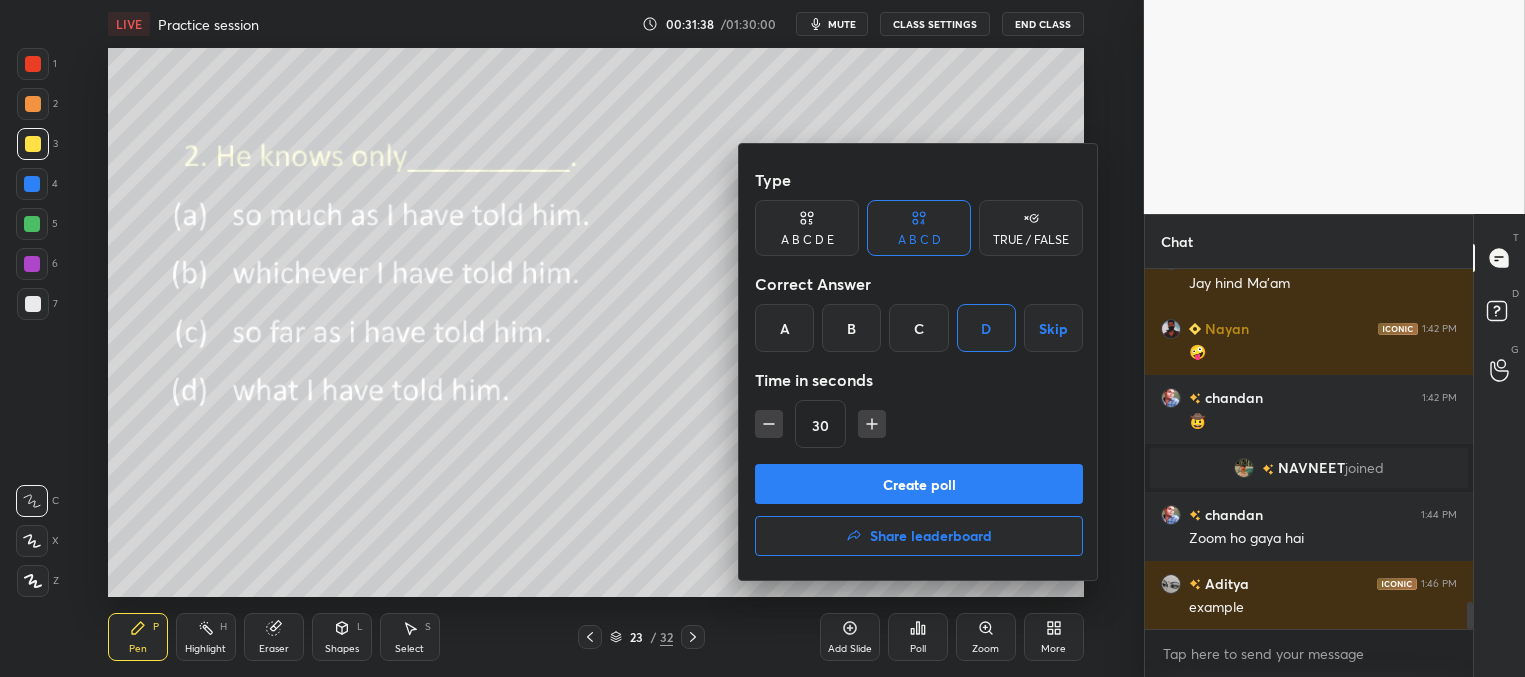 click on "Create poll" at bounding box center (919, 484) 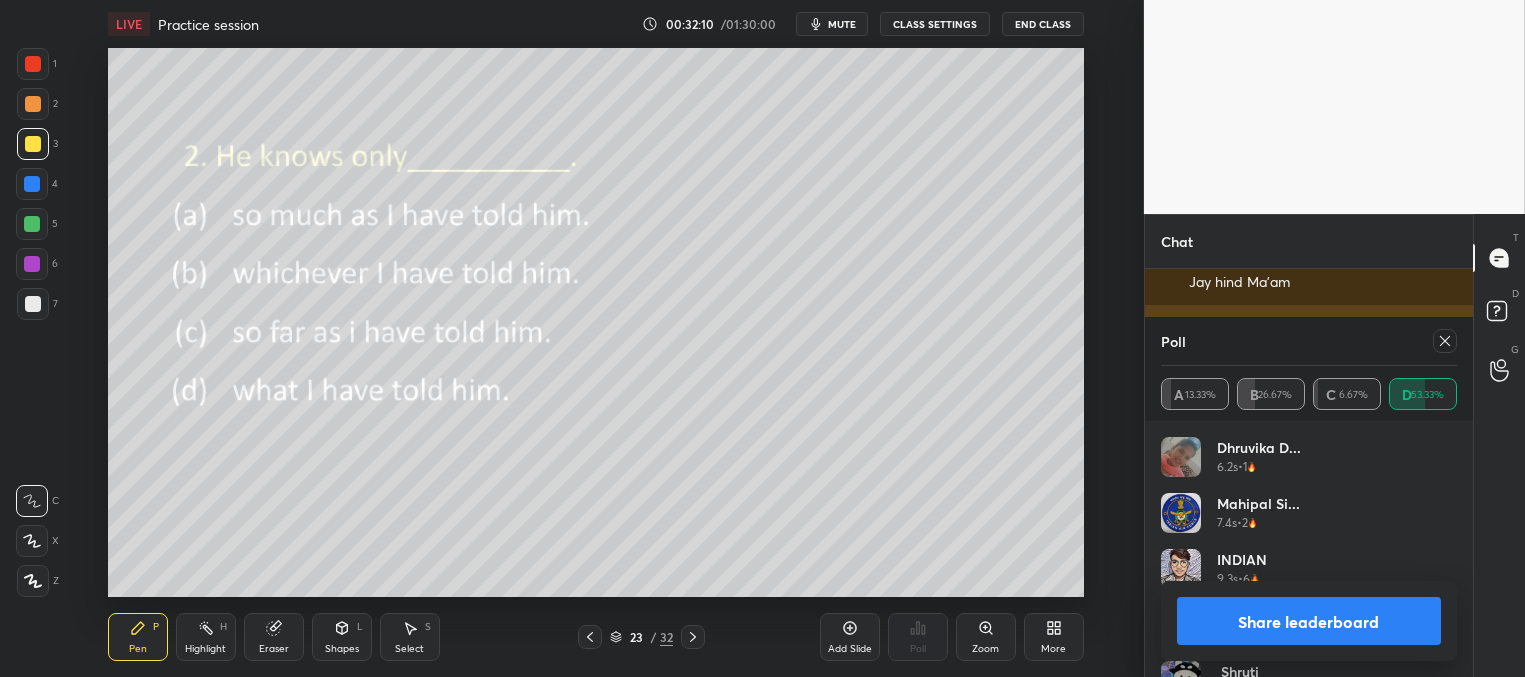 drag, startPoint x: 1440, startPoint y: 336, endPoint x: 1391, endPoint y: 327, distance: 49.819675 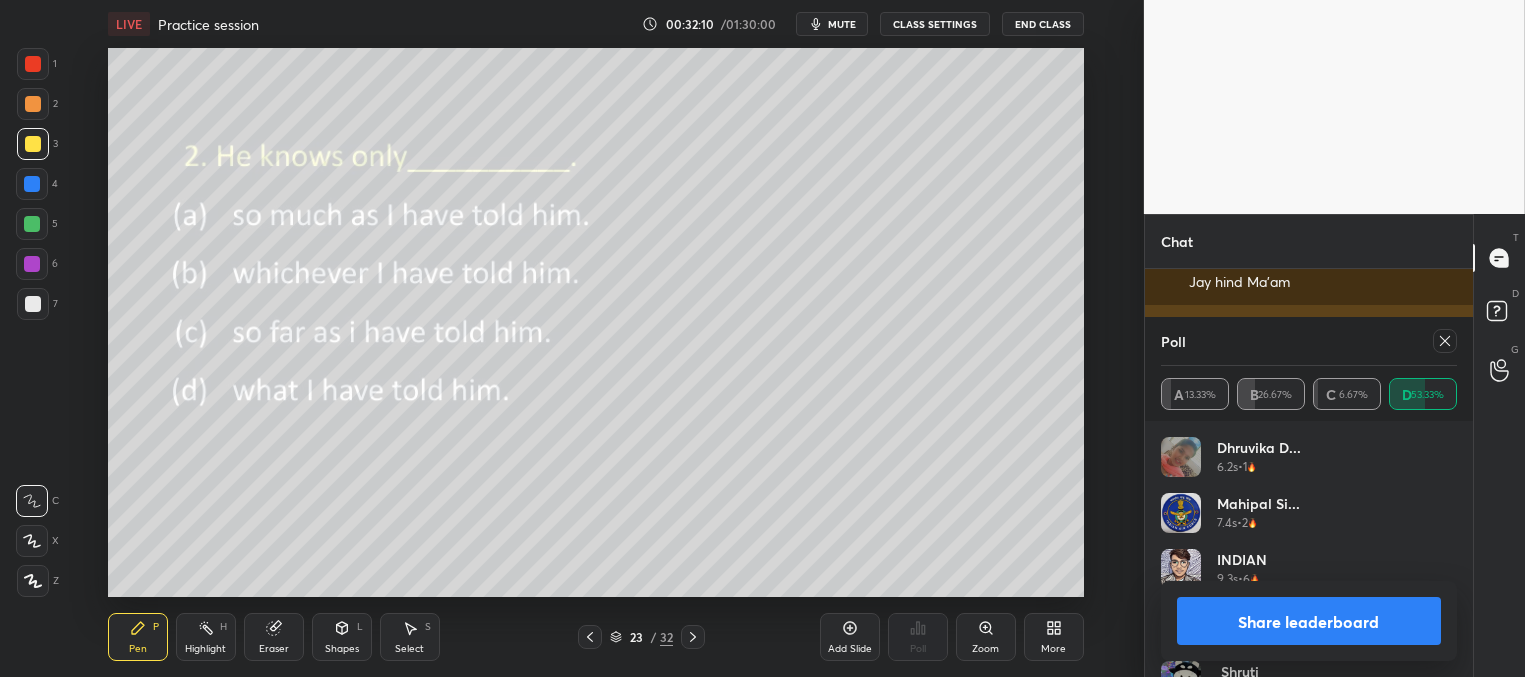 click 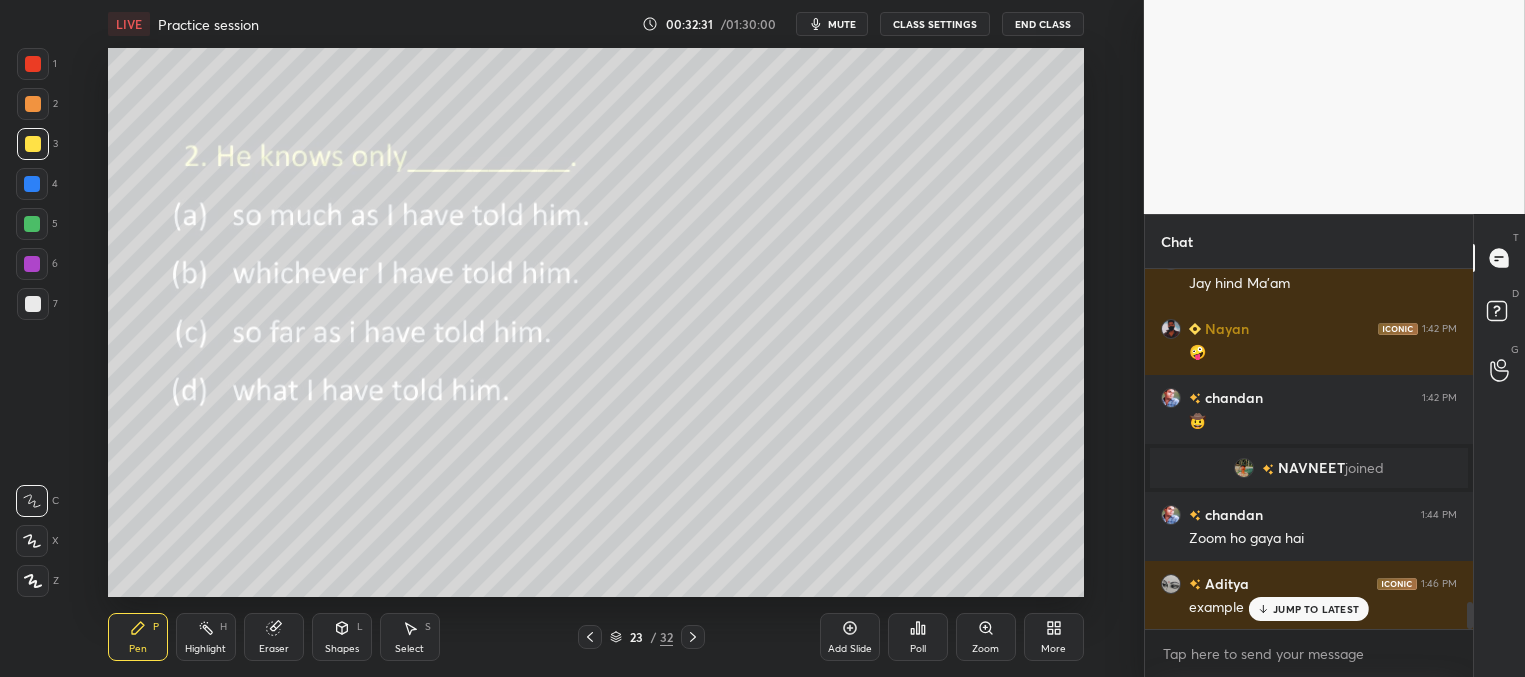 click 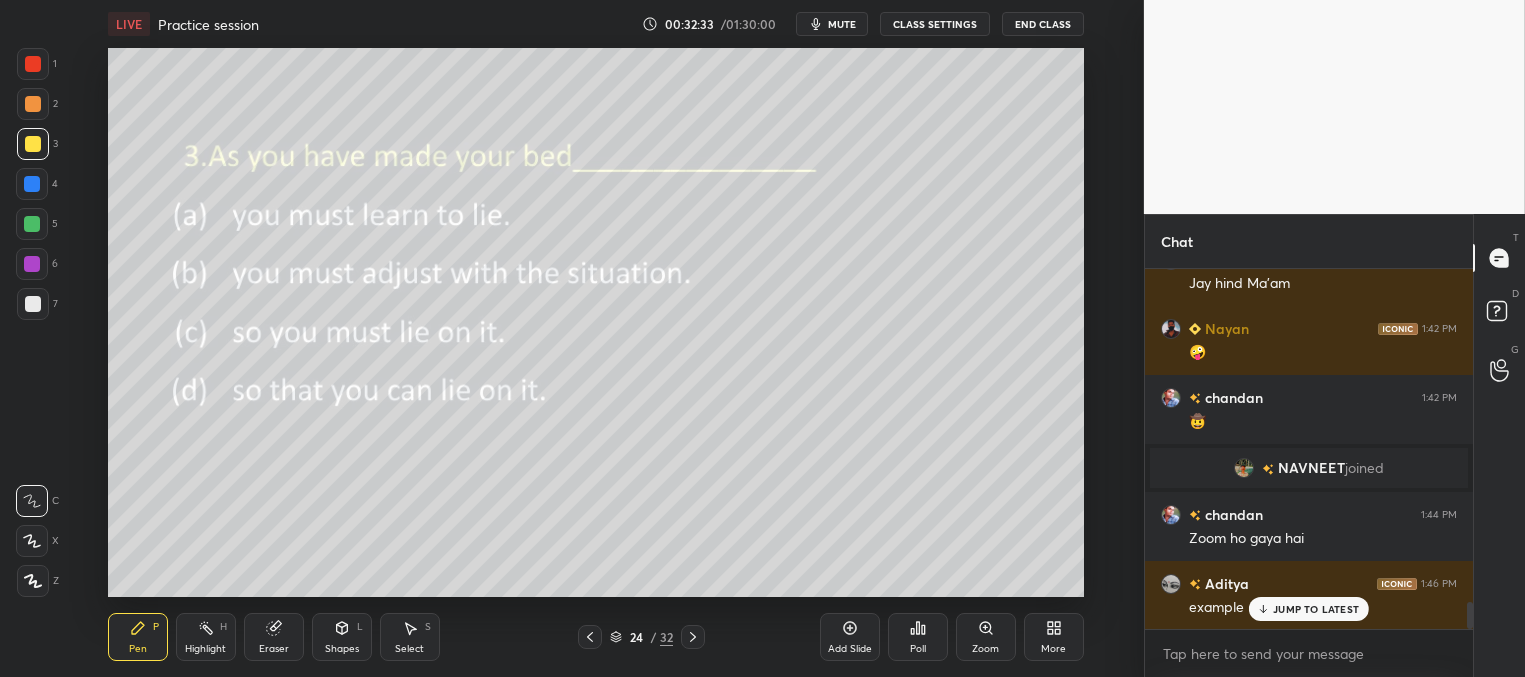 click 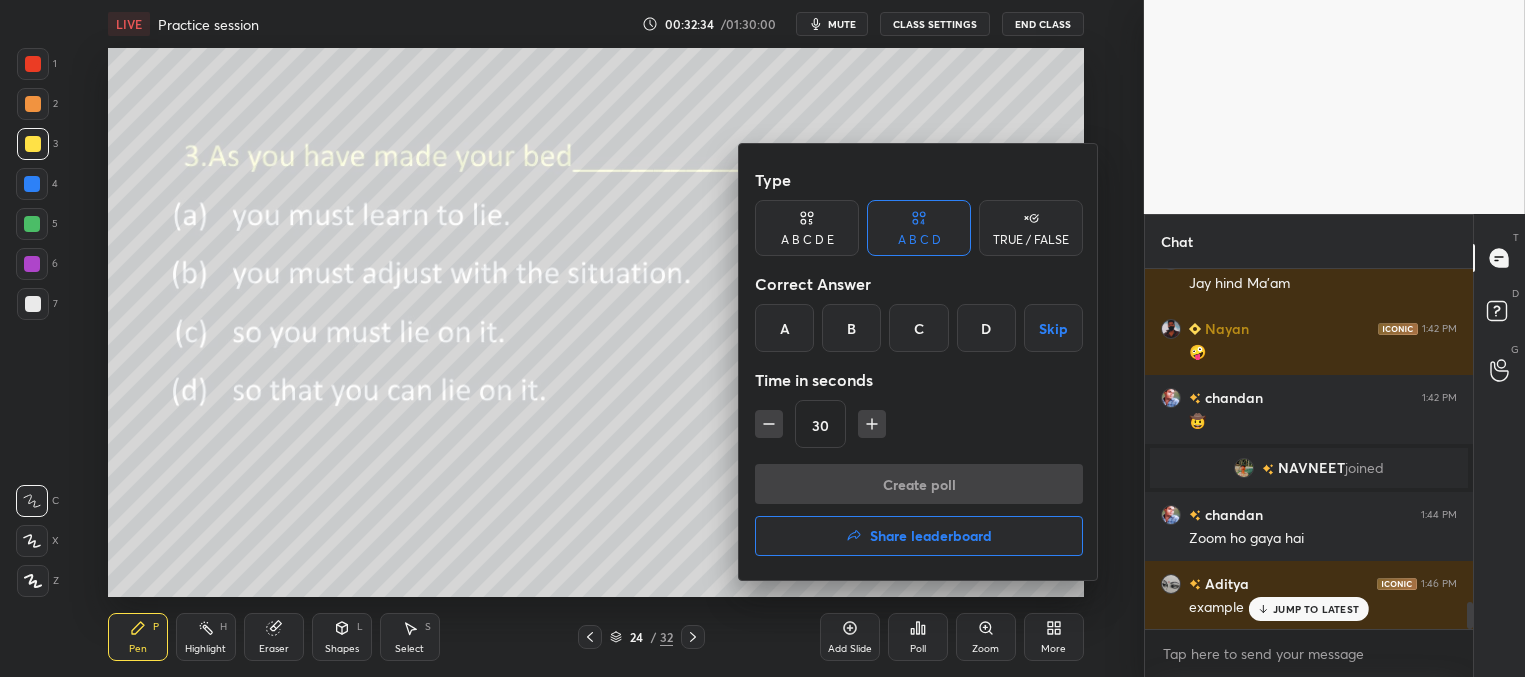 drag, startPoint x: 920, startPoint y: 330, endPoint x: 911, endPoint y: 356, distance: 27.513634 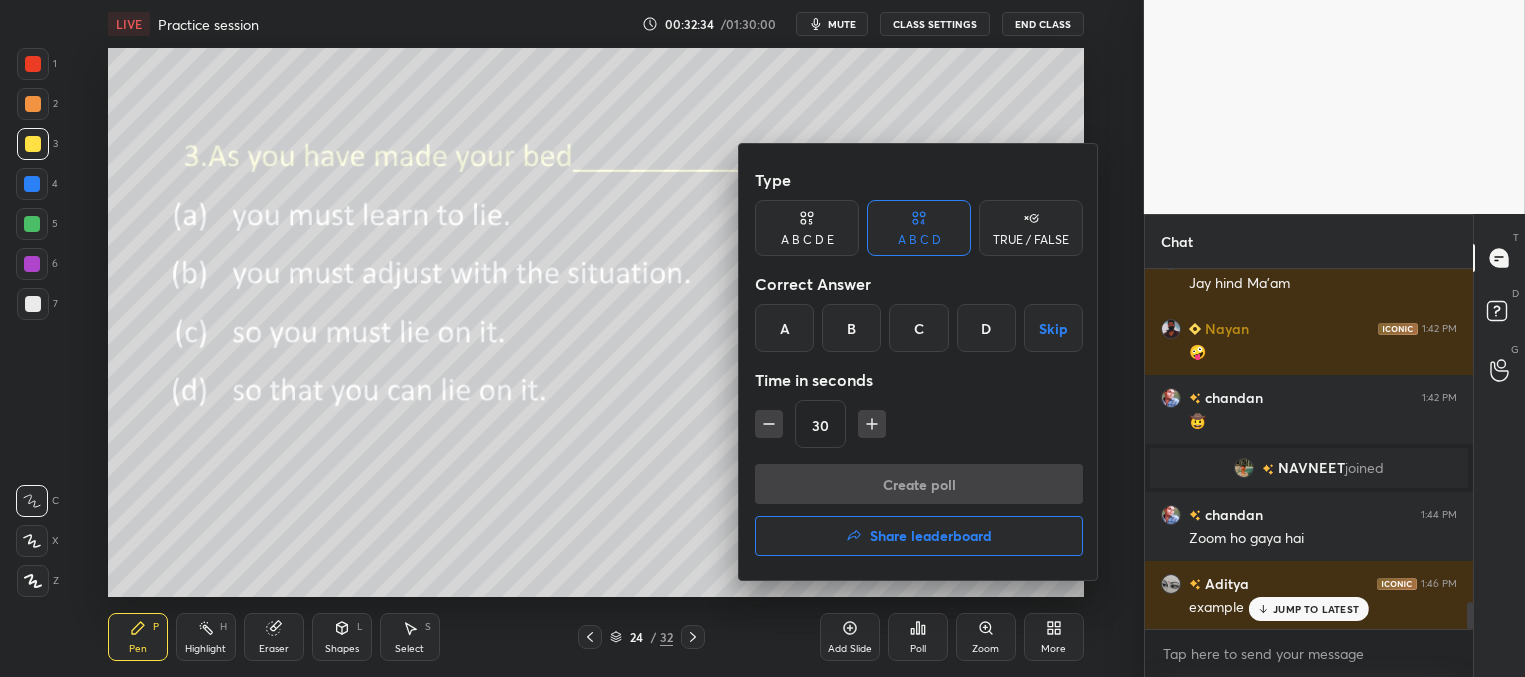 click on "C" at bounding box center [918, 328] 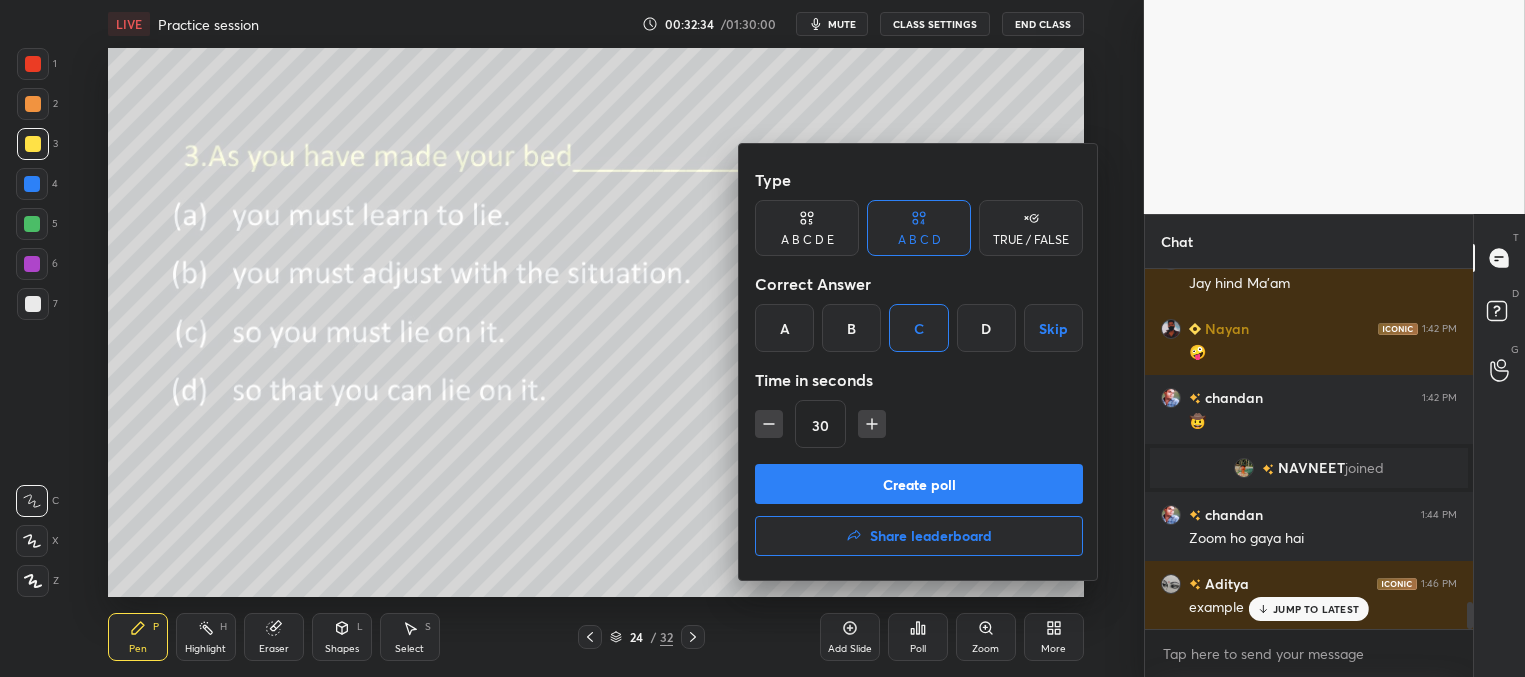 click on "Create poll" at bounding box center [919, 484] 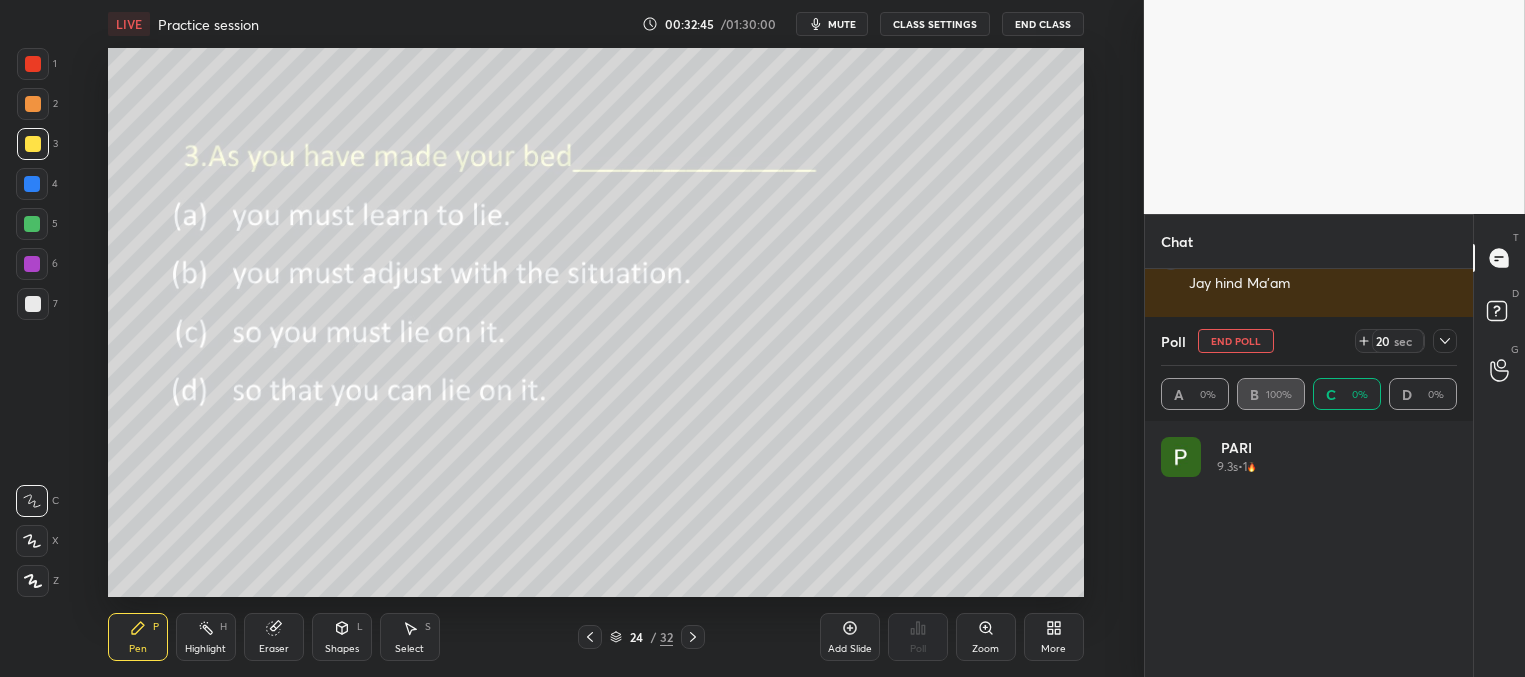 scroll, scrollTop: 7, scrollLeft: 6, axis: both 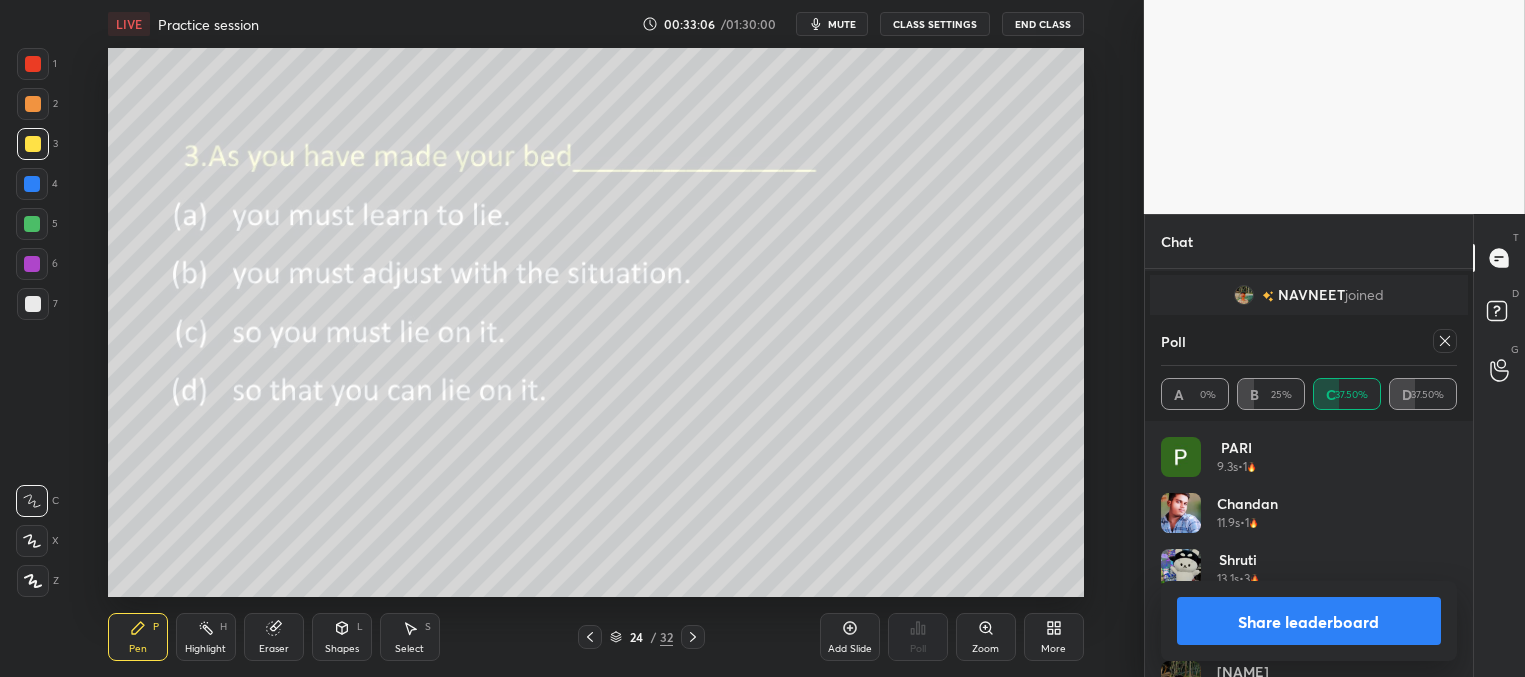 drag, startPoint x: 1444, startPoint y: 335, endPoint x: 1420, endPoint y: 339, distance: 24.33105 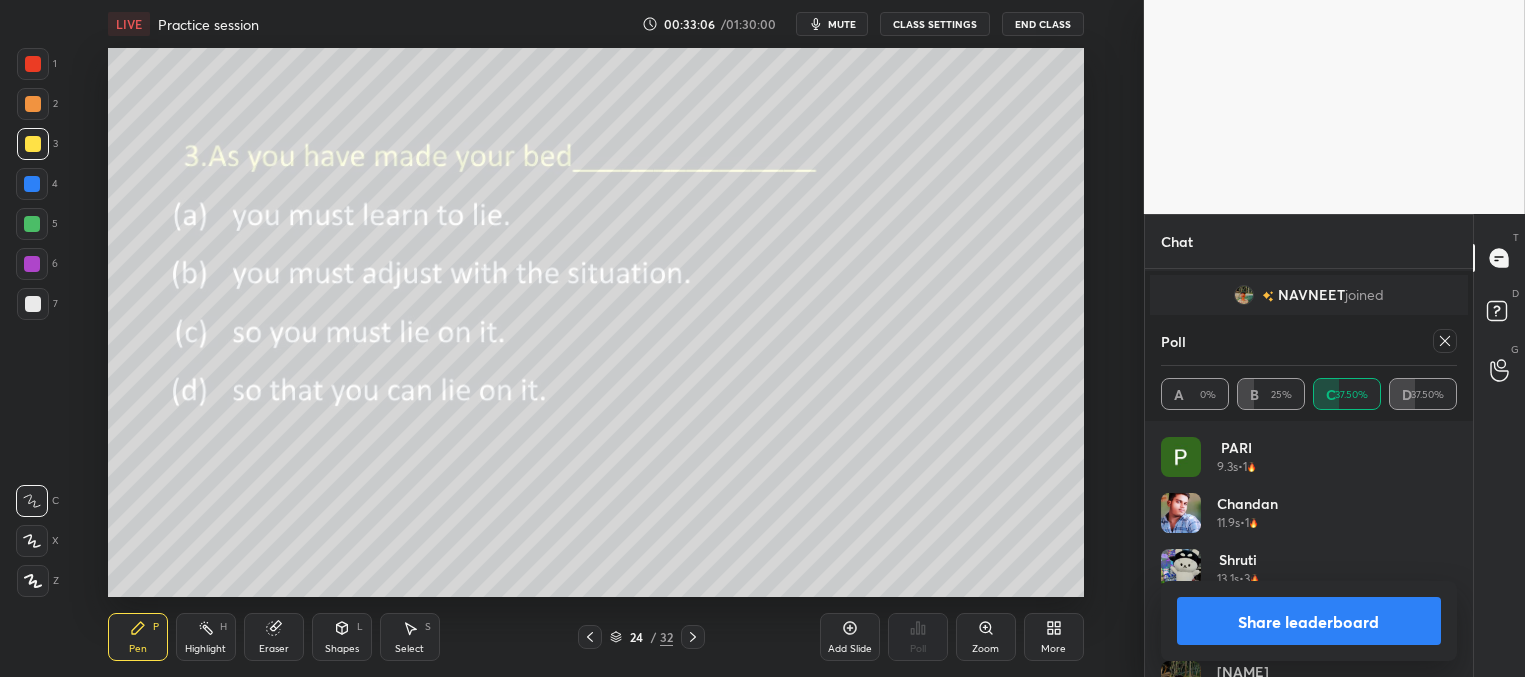 click 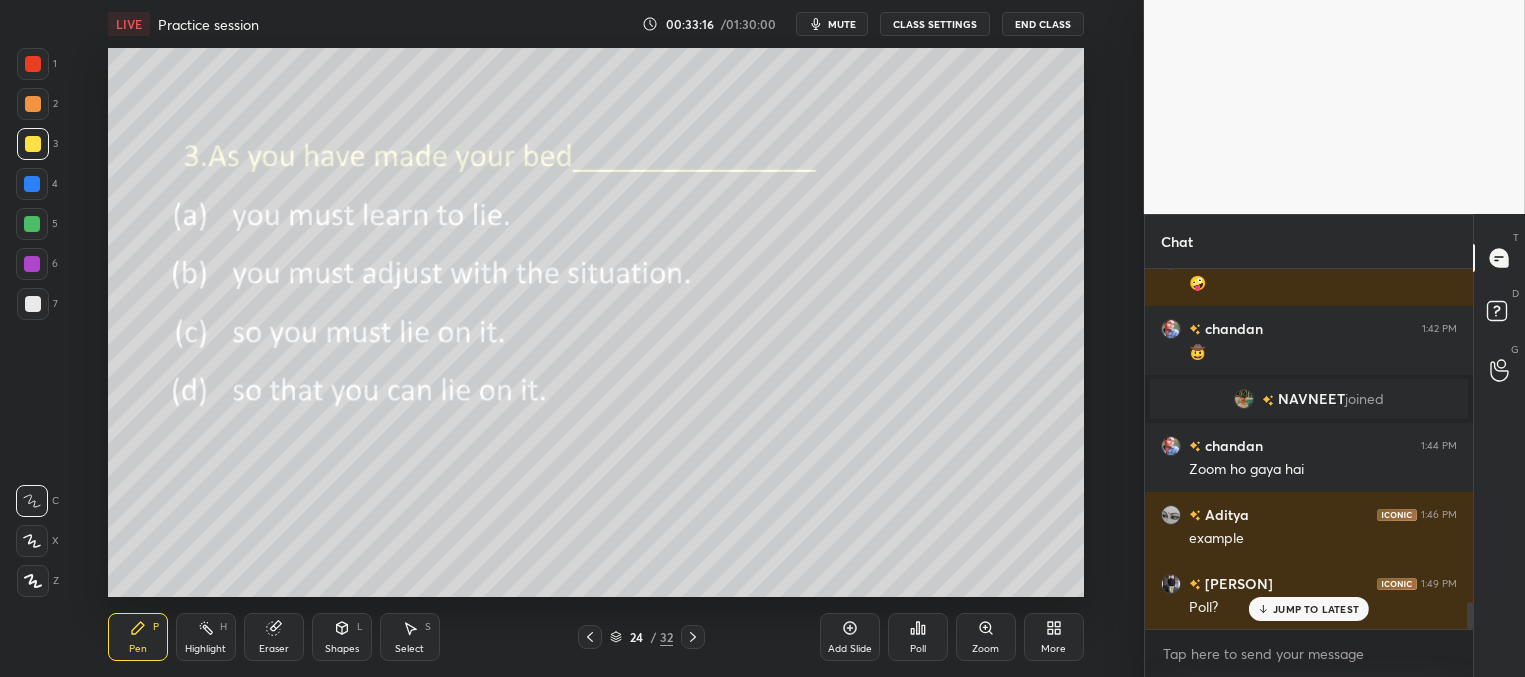 click 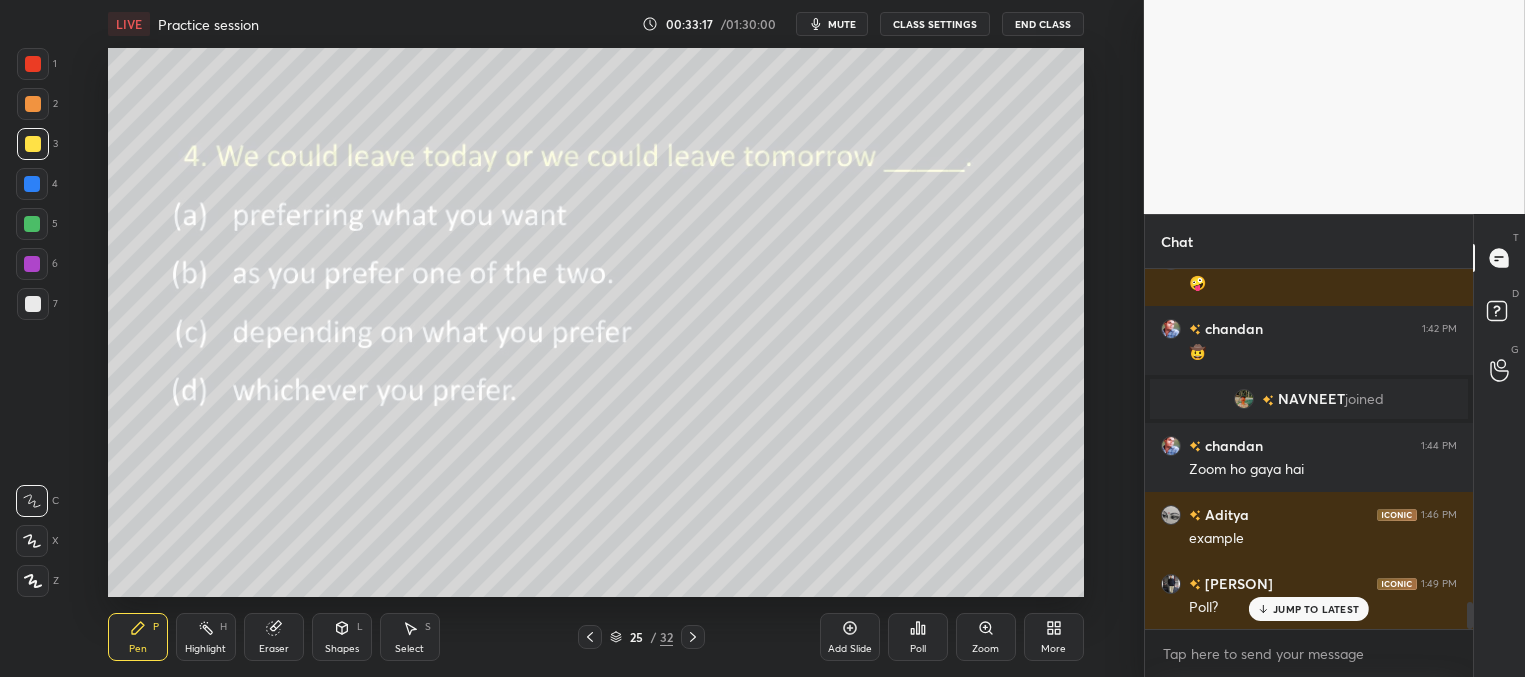 click 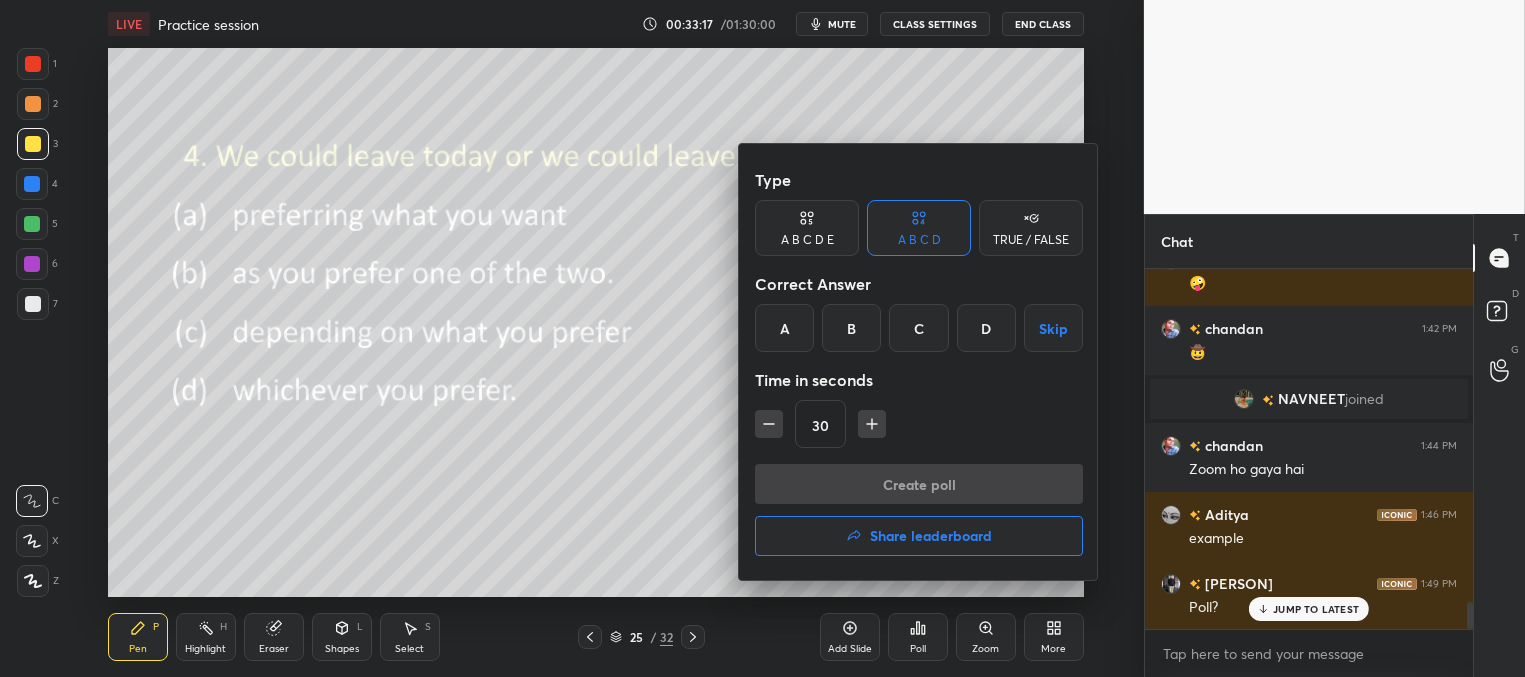 drag, startPoint x: 917, startPoint y: 321, endPoint x: 919, endPoint y: 349, distance: 28.071337 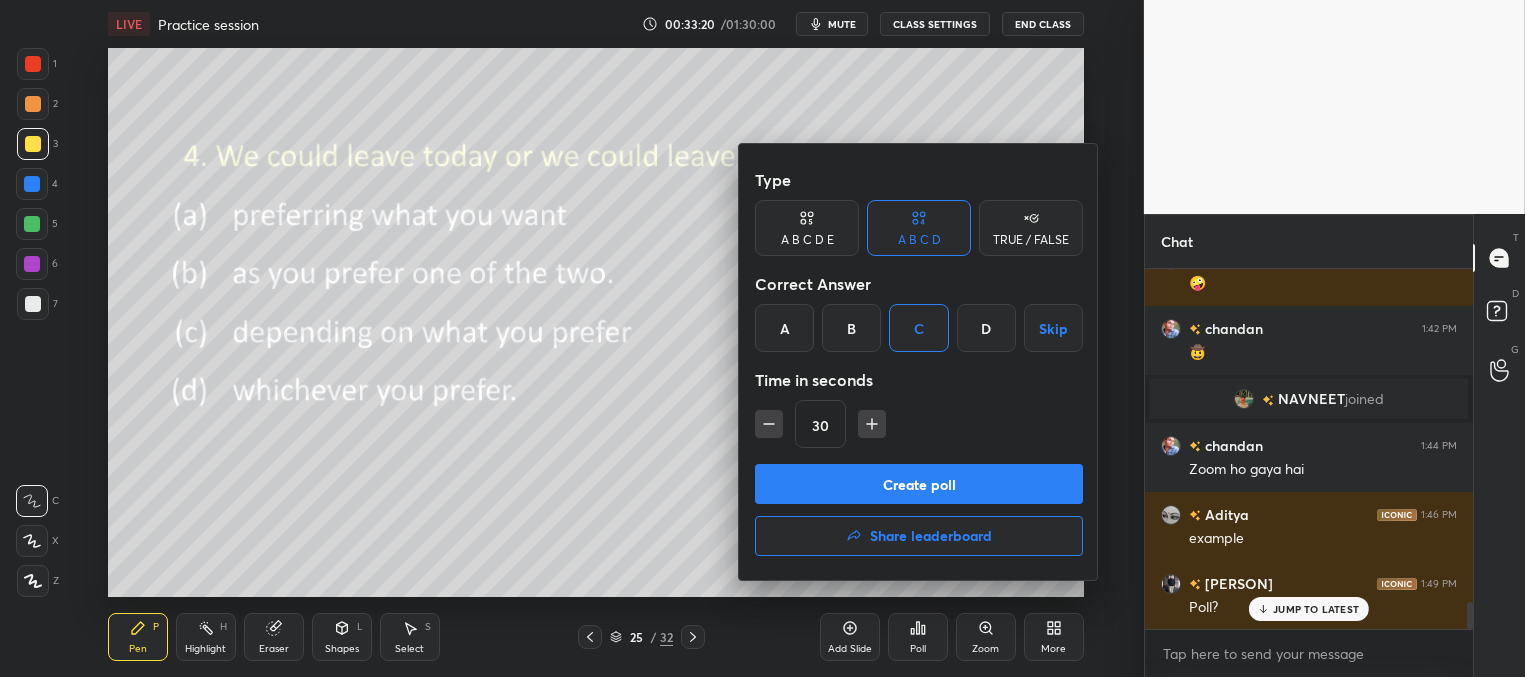 drag, startPoint x: 868, startPoint y: 413, endPoint x: 877, endPoint y: 462, distance: 49.819675 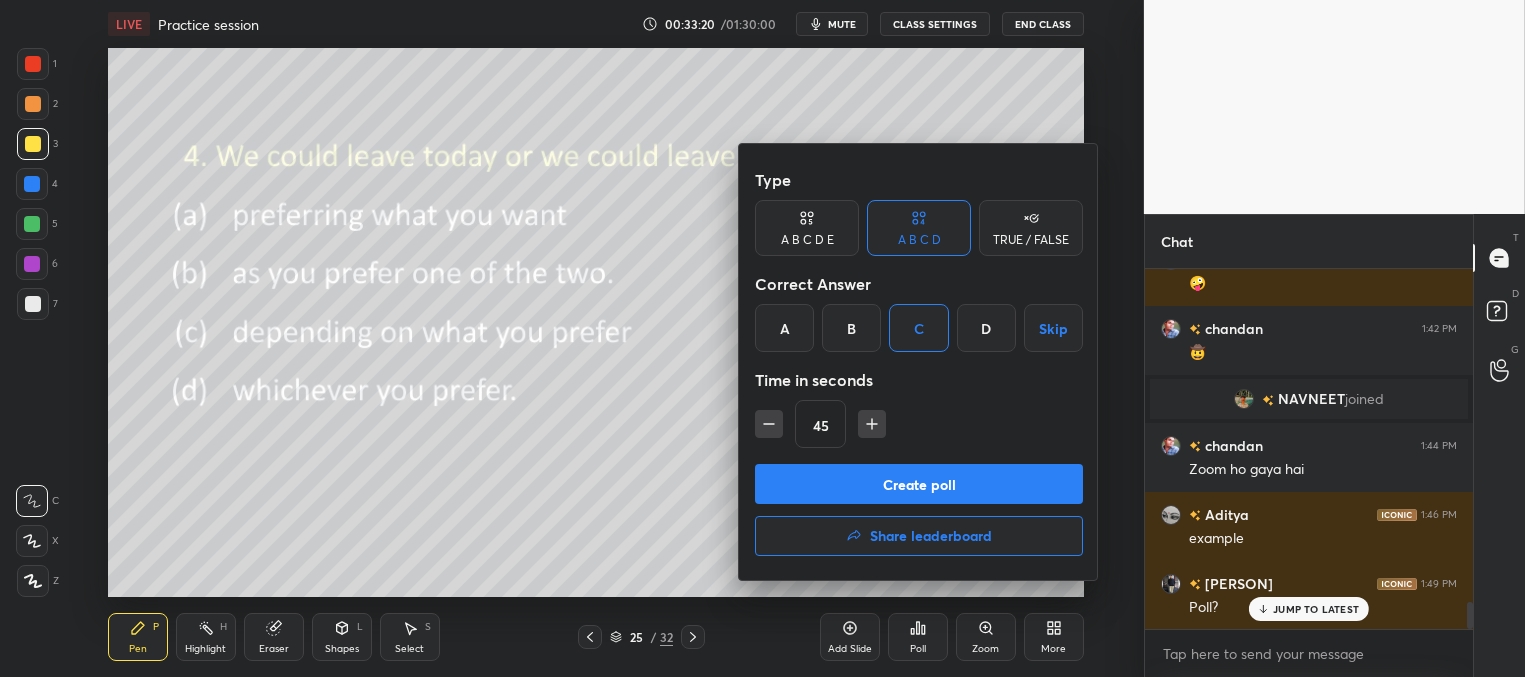 click on "Create poll" at bounding box center [919, 484] 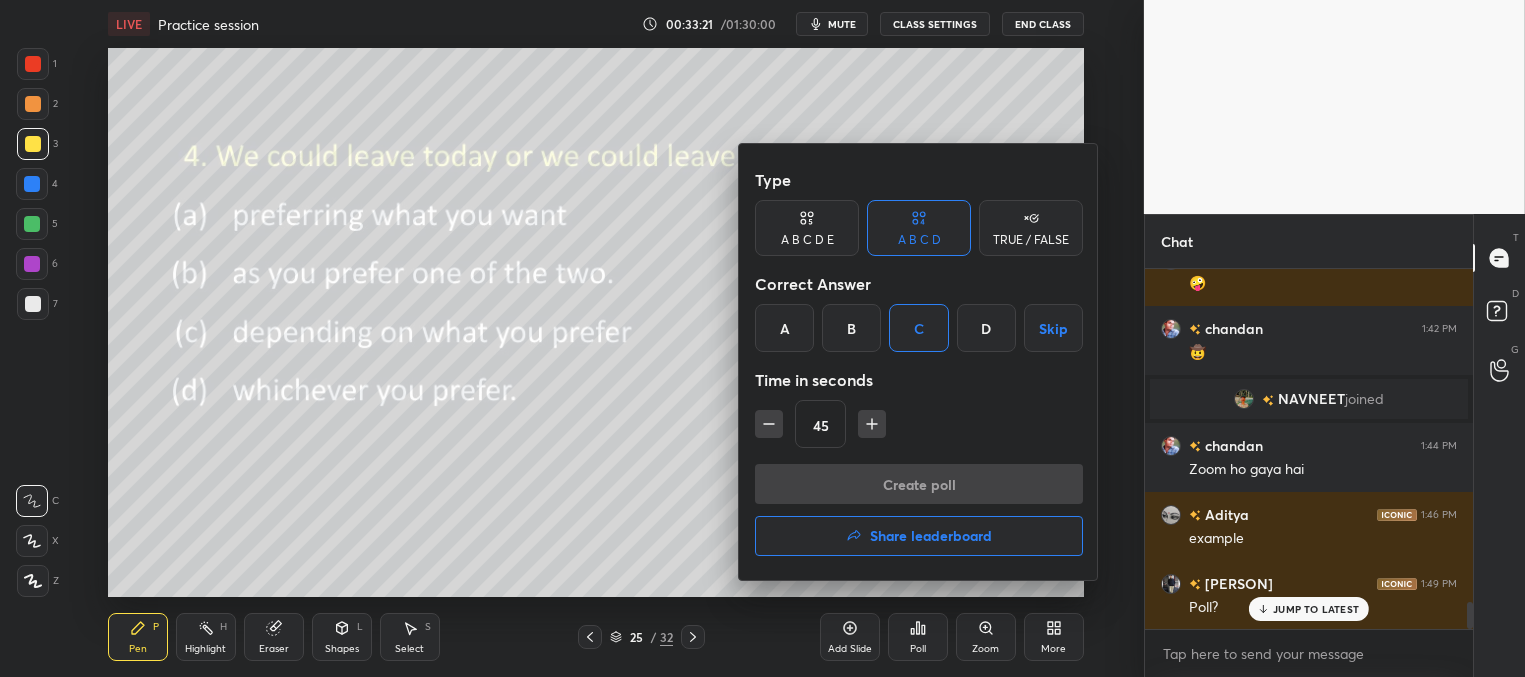 scroll, scrollTop: 334, scrollLeft: 322, axis: both 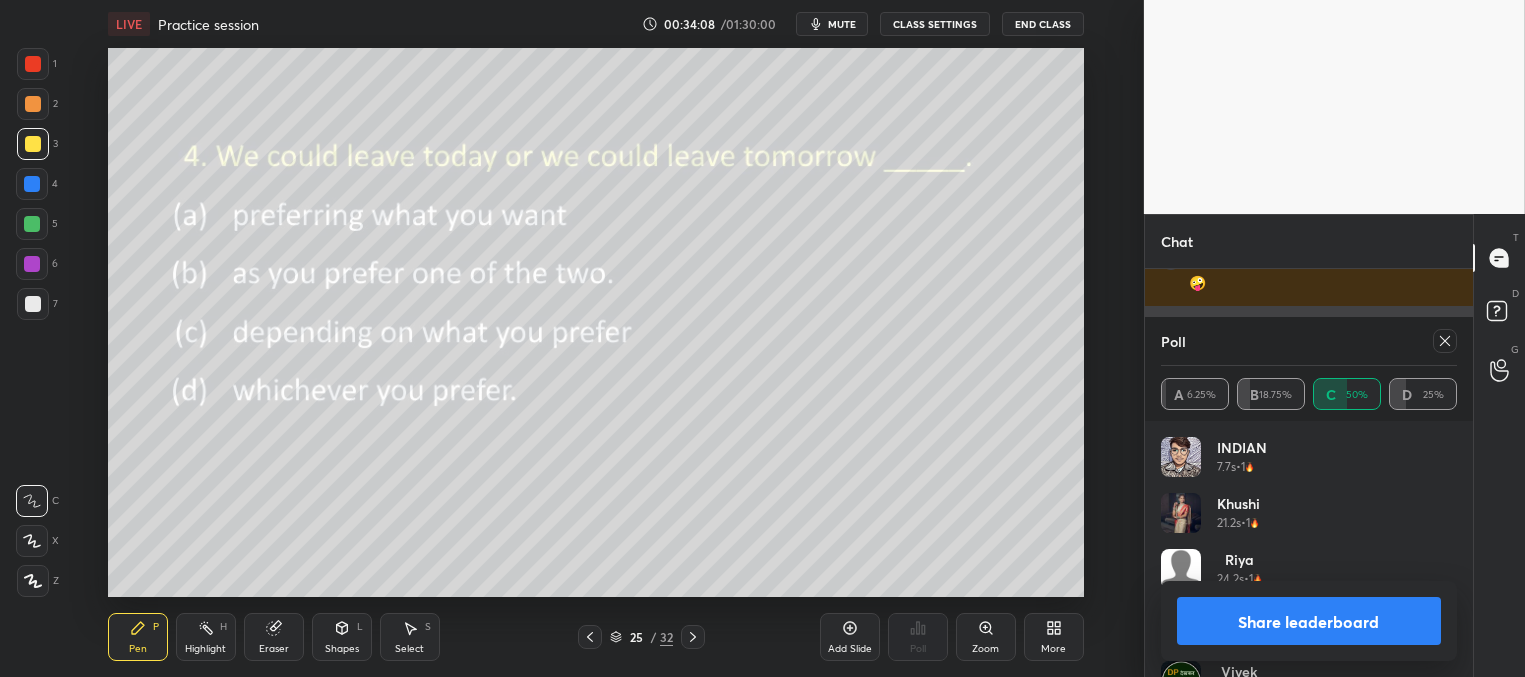 drag, startPoint x: 1444, startPoint y: 339, endPoint x: 1439, endPoint y: 325, distance: 14.866069 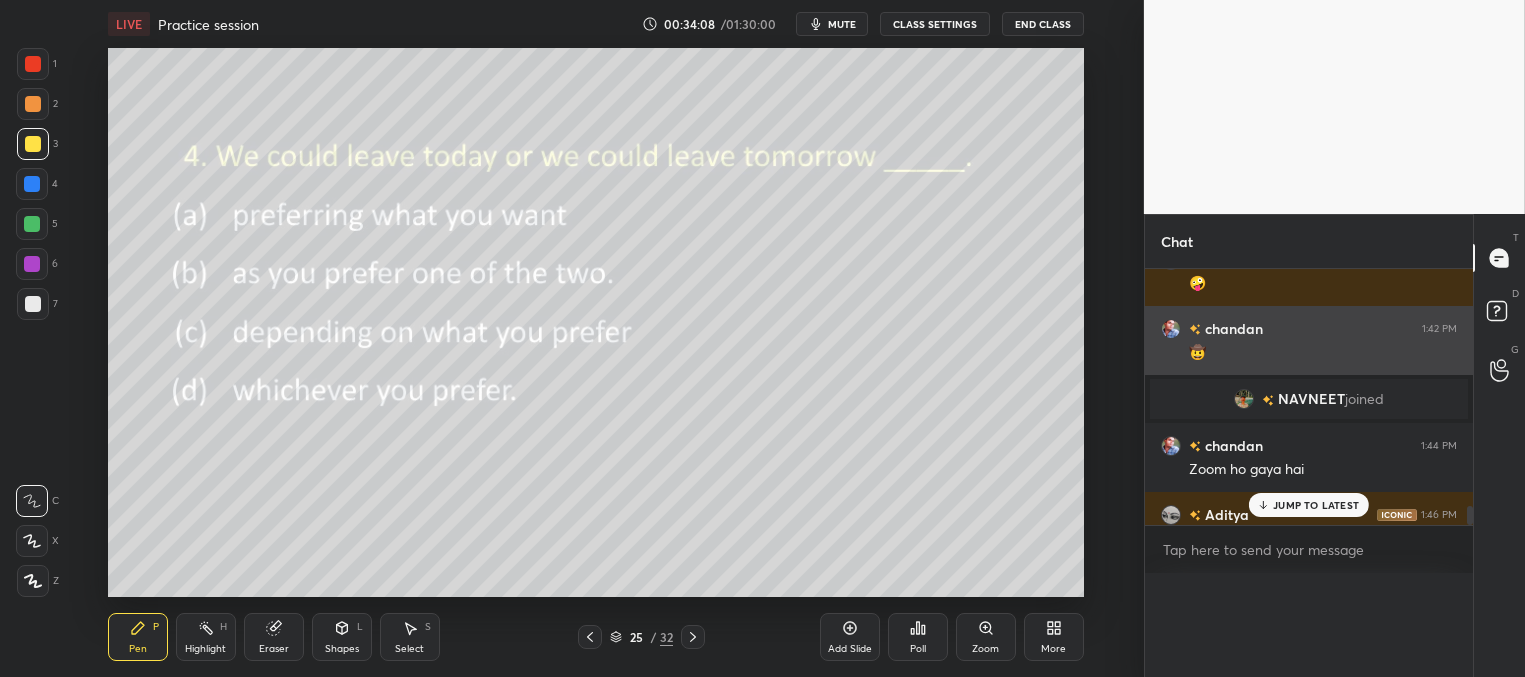 scroll, scrollTop: 164, scrollLeft: 291, axis: both 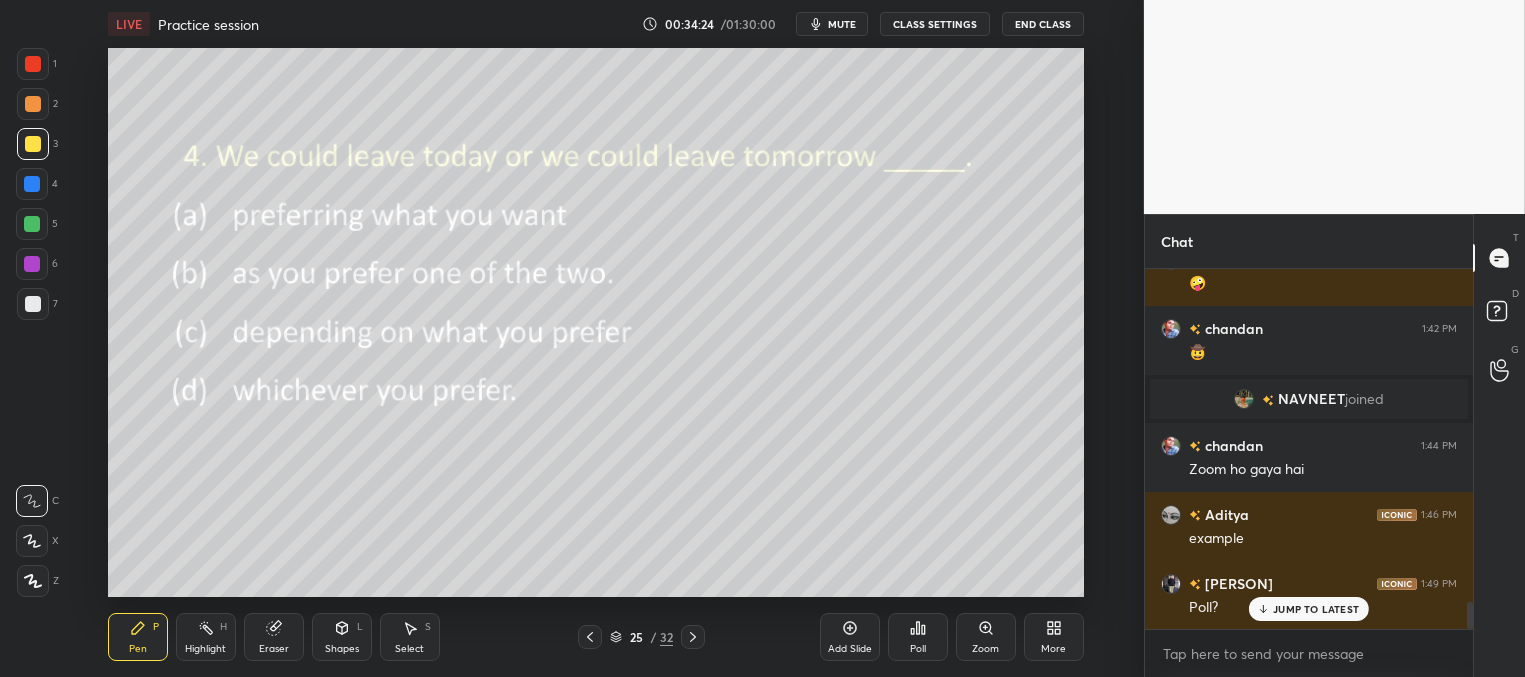 click 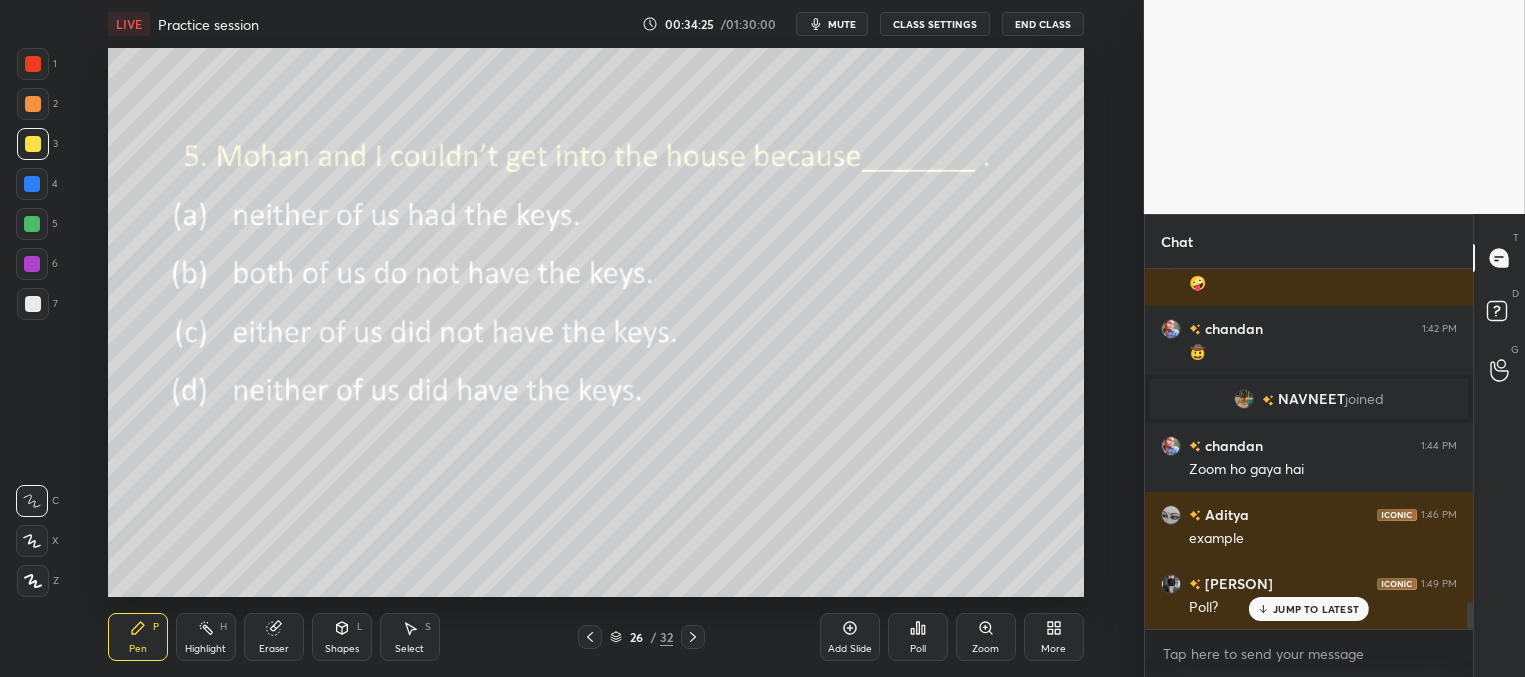 click on "Poll" at bounding box center (918, 649) 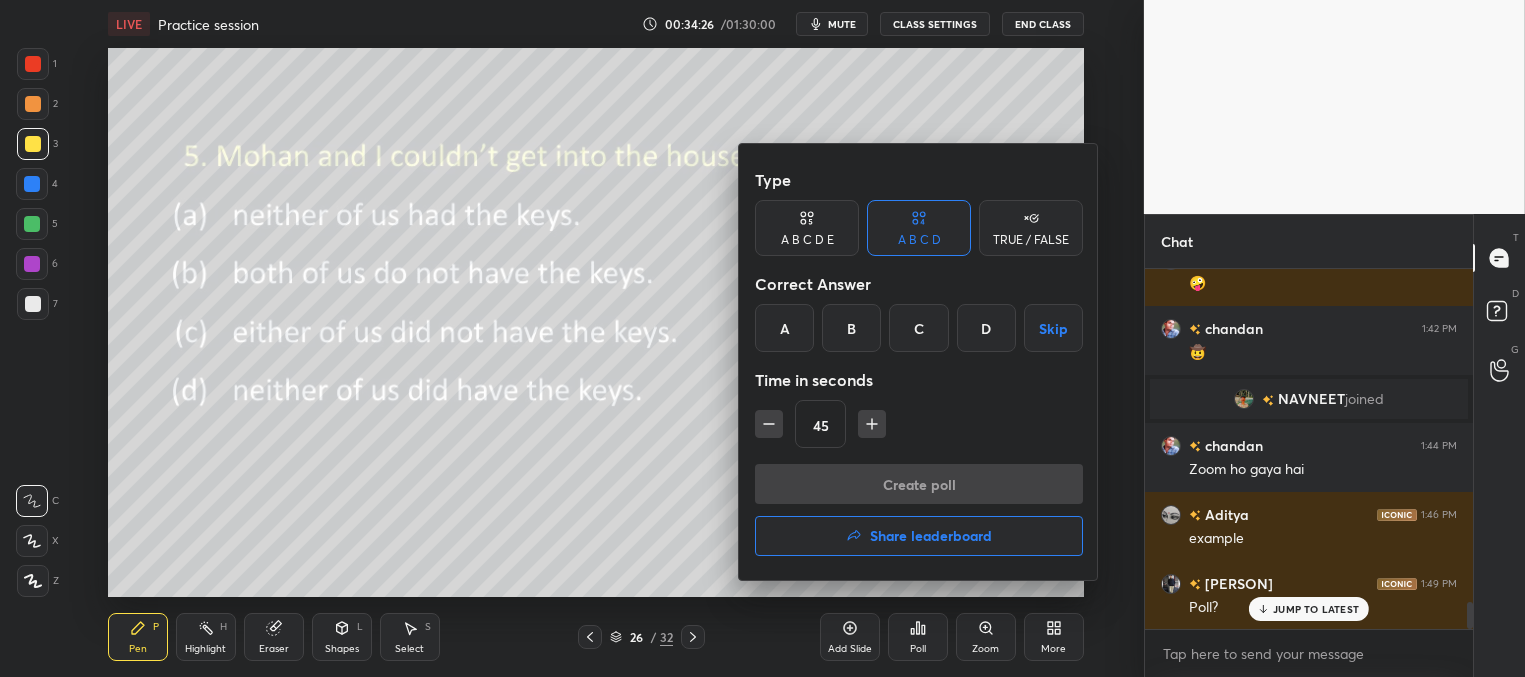 click on "A" at bounding box center [784, 328] 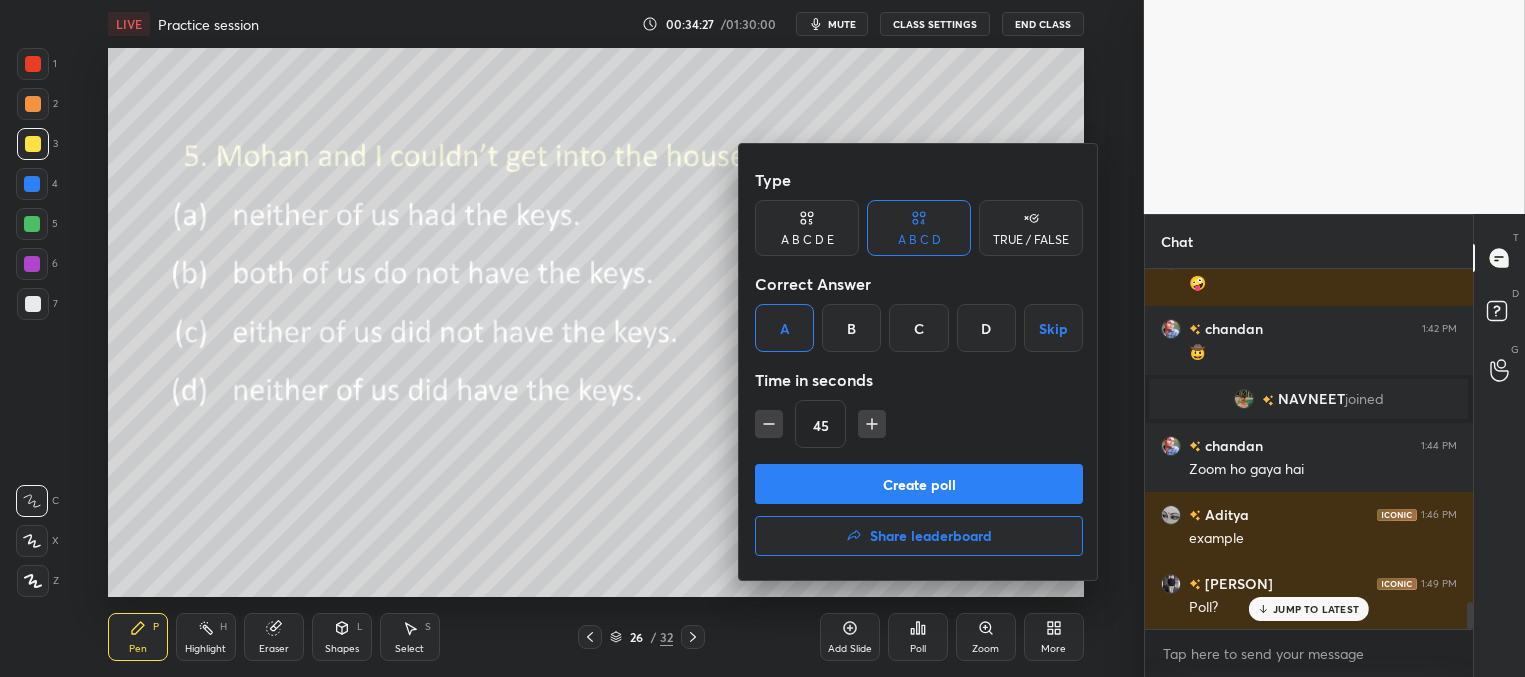 click on "Create poll" at bounding box center [919, 484] 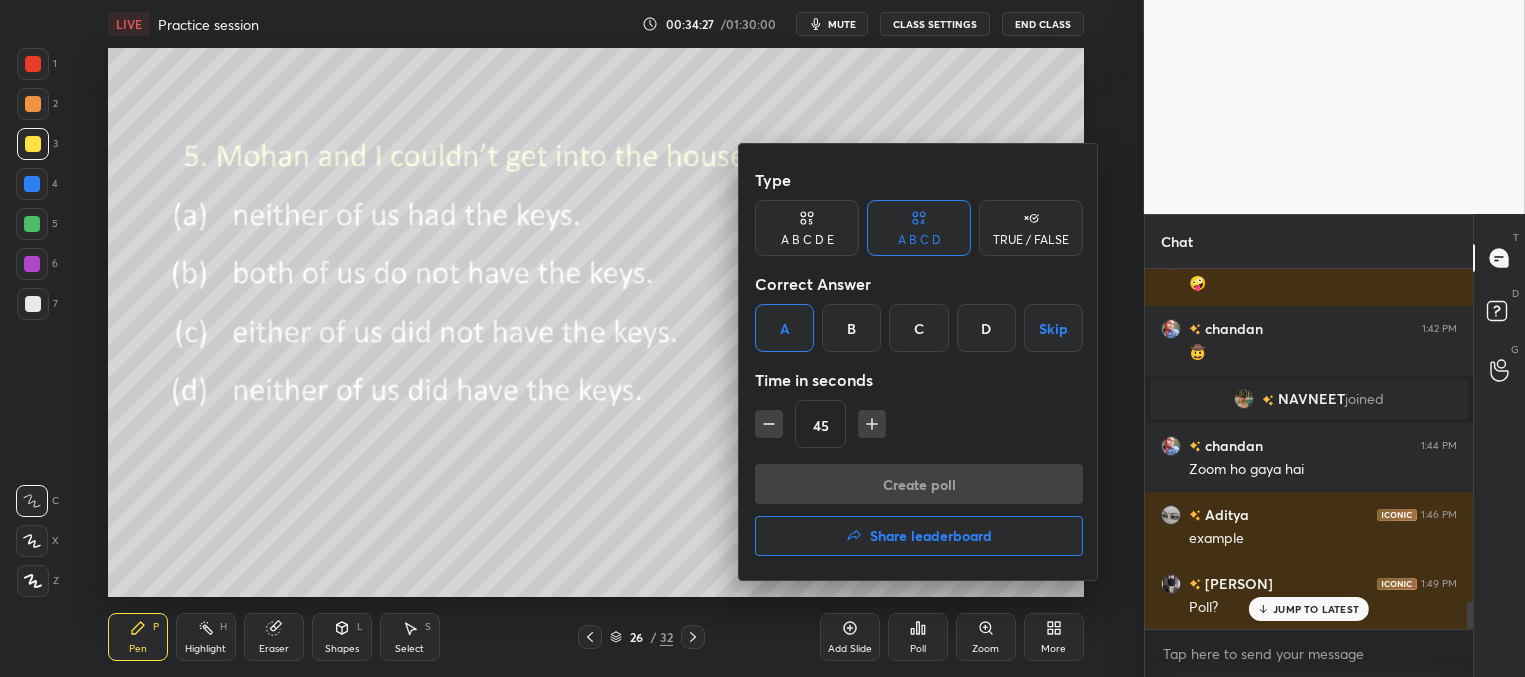 scroll, scrollTop: 334, scrollLeft: 322, axis: both 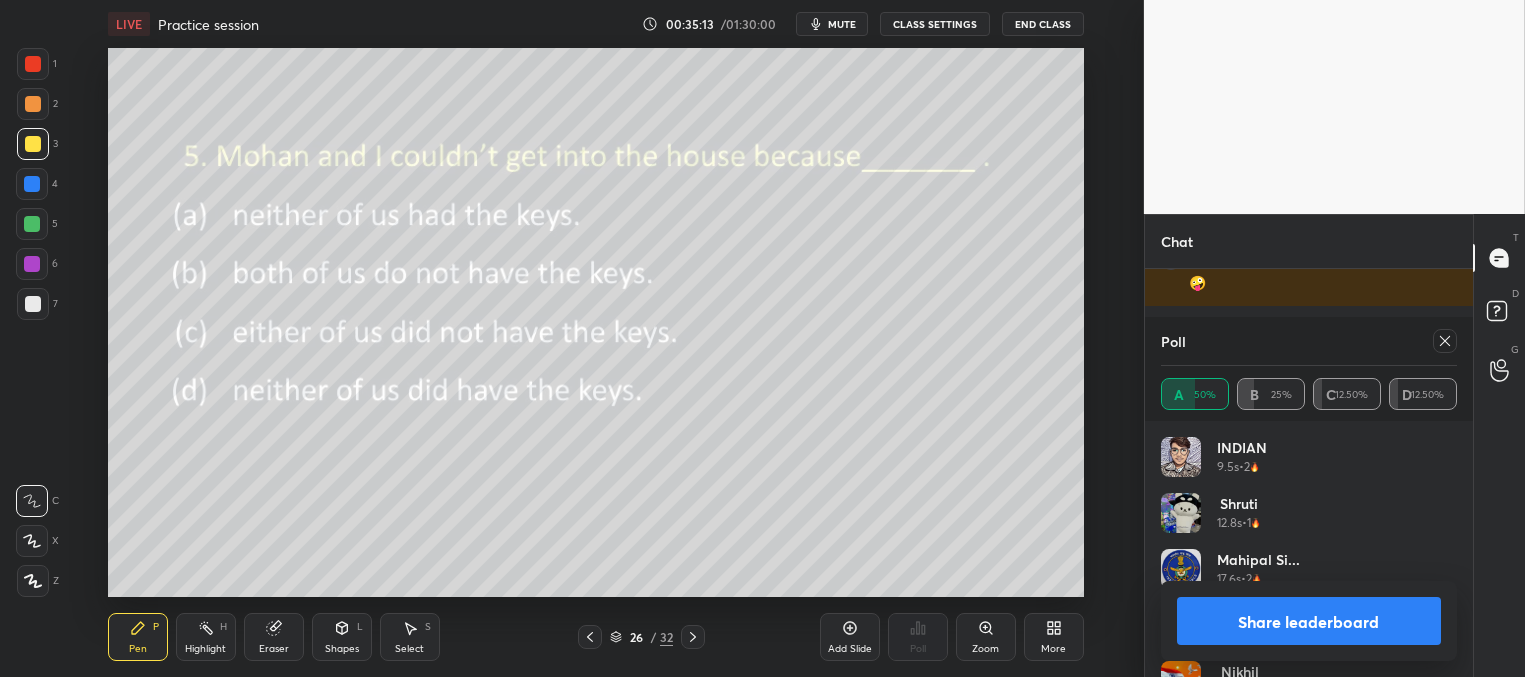 click 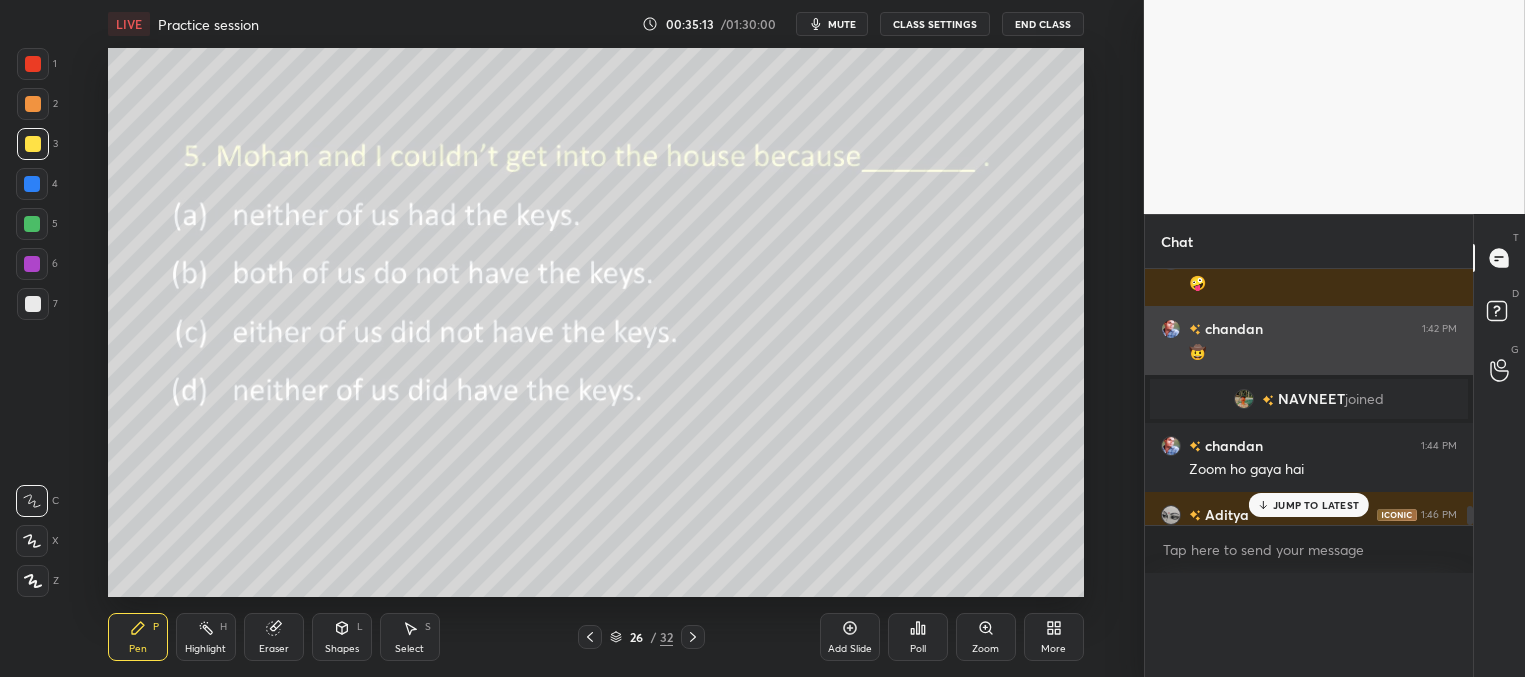 scroll, scrollTop: 3, scrollLeft: 291, axis: both 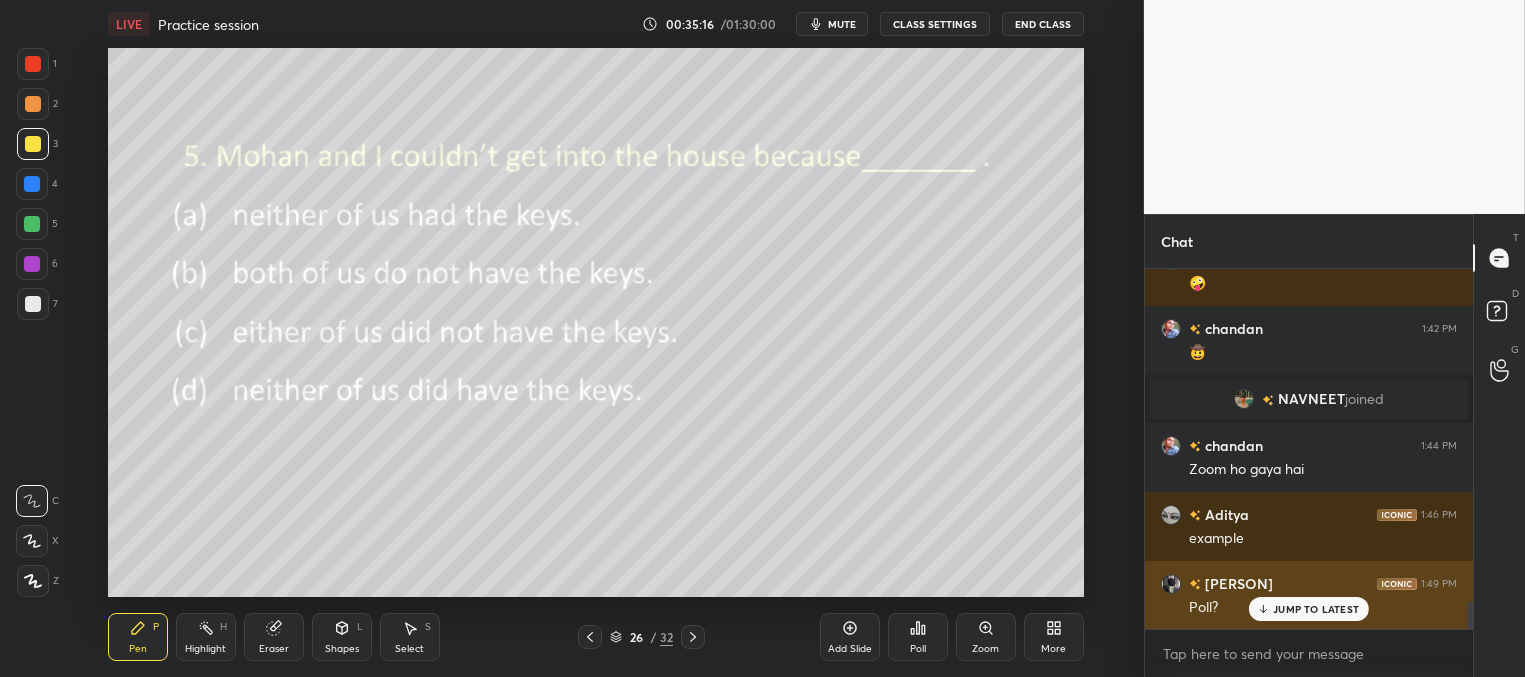 drag, startPoint x: 1286, startPoint y: 598, endPoint x: 1259, endPoint y: 590, distance: 28.160255 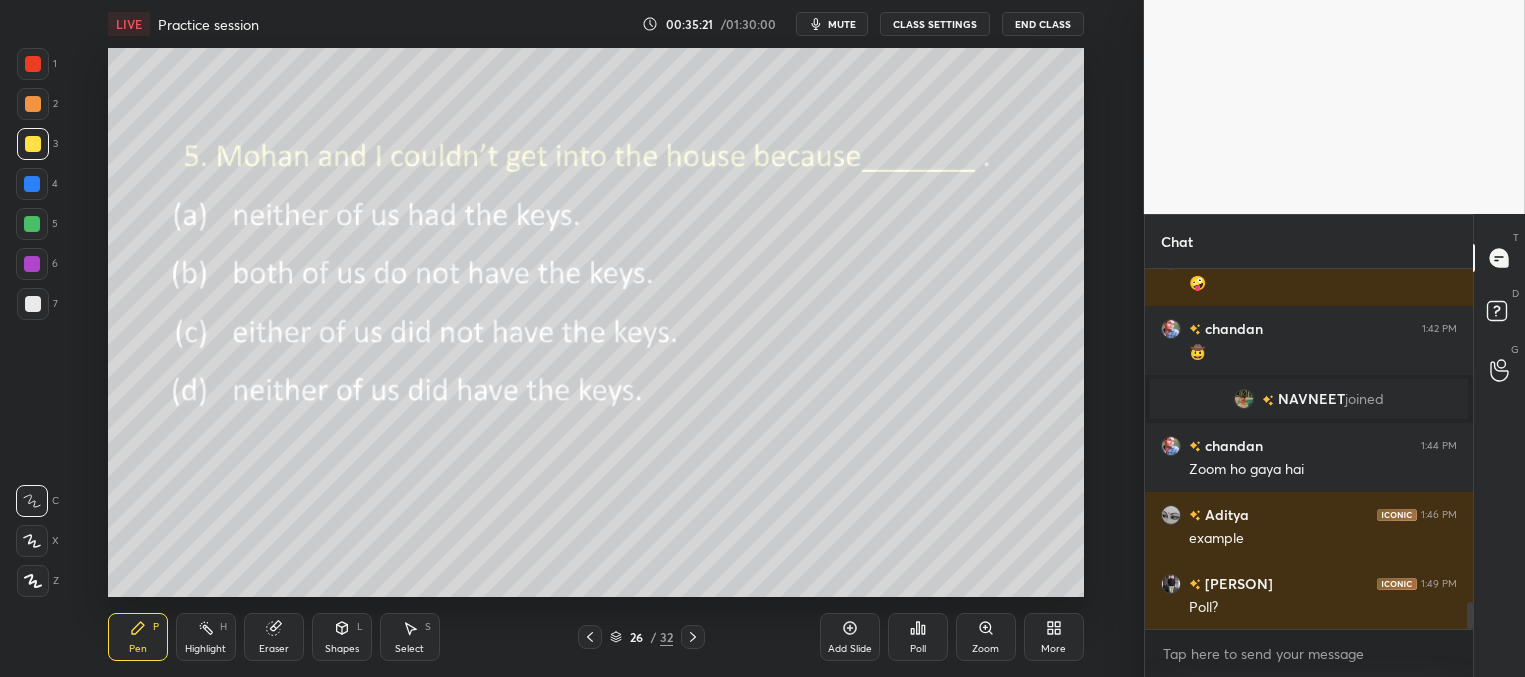 click on "Poll" at bounding box center (918, 637) 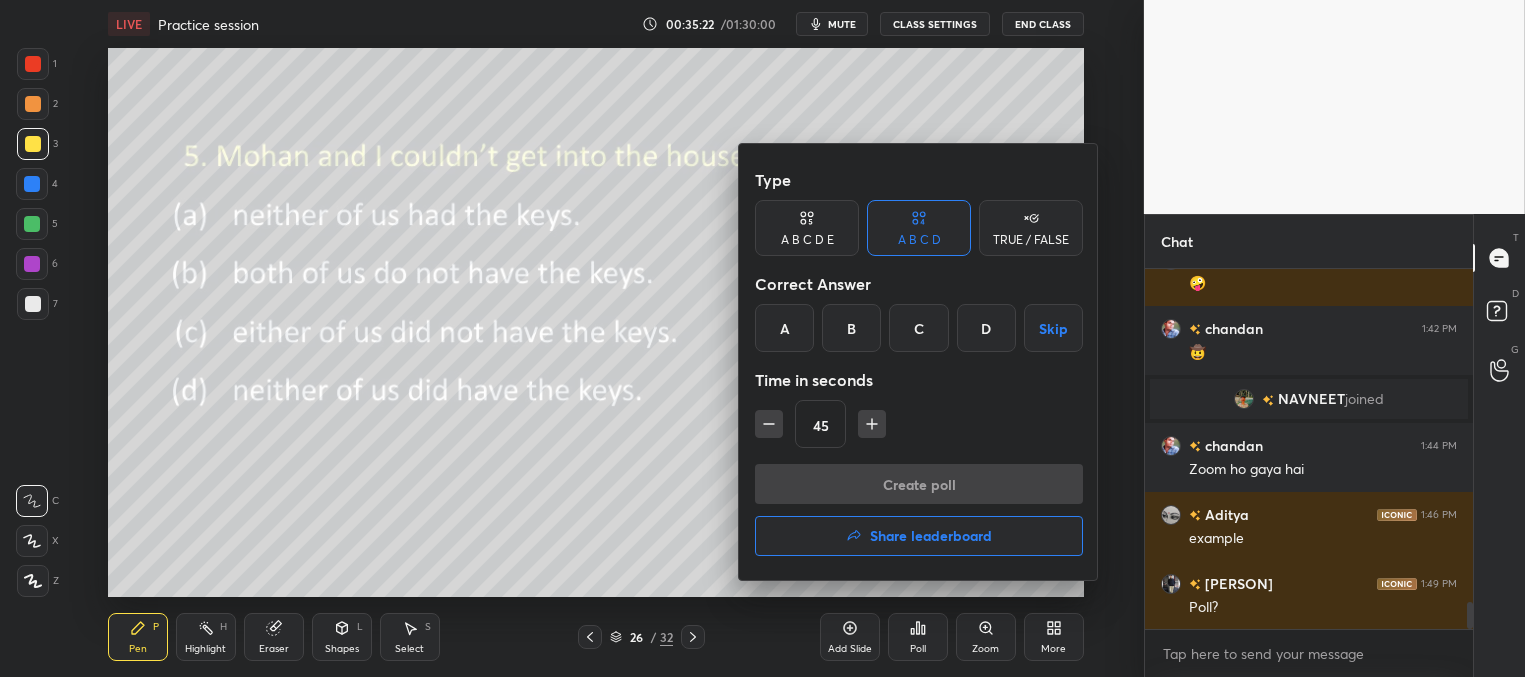 click on "Share leaderboard" at bounding box center (931, 536) 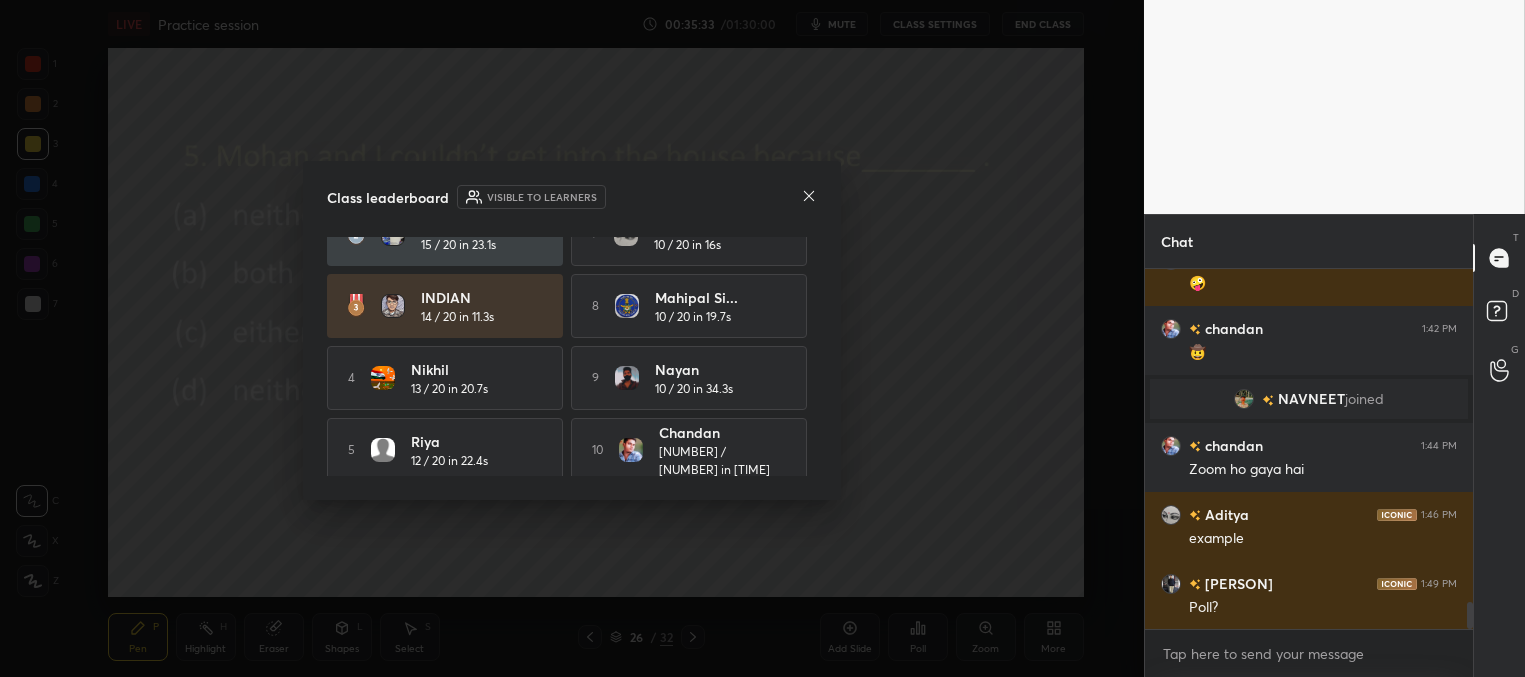 scroll, scrollTop: 118, scrollLeft: 0, axis: vertical 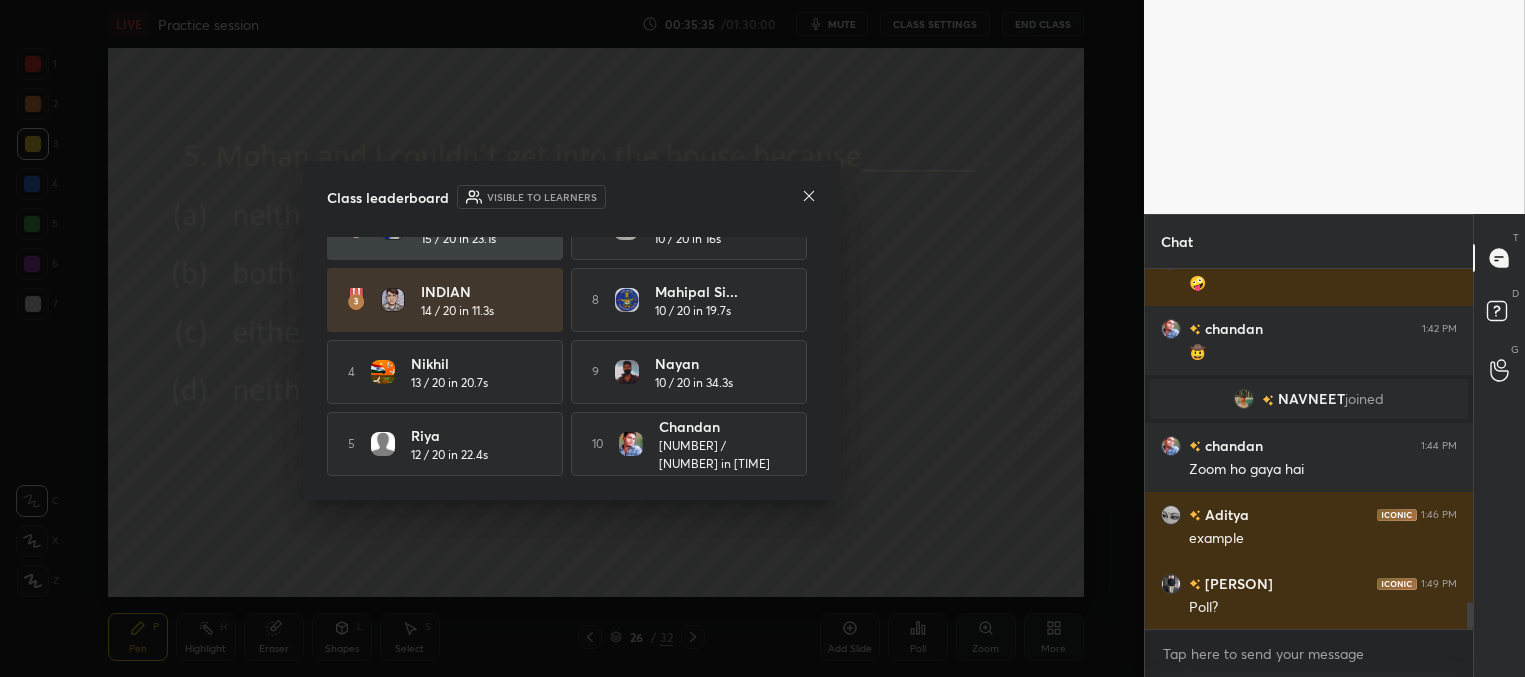 click 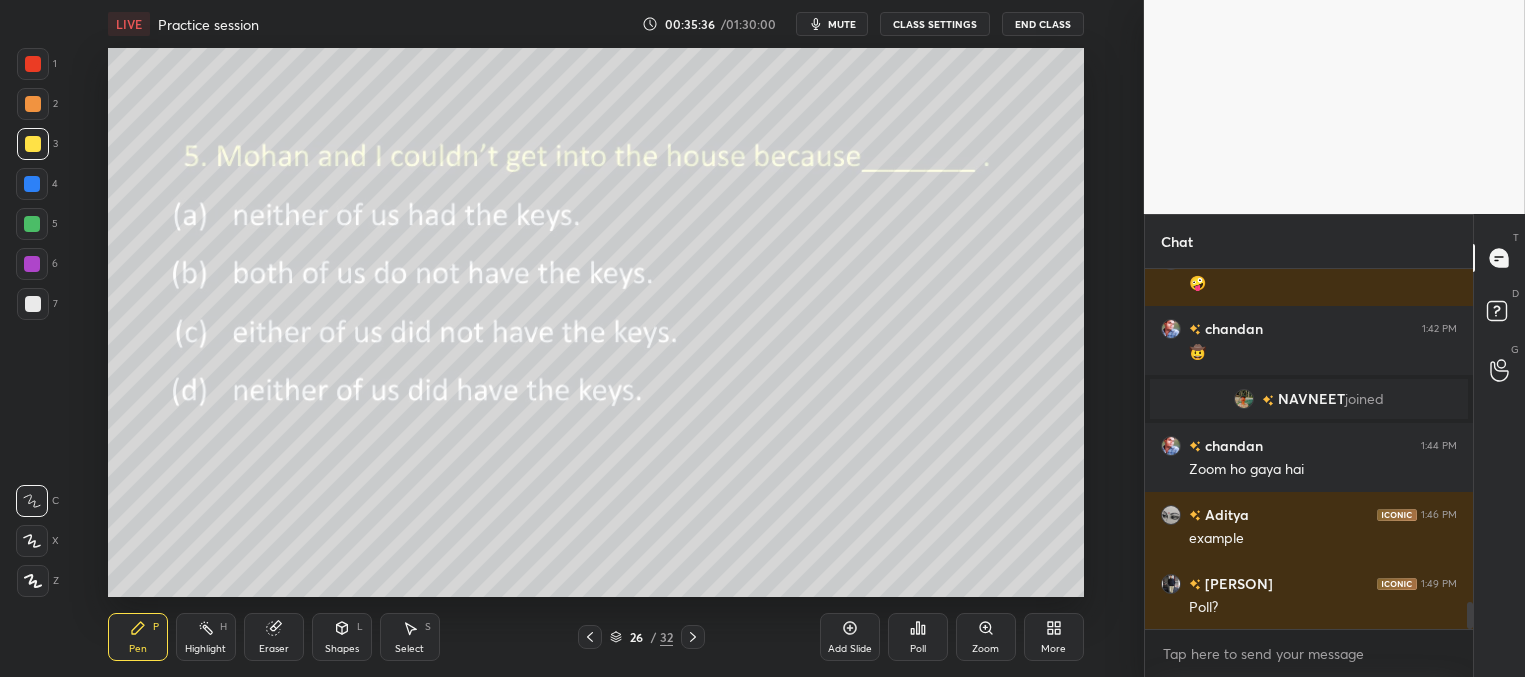 click 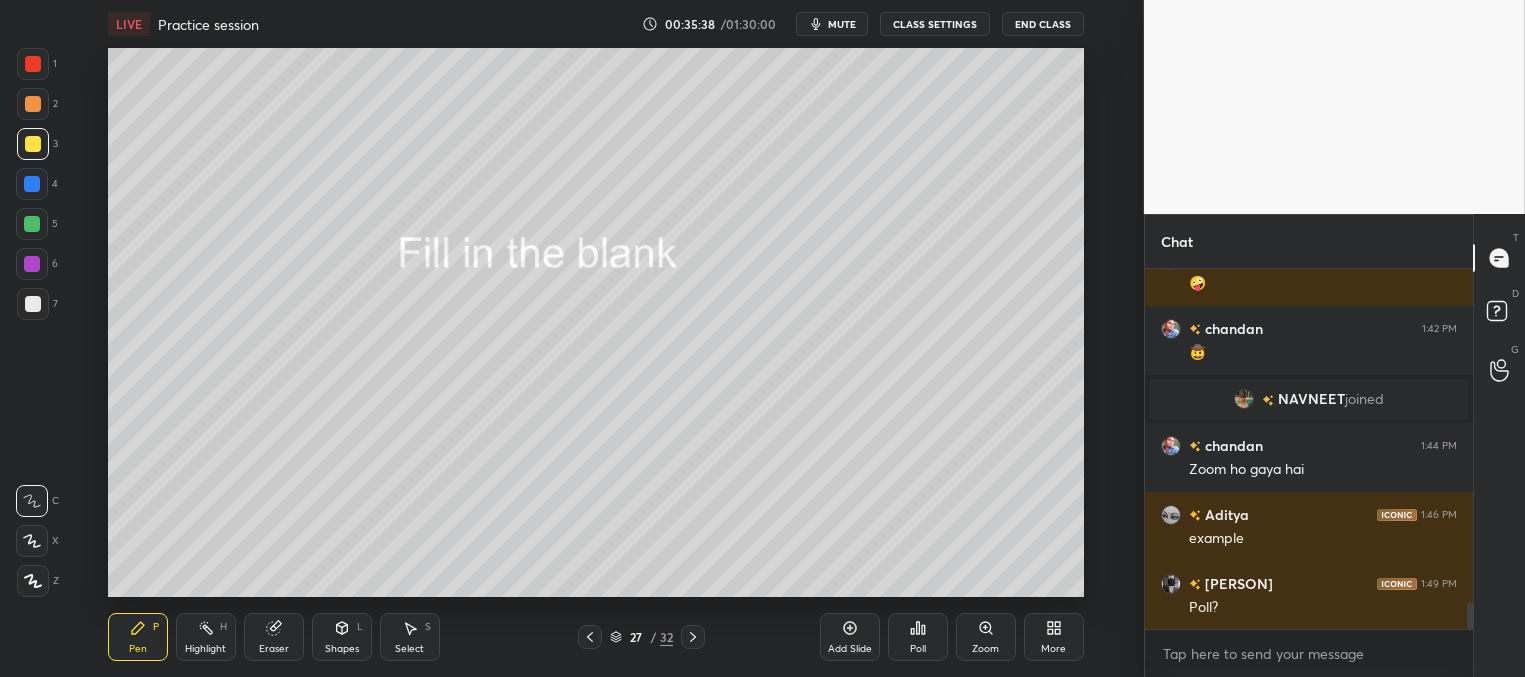 click 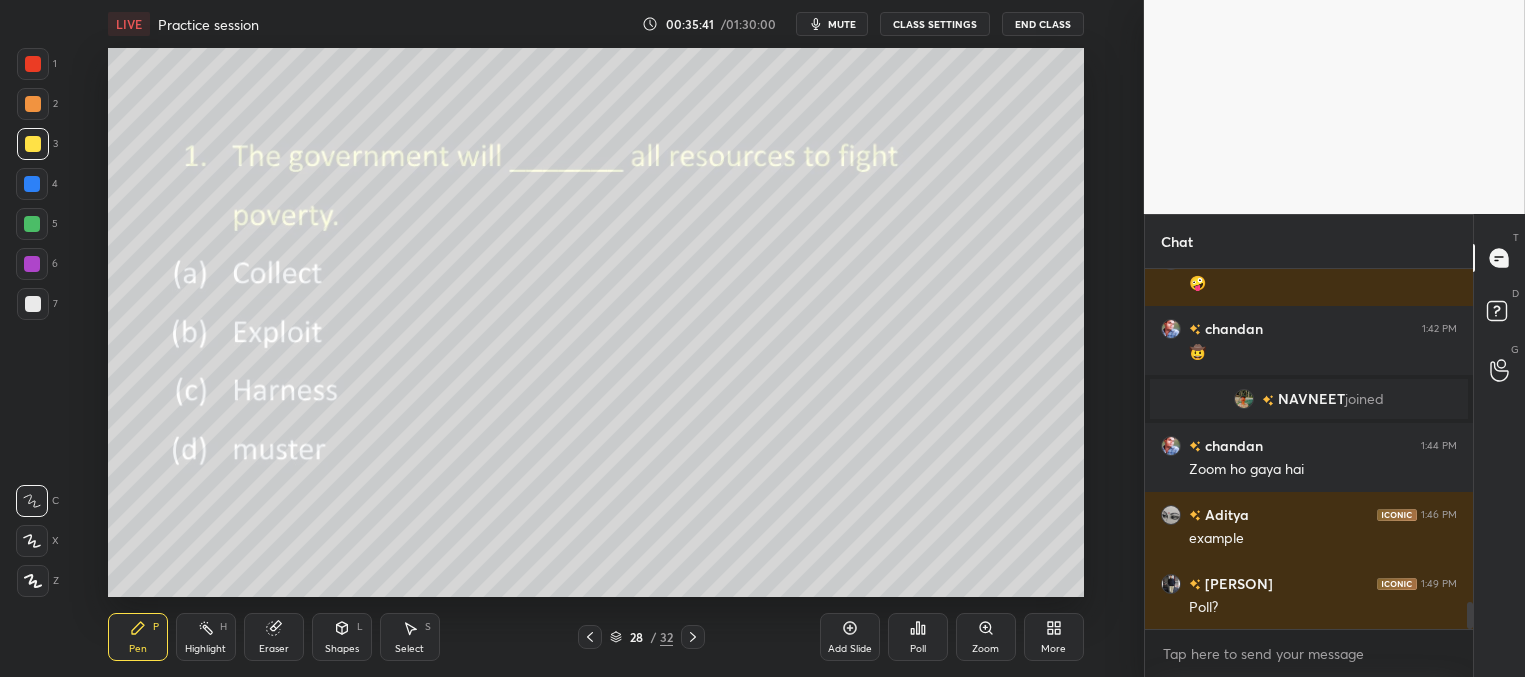 click on "Poll" at bounding box center (918, 649) 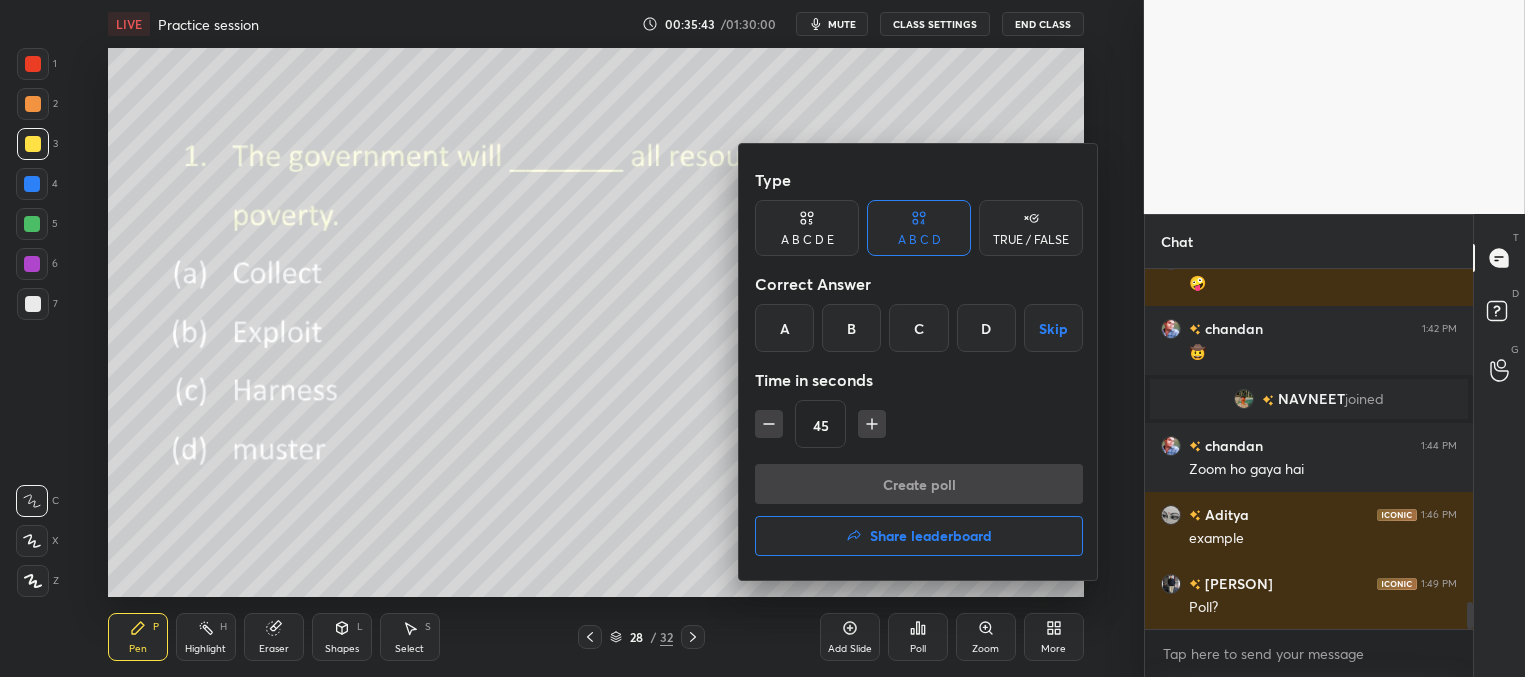 drag, startPoint x: 768, startPoint y: 425, endPoint x: 819, endPoint y: 398, distance: 57.706154 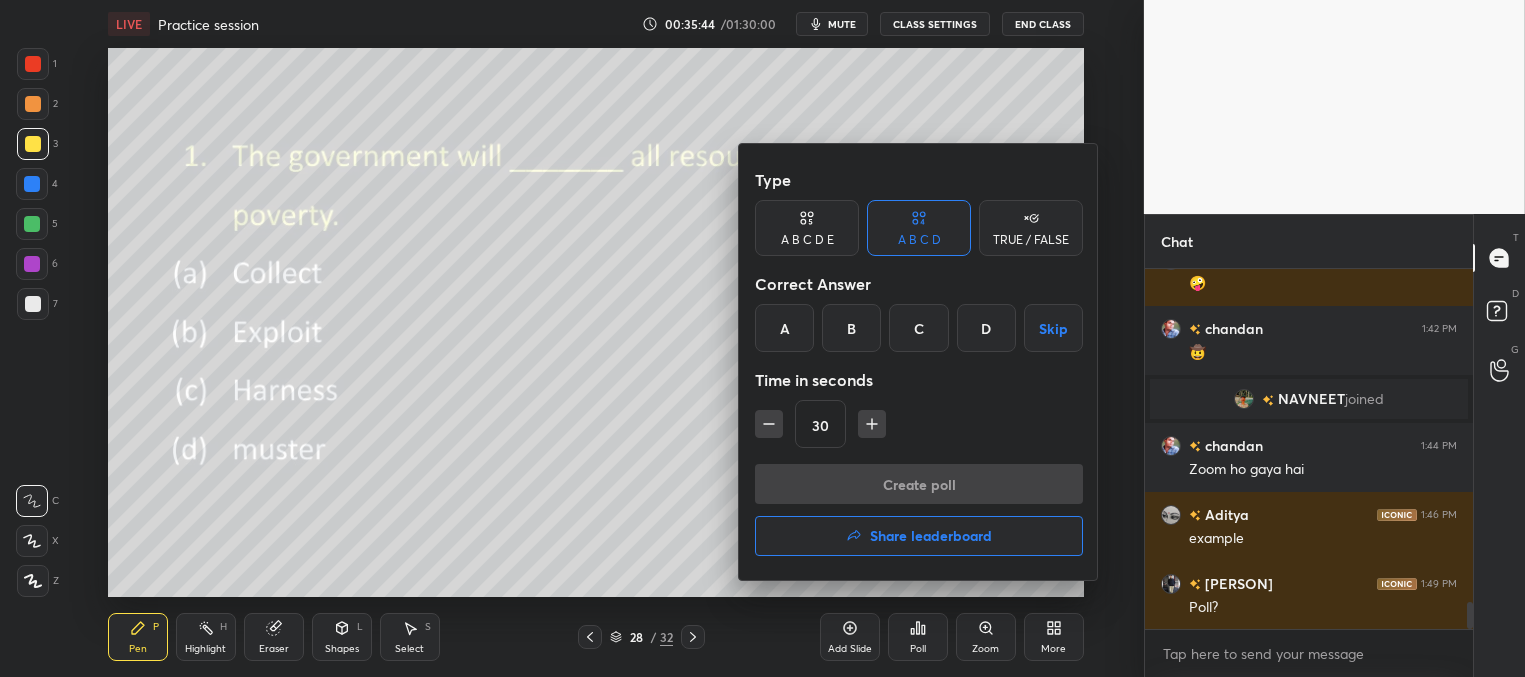 click on "C" at bounding box center (918, 328) 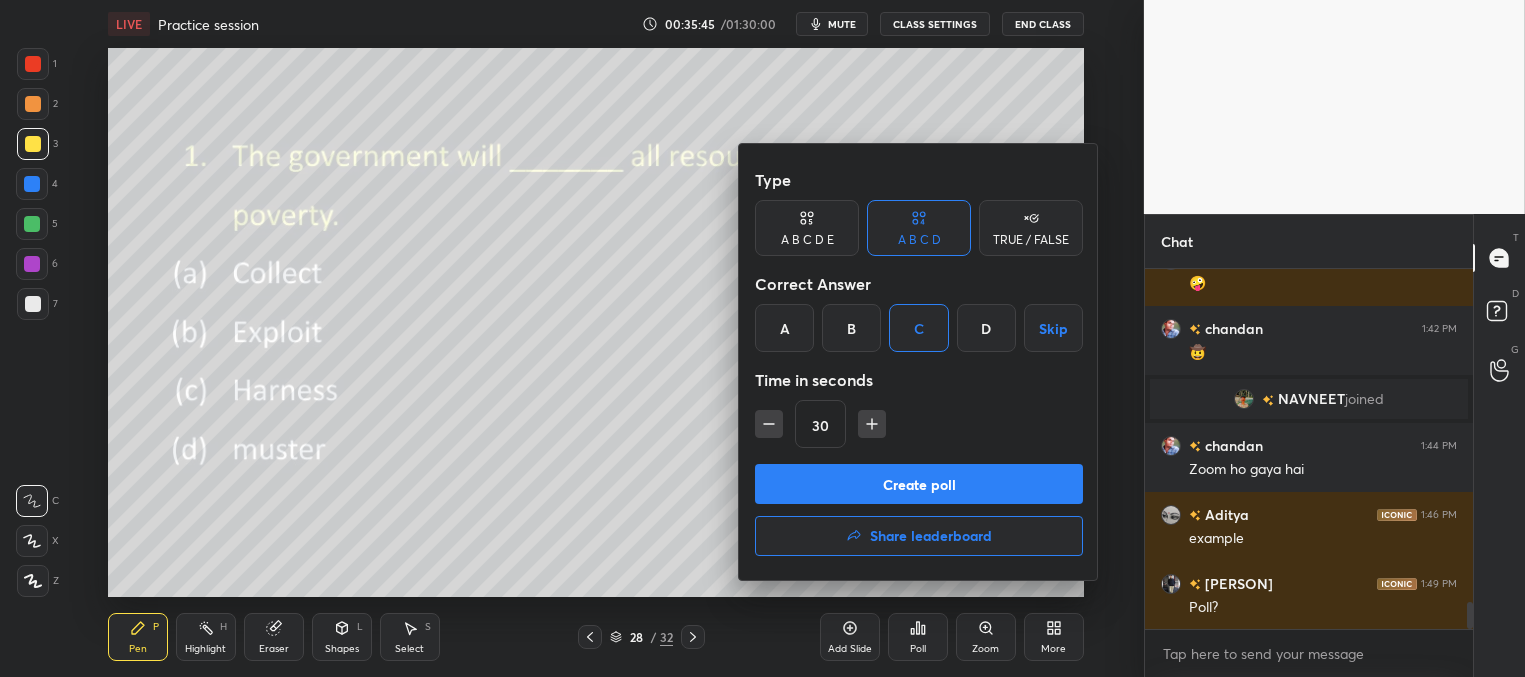 click on "Create poll" at bounding box center (919, 484) 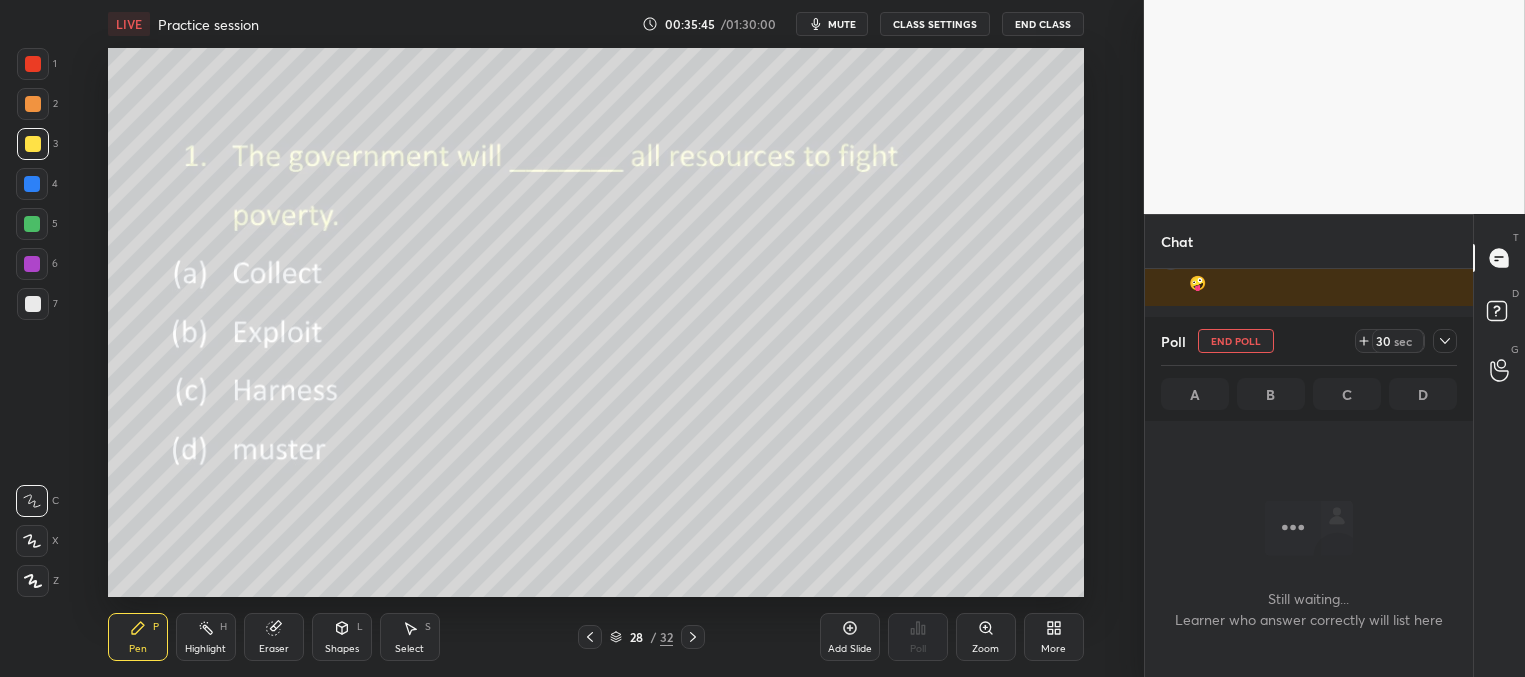 scroll, scrollTop: 334, scrollLeft: 322, axis: both 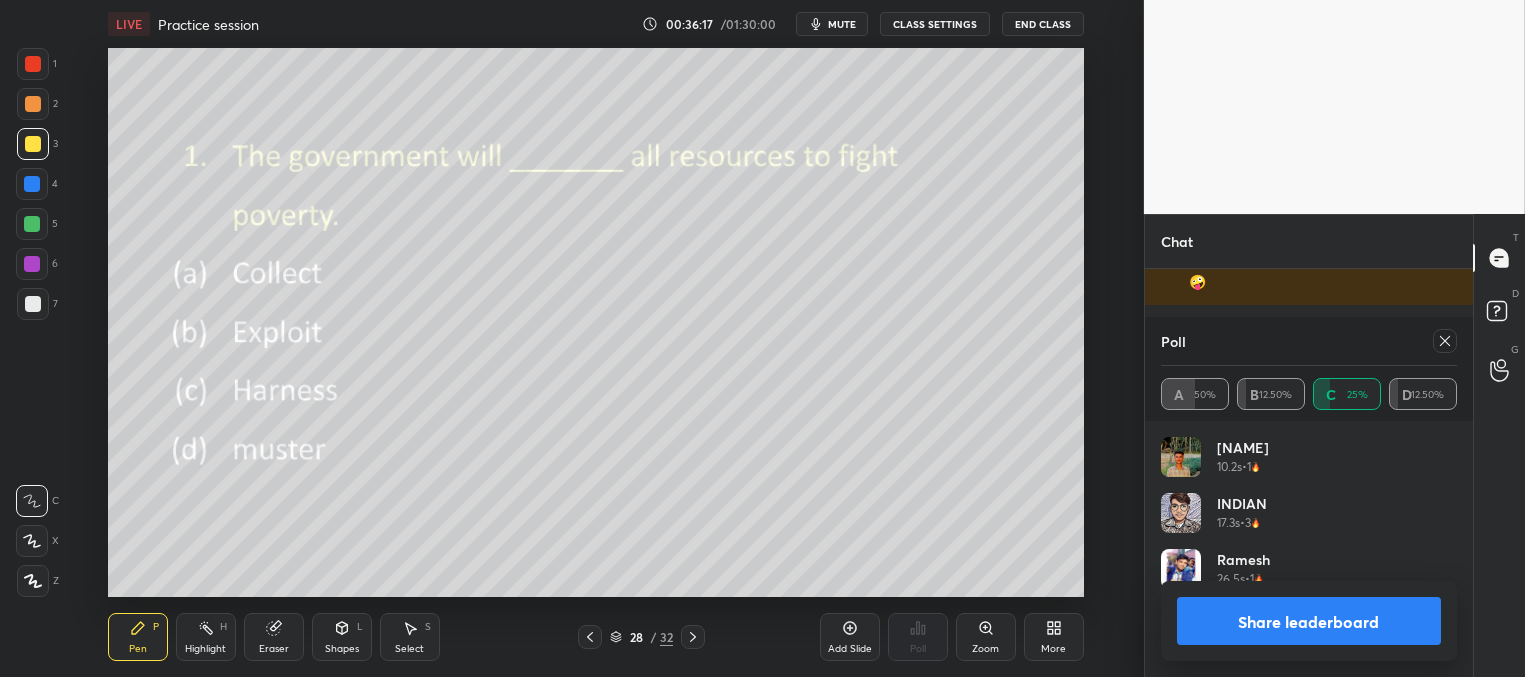 click 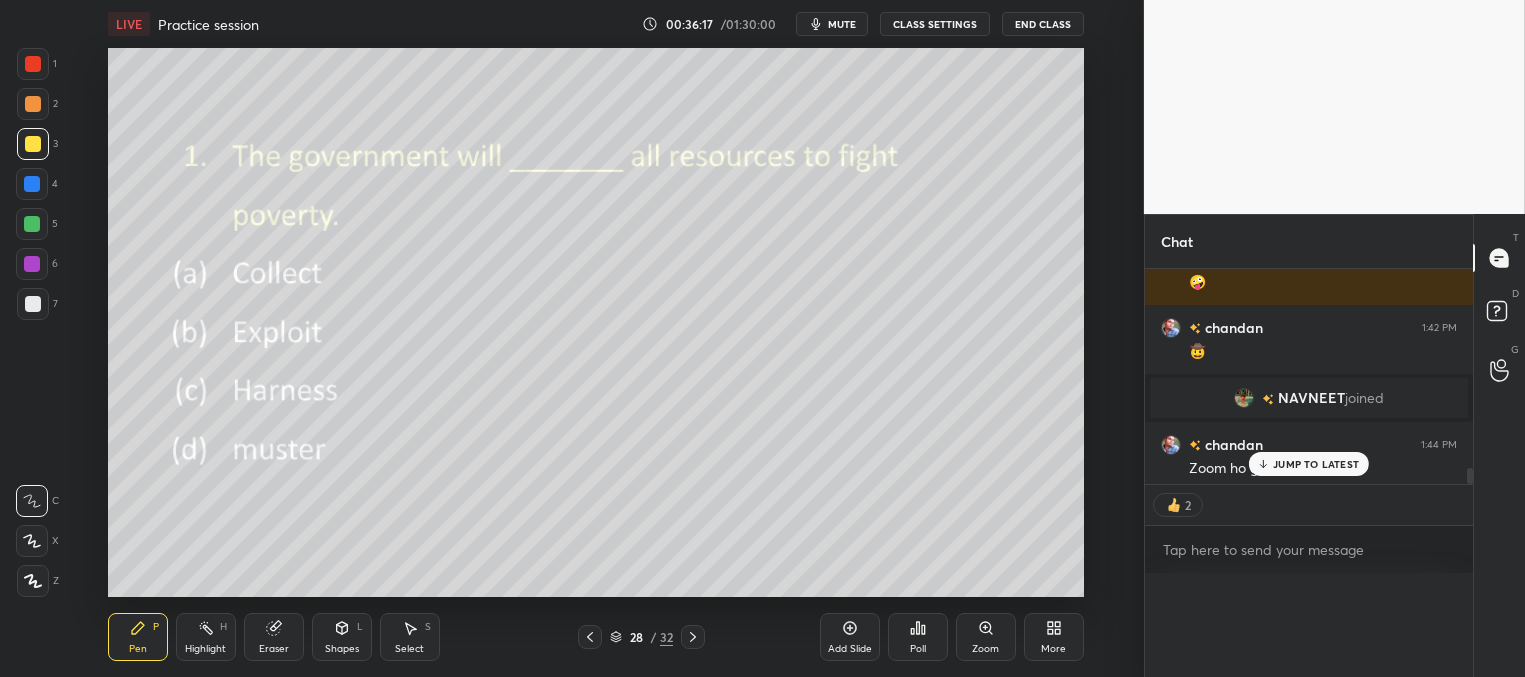 scroll, scrollTop: 20, scrollLeft: 291, axis: both 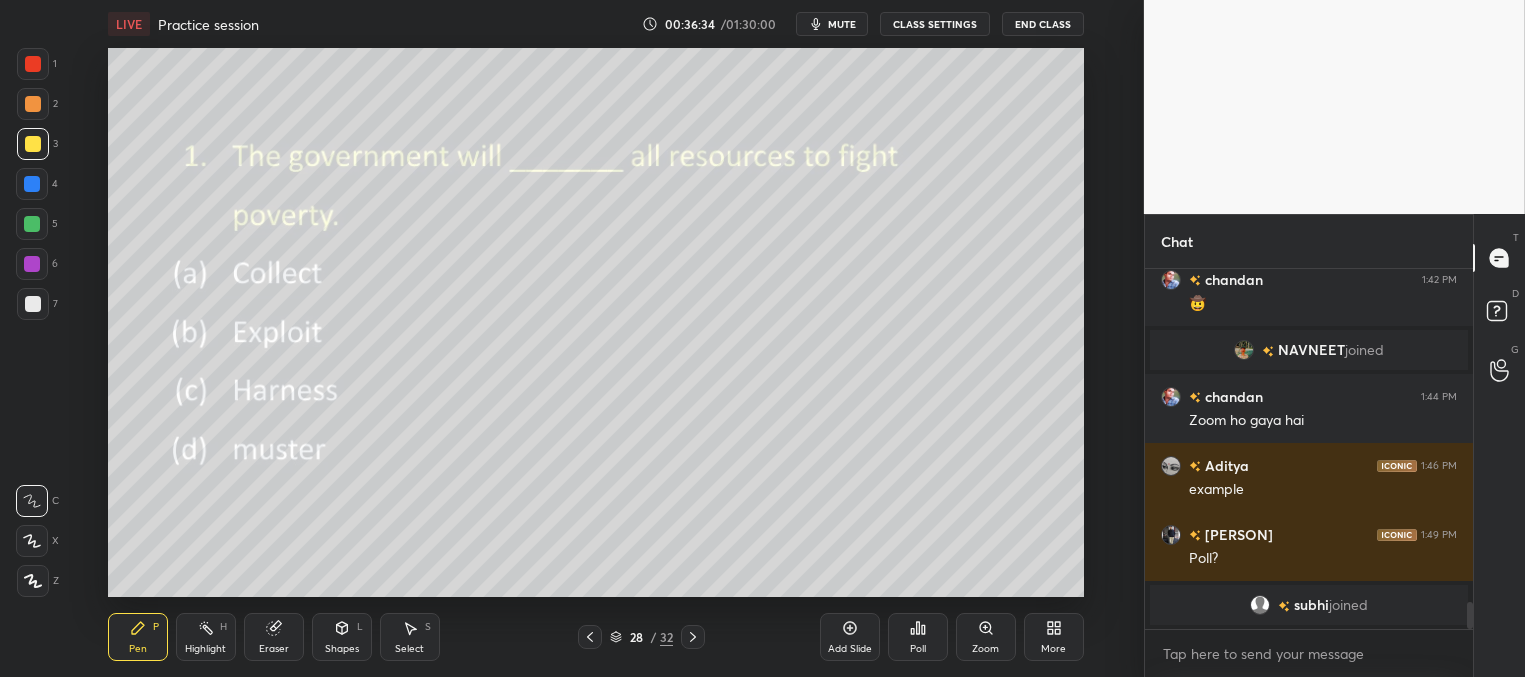 click 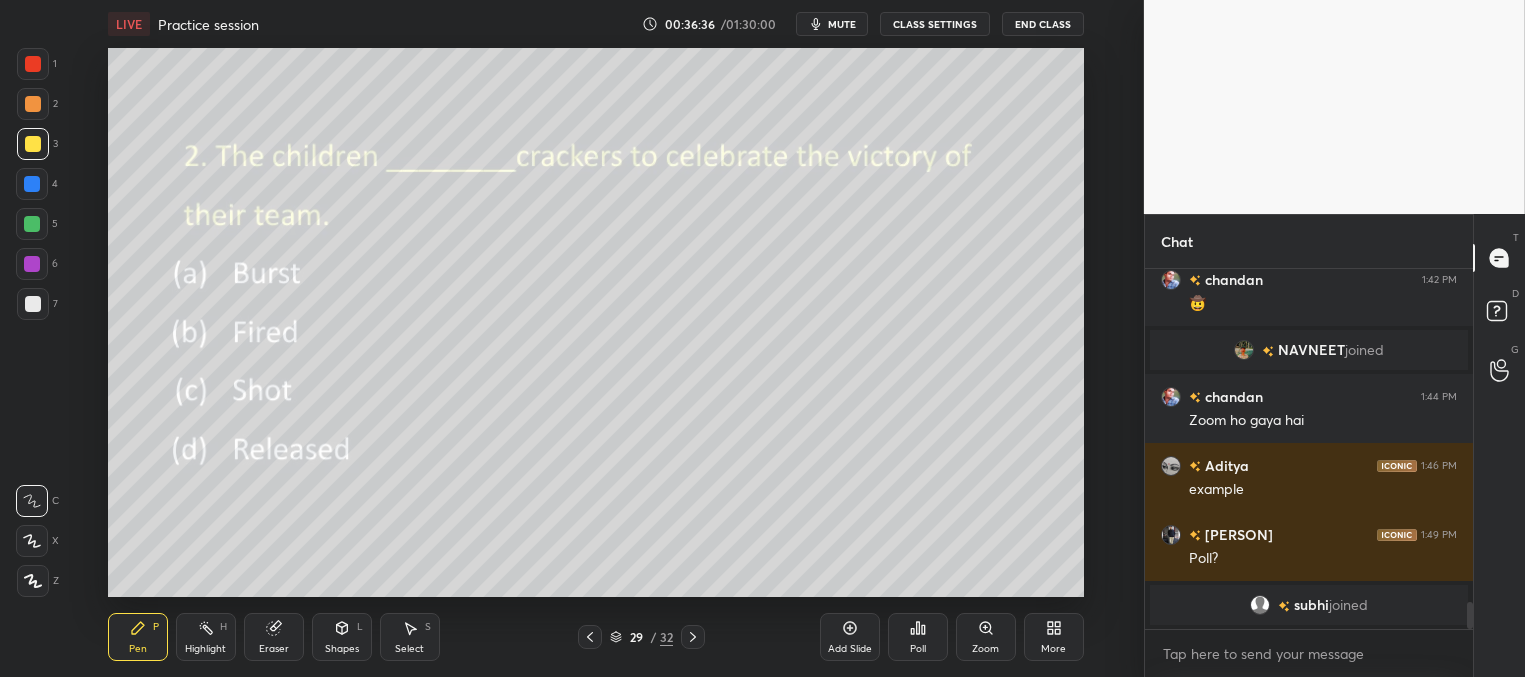 click 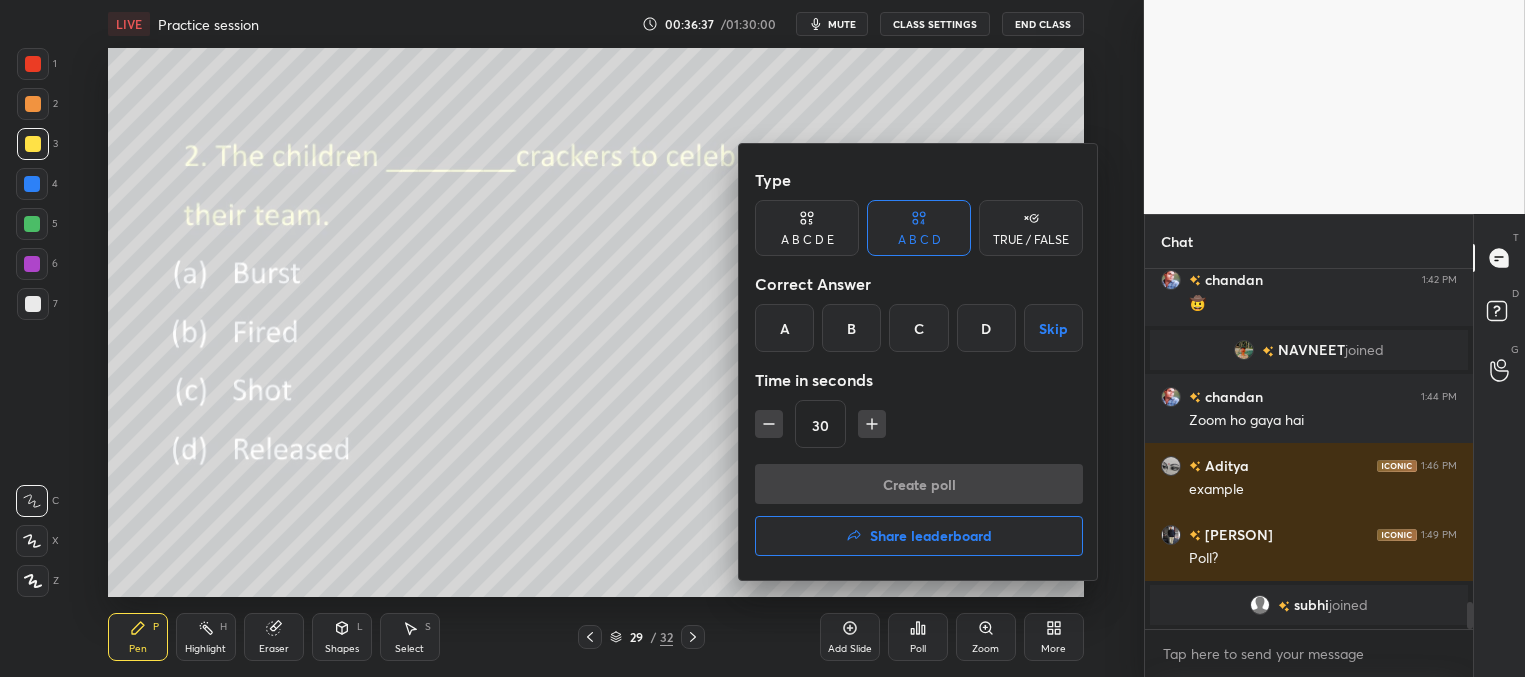 drag, startPoint x: 792, startPoint y: 329, endPoint x: 823, endPoint y: 401, distance: 78.39005 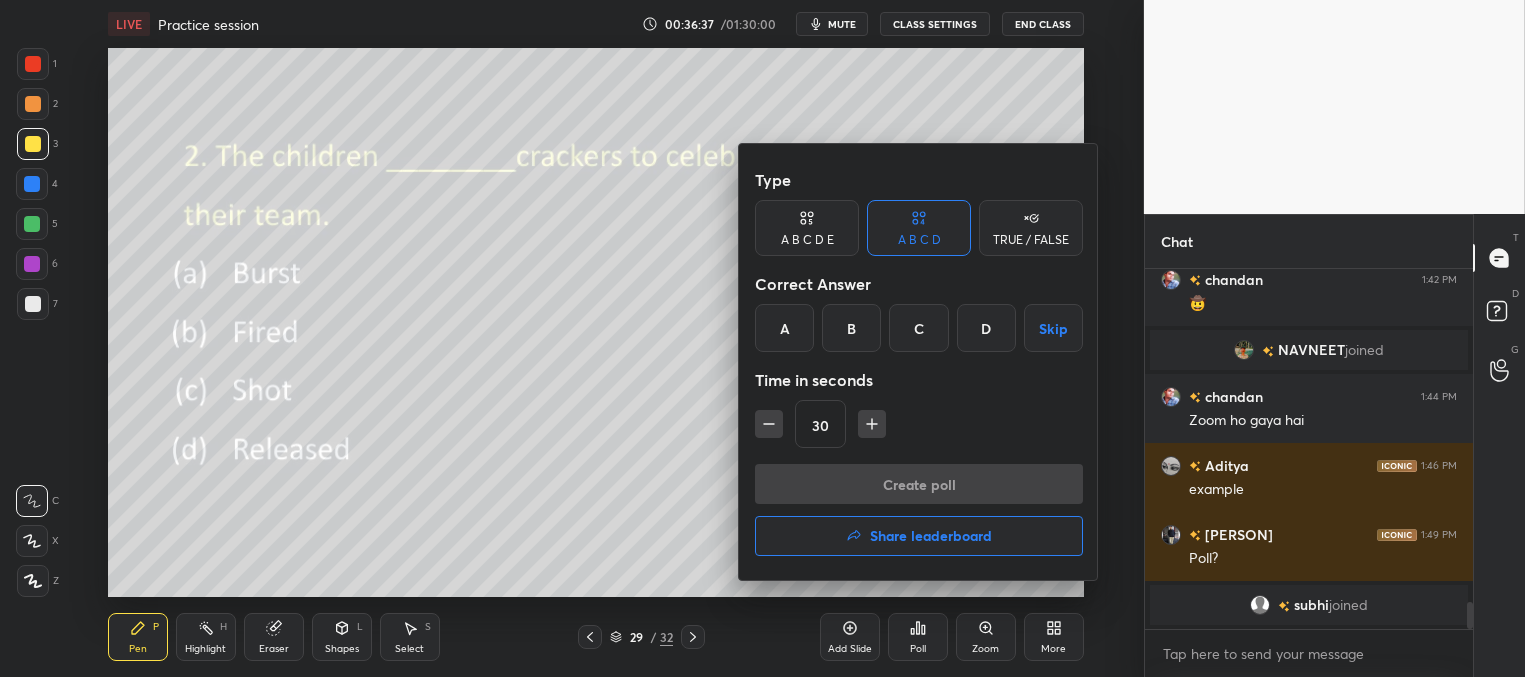 click on "A" at bounding box center (784, 328) 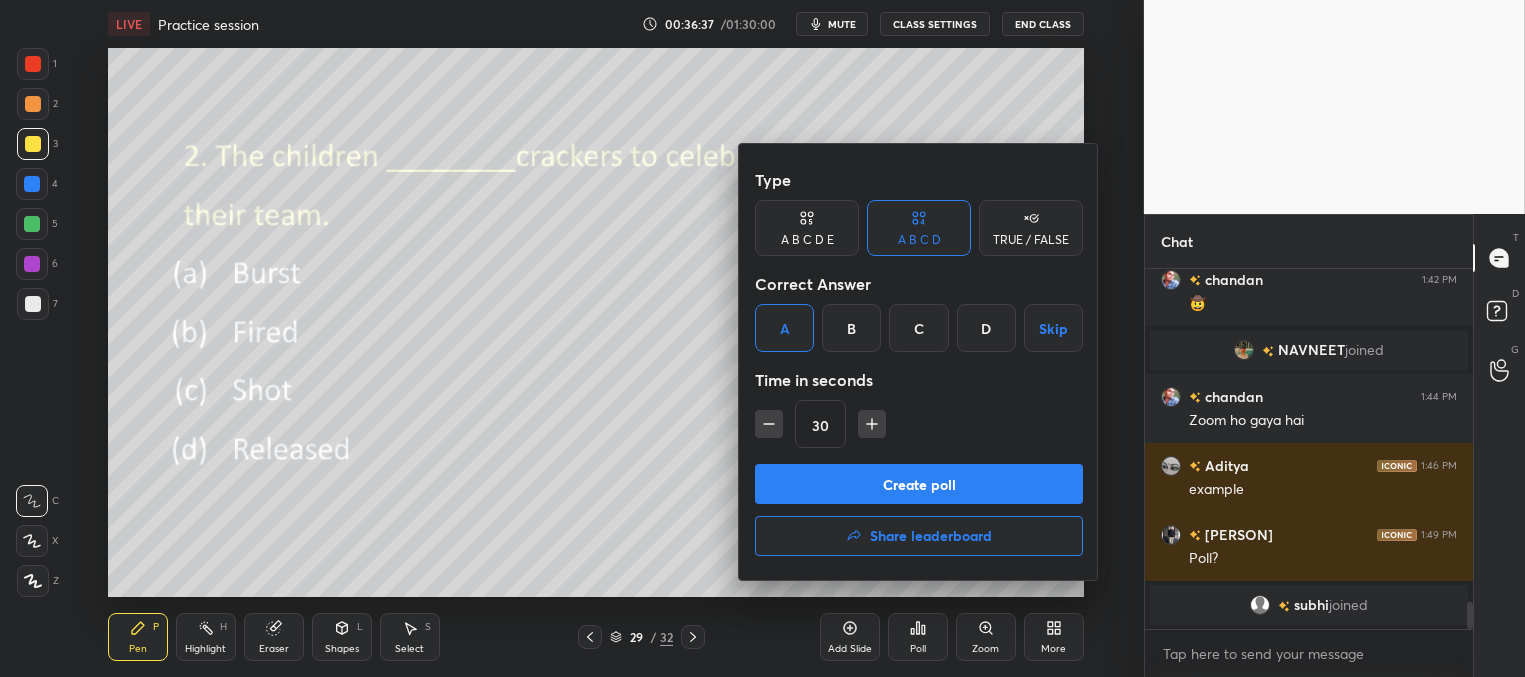 click on "Create poll" at bounding box center (919, 484) 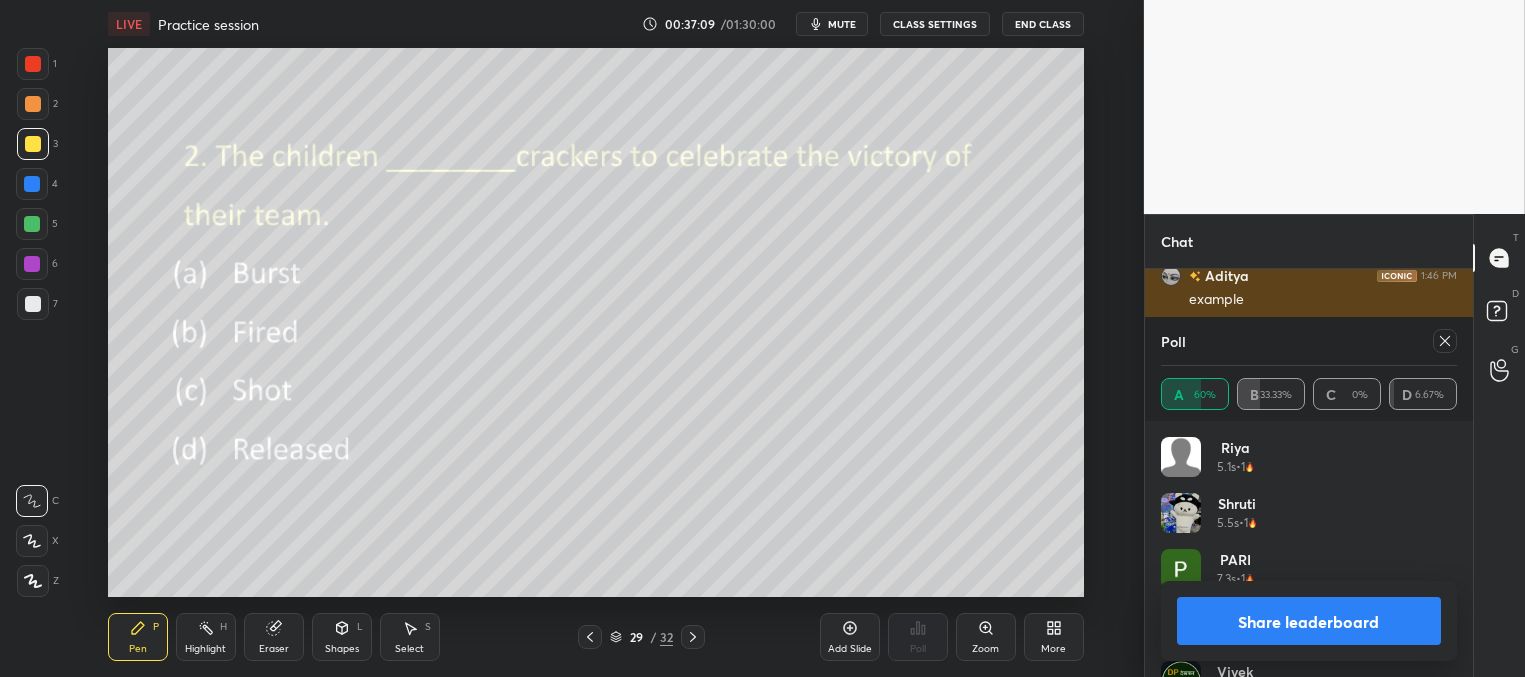drag, startPoint x: 1443, startPoint y: 339, endPoint x: 1345, endPoint y: 320, distance: 99.824844 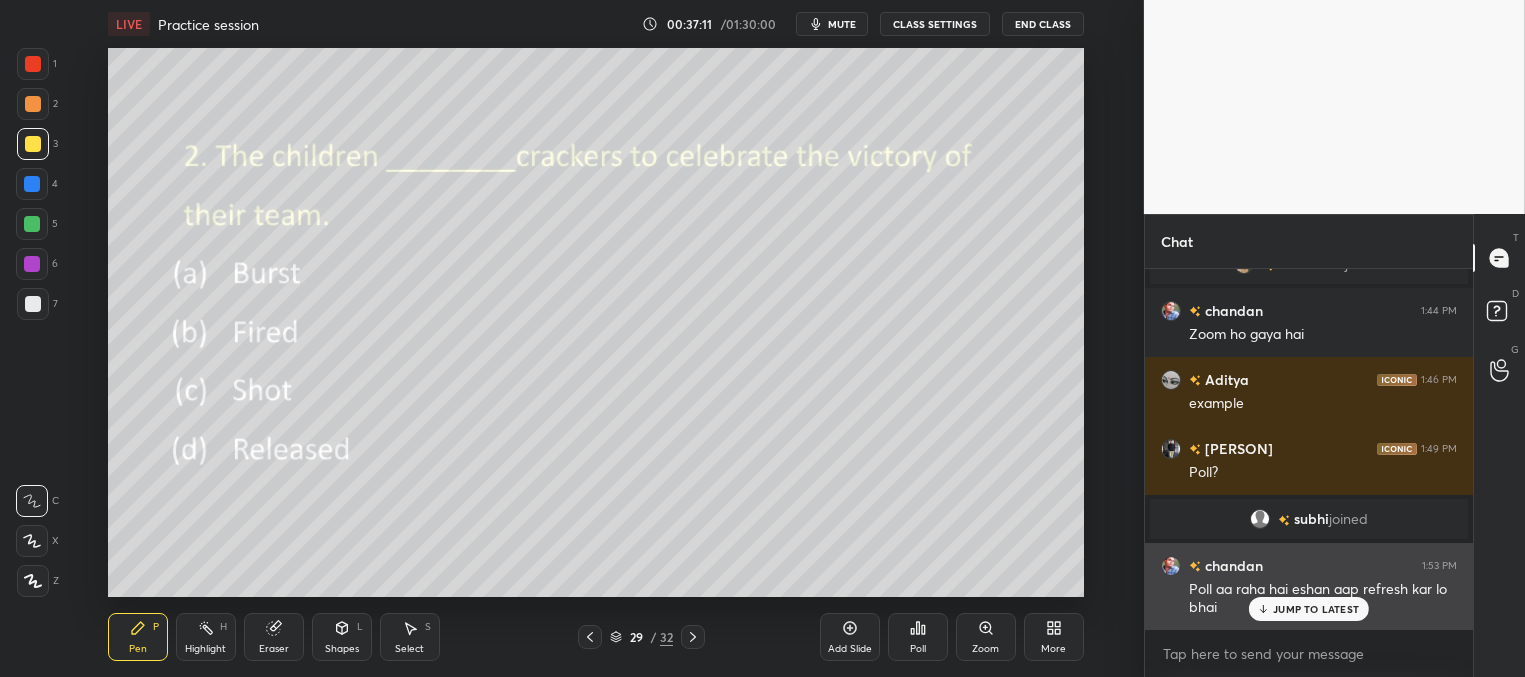 click on "JUMP TO LATEST" at bounding box center (1316, 609) 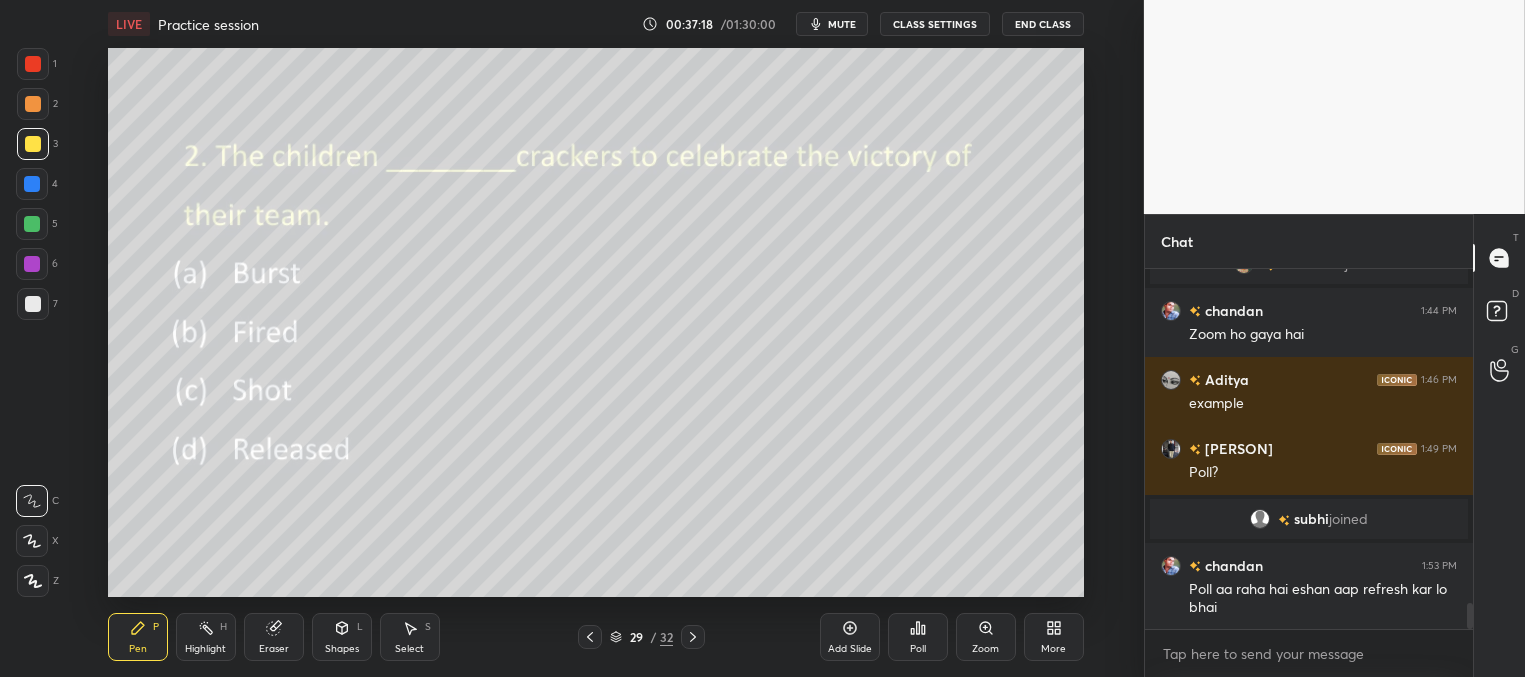 drag, startPoint x: 693, startPoint y: 633, endPoint x: 703, endPoint y: 626, distance: 12.206555 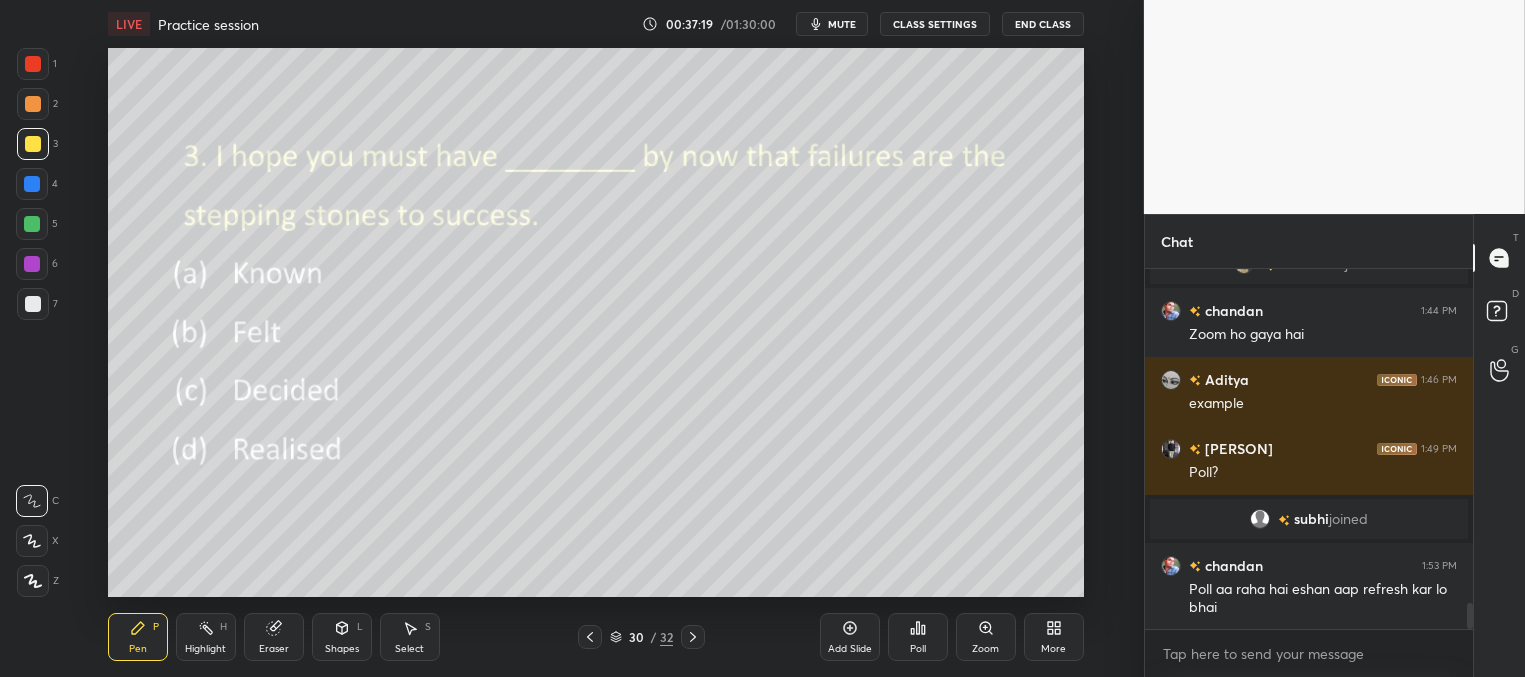 click 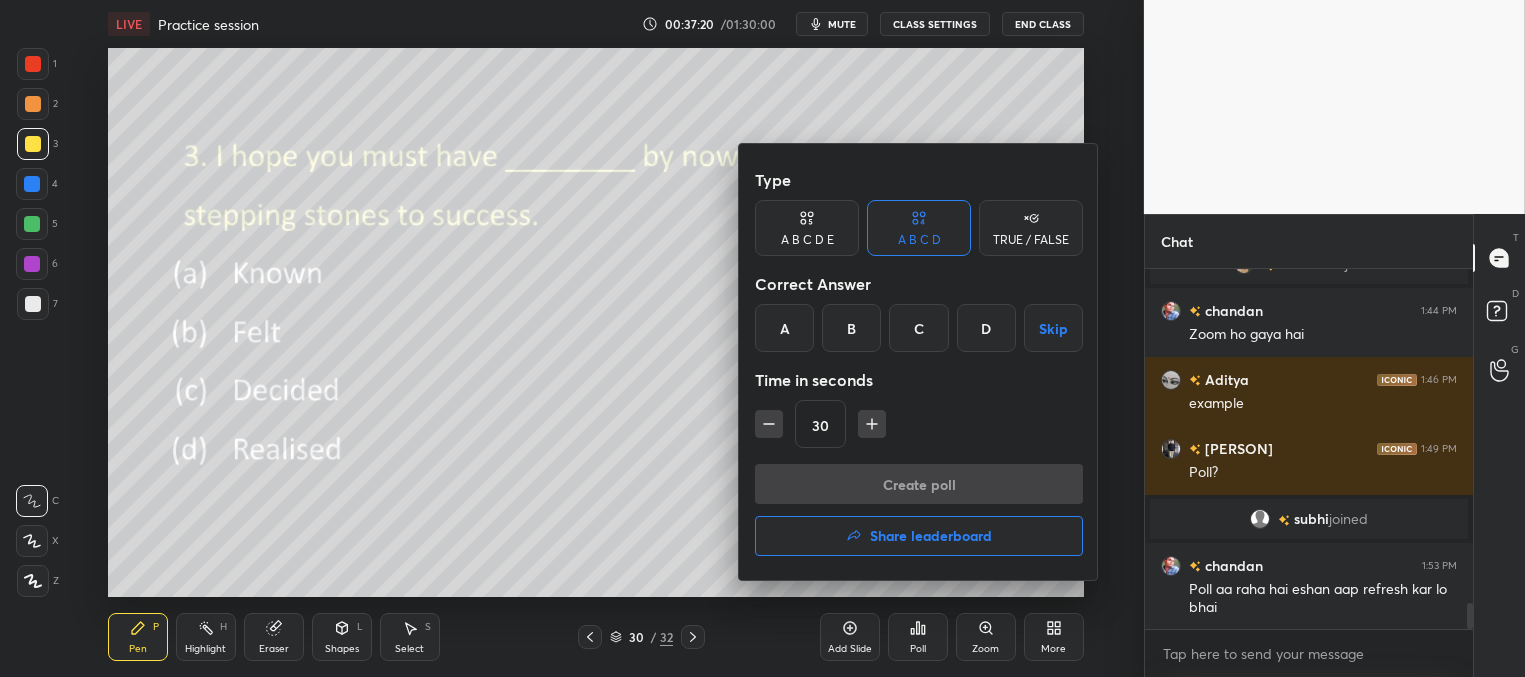 drag, startPoint x: 969, startPoint y: 326, endPoint x: 965, endPoint y: 381, distance: 55.145264 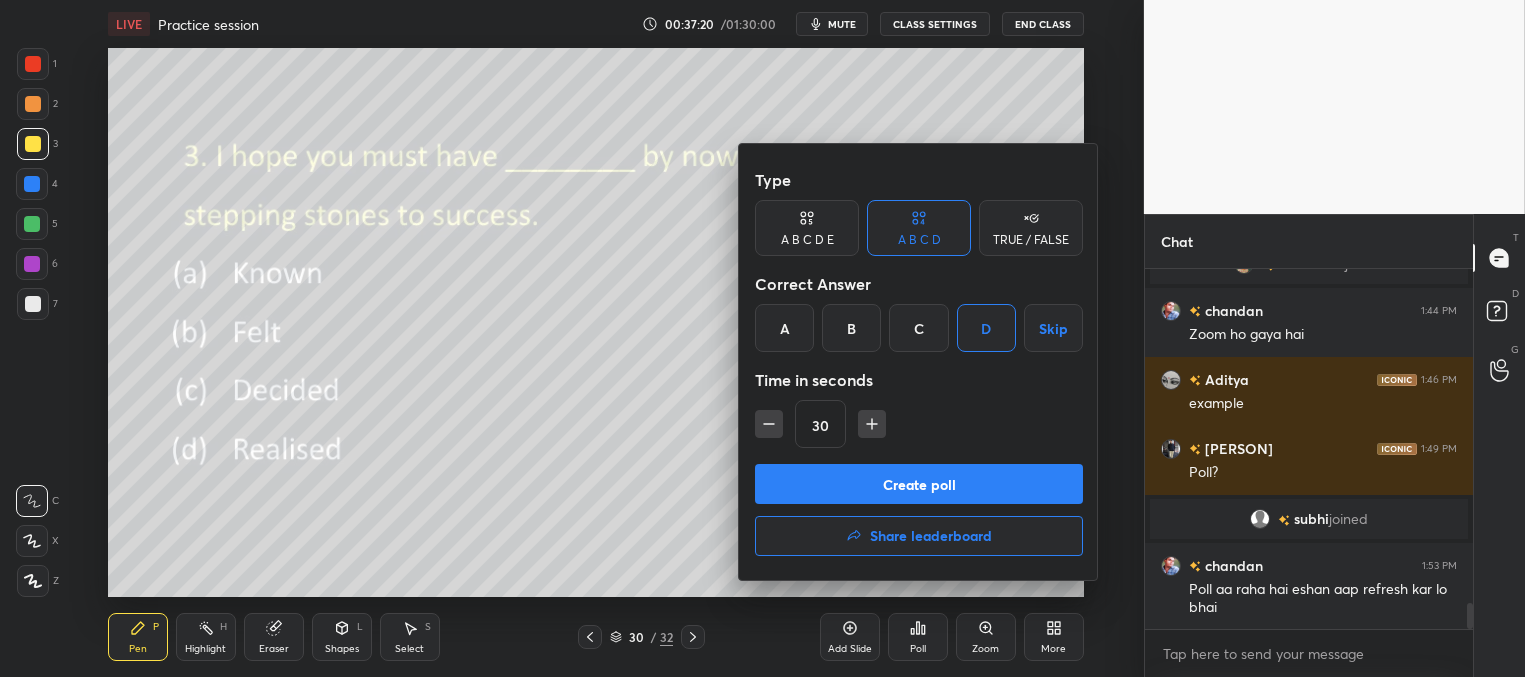 drag, startPoint x: 934, startPoint y: 482, endPoint x: 916, endPoint y: 456, distance: 31.622776 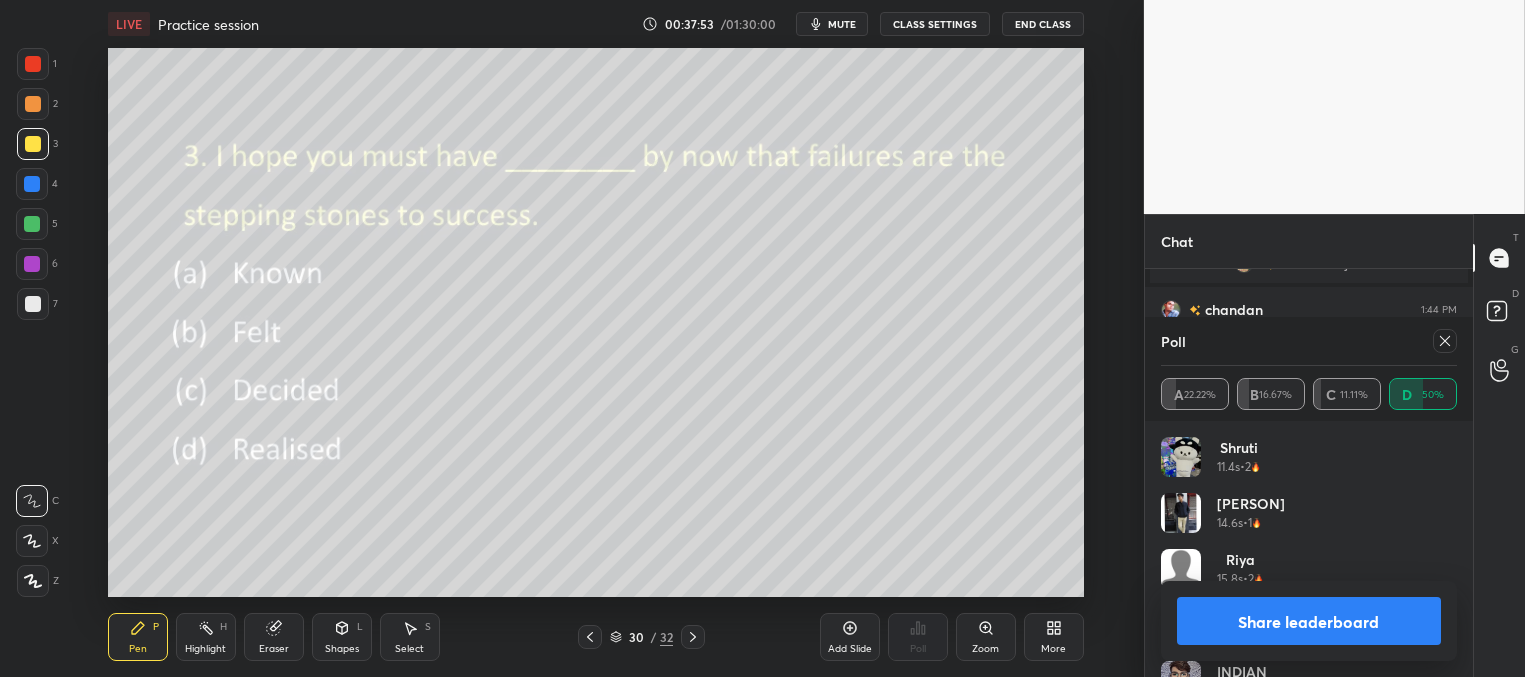 click 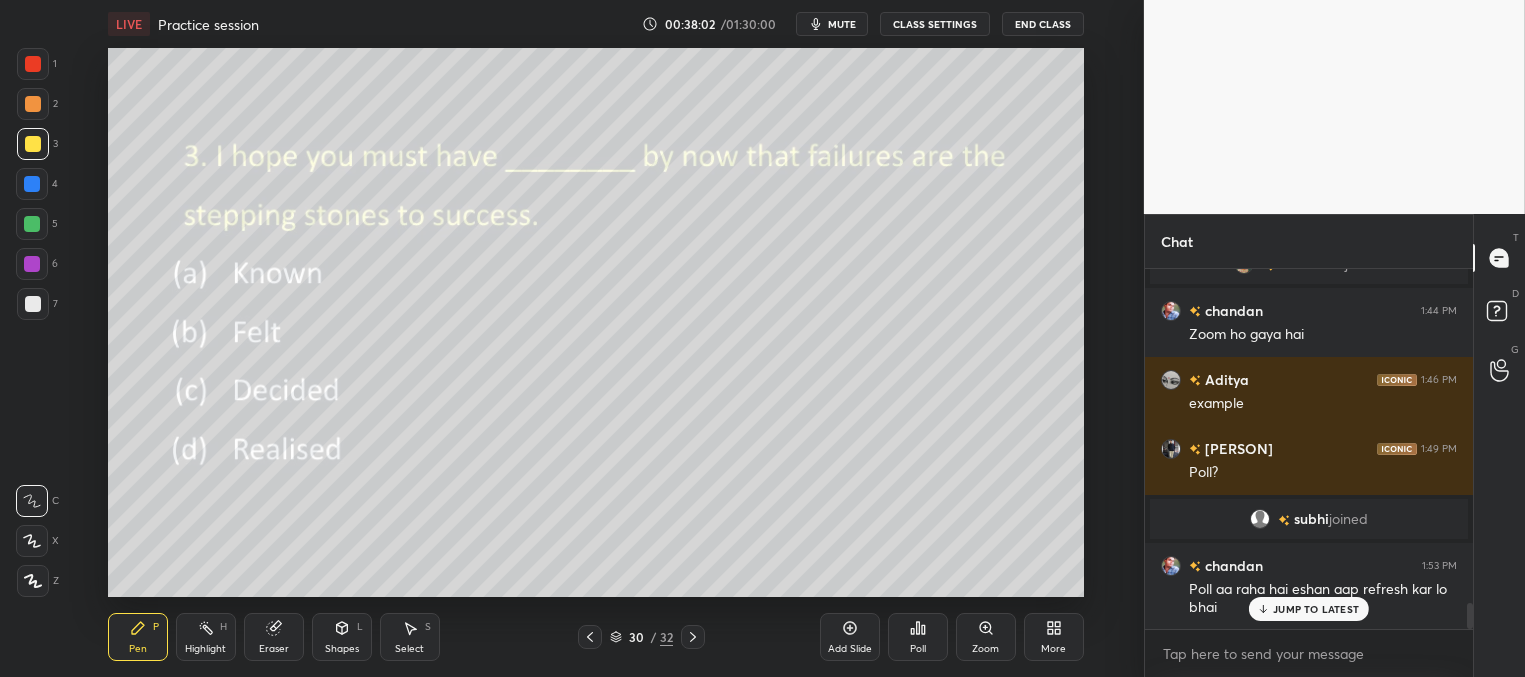 drag, startPoint x: 692, startPoint y: 634, endPoint x: 698, endPoint y: 625, distance: 10.816654 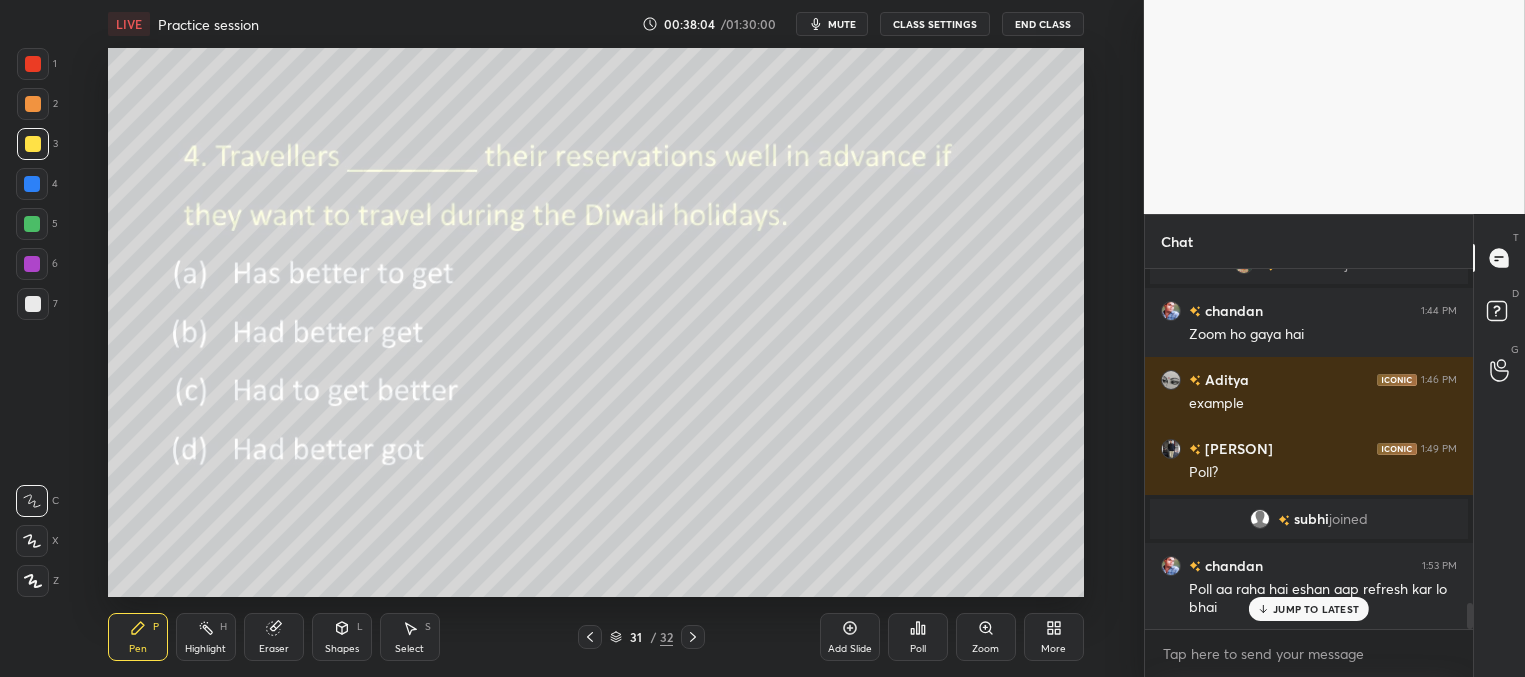 click 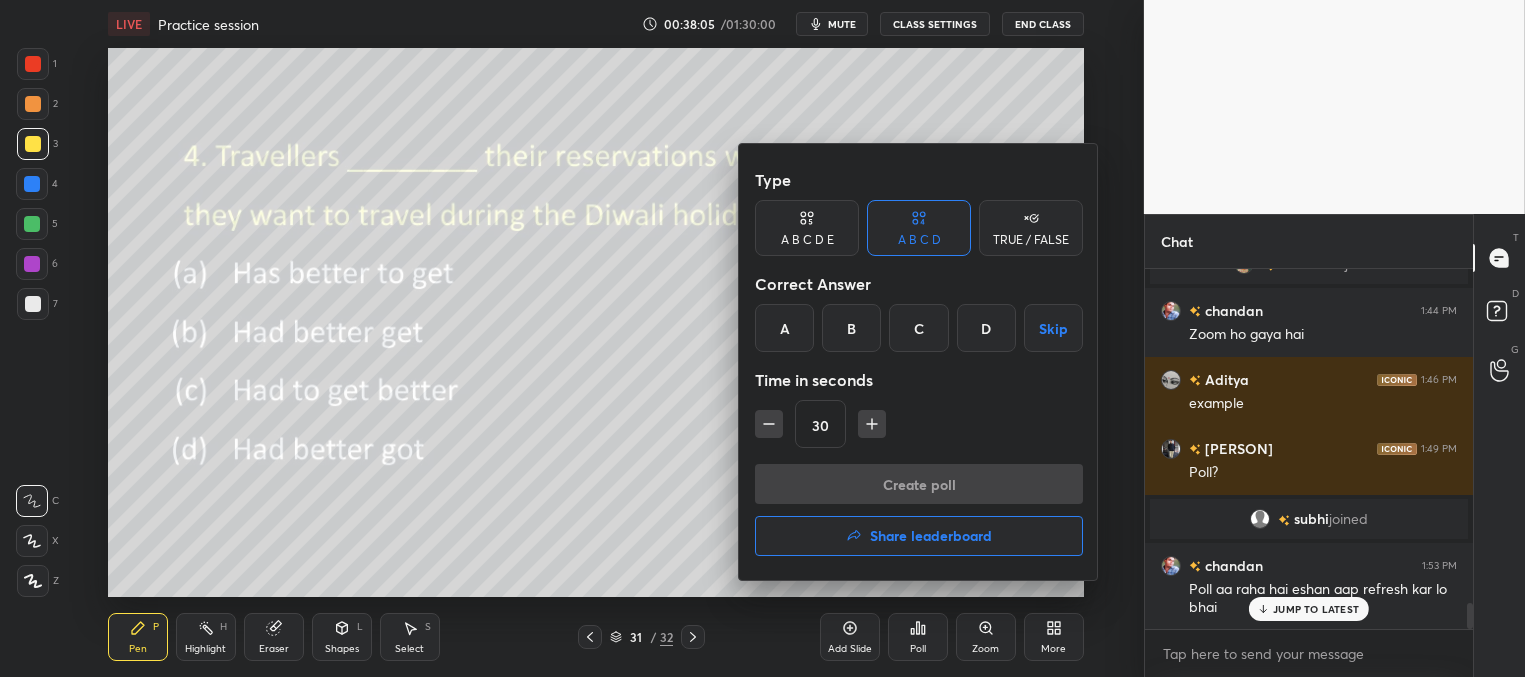 click on "B" at bounding box center (851, 328) 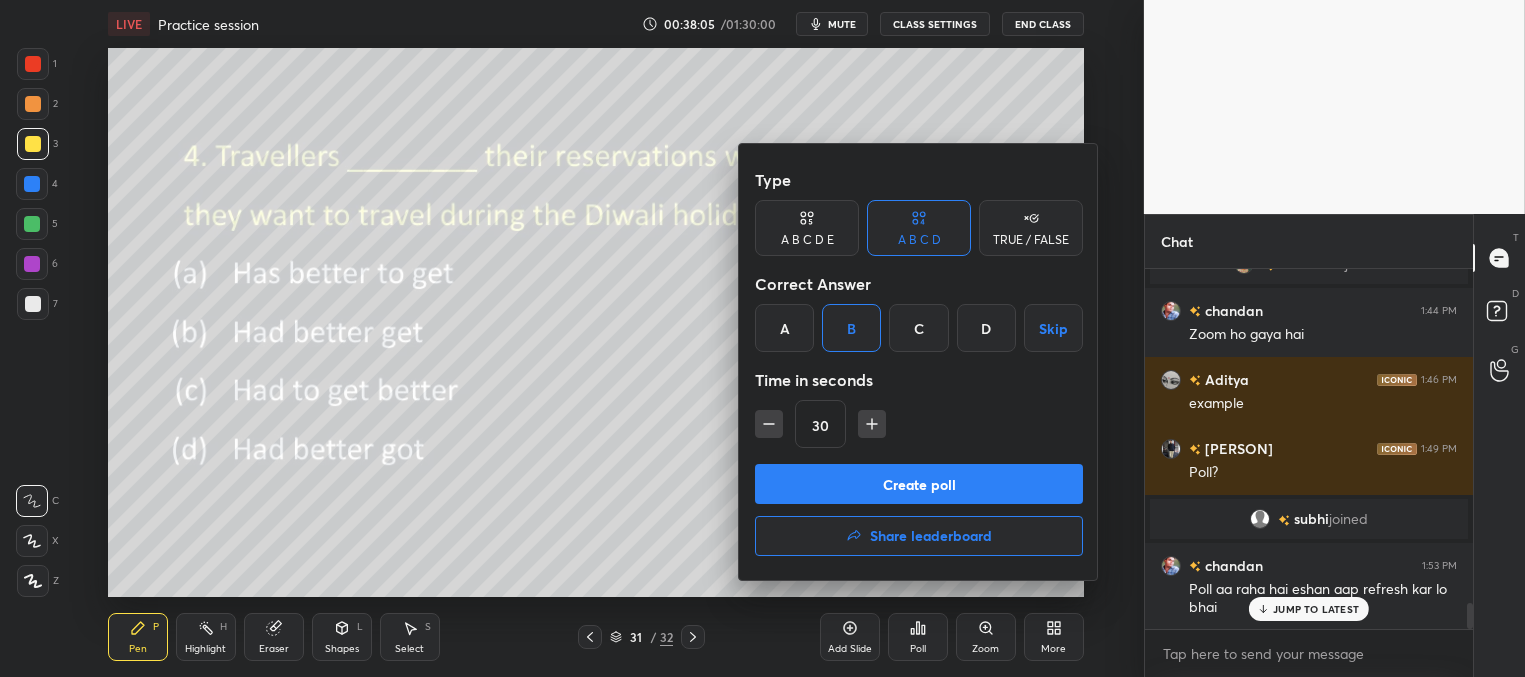 click on "Create poll" at bounding box center [919, 484] 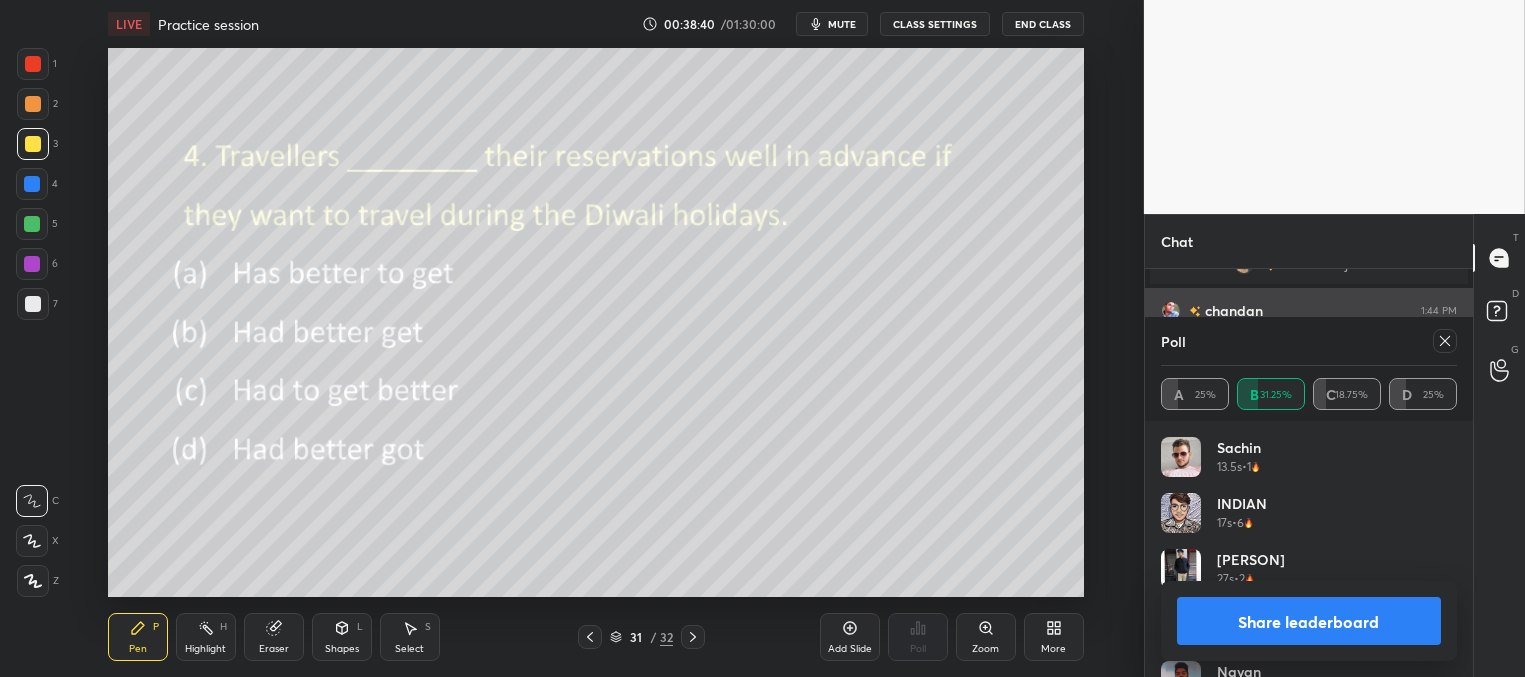 drag, startPoint x: 1443, startPoint y: 341, endPoint x: 1357, endPoint y: 329, distance: 86.833176 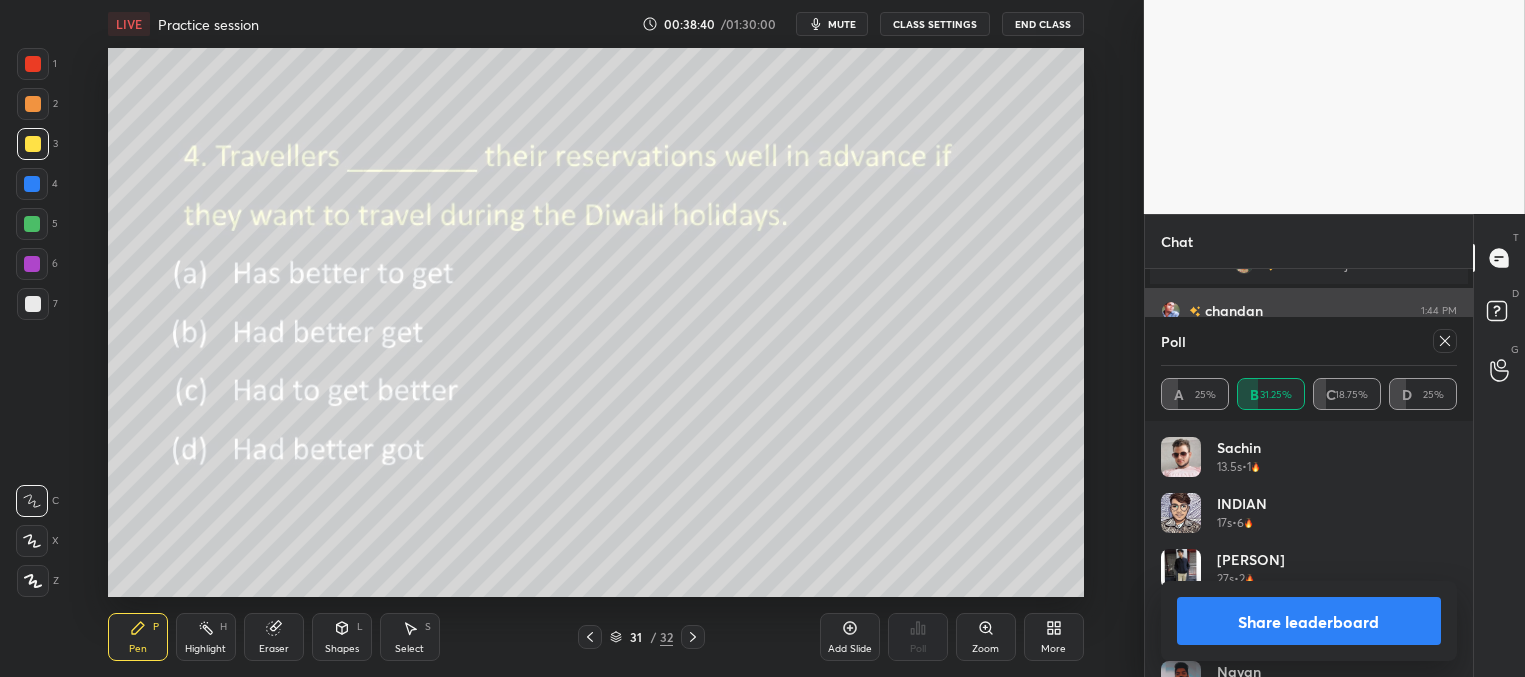 click 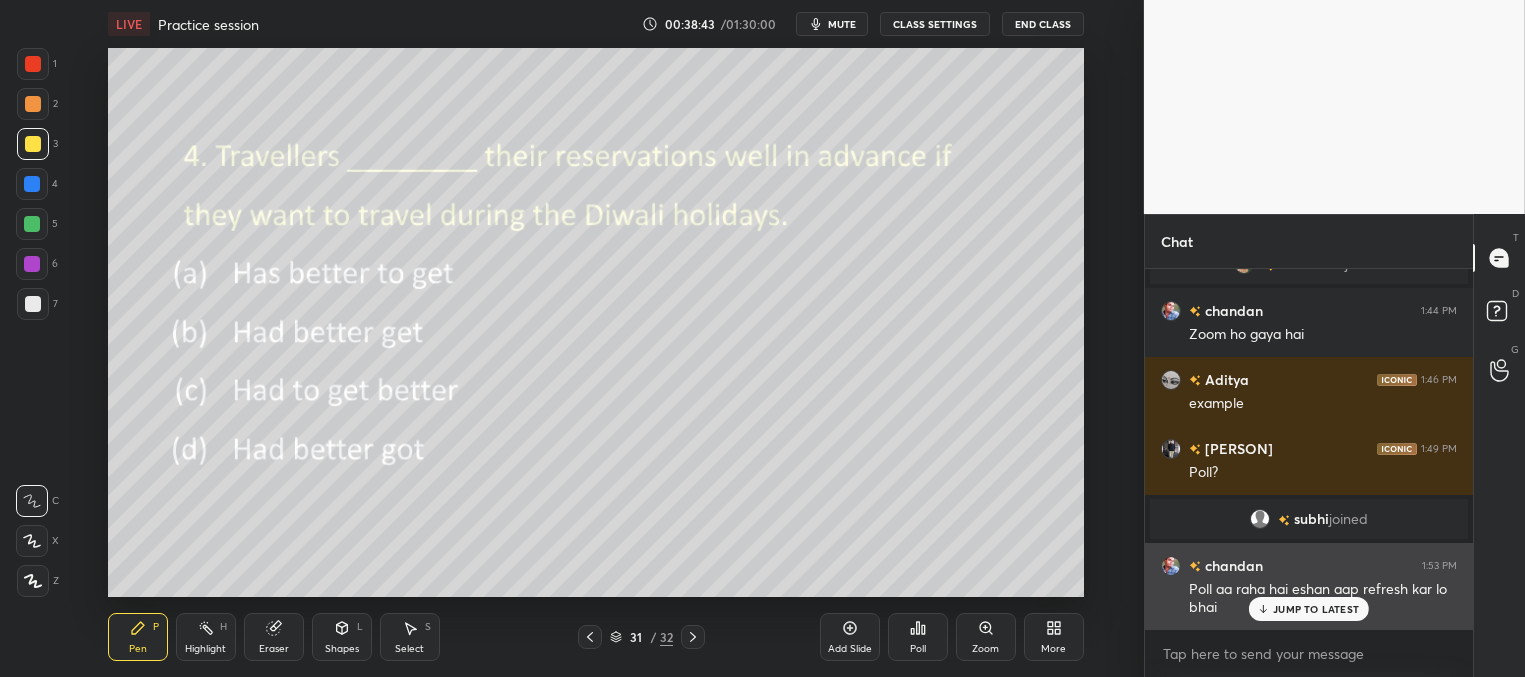 click on "JUMP TO LATEST" at bounding box center (1316, 609) 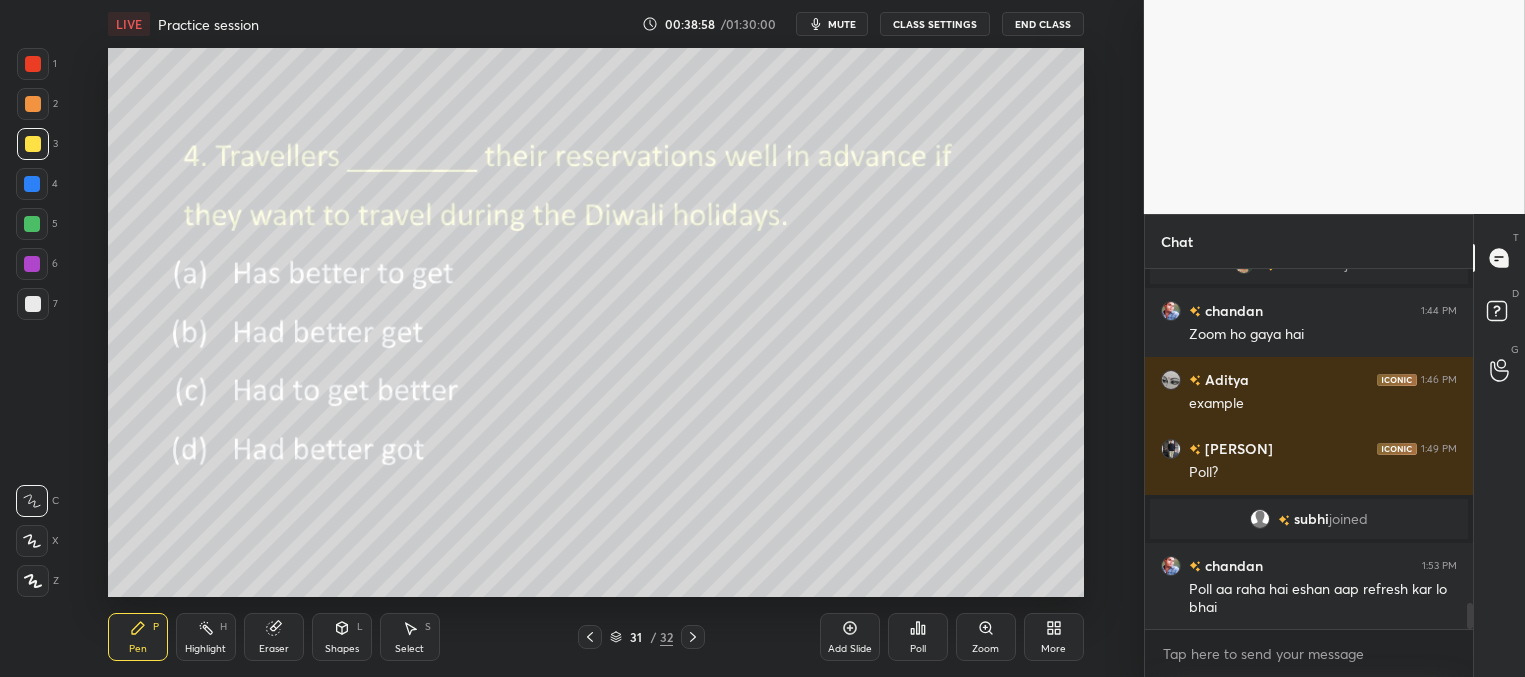 scroll, scrollTop: 4628, scrollLeft: 0, axis: vertical 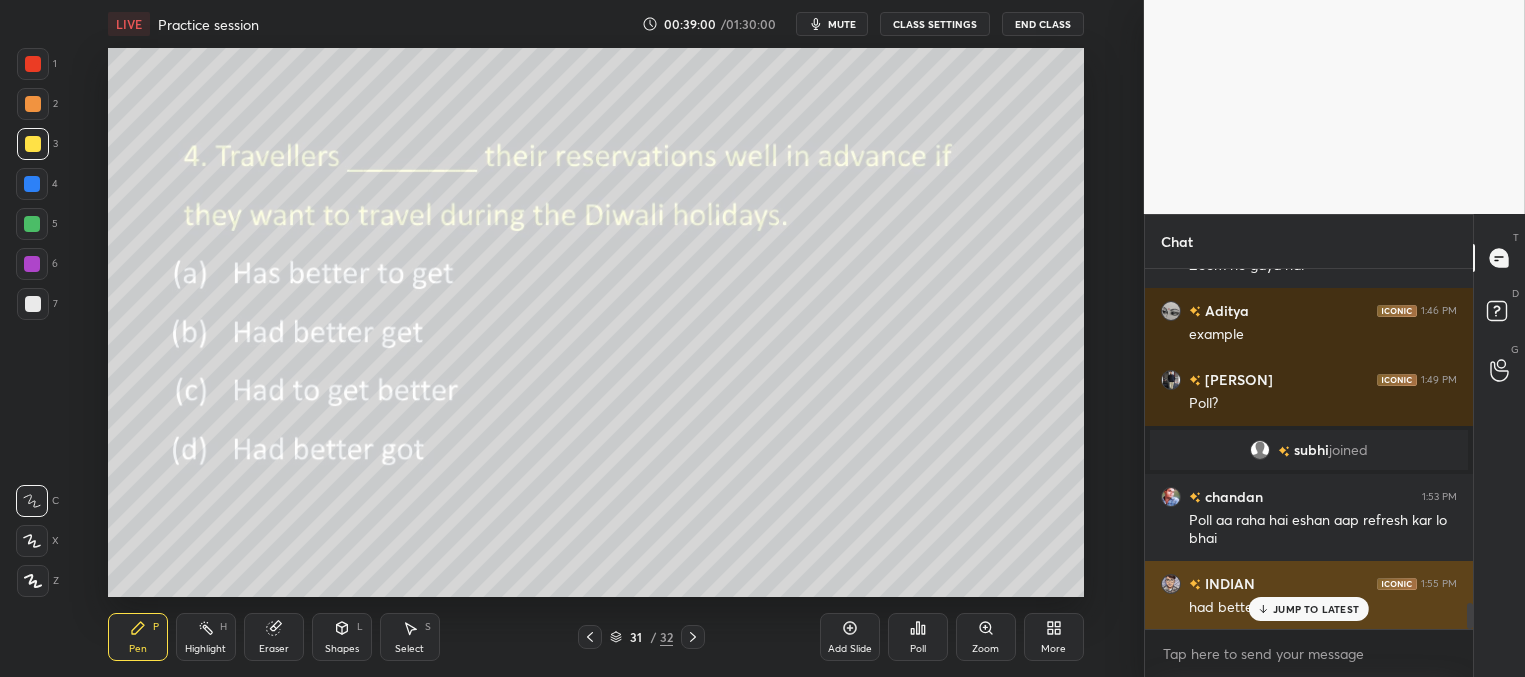 drag, startPoint x: 1284, startPoint y: 606, endPoint x: 1169, endPoint y: 588, distance: 116.40017 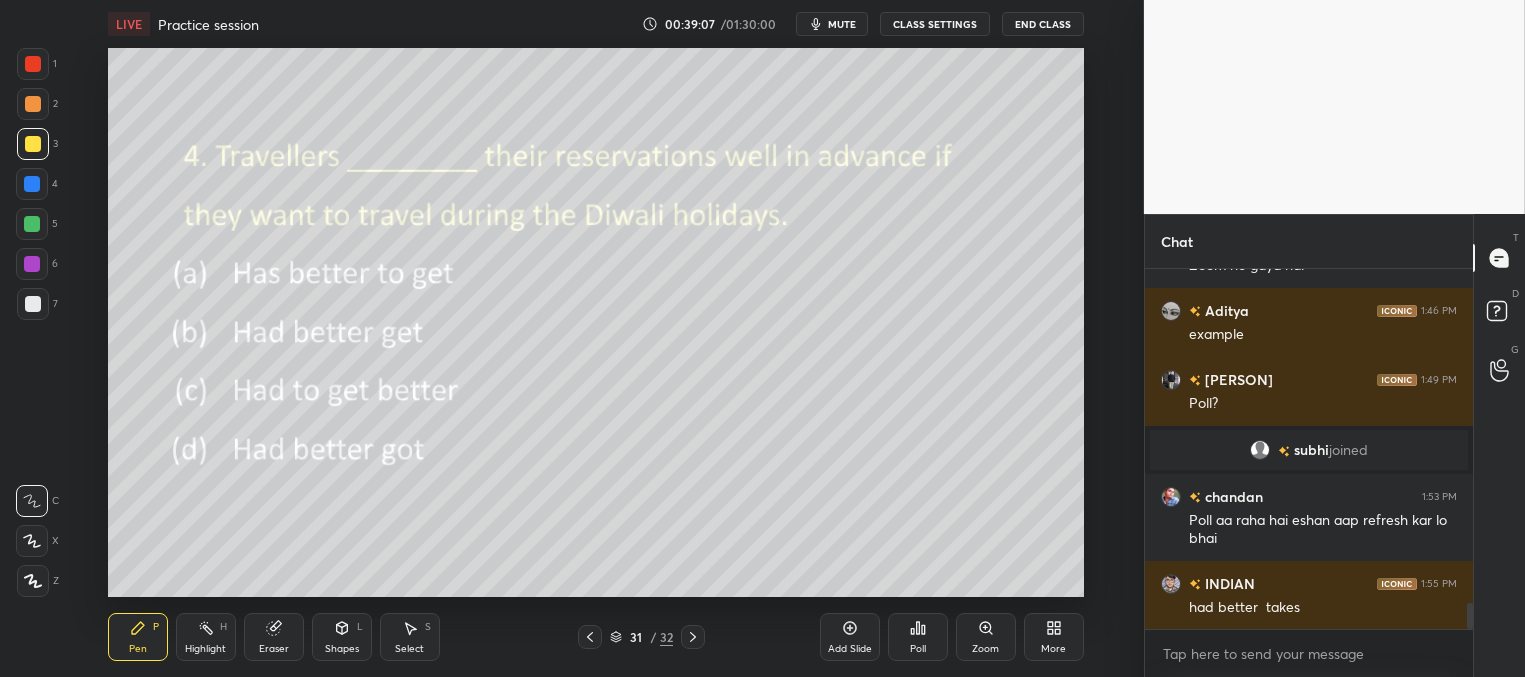 scroll, scrollTop: 4697, scrollLeft: 0, axis: vertical 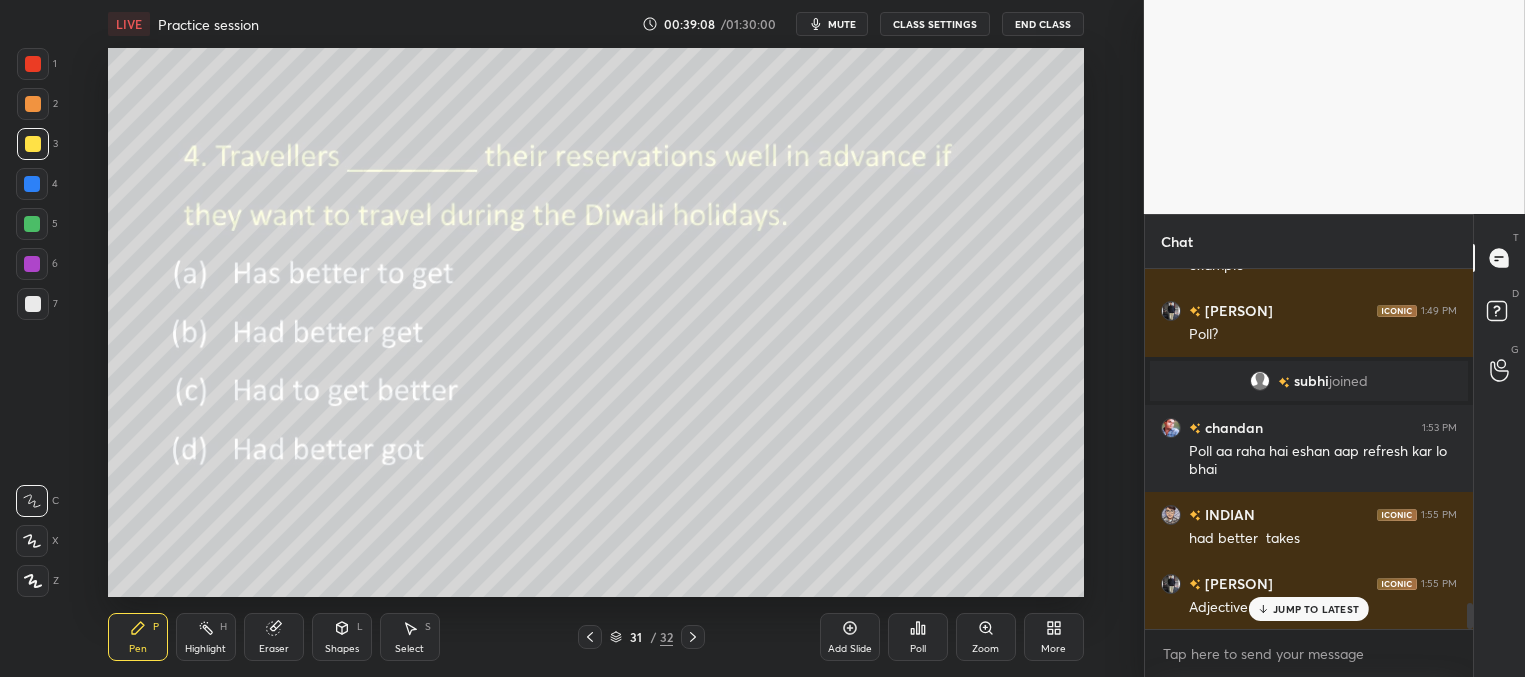 click on "JUMP TO LATEST" at bounding box center [1309, 609] 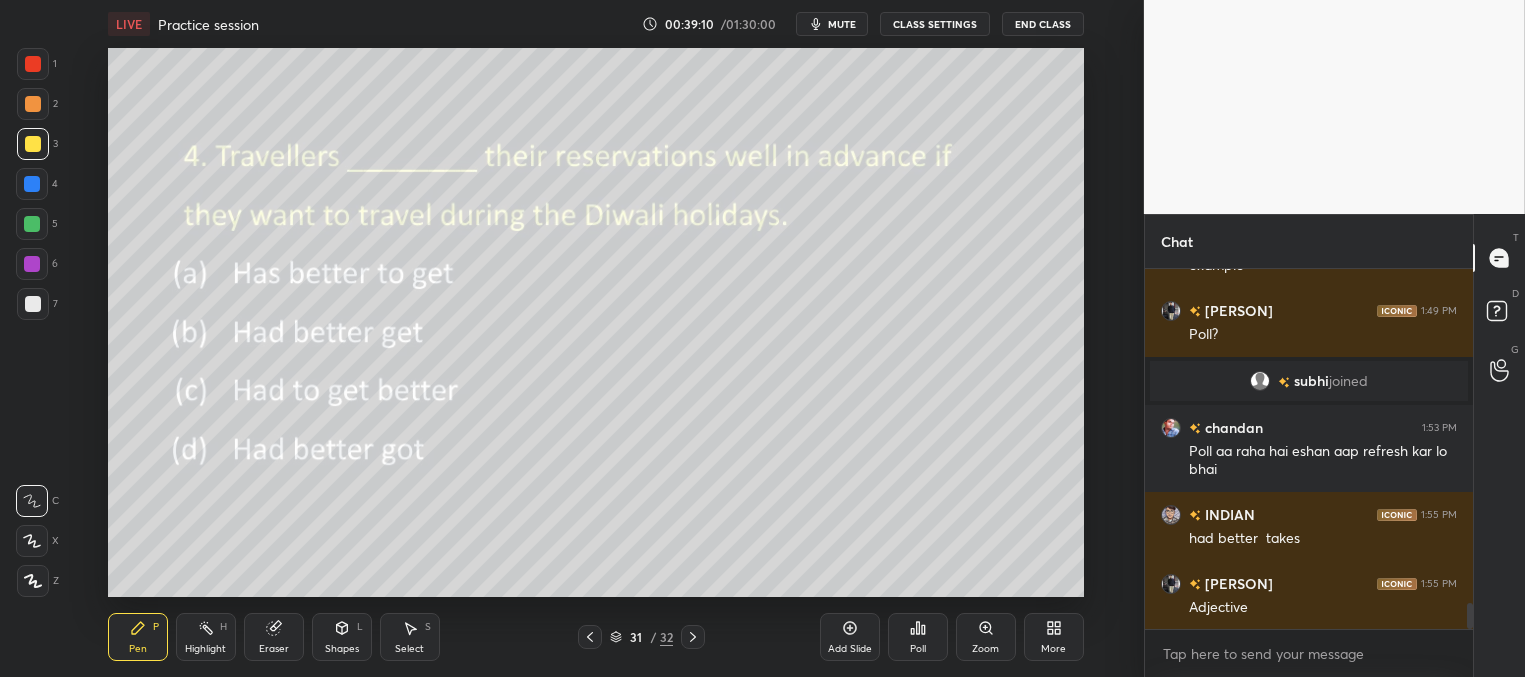 scroll, scrollTop: 4766, scrollLeft: 0, axis: vertical 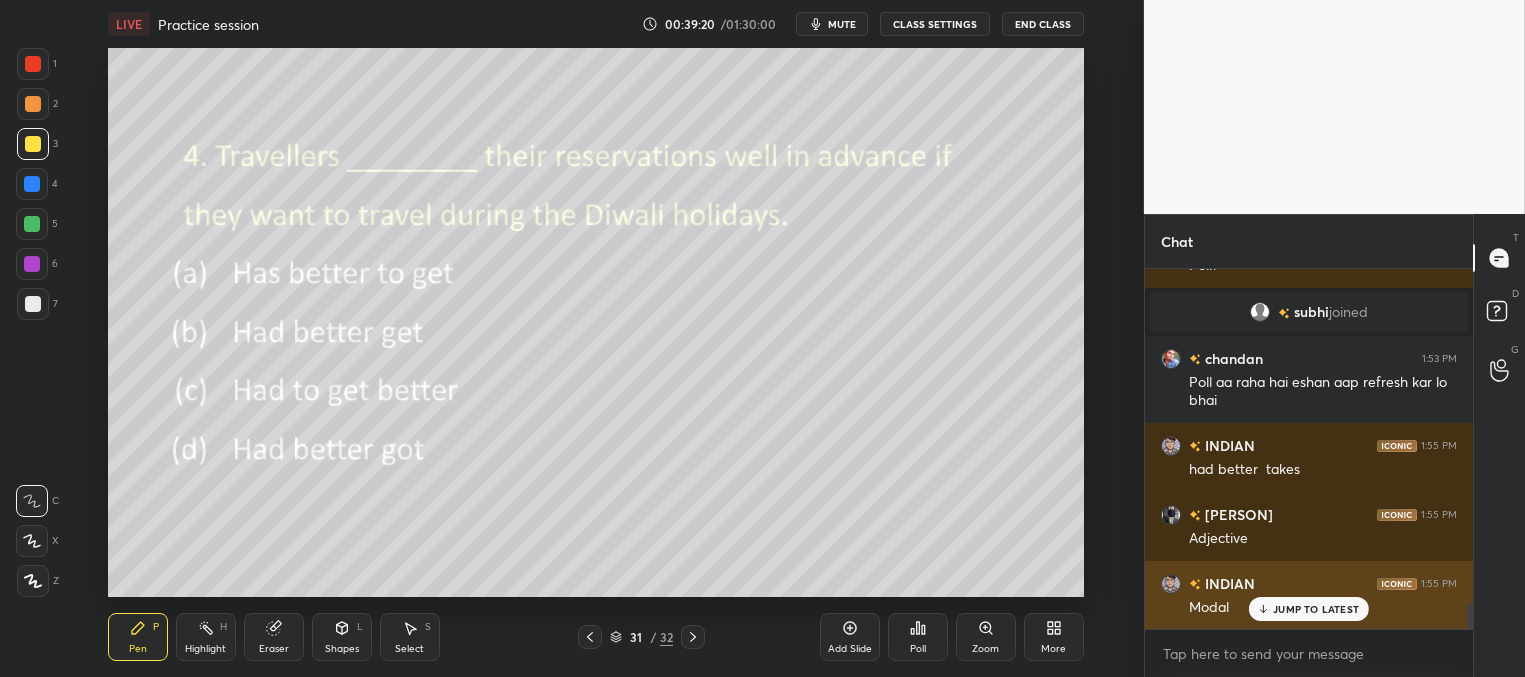 drag, startPoint x: 1299, startPoint y: 606, endPoint x: 1273, endPoint y: 601, distance: 26.476404 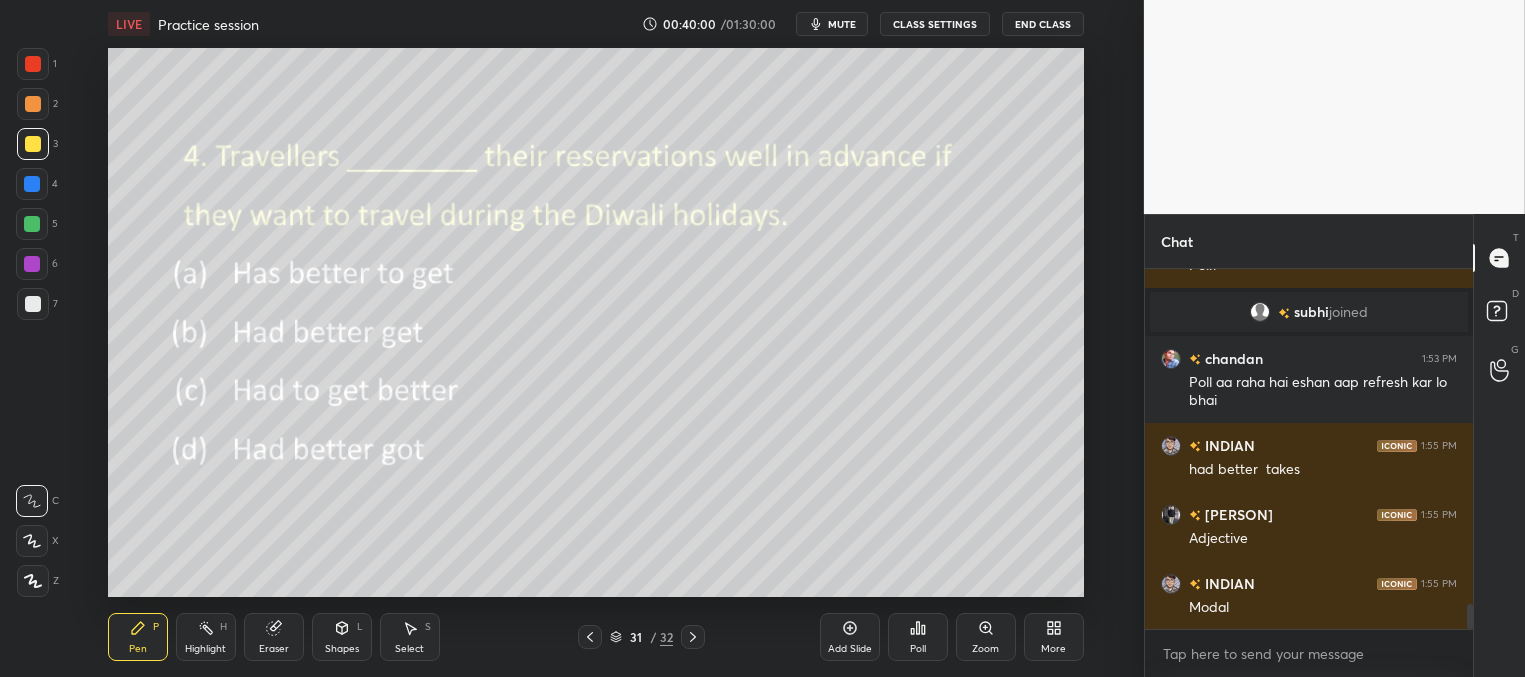 drag, startPoint x: 694, startPoint y: 633, endPoint x: 711, endPoint y: 634, distance: 17.029387 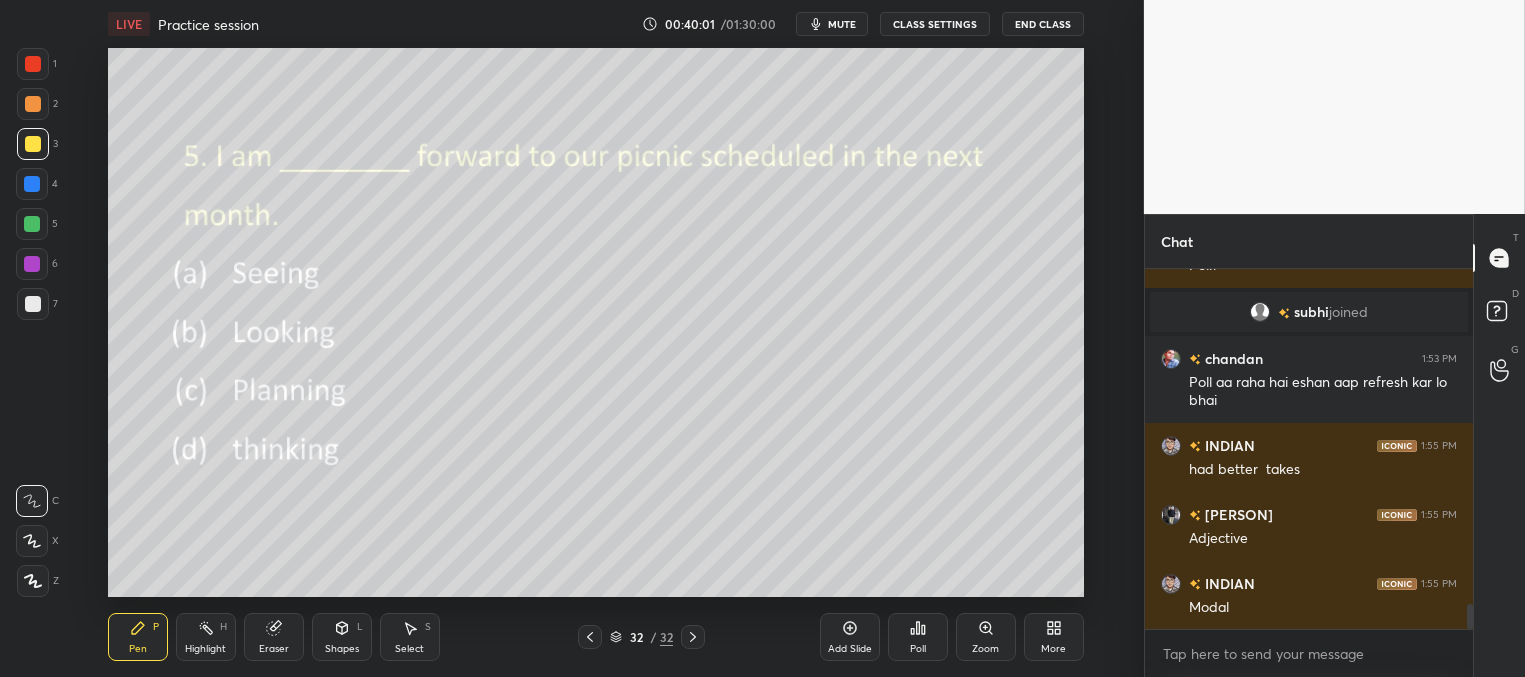 click on "Poll" at bounding box center [918, 649] 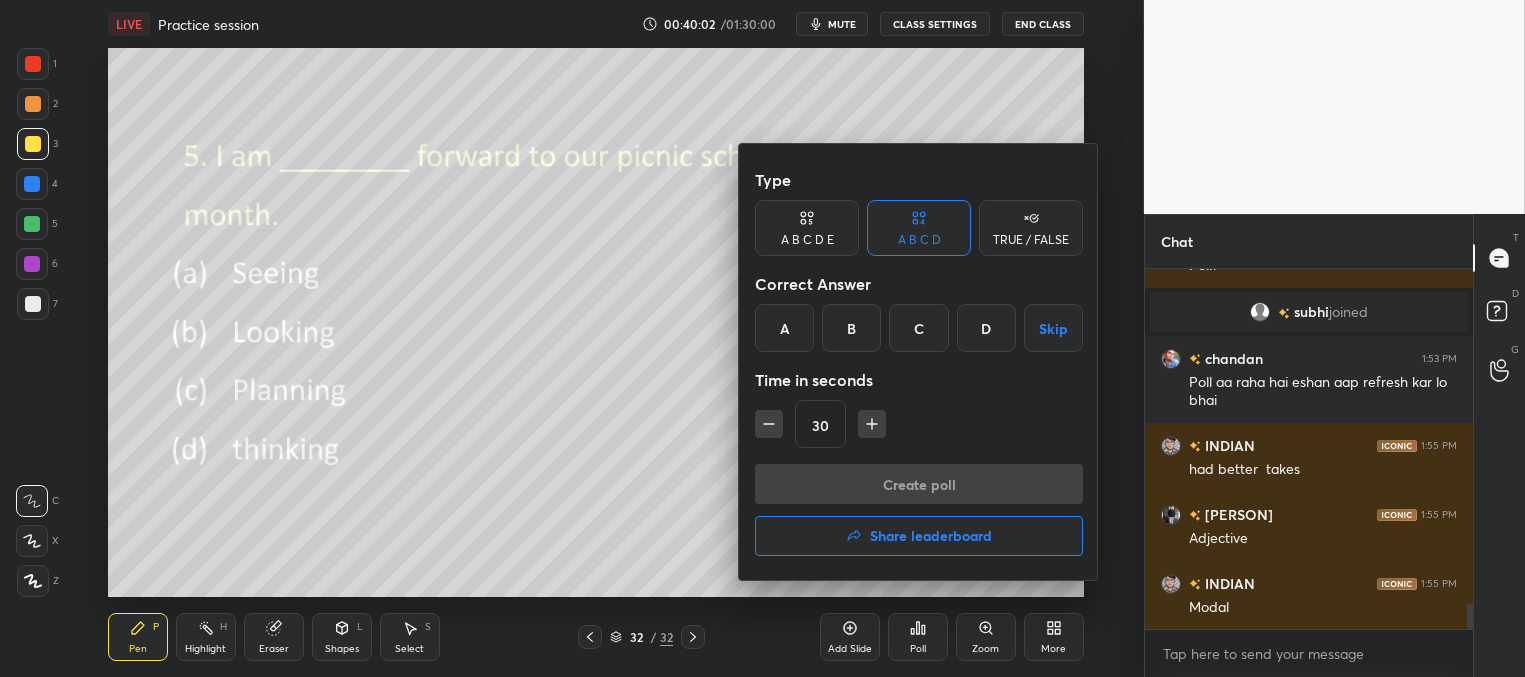 click on "B" at bounding box center (851, 328) 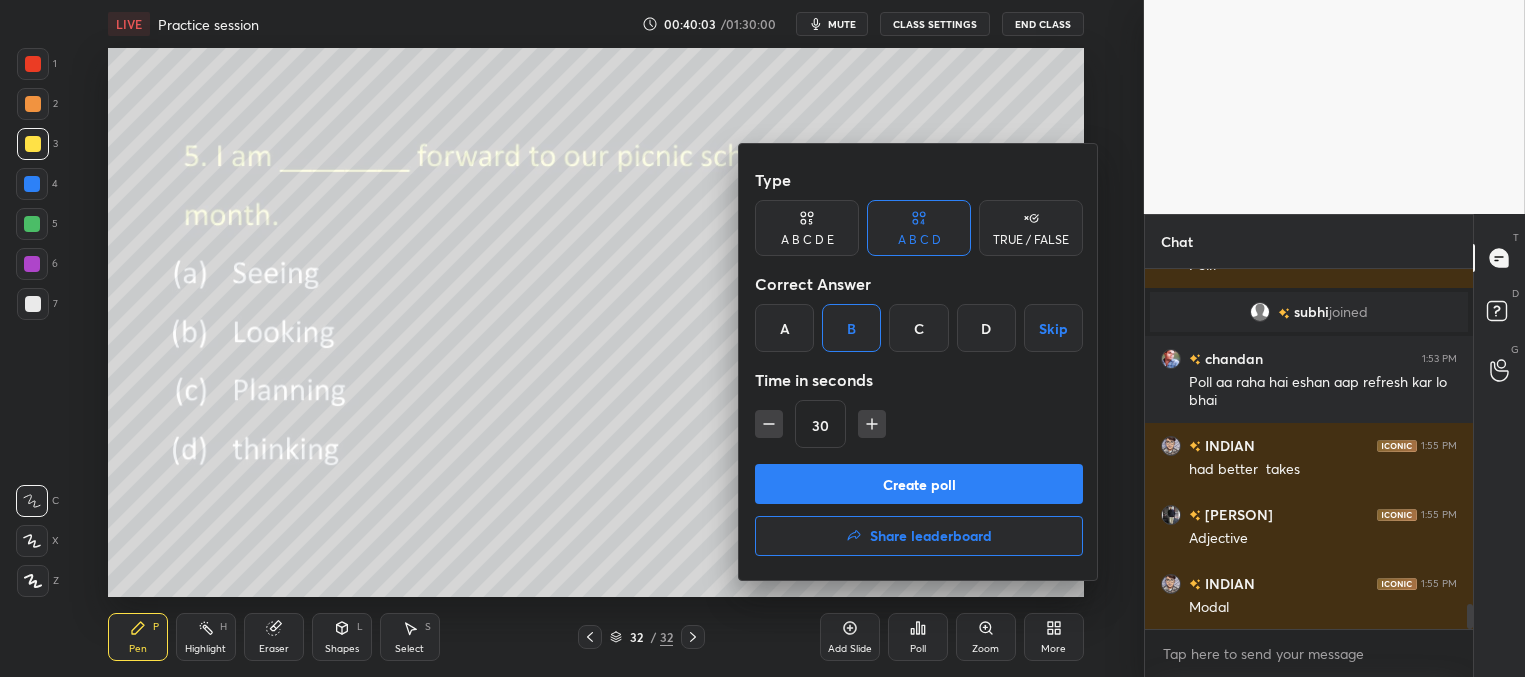 click on "Create poll" at bounding box center (919, 484) 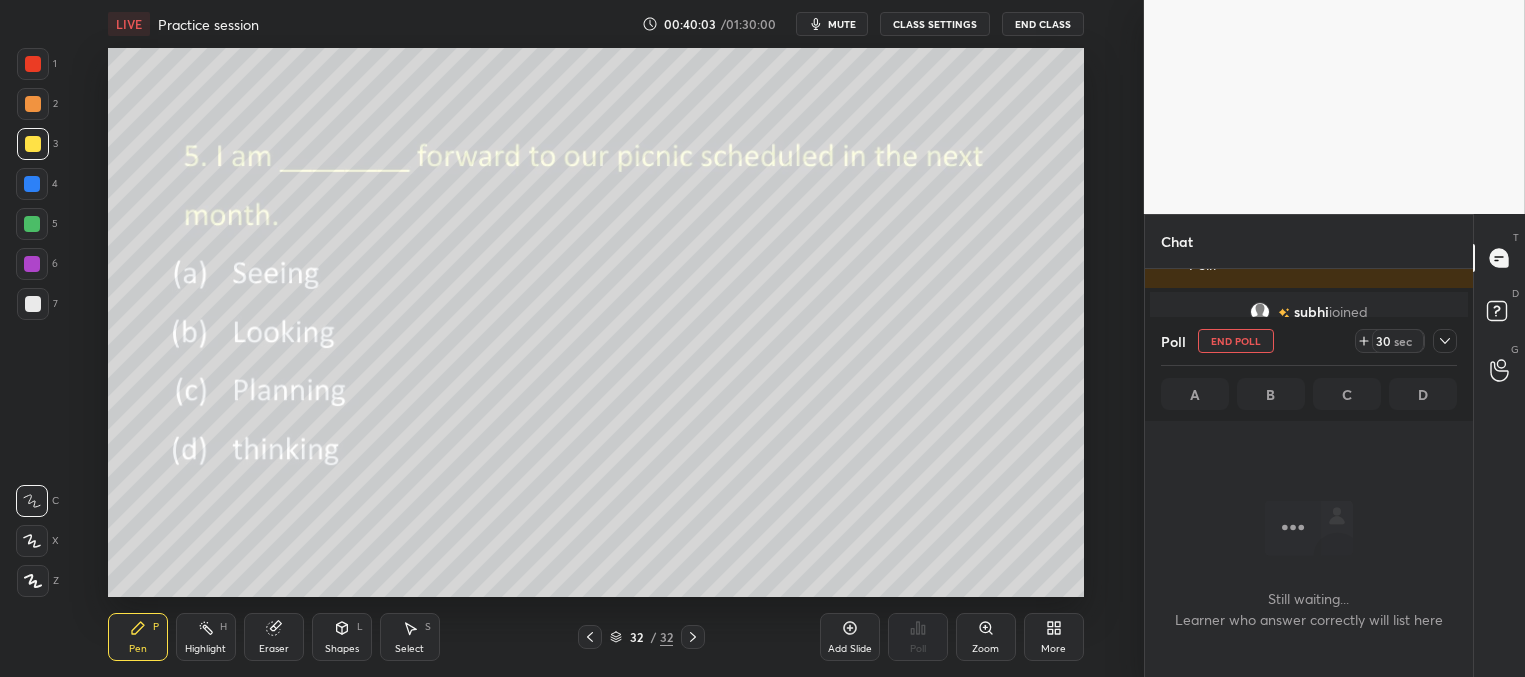 scroll, scrollTop: 288, scrollLeft: 322, axis: both 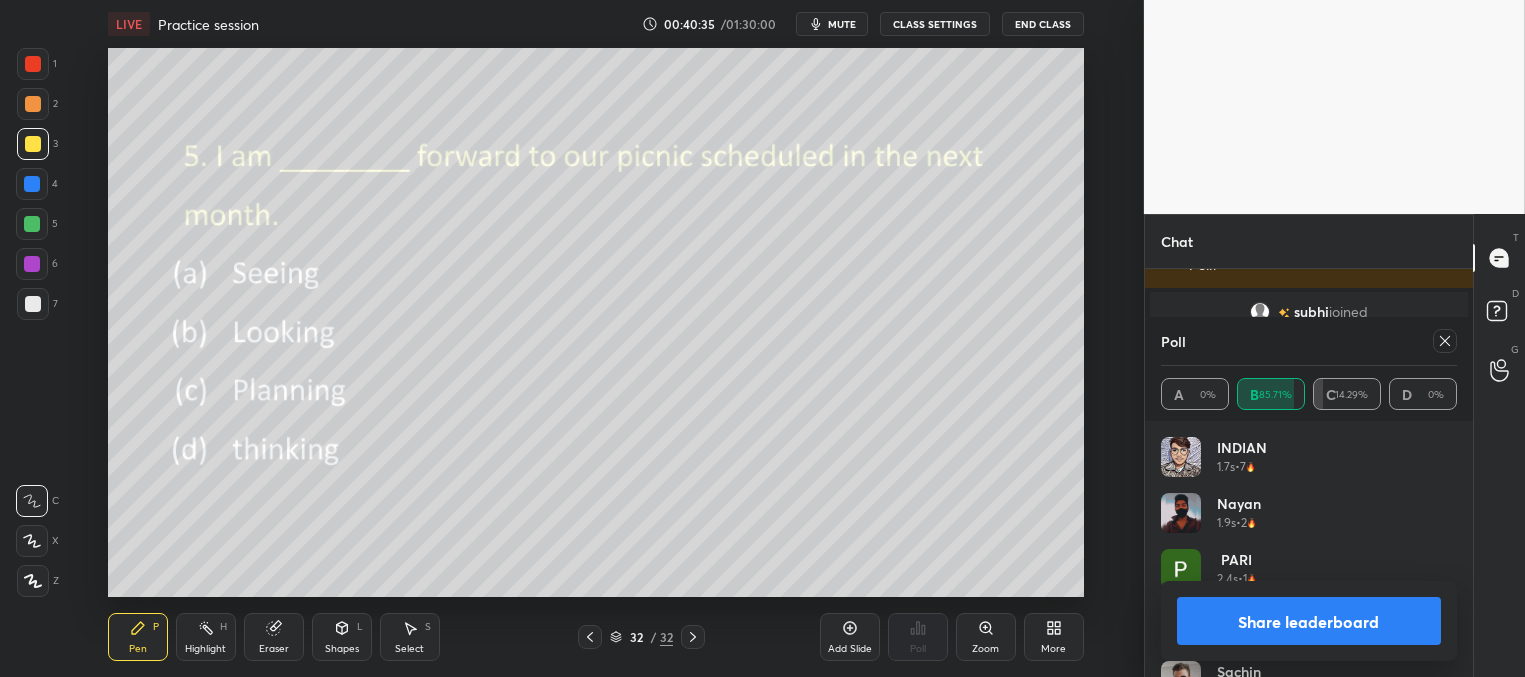 click 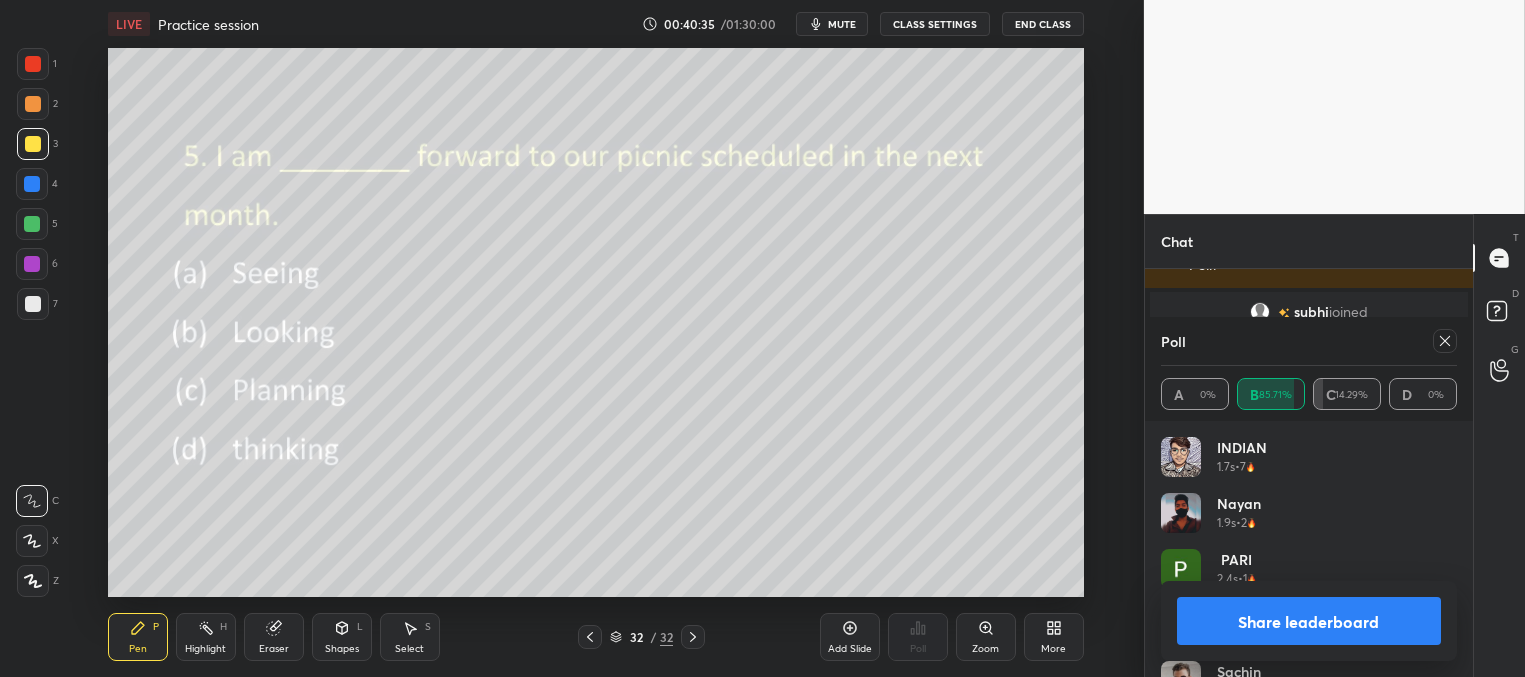 scroll, scrollTop: 3, scrollLeft: 291, axis: both 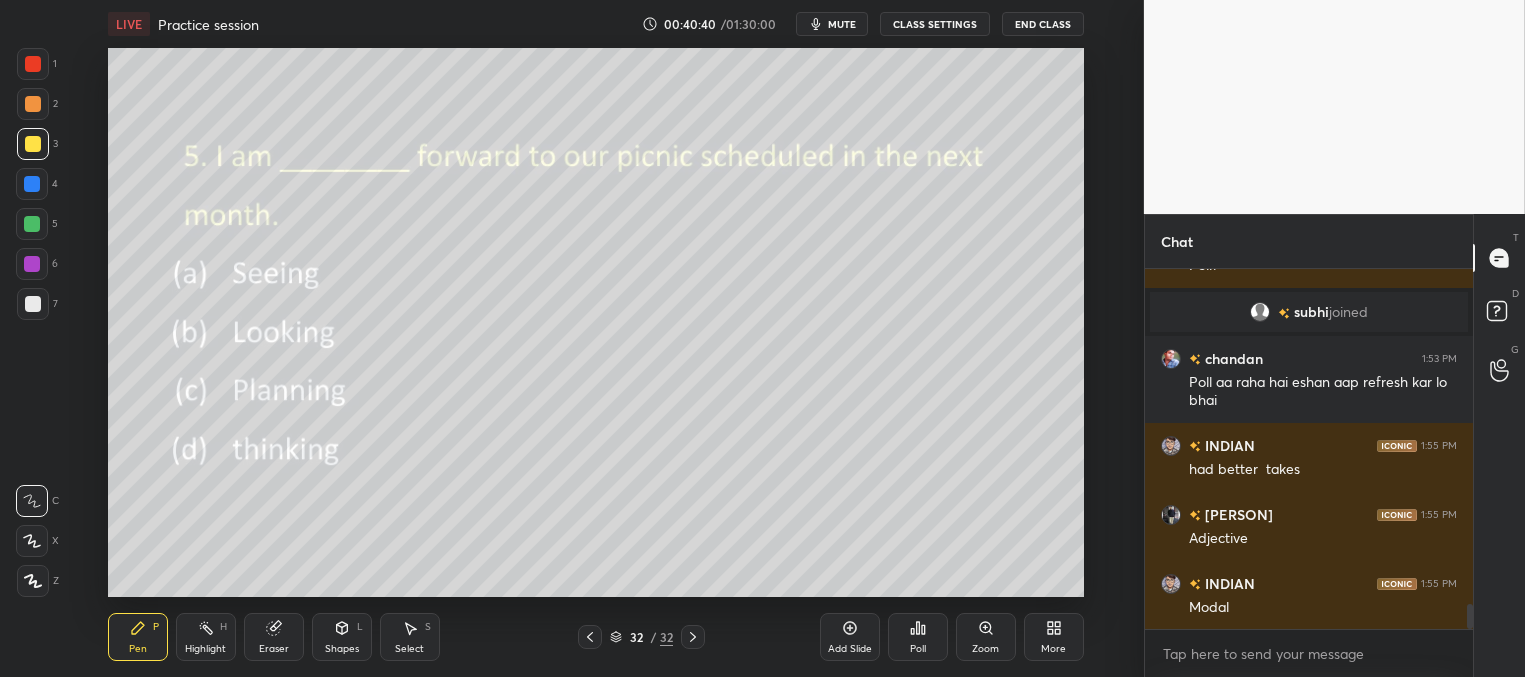 click 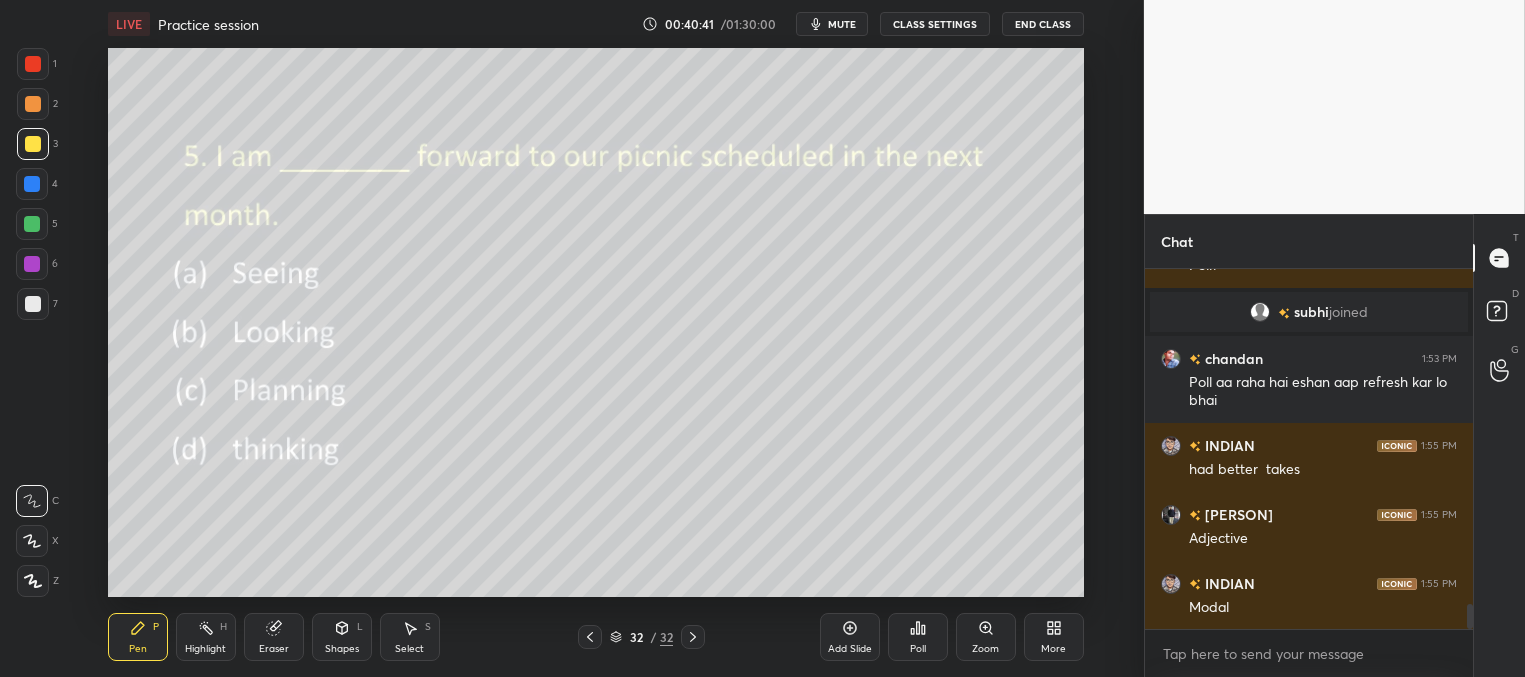click on "Poll" at bounding box center [918, 649] 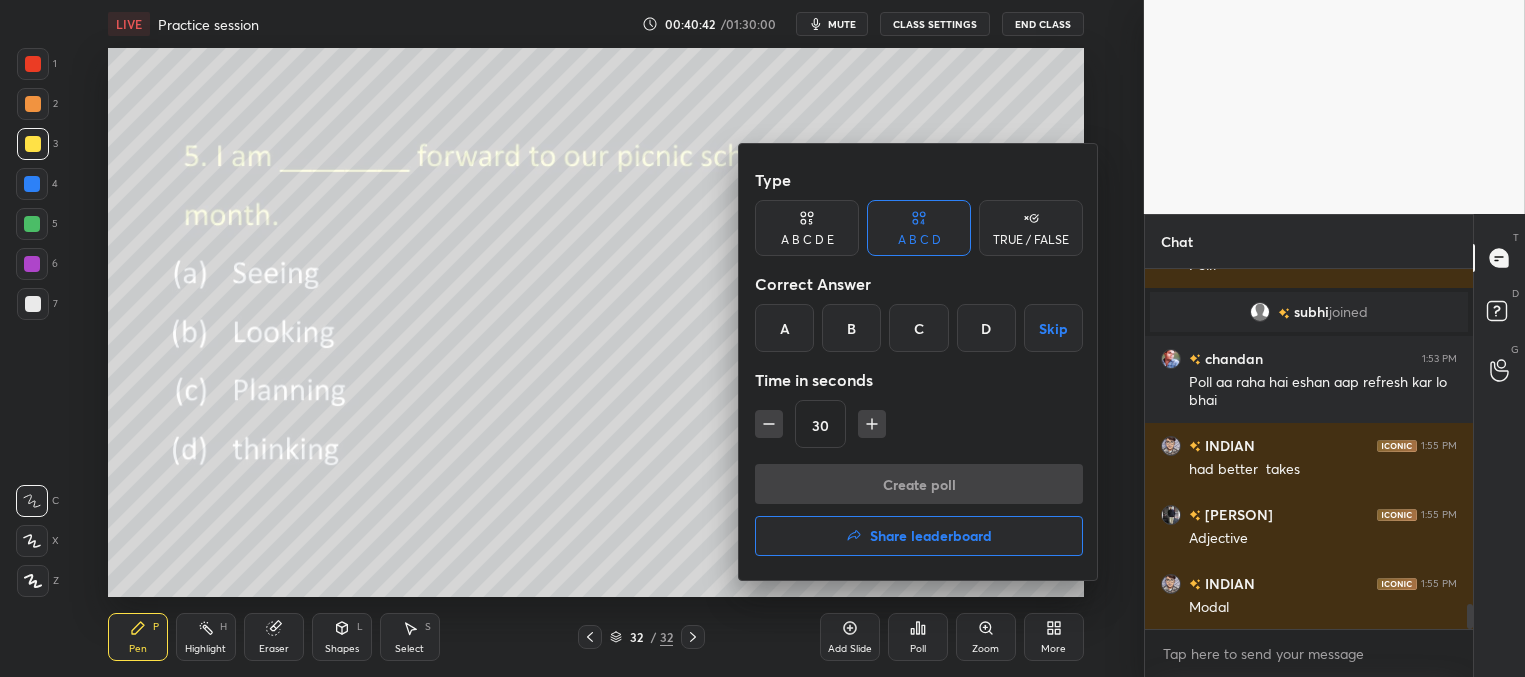 click 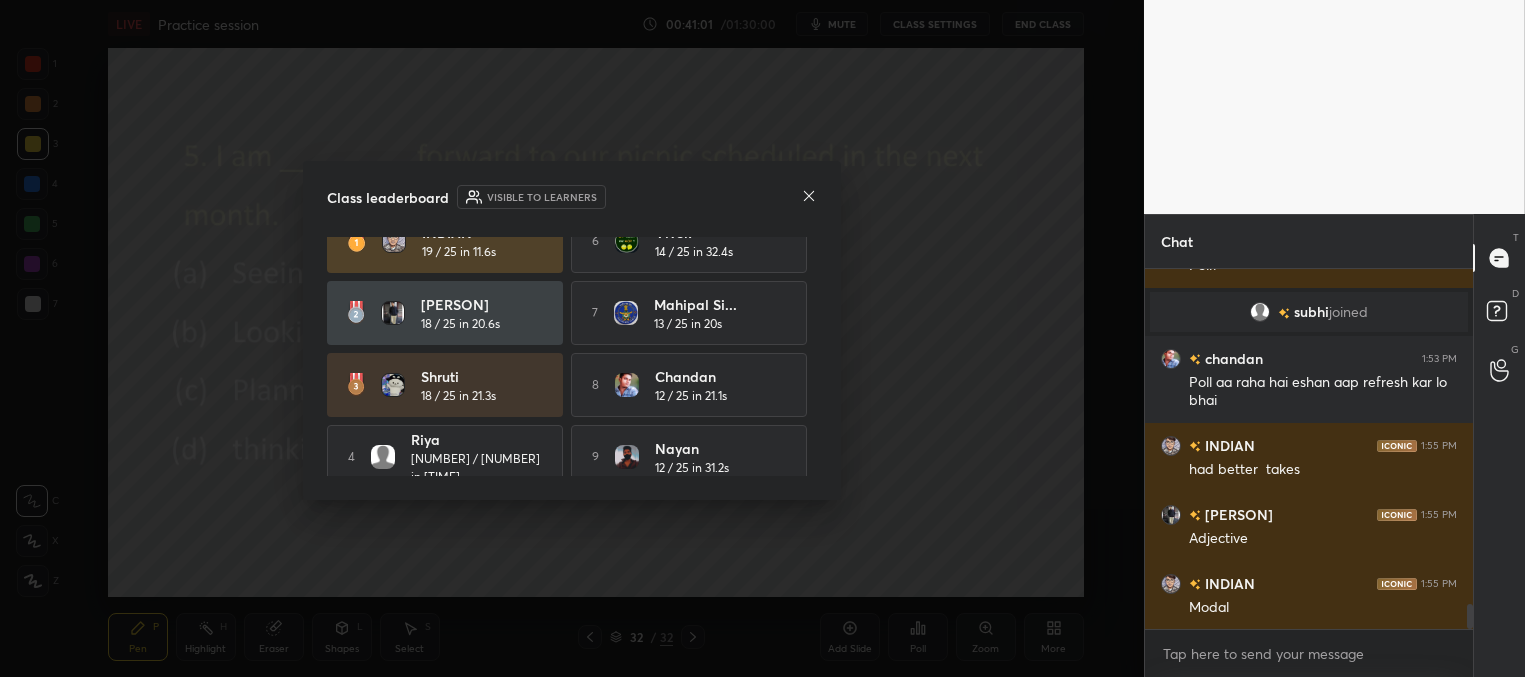 scroll, scrollTop: 0, scrollLeft: 0, axis: both 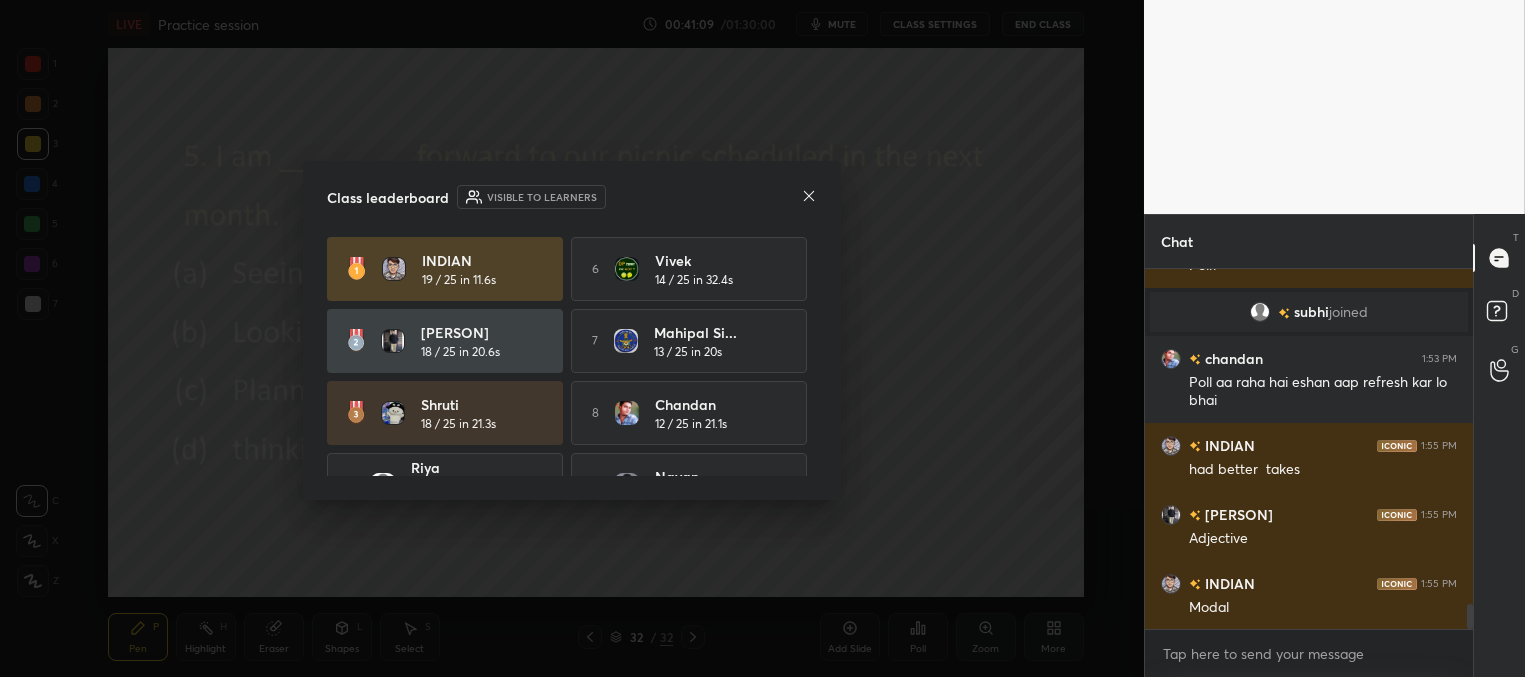click 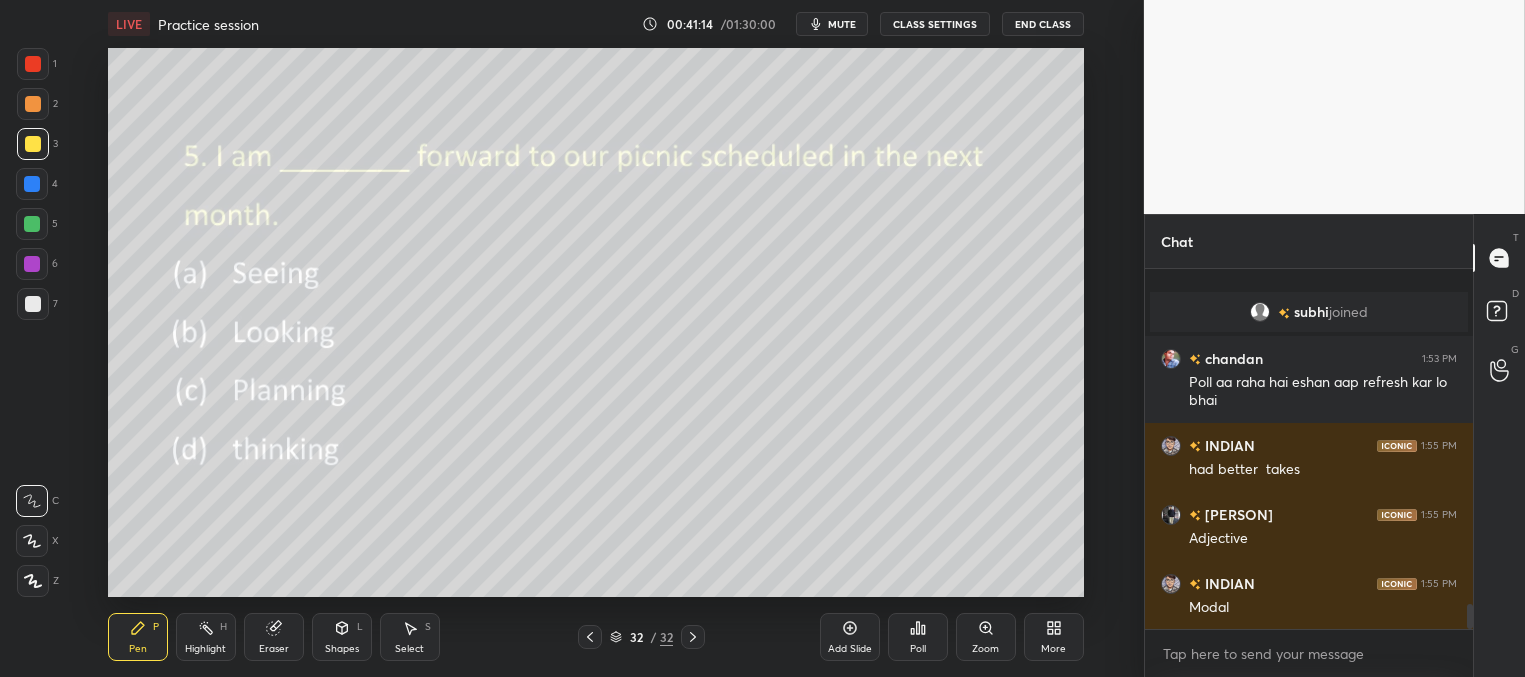 scroll, scrollTop: 4835, scrollLeft: 0, axis: vertical 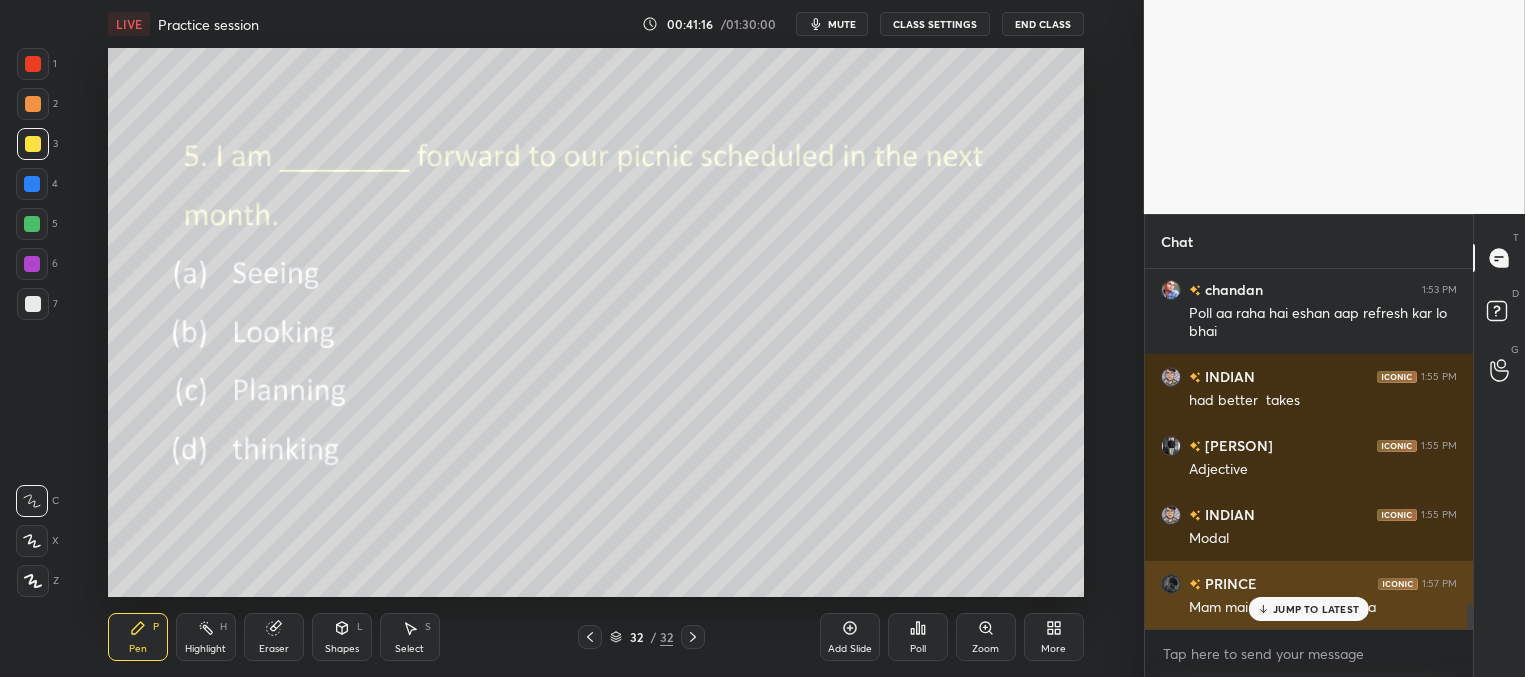 click on "JUMP TO LATEST" at bounding box center [1316, 609] 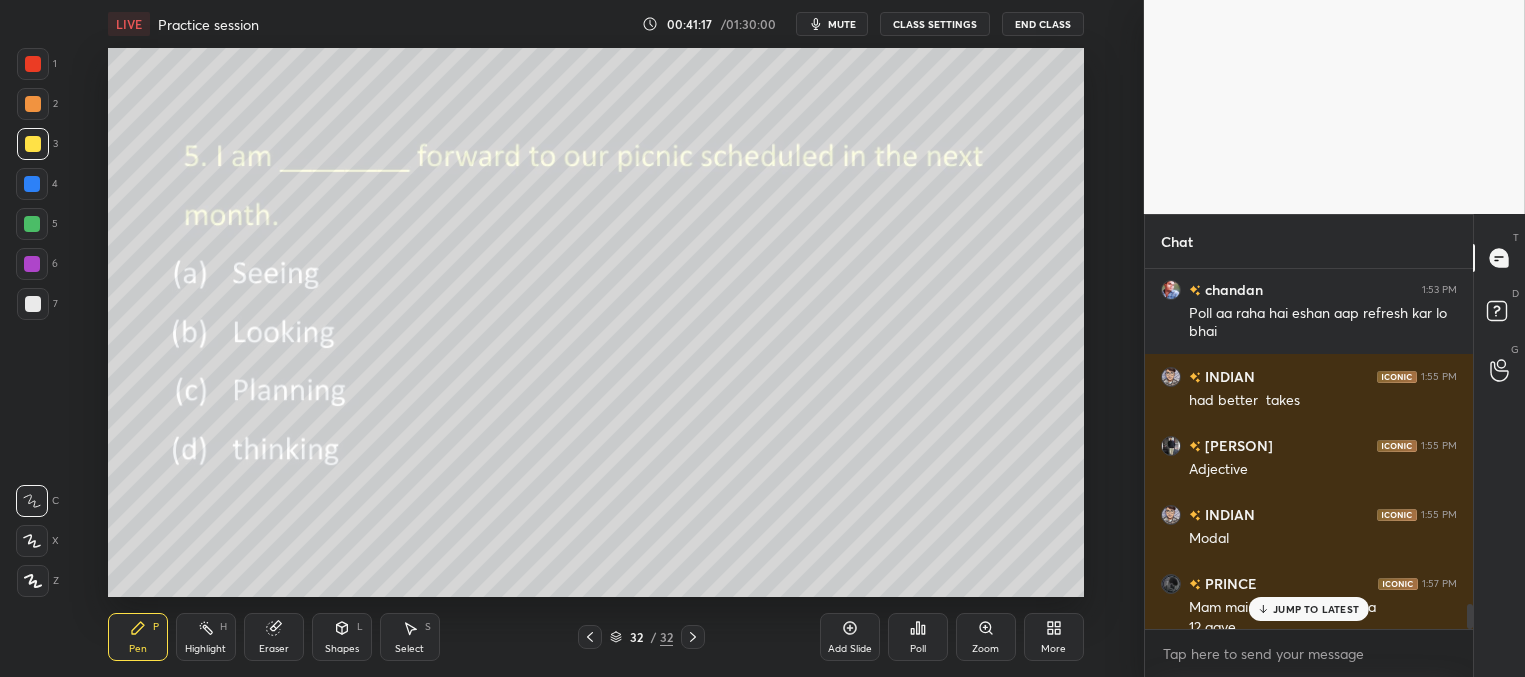 scroll, scrollTop: 4855, scrollLeft: 0, axis: vertical 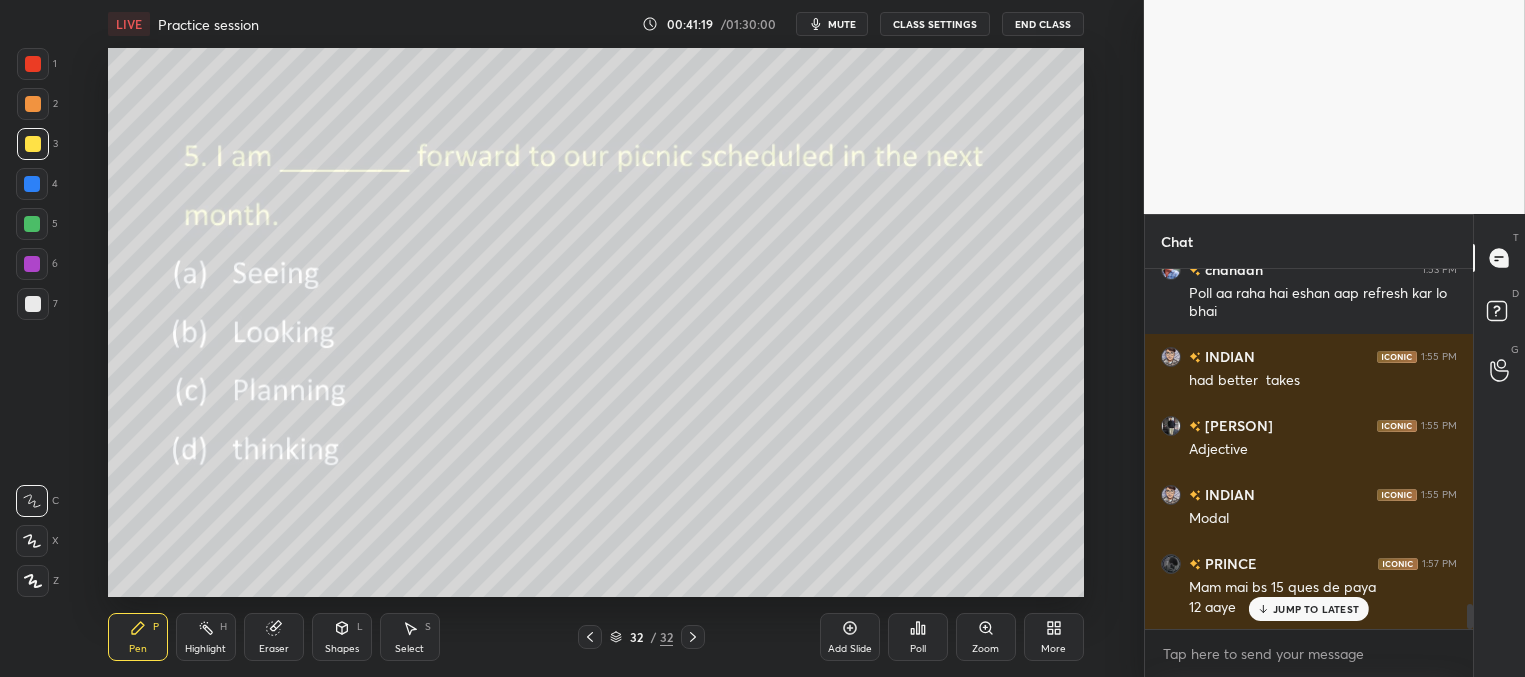 click on "JUMP TO LATEST" at bounding box center [1316, 609] 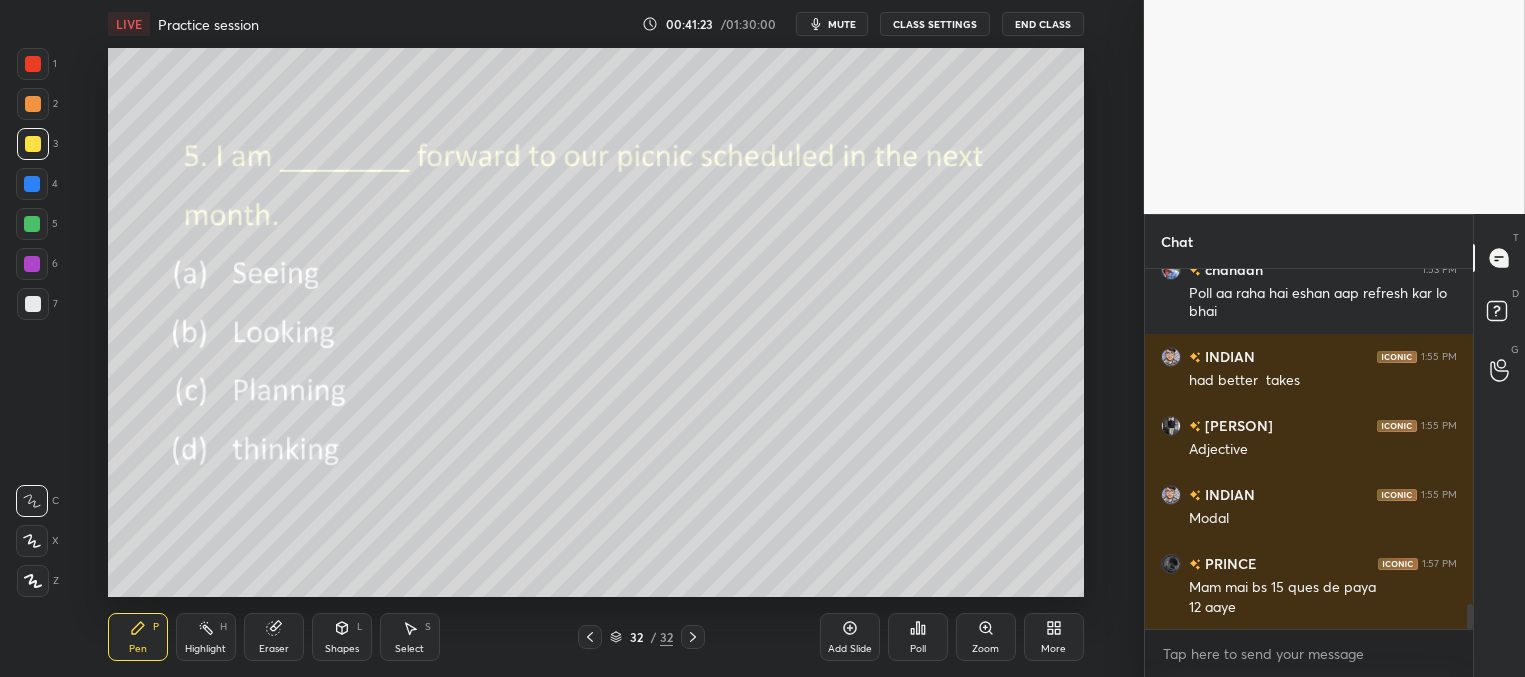 scroll, scrollTop: 4924, scrollLeft: 0, axis: vertical 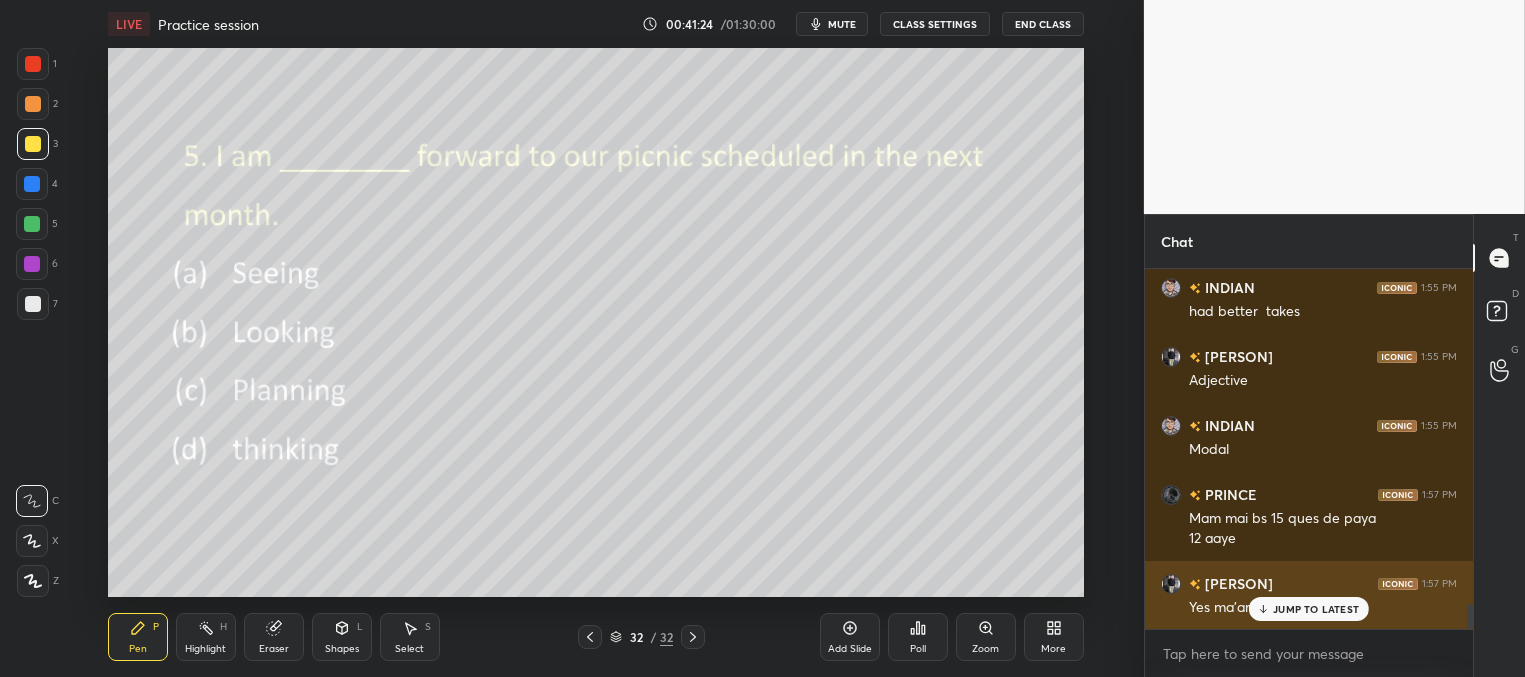click on "JUMP TO LATEST" at bounding box center (1316, 609) 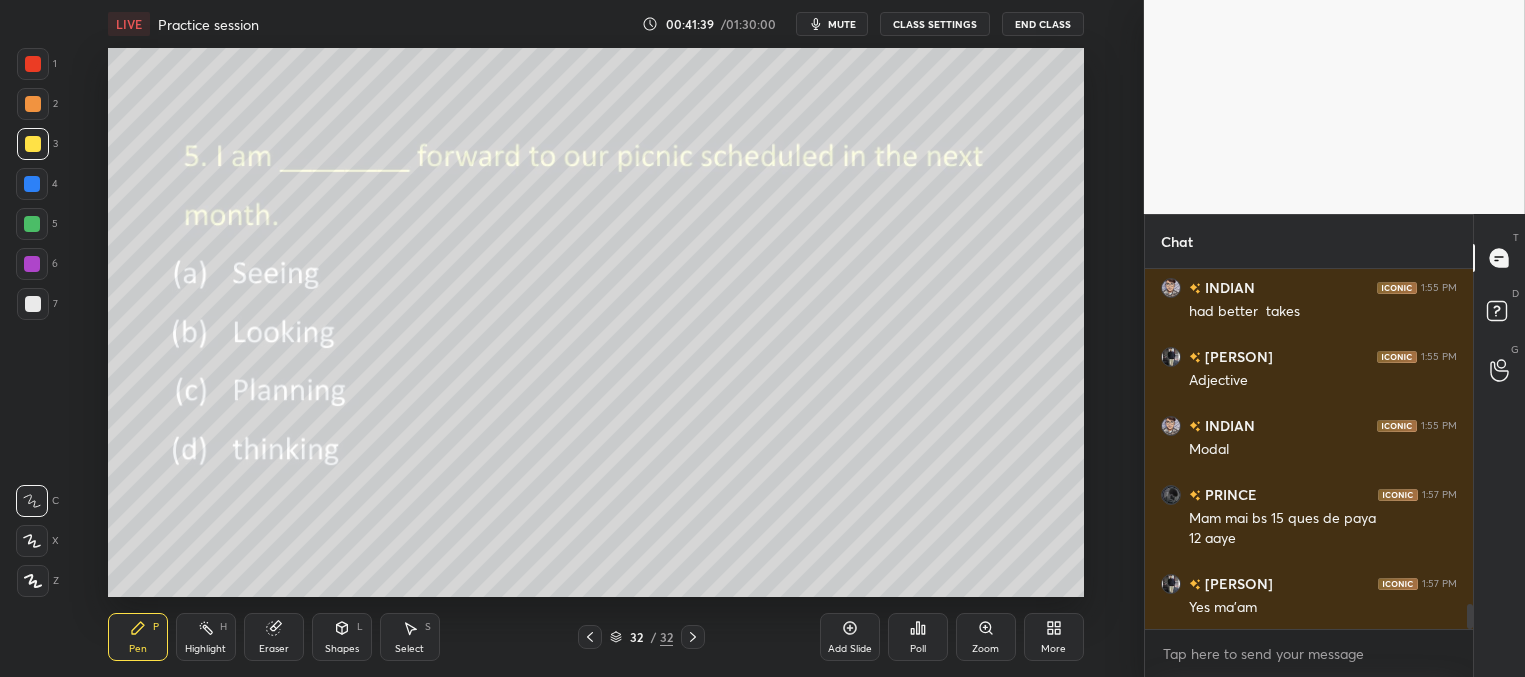 scroll, scrollTop: 4993, scrollLeft: 0, axis: vertical 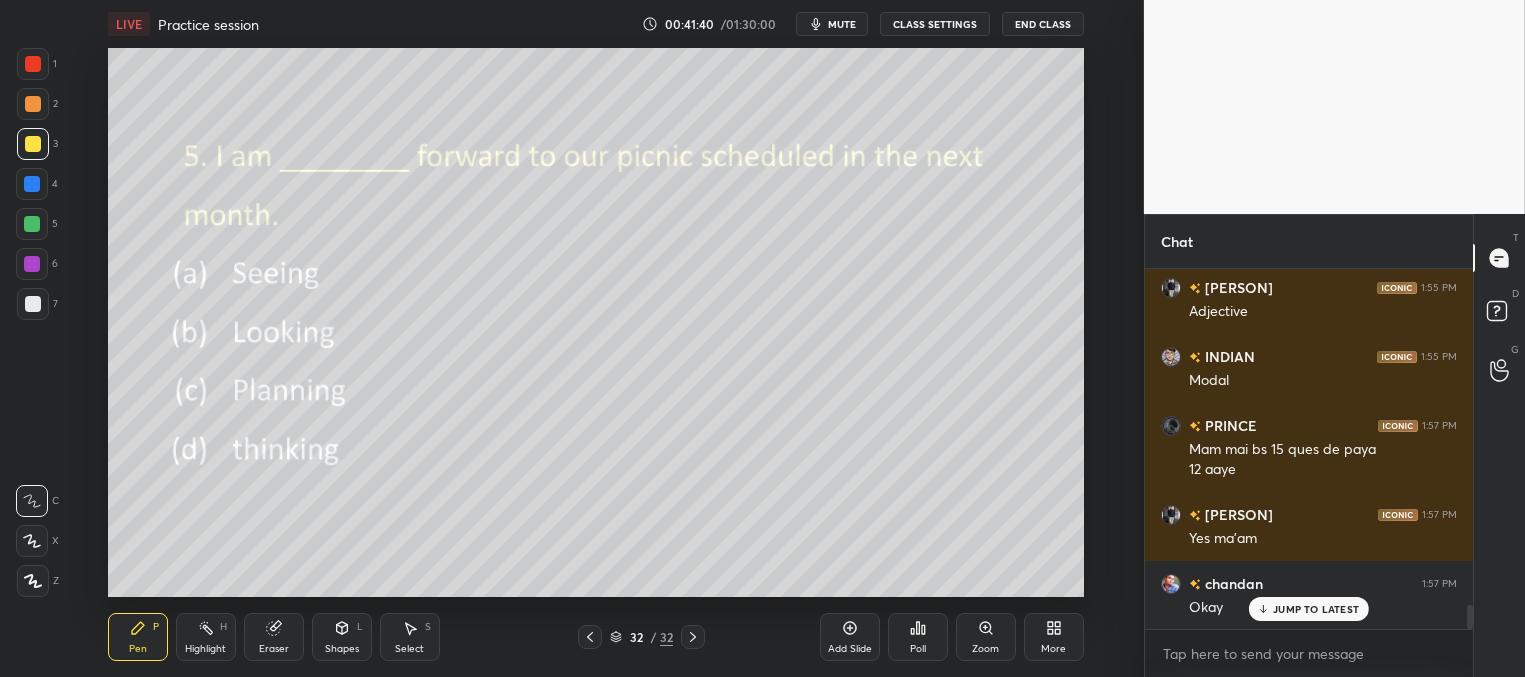 click 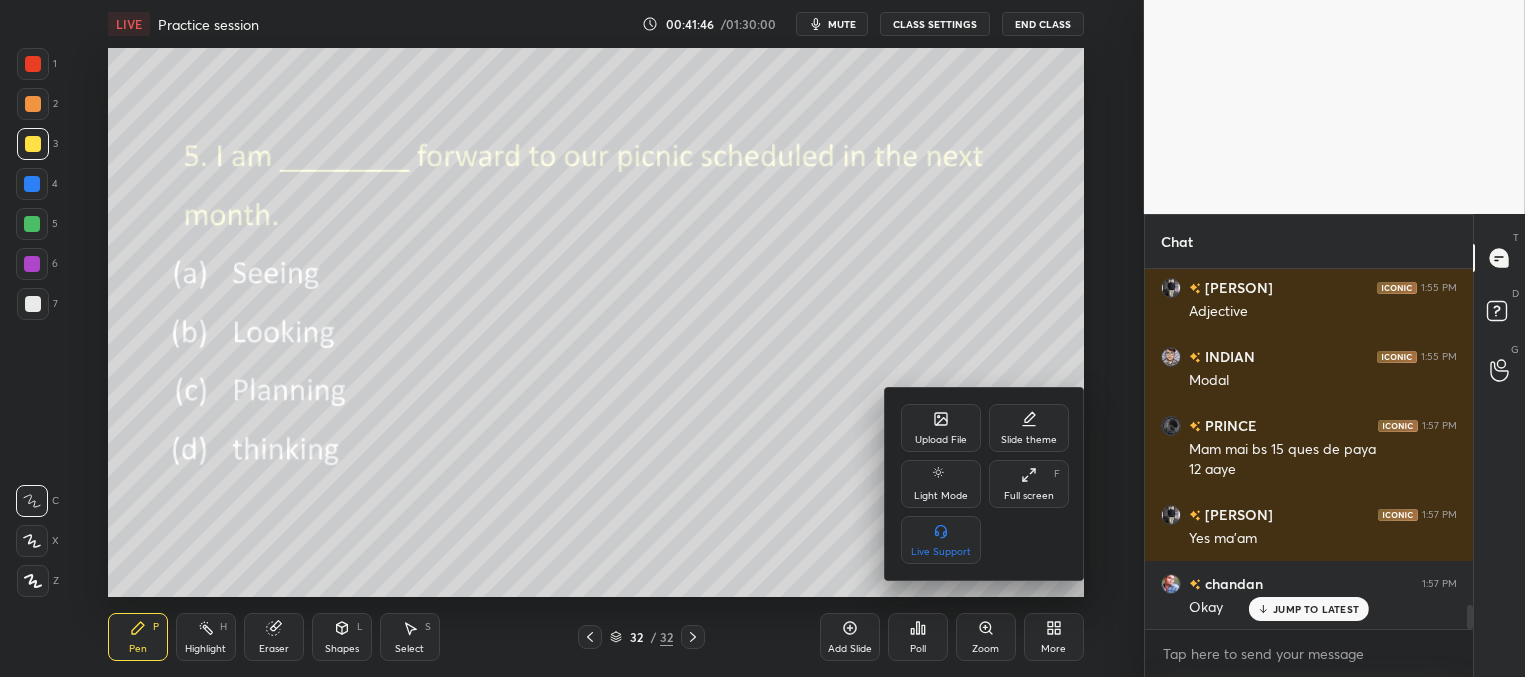 click on "Upload File" at bounding box center [941, 440] 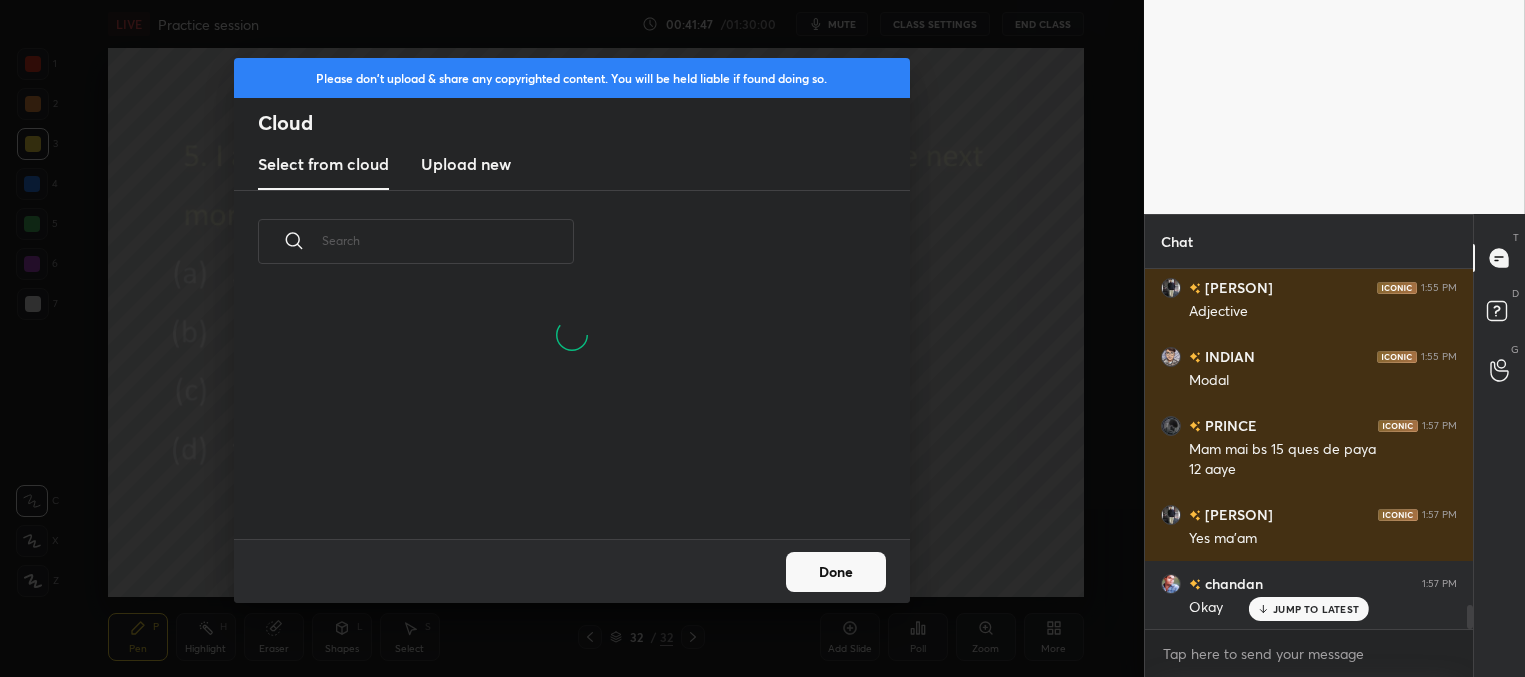 scroll, scrollTop: 6, scrollLeft: 10, axis: both 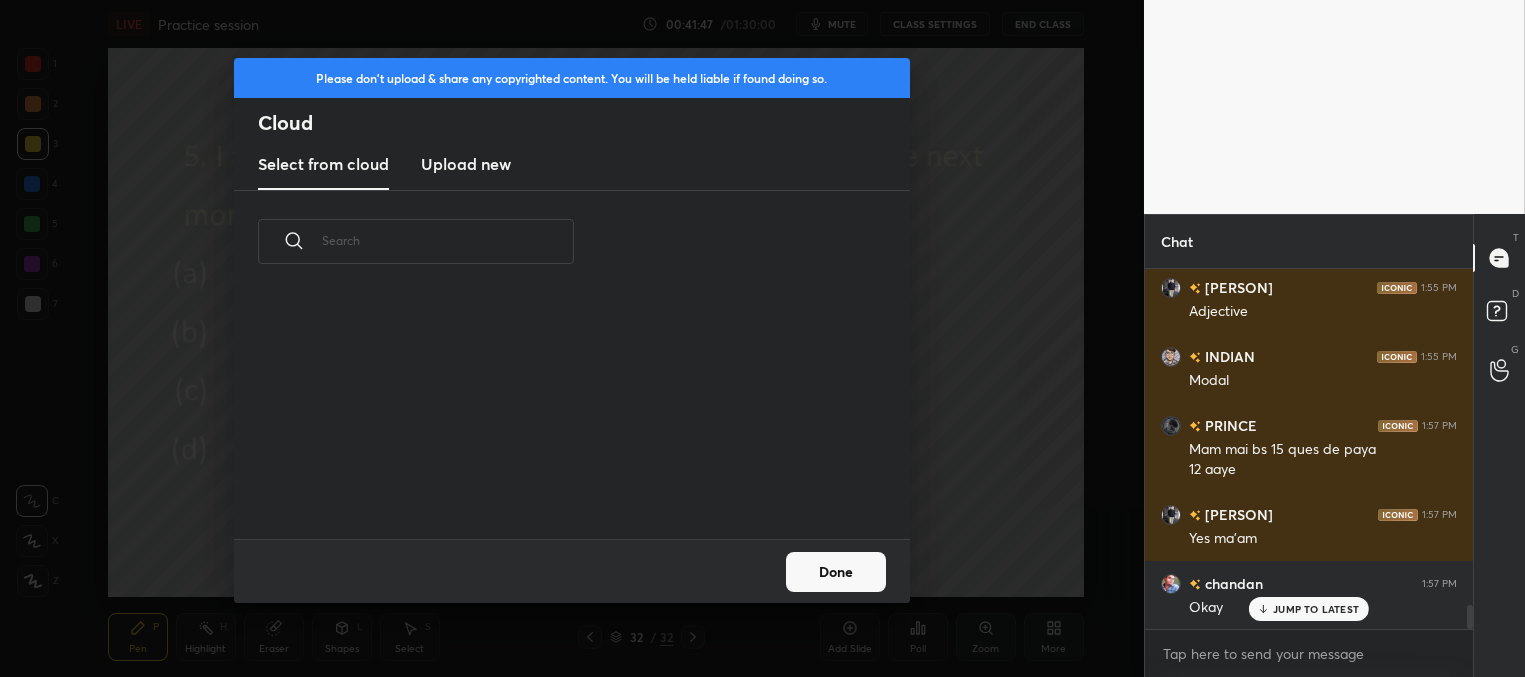 click on "Upload new" at bounding box center (466, 164) 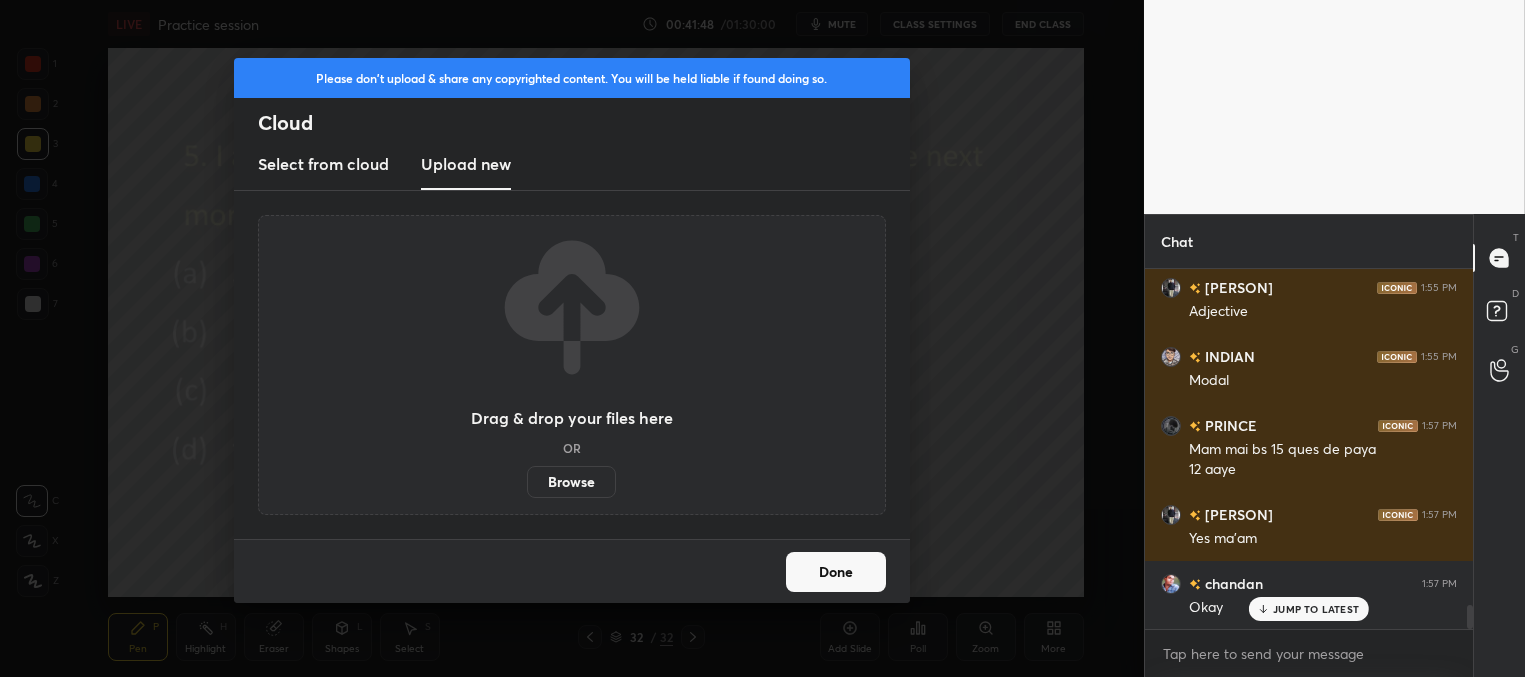 click on "Browse" at bounding box center [571, 482] 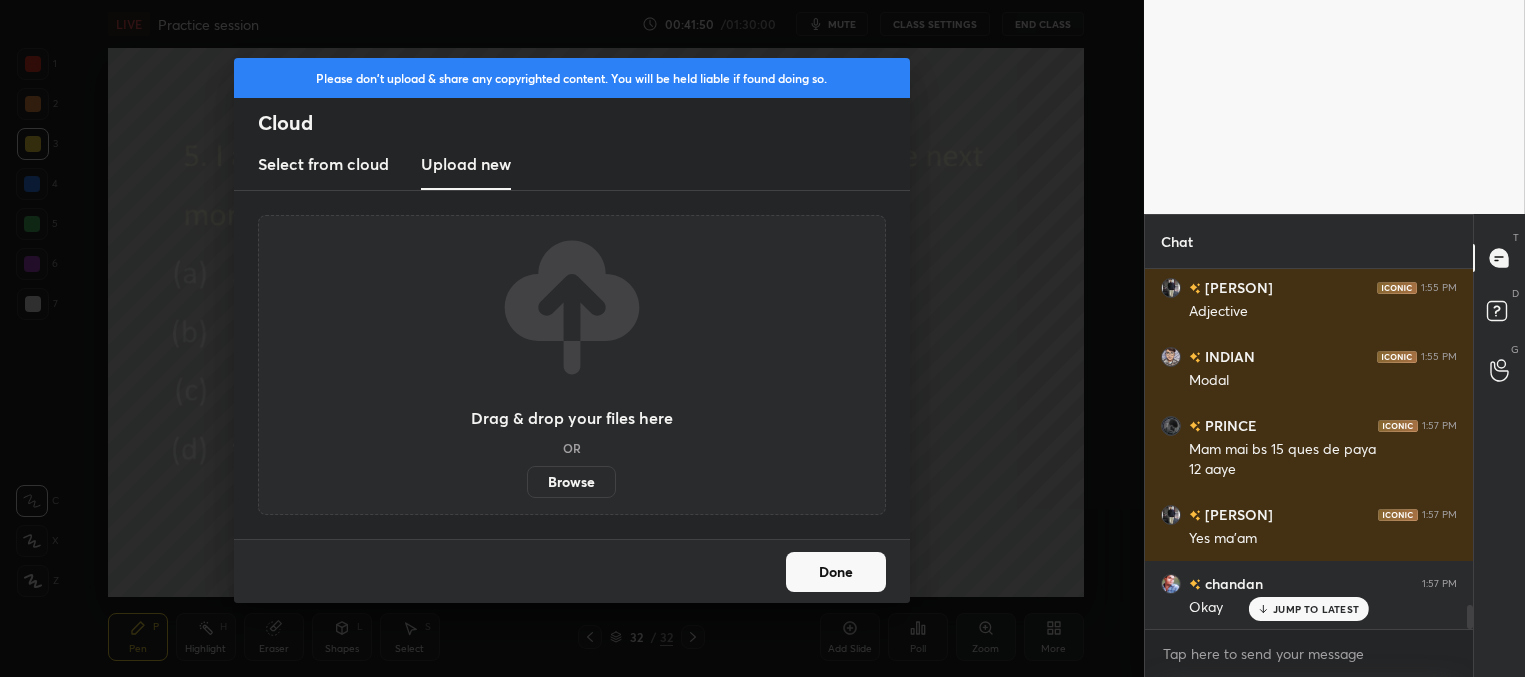 scroll, scrollTop: 5062, scrollLeft: 0, axis: vertical 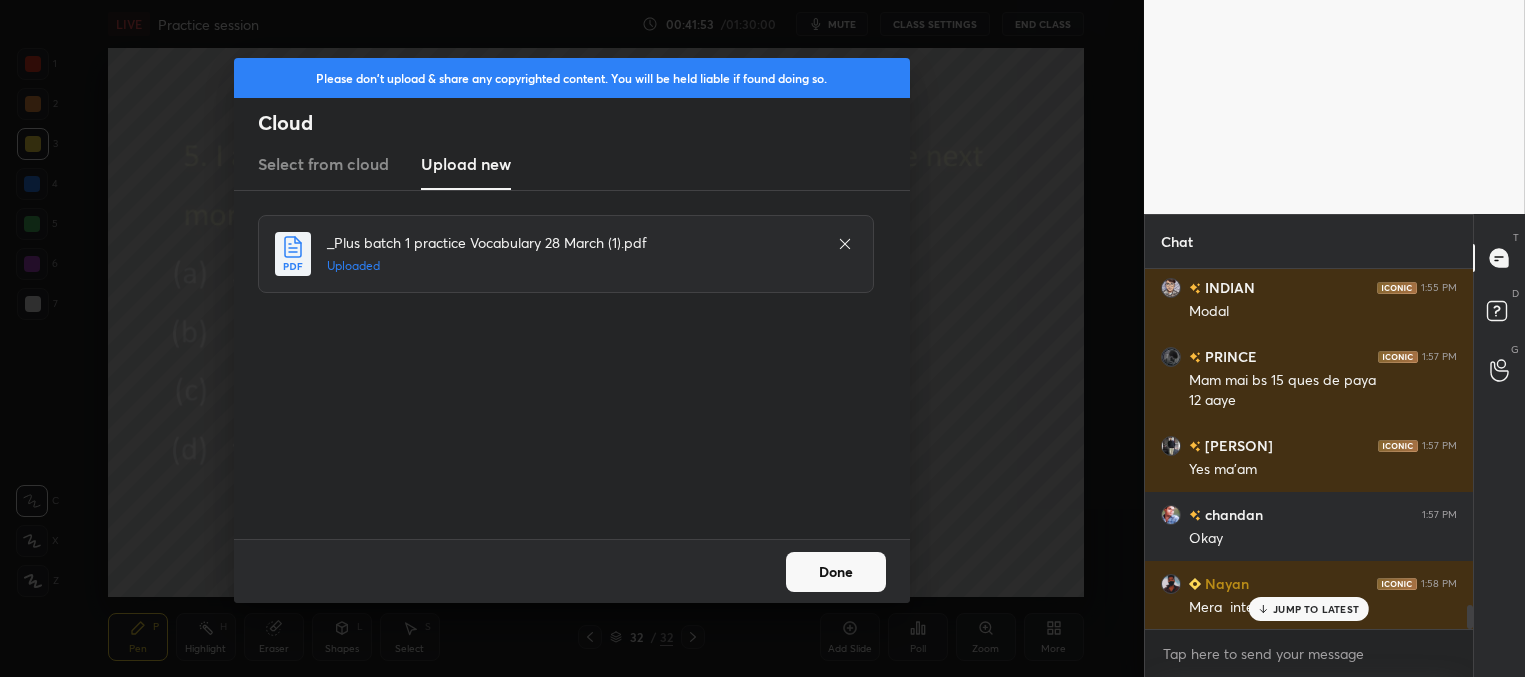 drag, startPoint x: 809, startPoint y: 573, endPoint x: 811, endPoint y: 560, distance: 13.152946 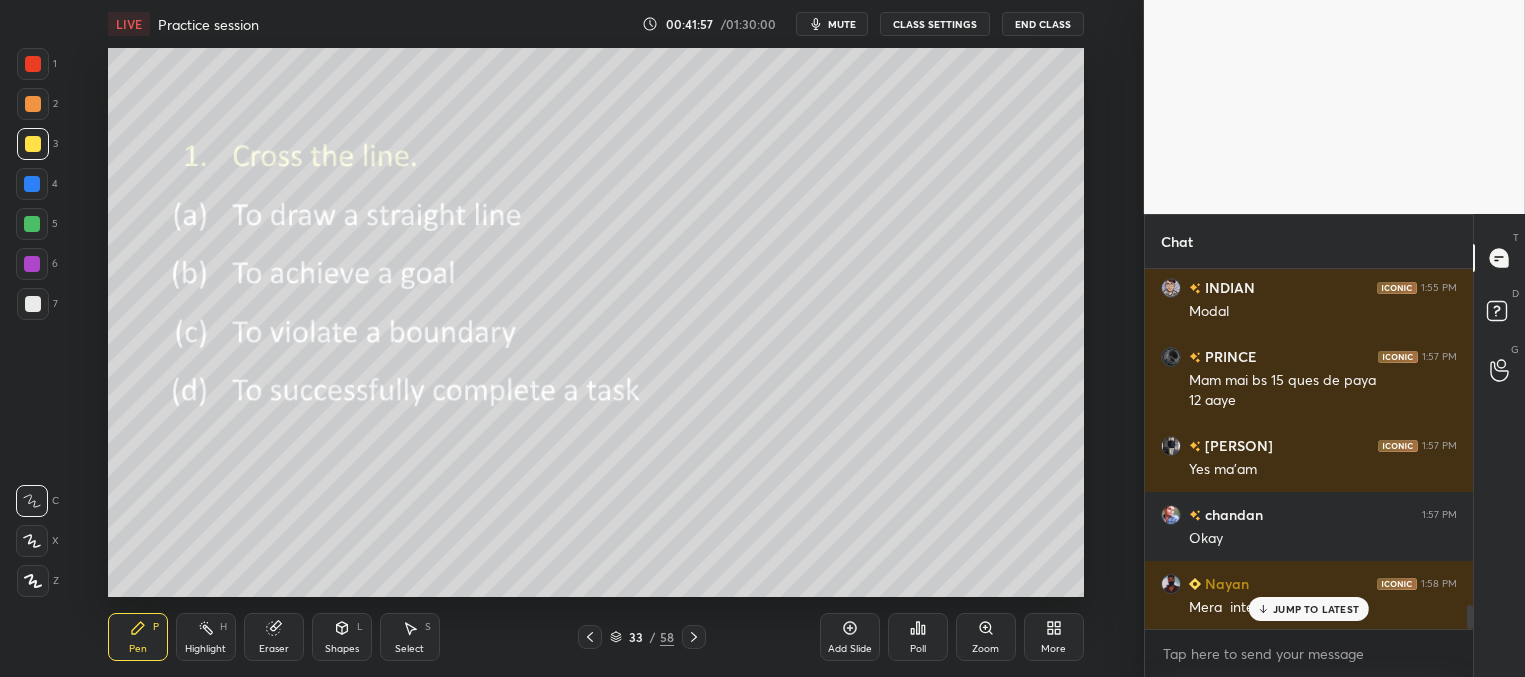 click on "Poll" at bounding box center [918, 637] 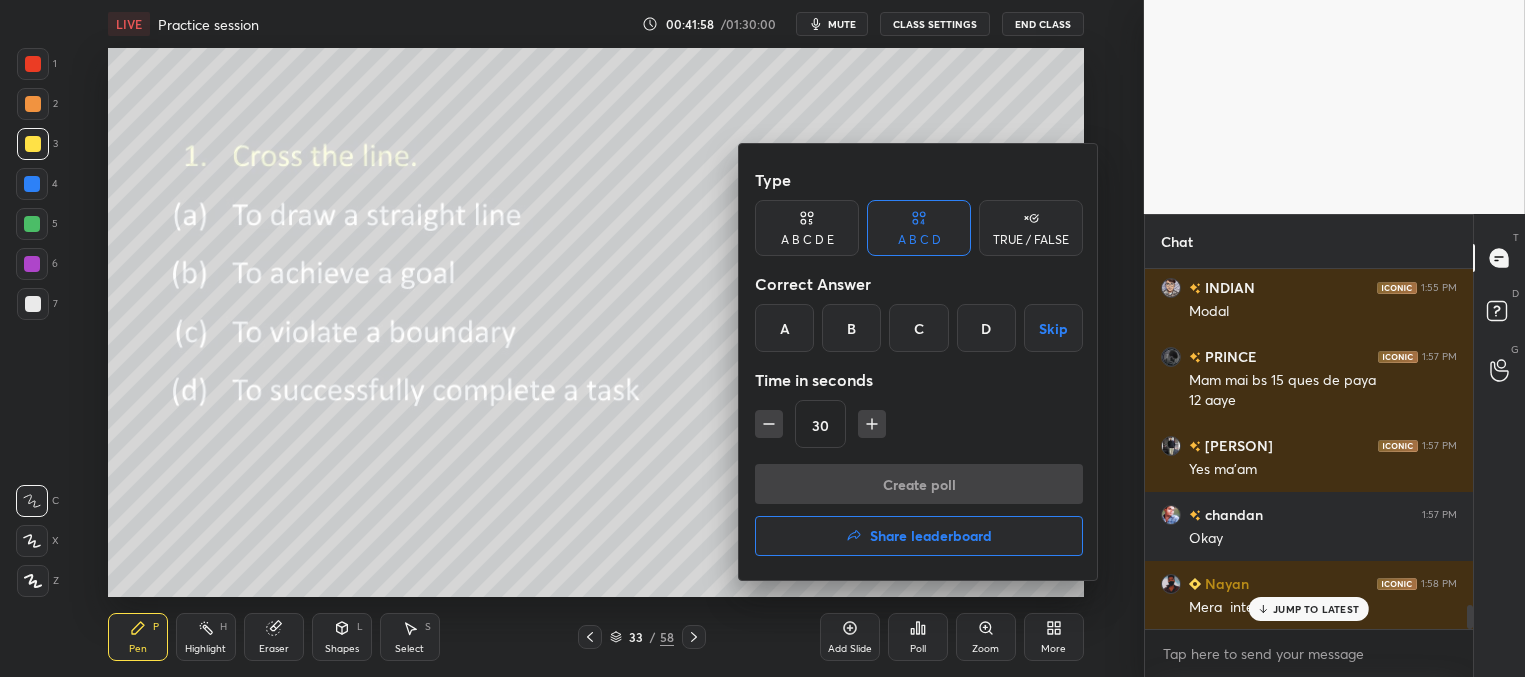 drag, startPoint x: 920, startPoint y: 325, endPoint x: 915, endPoint y: 367, distance: 42.296574 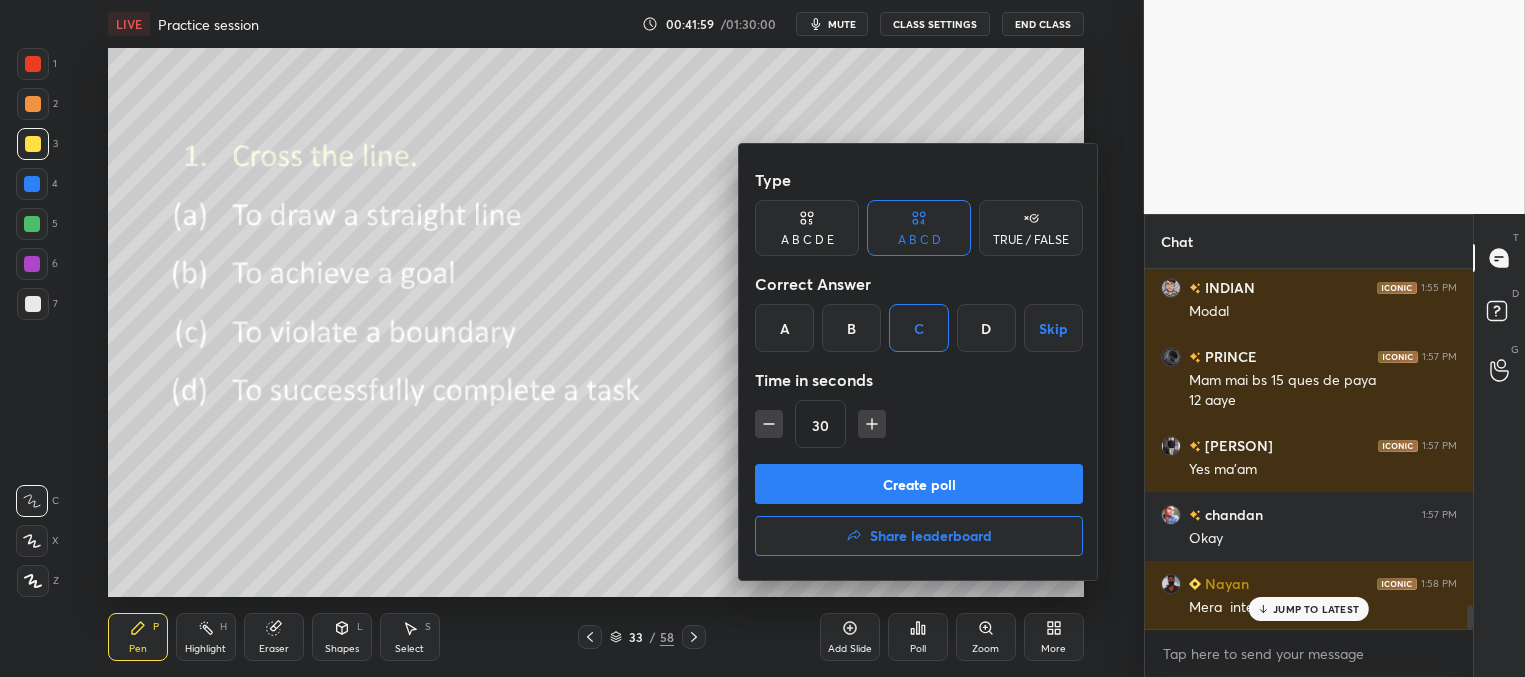 click on "Create poll" at bounding box center [919, 484] 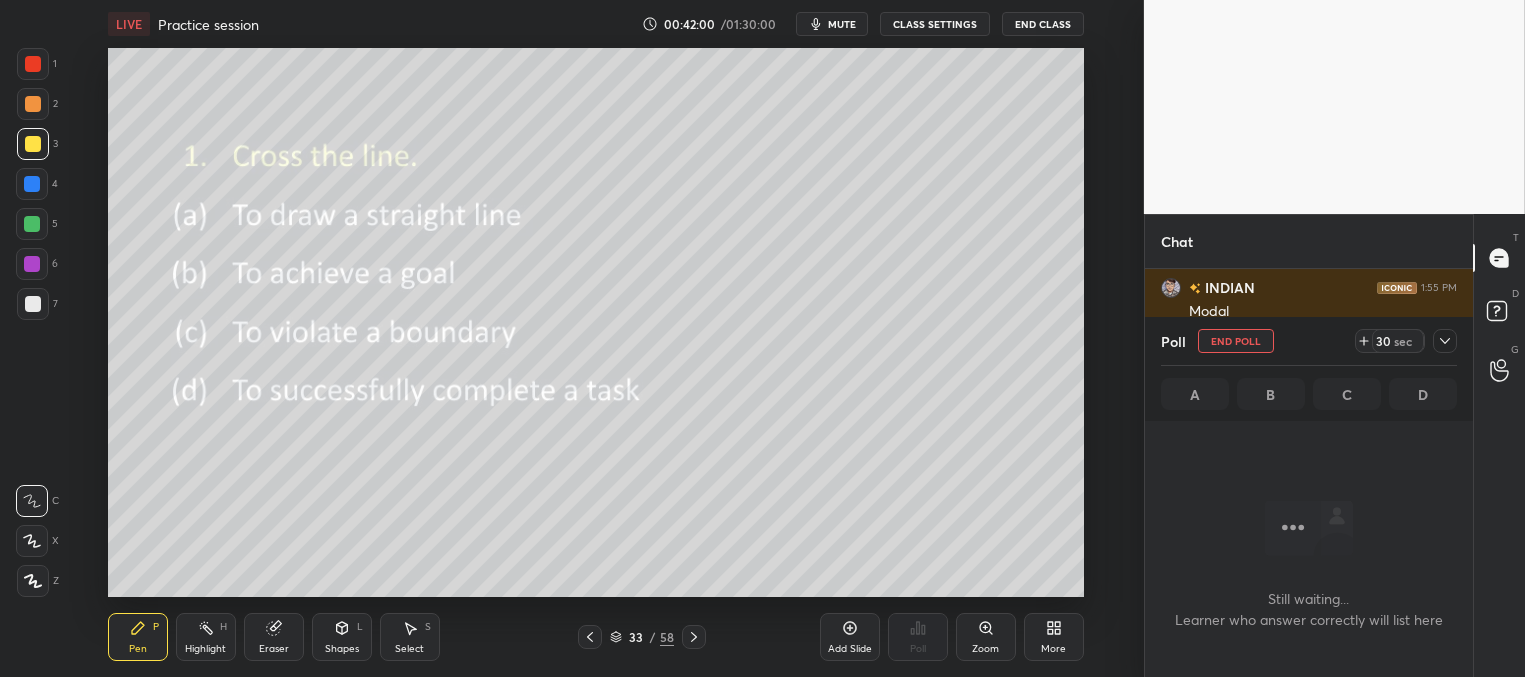 scroll, scrollTop: 7, scrollLeft: 6, axis: both 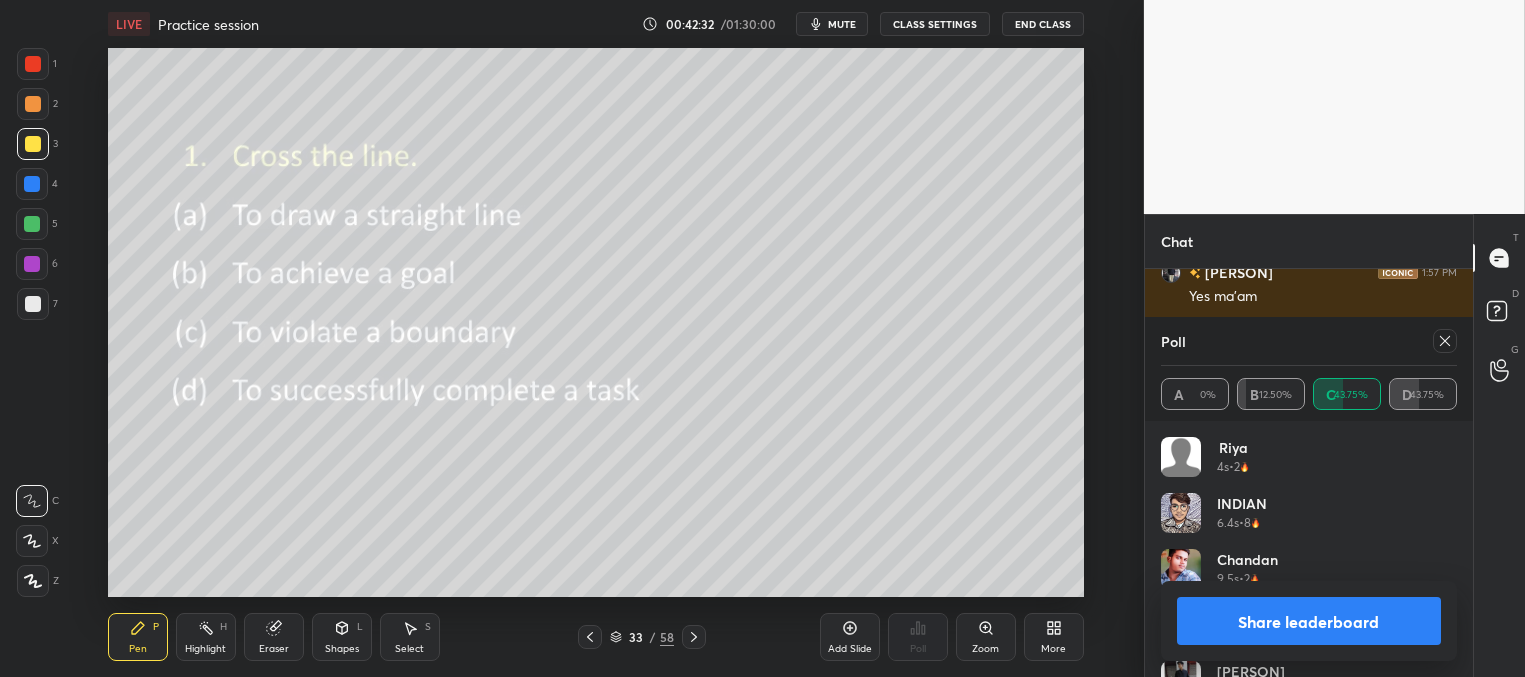 click 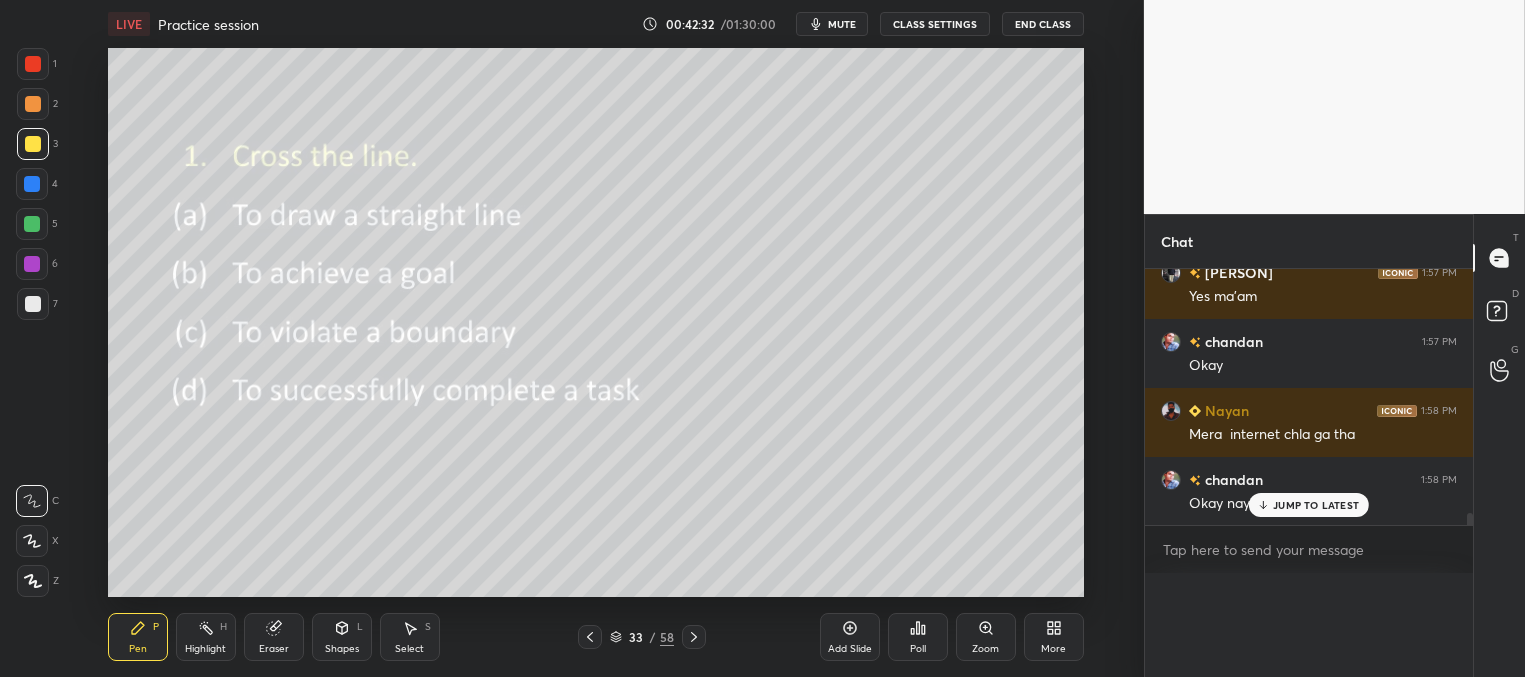 scroll, scrollTop: 3, scrollLeft: 291, axis: both 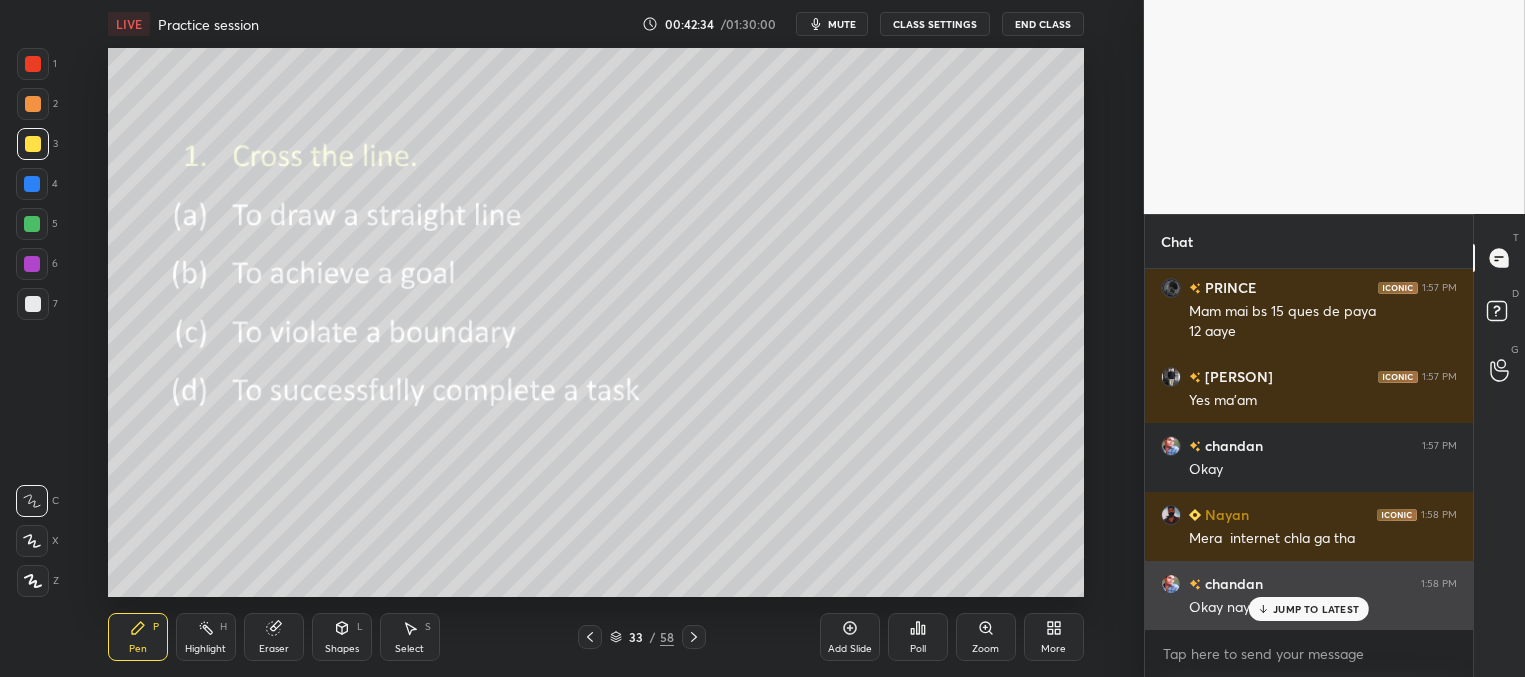 drag, startPoint x: 1271, startPoint y: 608, endPoint x: 1246, endPoint y: 605, distance: 25.179358 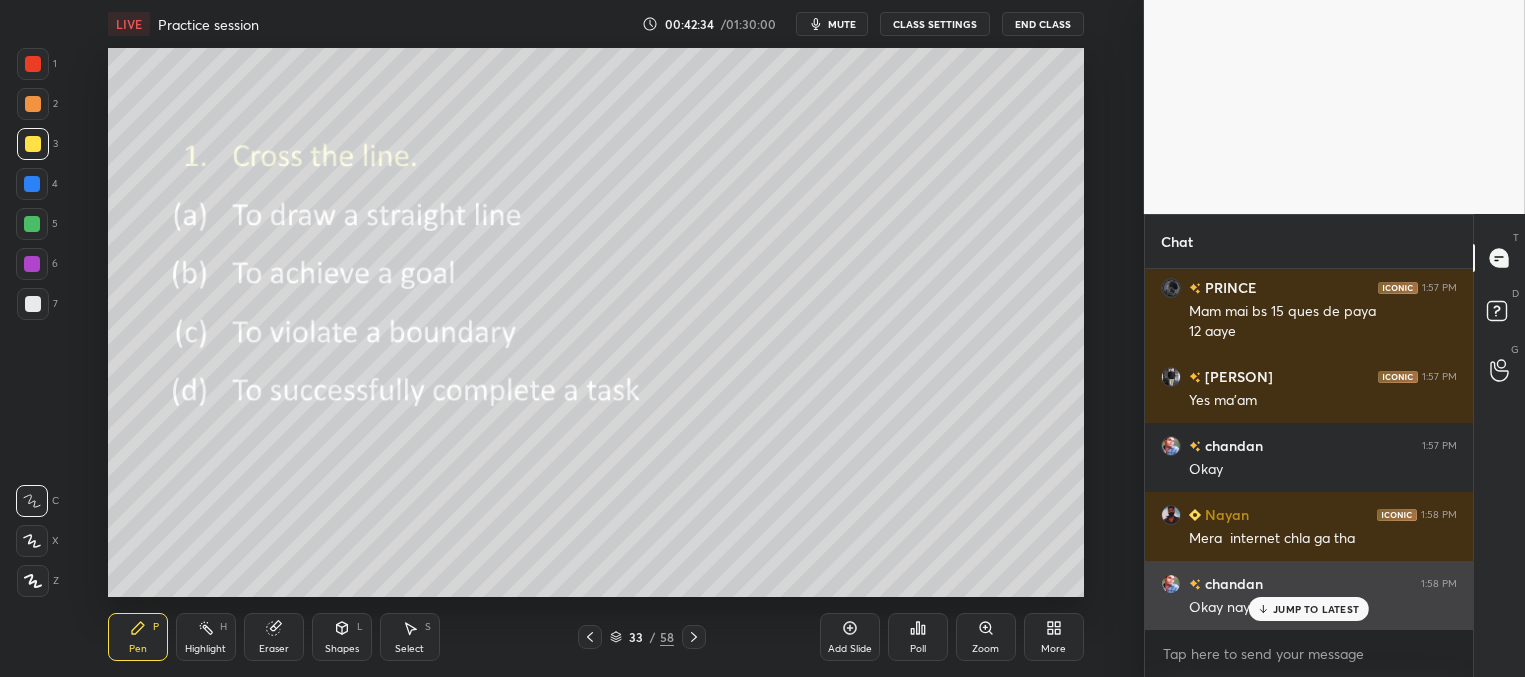 click on "JUMP TO LATEST" at bounding box center [1309, 609] 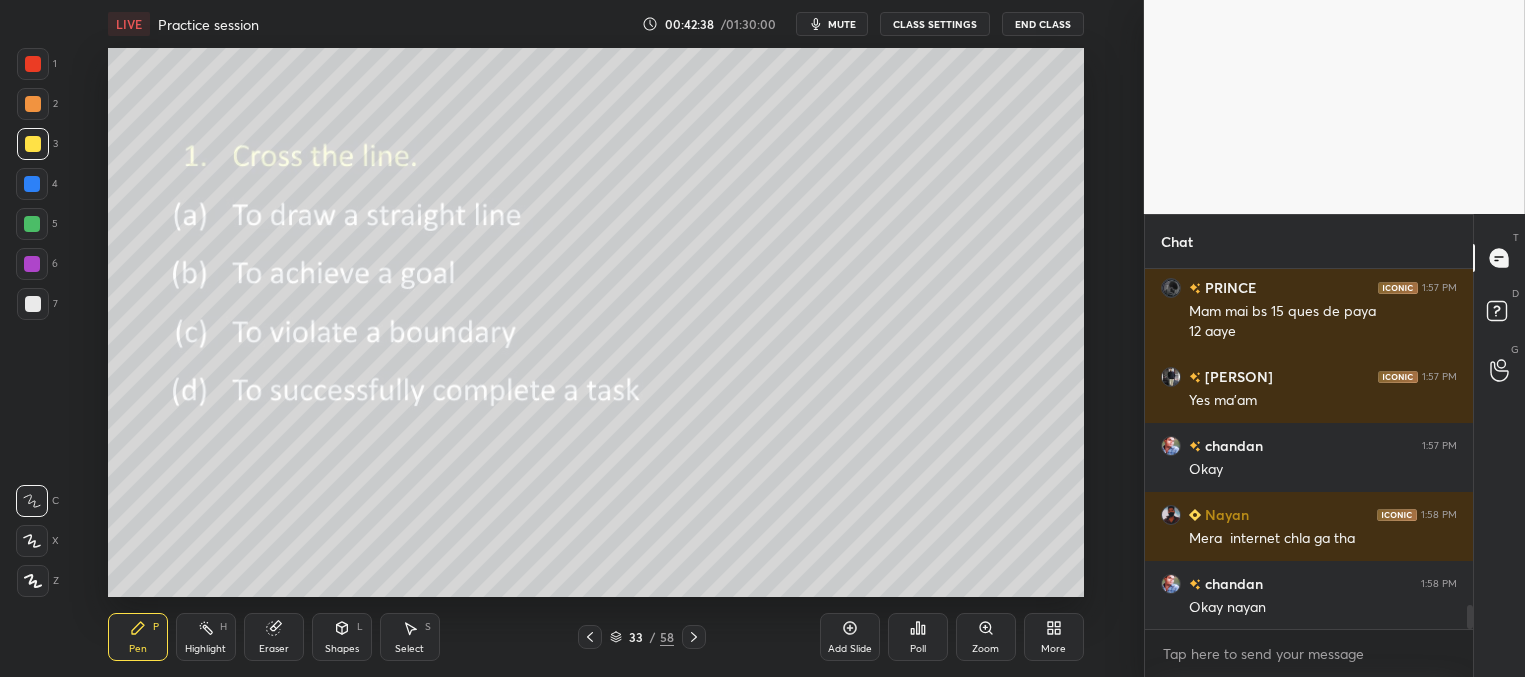 click 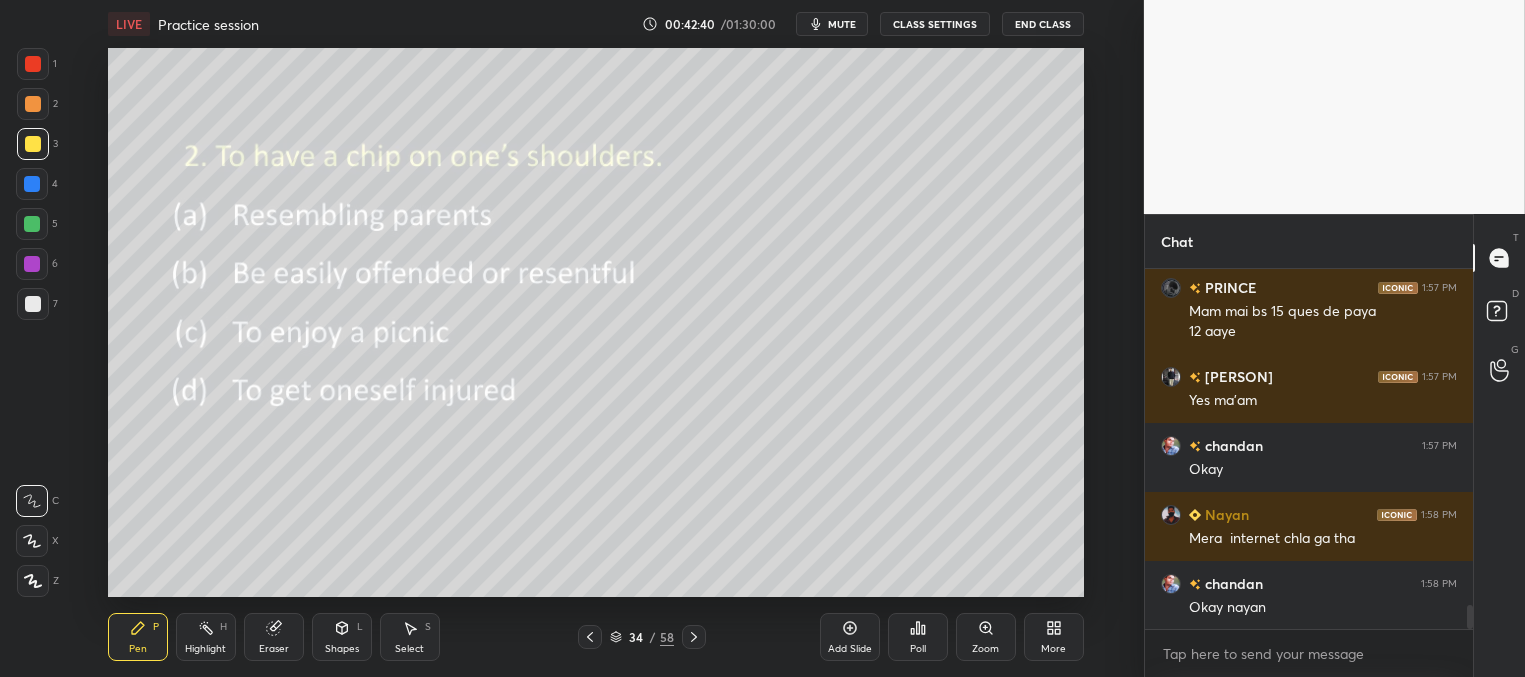 click on "Poll" at bounding box center [918, 637] 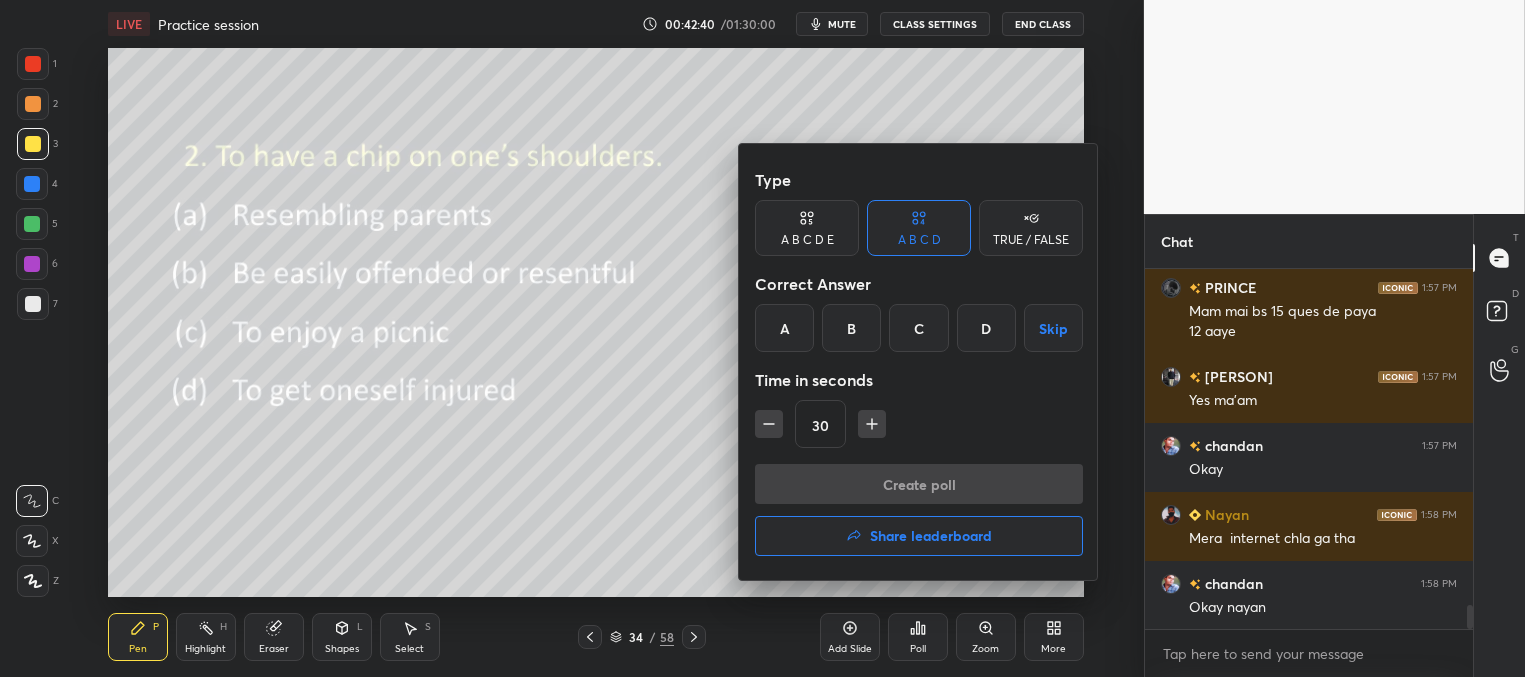 drag, startPoint x: 850, startPoint y: 330, endPoint x: 846, endPoint y: 350, distance: 20.396078 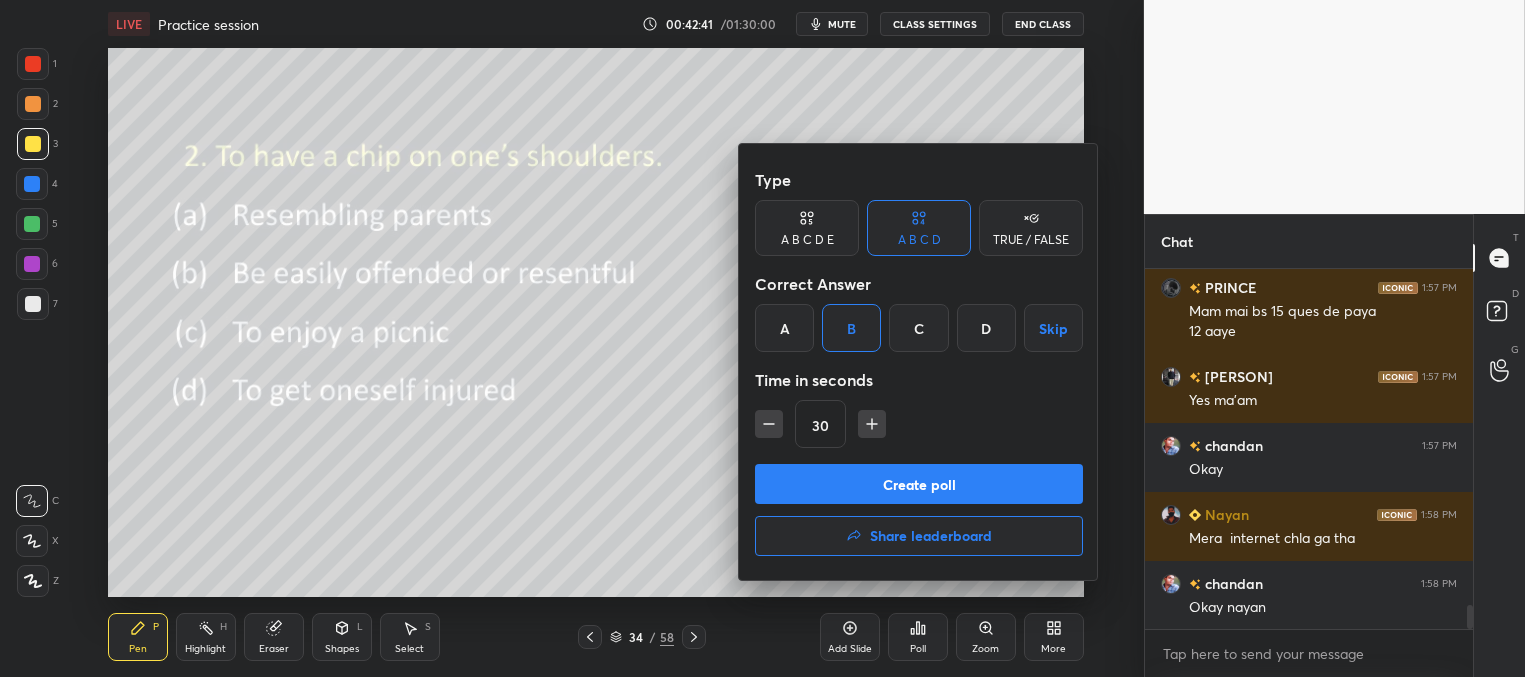 click on "Create poll" at bounding box center [919, 484] 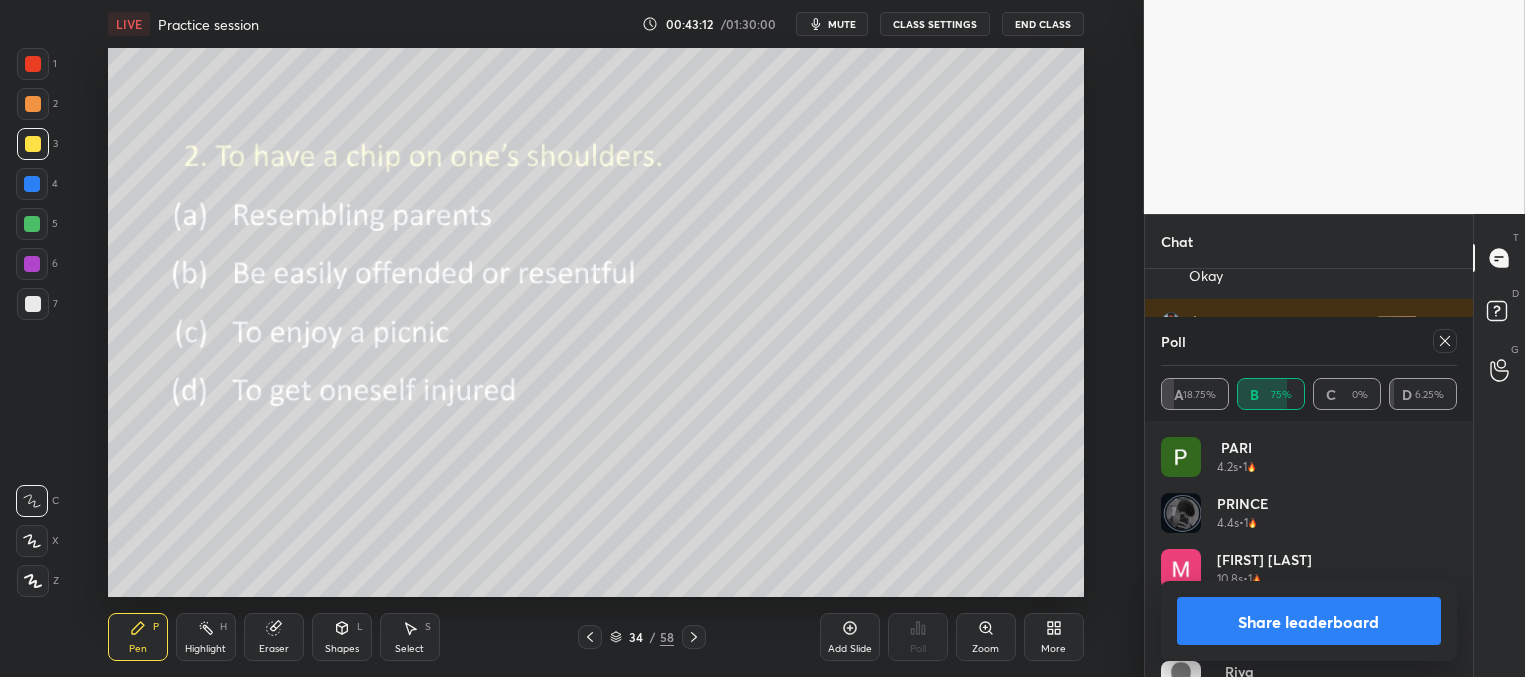 click 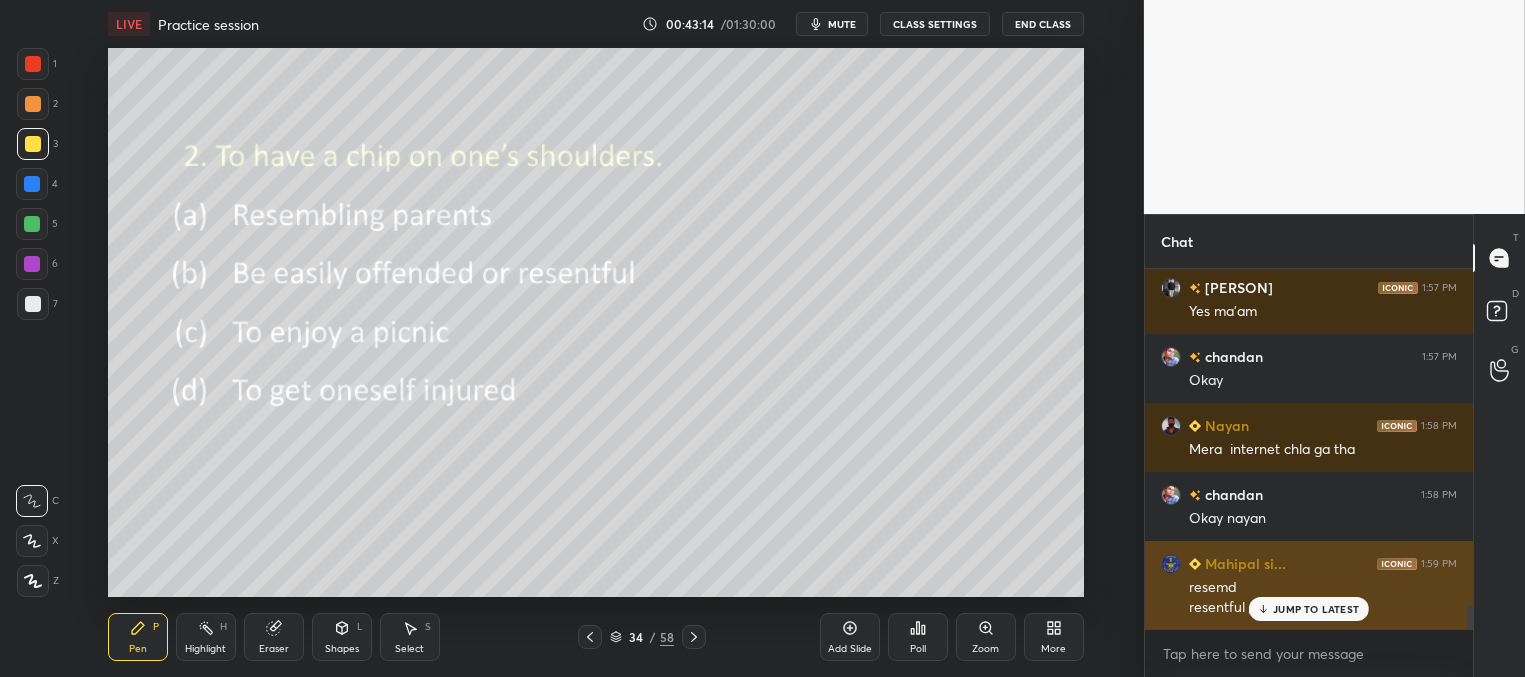 click on "JUMP TO LATEST" at bounding box center (1309, 609) 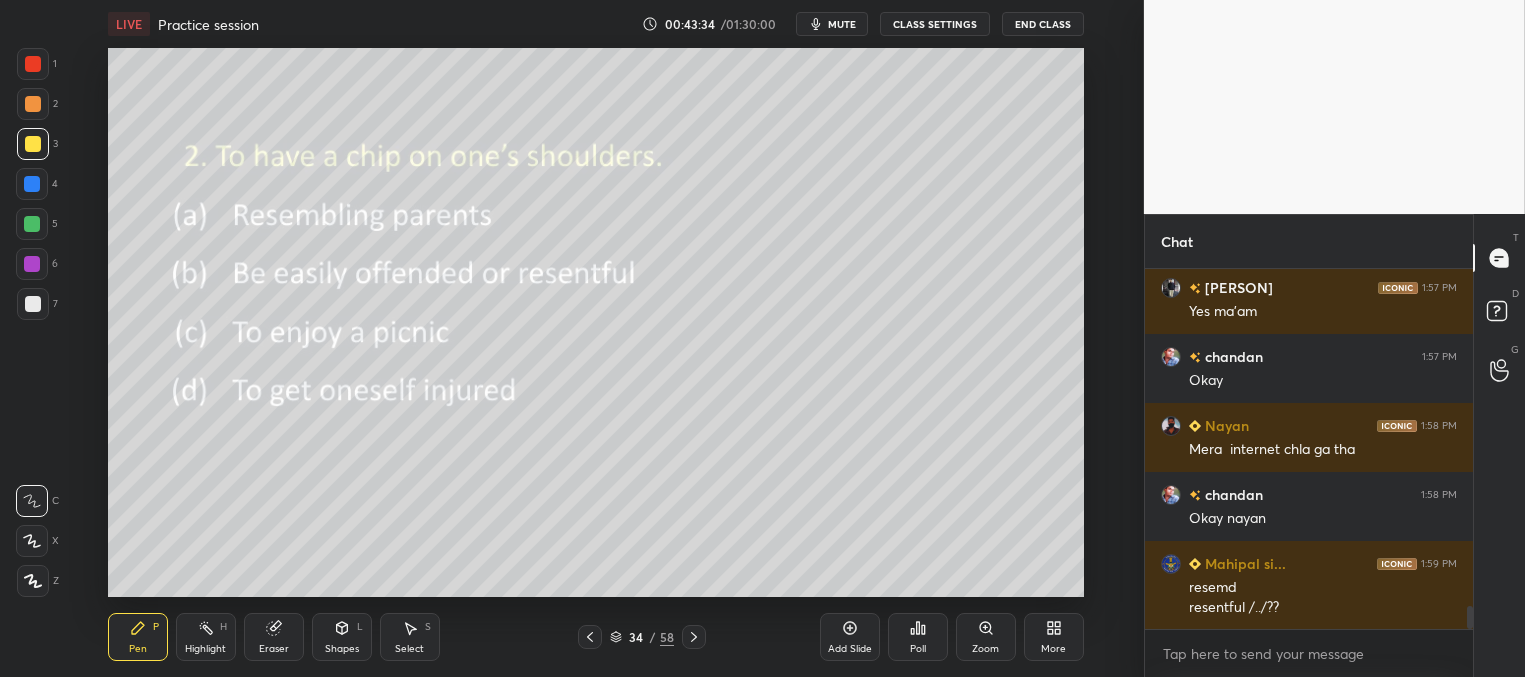 click on "mute" at bounding box center [842, 24] 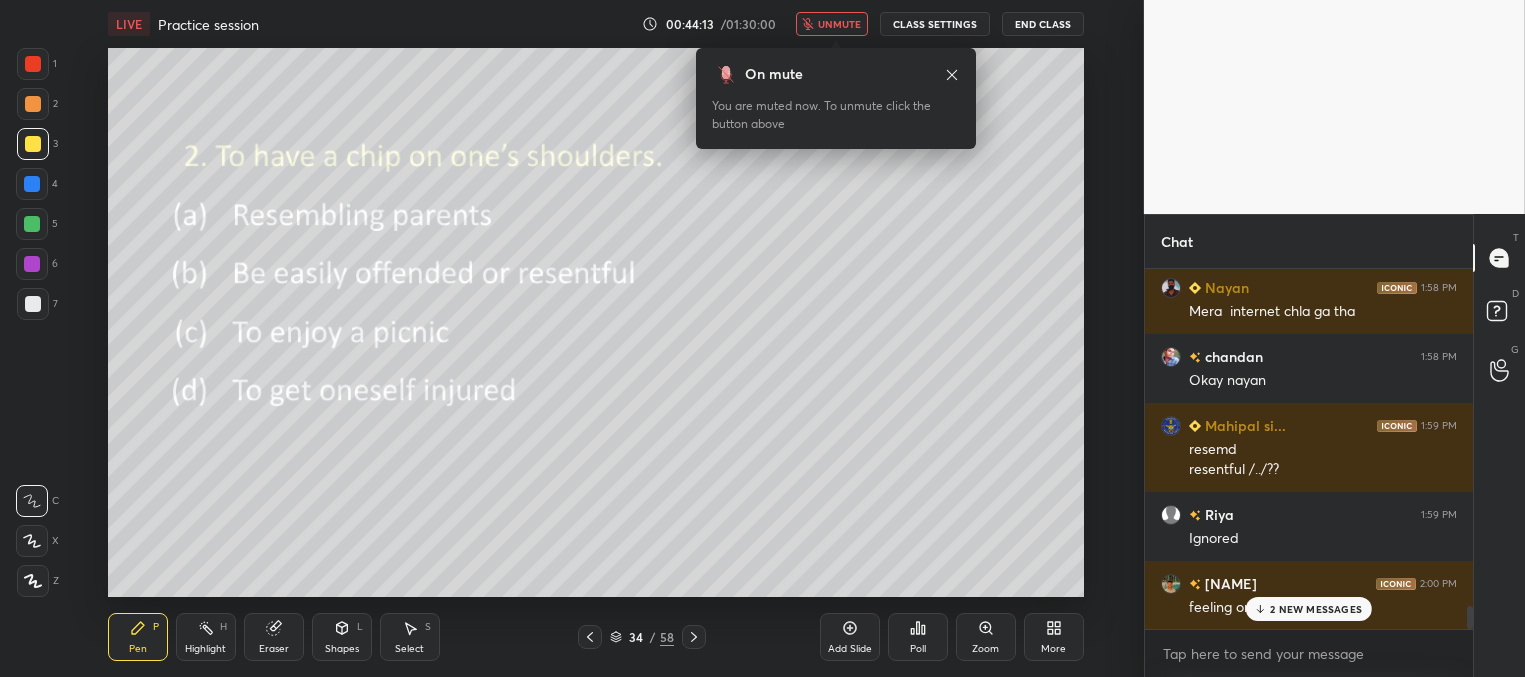scroll, scrollTop: 5427, scrollLeft: 0, axis: vertical 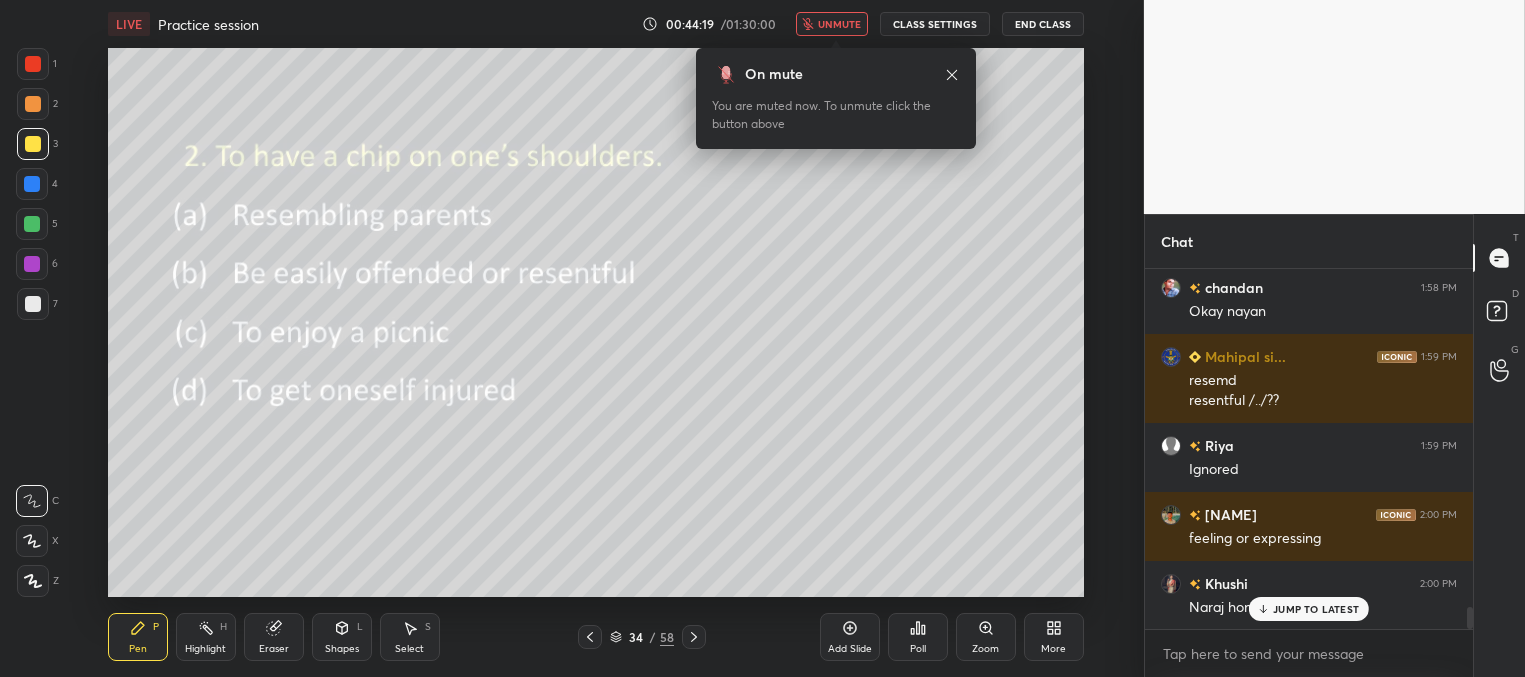 click on "unmute" at bounding box center (839, 24) 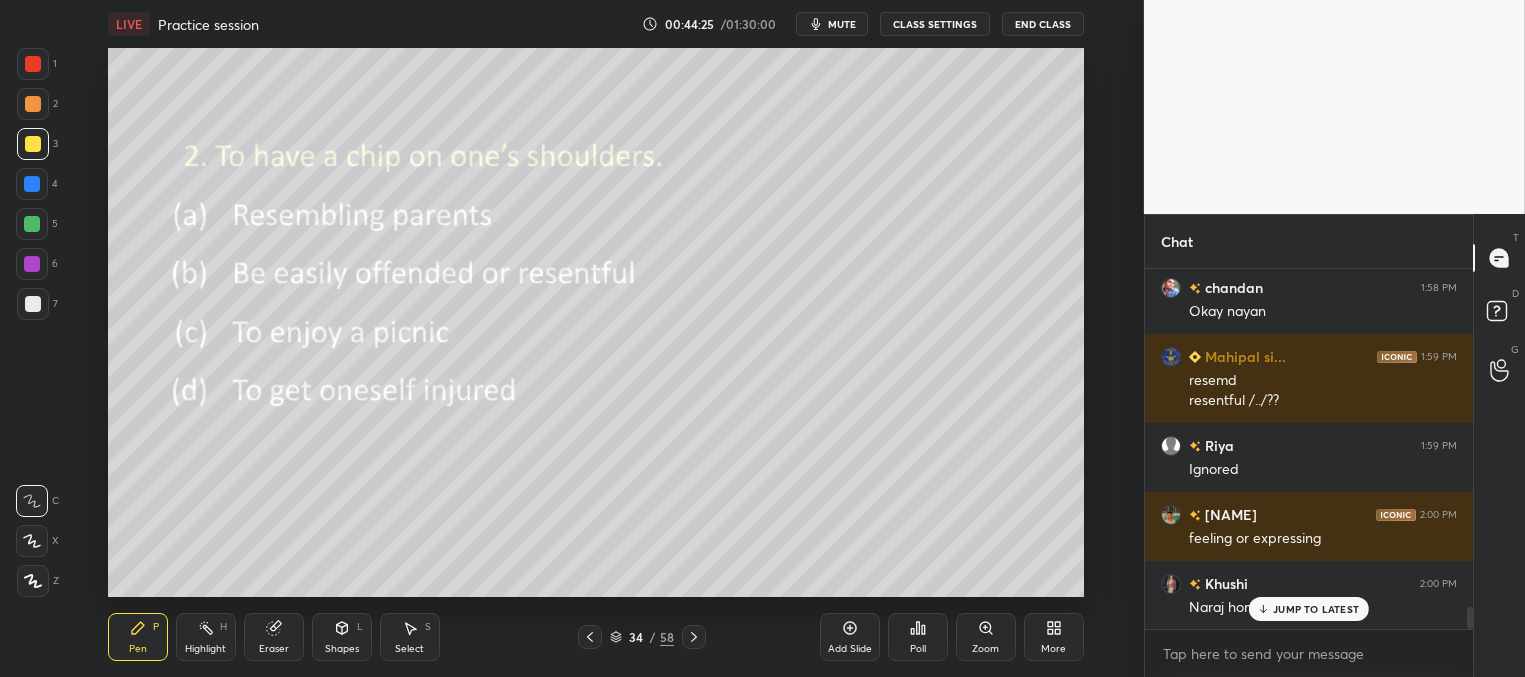 scroll, scrollTop: 5496, scrollLeft: 0, axis: vertical 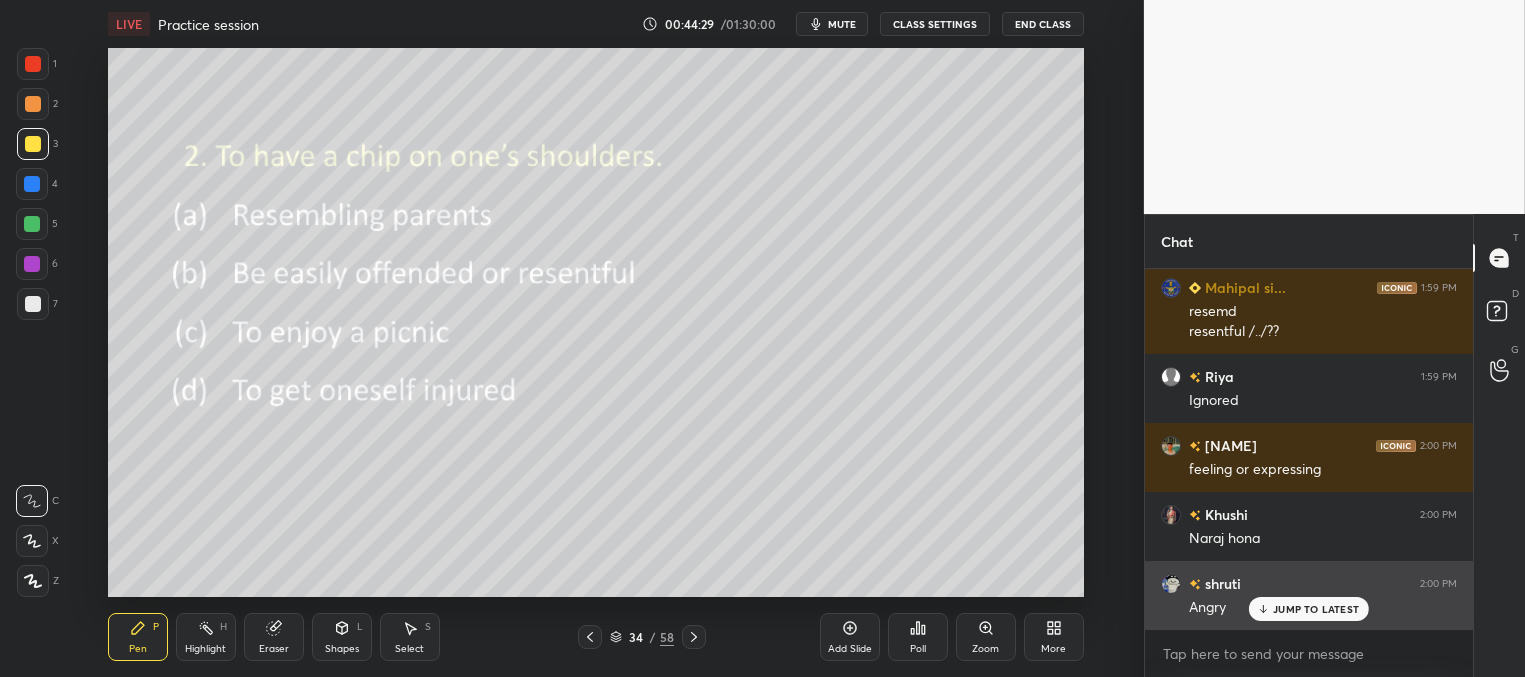 drag, startPoint x: 1280, startPoint y: 609, endPoint x: 1269, endPoint y: 601, distance: 13.601471 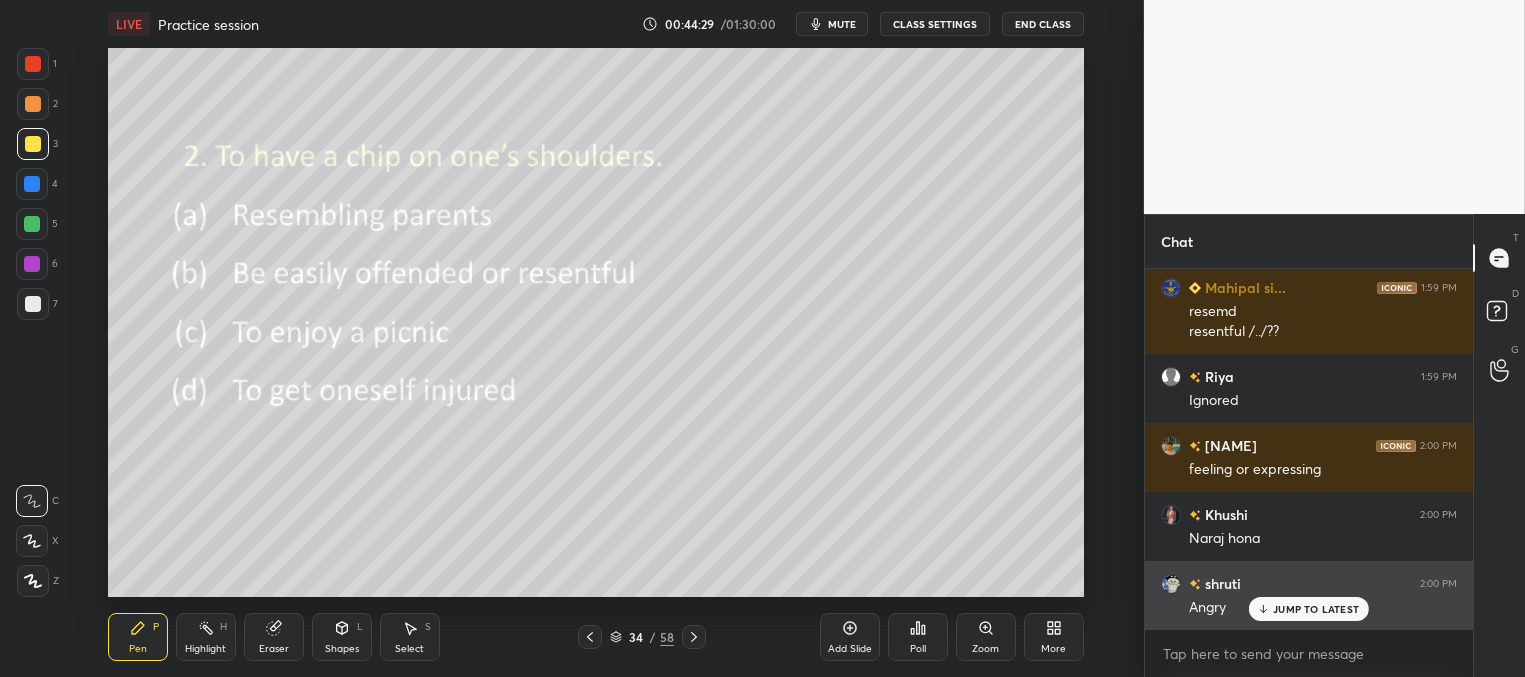 click on "JUMP TO LATEST" at bounding box center (1316, 609) 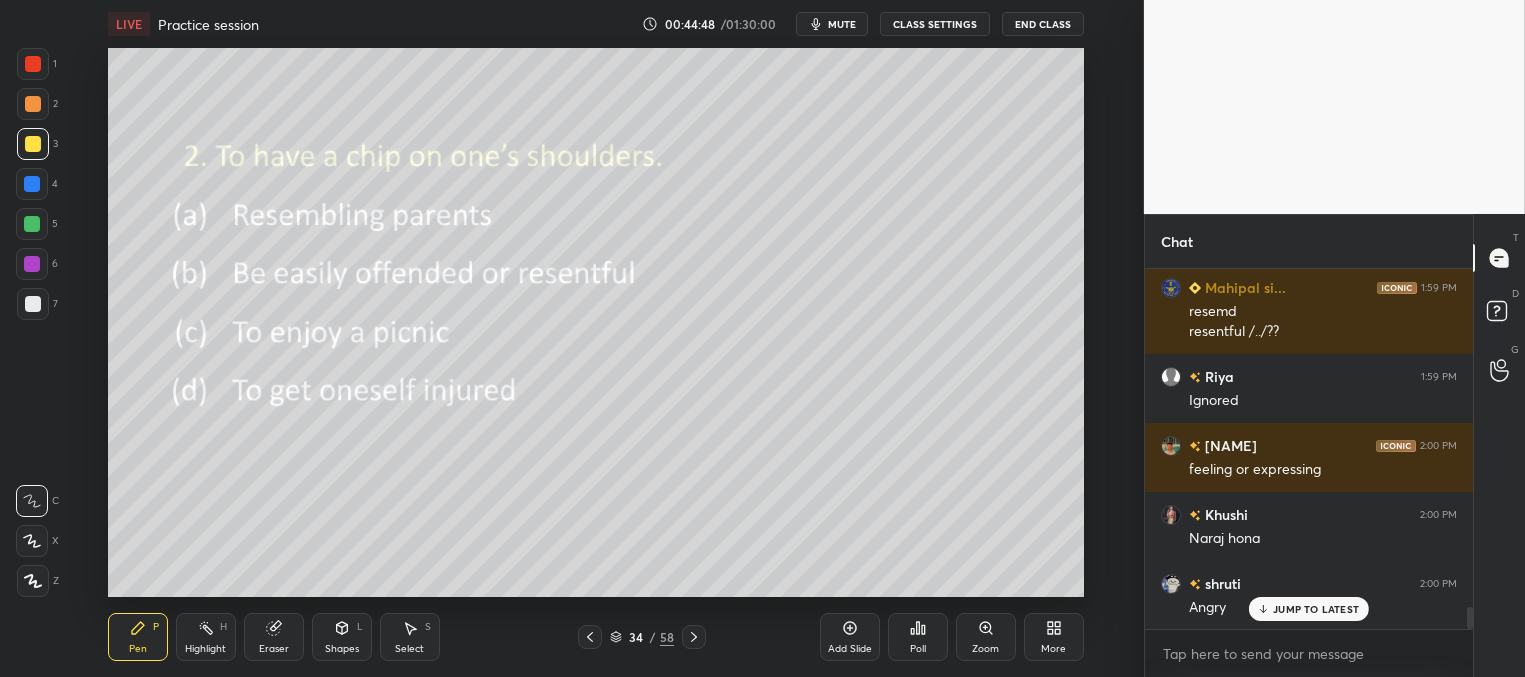 scroll, scrollTop: 5565, scrollLeft: 0, axis: vertical 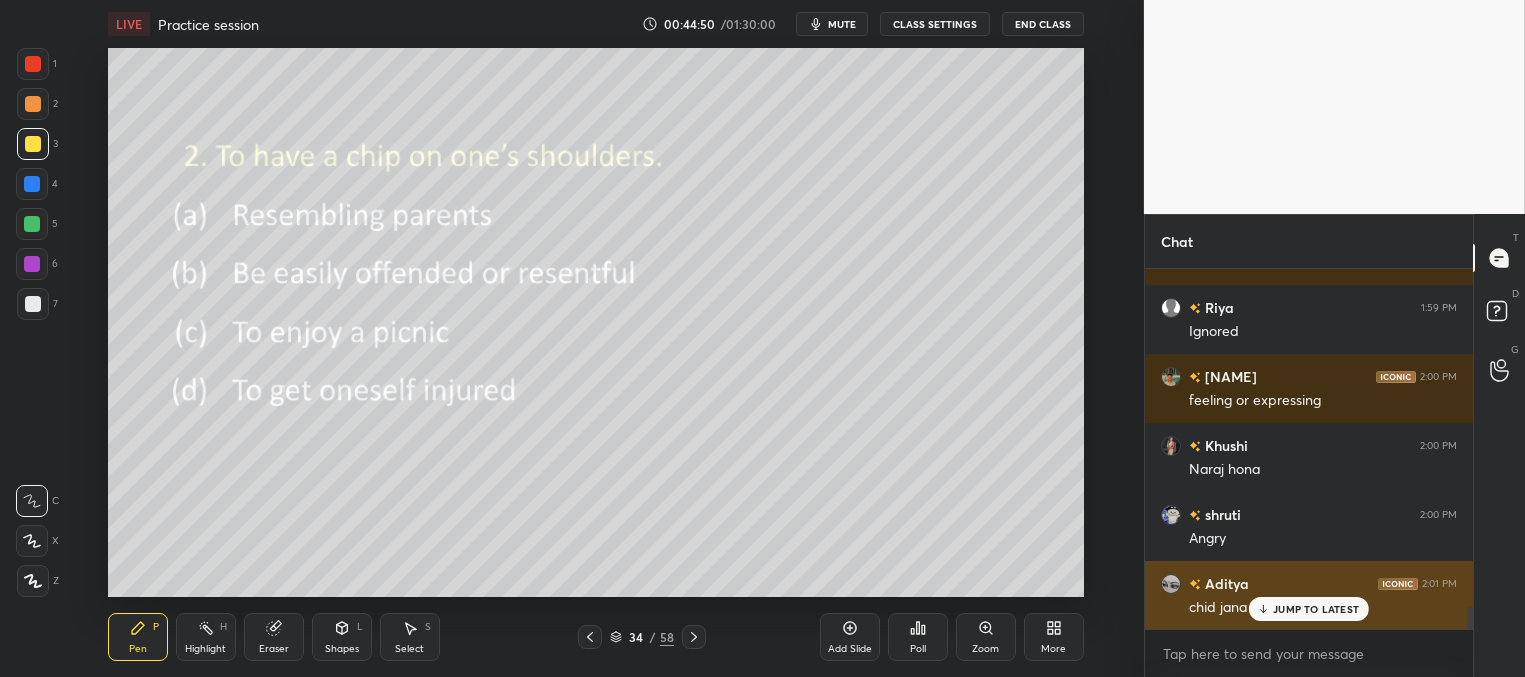 click on "JUMP TO LATEST" at bounding box center (1309, 609) 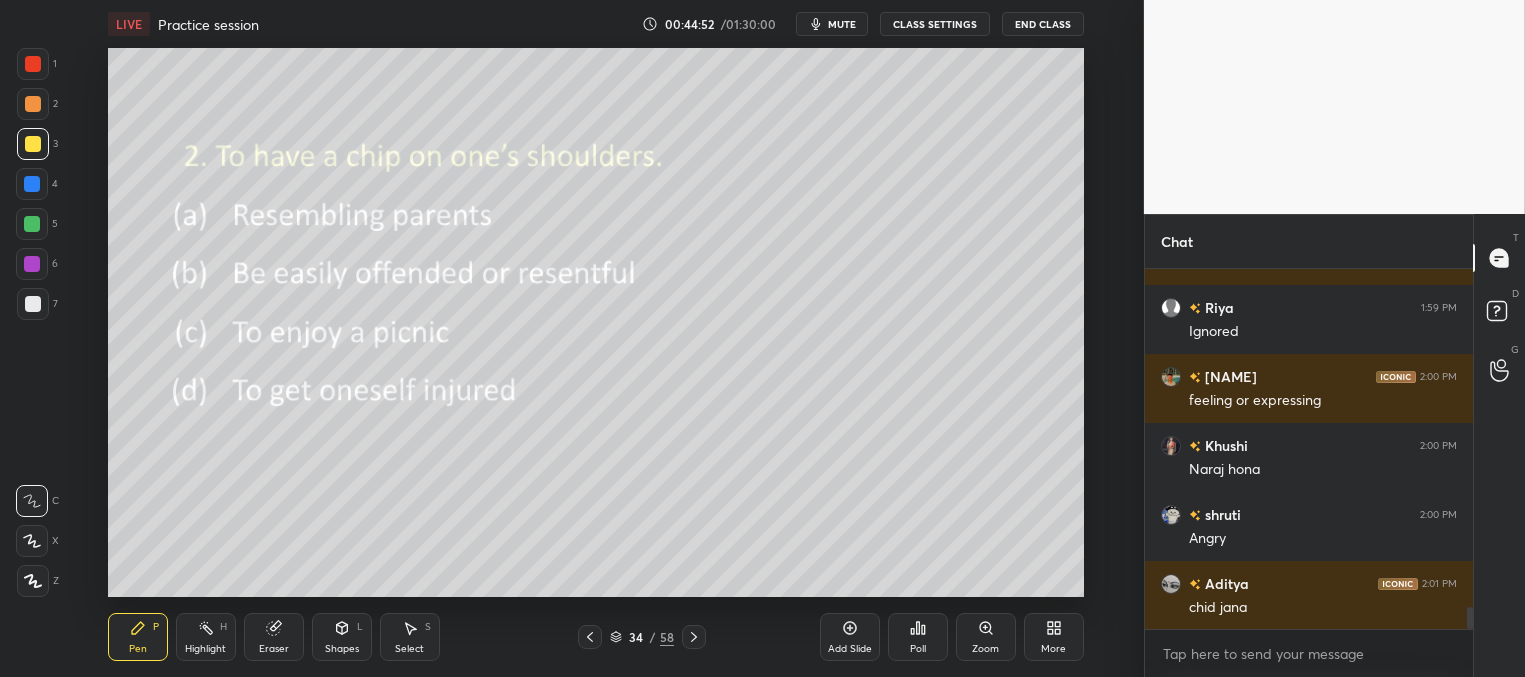 click 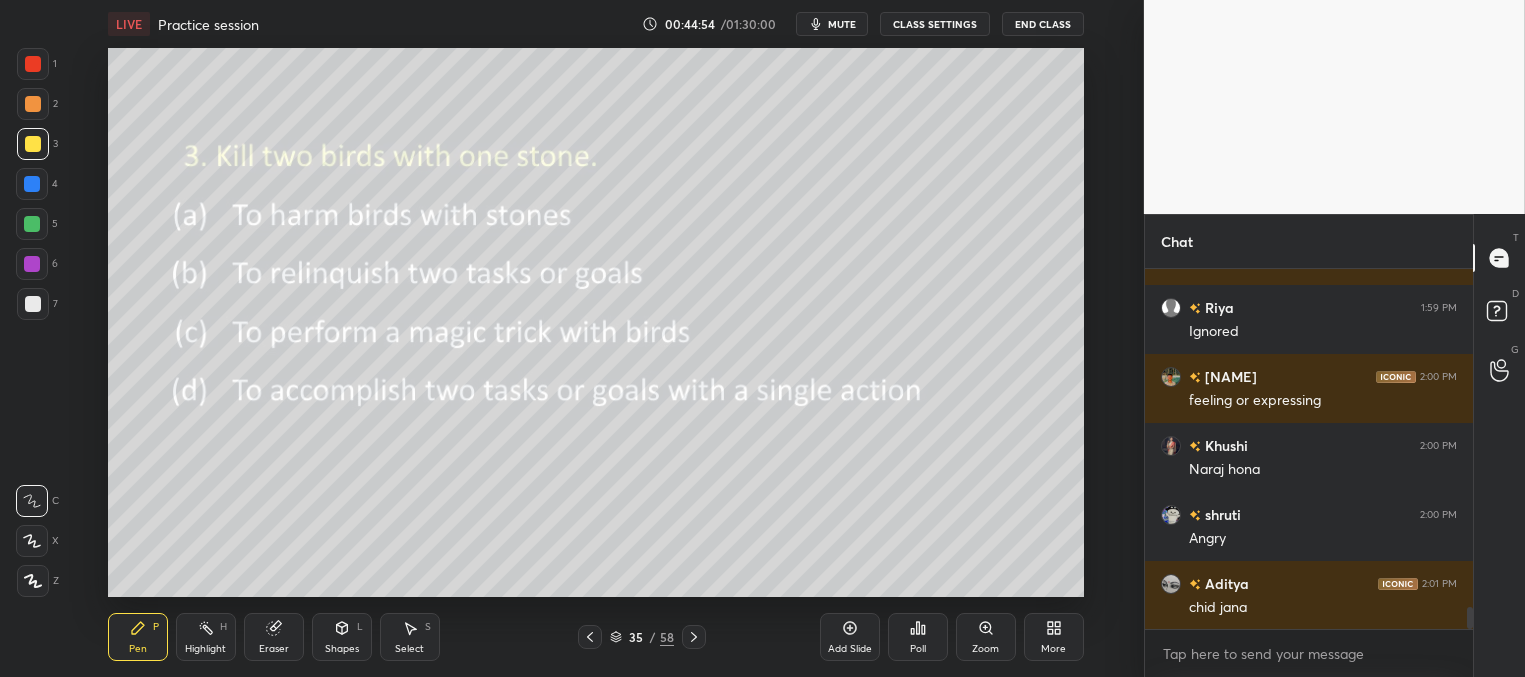 click on "Poll" at bounding box center (918, 637) 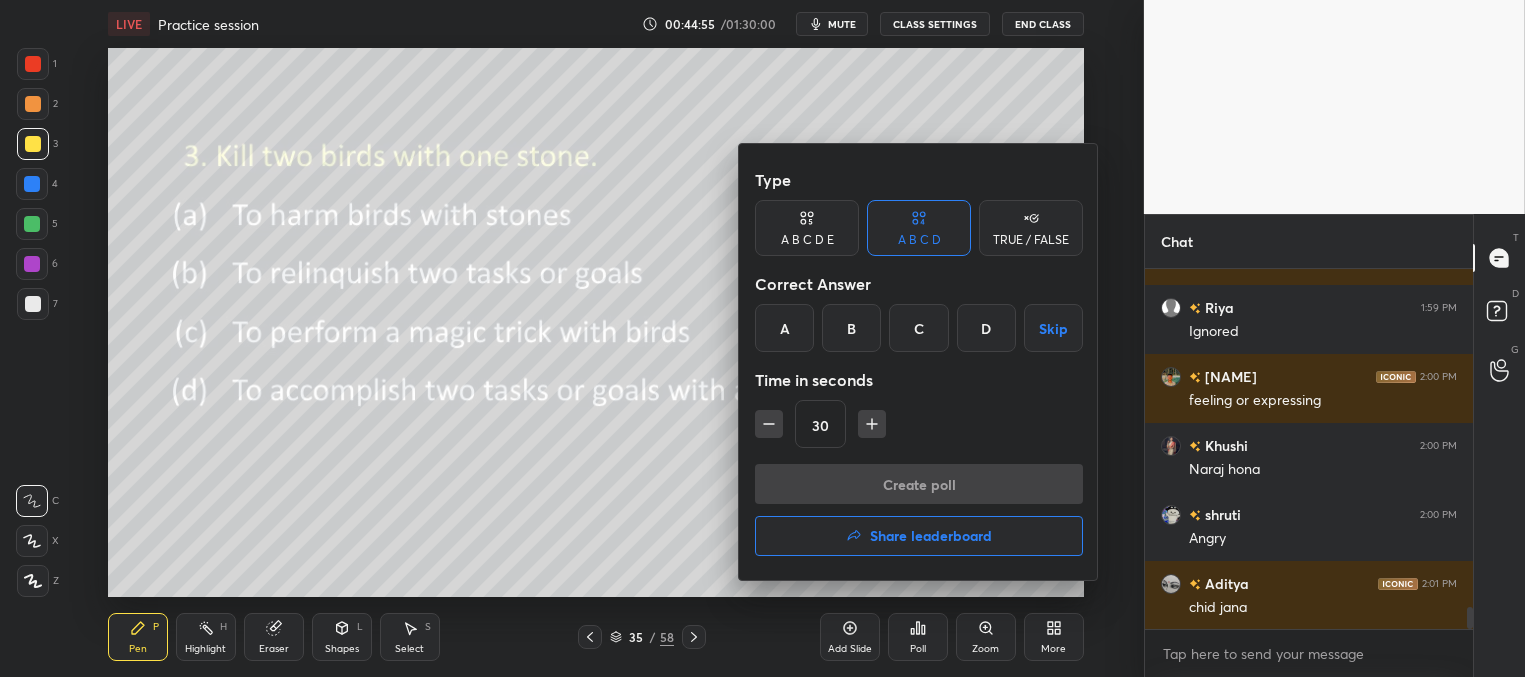 drag, startPoint x: 983, startPoint y: 319, endPoint x: 975, endPoint y: 336, distance: 18.788294 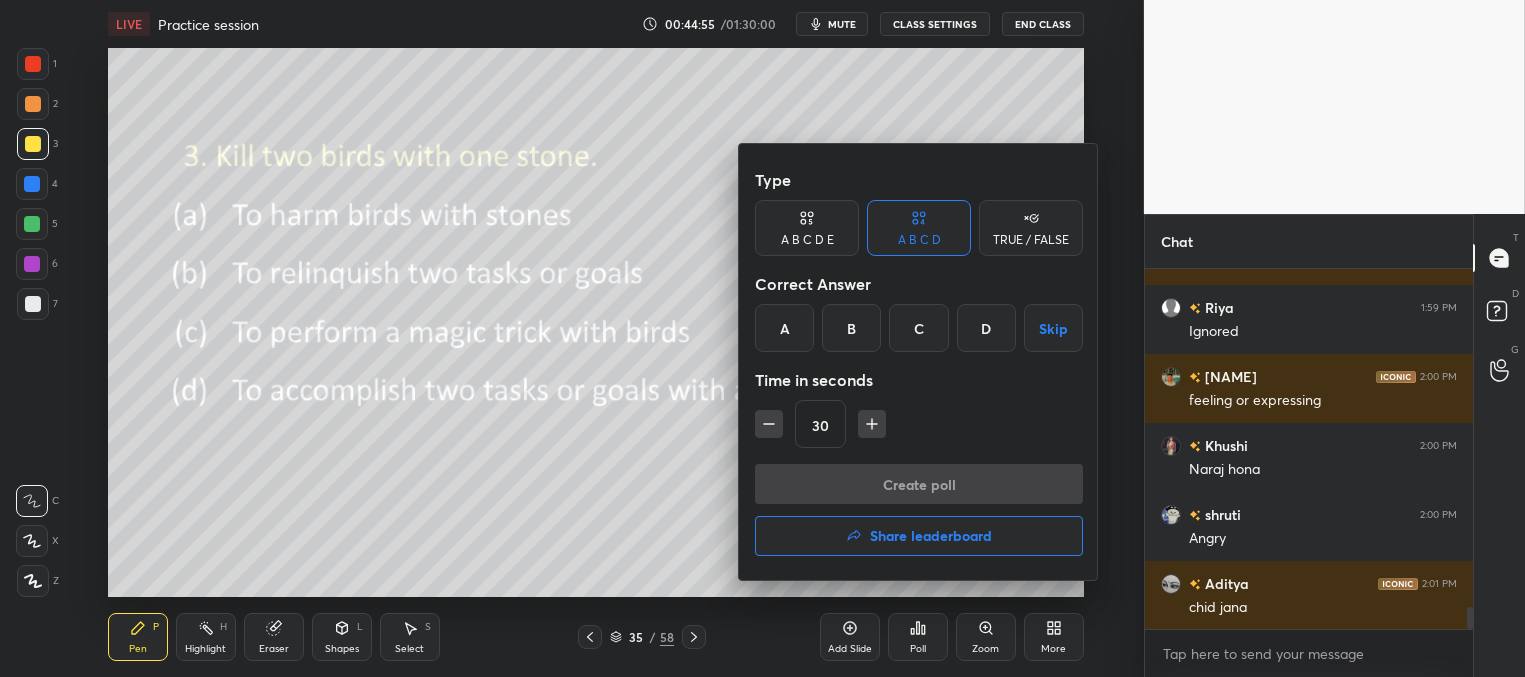 click on "D" at bounding box center [986, 328] 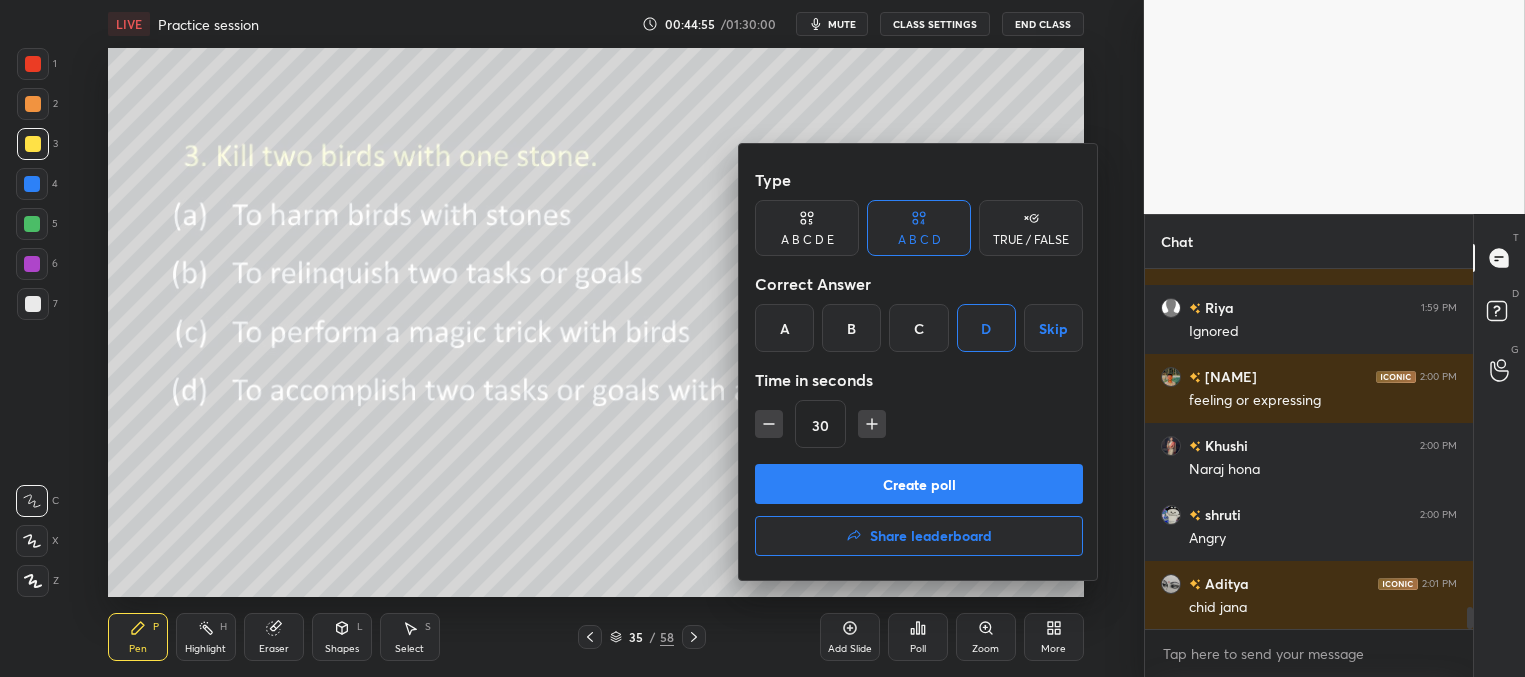 drag, startPoint x: 947, startPoint y: 485, endPoint x: 930, endPoint y: 472, distance: 21.400934 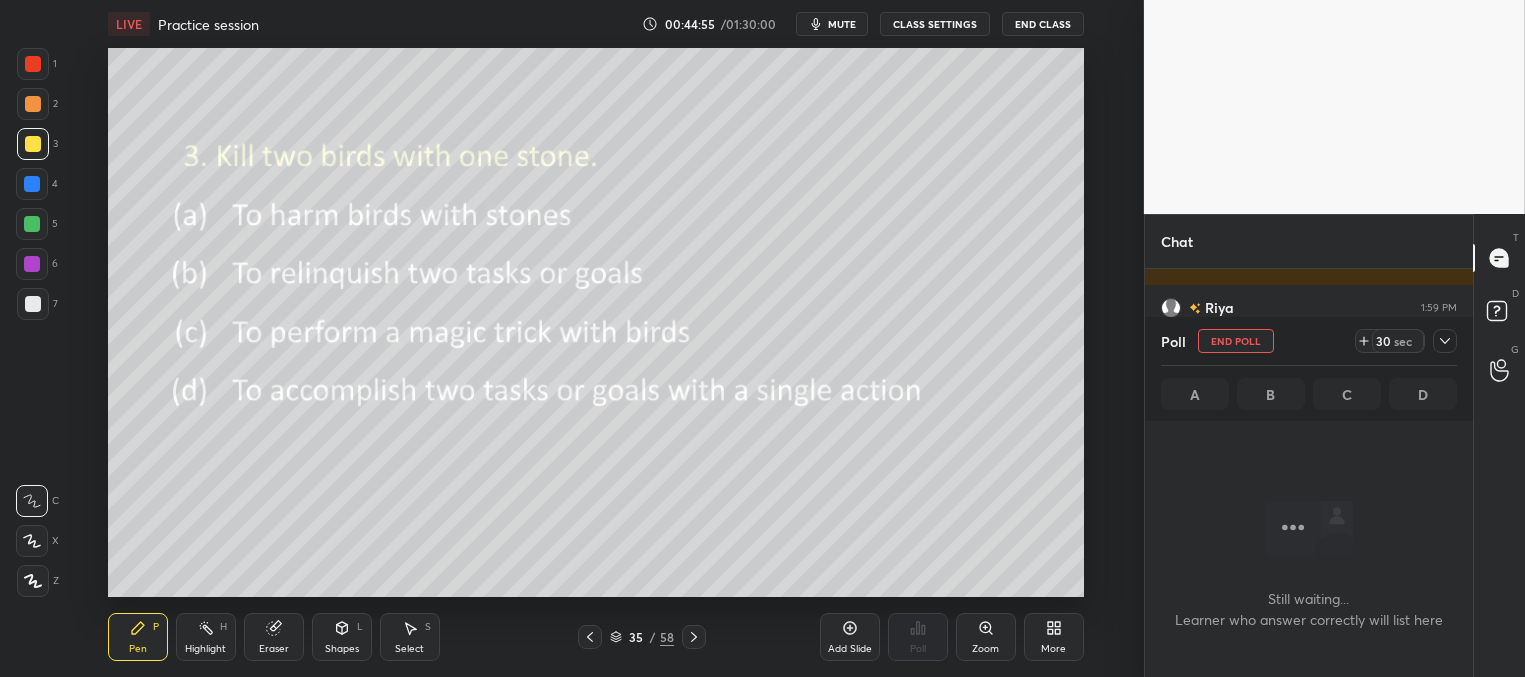 scroll, scrollTop: 7, scrollLeft: 6, axis: both 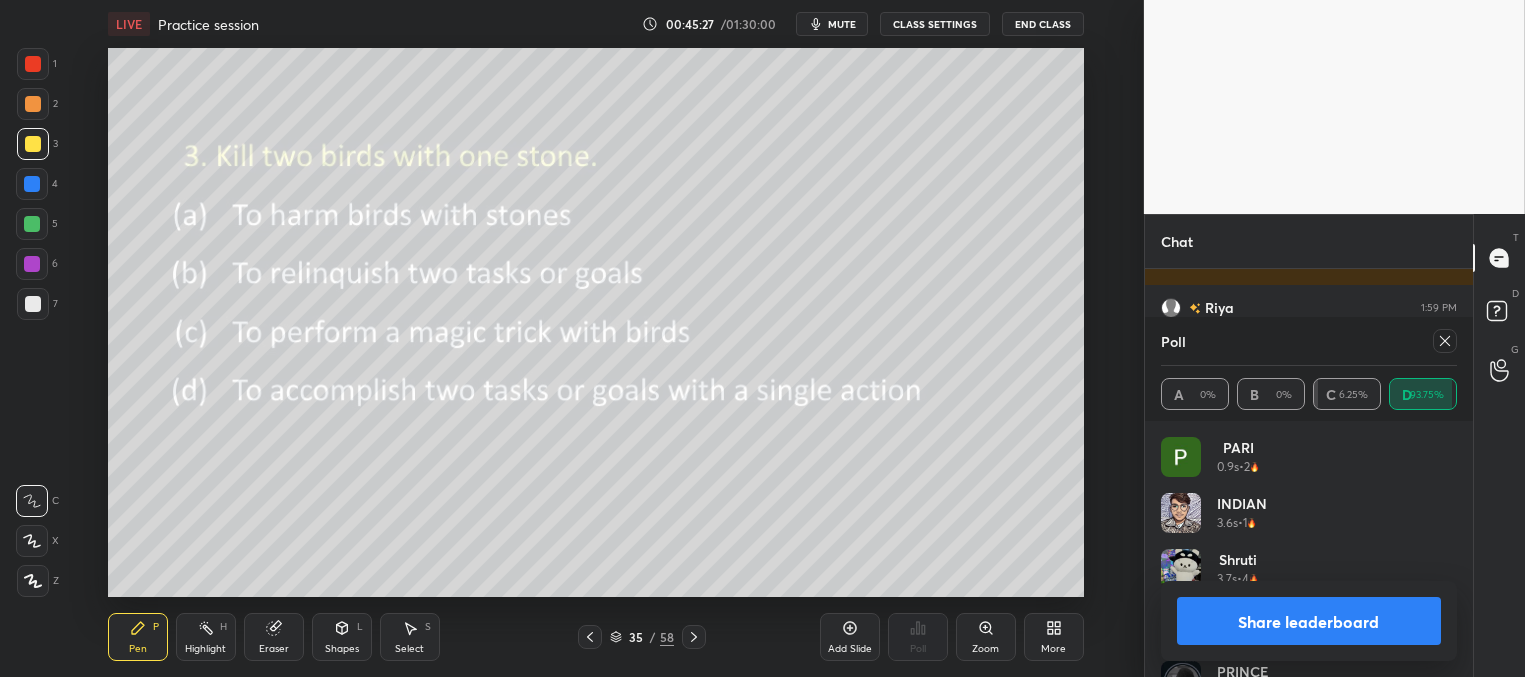 click 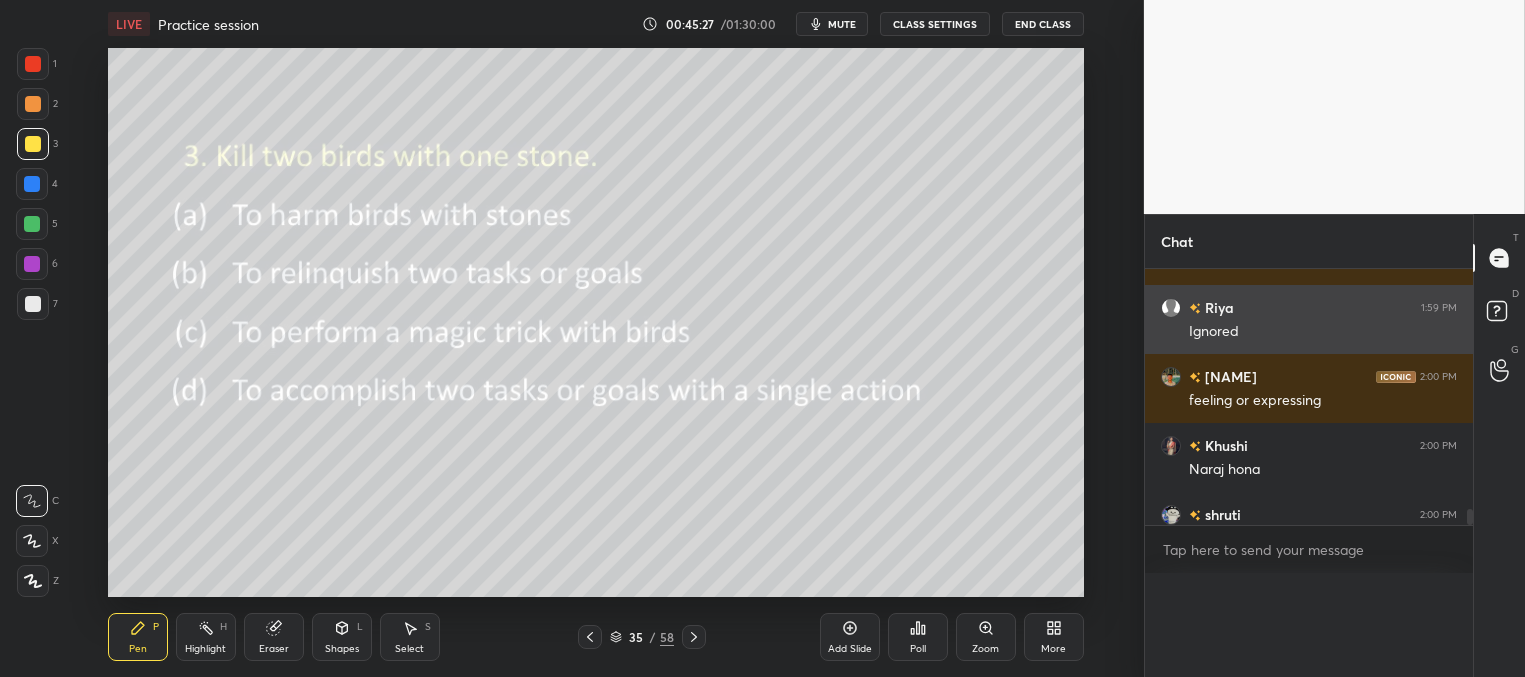 scroll, scrollTop: 164, scrollLeft: 291, axis: both 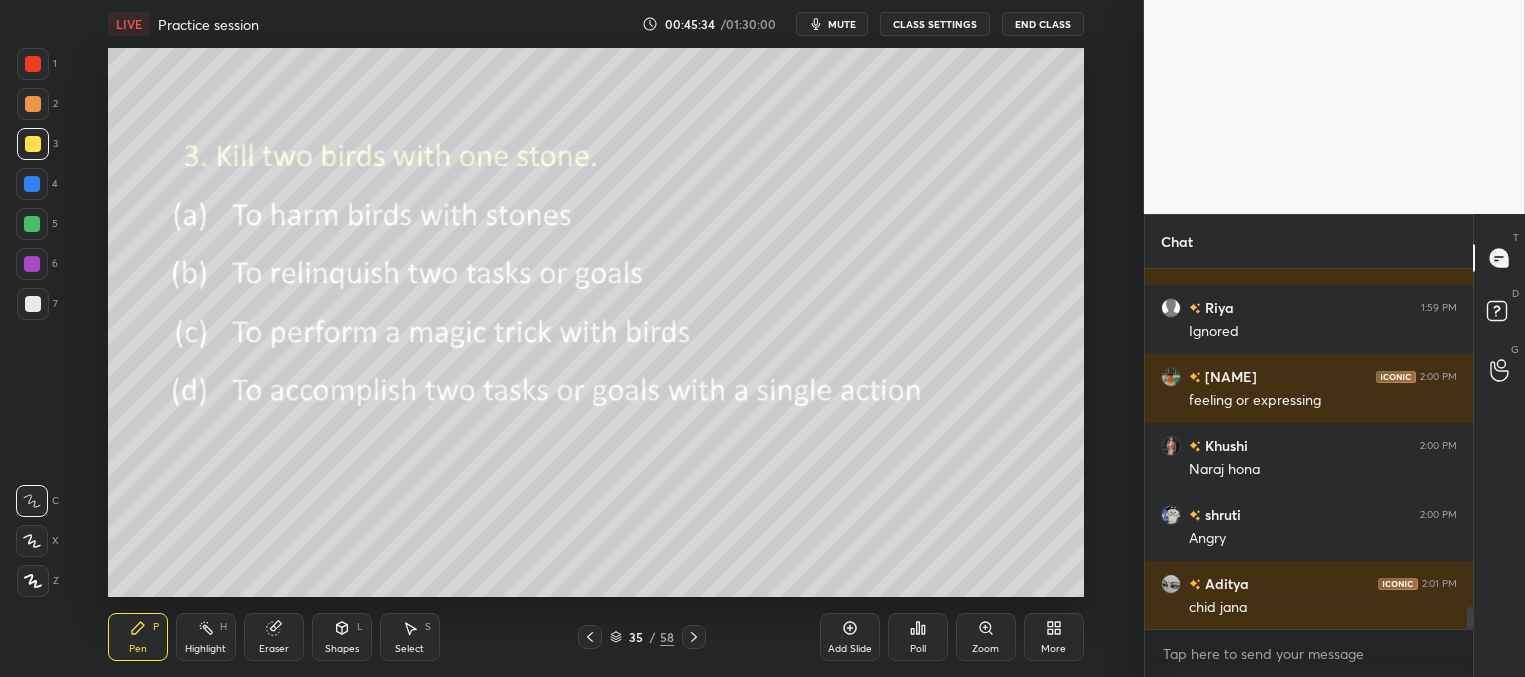 click 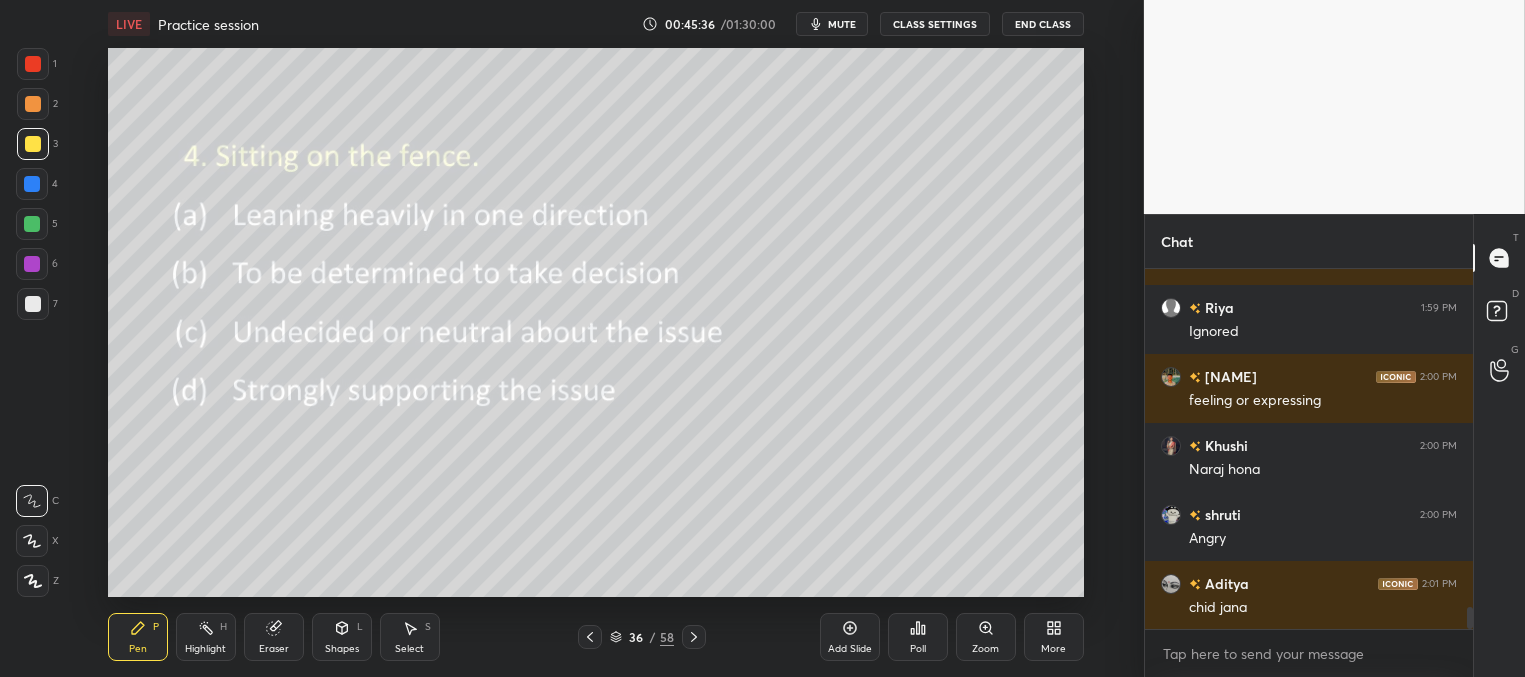 click on "Poll" at bounding box center [918, 637] 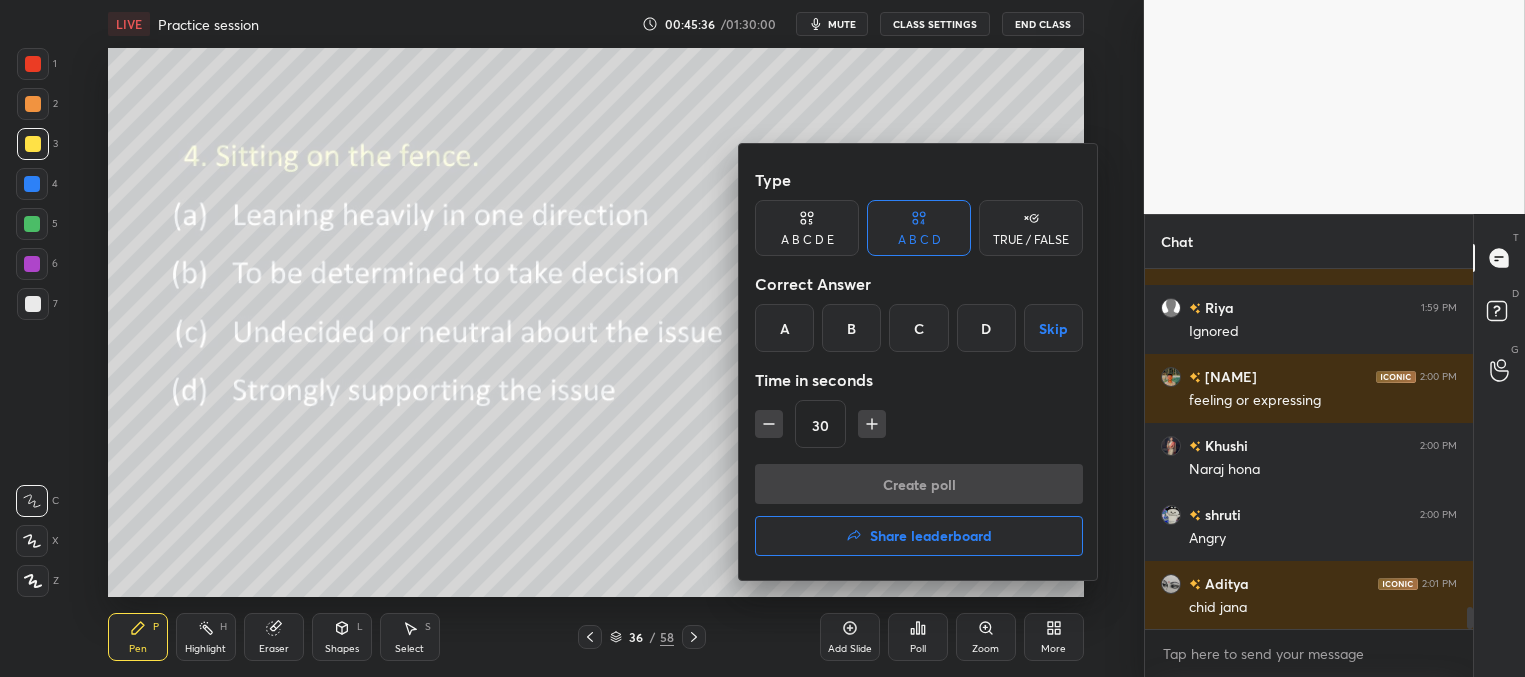 drag, startPoint x: 929, startPoint y: 322, endPoint x: 923, endPoint y: 364, distance: 42.426407 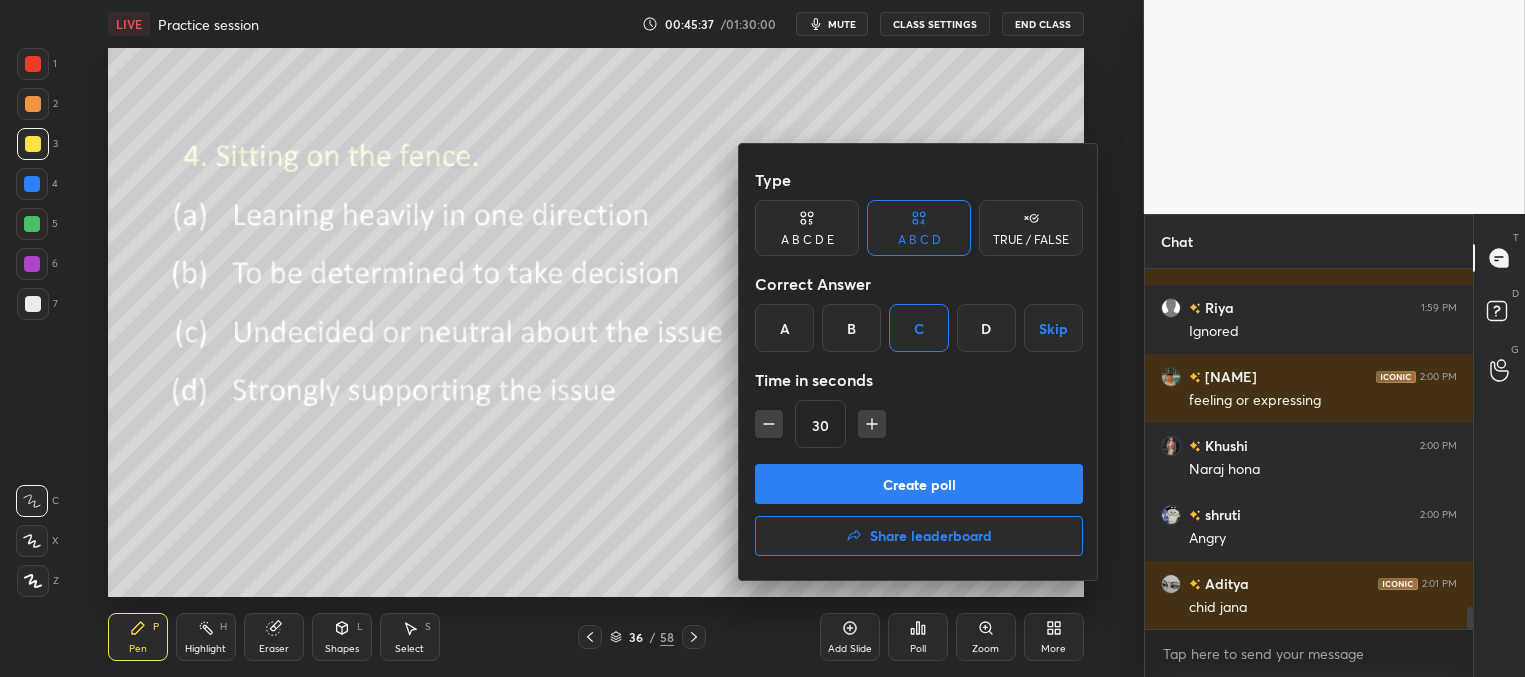 click on "Create poll" at bounding box center (919, 484) 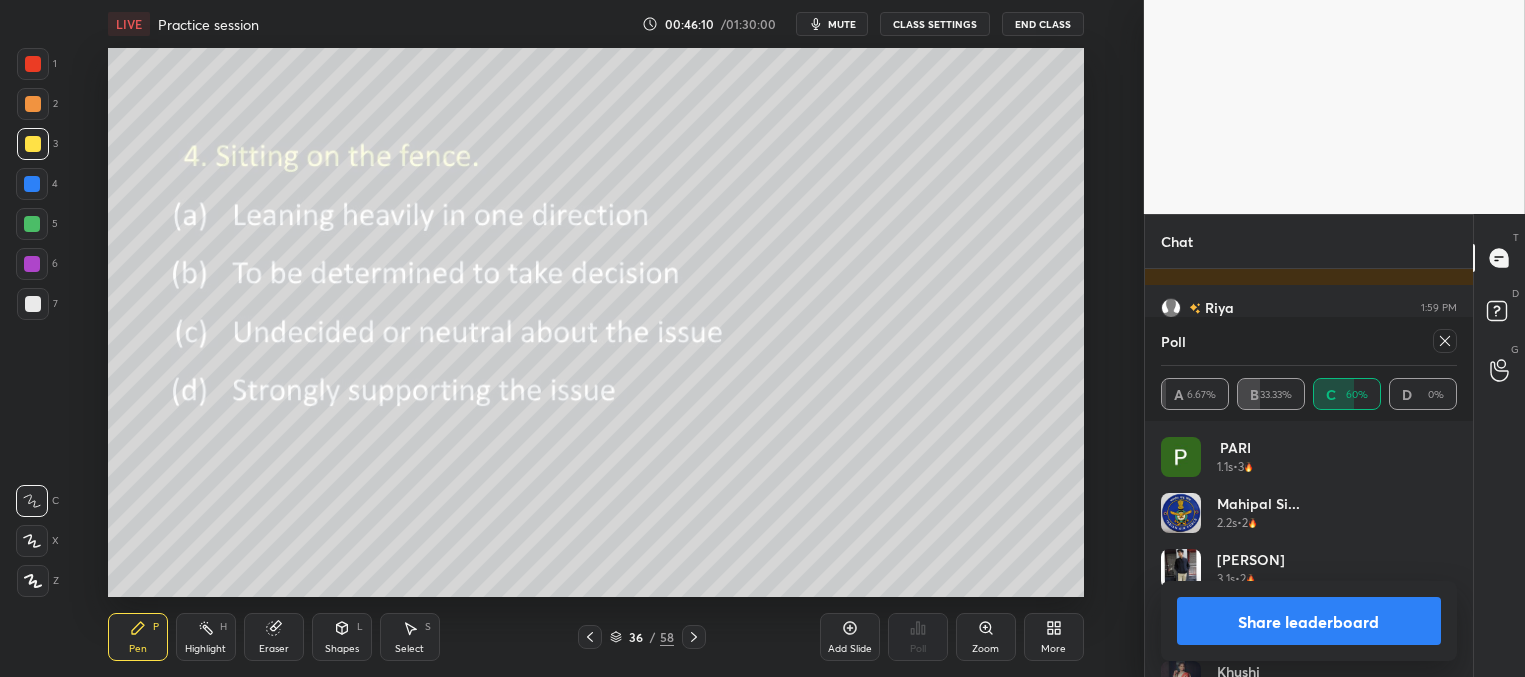 click 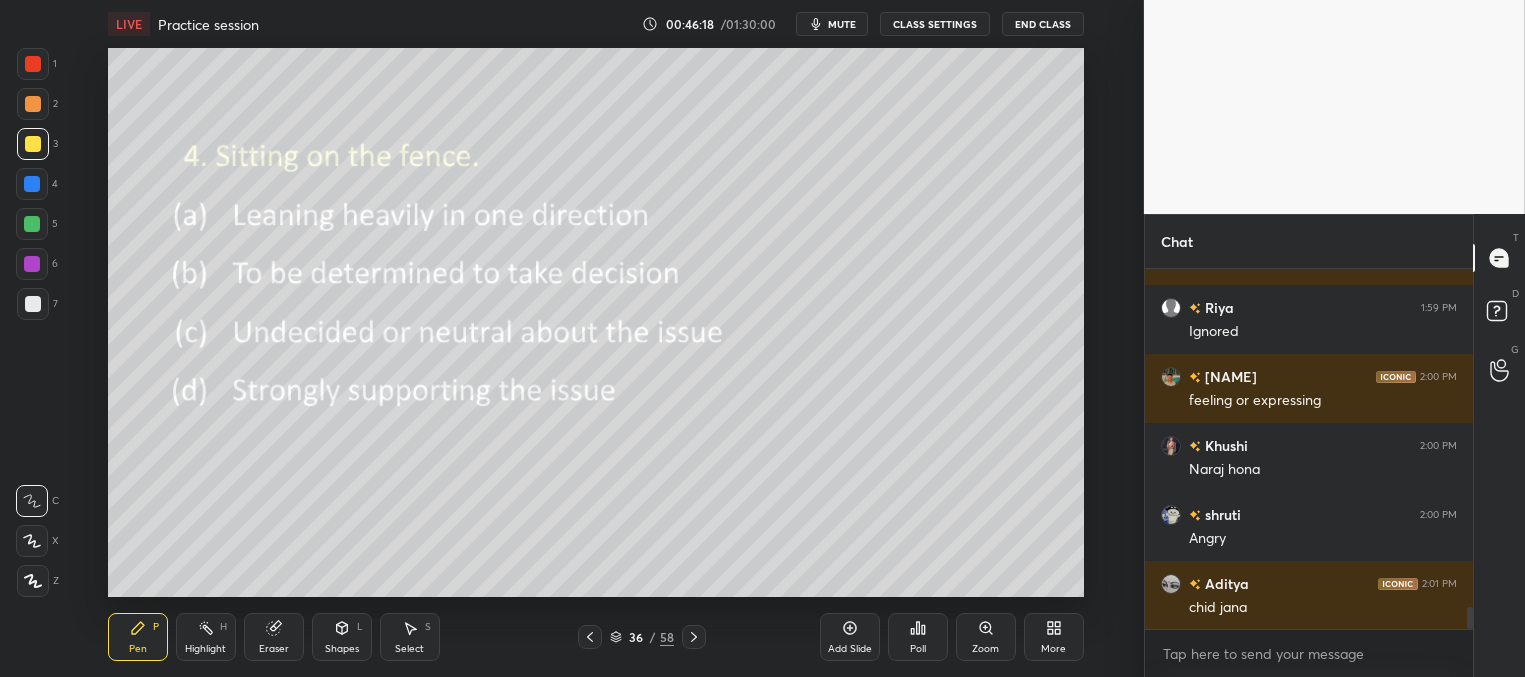drag, startPoint x: 694, startPoint y: 634, endPoint x: 779, endPoint y: 636, distance: 85.02353 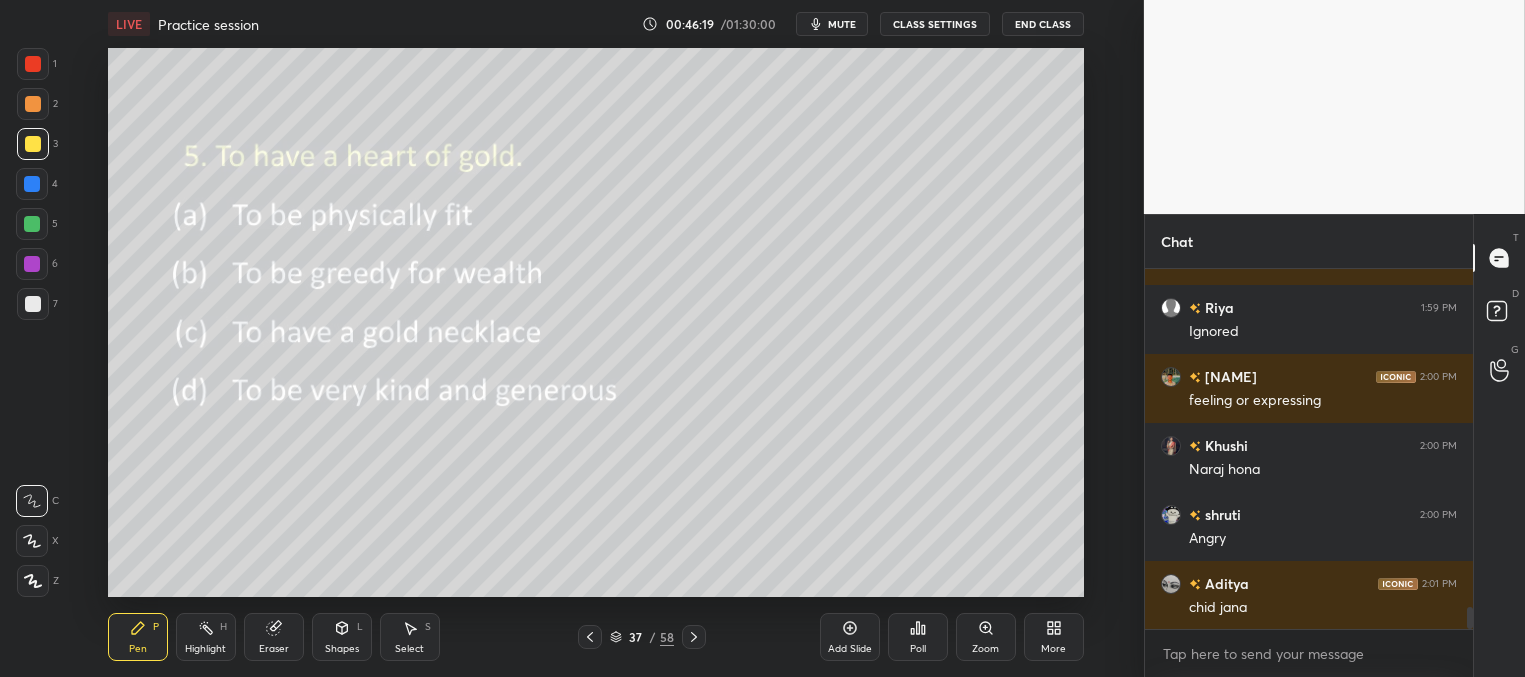 click on "Poll" at bounding box center (918, 649) 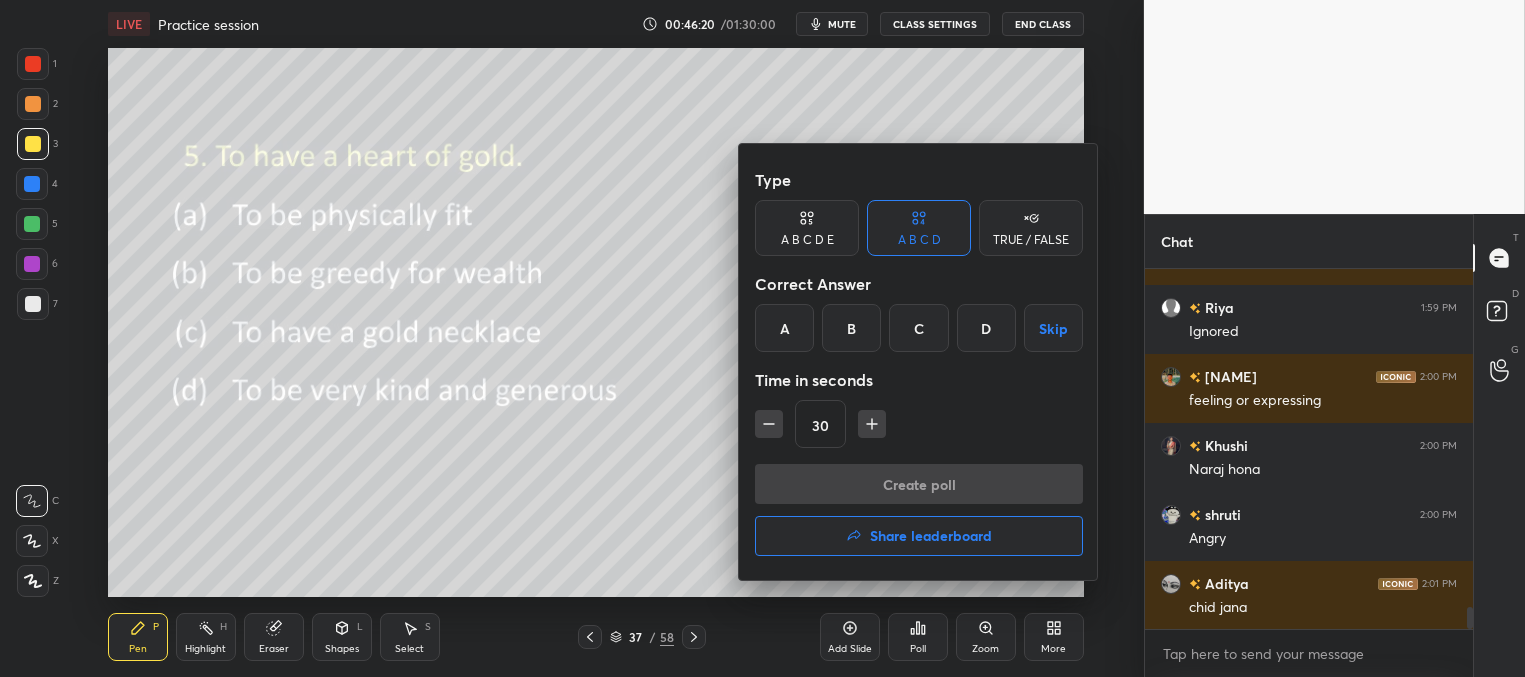 drag, startPoint x: 982, startPoint y: 316, endPoint x: 966, endPoint y: 412, distance: 97.3242 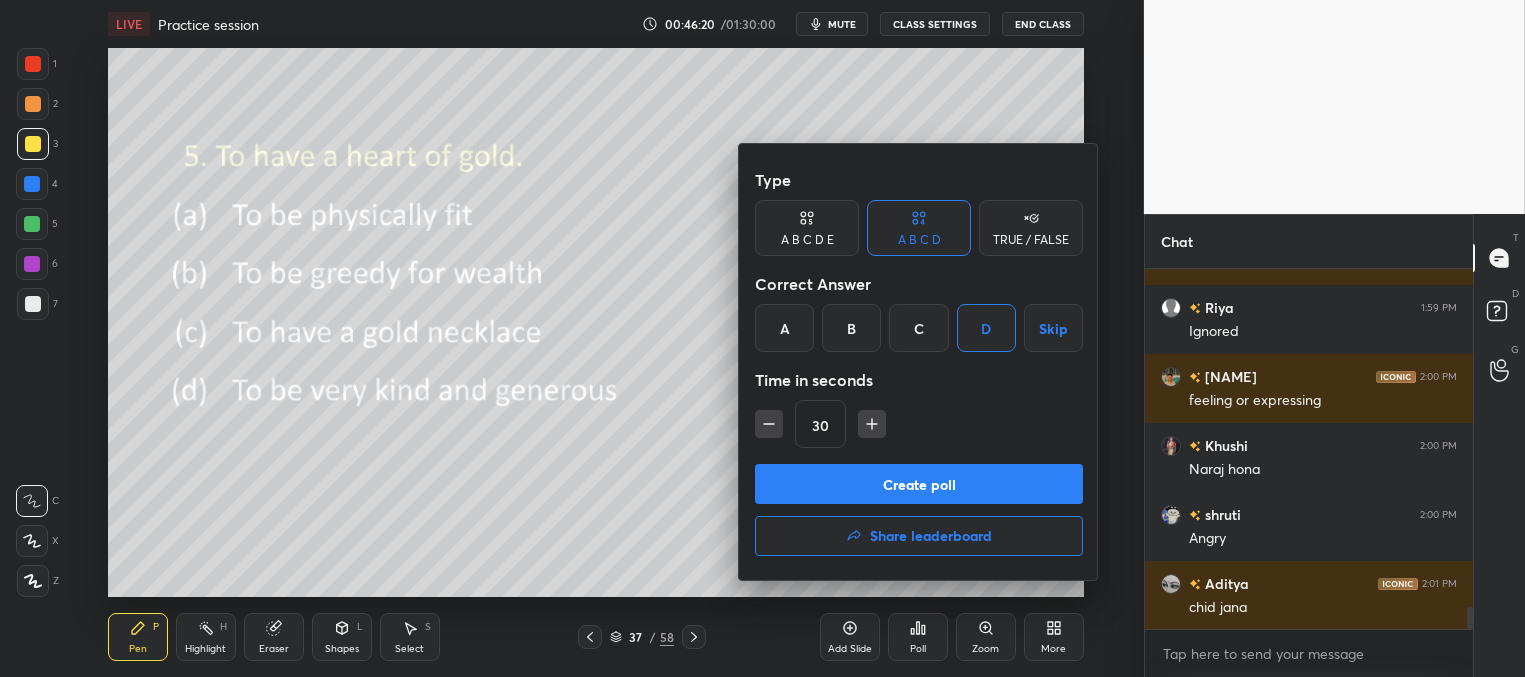 click on "Create poll" at bounding box center [919, 484] 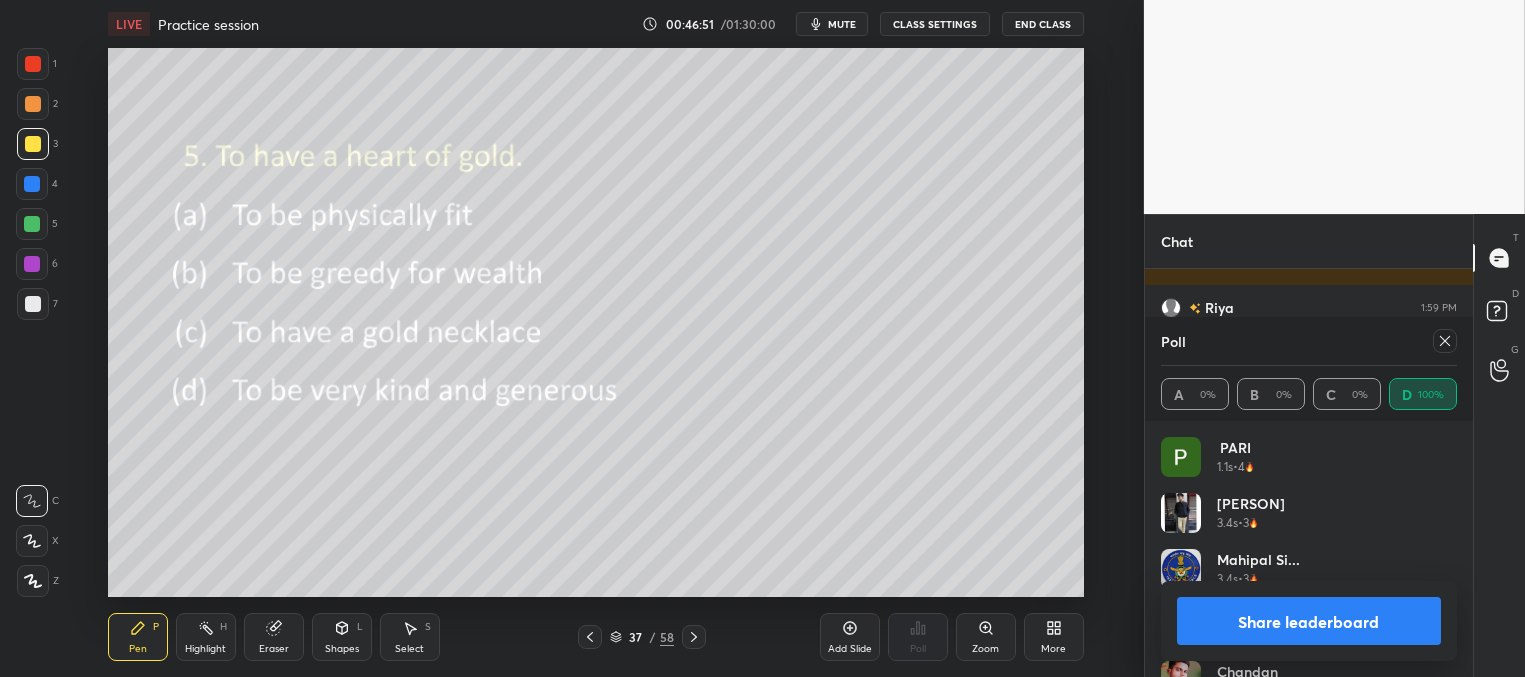drag, startPoint x: 1442, startPoint y: 341, endPoint x: 1373, endPoint y: 348, distance: 69.354164 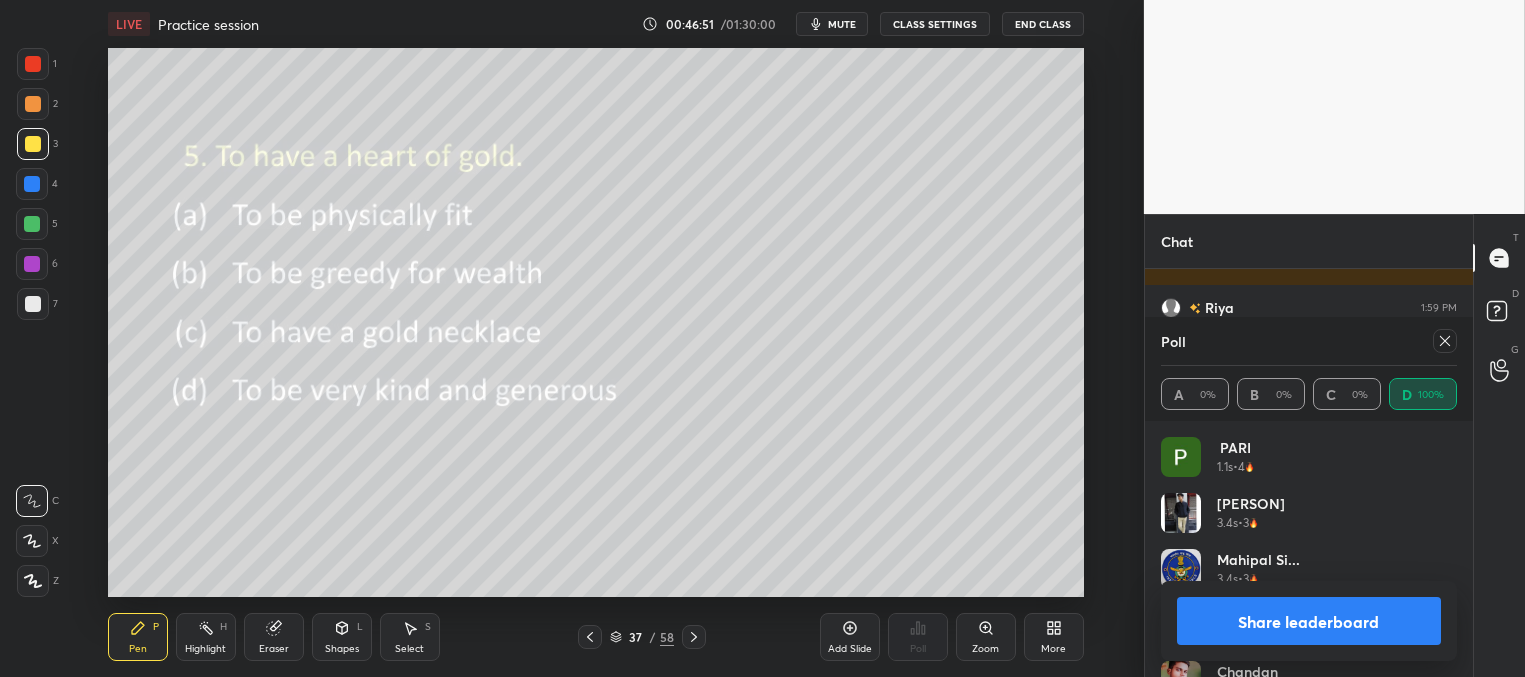 click 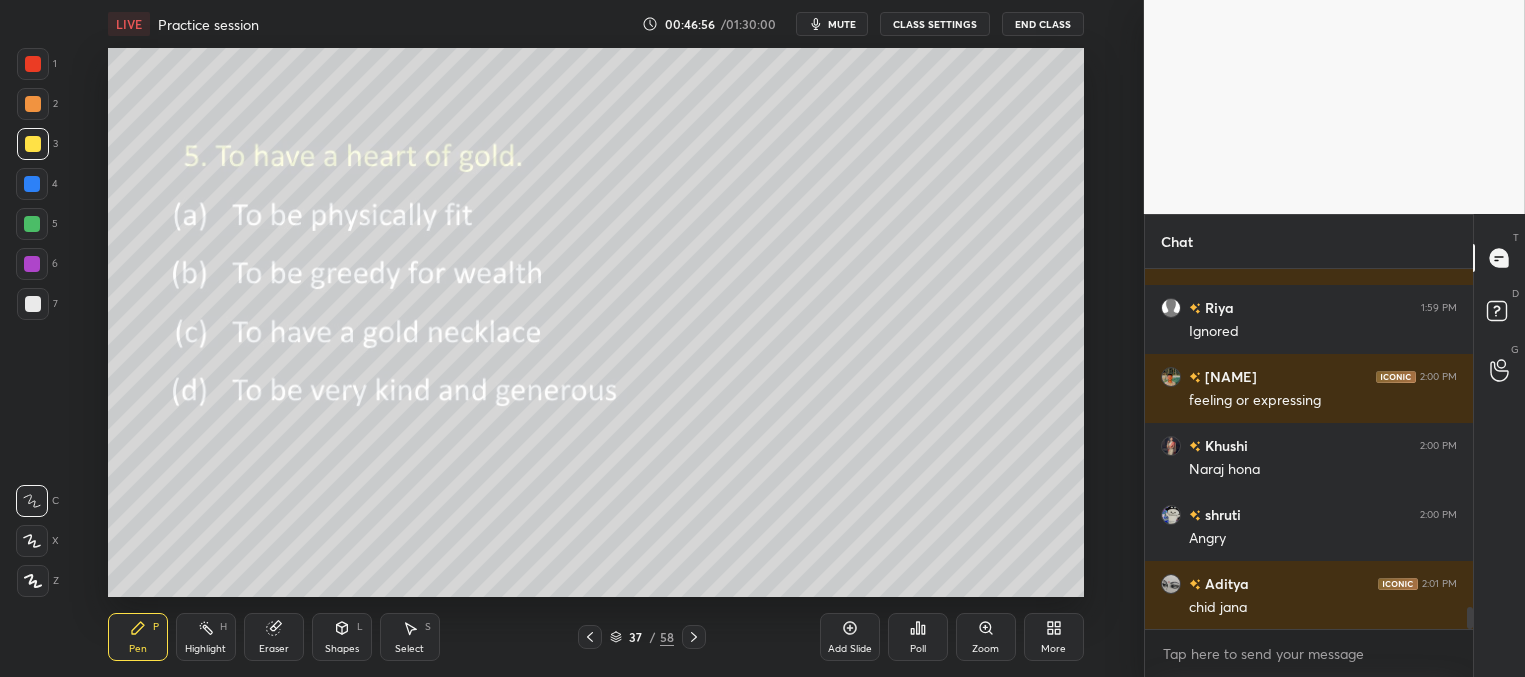 click 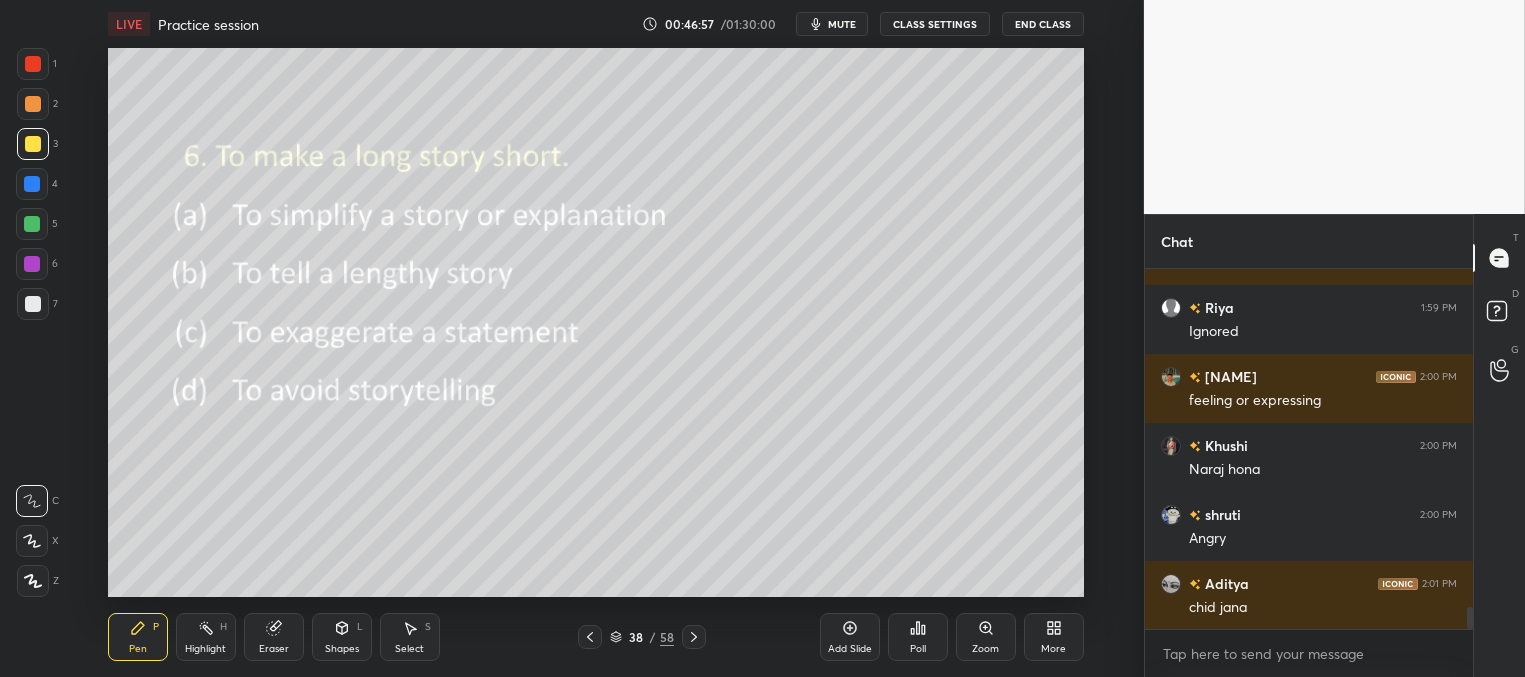 click 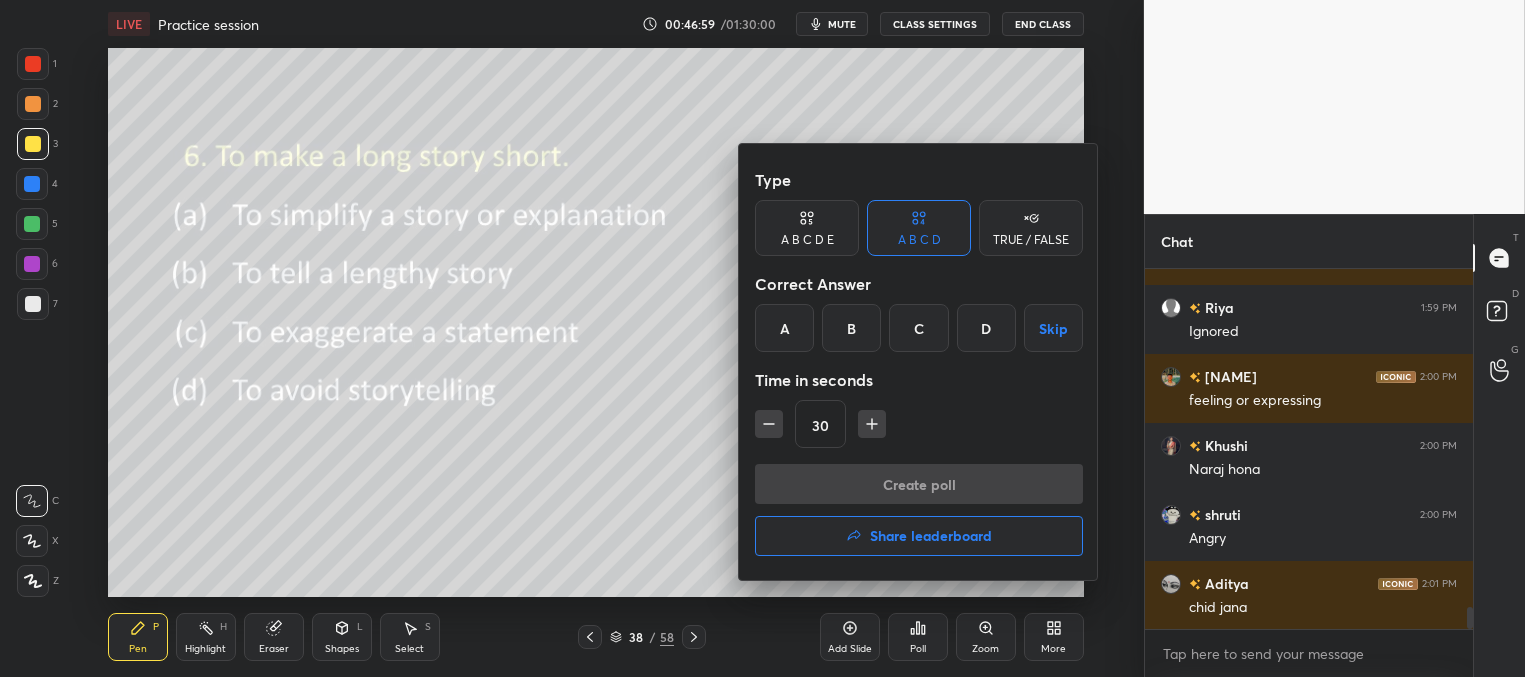 drag, startPoint x: 785, startPoint y: 325, endPoint x: 818, endPoint y: 402, distance: 83.773506 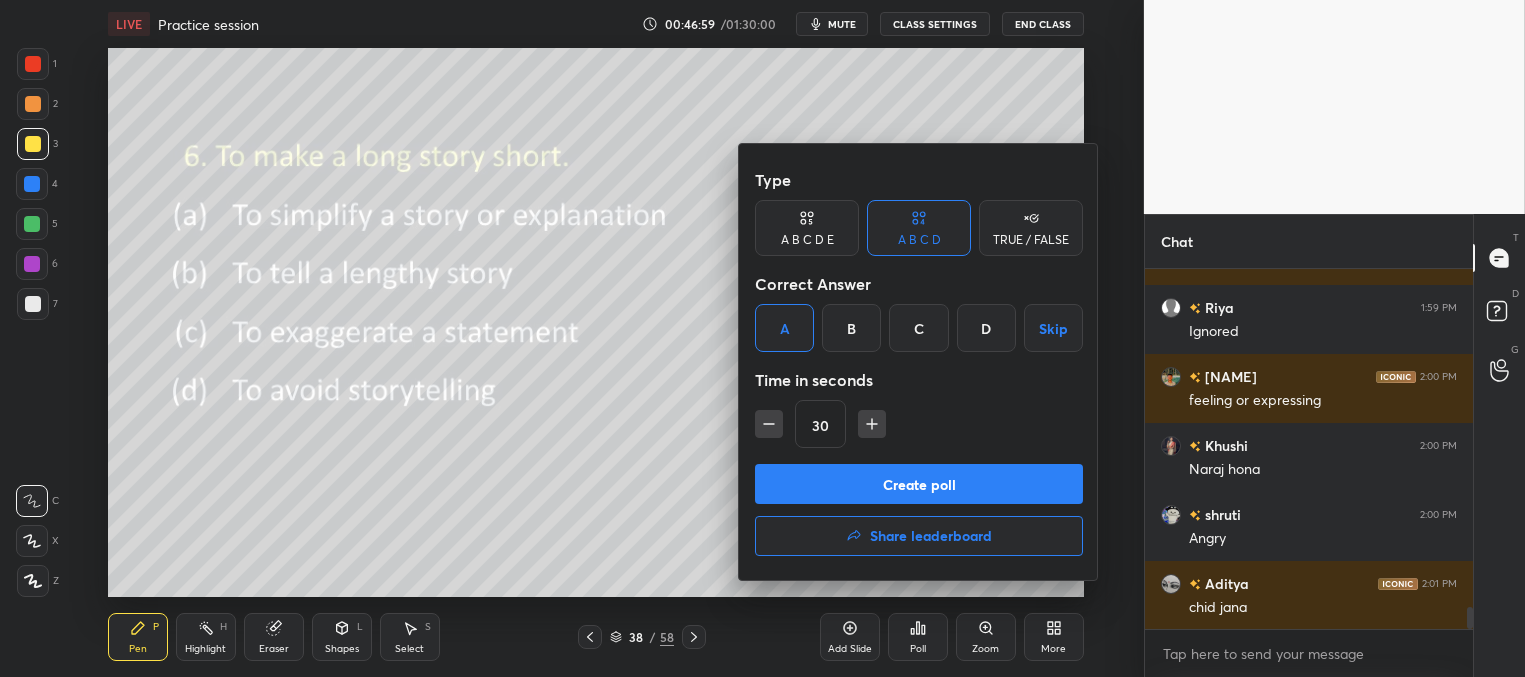 click on "Create poll" at bounding box center (919, 484) 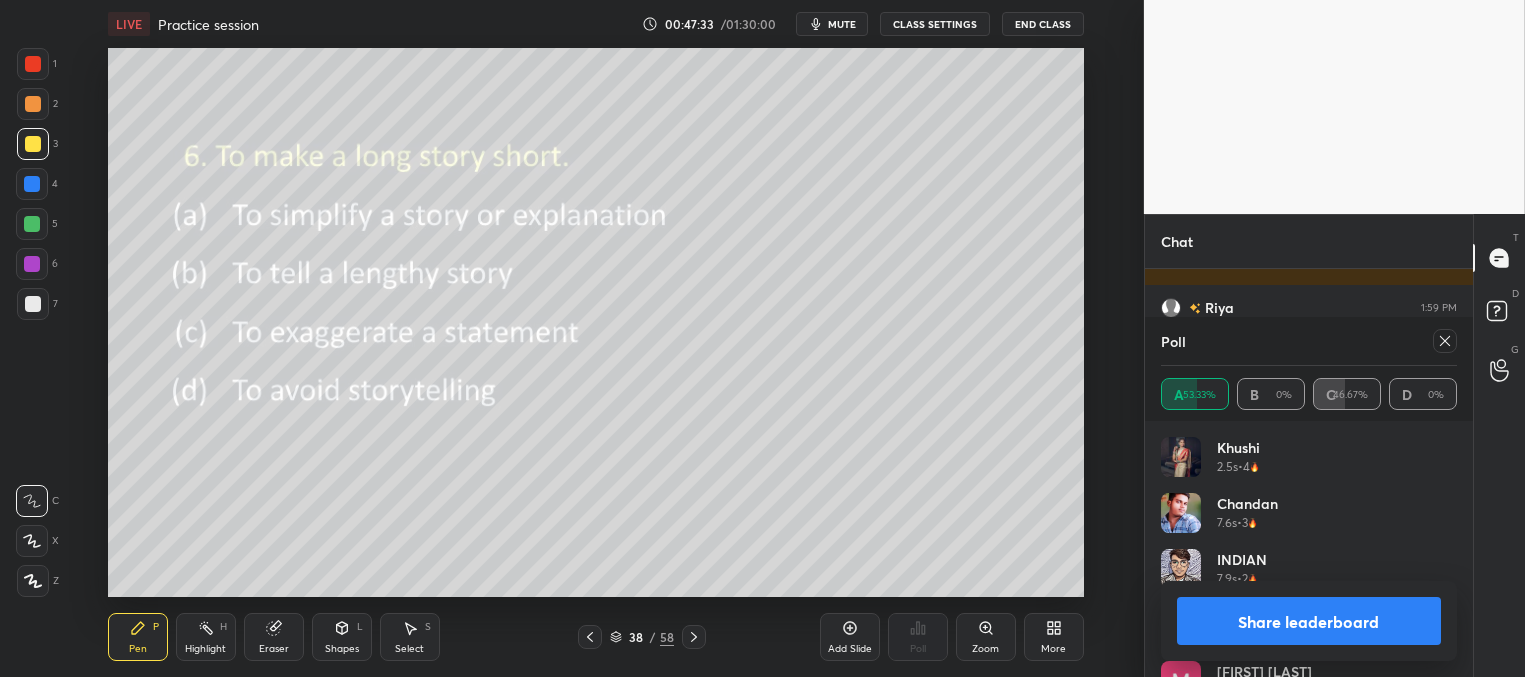 drag, startPoint x: 1446, startPoint y: 341, endPoint x: 1480, endPoint y: 332, distance: 35.17101 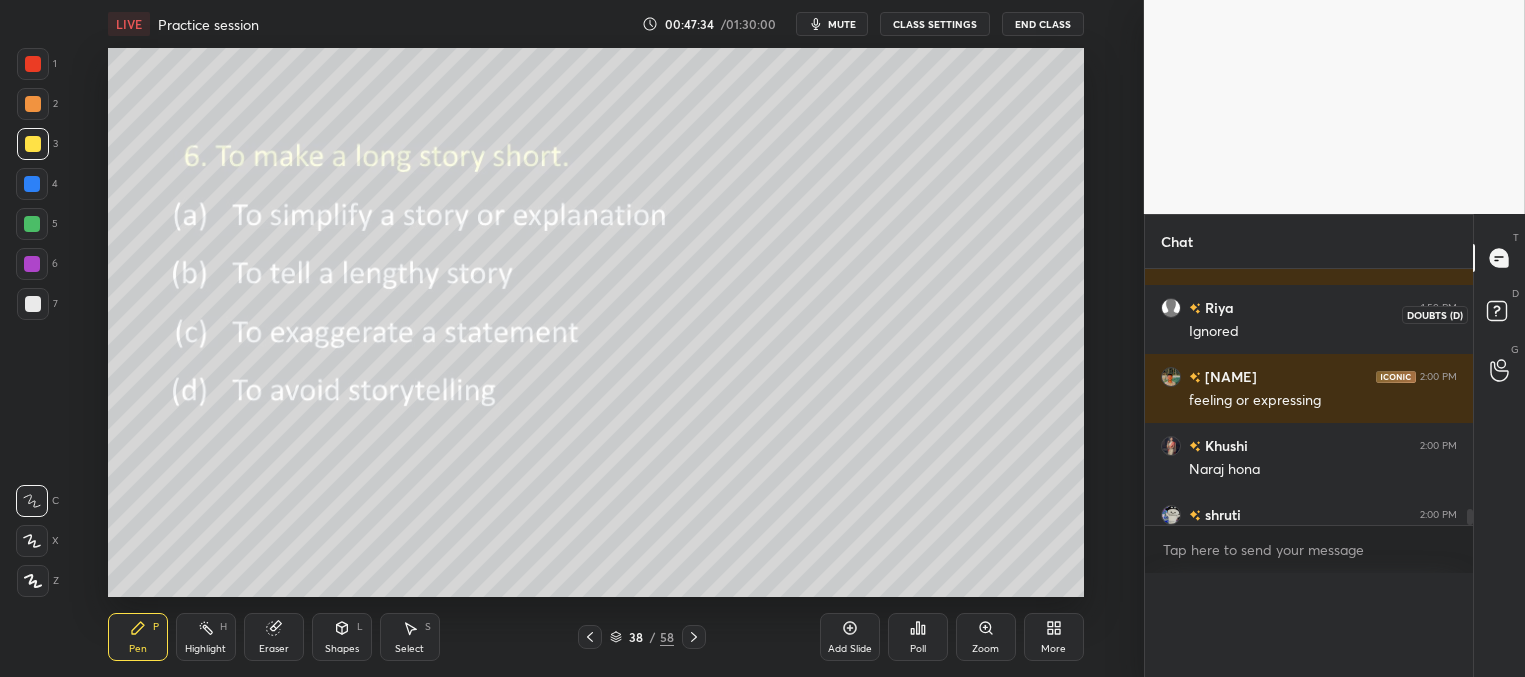 scroll, scrollTop: 0, scrollLeft: 0, axis: both 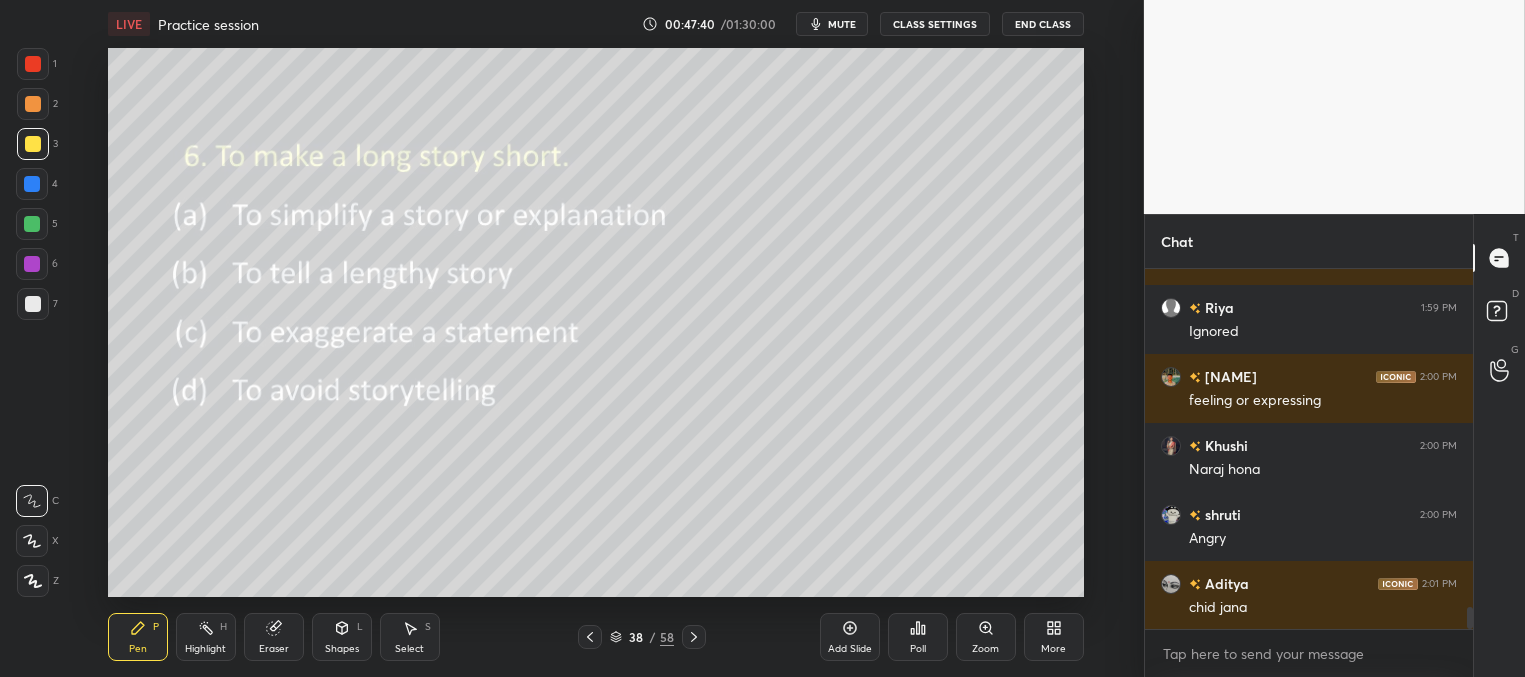 click 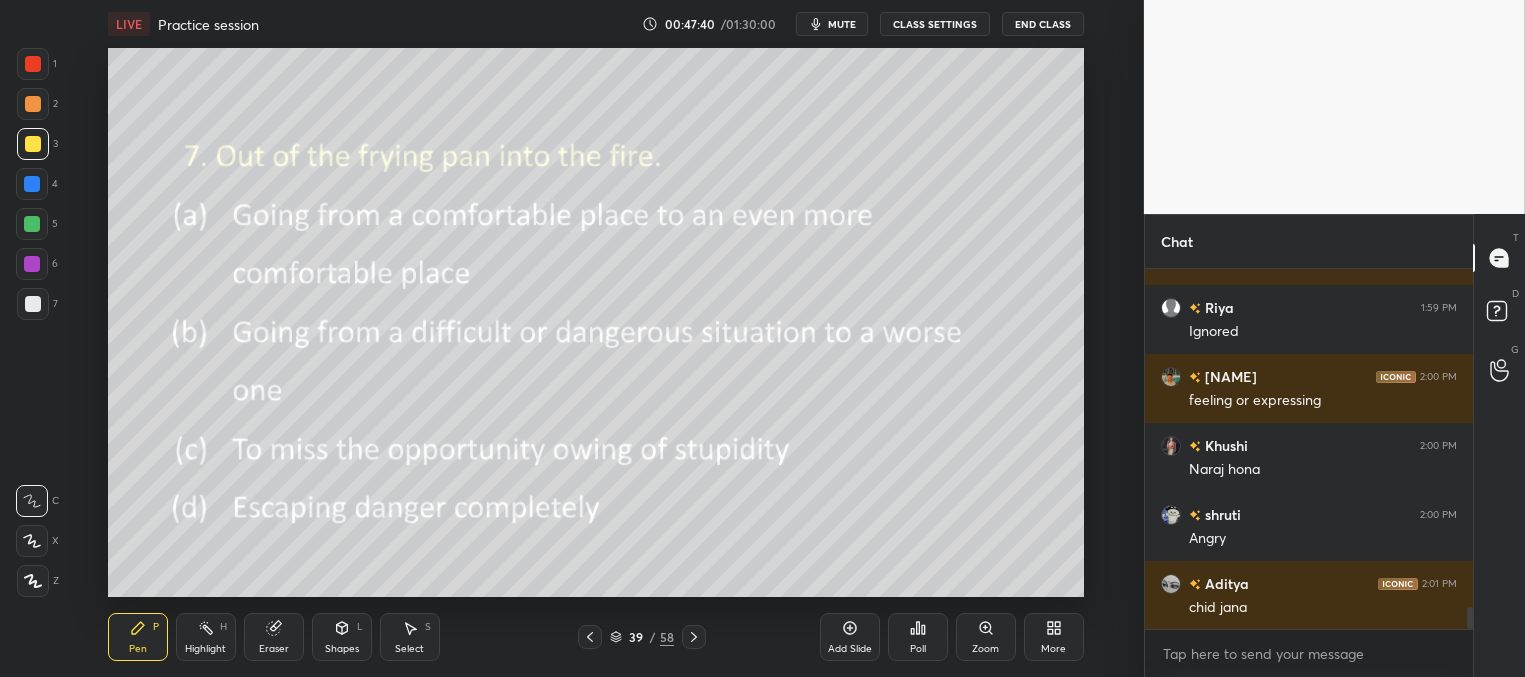 click on "Poll" at bounding box center (918, 637) 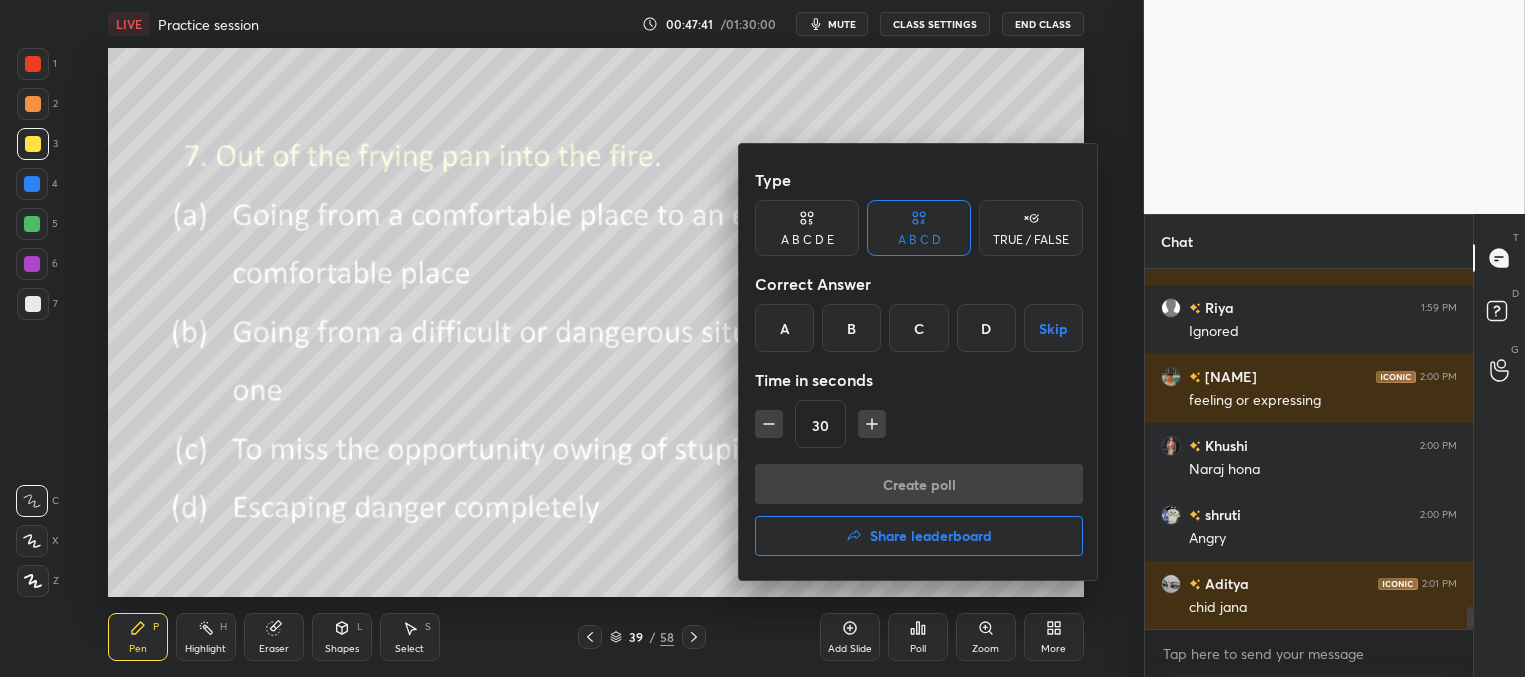 drag, startPoint x: 858, startPoint y: 326, endPoint x: 861, endPoint y: 390, distance: 64.070274 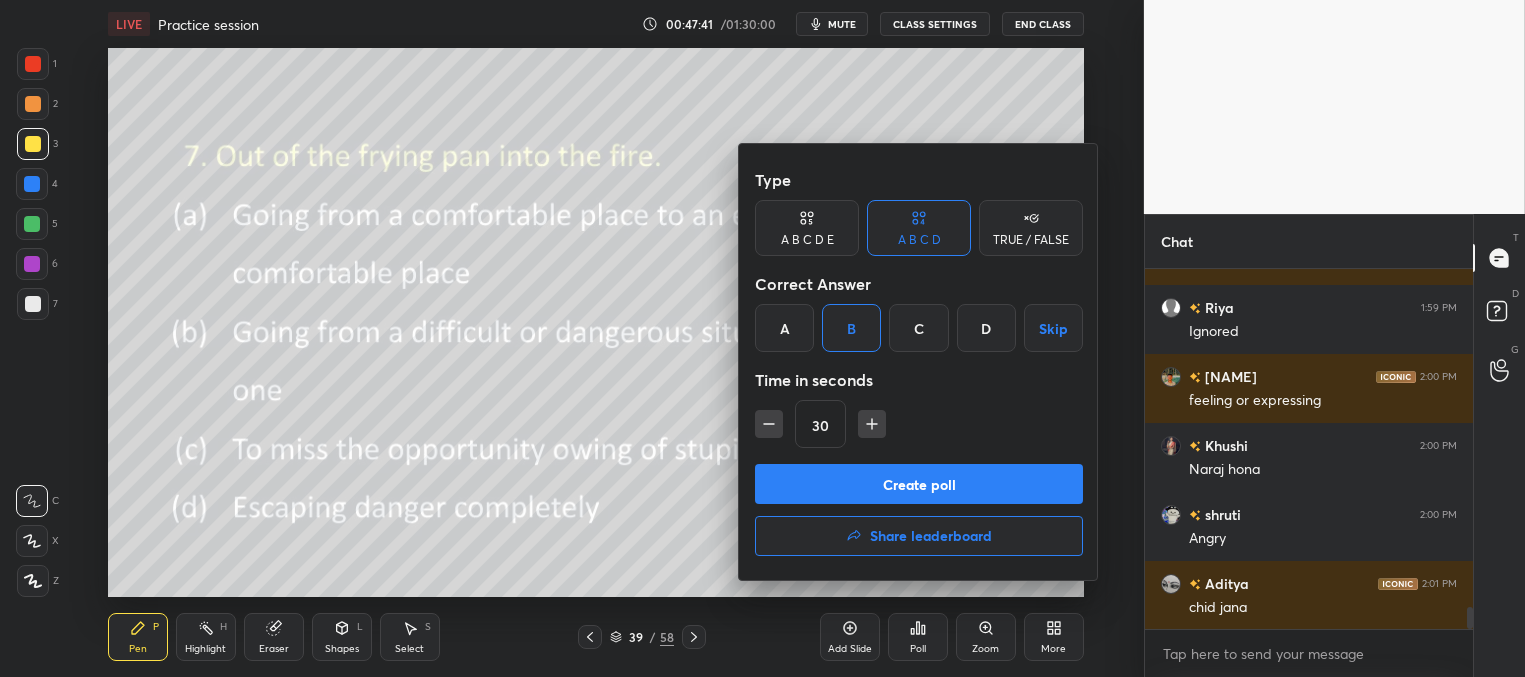 click on "Create poll" at bounding box center (919, 484) 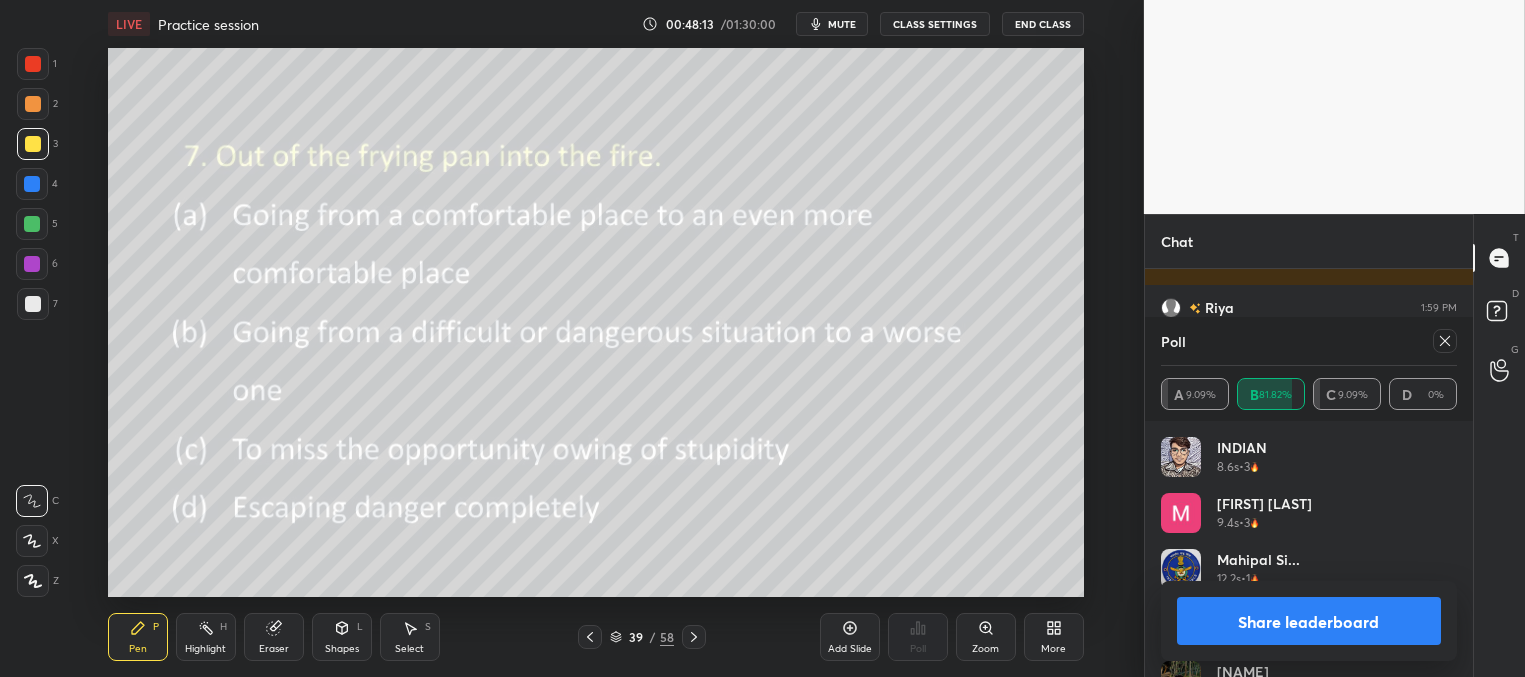 drag, startPoint x: 1443, startPoint y: 343, endPoint x: 1426, endPoint y: 327, distance: 23.345236 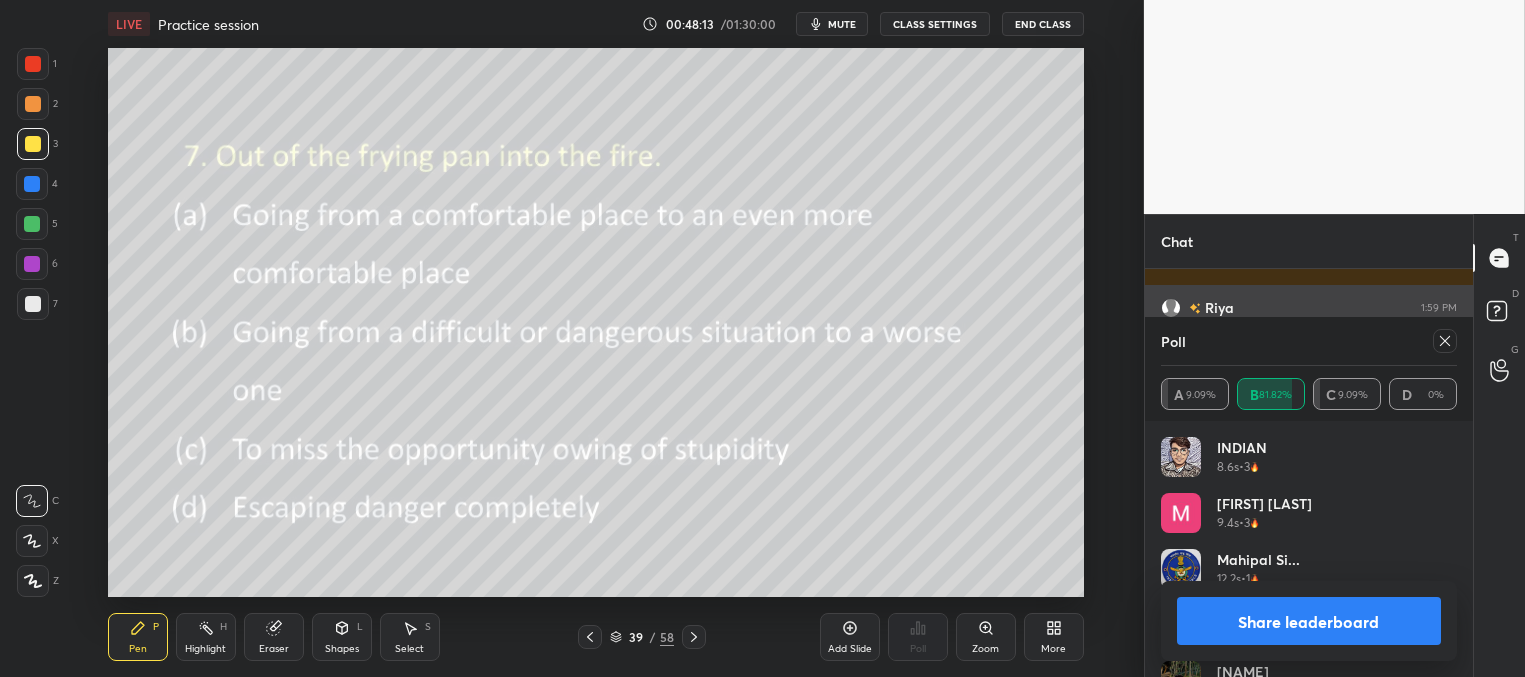 click 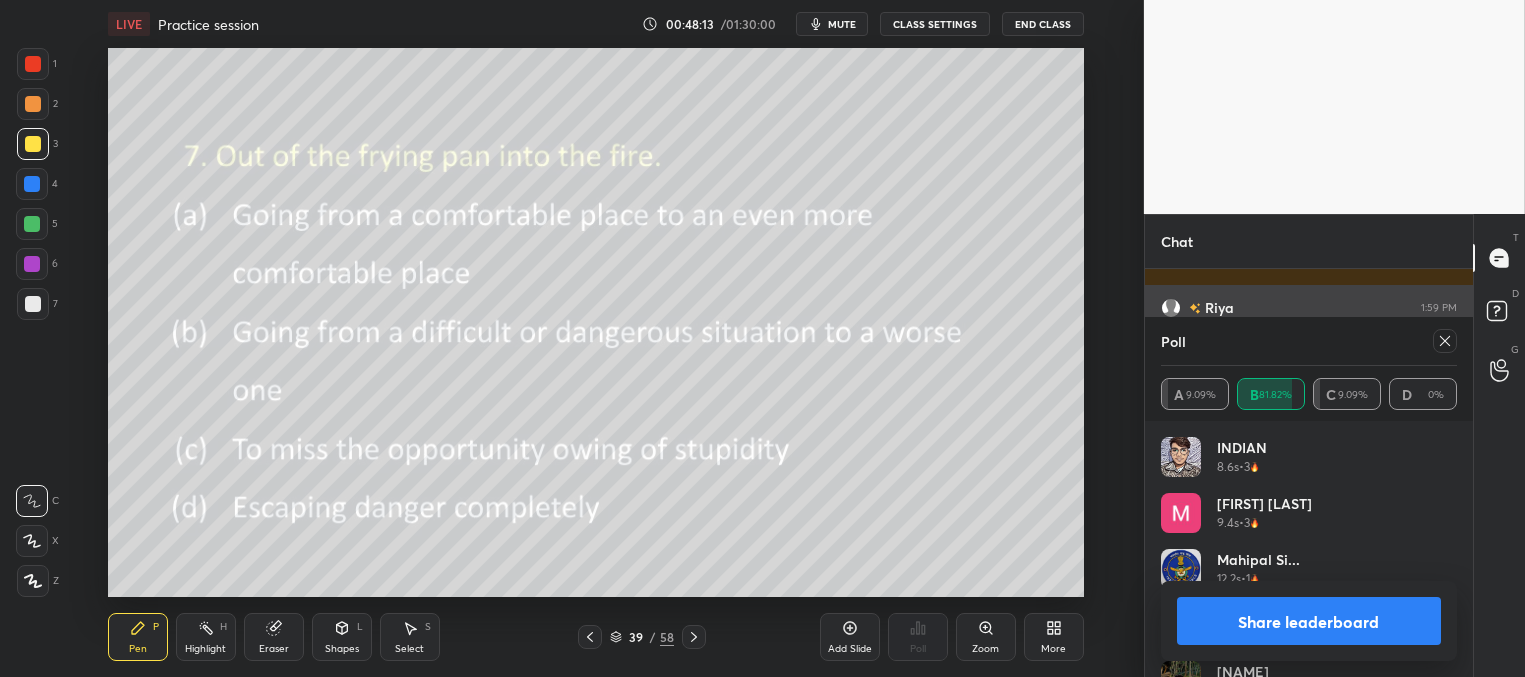 scroll, scrollTop: 165, scrollLeft: 291, axis: both 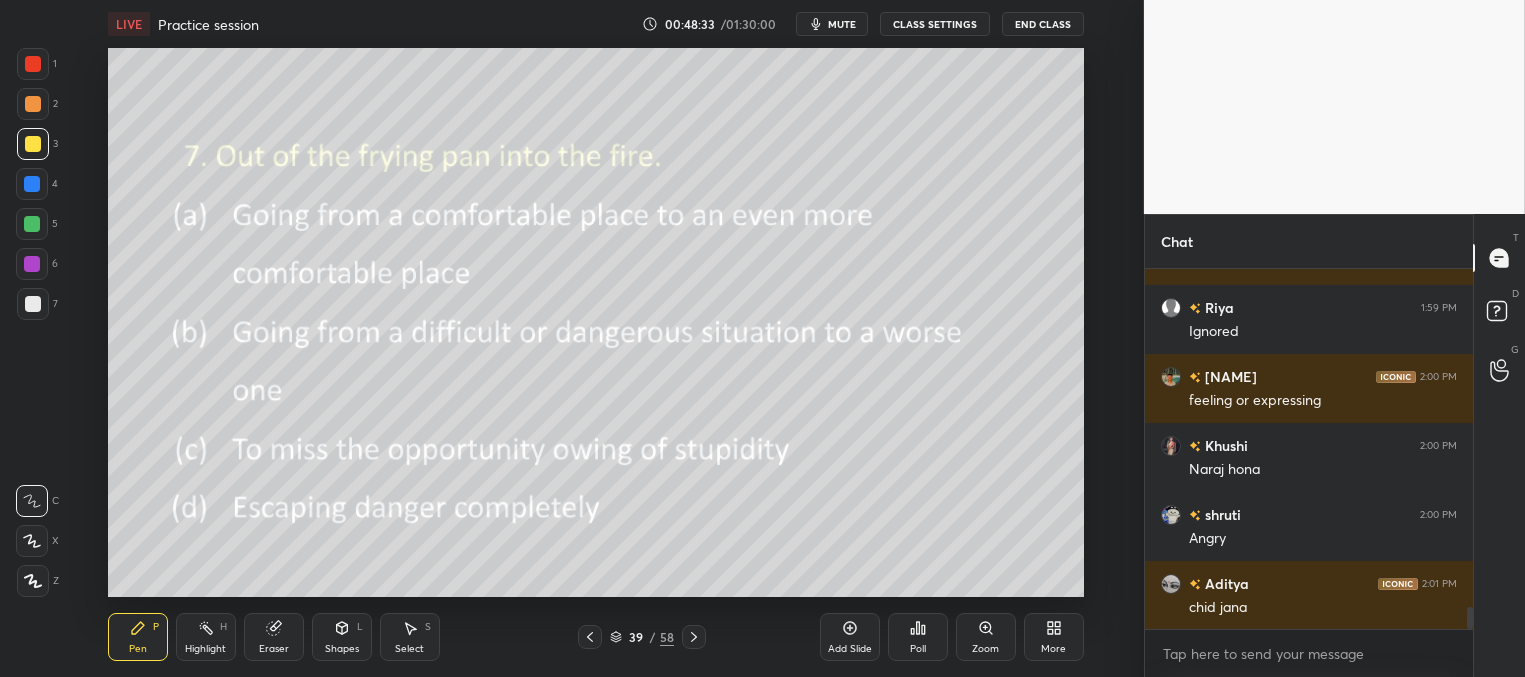 click 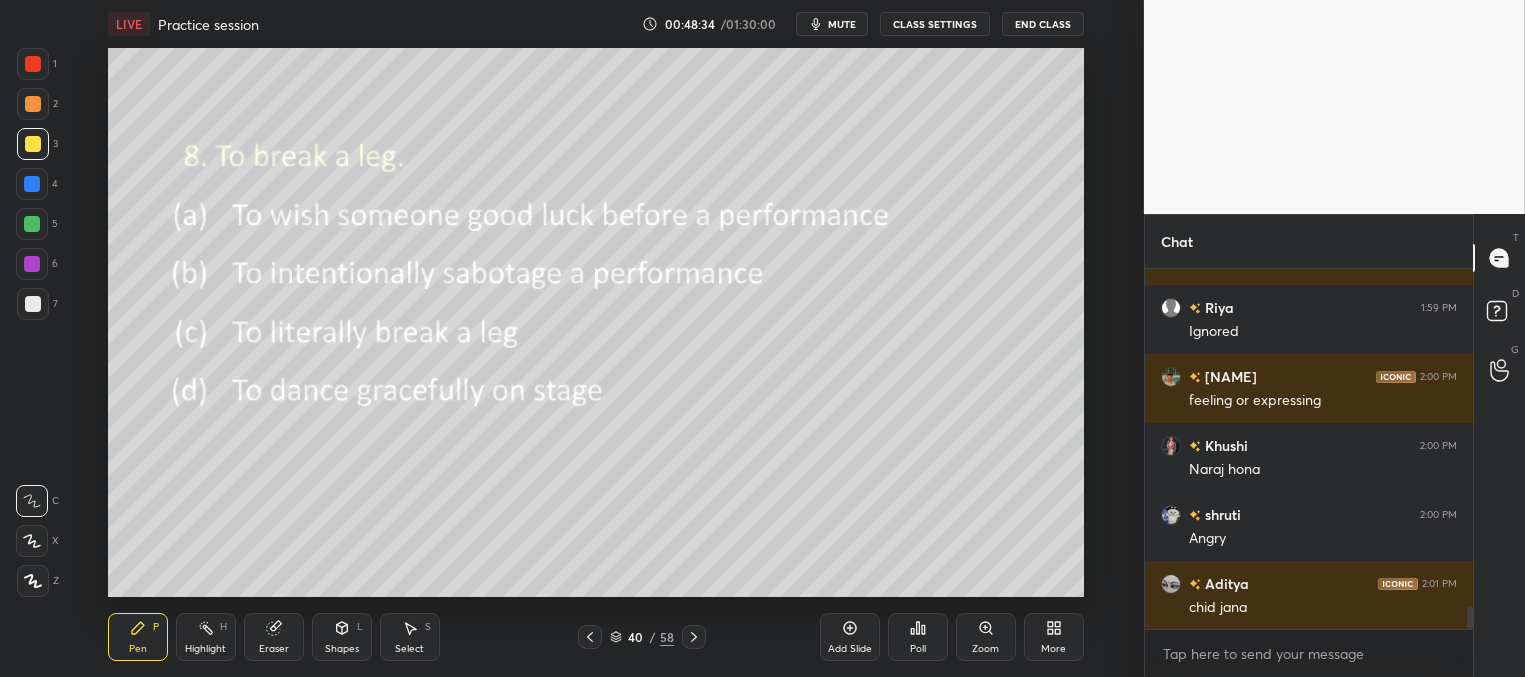 click 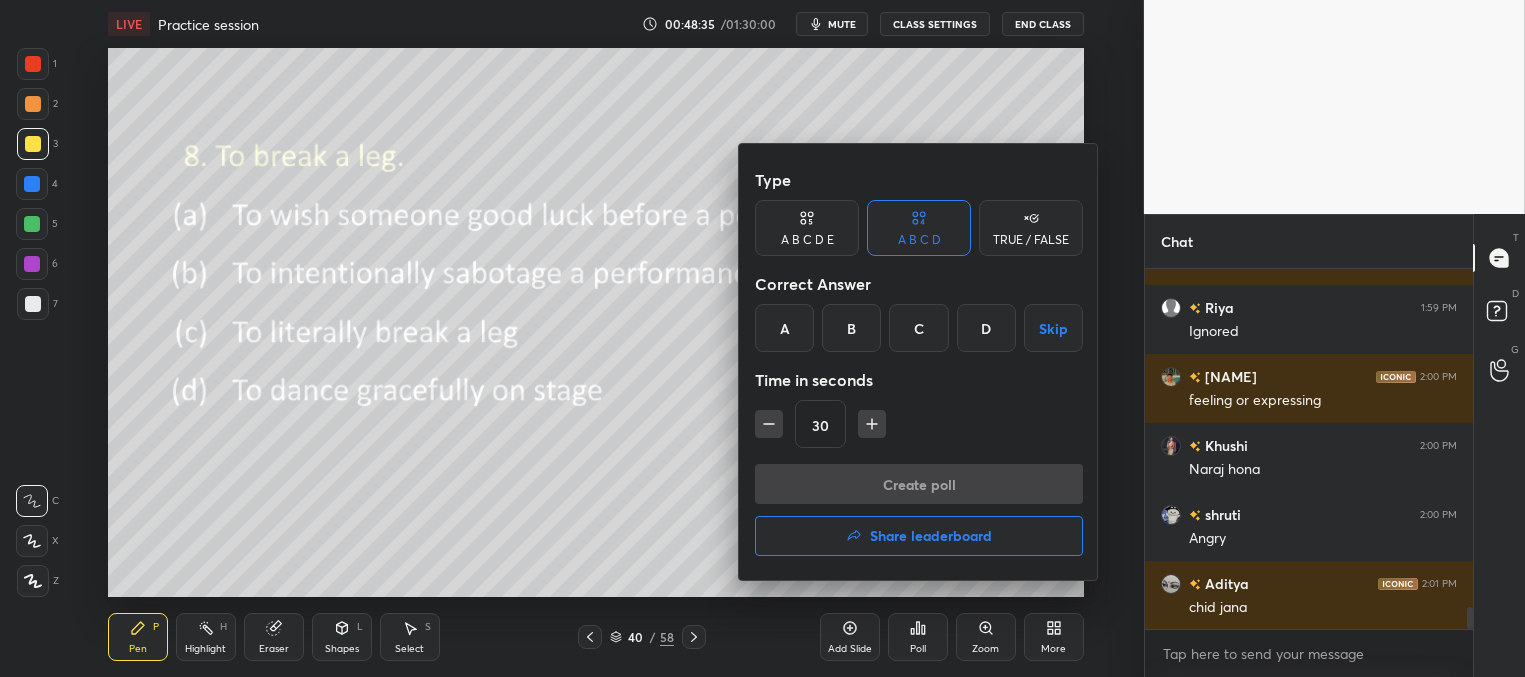 drag, startPoint x: 784, startPoint y: 316, endPoint x: 810, endPoint y: 363, distance: 53.712196 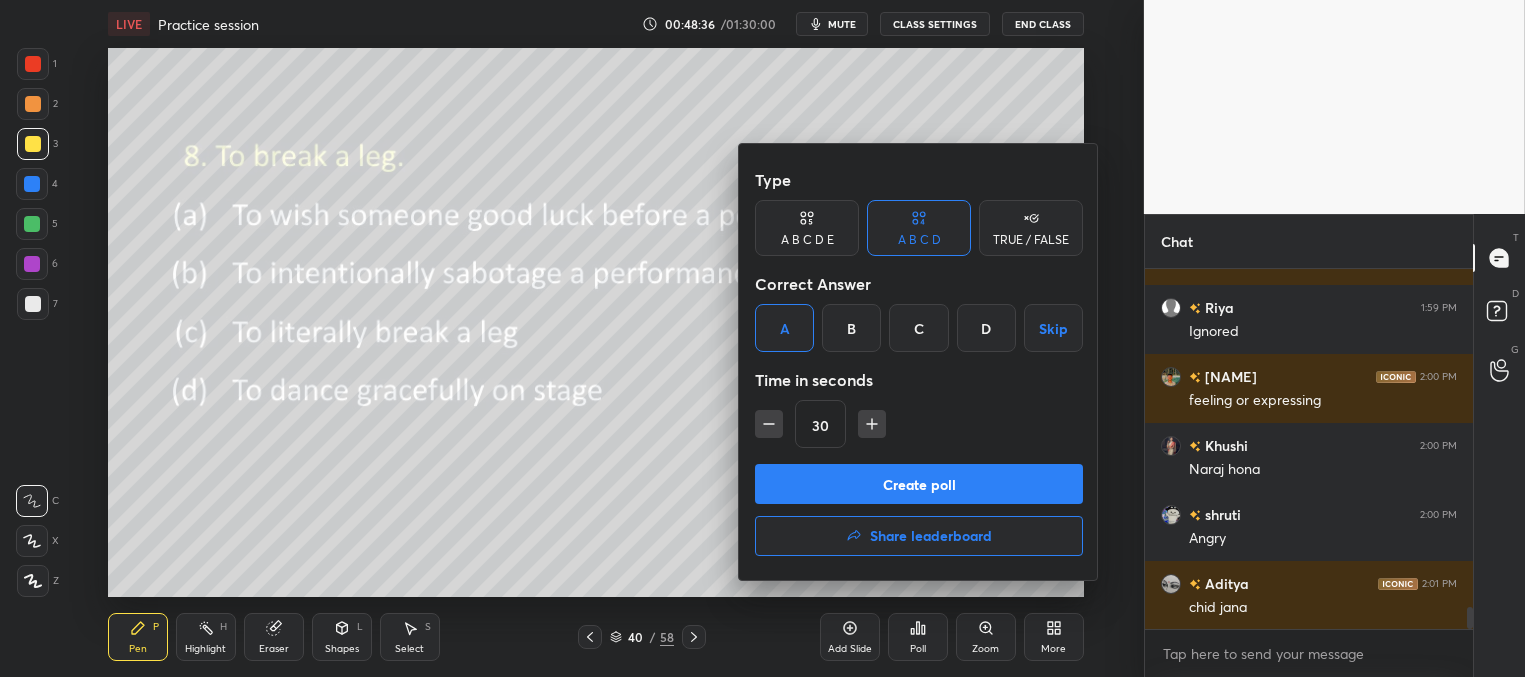 click on "Create poll" at bounding box center [919, 484] 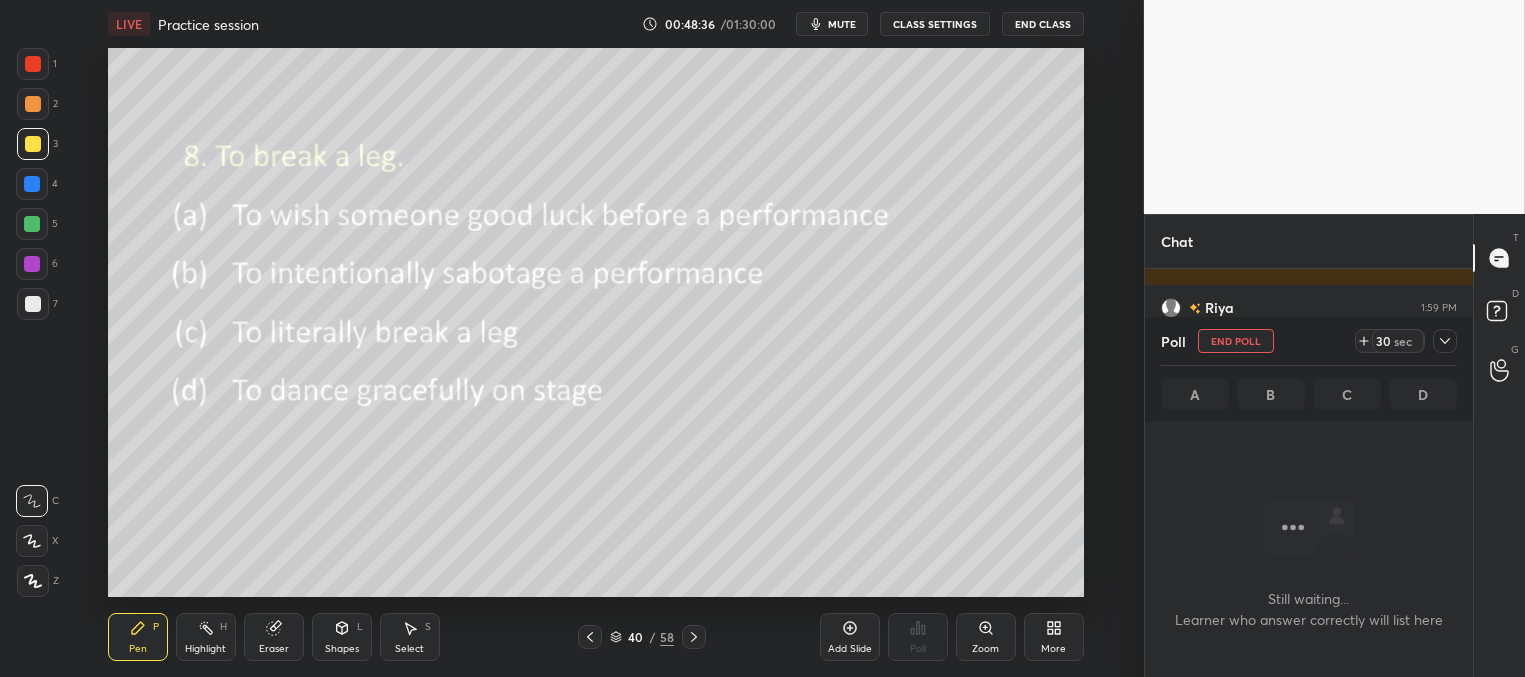 scroll, scrollTop: 6, scrollLeft: 6, axis: both 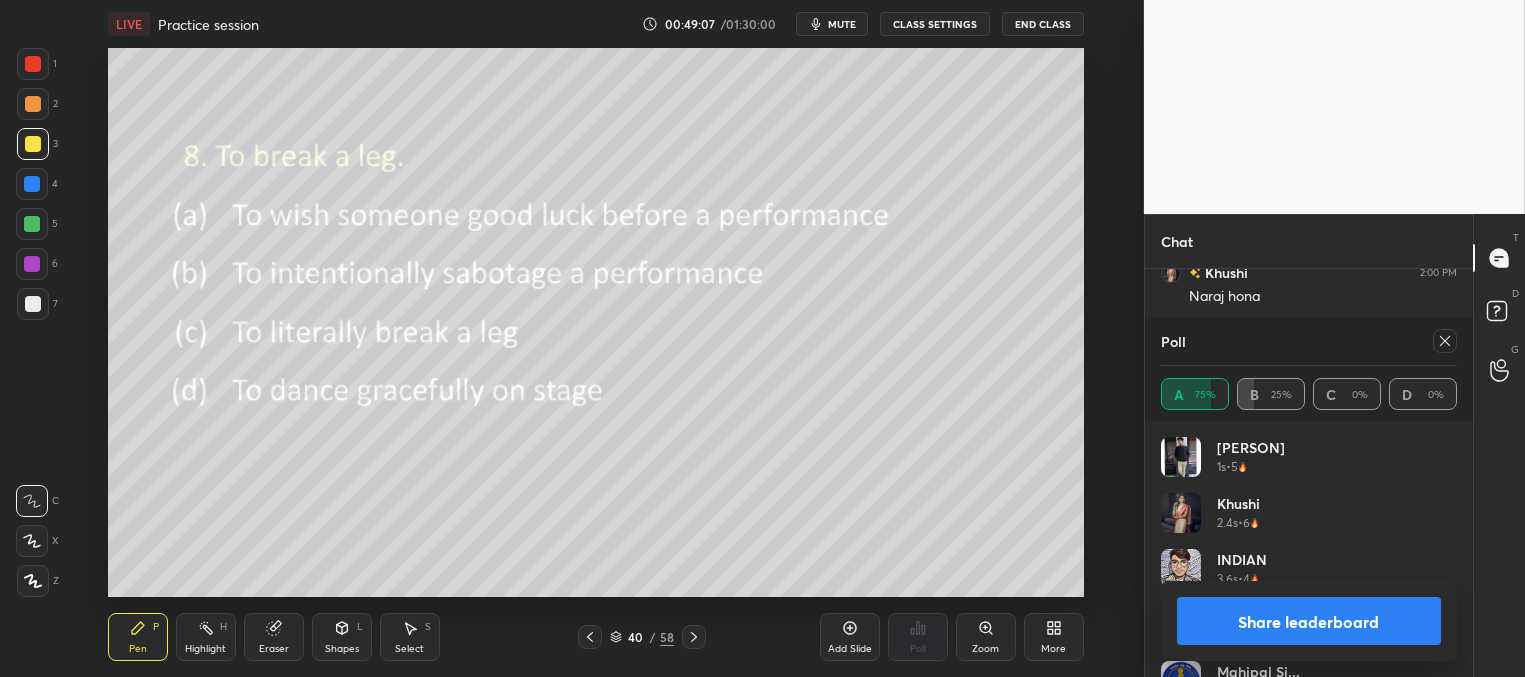 click 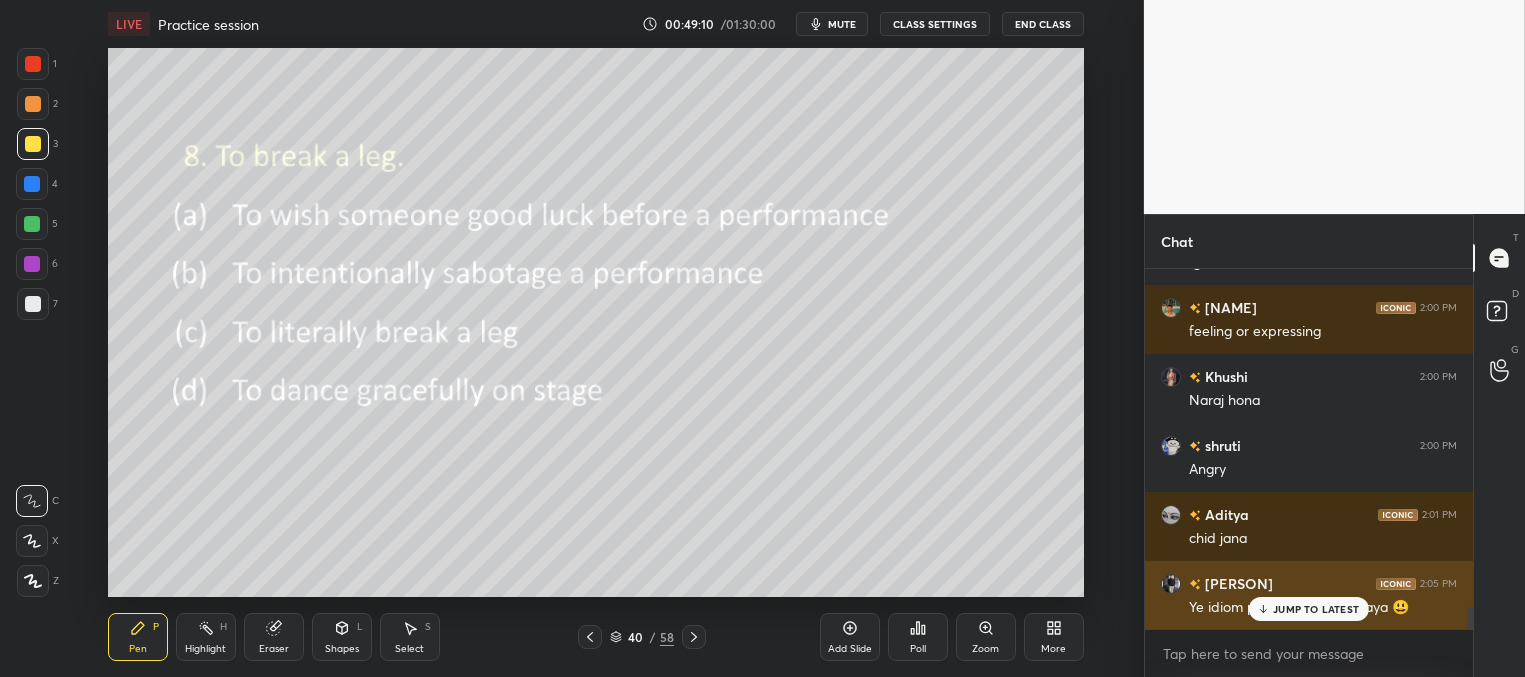click on "JUMP TO LATEST" at bounding box center [1316, 609] 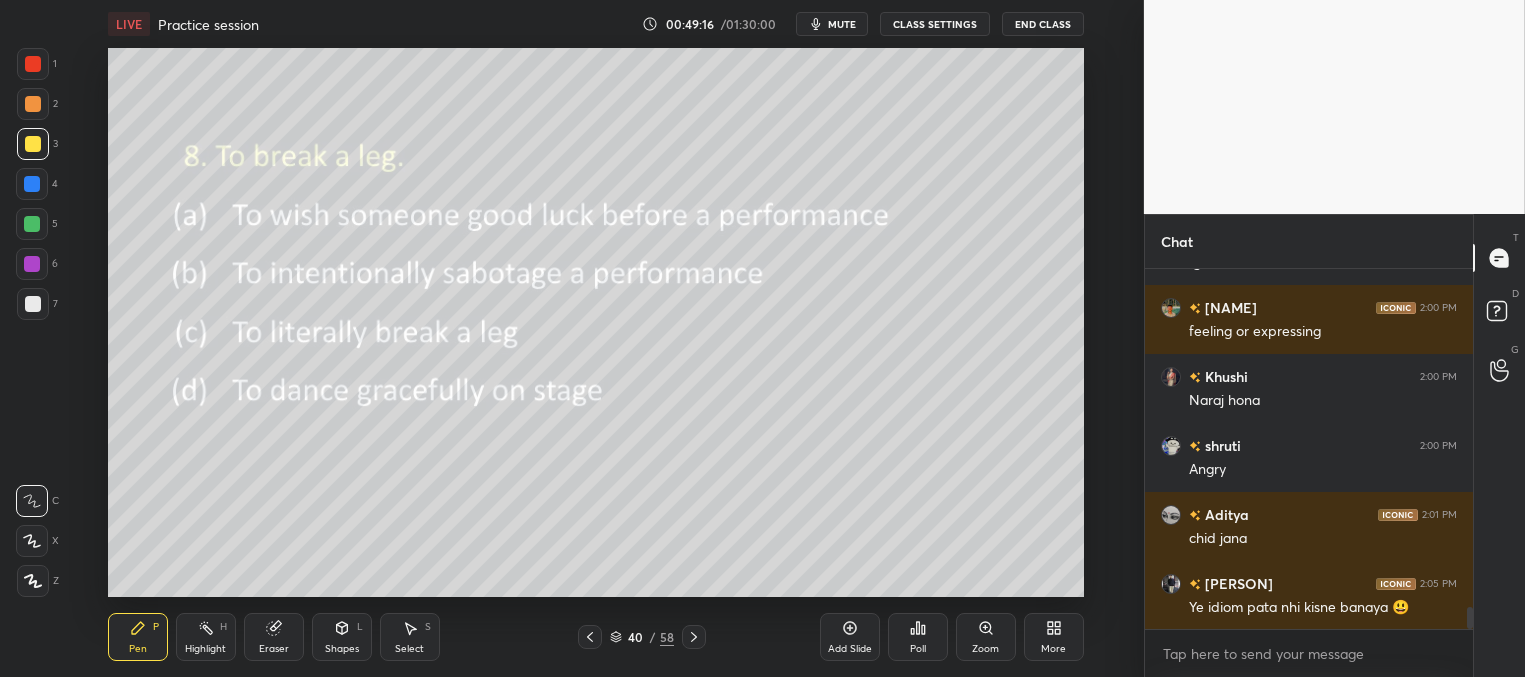 click at bounding box center (694, 637) 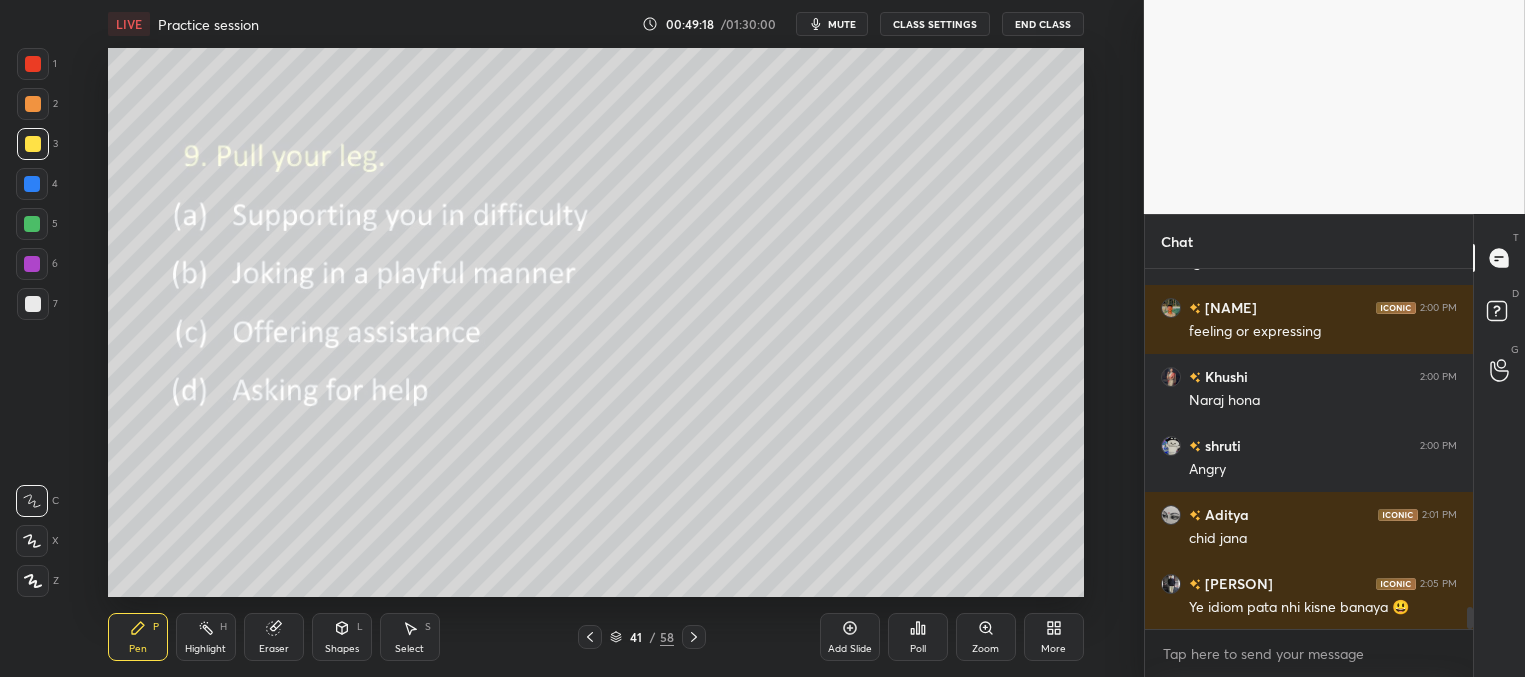 click on "Poll" at bounding box center [918, 637] 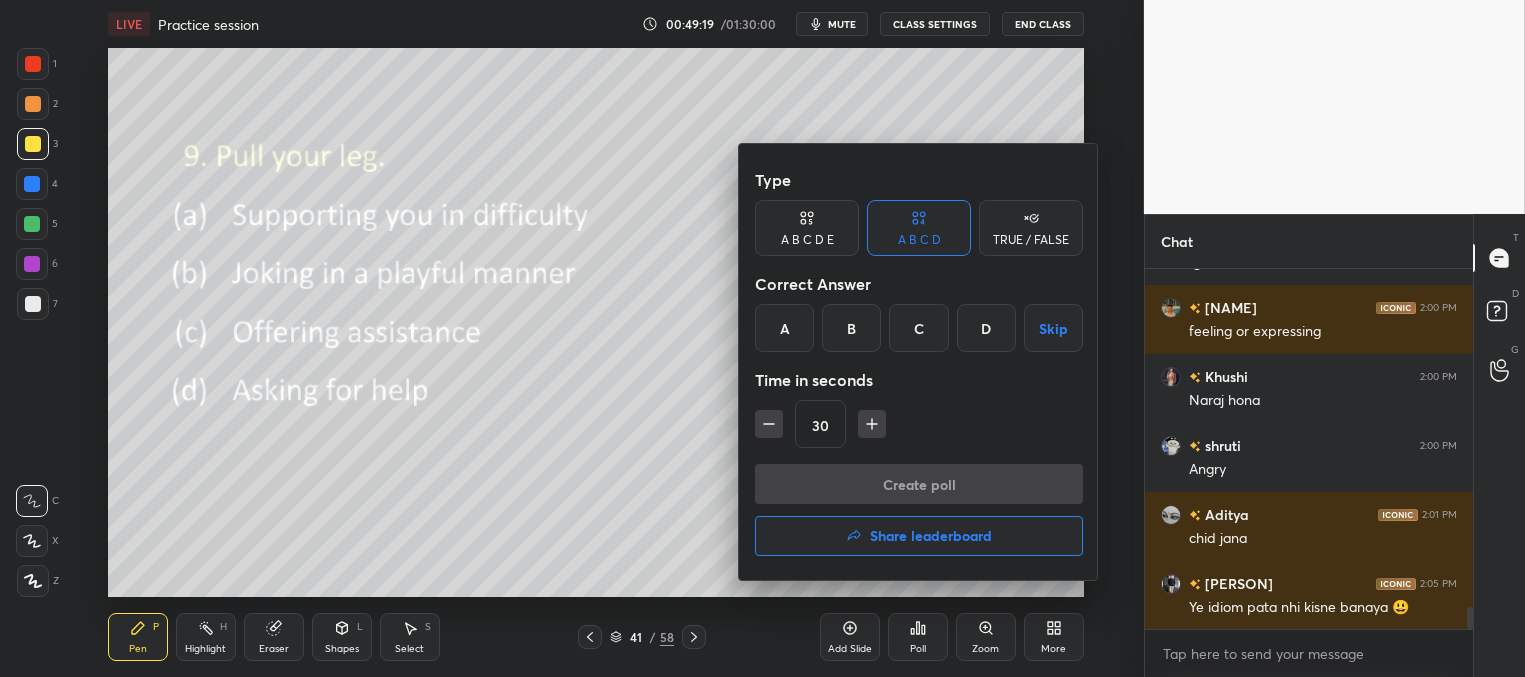 drag, startPoint x: 861, startPoint y: 319, endPoint x: 863, endPoint y: 353, distance: 34.058773 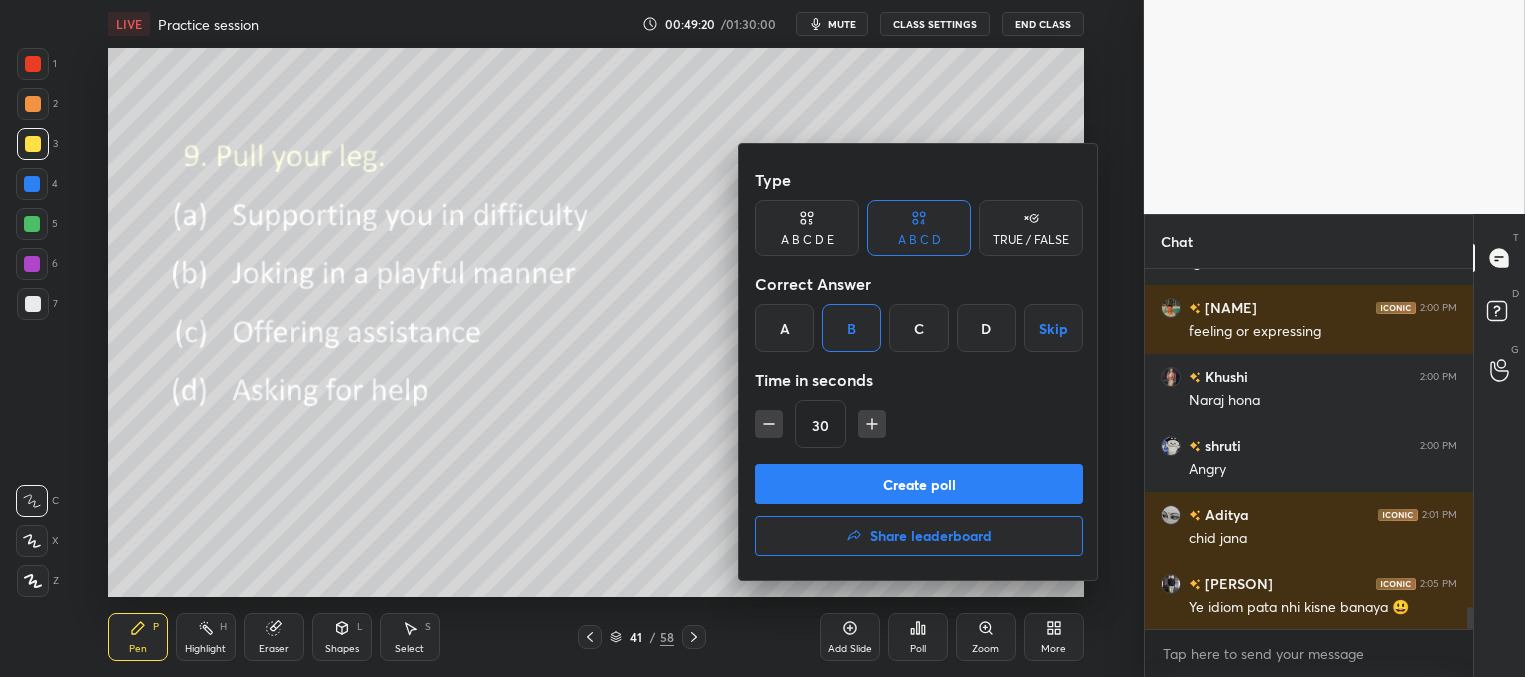 click on "Create poll" at bounding box center (919, 484) 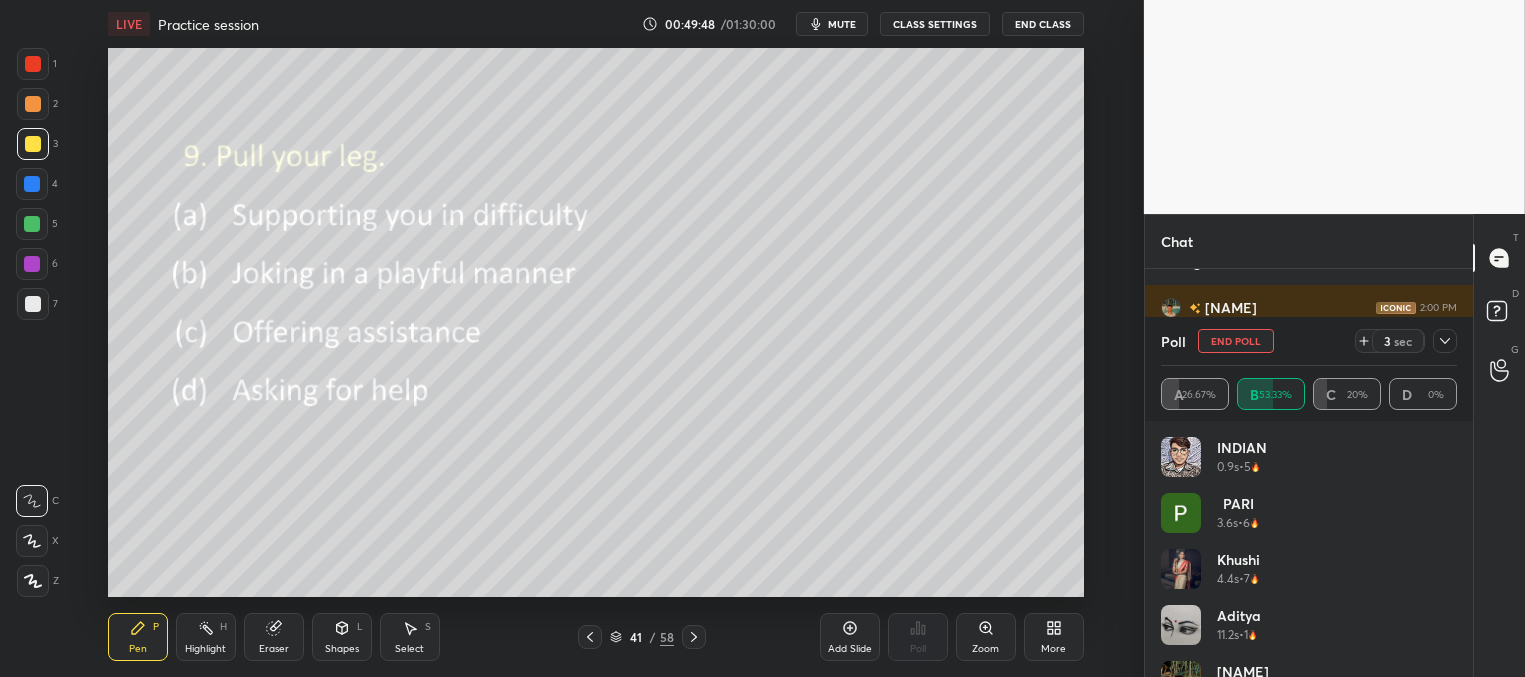 scroll, scrollTop: 224, scrollLeft: 322, axis: both 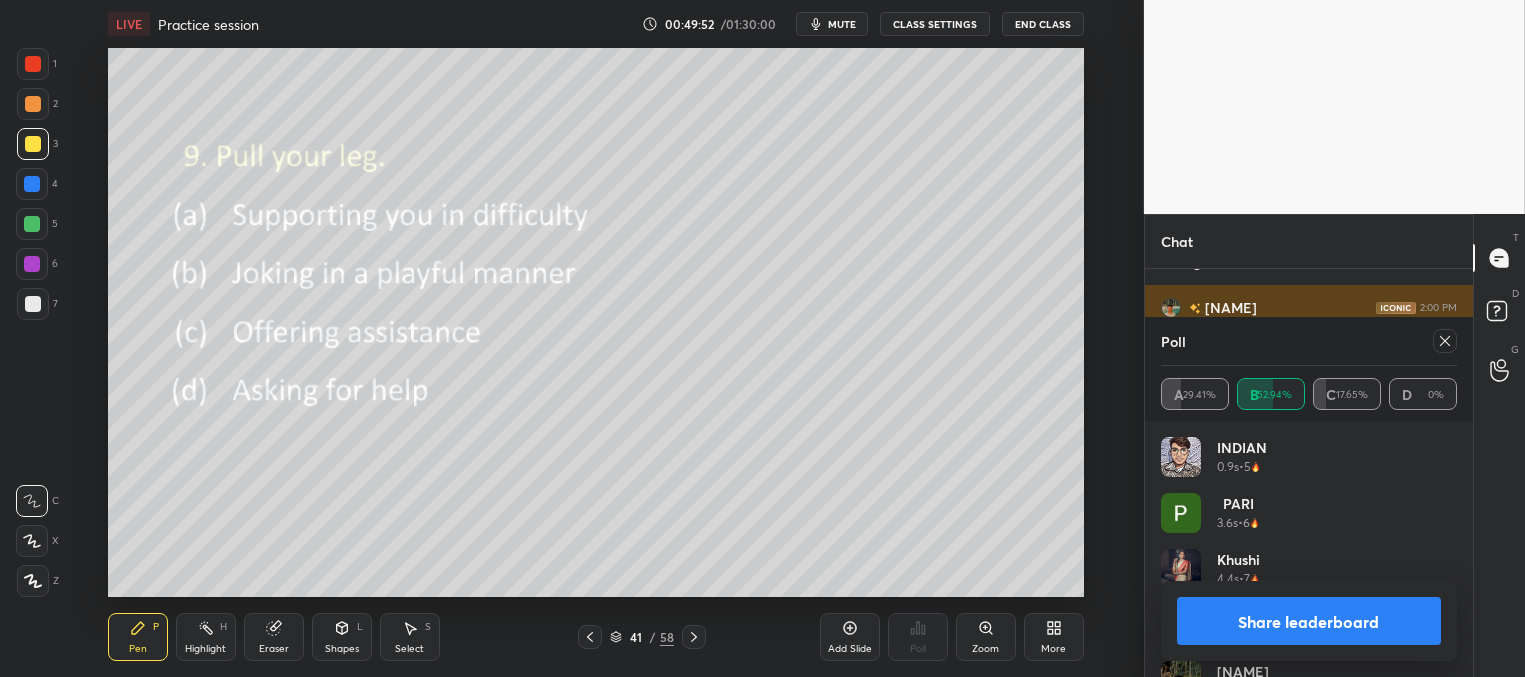 drag, startPoint x: 1442, startPoint y: 338, endPoint x: 1416, endPoint y: 333, distance: 26.476404 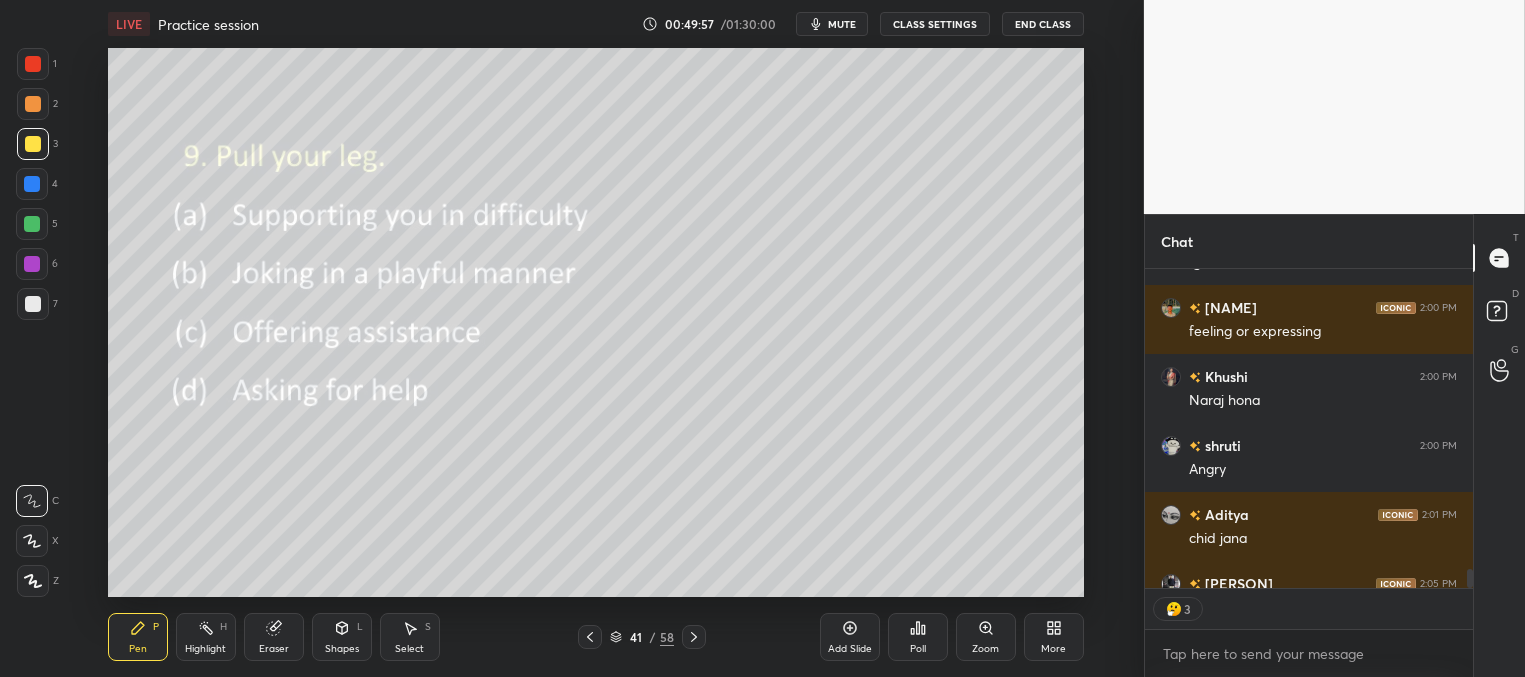 click 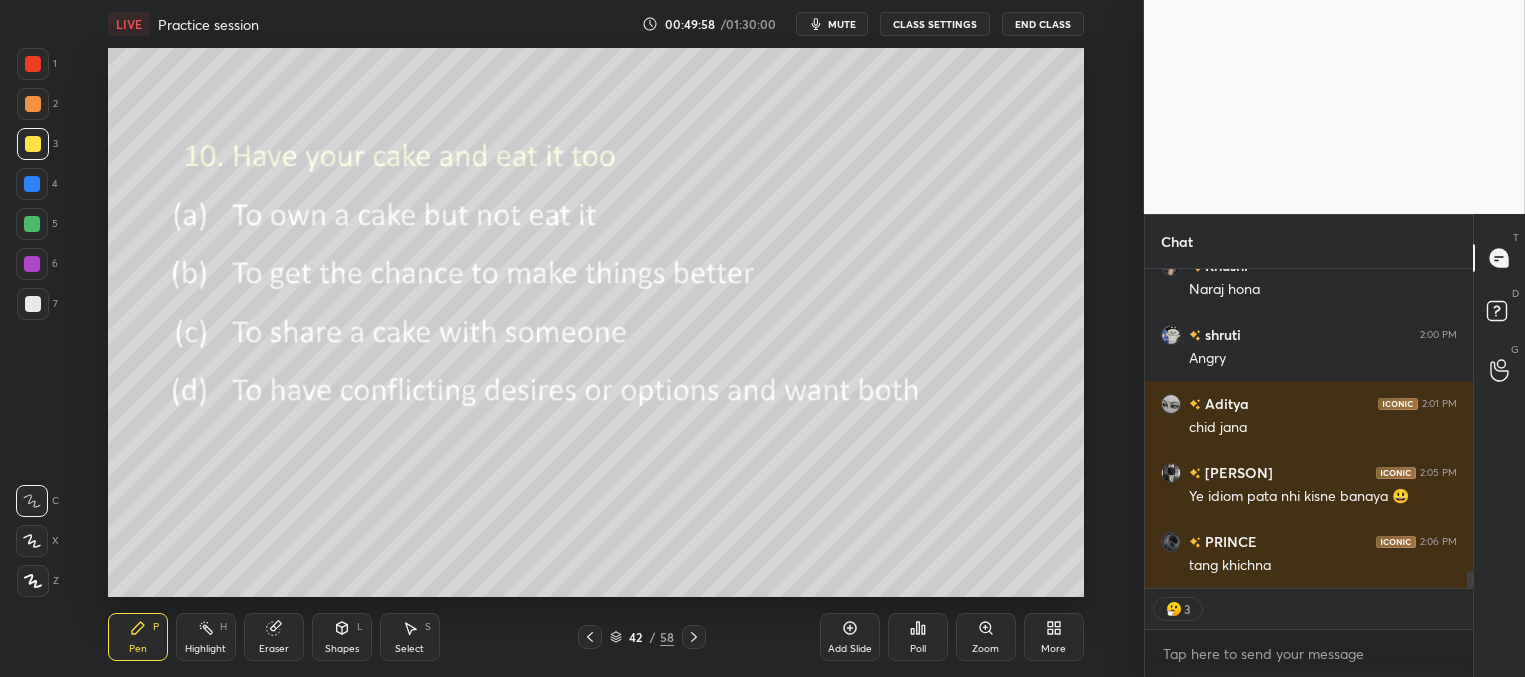 click on "Poll" at bounding box center (918, 637) 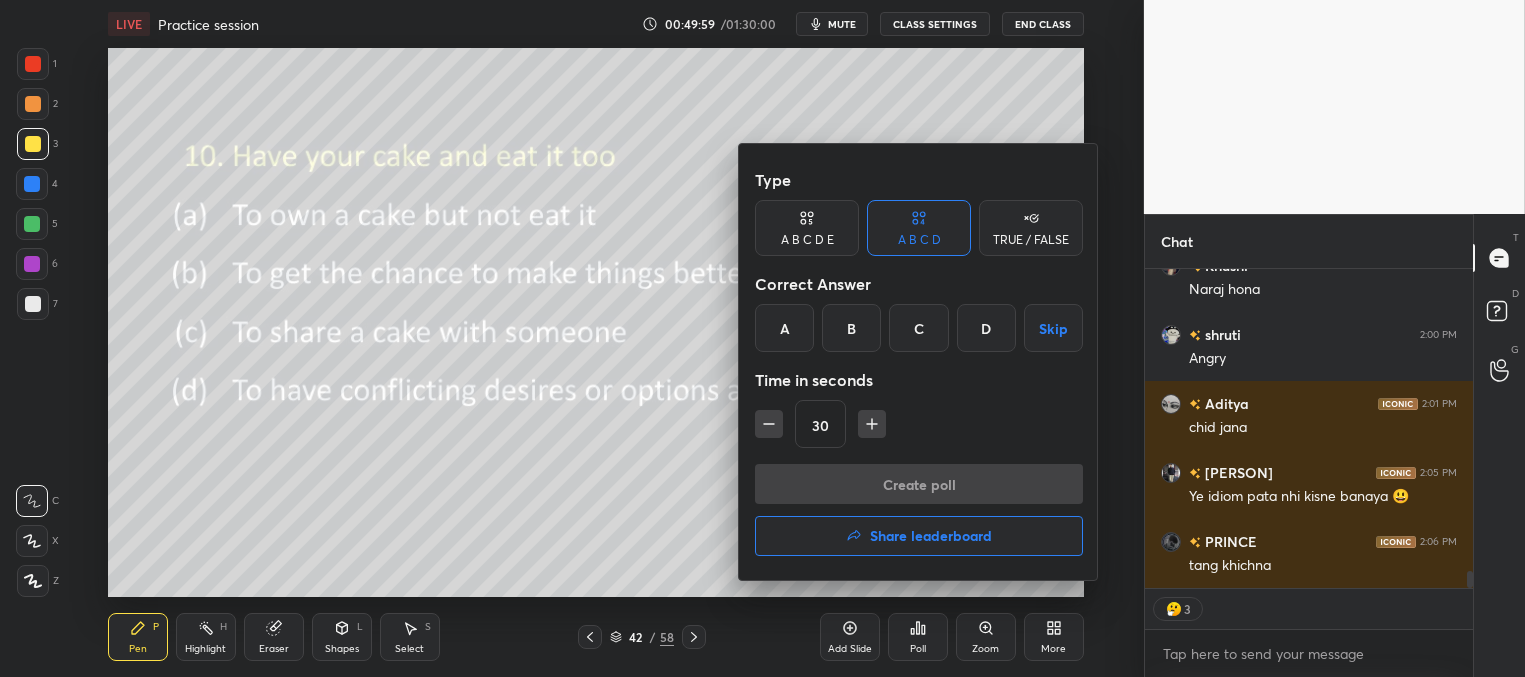drag, startPoint x: 977, startPoint y: 321, endPoint x: 964, endPoint y: 367, distance: 47.801674 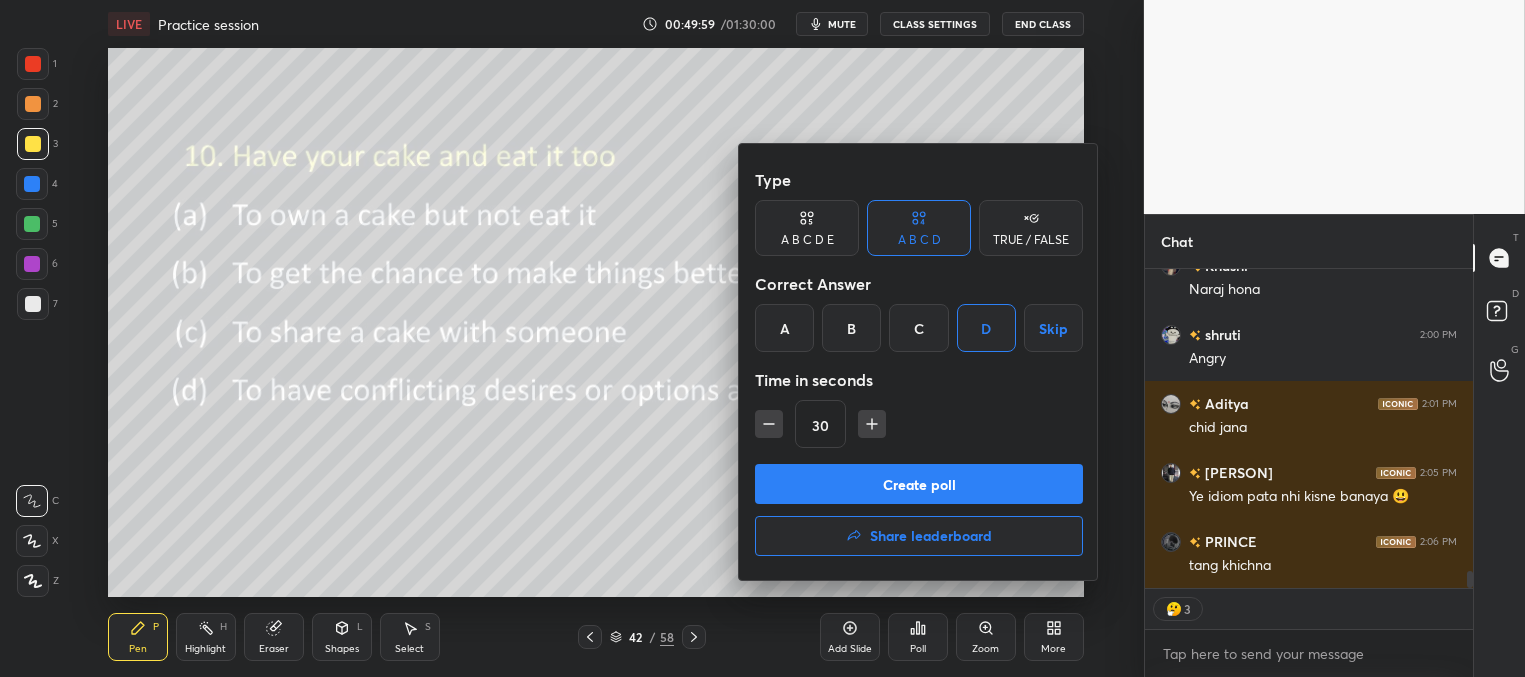 click on "Create poll" at bounding box center [919, 484] 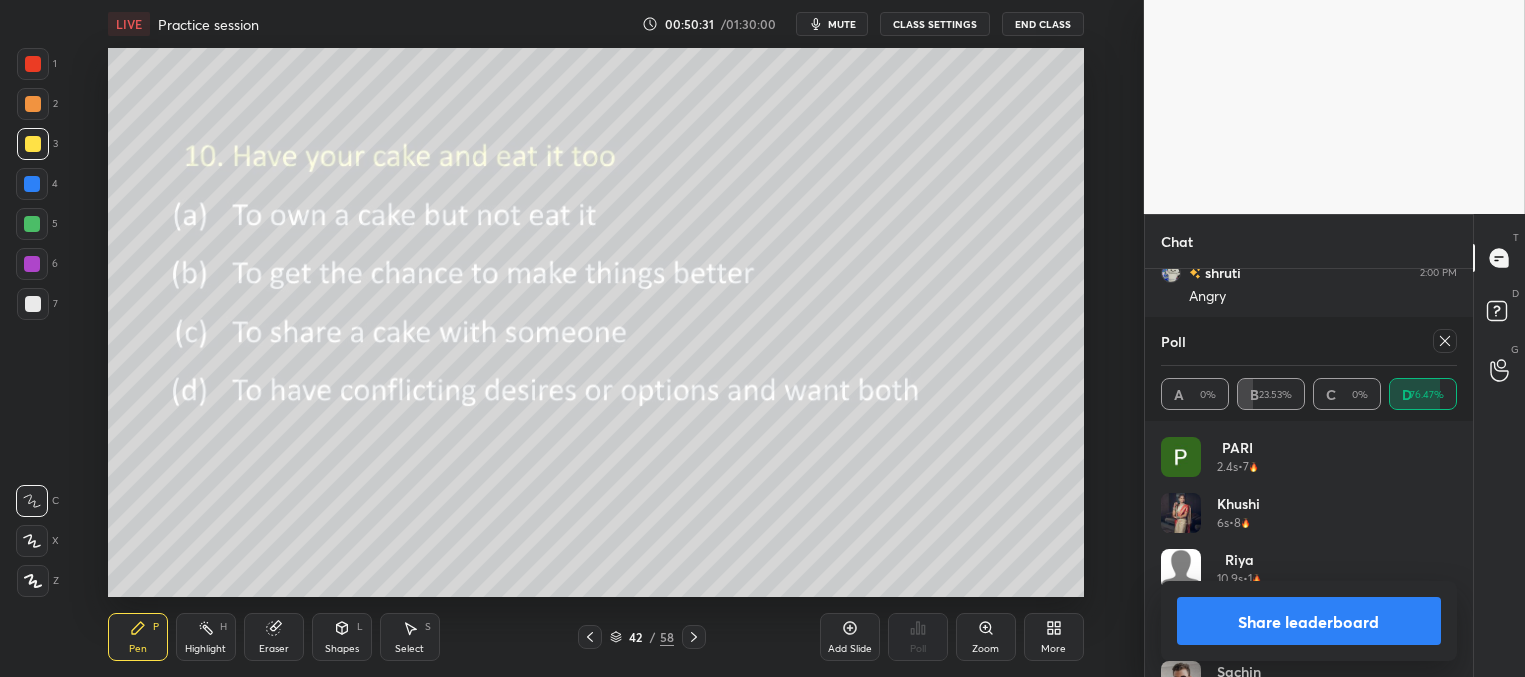 click 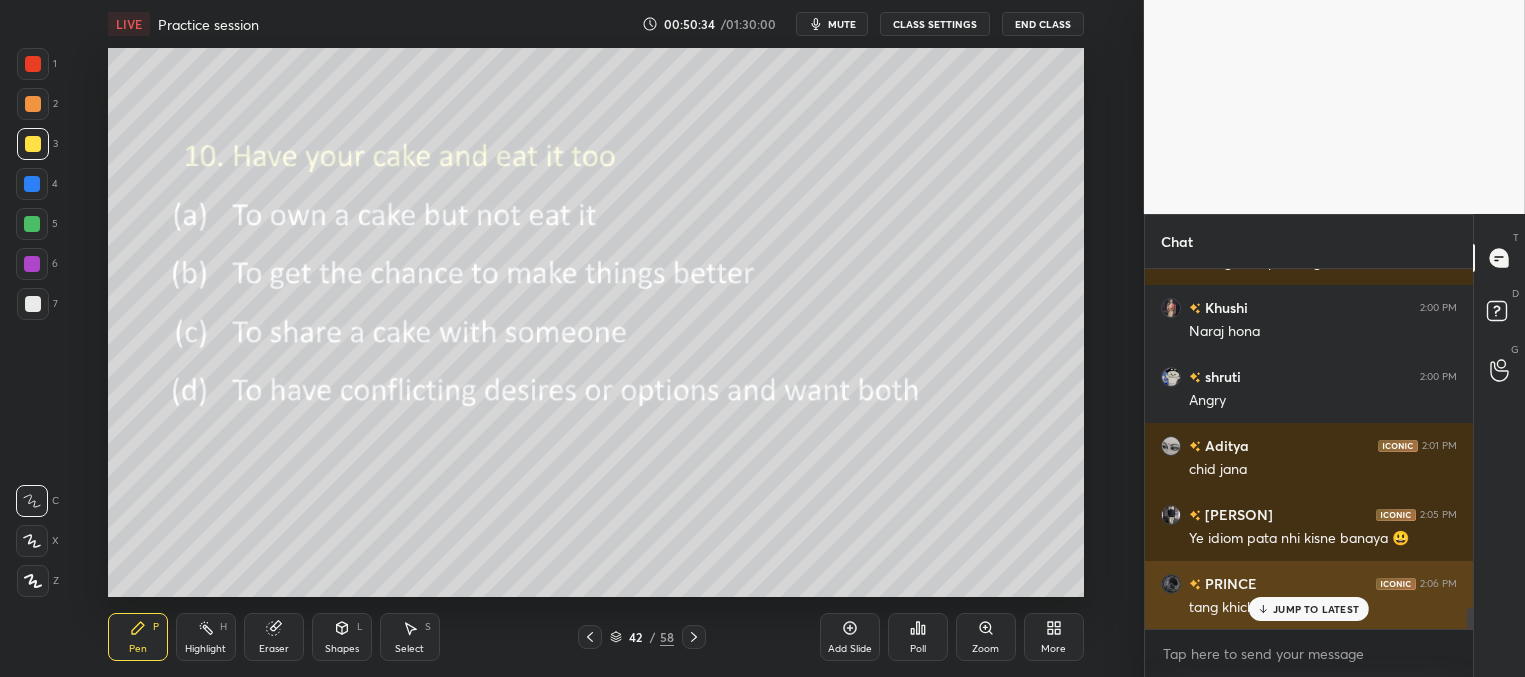 drag, startPoint x: 1267, startPoint y: 599, endPoint x: 1256, endPoint y: 595, distance: 11.7046995 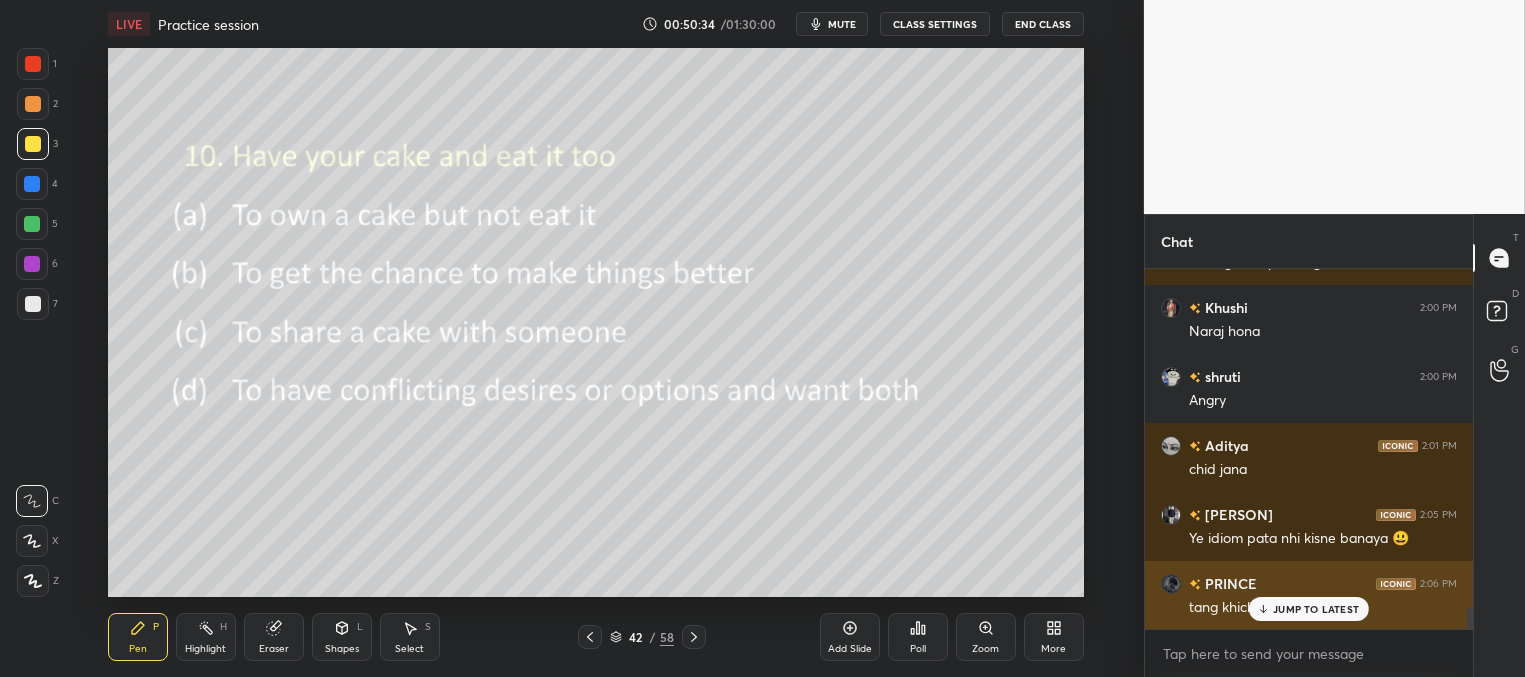 click on "JUMP TO LATEST" at bounding box center (1309, 609) 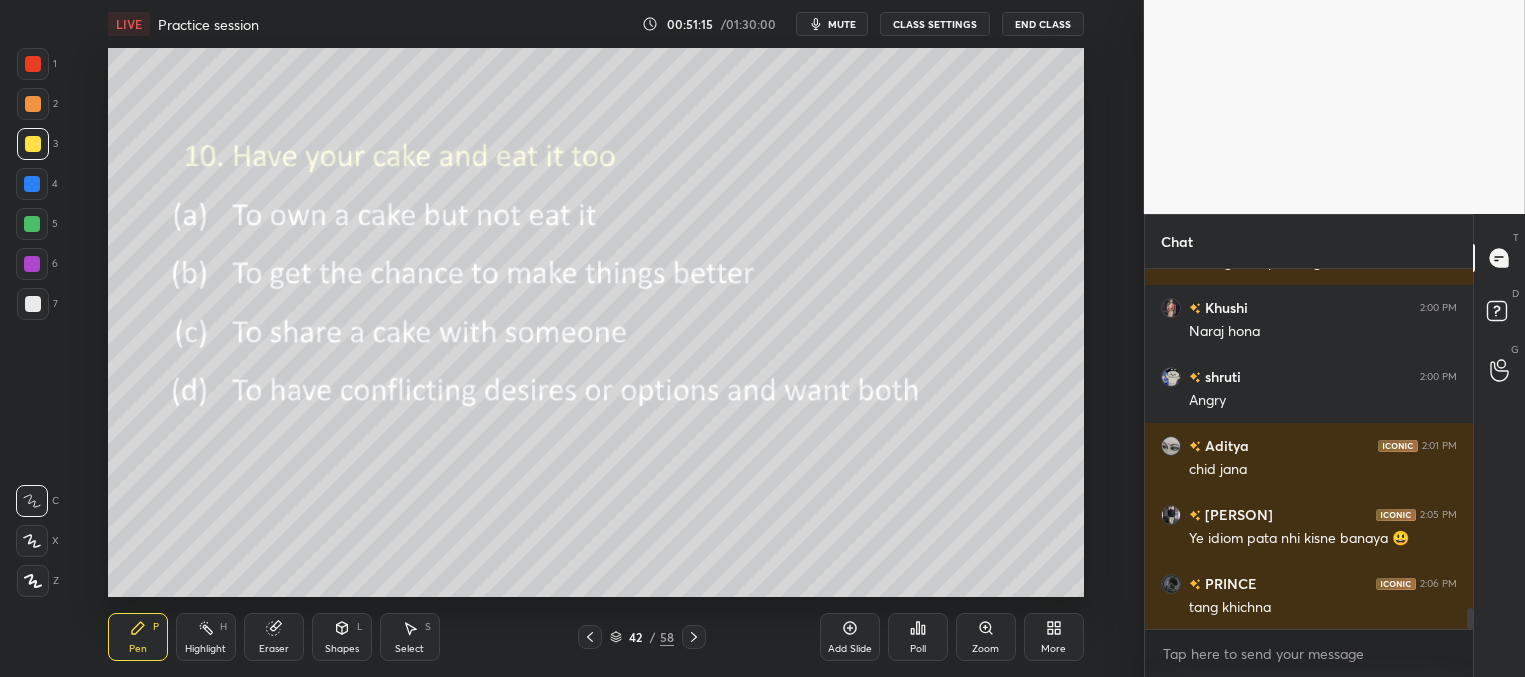 scroll, scrollTop: 5773, scrollLeft: 0, axis: vertical 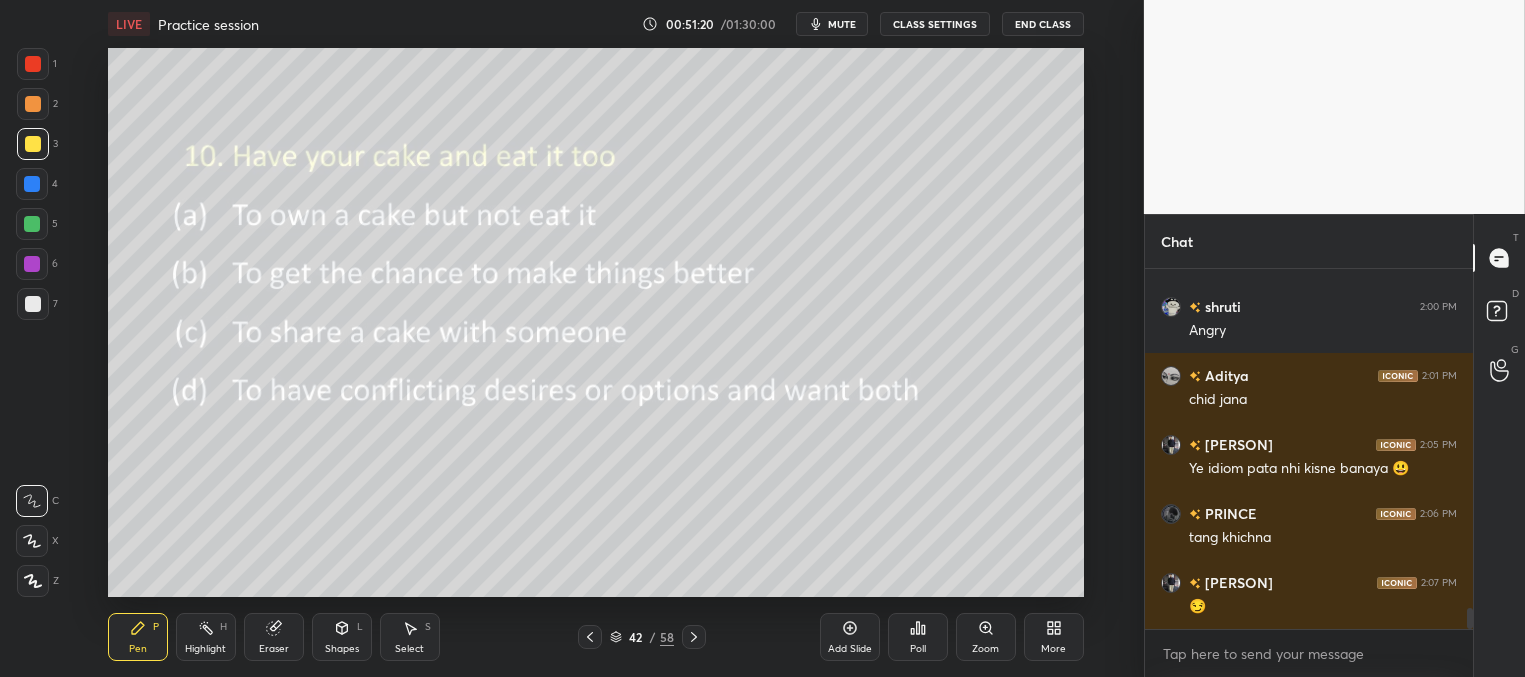 click 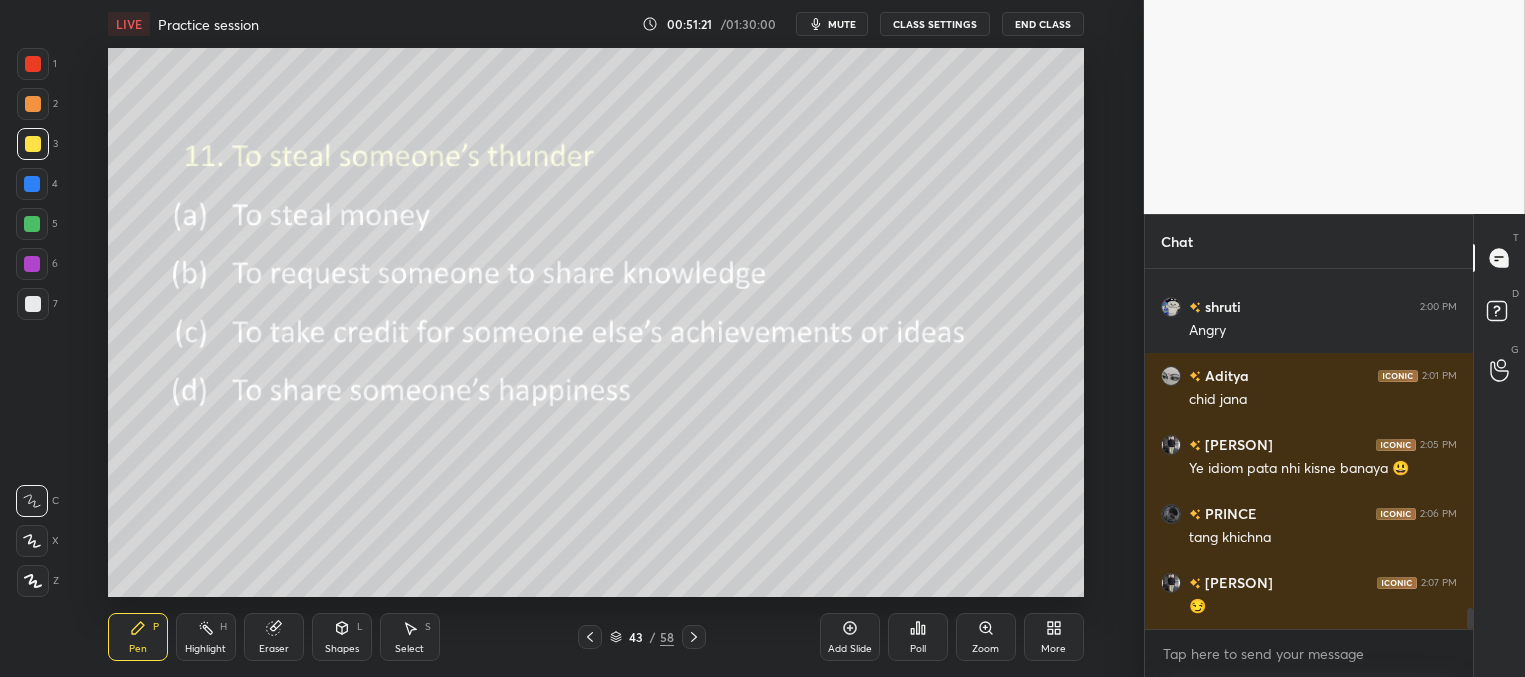 click on "Poll" at bounding box center (918, 637) 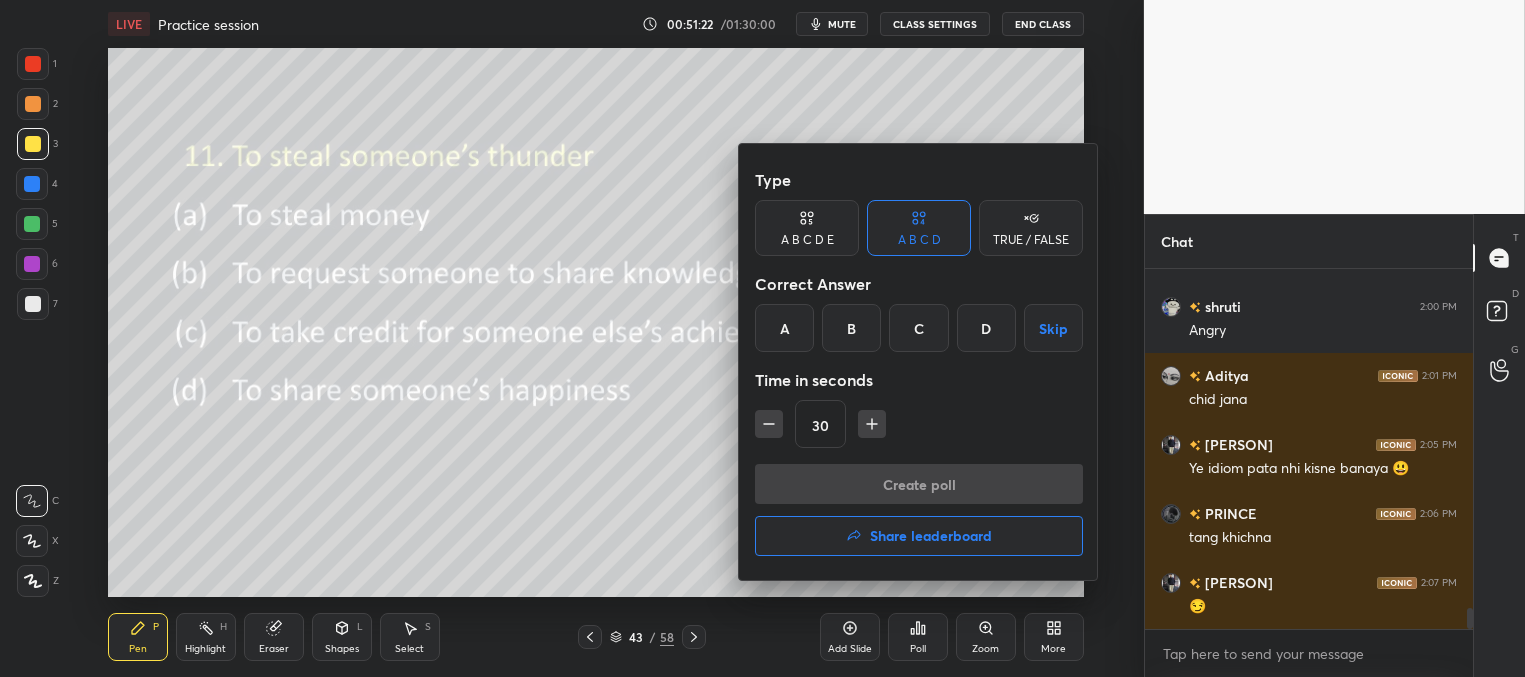 drag, startPoint x: 915, startPoint y: 326, endPoint x: 908, endPoint y: 396, distance: 70.34913 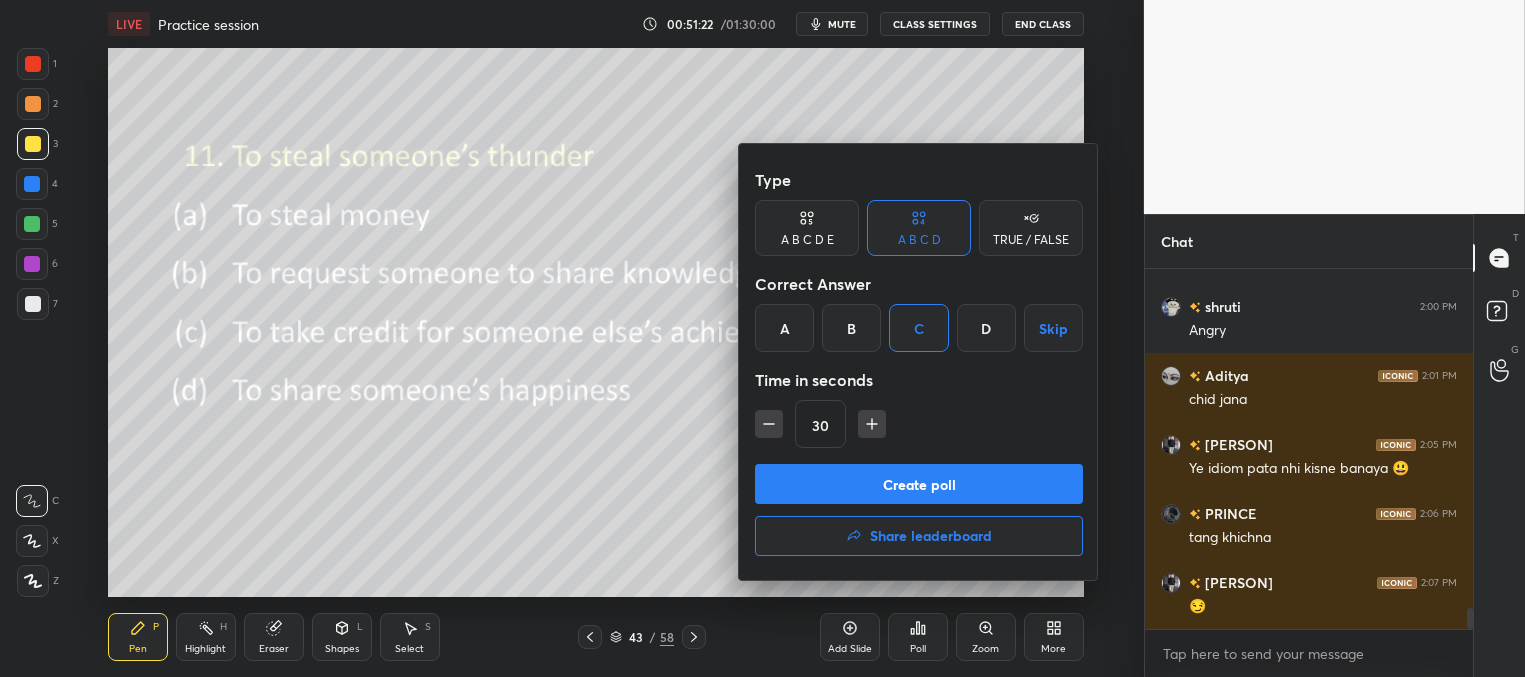 click on "Create poll" at bounding box center (919, 484) 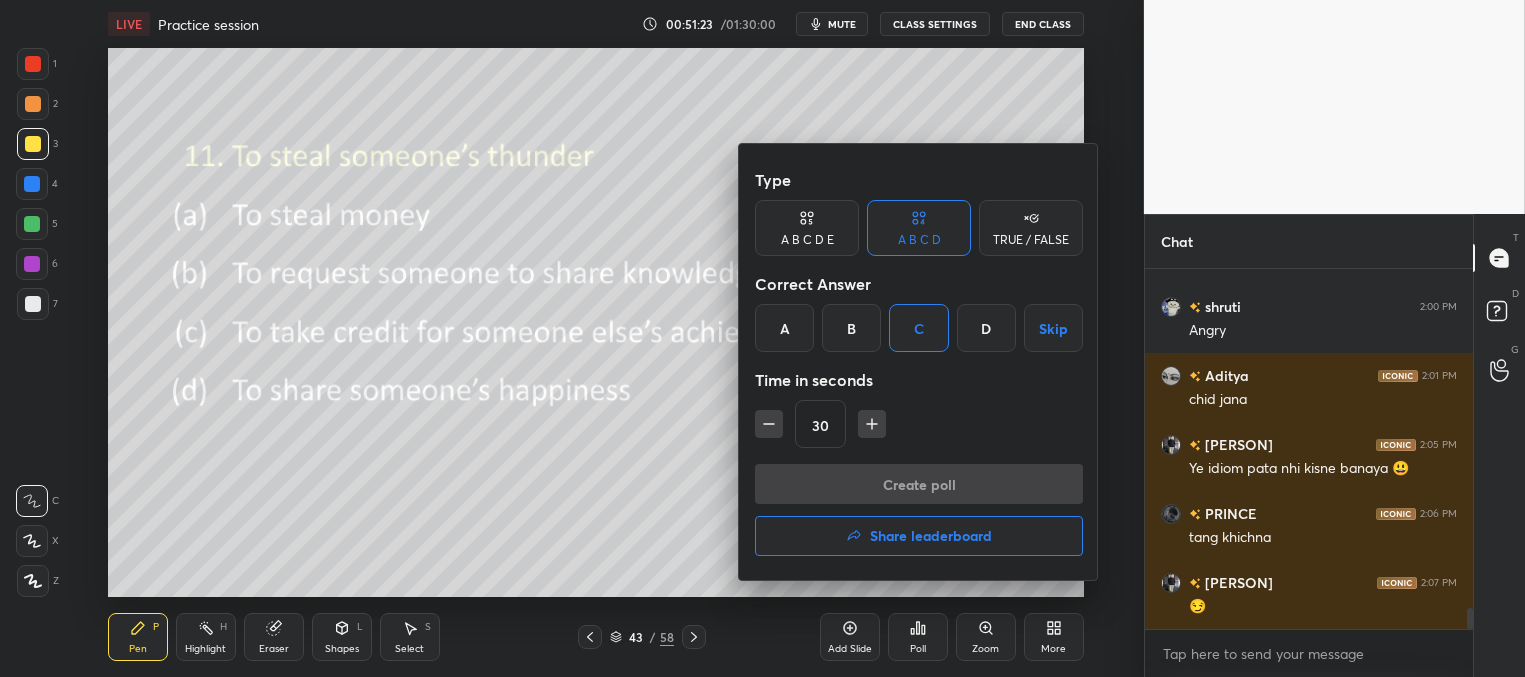 scroll, scrollTop: 288, scrollLeft: 322, axis: both 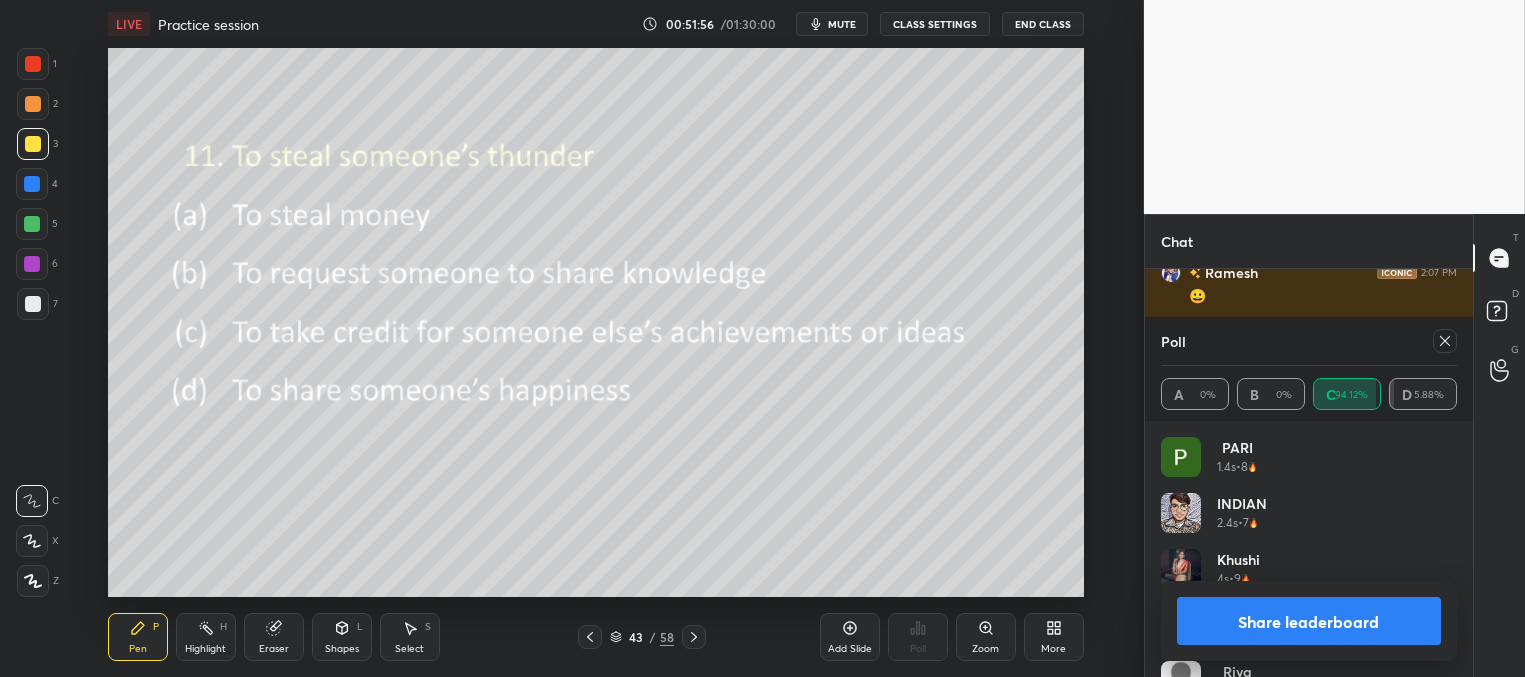 click 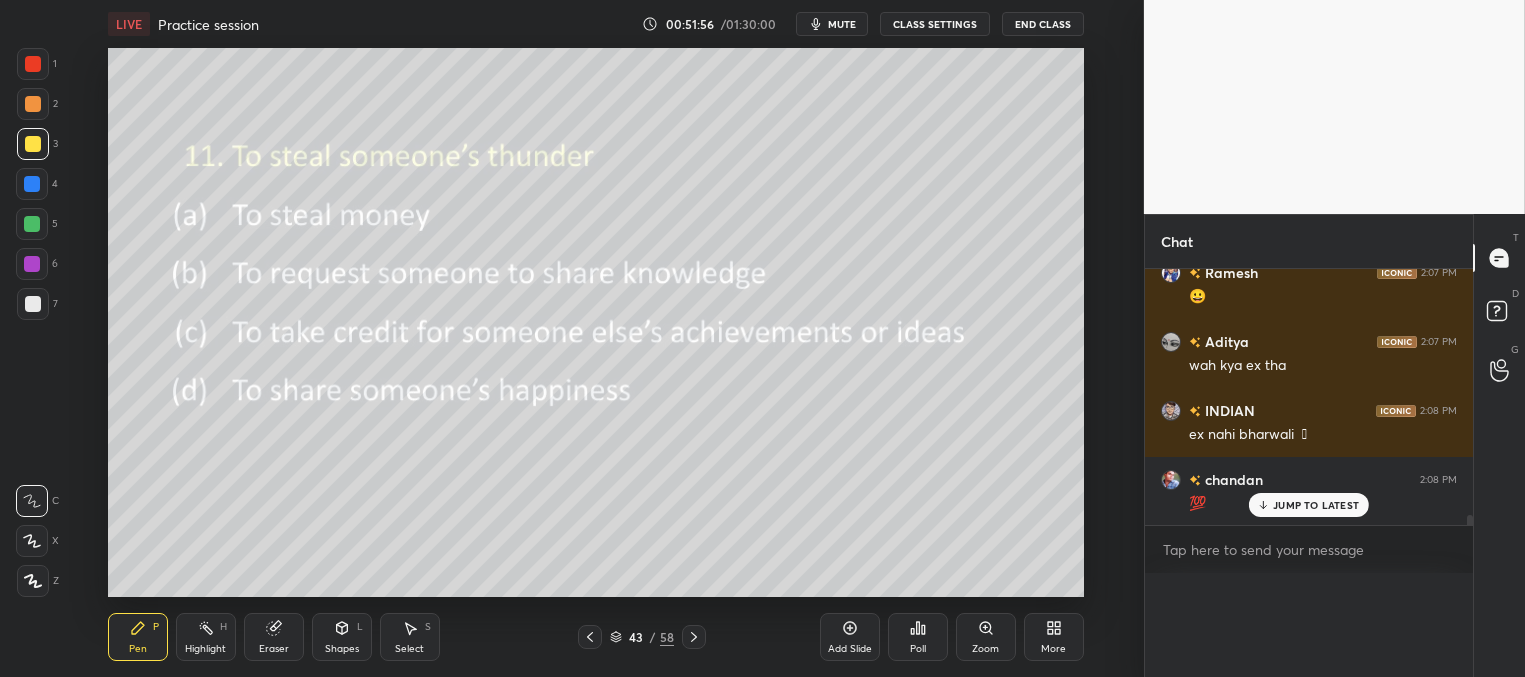 scroll, scrollTop: 0, scrollLeft: 0, axis: both 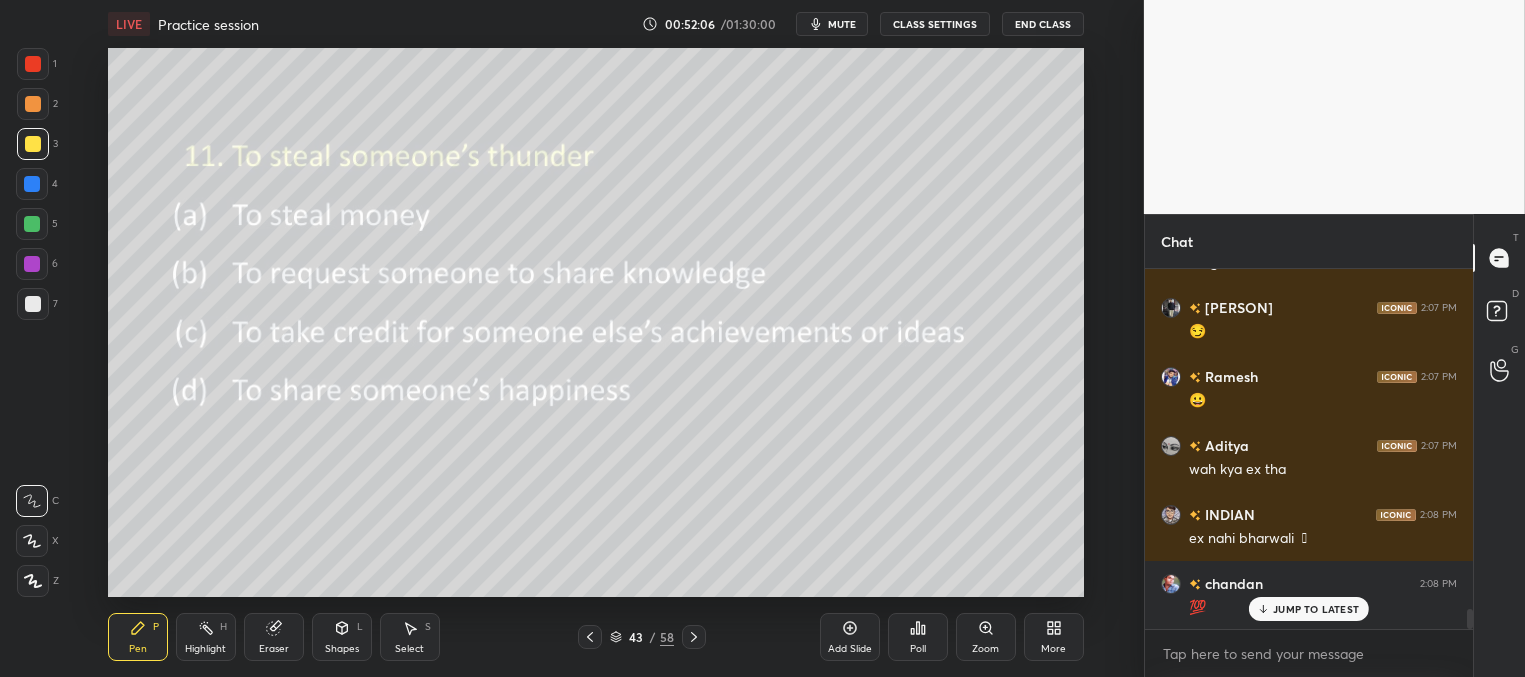 click 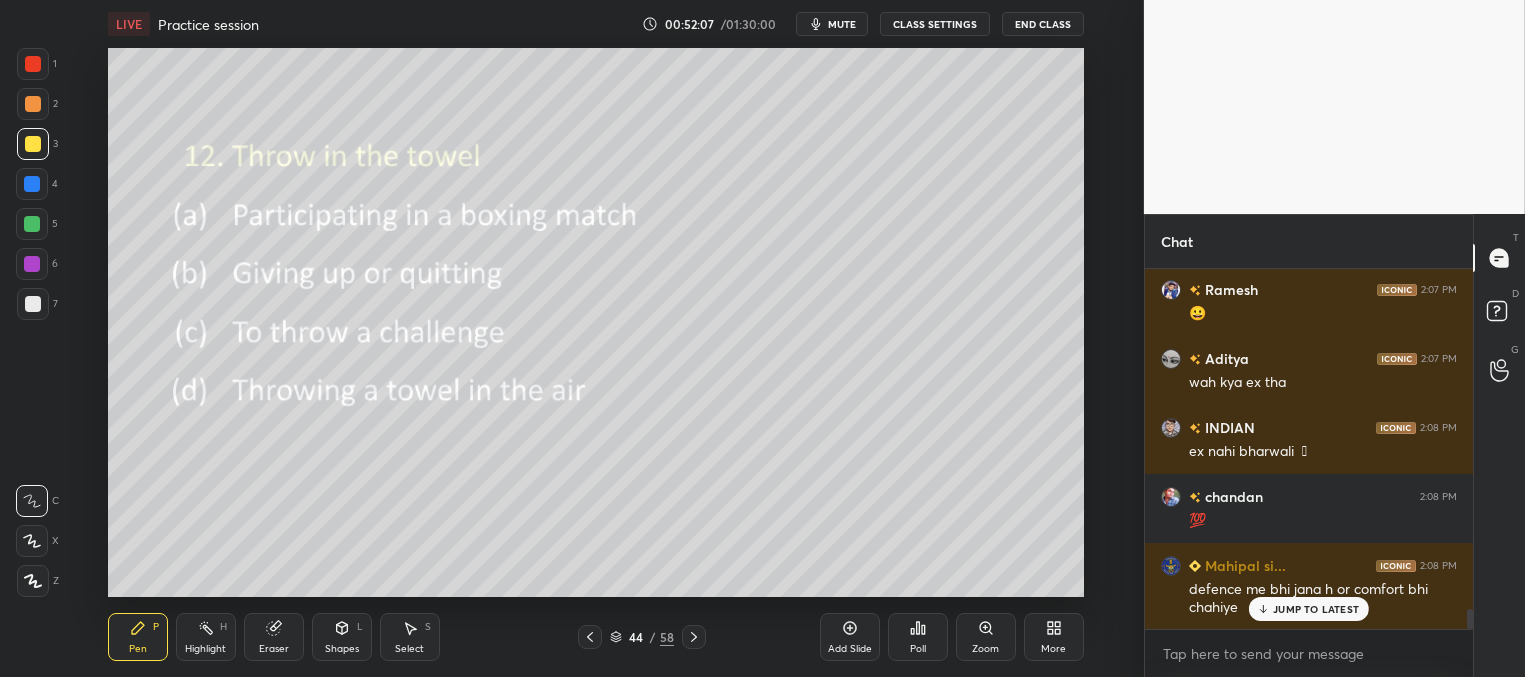 click 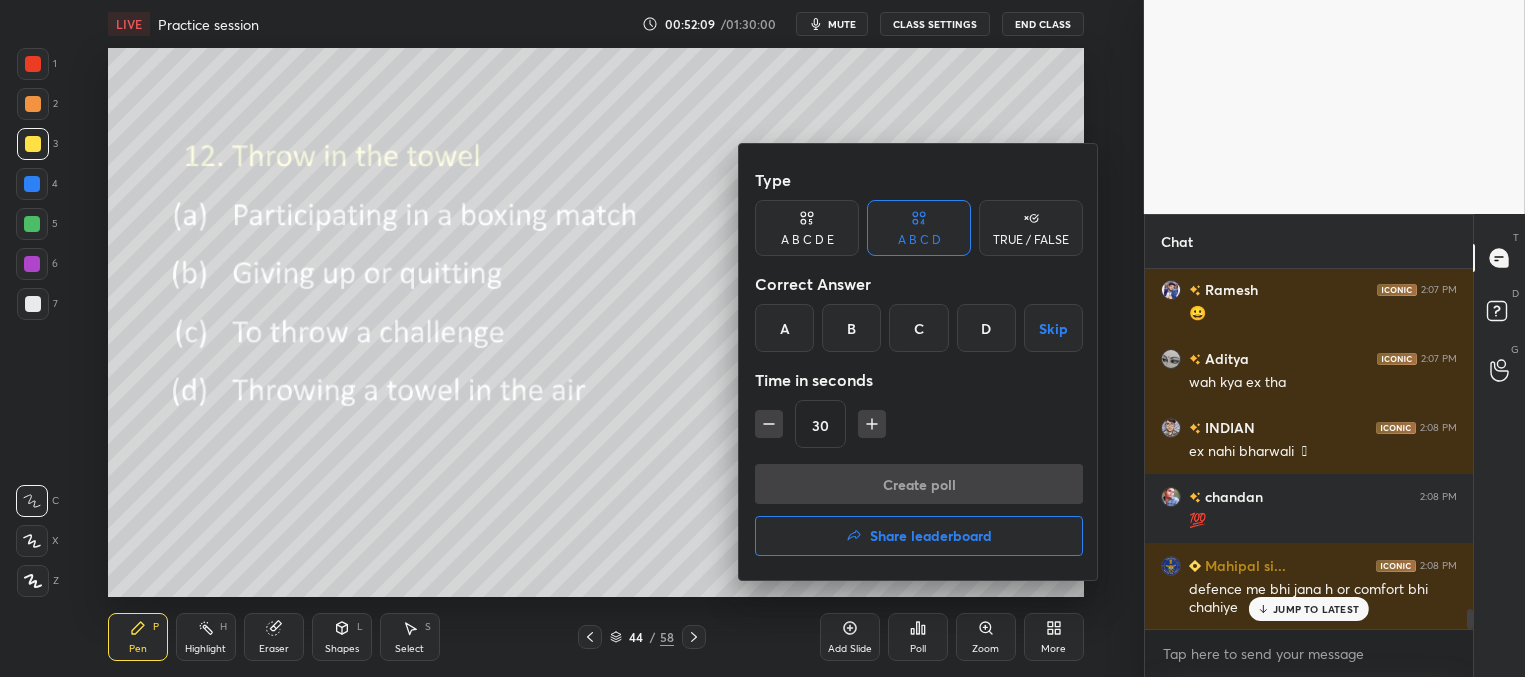 drag, startPoint x: 848, startPoint y: 321, endPoint x: 861, endPoint y: 353, distance: 34.539833 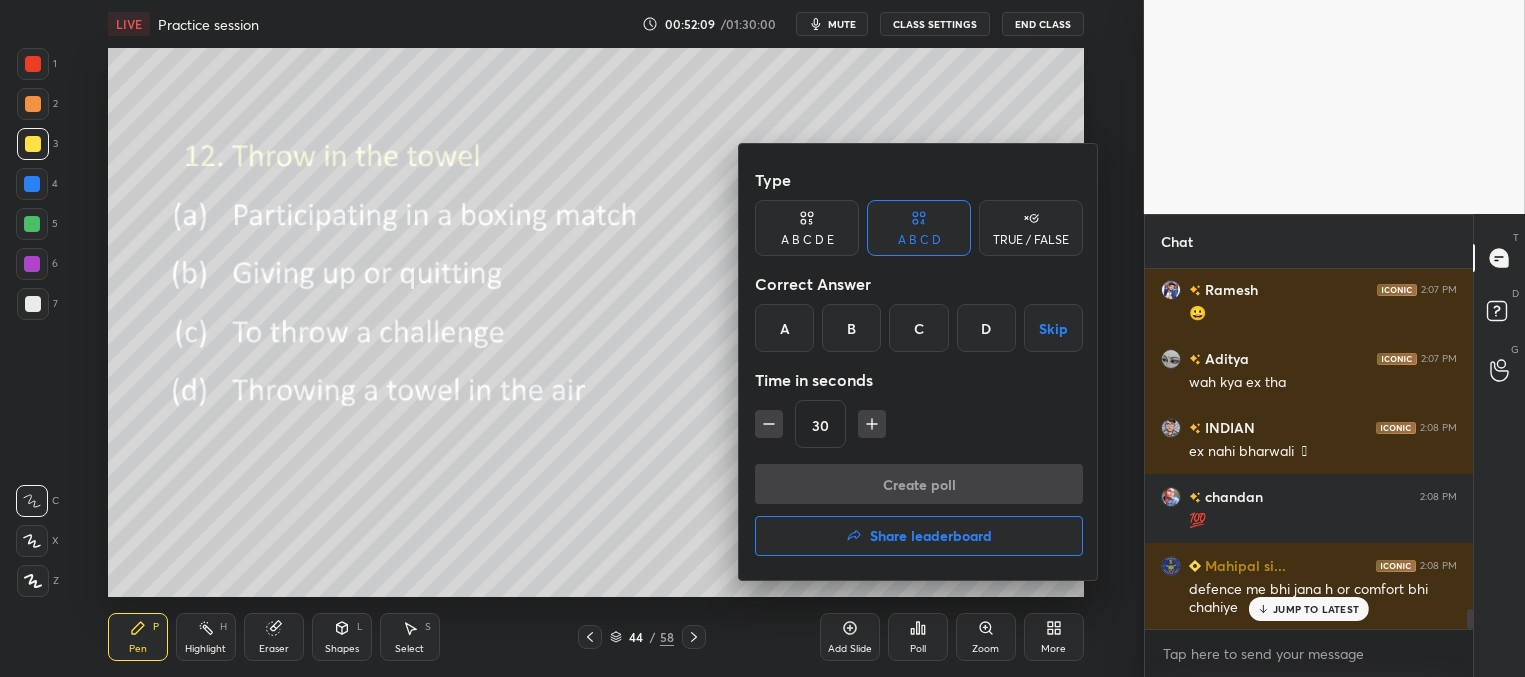 click on "B" at bounding box center (851, 328) 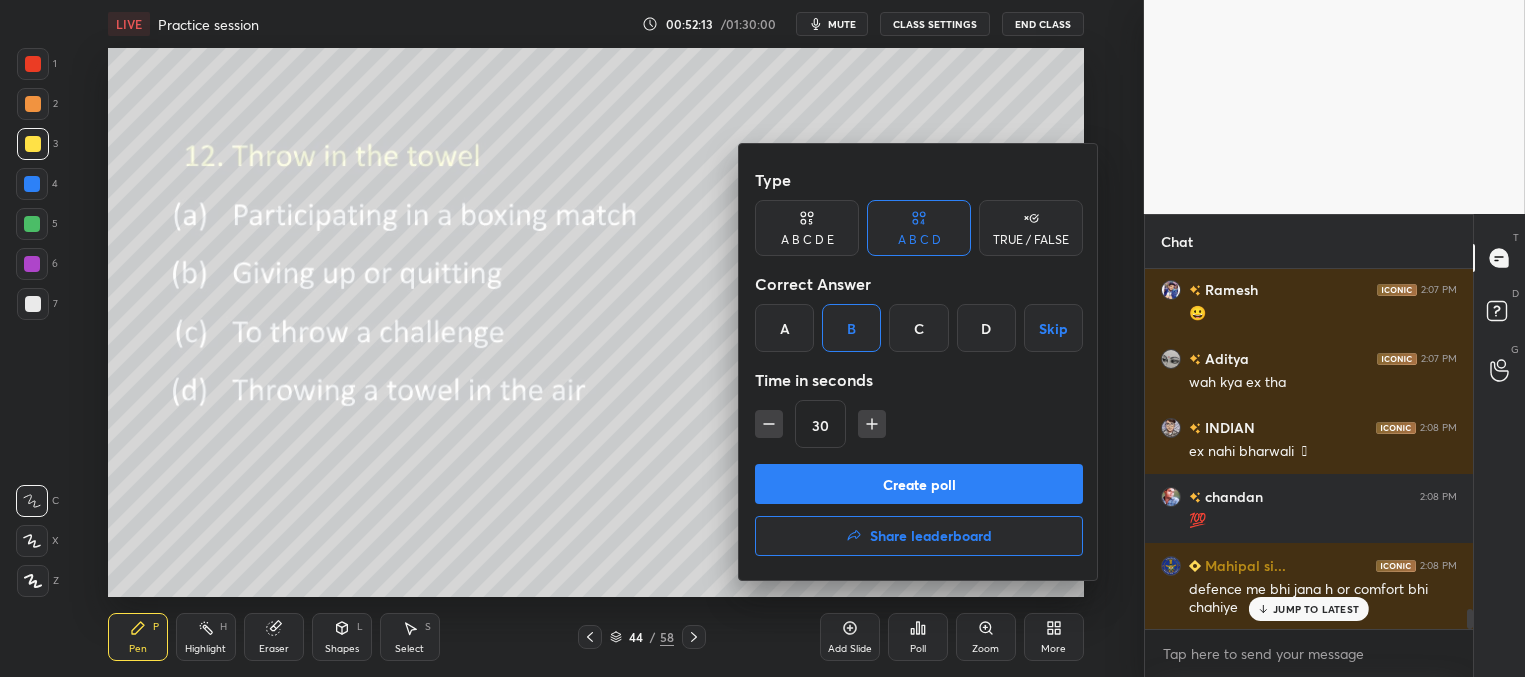 click on "Create poll" at bounding box center [919, 484] 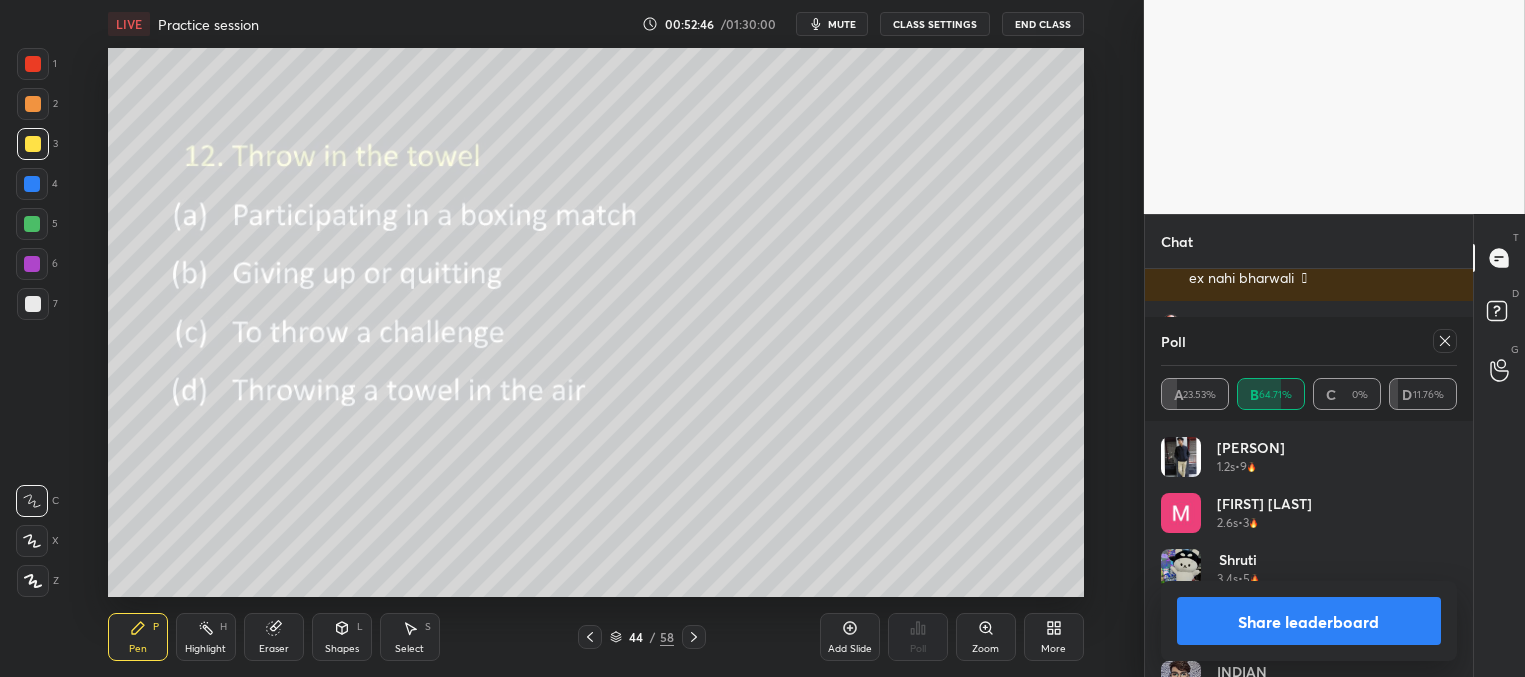 click 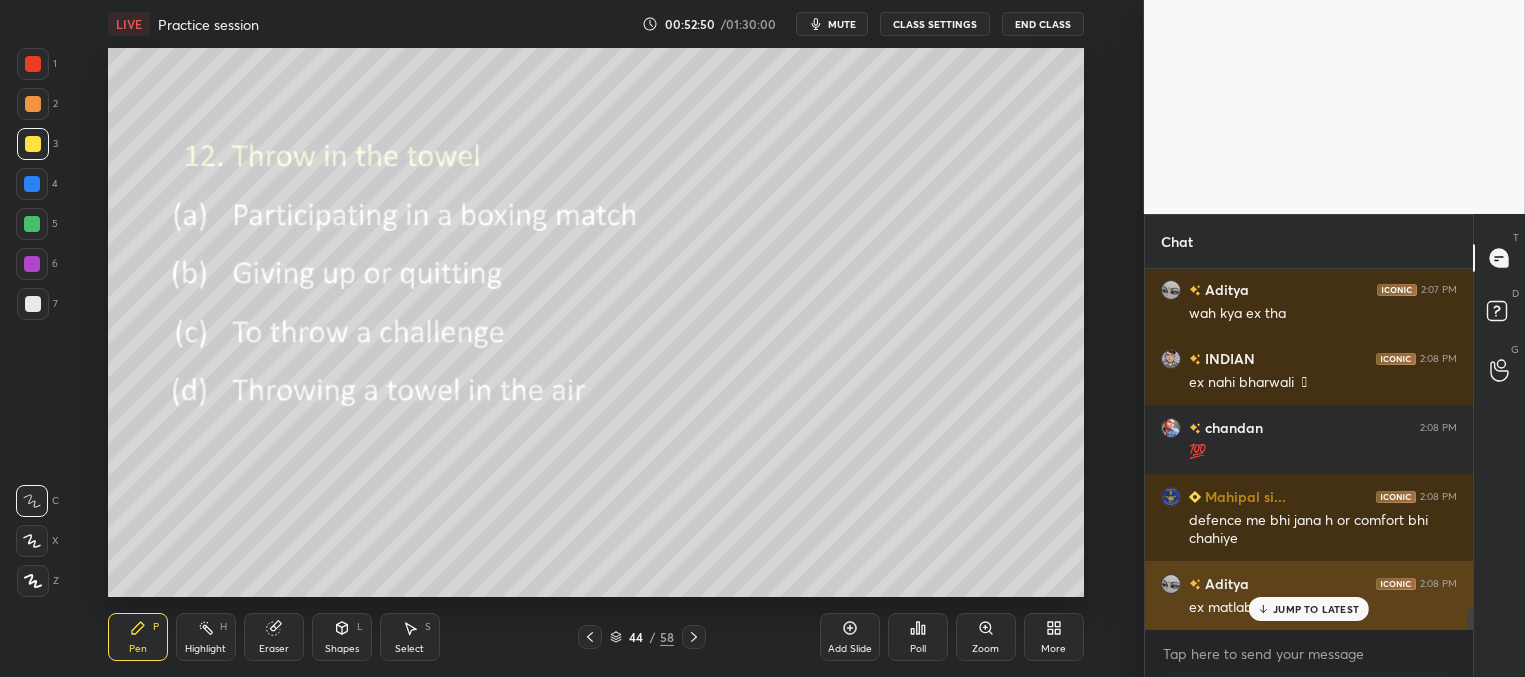 click 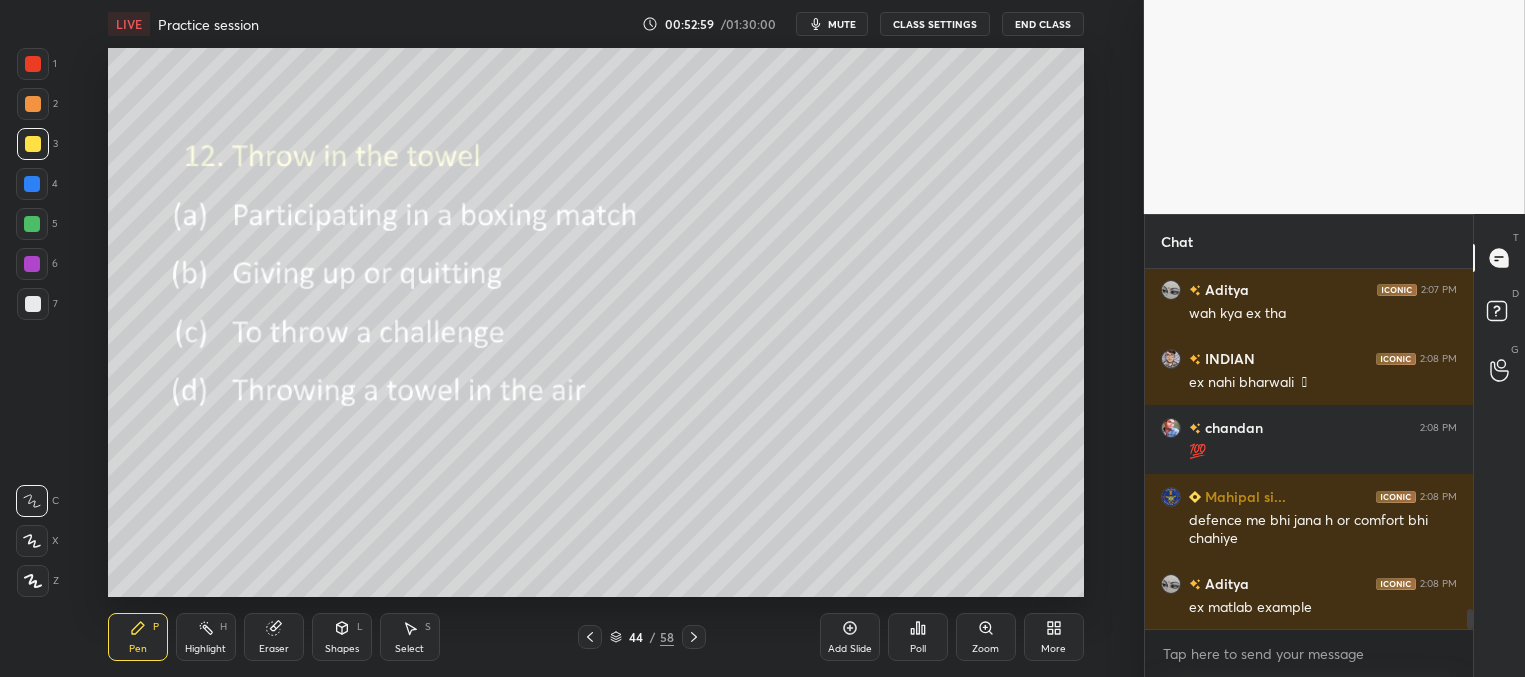 click 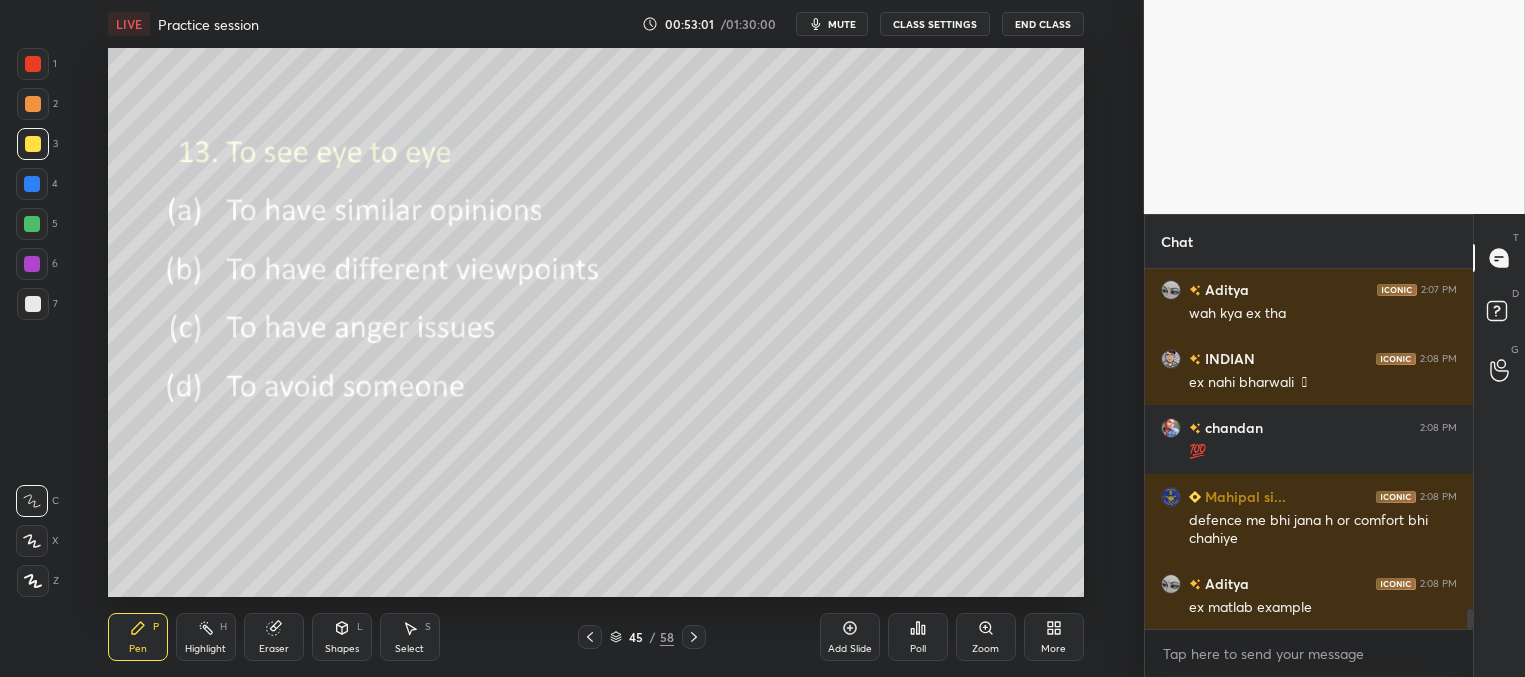 click on "Poll" at bounding box center [918, 637] 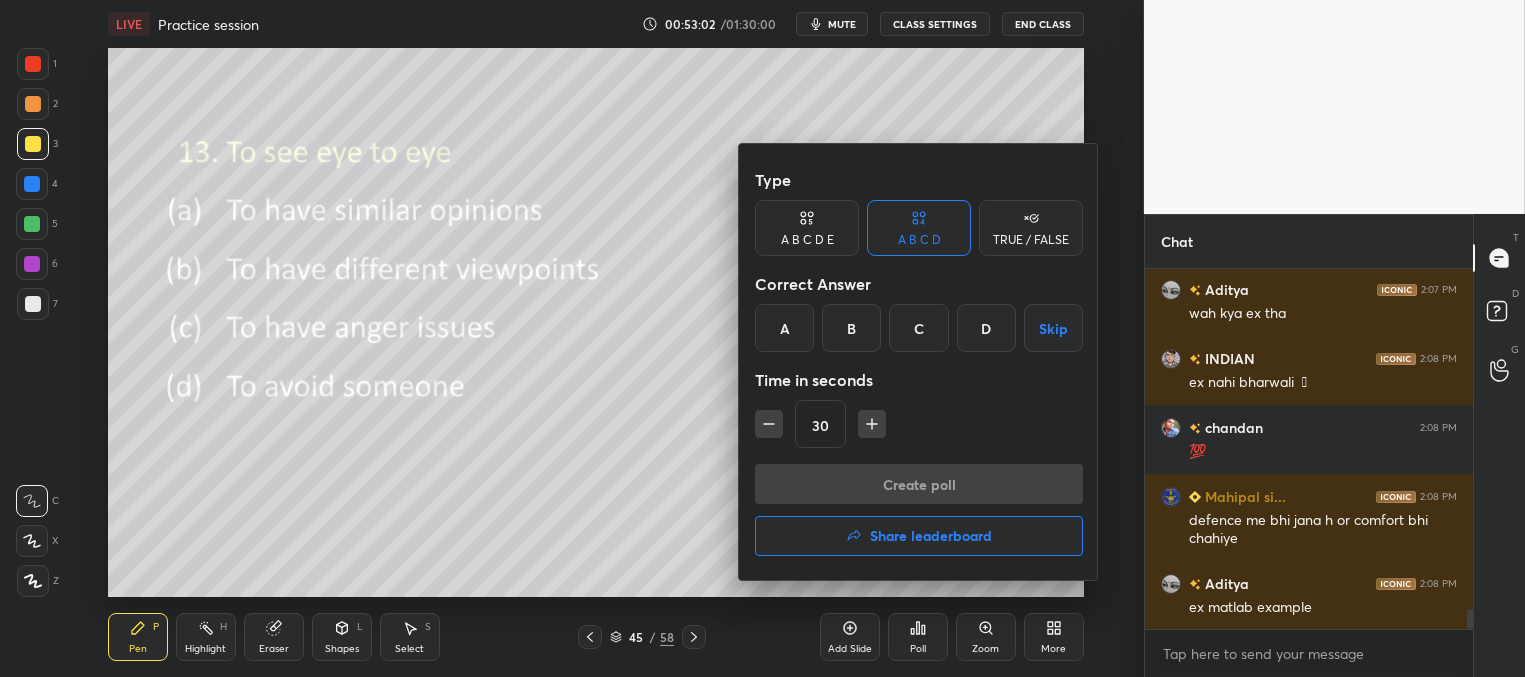 drag, startPoint x: 786, startPoint y: 319, endPoint x: 811, endPoint y: 352, distance: 41.400482 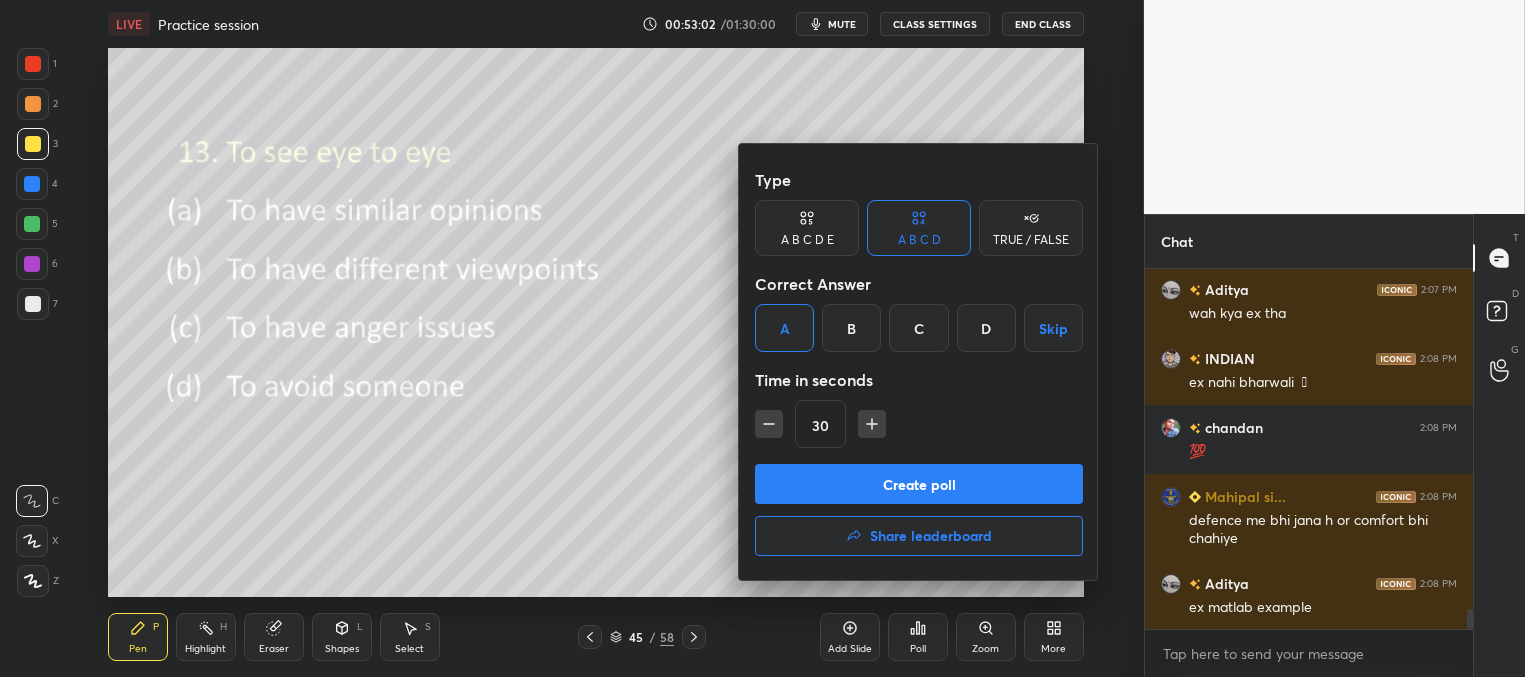 drag, startPoint x: 832, startPoint y: 483, endPoint x: 817, endPoint y: 475, distance: 17 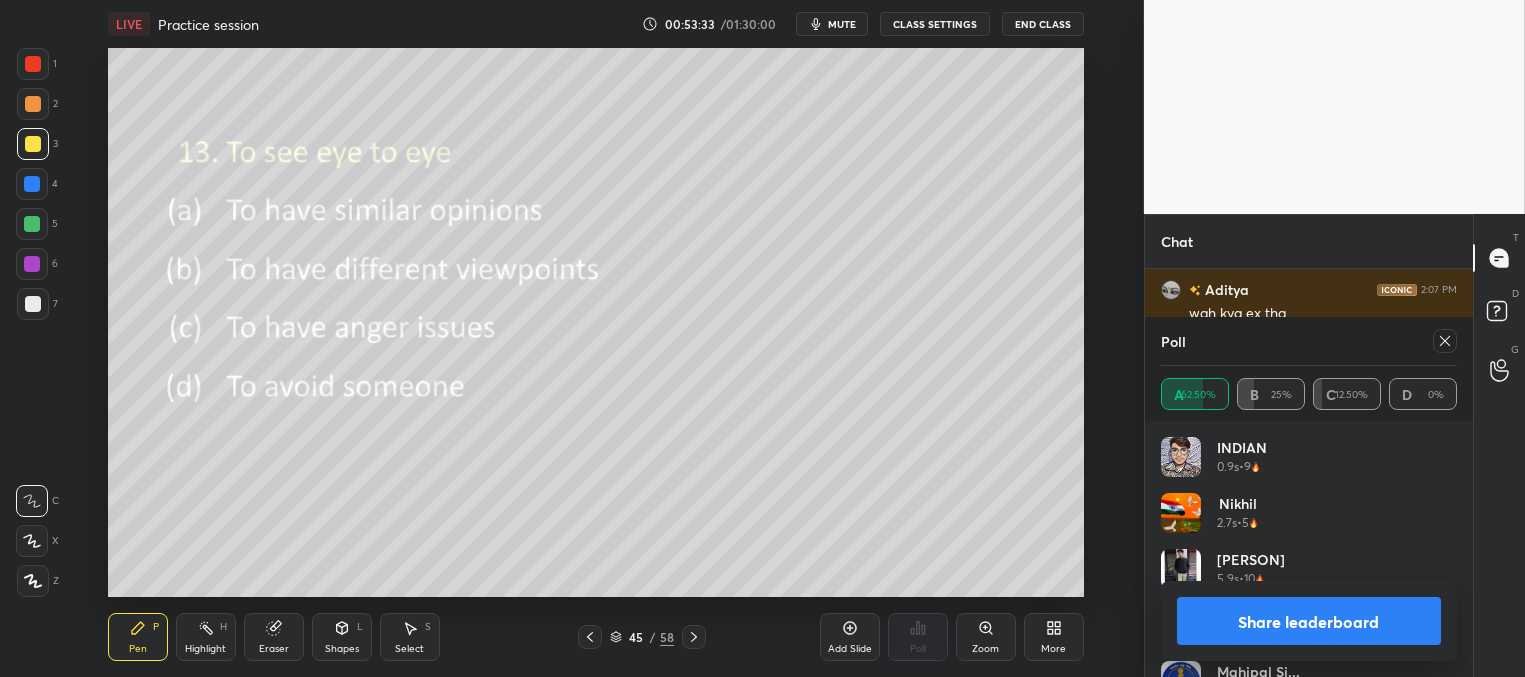 click 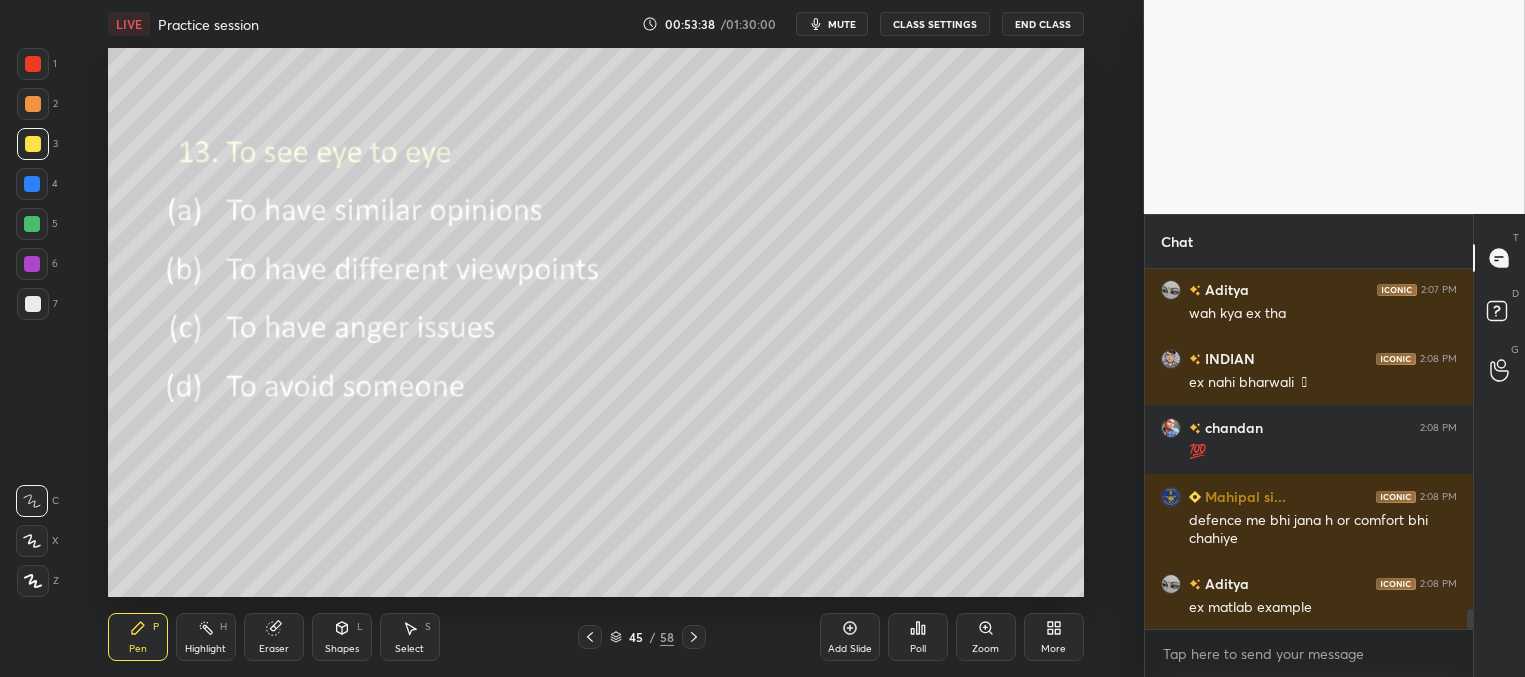 click 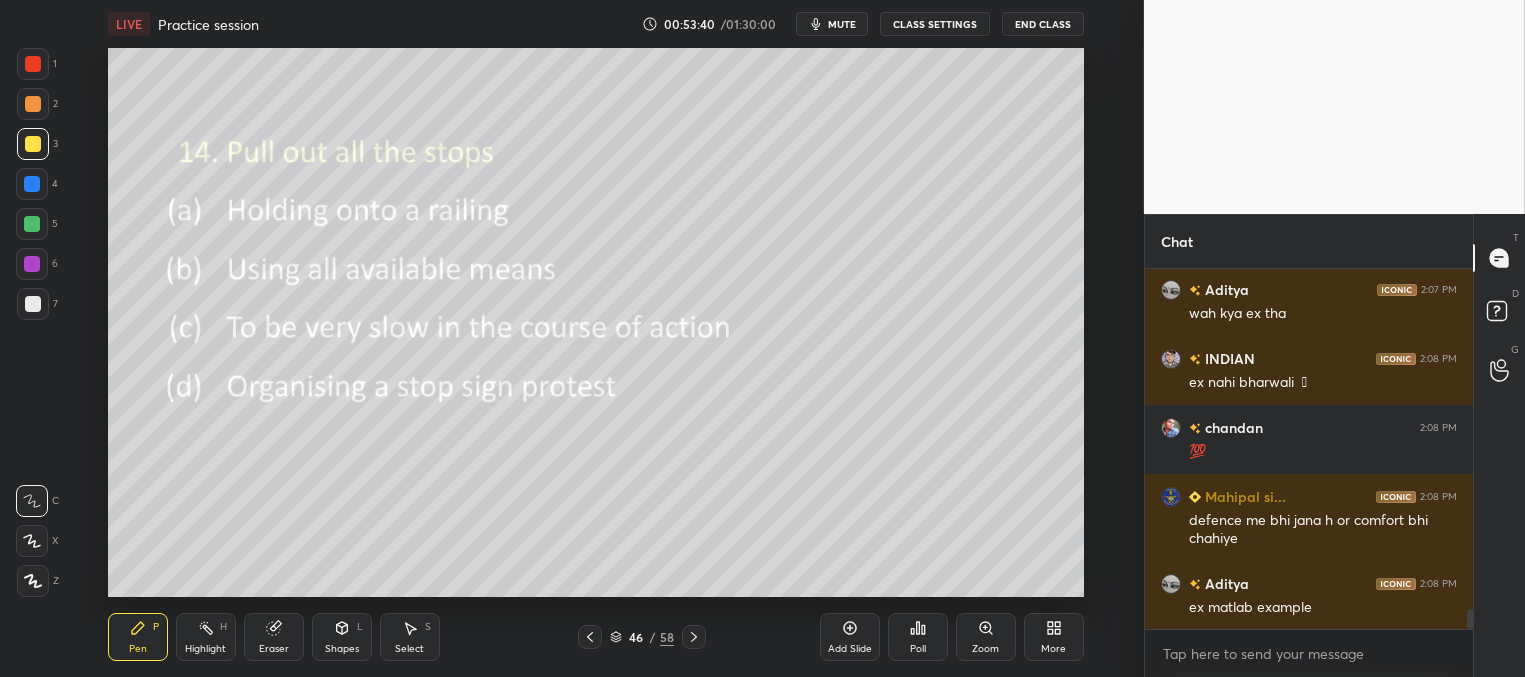 click 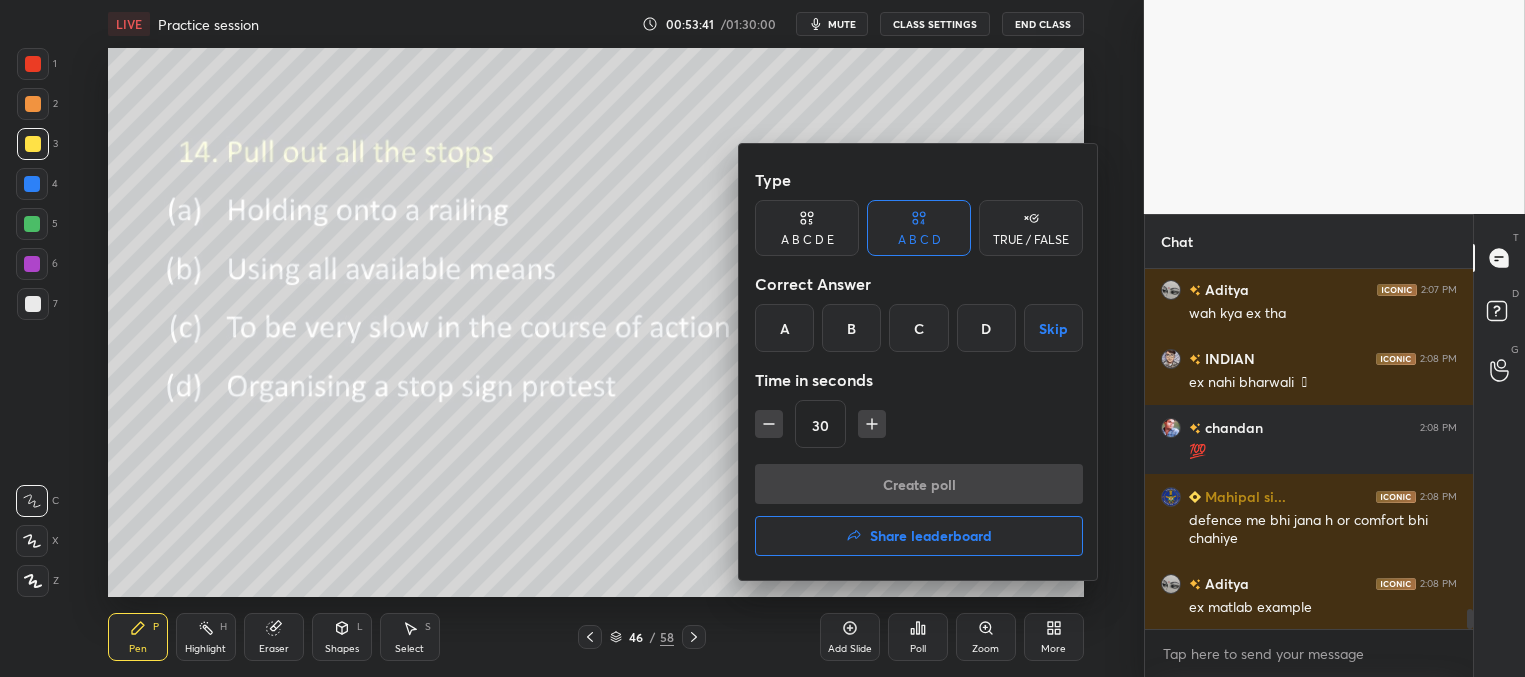 drag, startPoint x: 854, startPoint y: 326, endPoint x: 854, endPoint y: 352, distance: 26 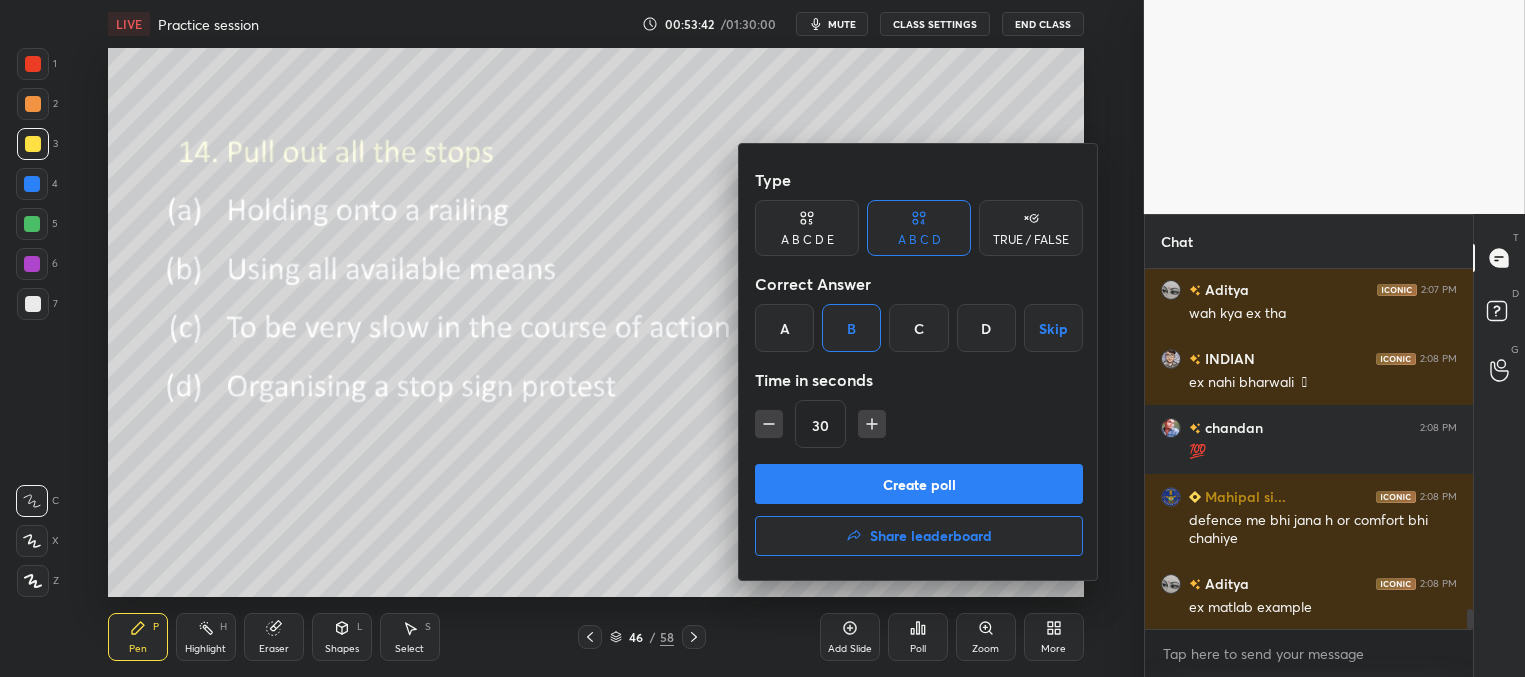 drag, startPoint x: 867, startPoint y: 480, endPoint x: 865, endPoint y: 469, distance: 11.18034 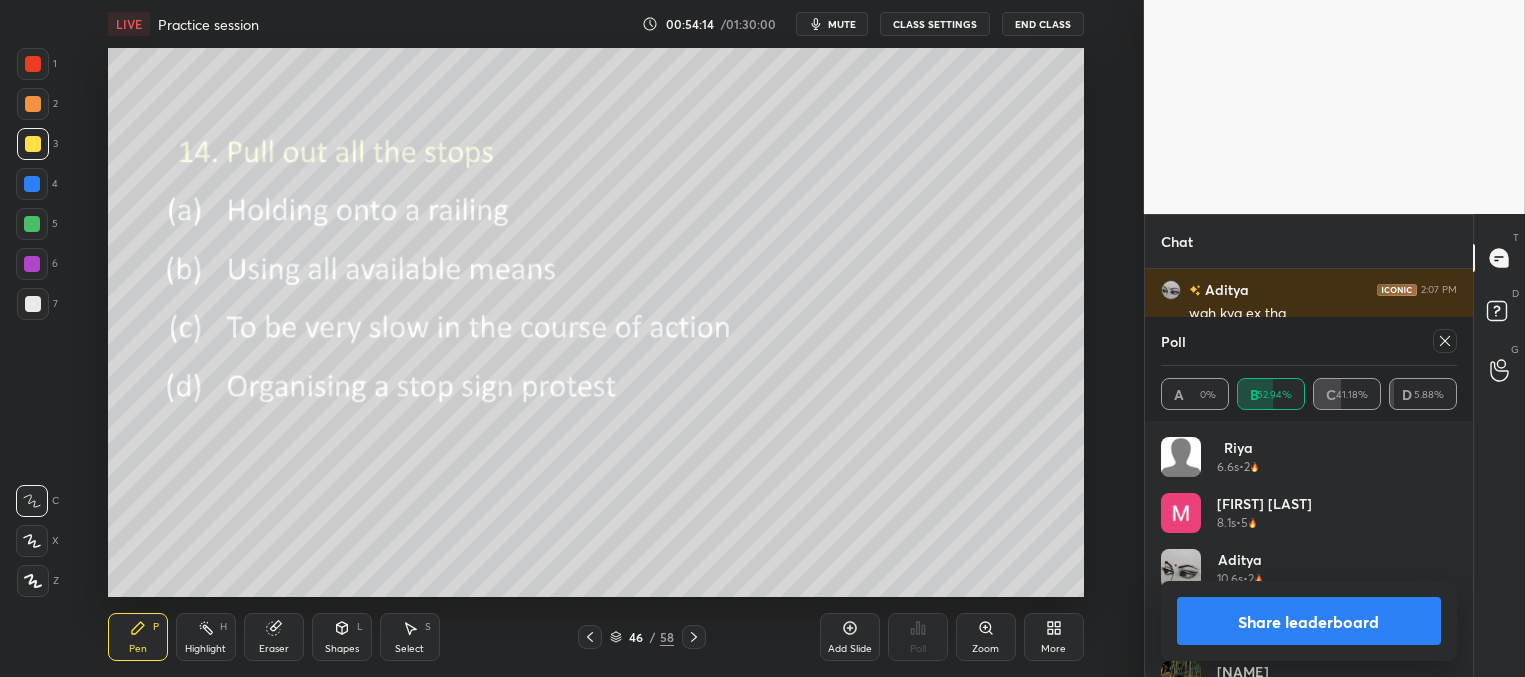 click 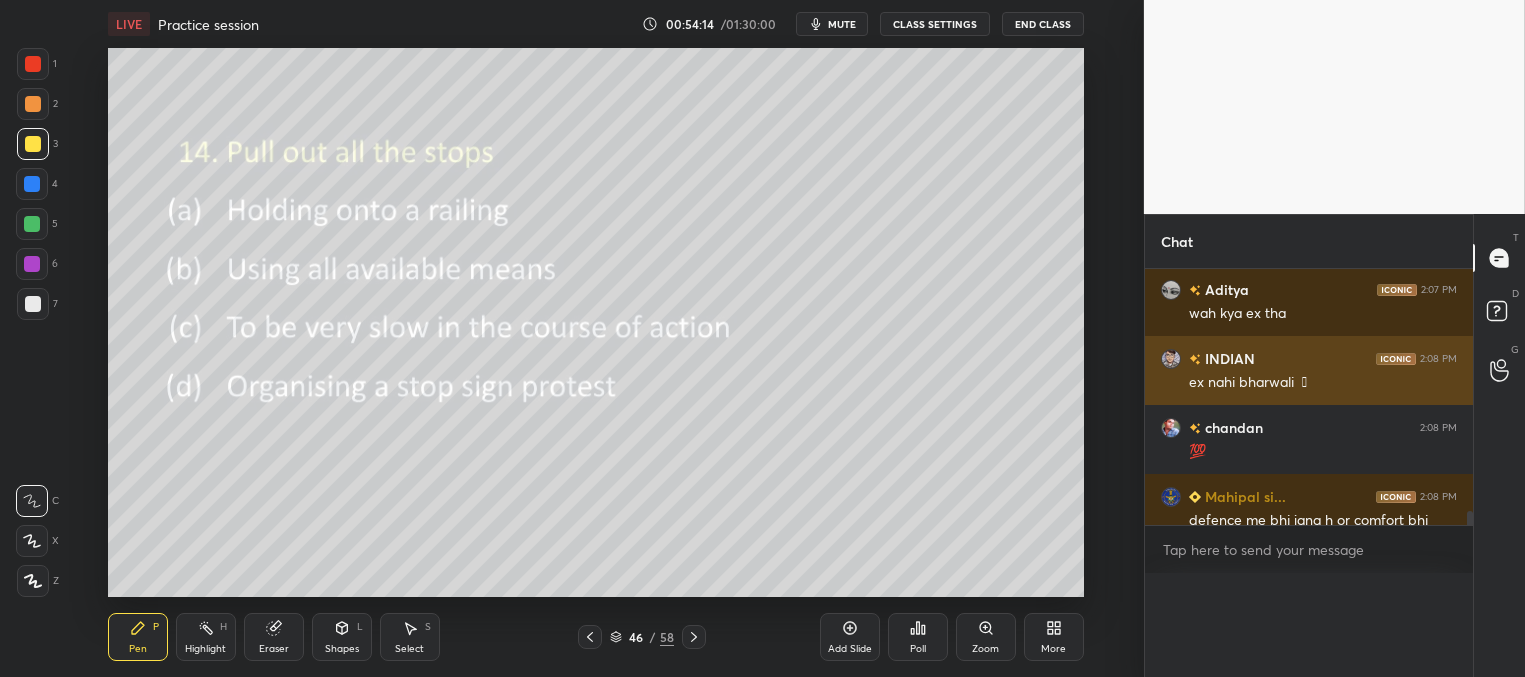 scroll, scrollTop: 165, scrollLeft: 291, axis: both 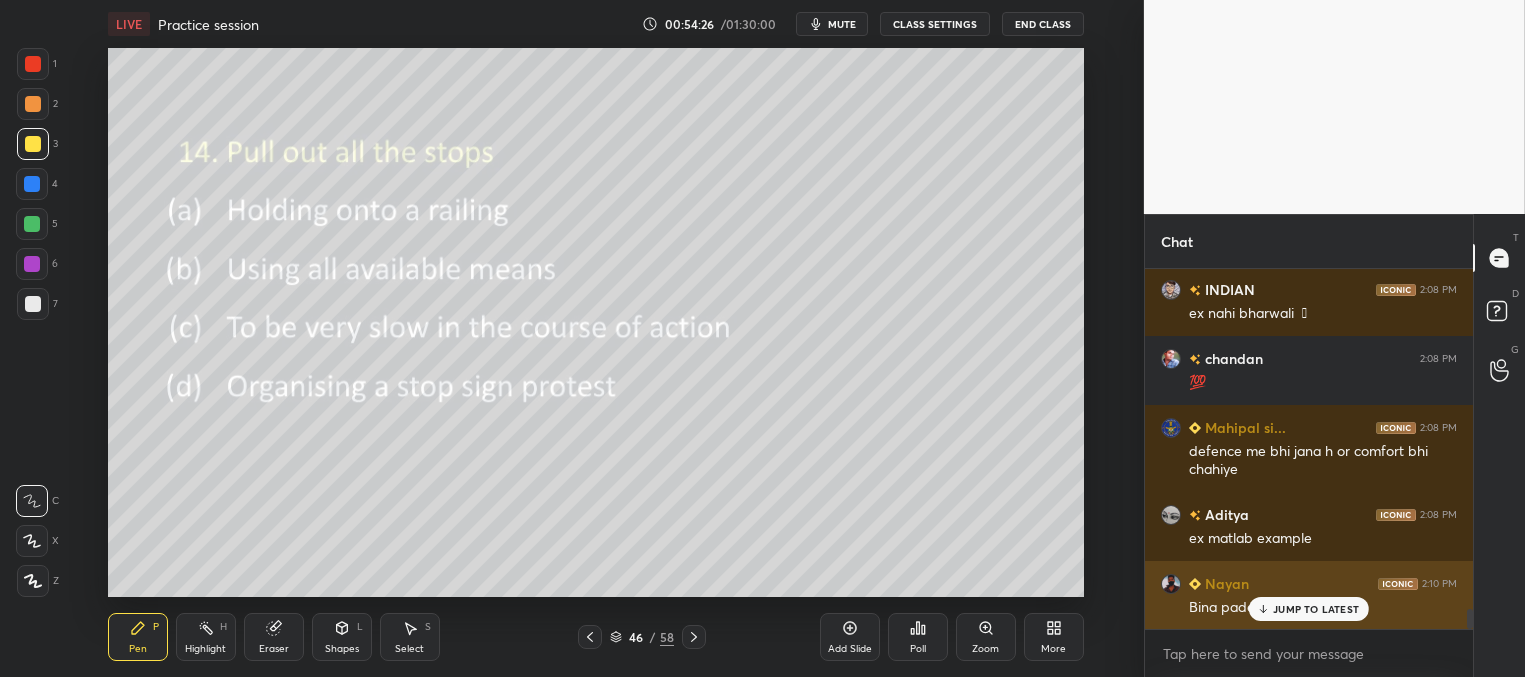 click on "JUMP TO LATEST" at bounding box center [1316, 609] 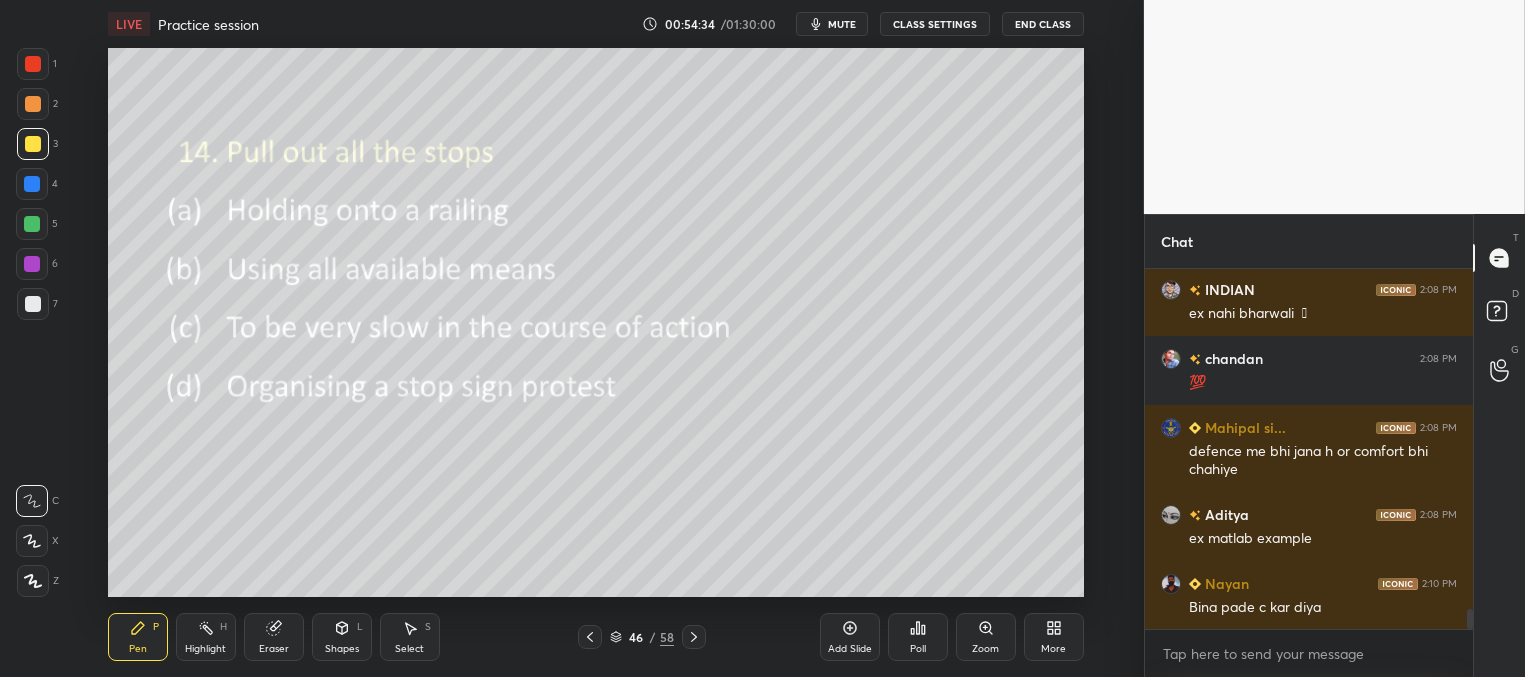 click 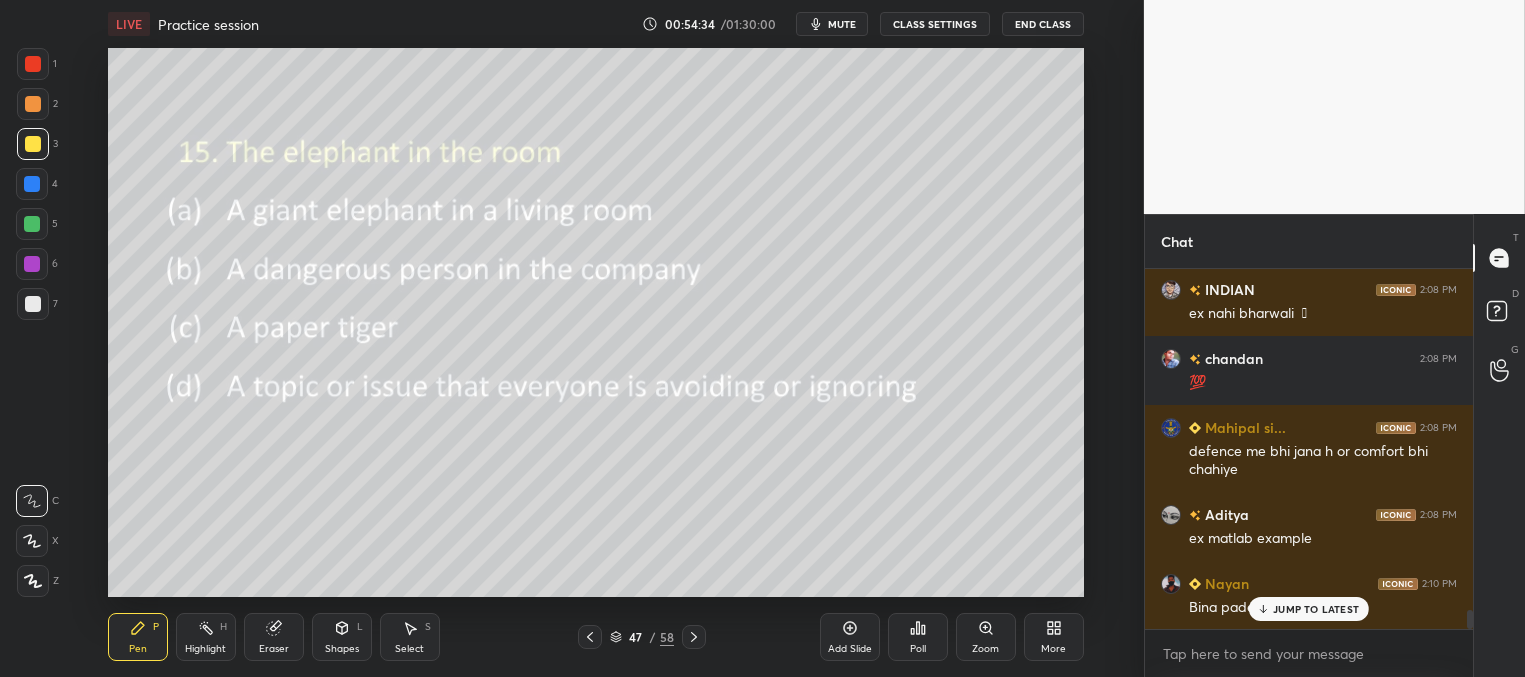 scroll, scrollTop: 6342, scrollLeft: 0, axis: vertical 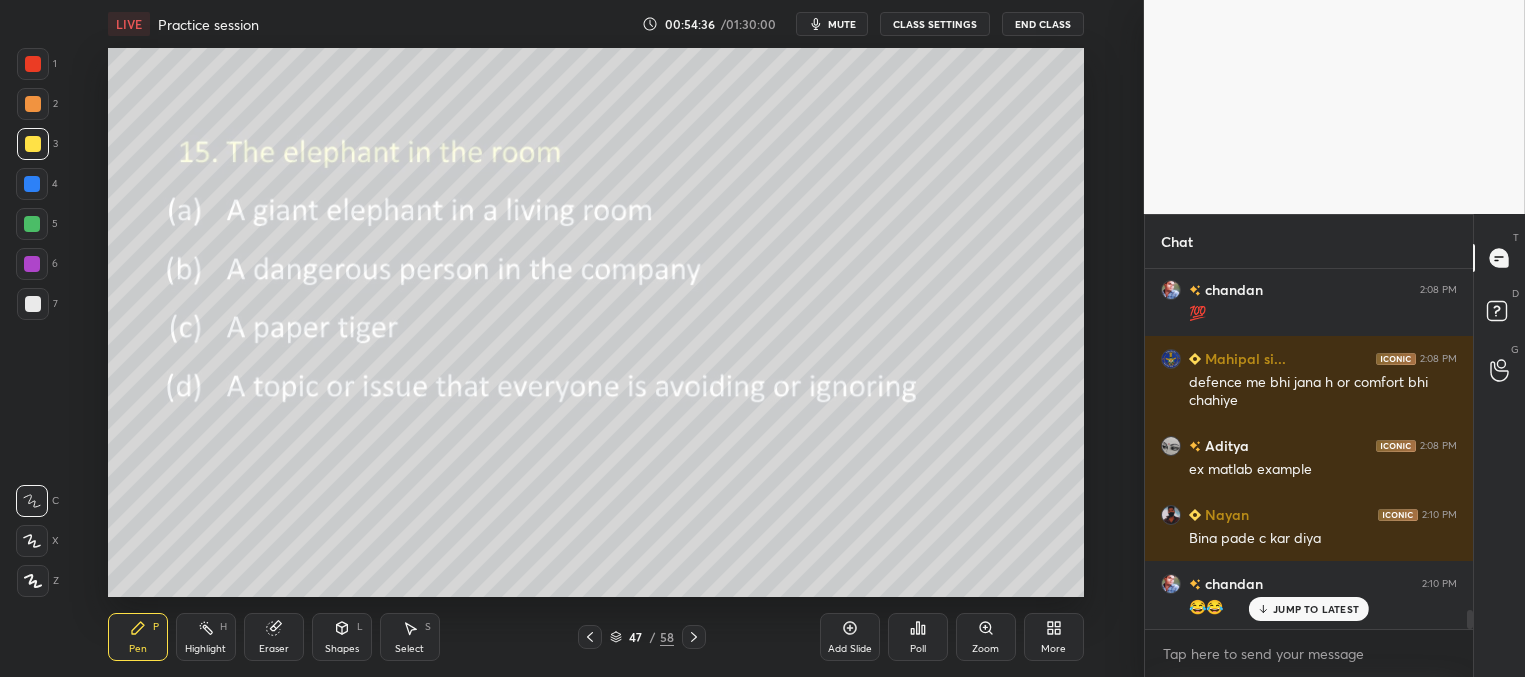 click 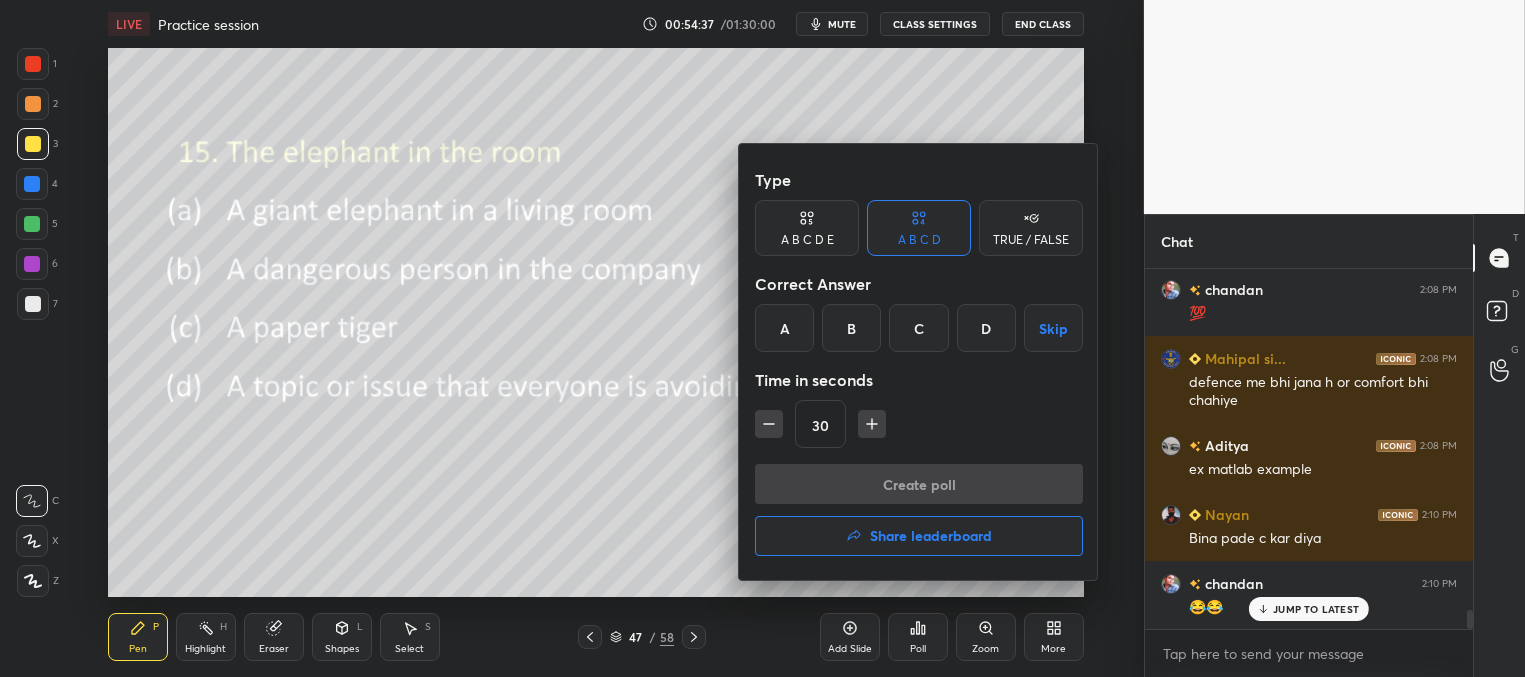 click on "D" at bounding box center [986, 328] 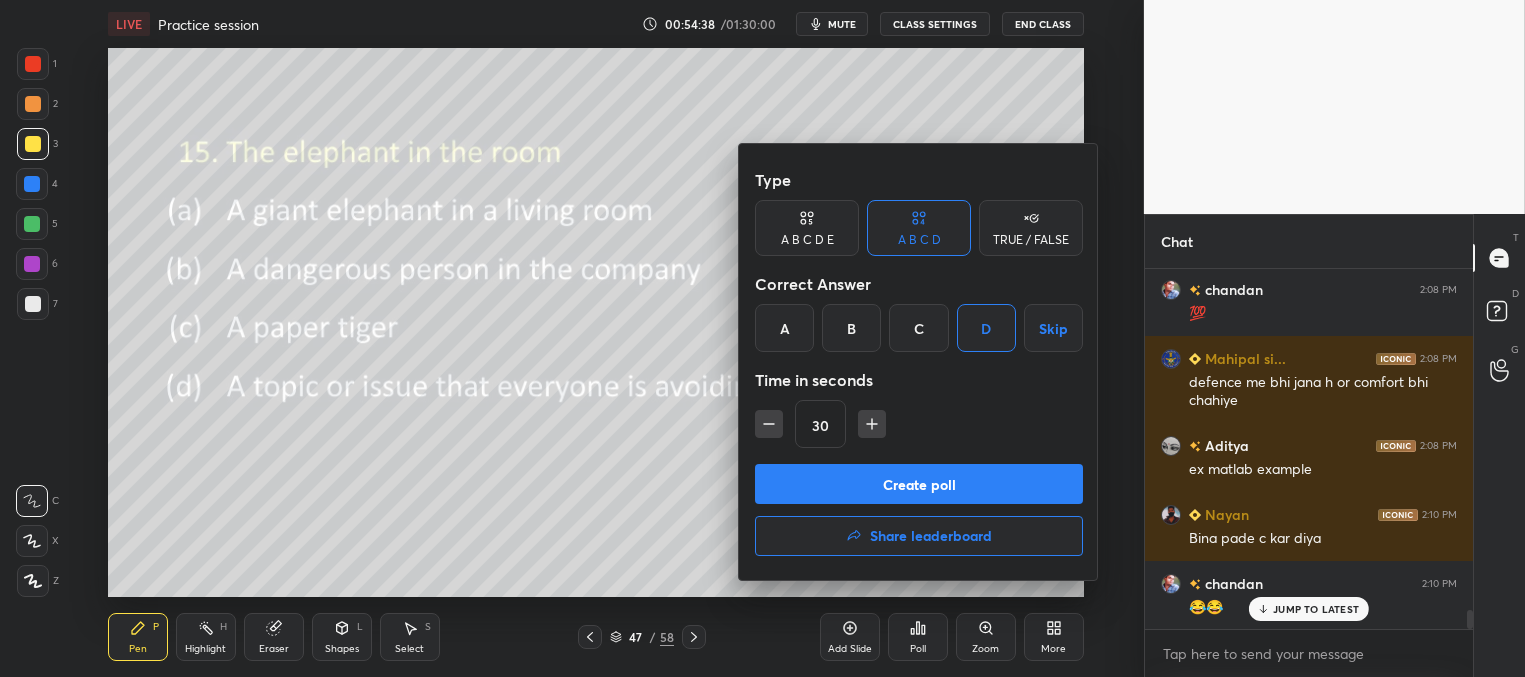 click on "Create poll" at bounding box center (919, 484) 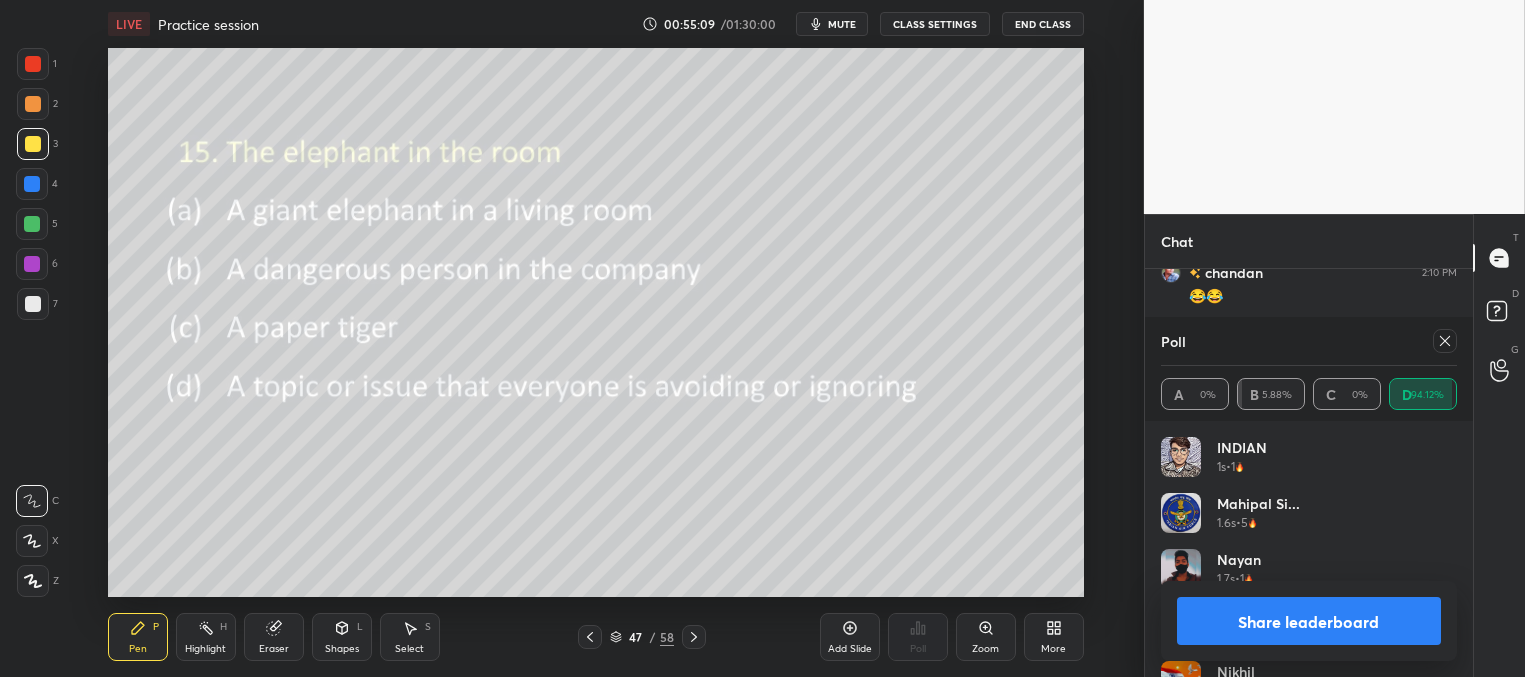 click 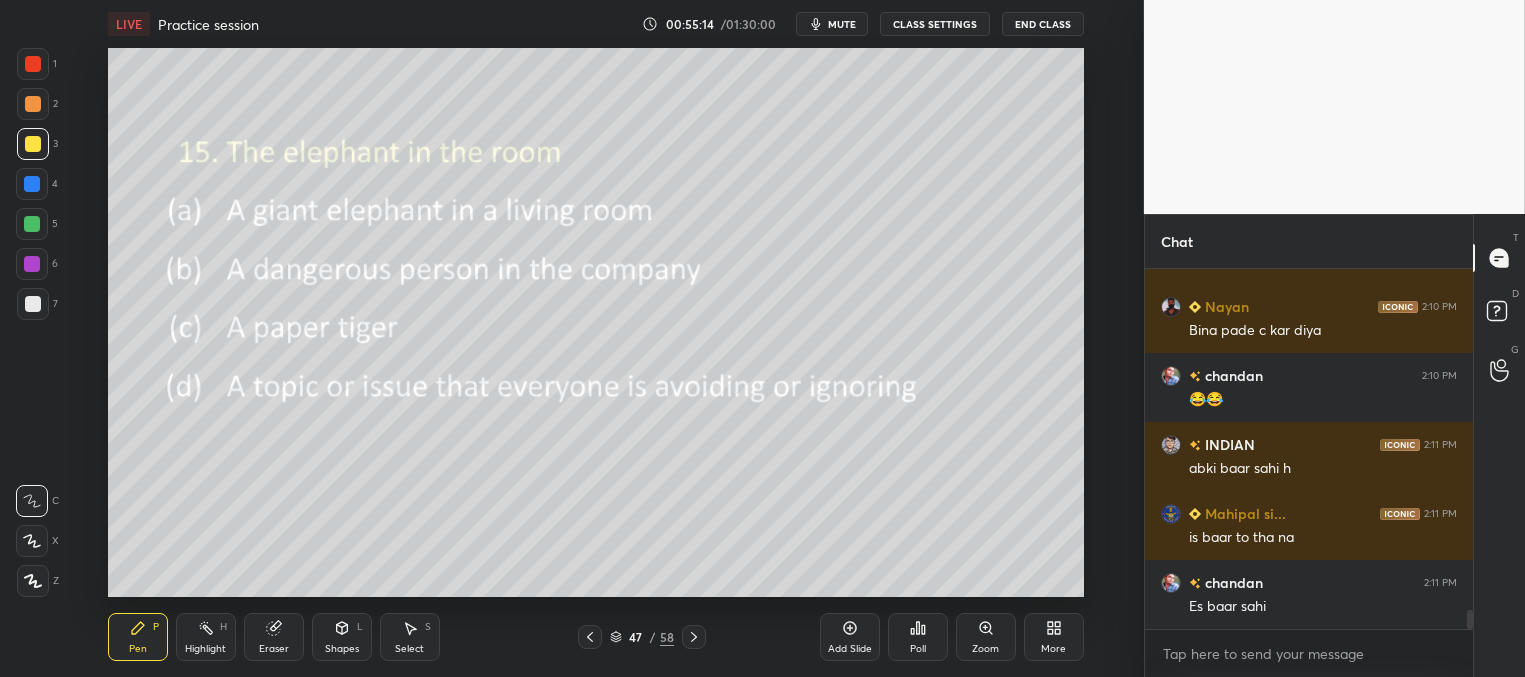 click 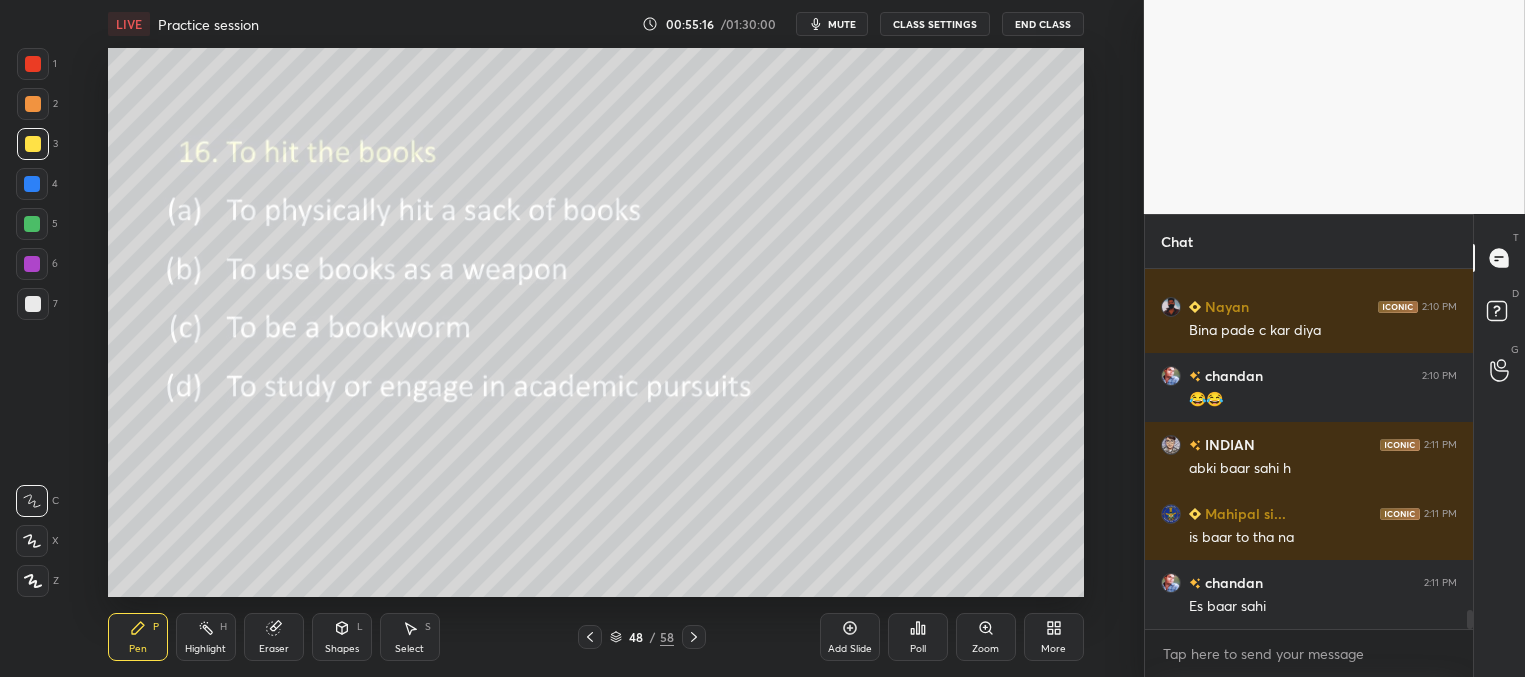 click 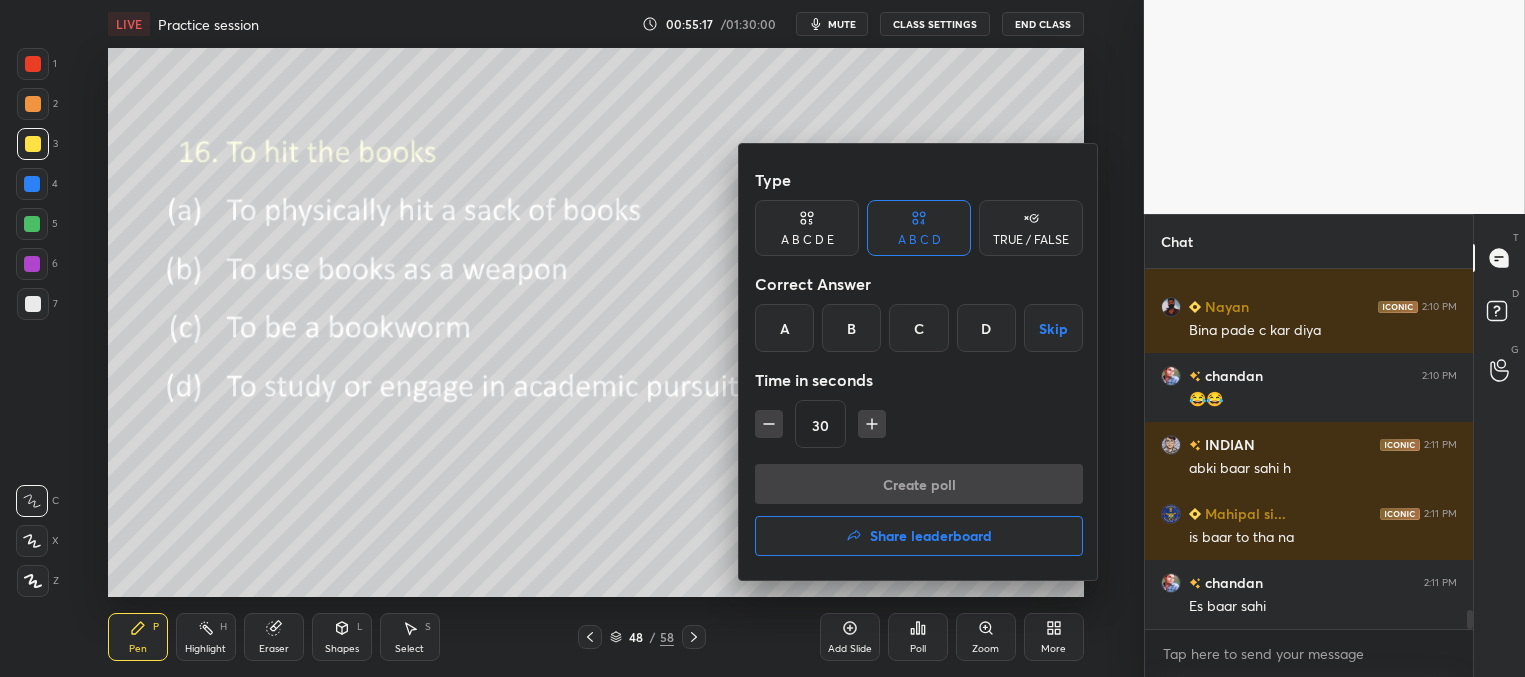 click on "D" at bounding box center [986, 328] 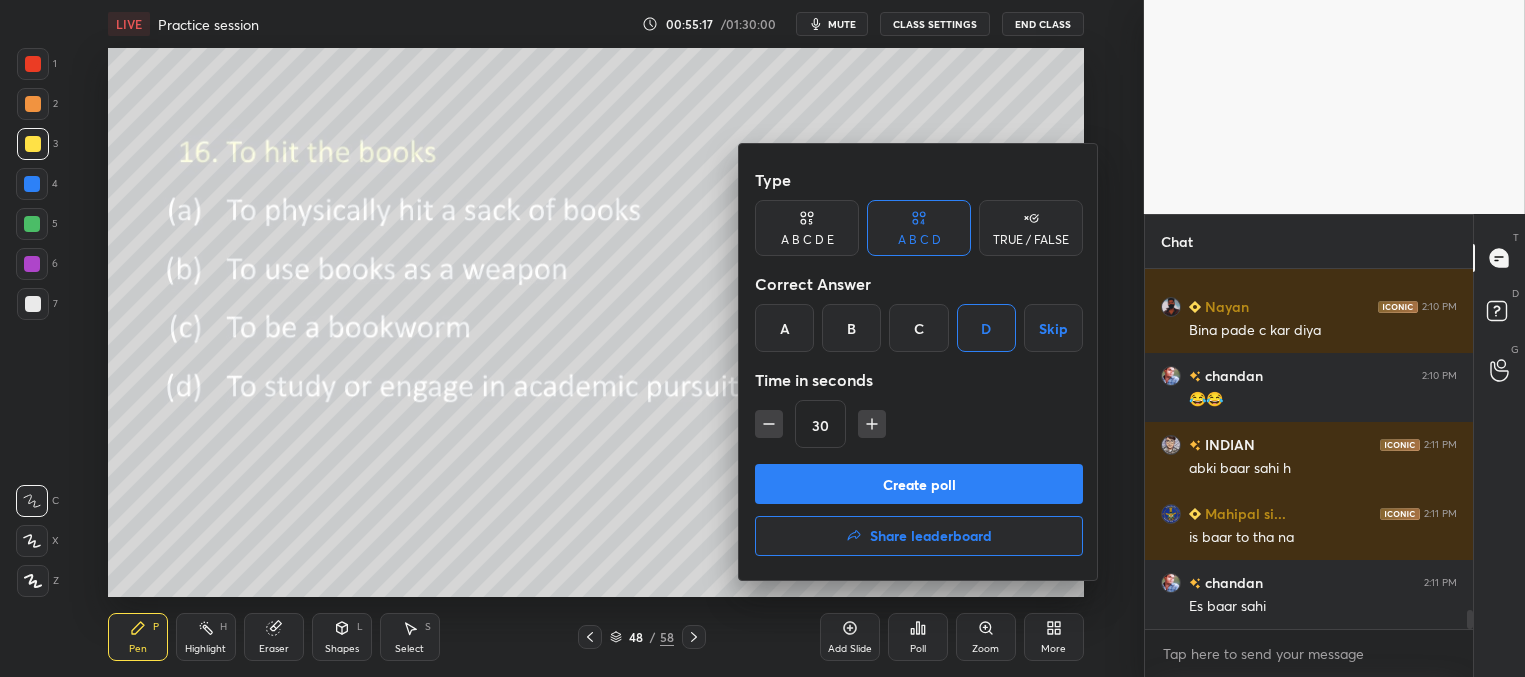 click on "Create poll" at bounding box center [919, 484] 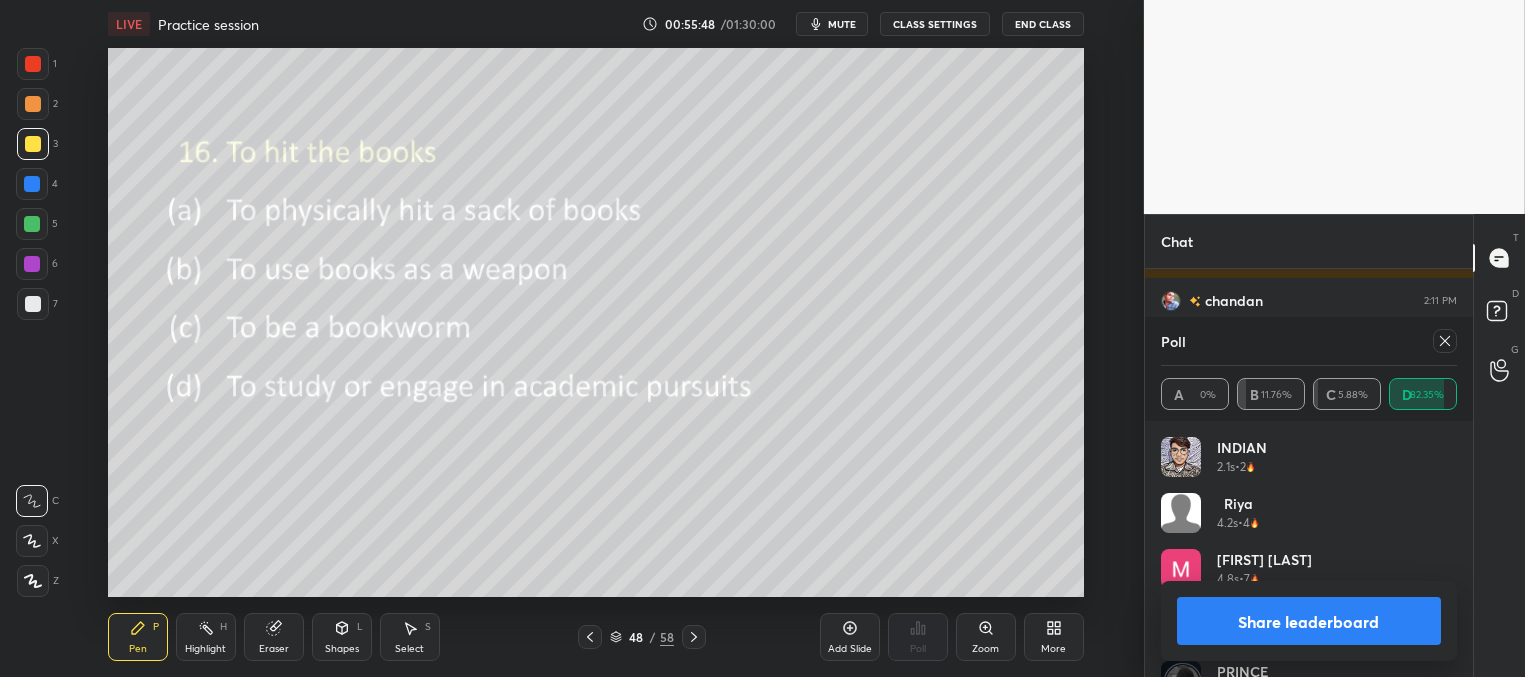 drag, startPoint x: 1442, startPoint y: 341, endPoint x: 1428, endPoint y: 344, distance: 14.3178215 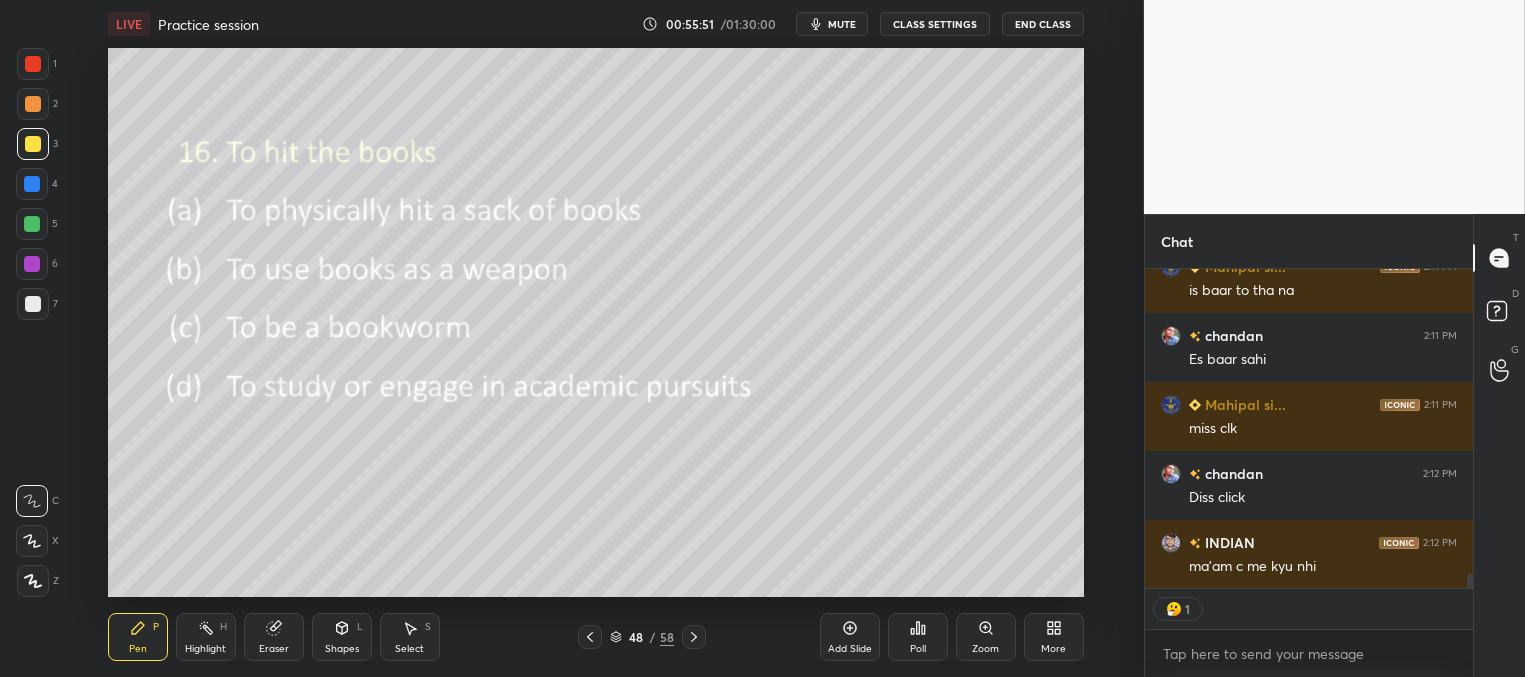 click on "Mahipal si... 2:11 PM is baar to tha na chandan 2:11 PM Es baar sahi Mahipal si... 2:11 PM miss clk chandan 2:12 PM Diss click INDIAN 2:12 PM ma'am c me kyu nhi NAVNEET SI... 2:12 PM phir se" at bounding box center [1309, 428] 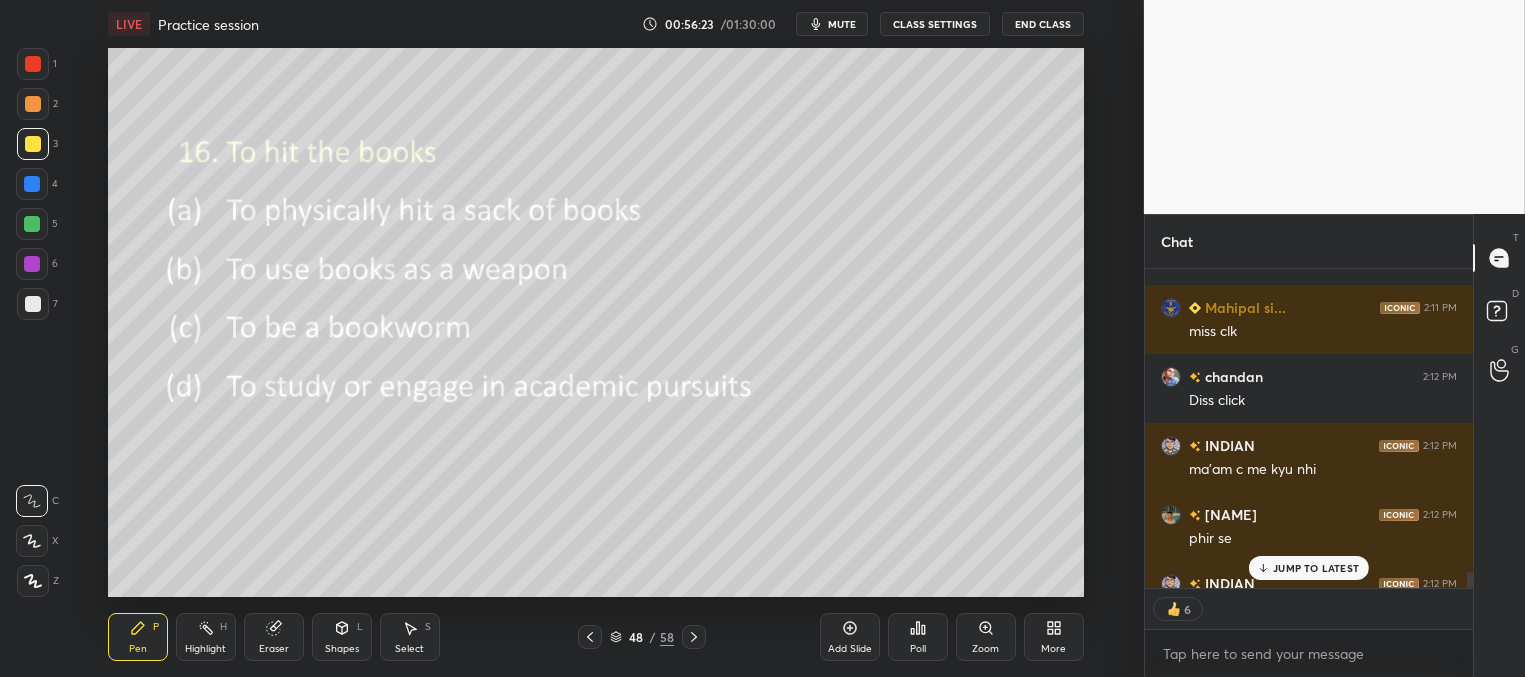 drag, startPoint x: 1284, startPoint y: 567, endPoint x: 1263, endPoint y: 556, distance: 23.70654 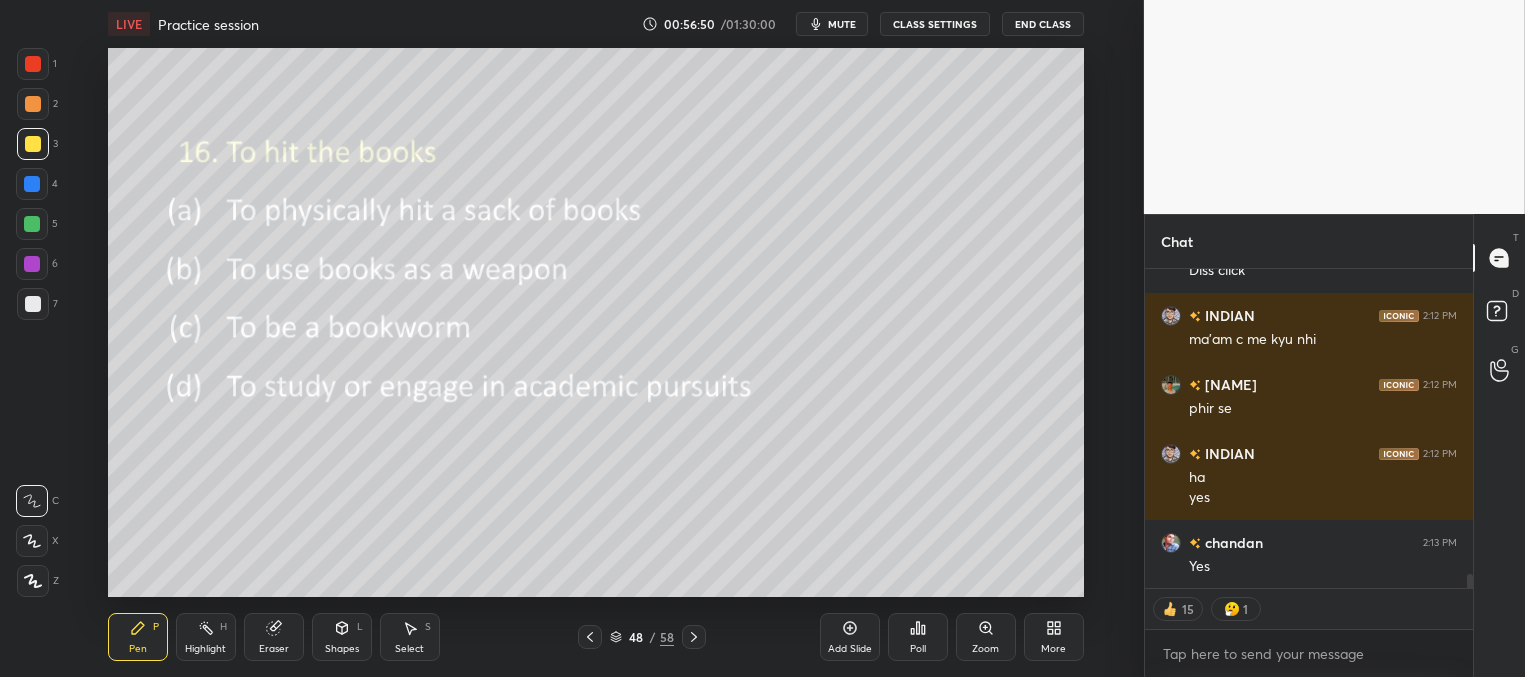 scroll, scrollTop: 7093, scrollLeft: 0, axis: vertical 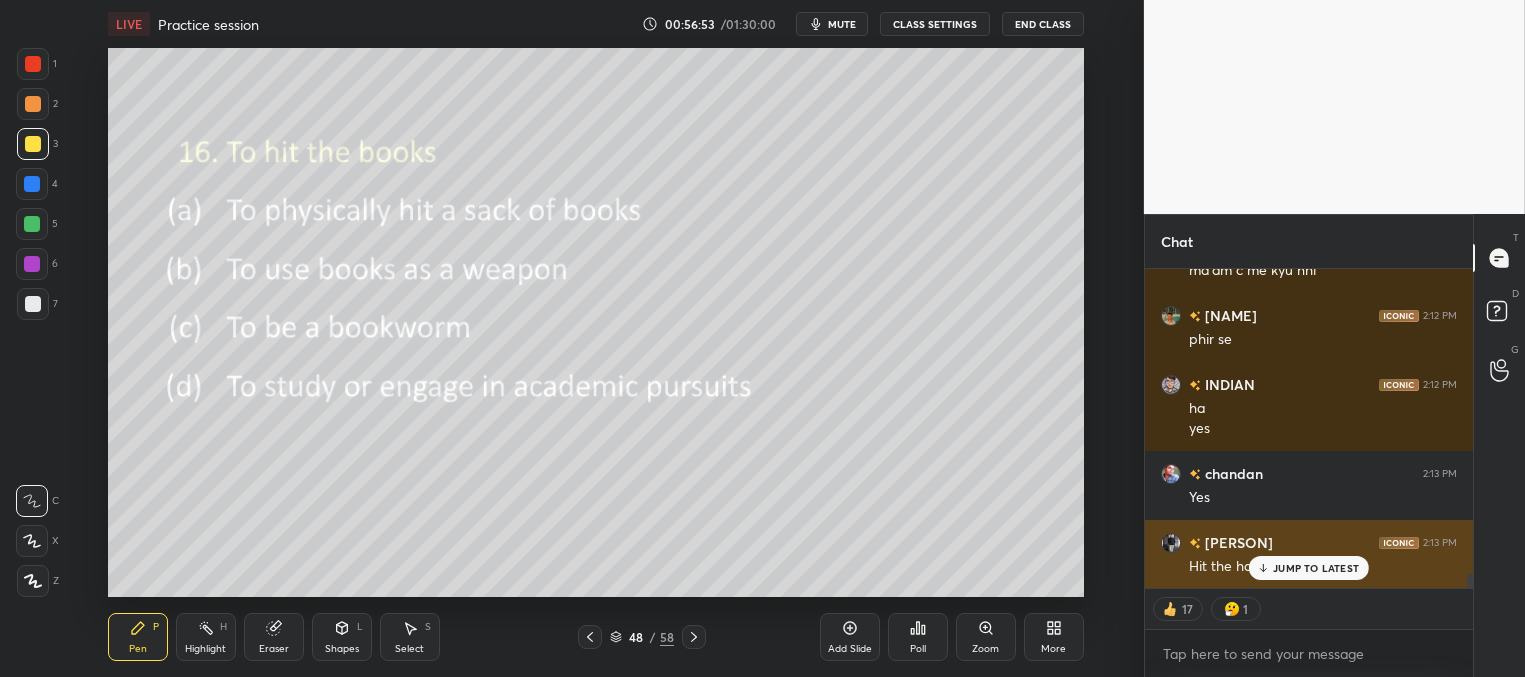 click on "JUMP TO LATEST" at bounding box center [1316, 568] 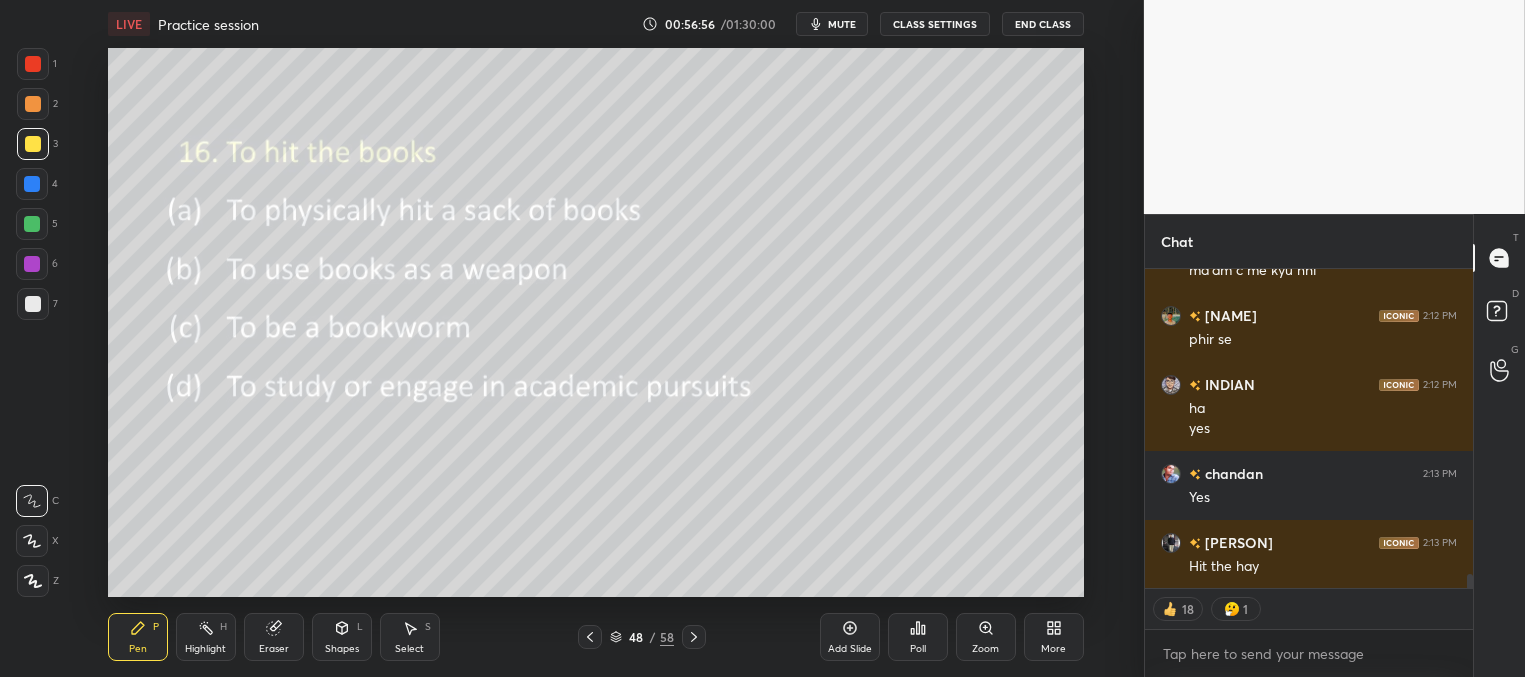 click 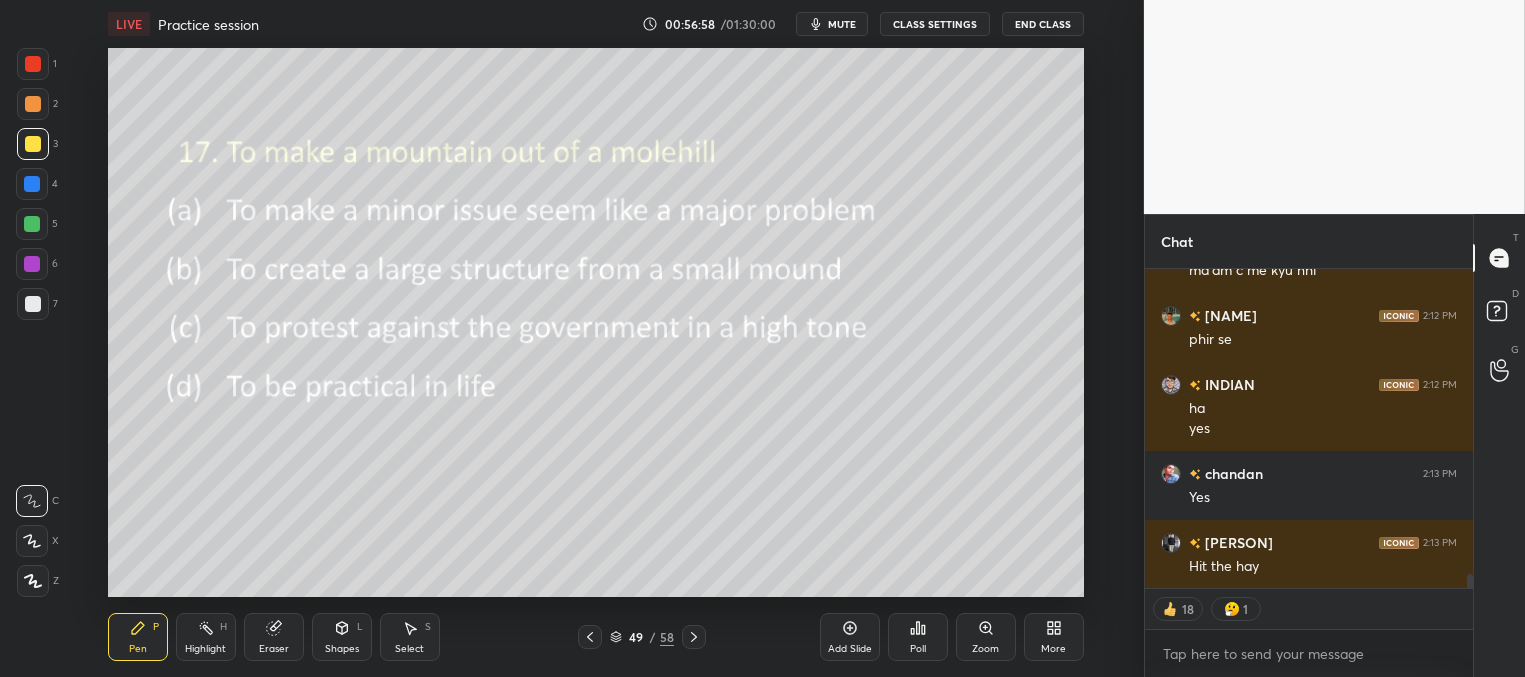 click 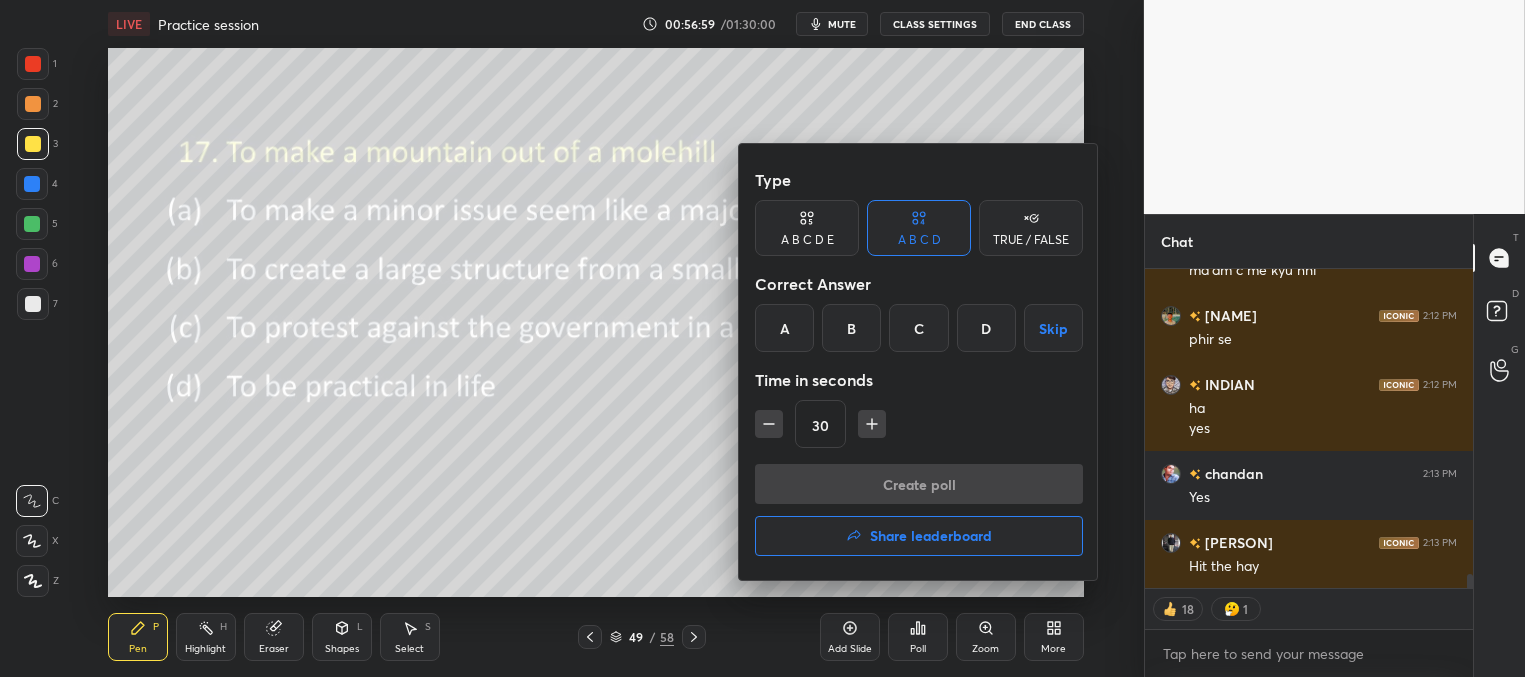 drag, startPoint x: 788, startPoint y: 326, endPoint x: 826, endPoint y: 386, distance: 71.021126 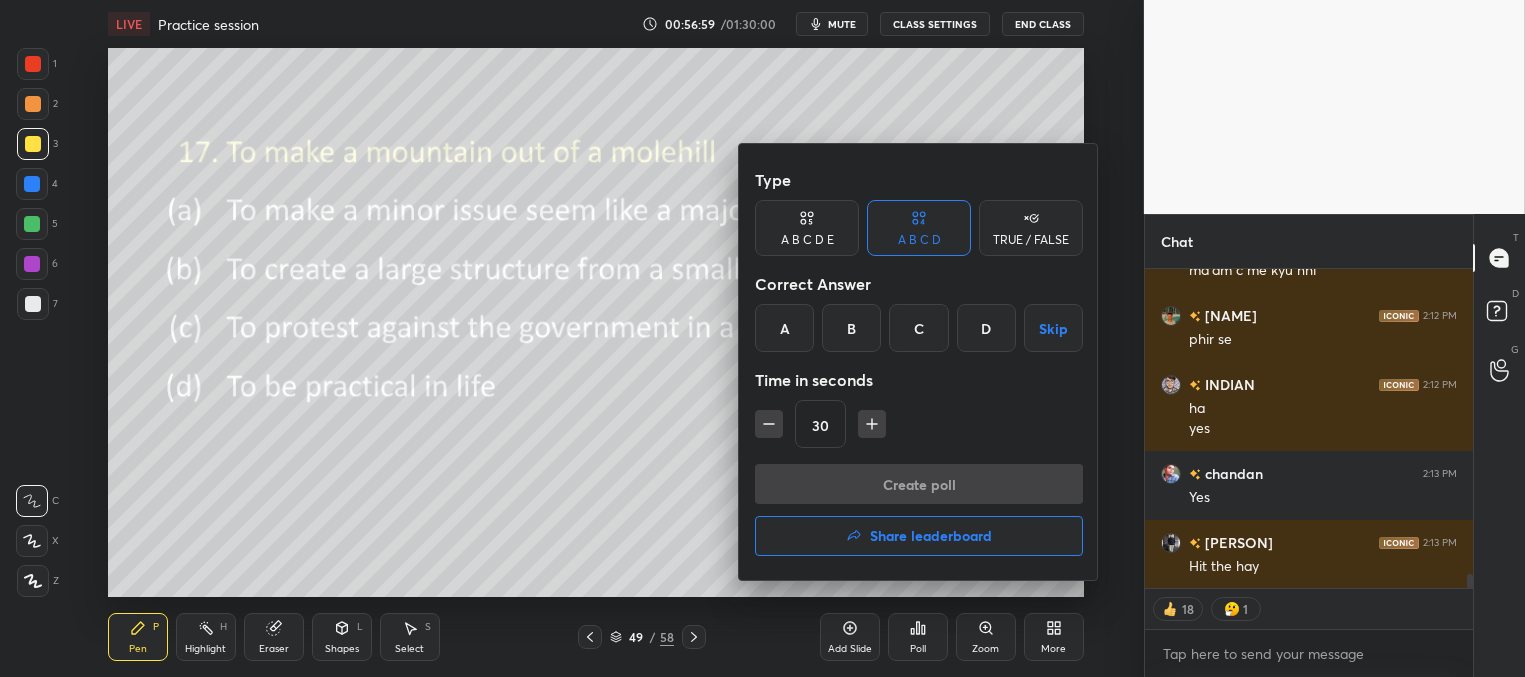 click on "A" at bounding box center (784, 328) 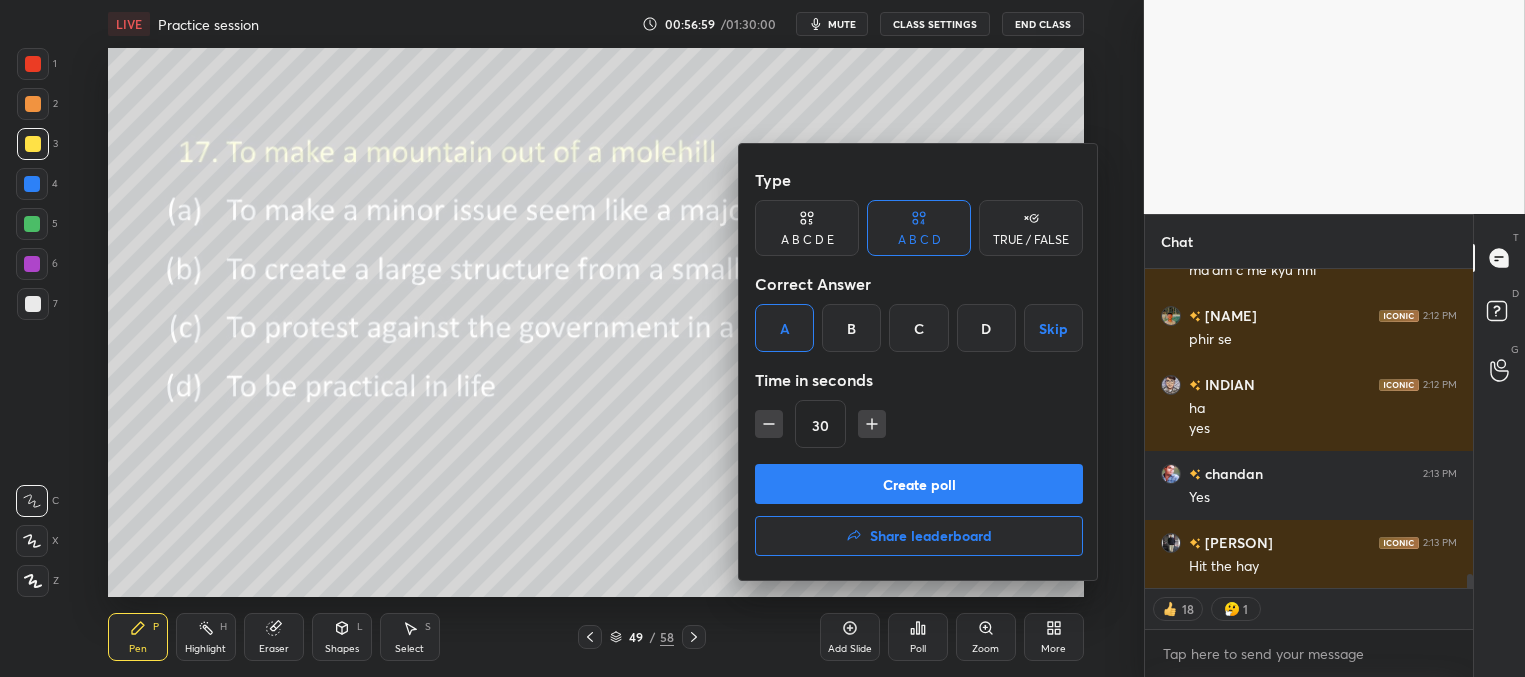 drag, startPoint x: 863, startPoint y: 484, endPoint x: 850, endPoint y: 470, distance: 19.104973 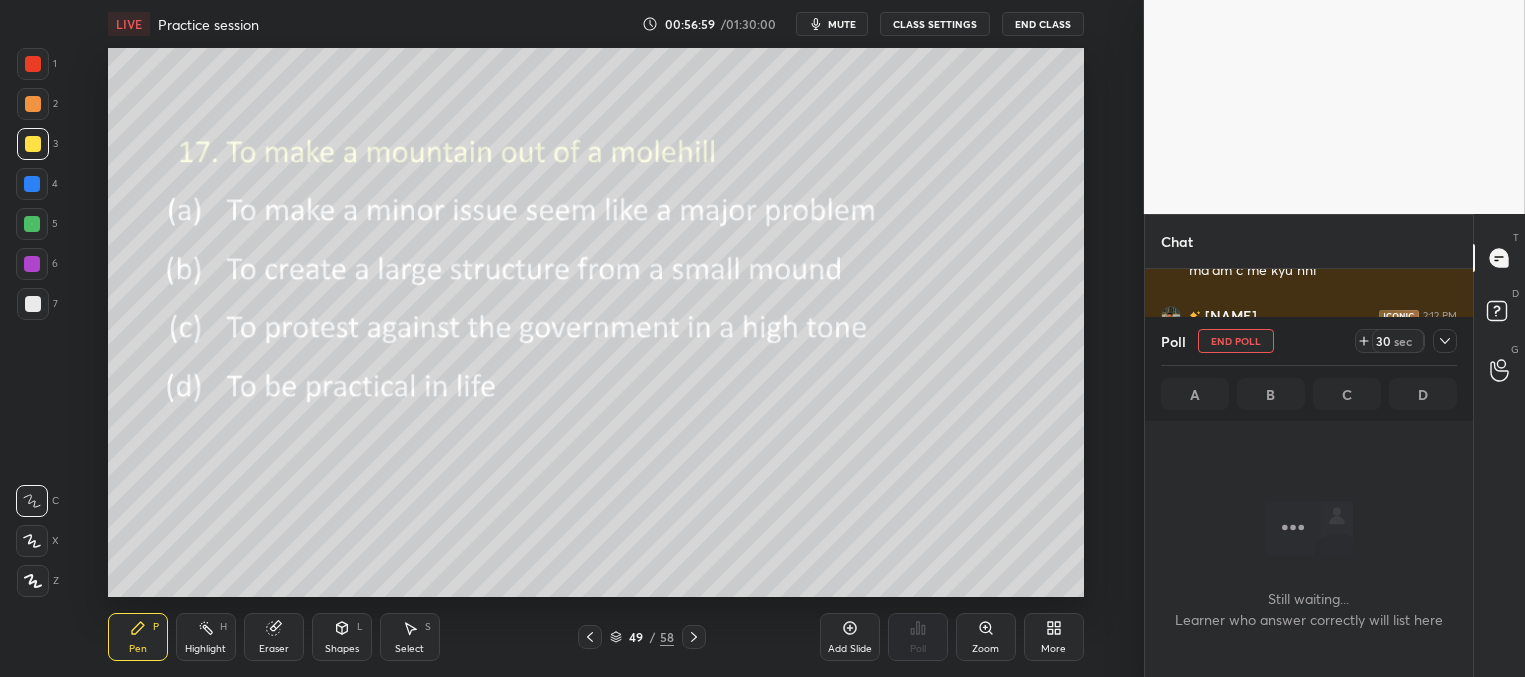 scroll, scrollTop: 209, scrollLeft: 322, axis: both 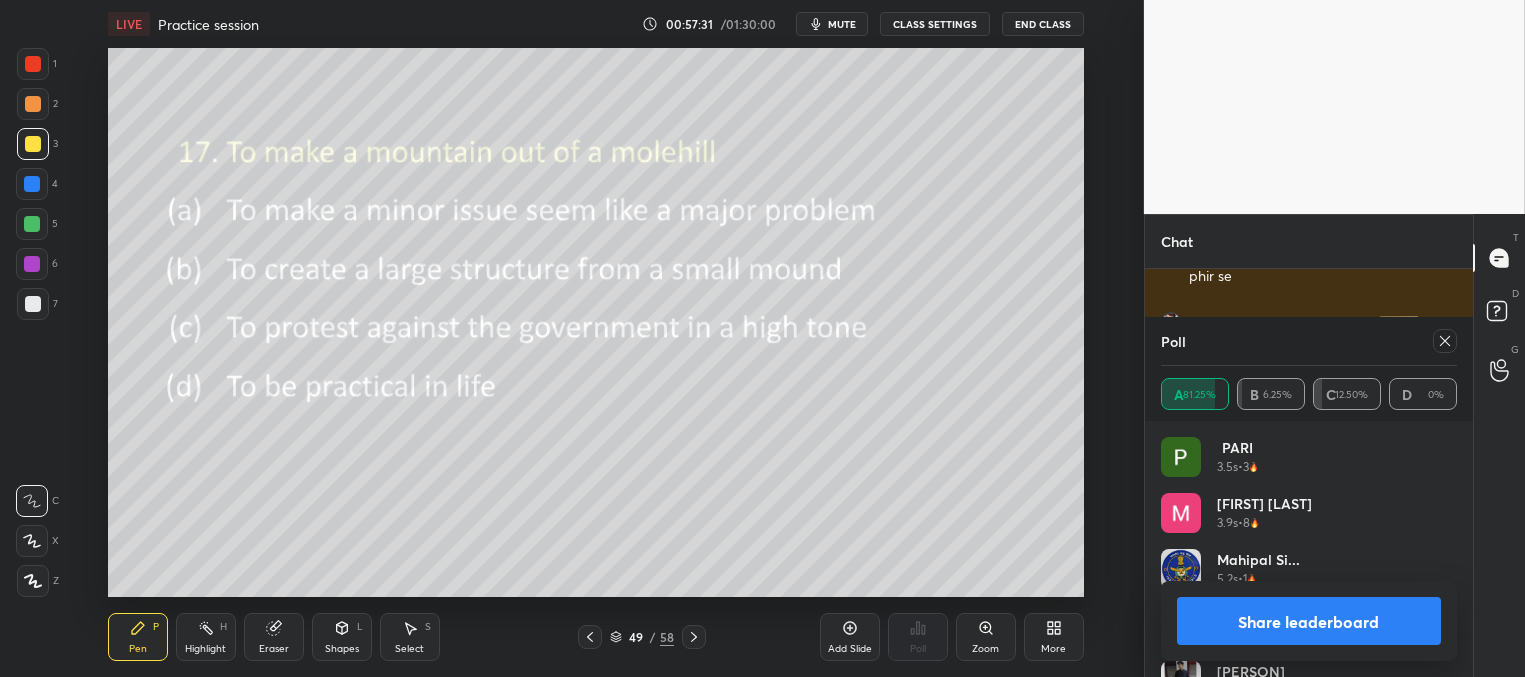 click 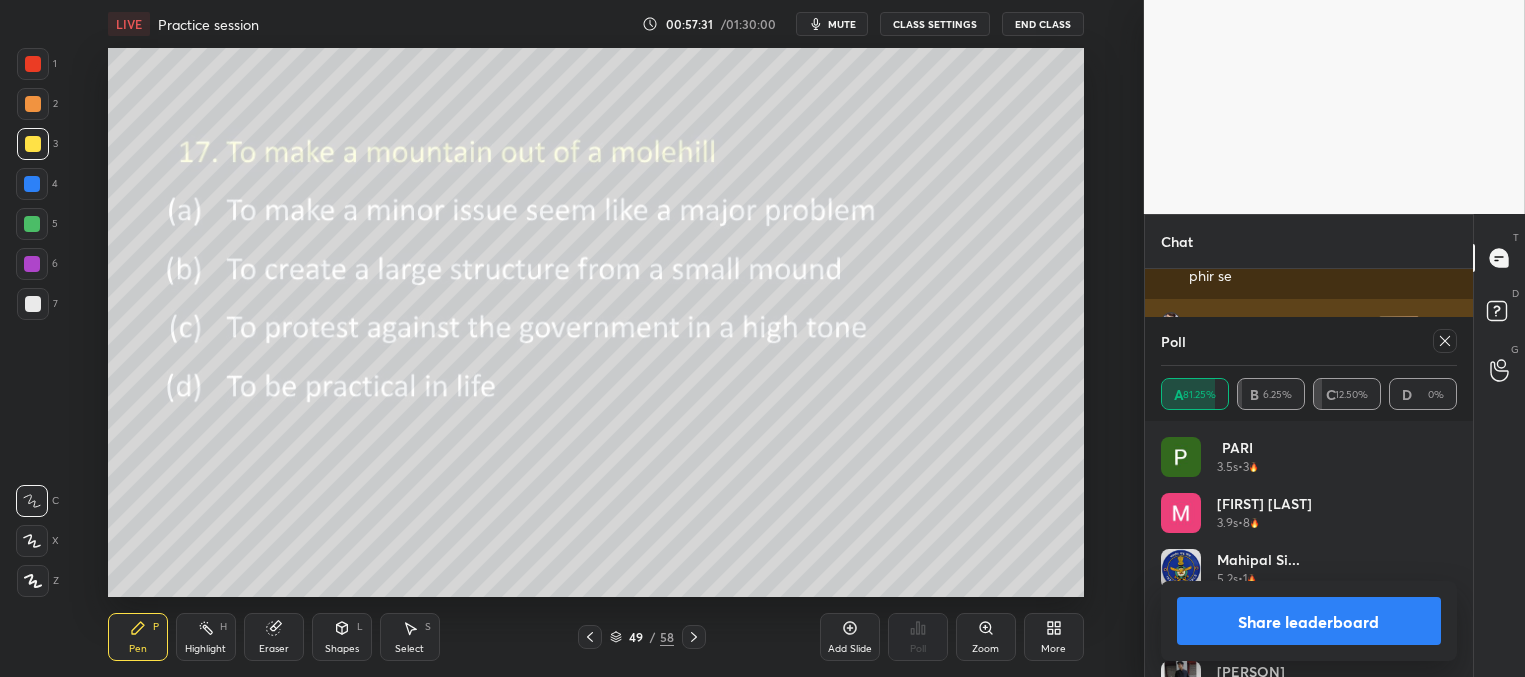 scroll, scrollTop: 165, scrollLeft: 291, axis: both 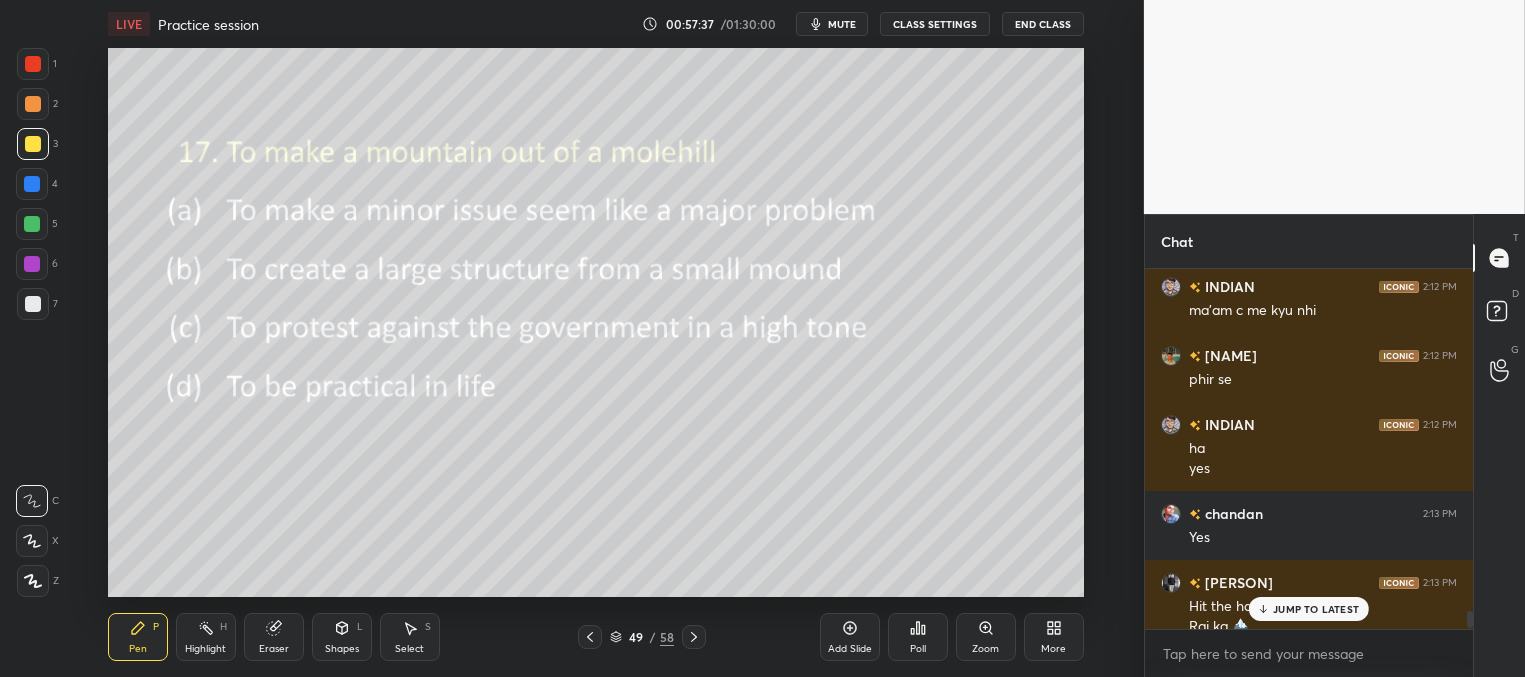 click on "JUMP TO LATEST" at bounding box center (1316, 609) 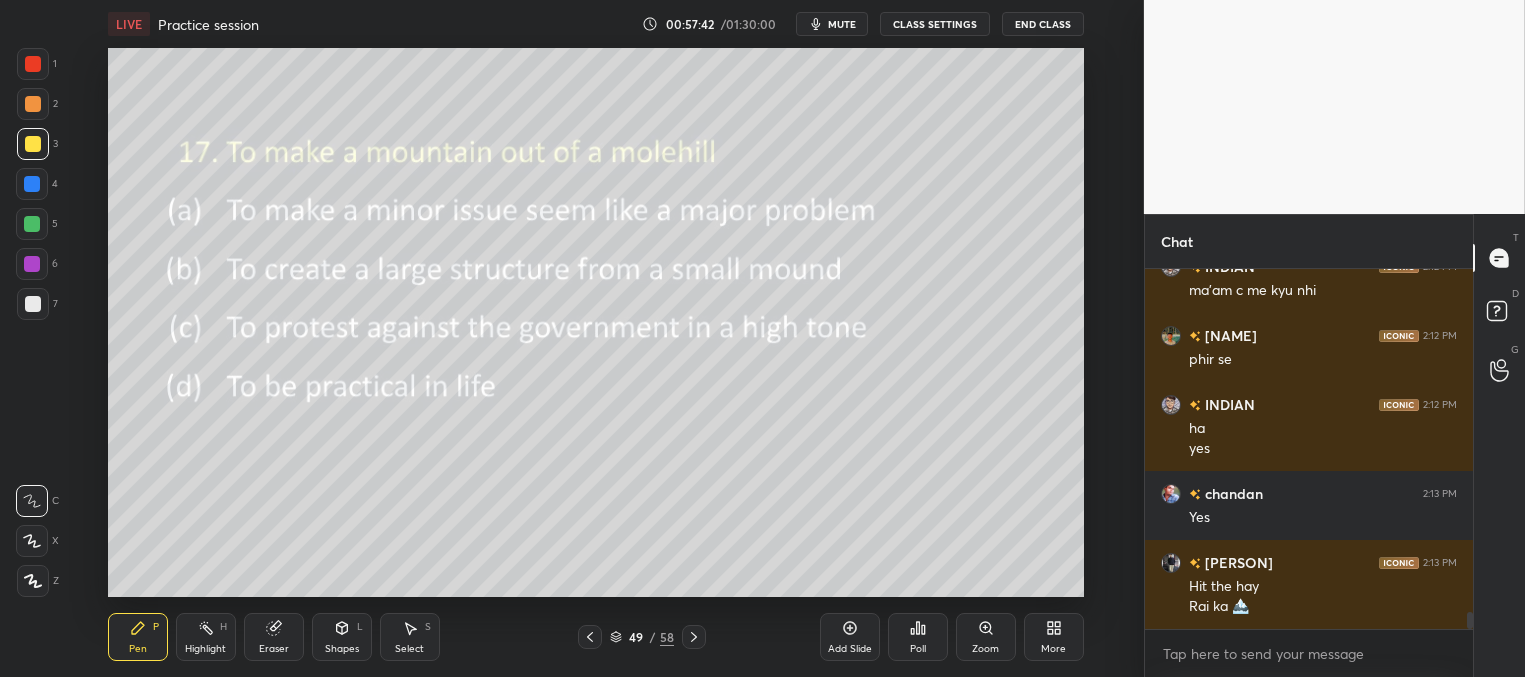 click 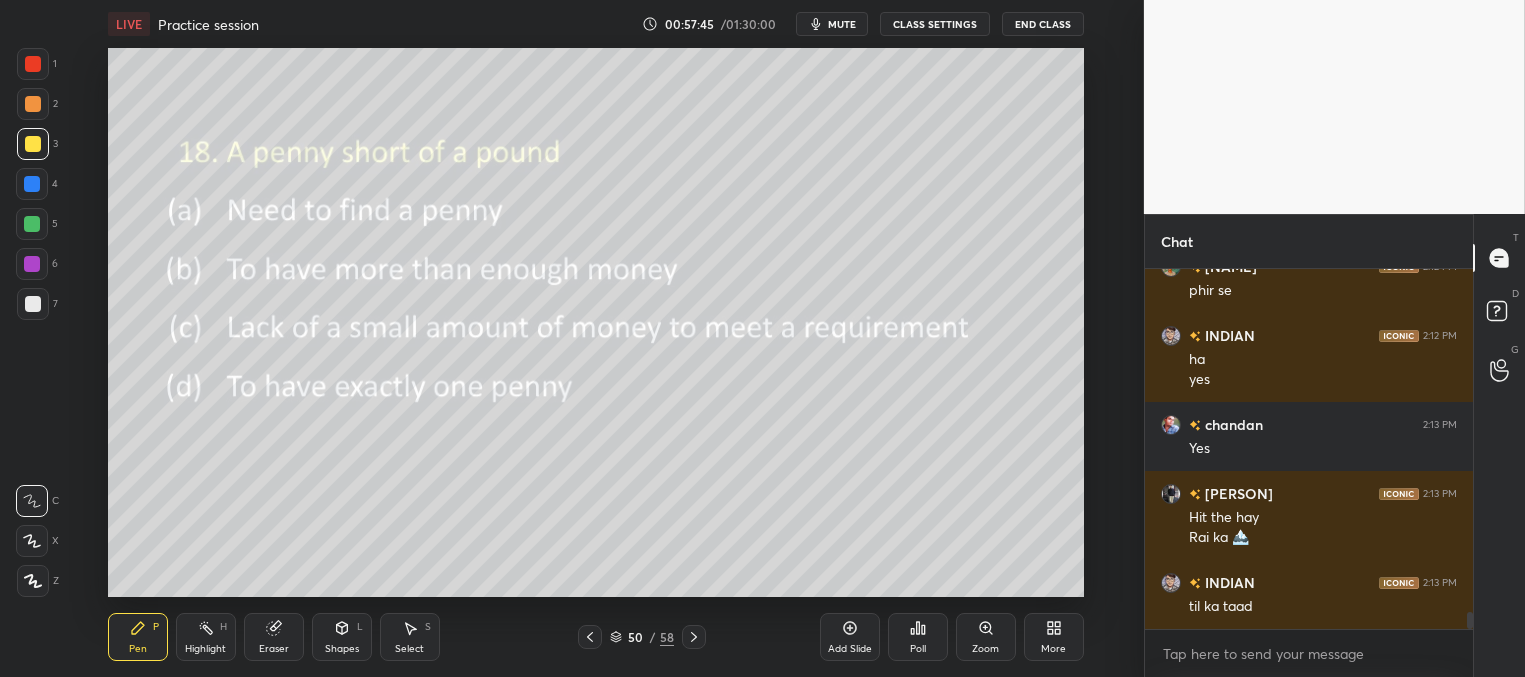click on "Poll" at bounding box center [918, 637] 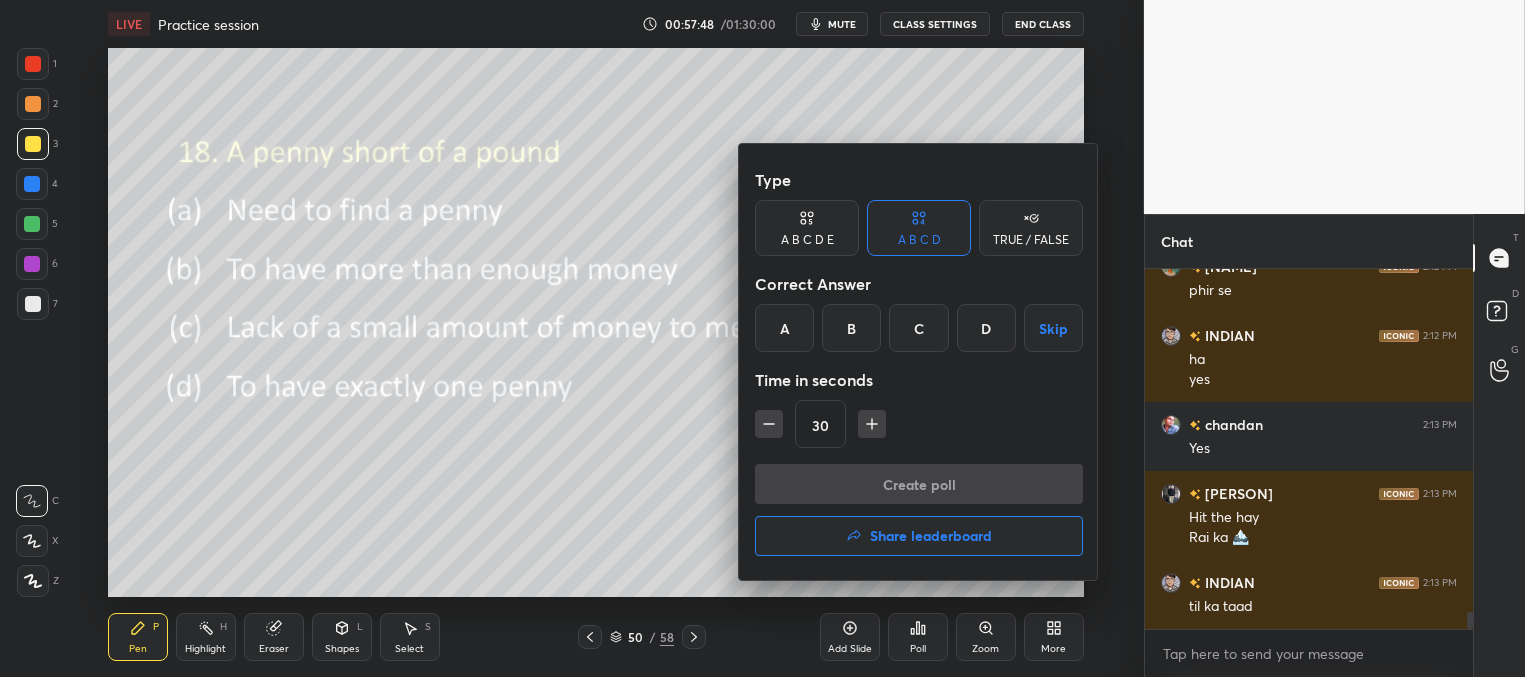 drag, startPoint x: 919, startPoint y: 331, endPoint x: 910, endPoint y: 338, distance: 11.401754 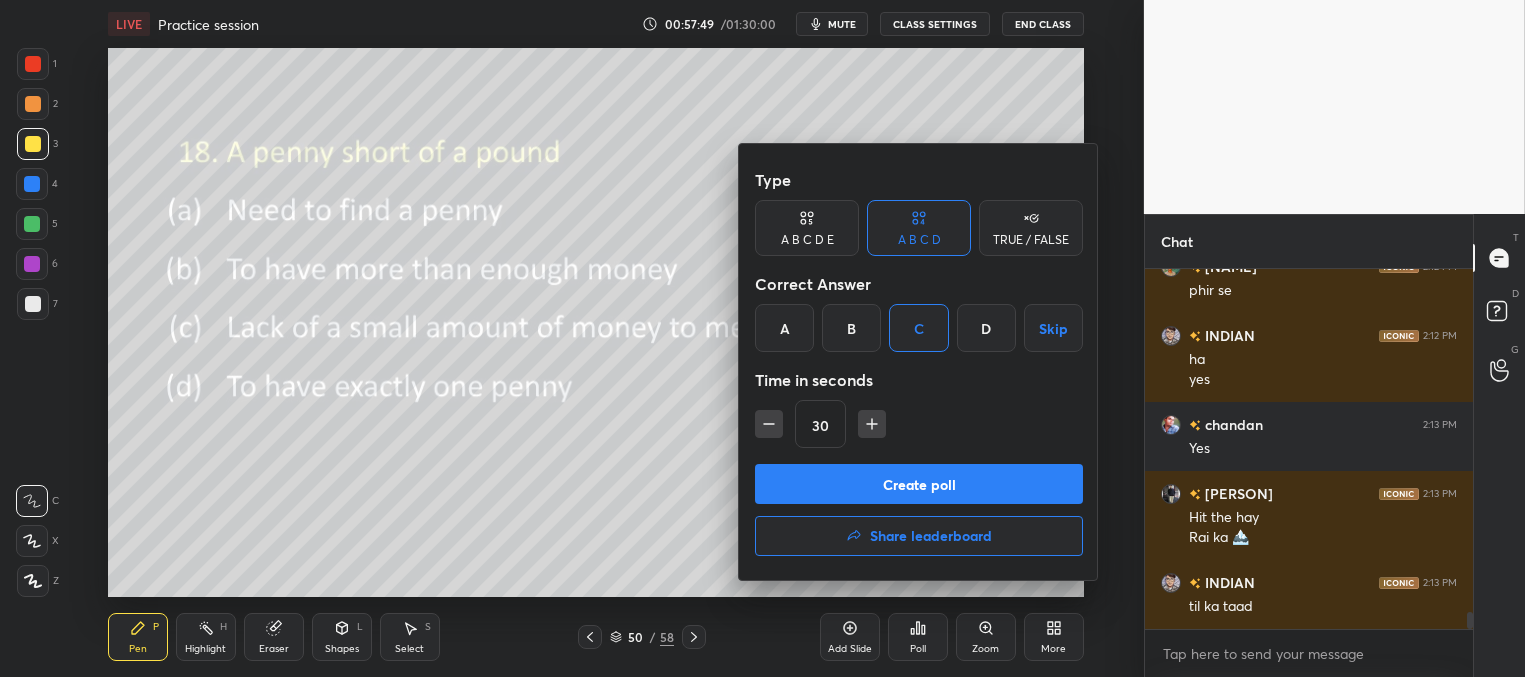 click on "Create poll" at bounding box center (919, 484) 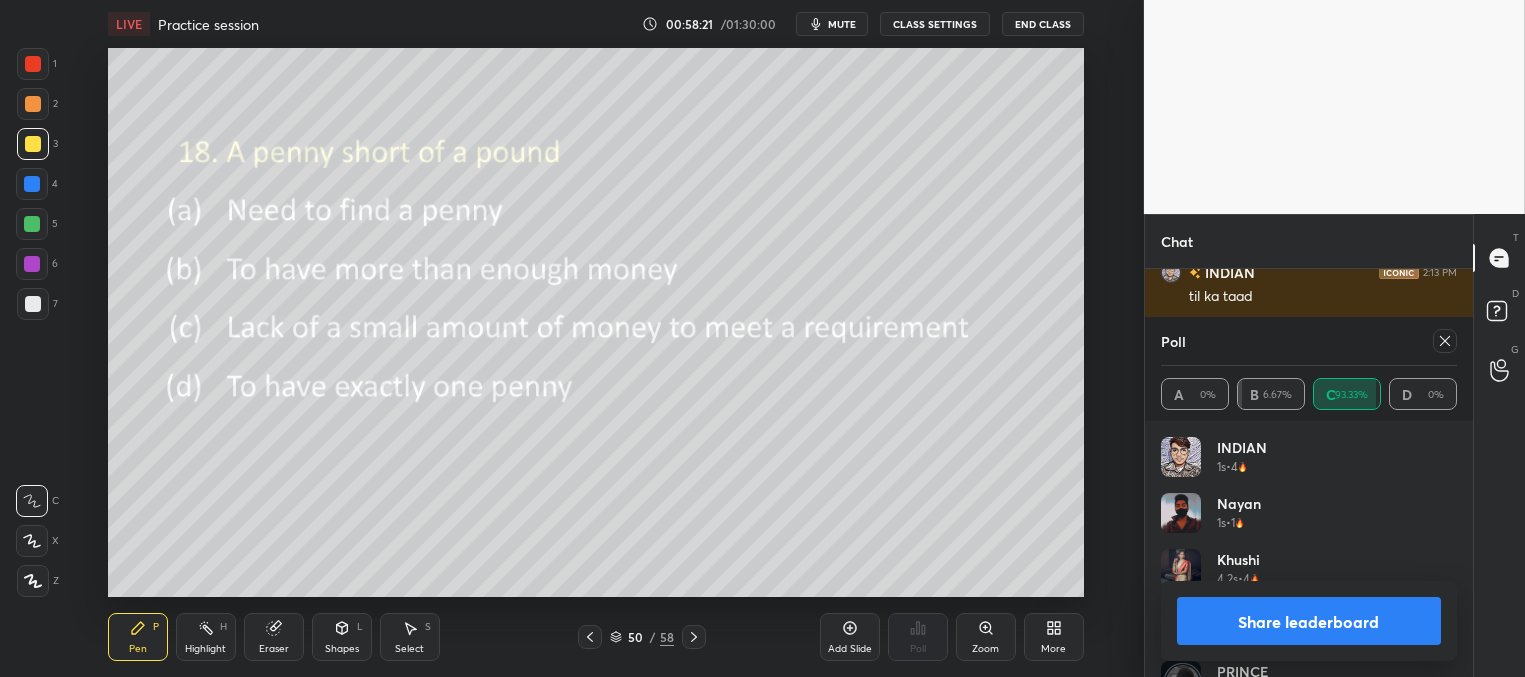 click 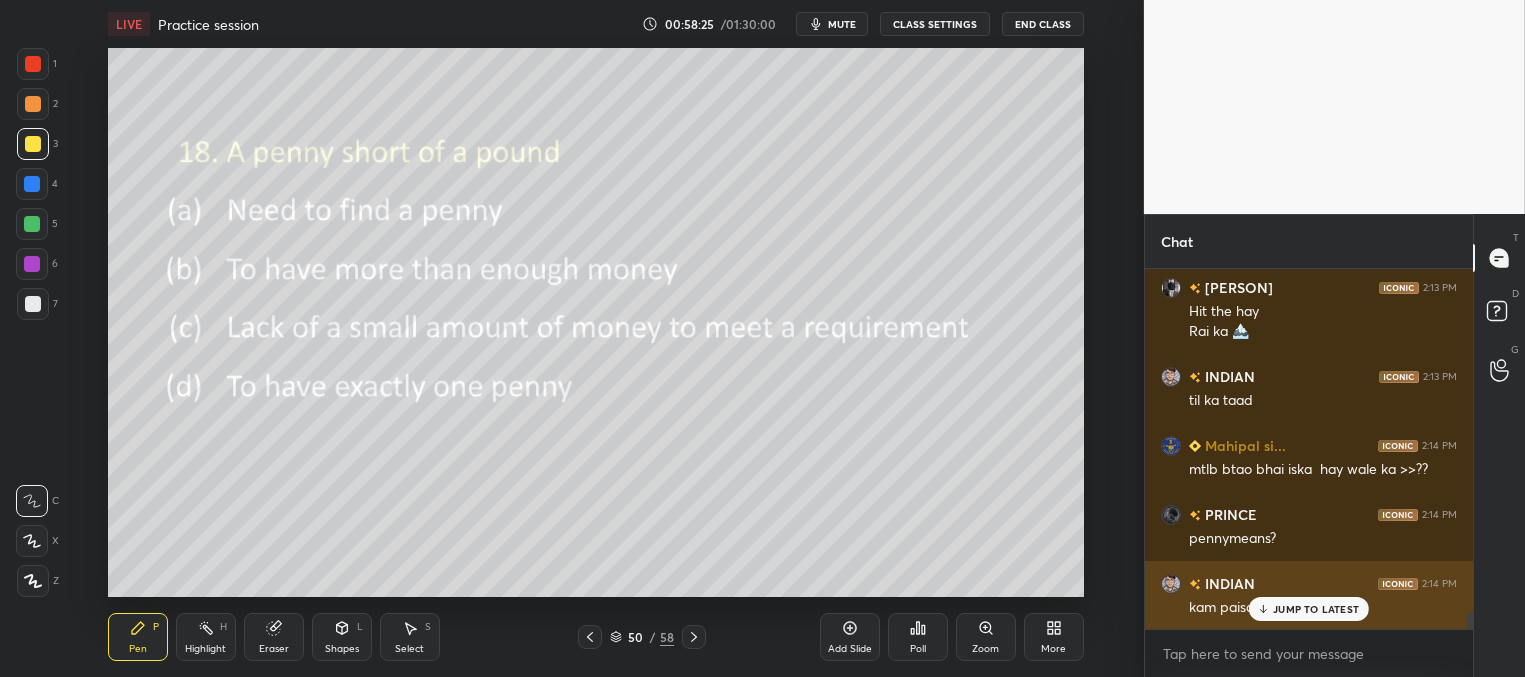 click on "JUMP TO LATEST" at bounding box center (1309, 609) 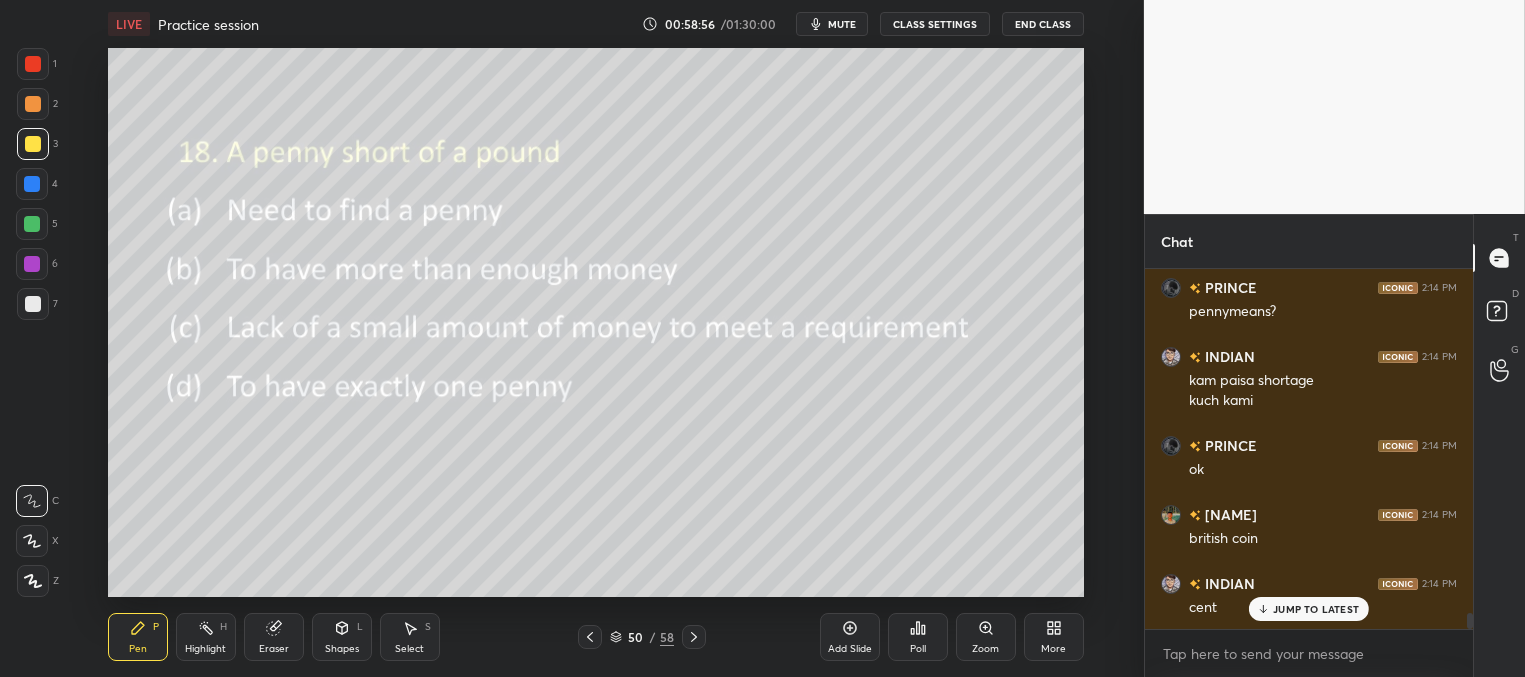 click on "JUMP TO LATEST" at bounding box center [1309, 609] 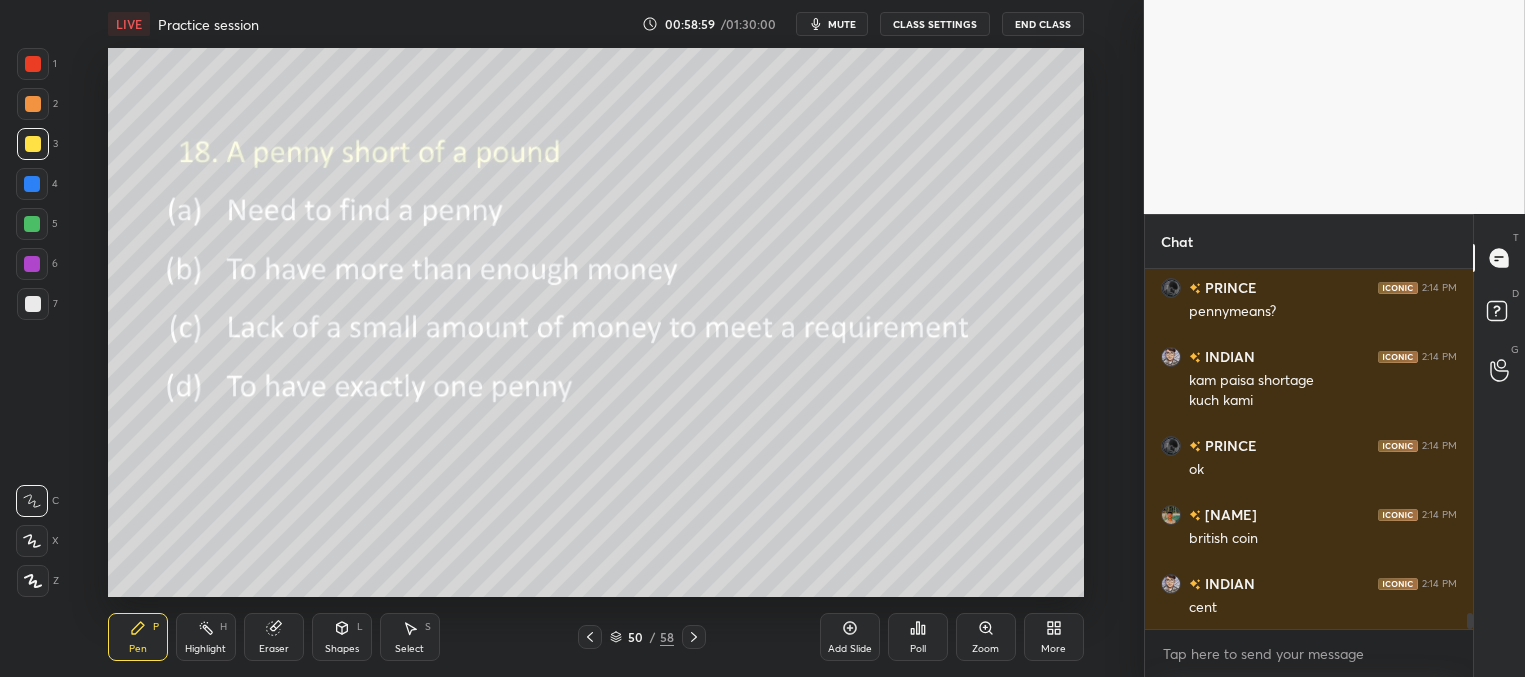 click 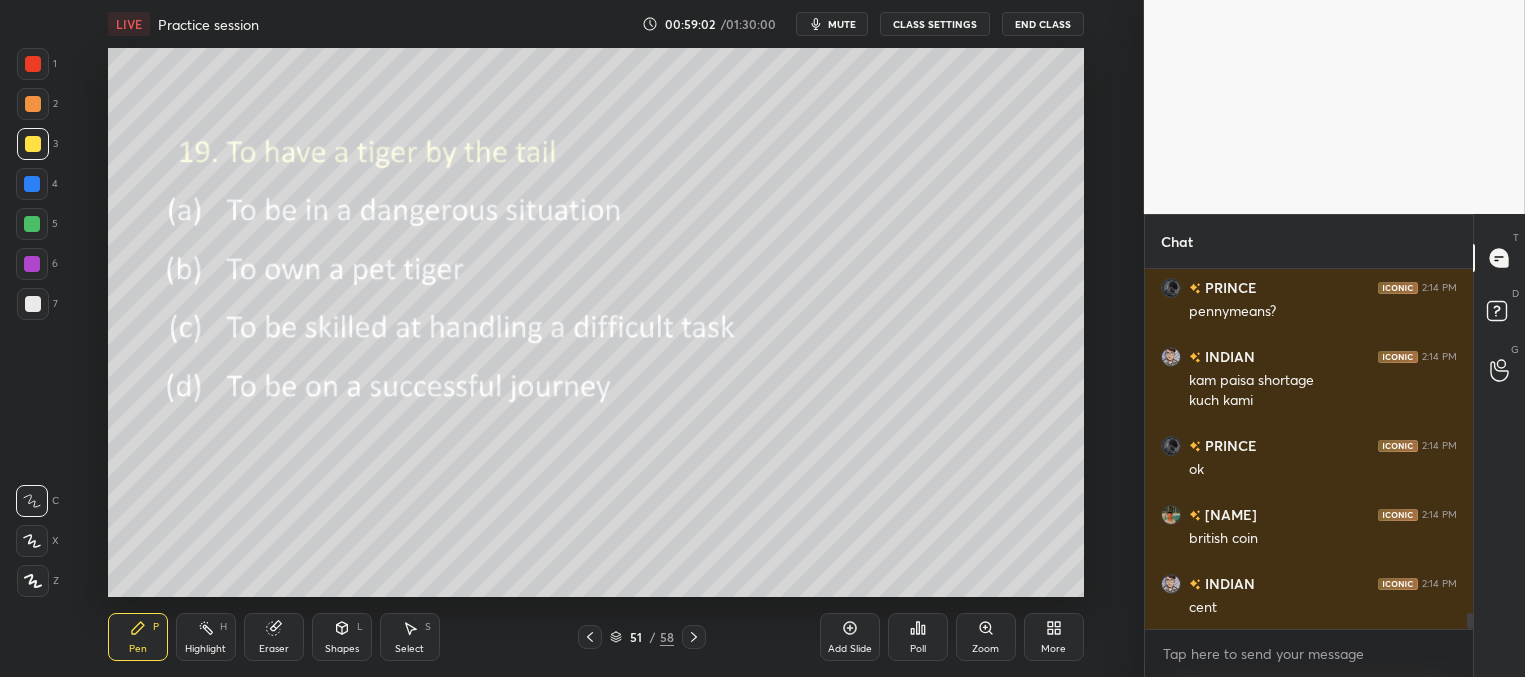click 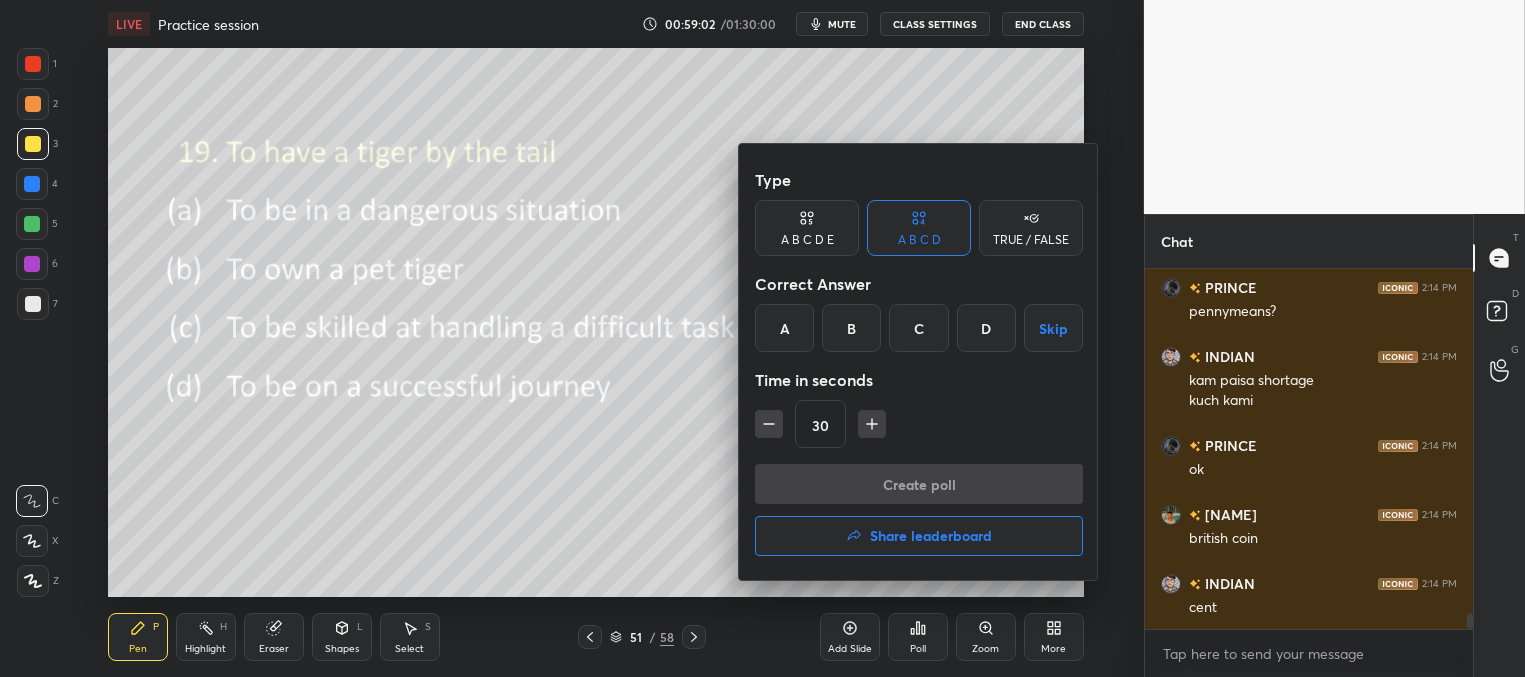 click on "A" at bounding box center (784, 328) 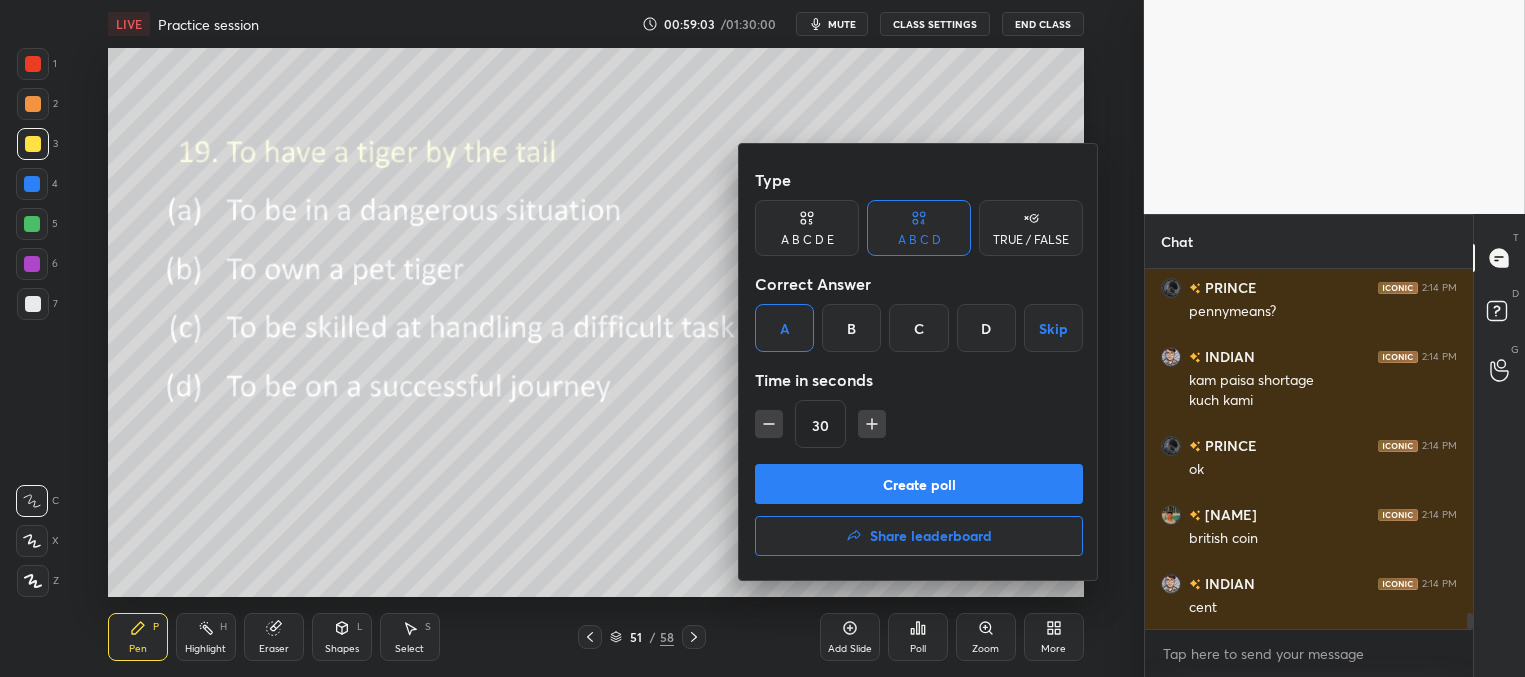 drag, startPoint x: 841, startPoint y: 486, endPoint x: 838, endPoint y: 462, distance: 24.186773 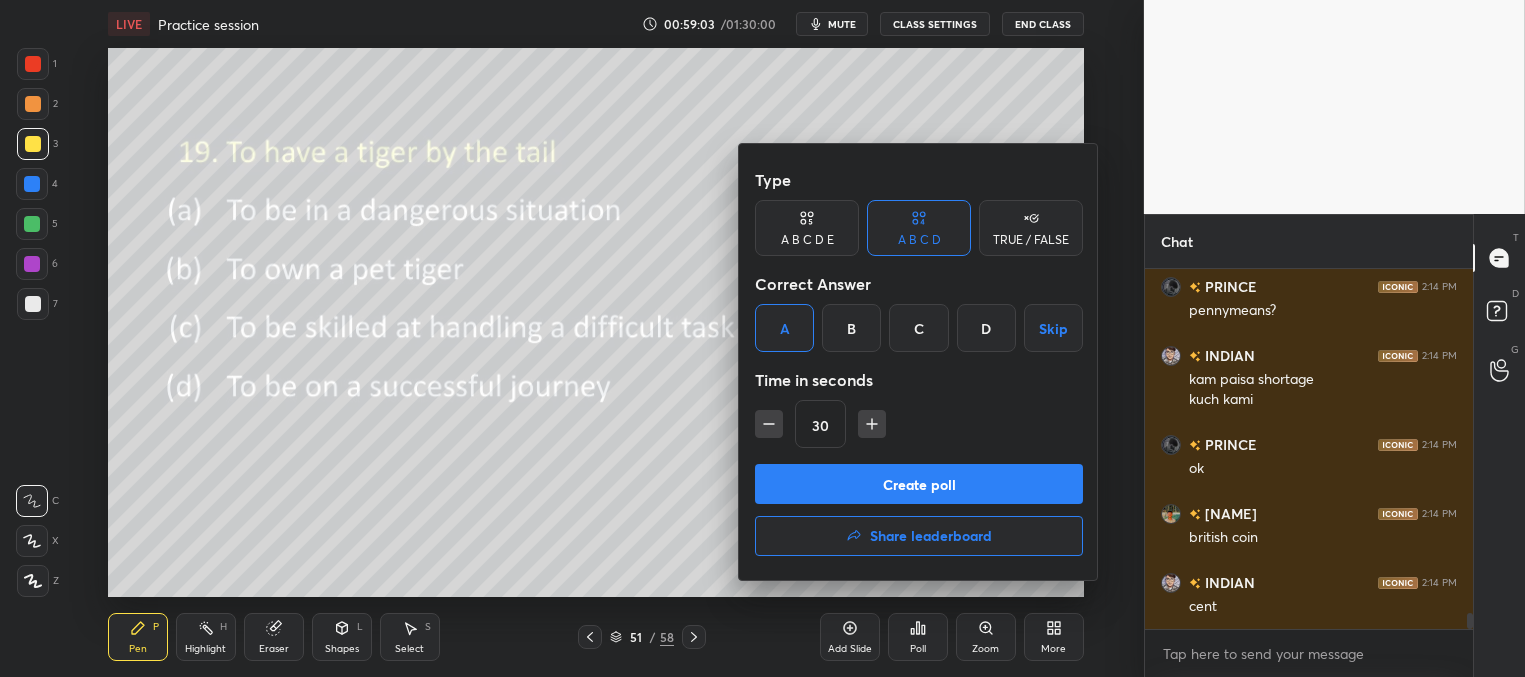 scroll, scrollTop: 6, scrollLeft: 6, axis: both 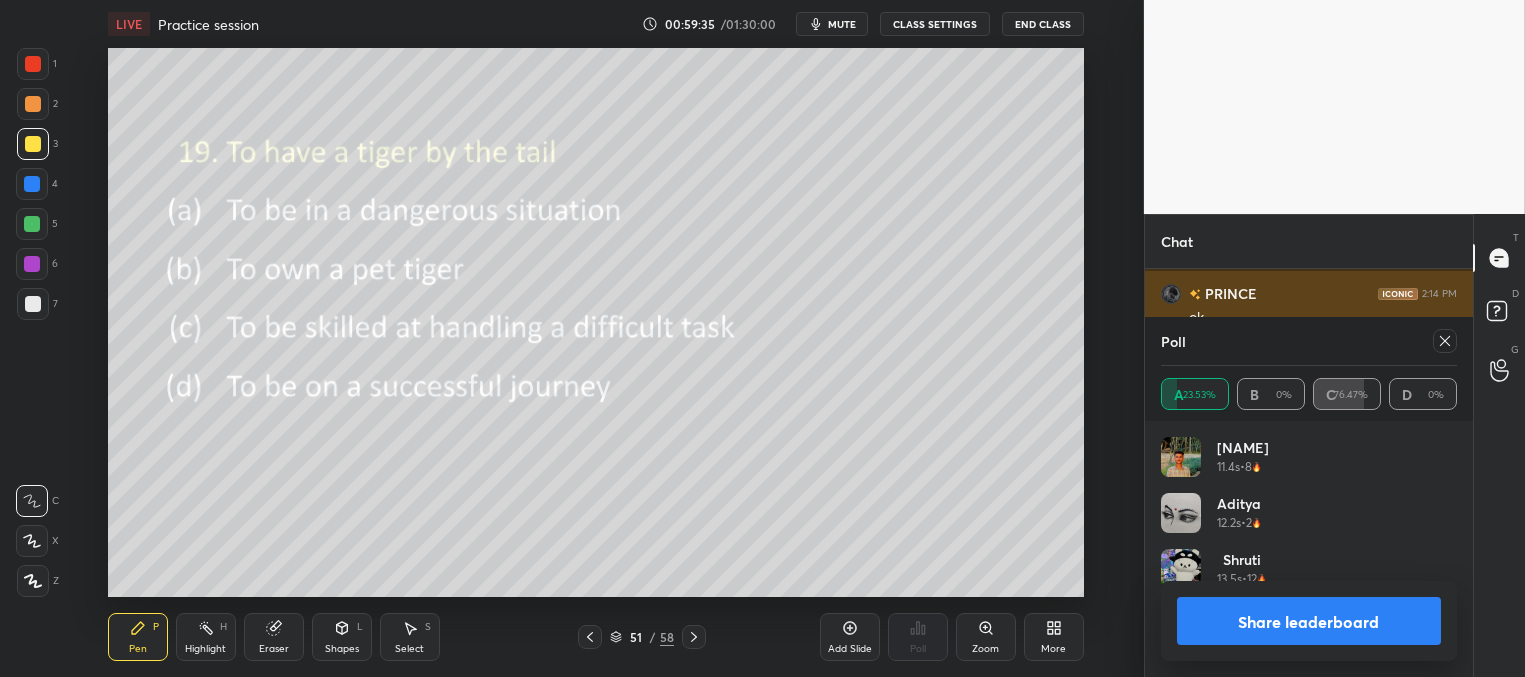click 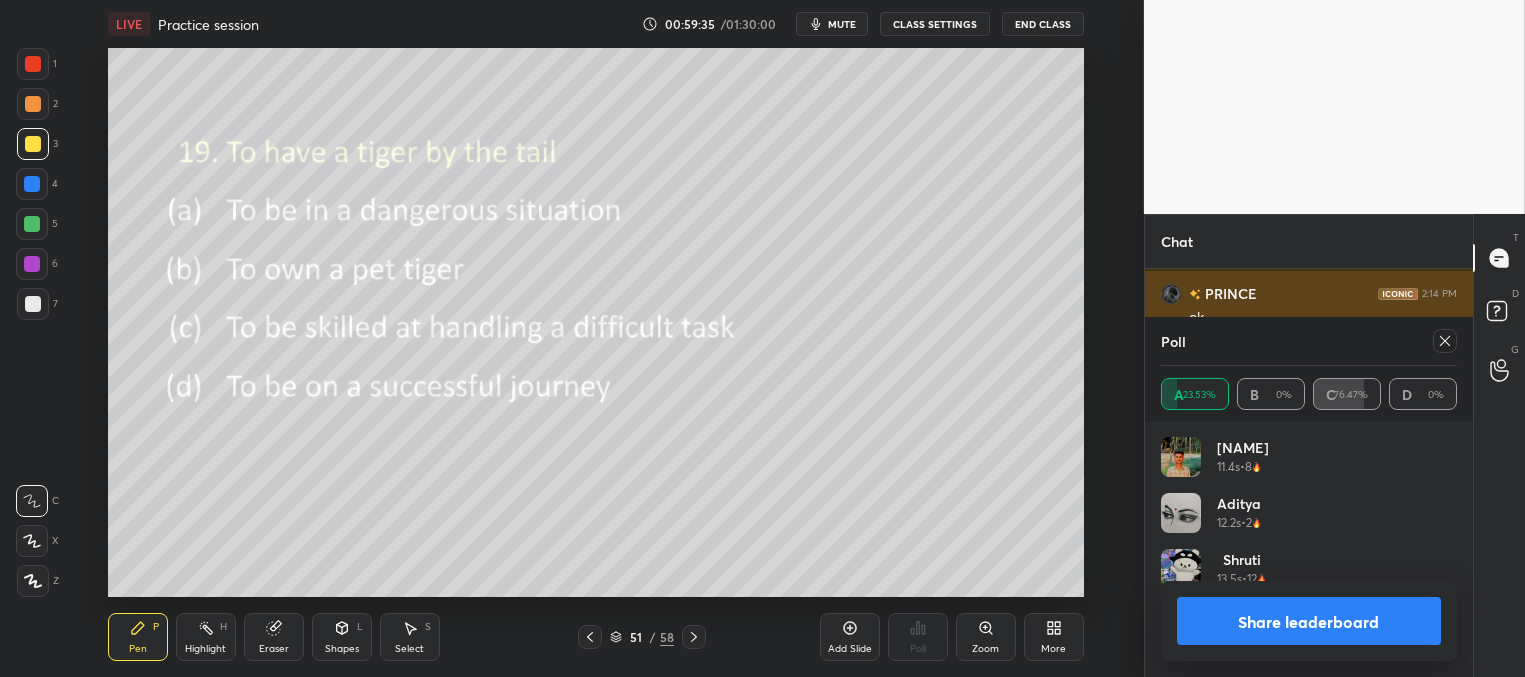 scroll, scrollTop: 3, scrollLeft: 291, axis: both 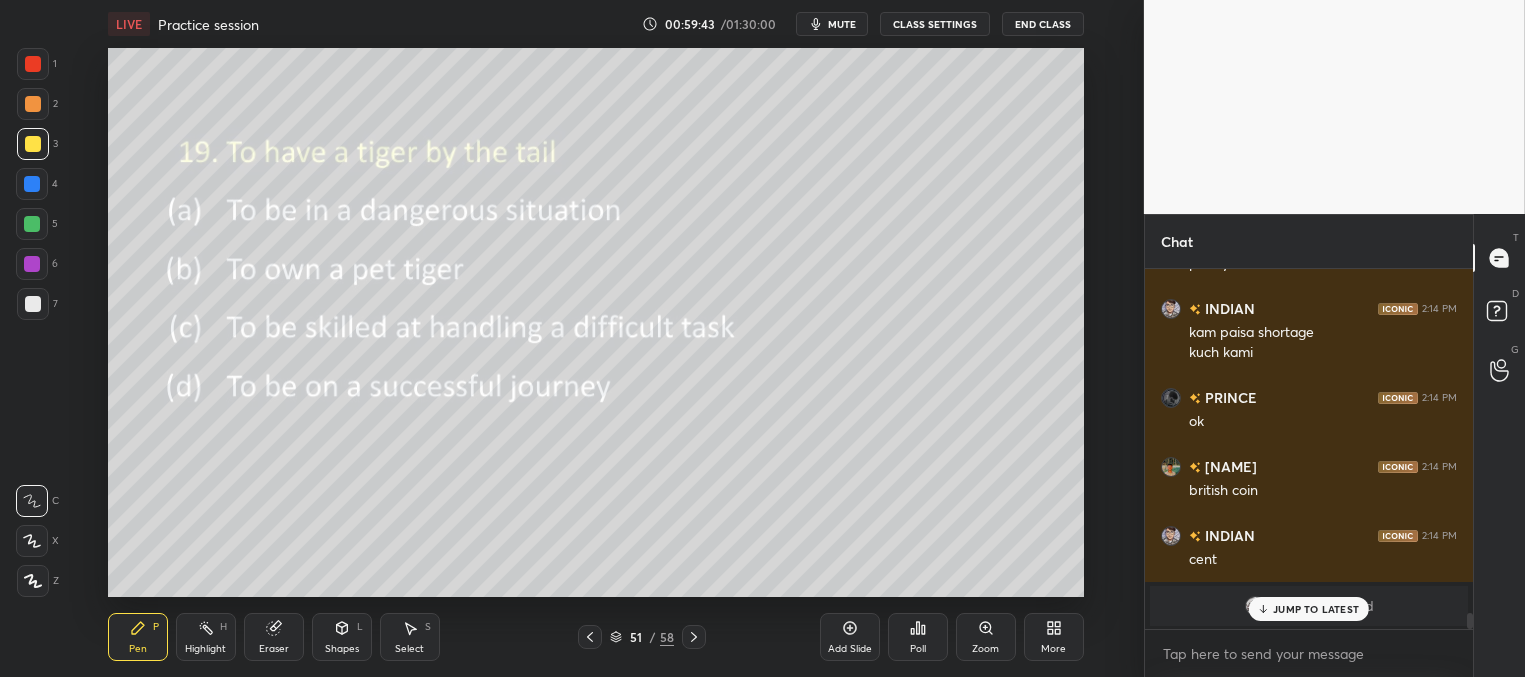 drag, startPoint x: 1309, startPoint y: 607, endPoint x: 1216, endPoint y: 605, distance: 93.0215 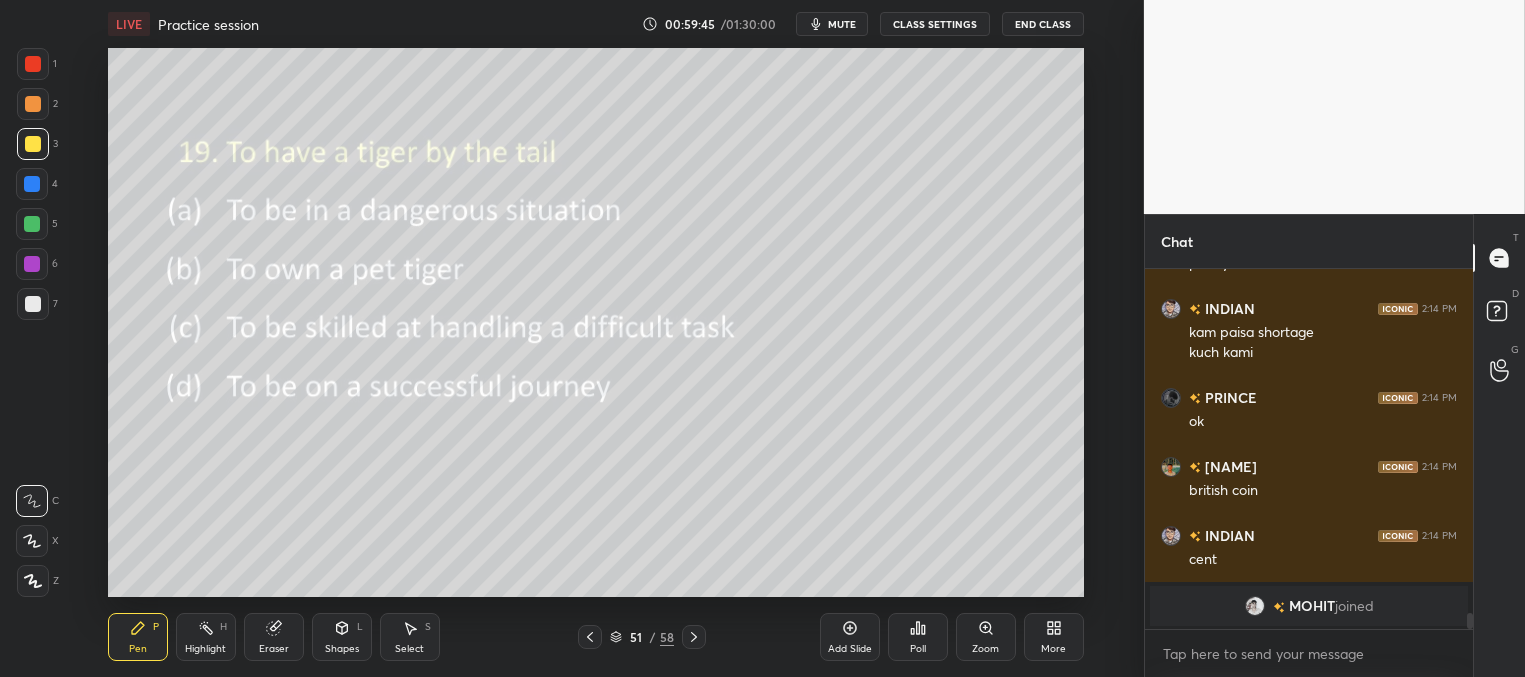 click 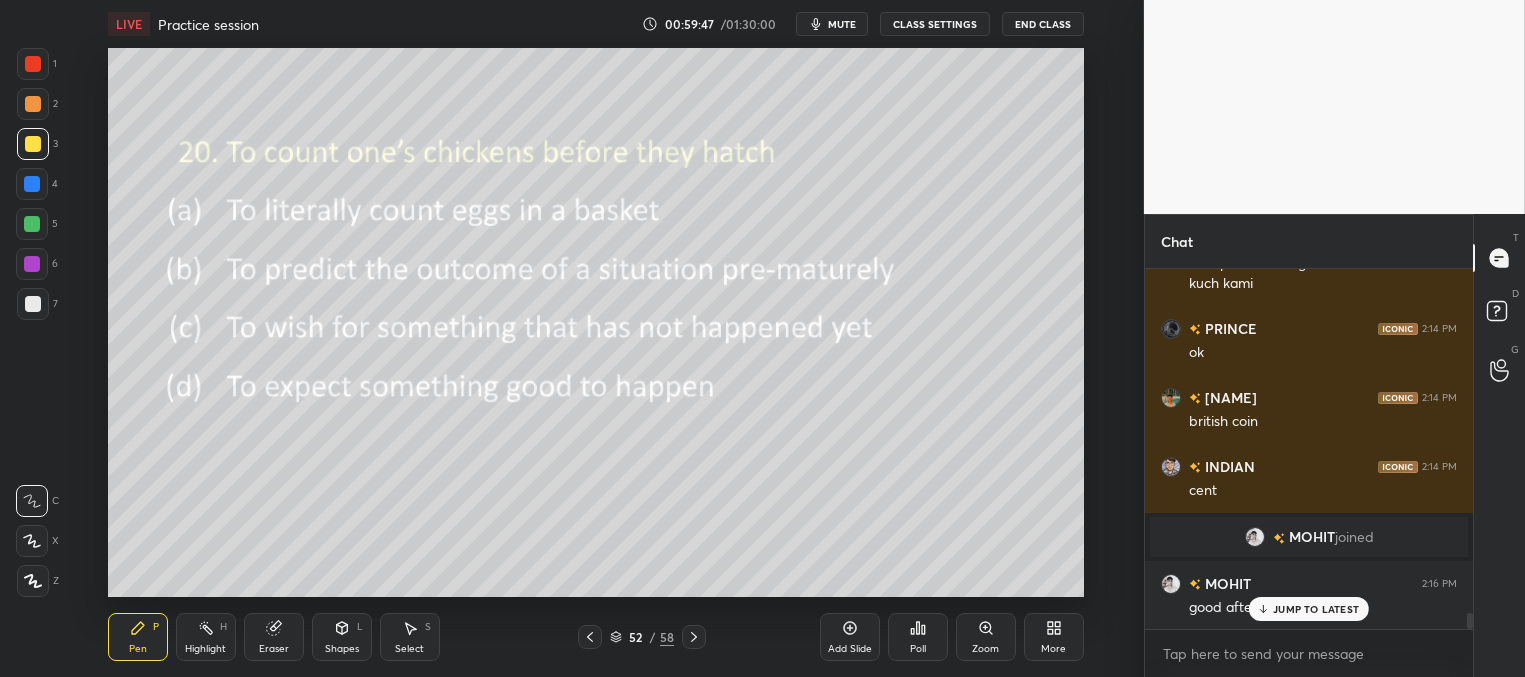 click 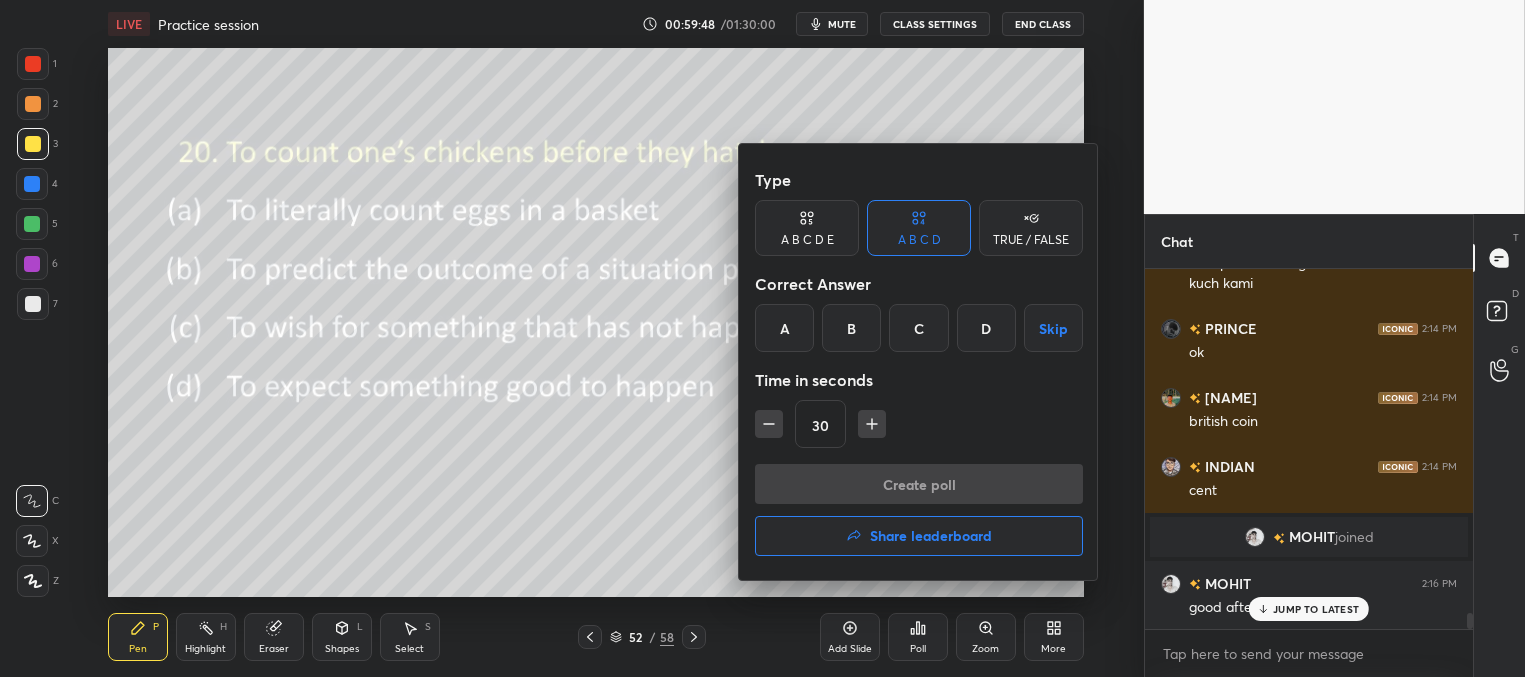 click on "B" at bounding box center (851, 328) 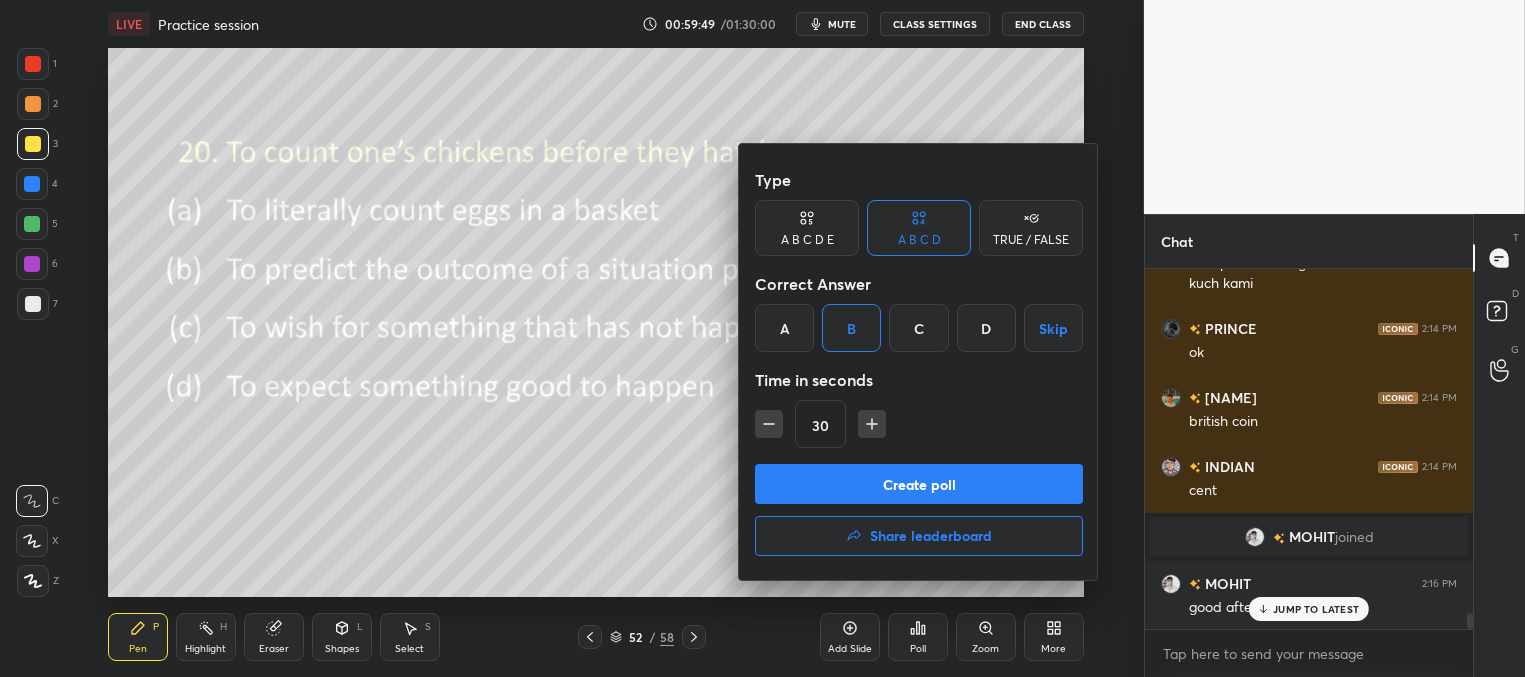 click on "Create poll" at bounding box center [919, 484] 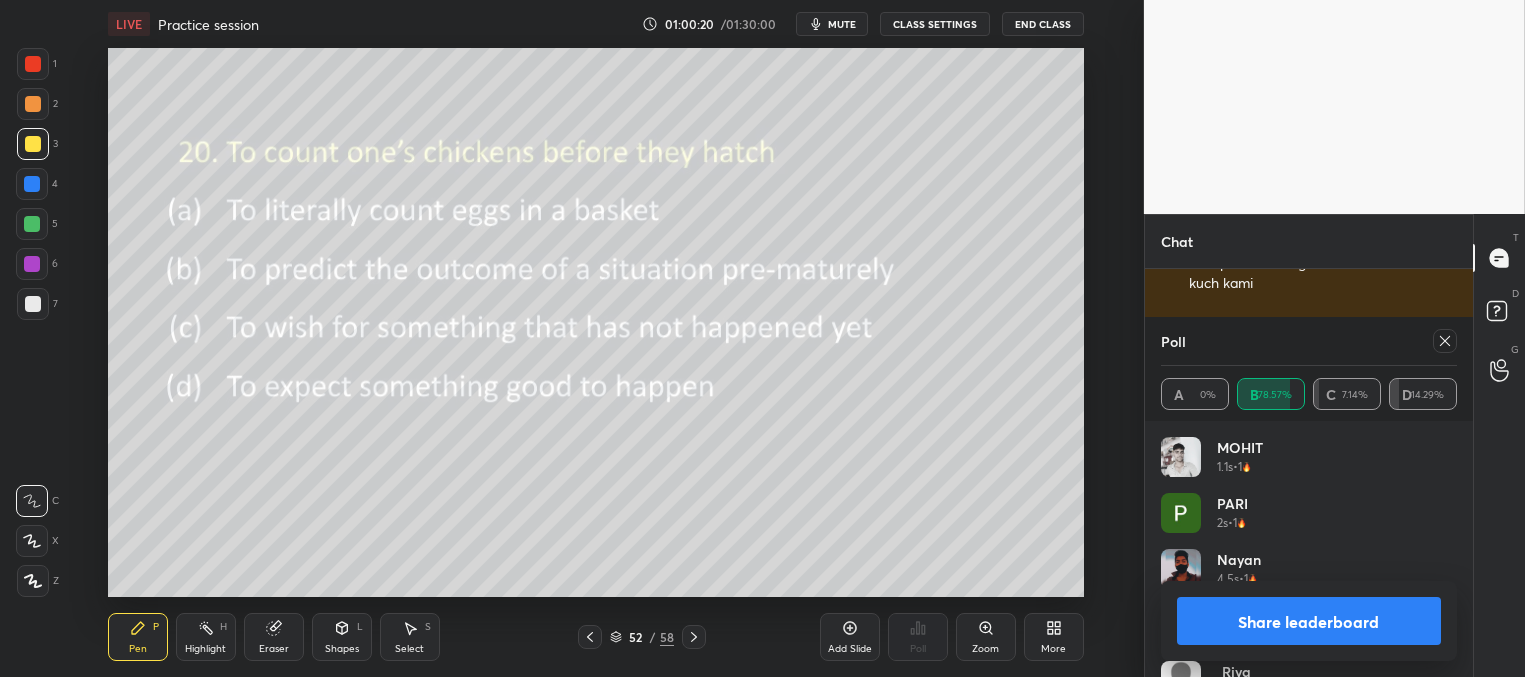 drag, startPoint x: 1445, startPoint y: 343, endPoint x: 1428, endPoint y: 339, distance: 17.464249 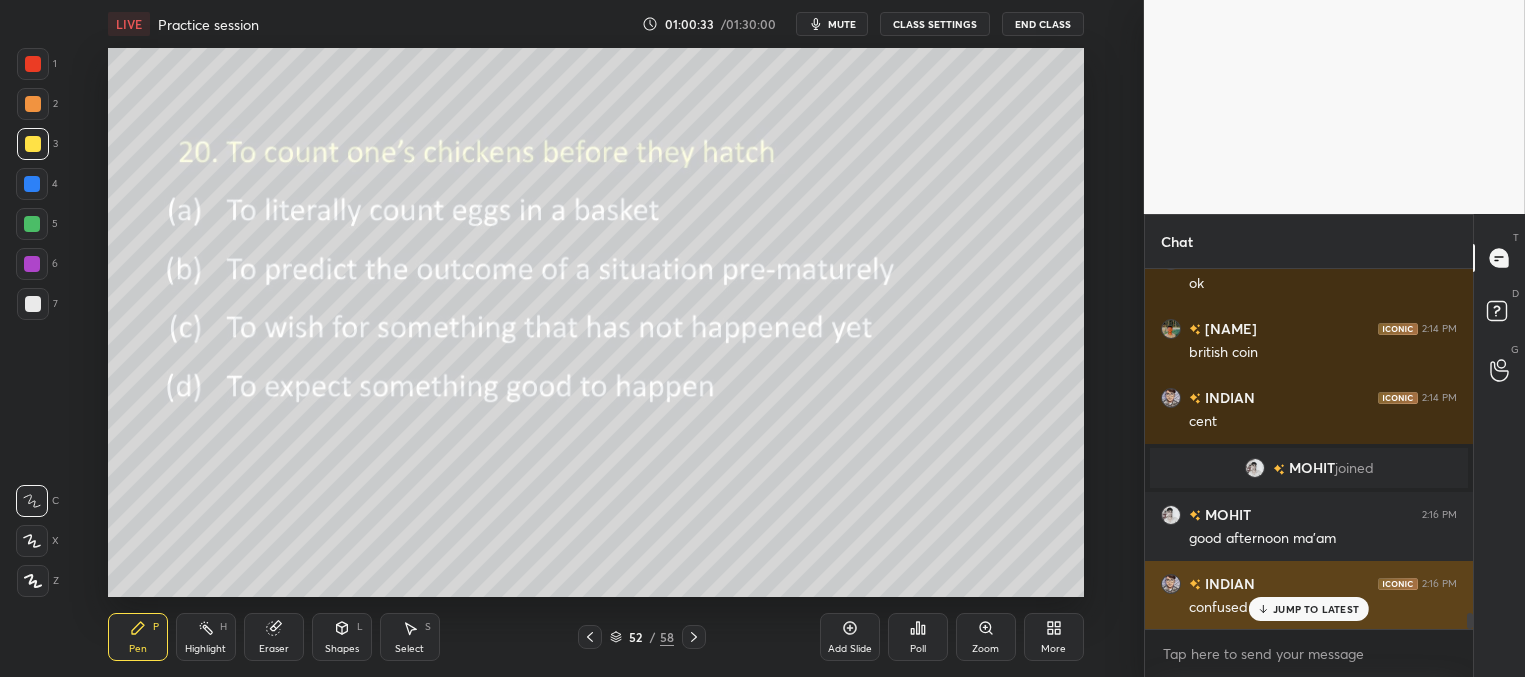 click on "JUMP TO LATEST" at bounding box center (1316, 609) 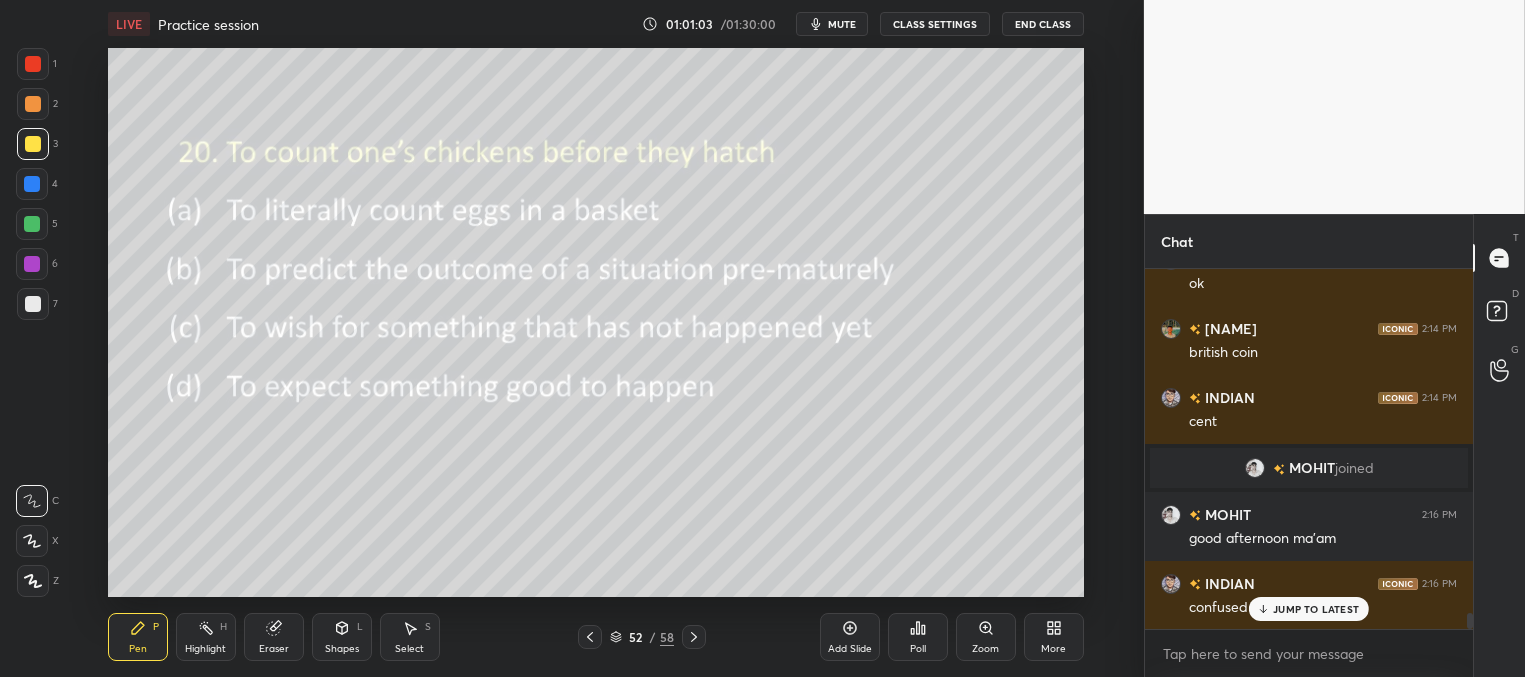 scroll, scrollTop: 7830, scrollLeft: 0, axis: vertical 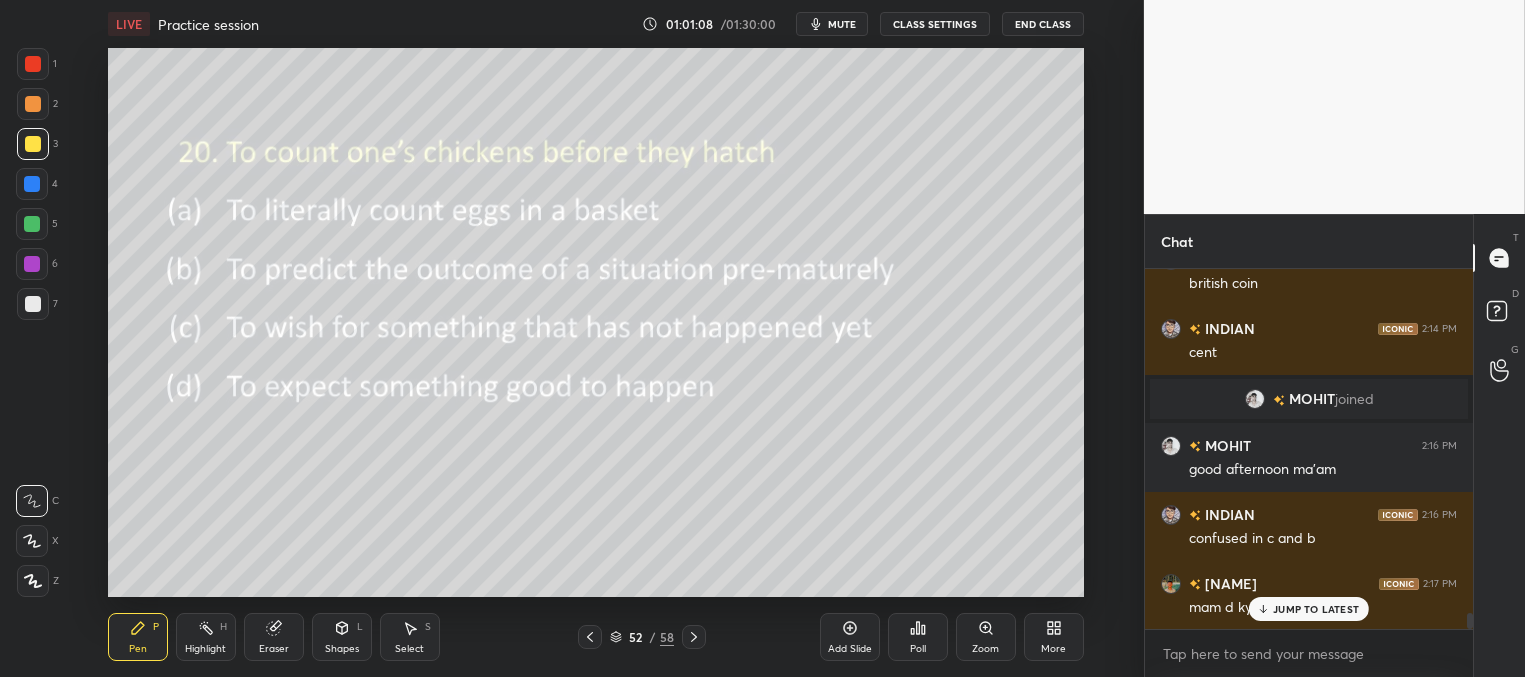 click on "JUMP TO LATEST" at bounding box center (1316, 609) 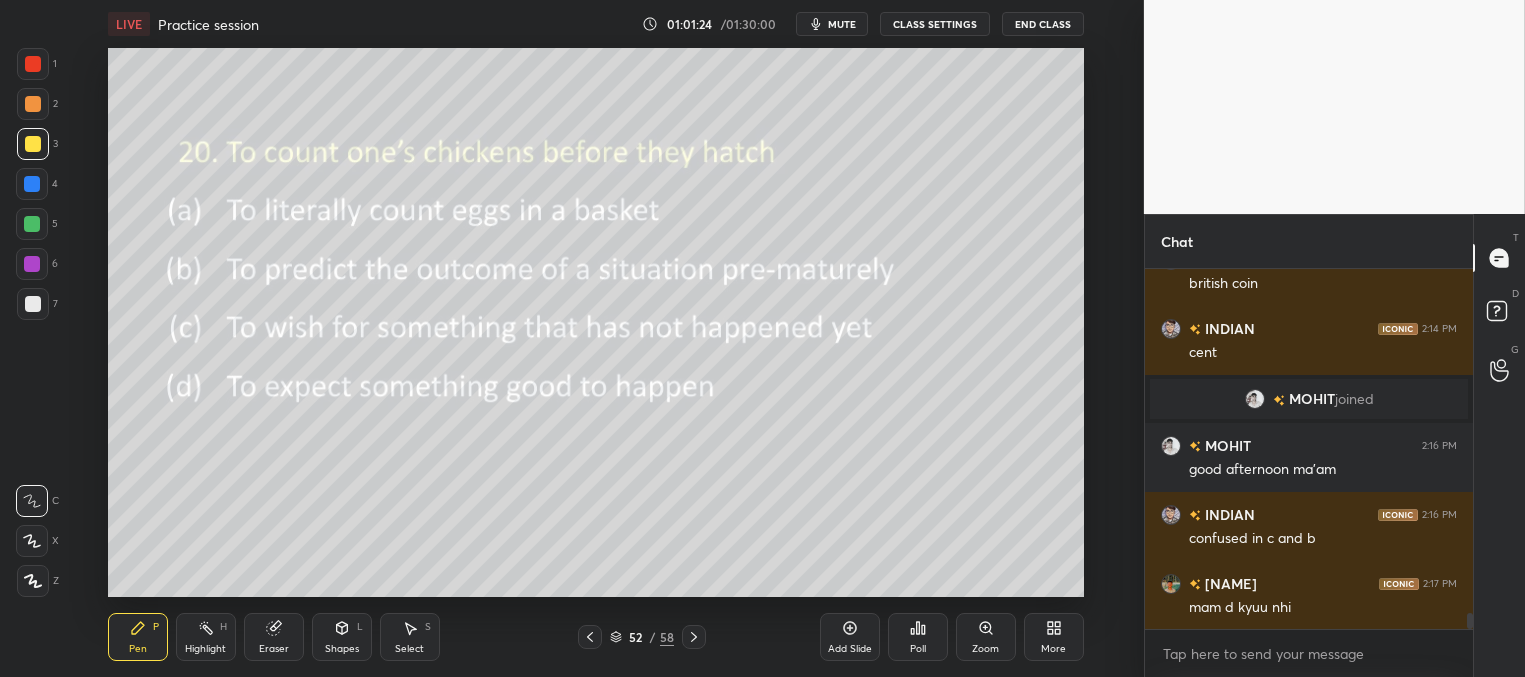 click on "Poll" at bounding box center [918, 649] 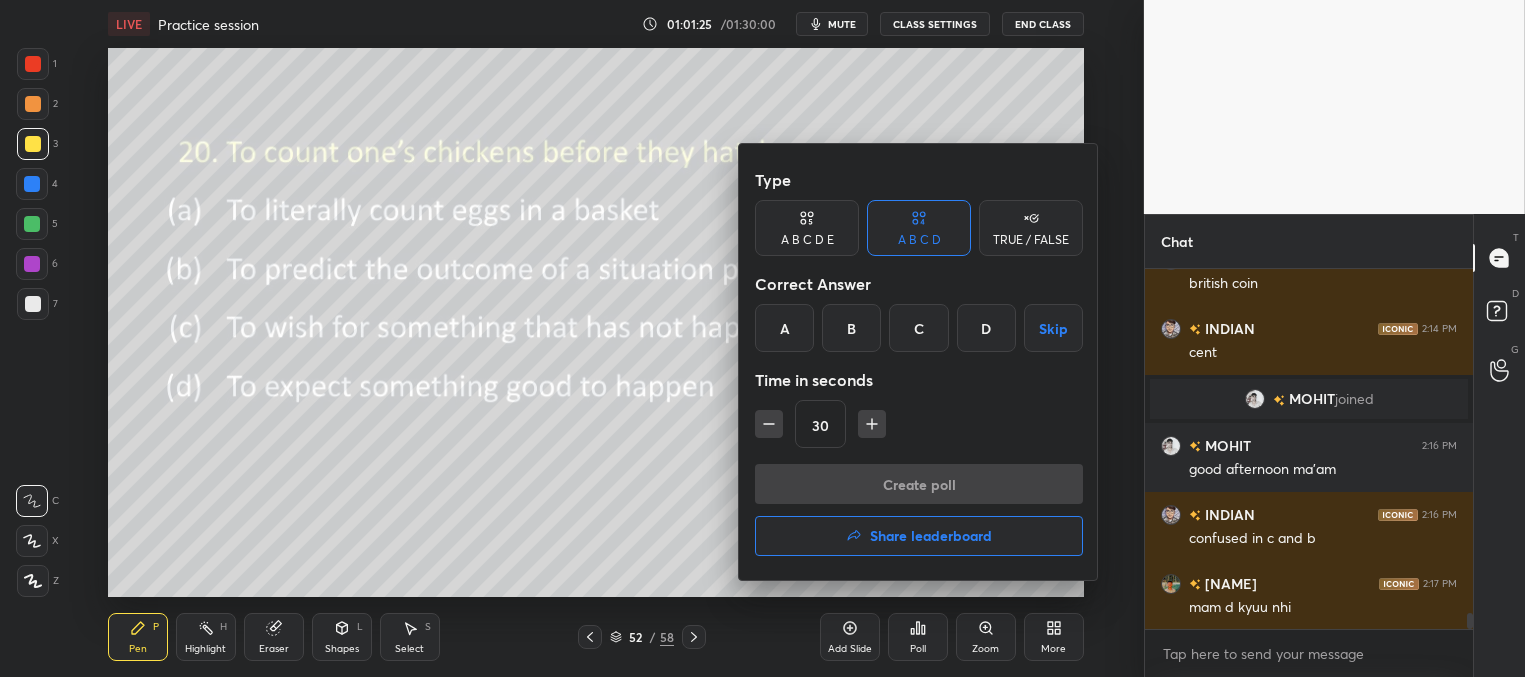 click on "Share leaderboard" at bounding box center (919, 536) 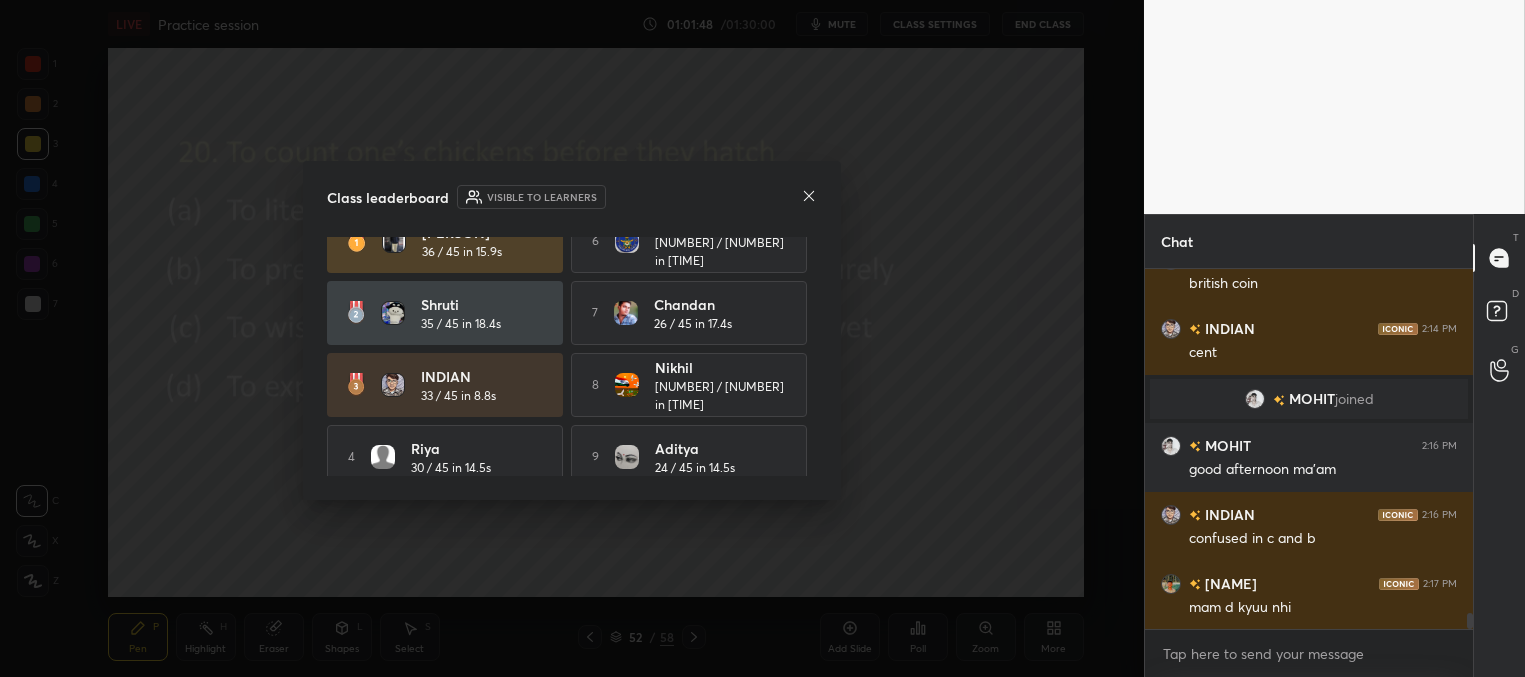 scroll, scrollTop: 0, scrollLeft: 0, axis: both 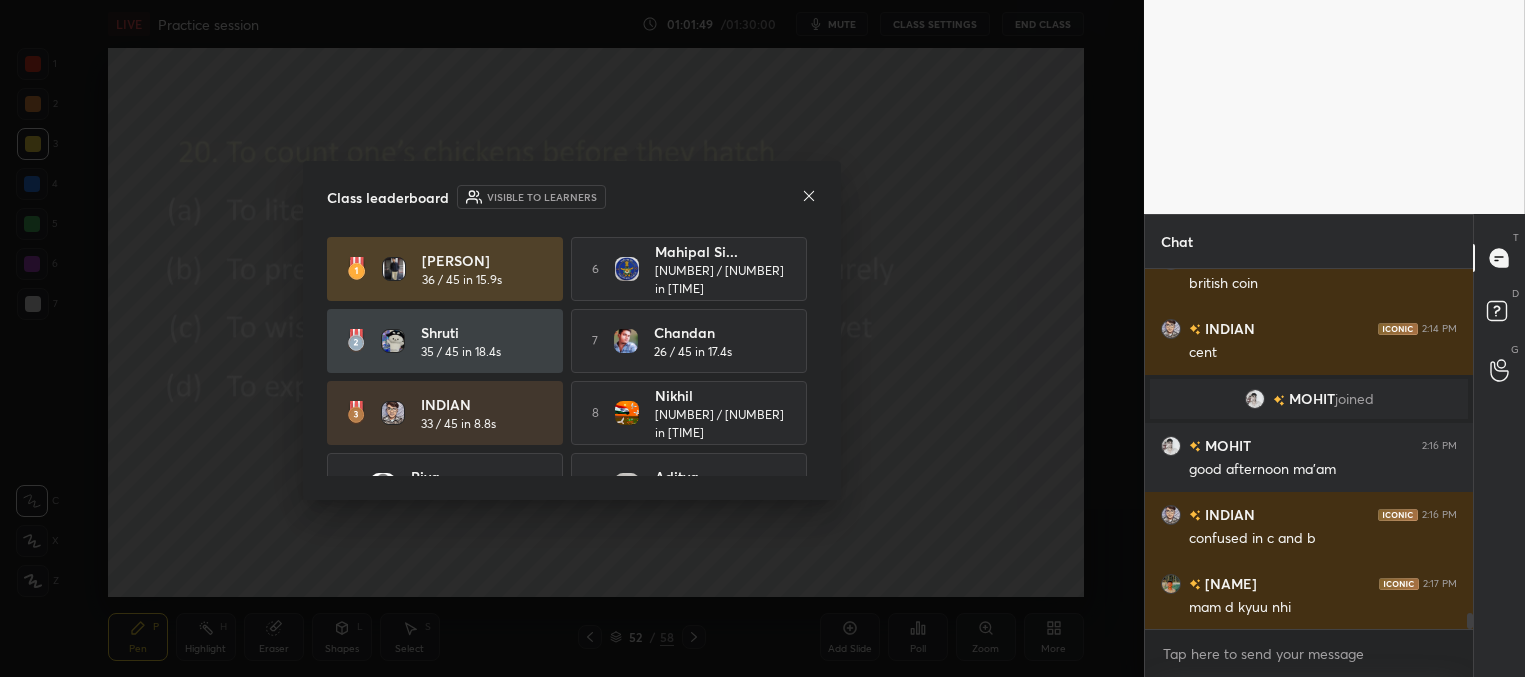 click 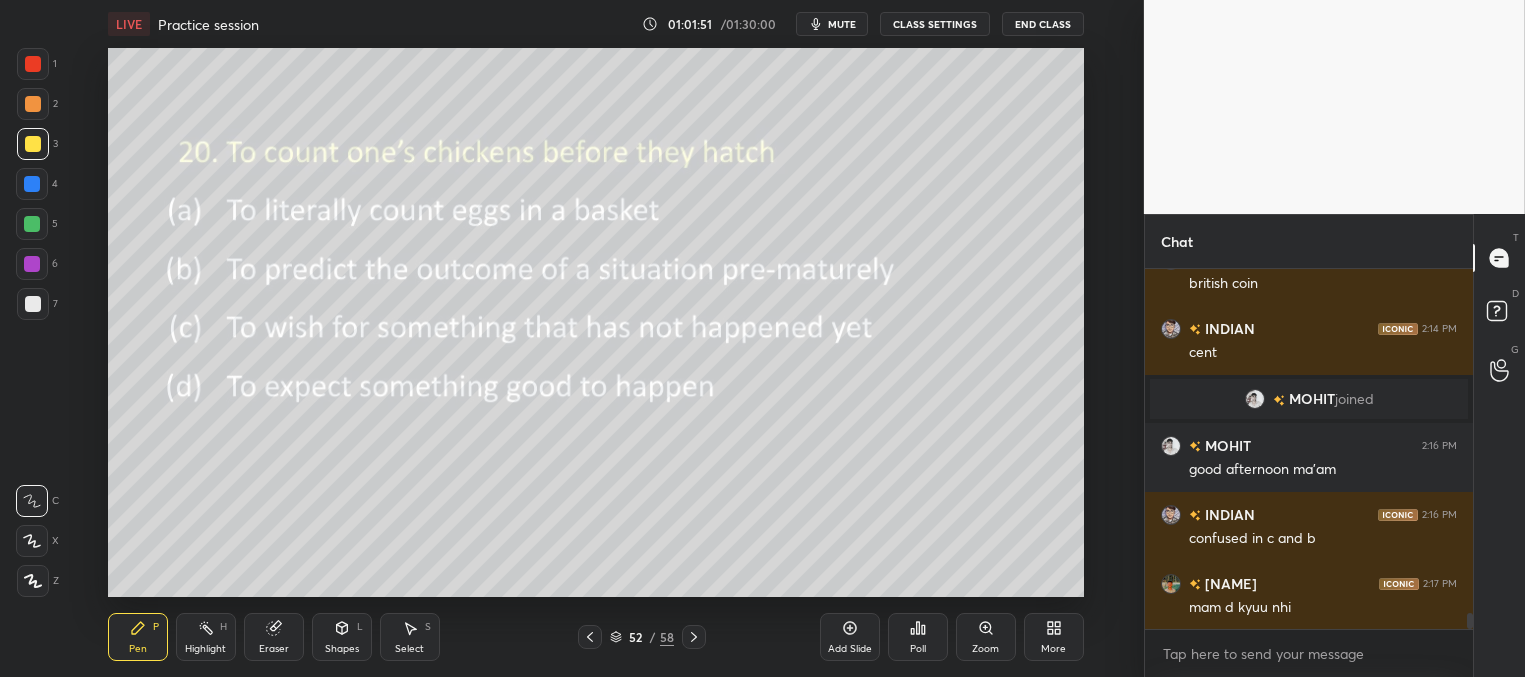 click 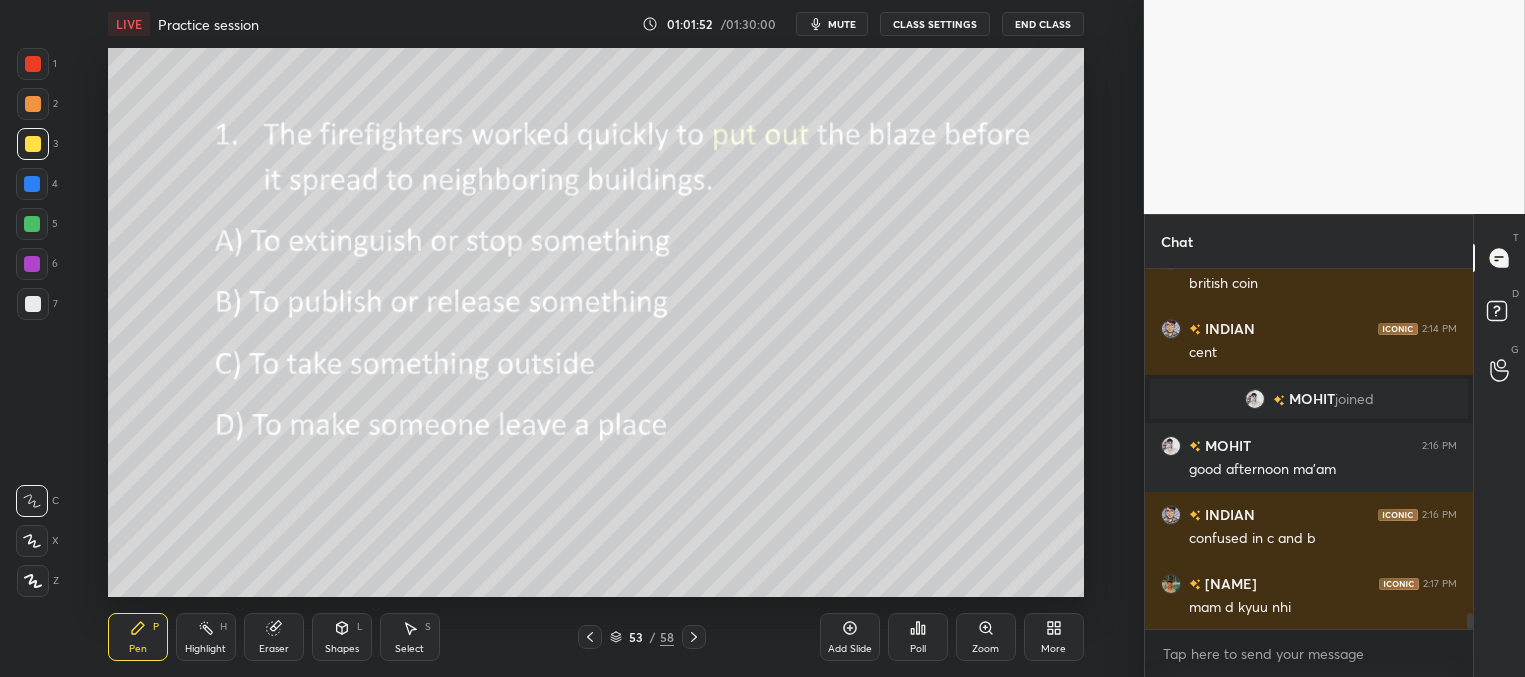 click 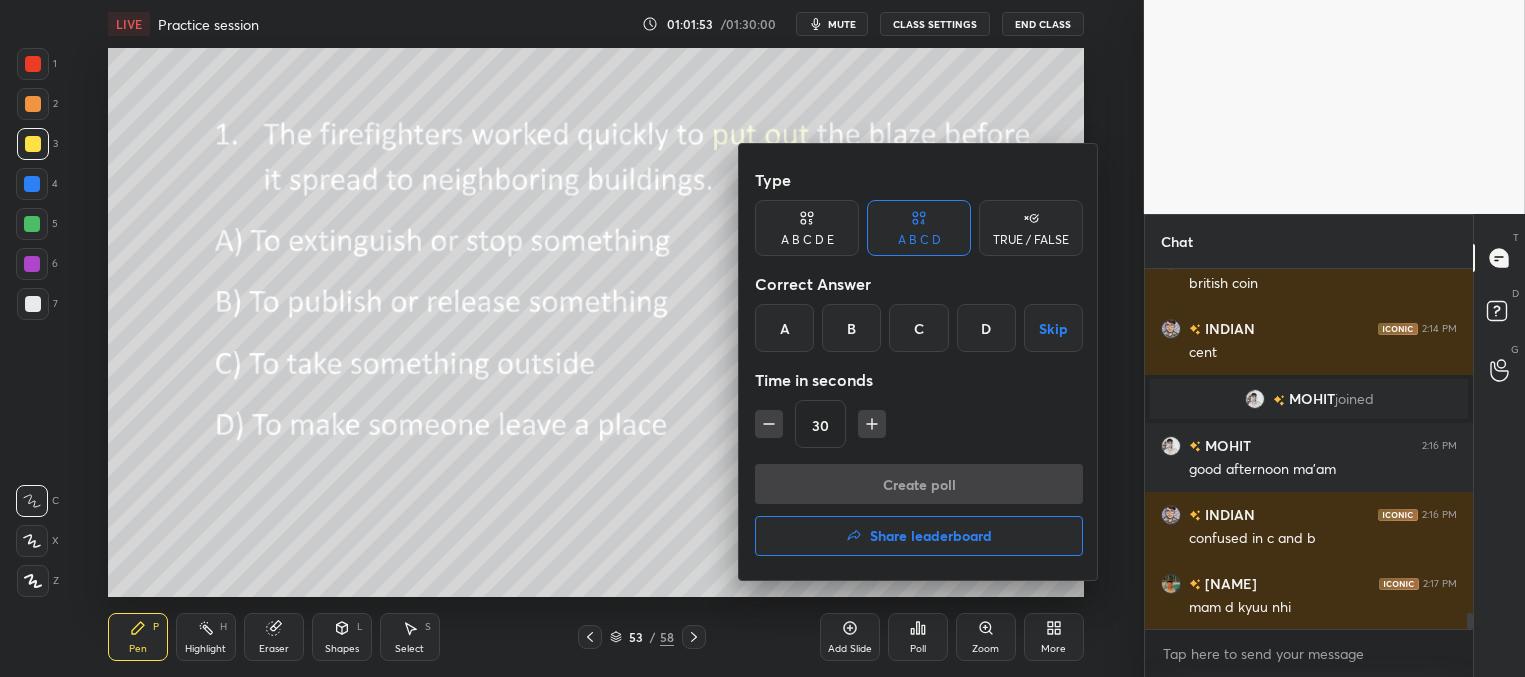 click 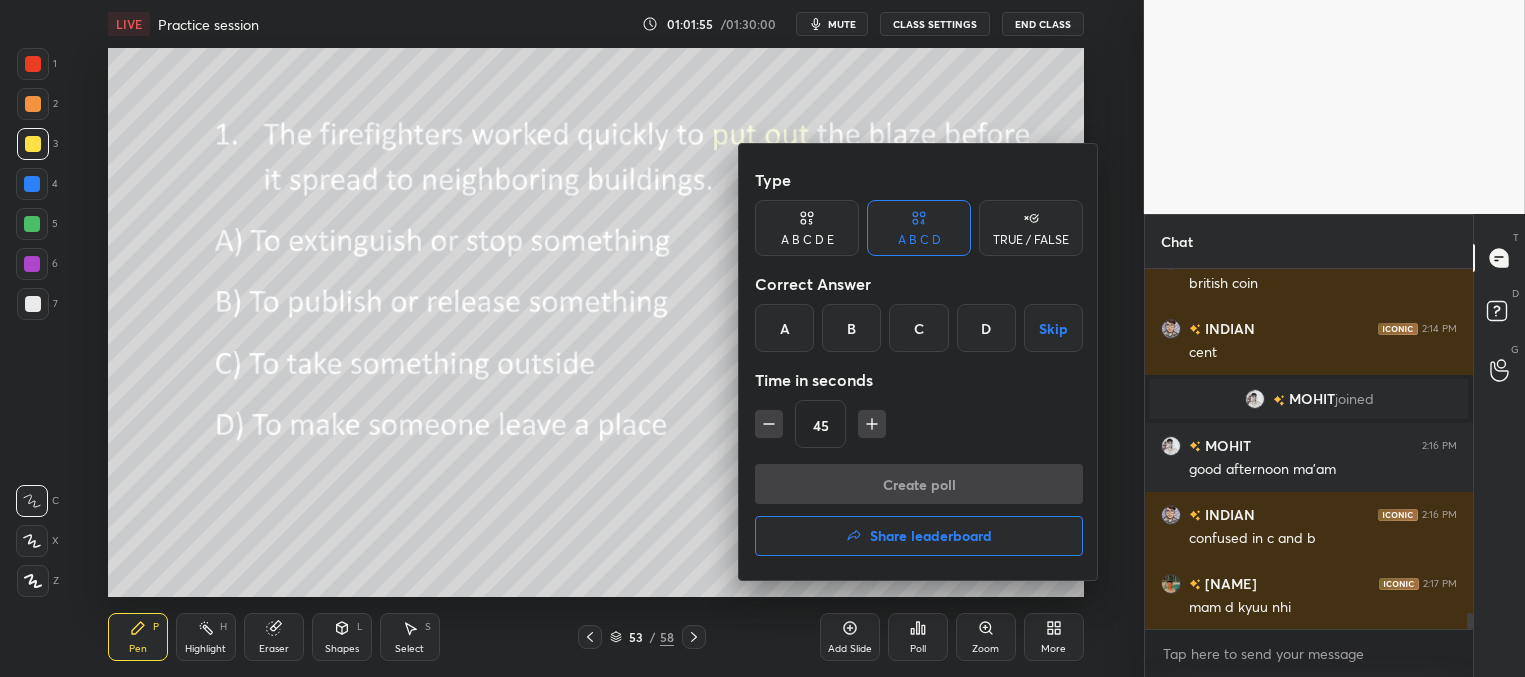 click on "A" at bounding box center (784, 328) 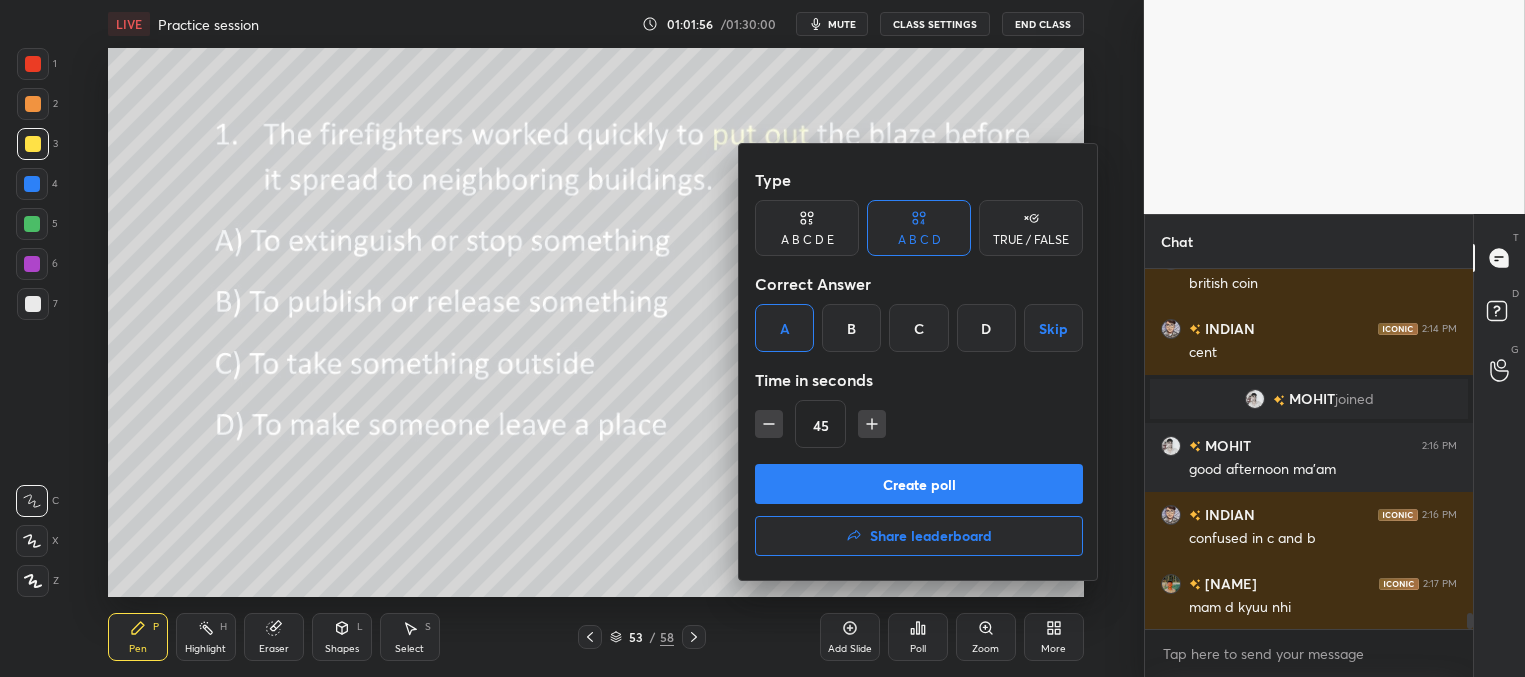 click on "Create poll" at bounding box center (919, 484) 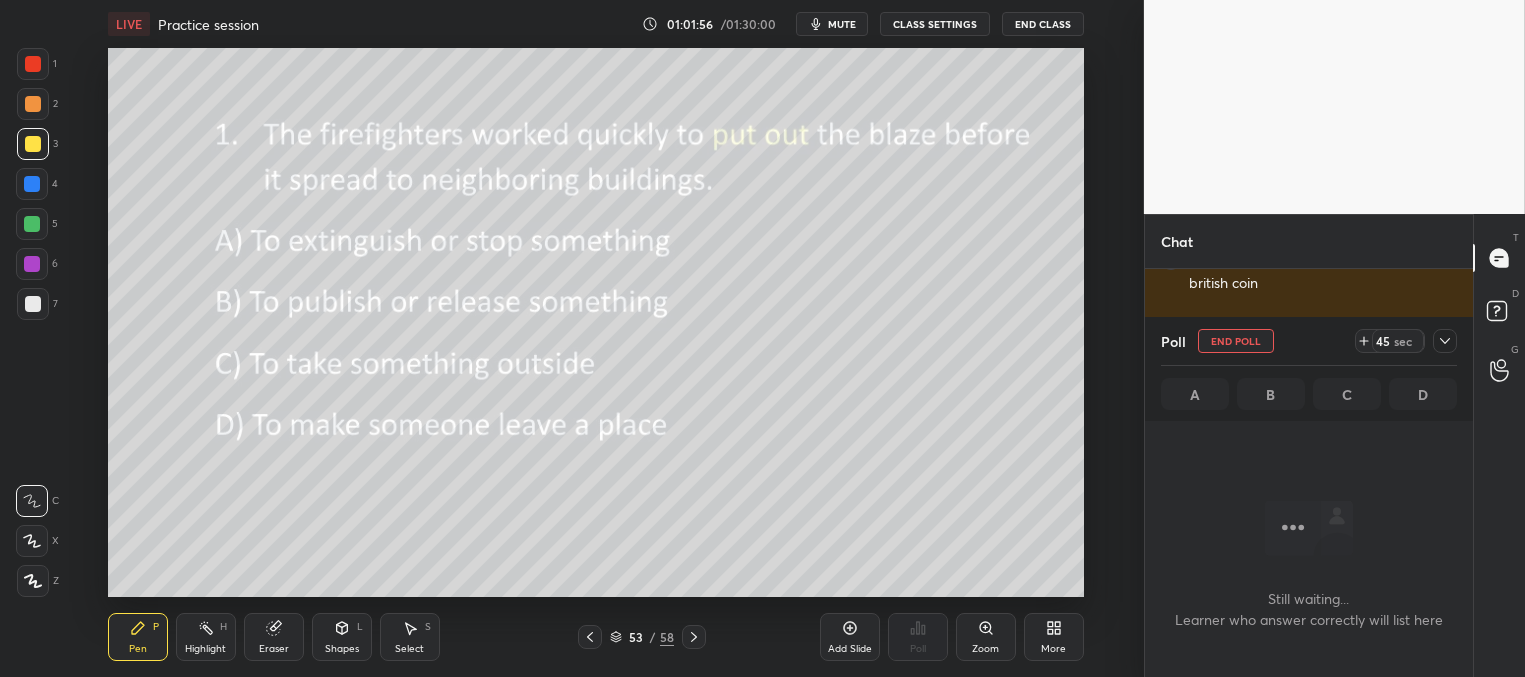 scroll, scrollTop: 334, scrollLeft: 322, axis: both 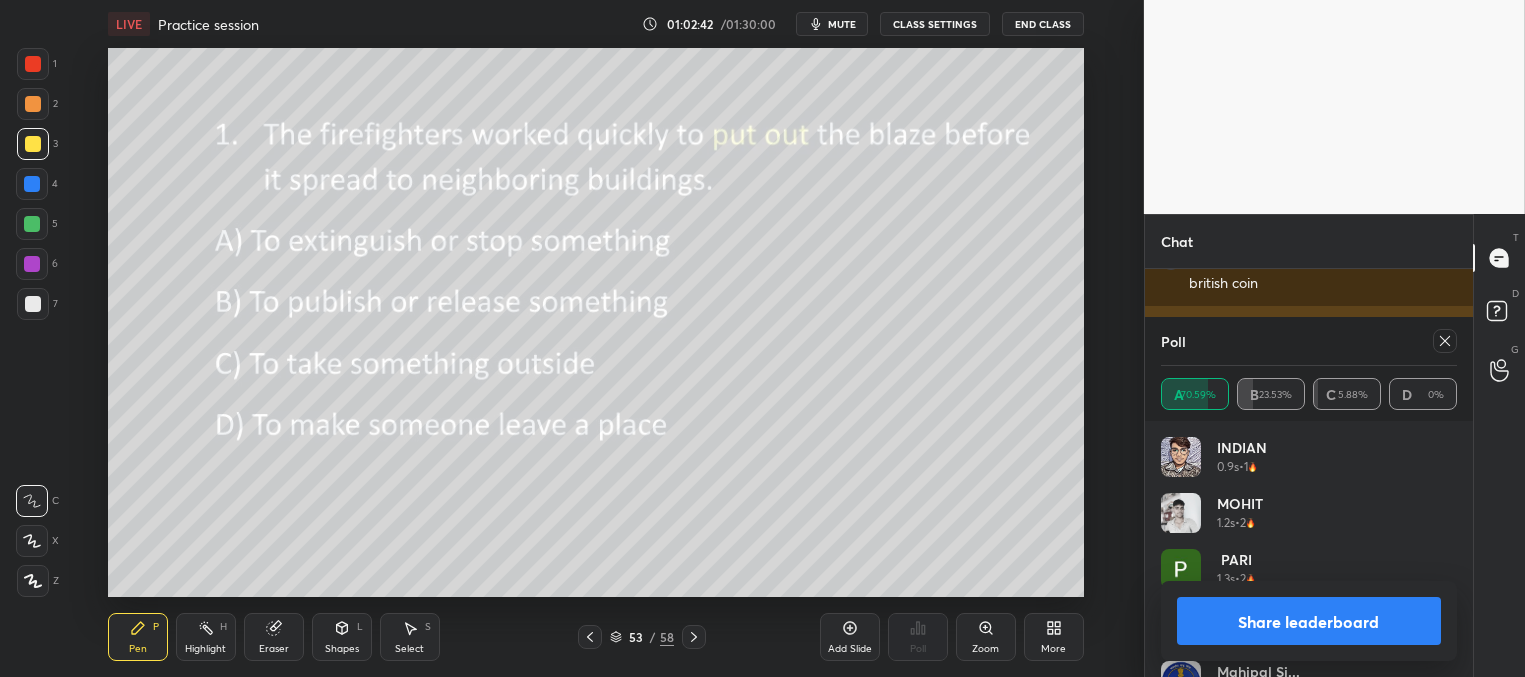 click 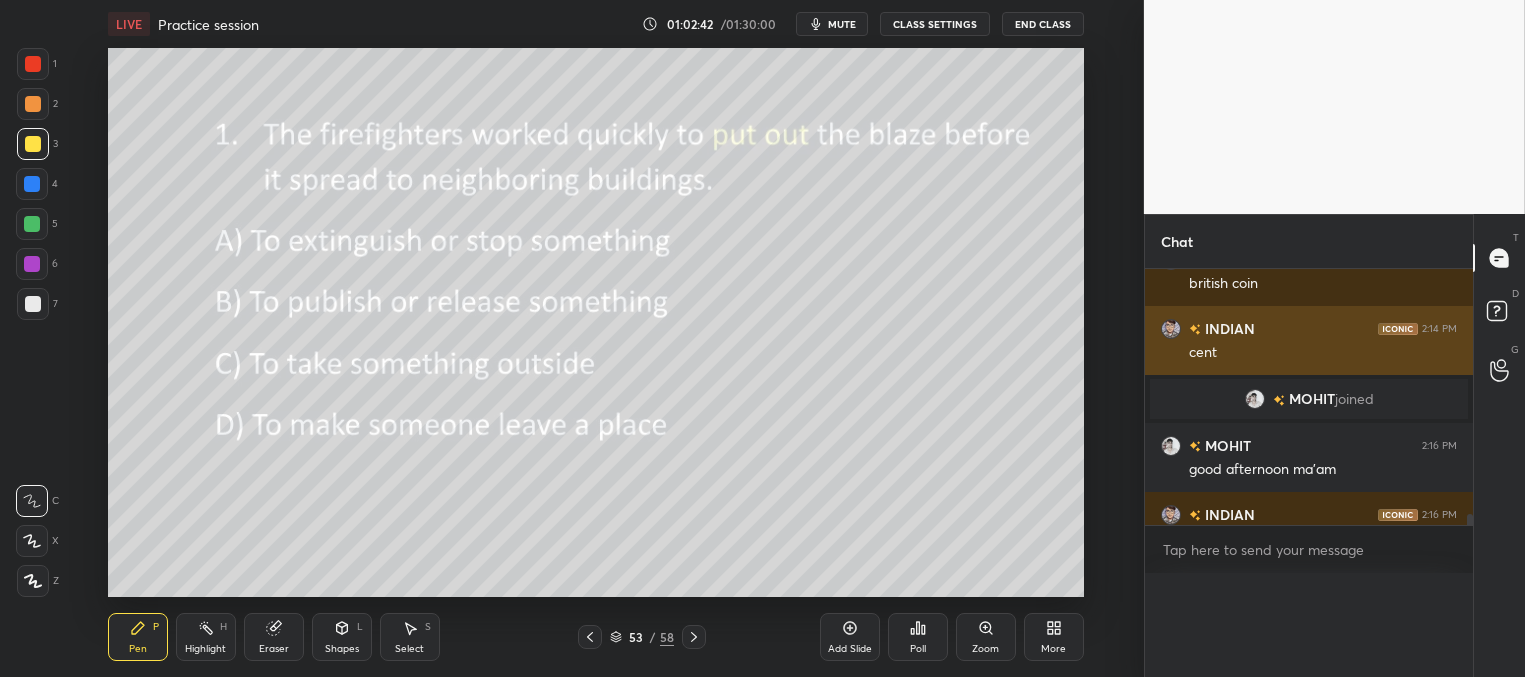 scroll, scrollTop: 3, scrollLeft: 291, axis: both 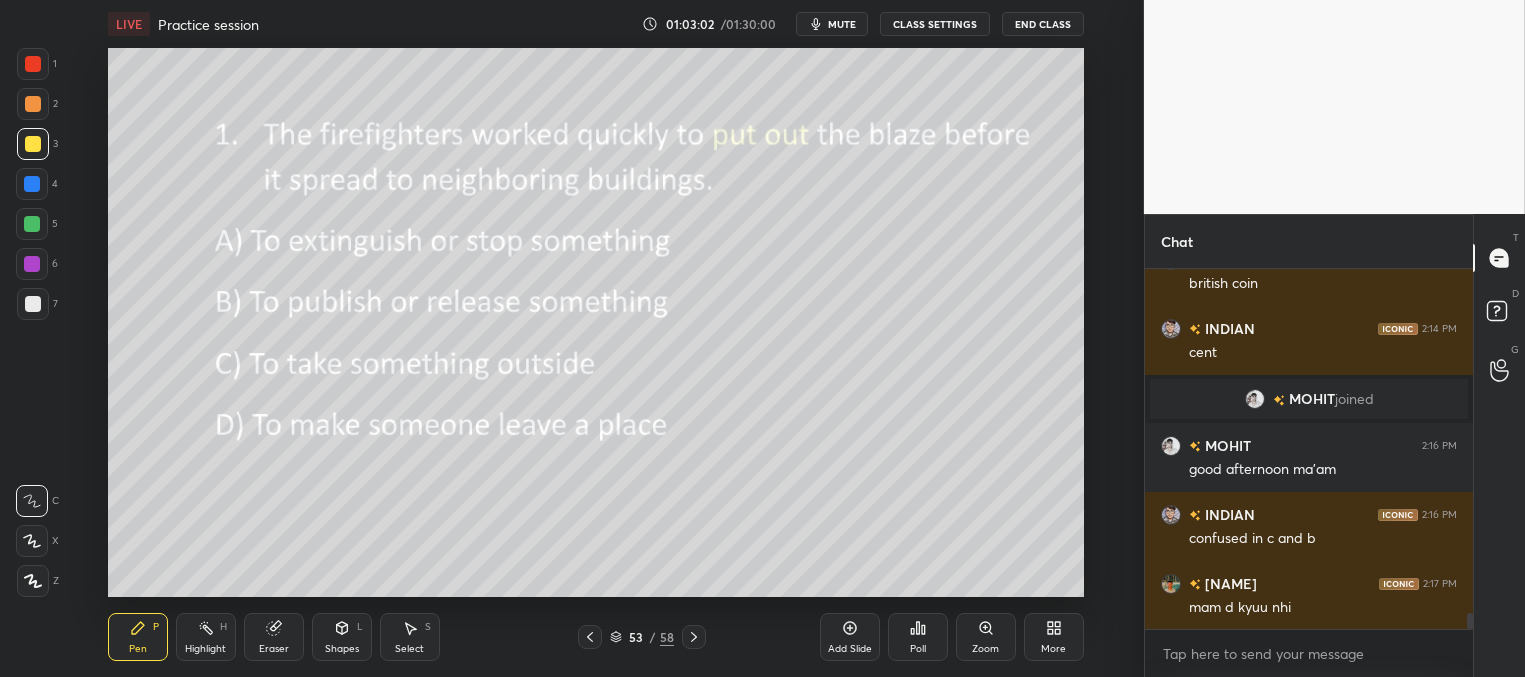 click 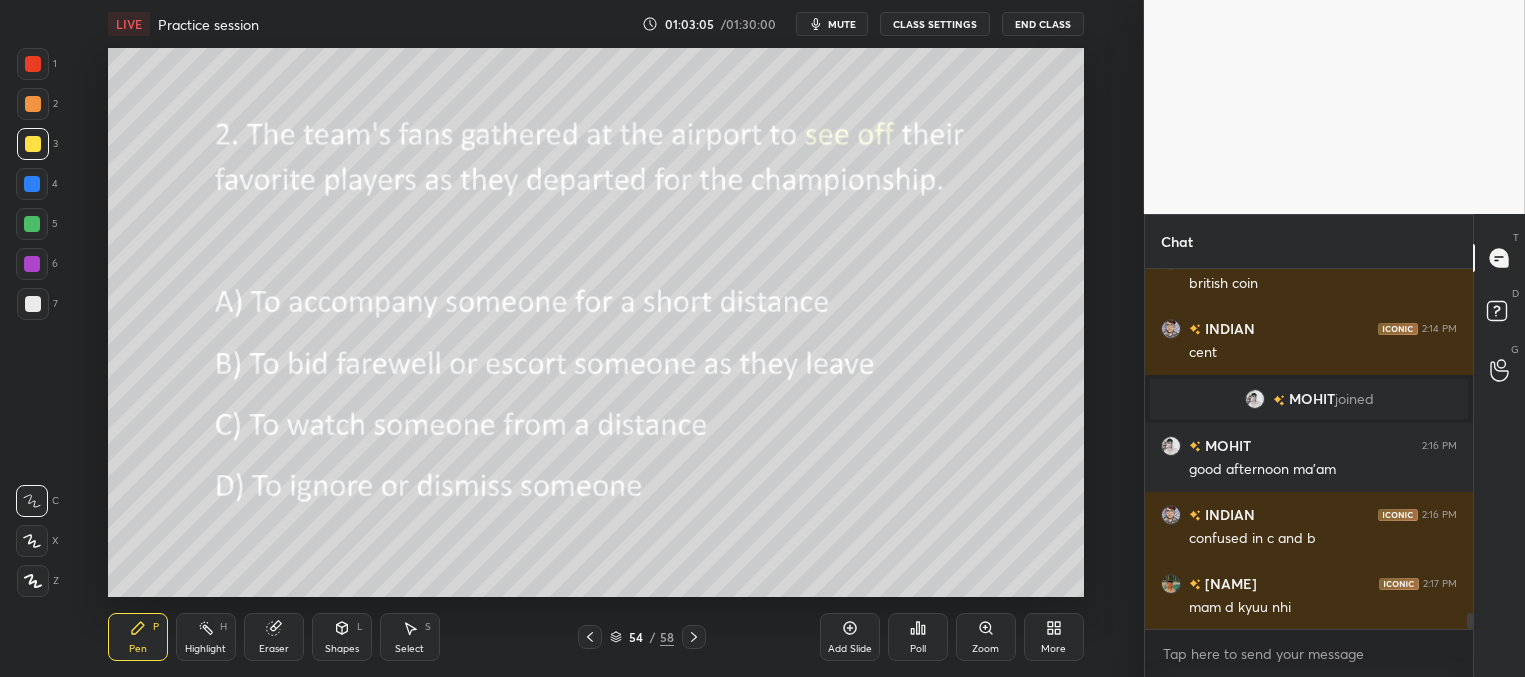 click on "Poll" at bounding box center [918, 637] 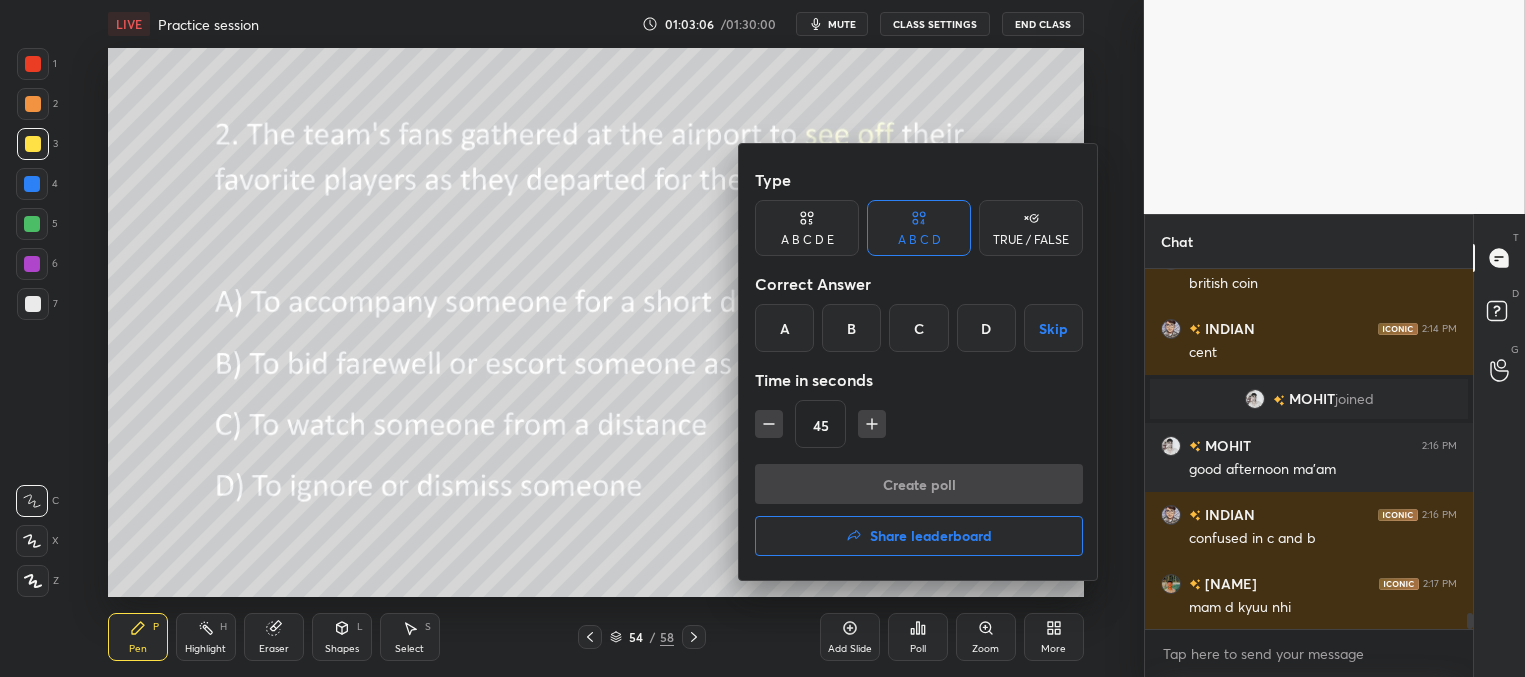 drag, startPoint x: 854, startPoint y: 321, endPoint x: 863, endPoint y: 376, distance: 55.7315 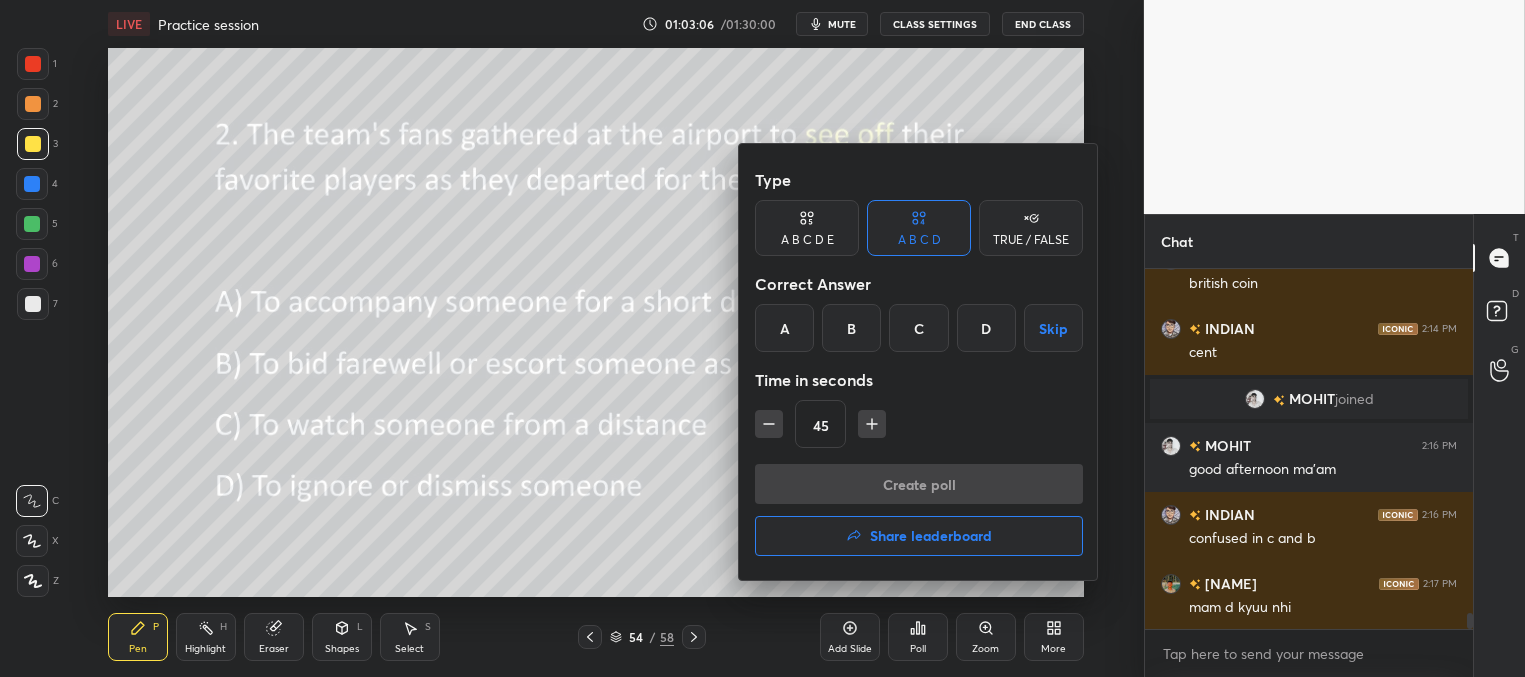 click on "B" at bounding box center [851, 328] 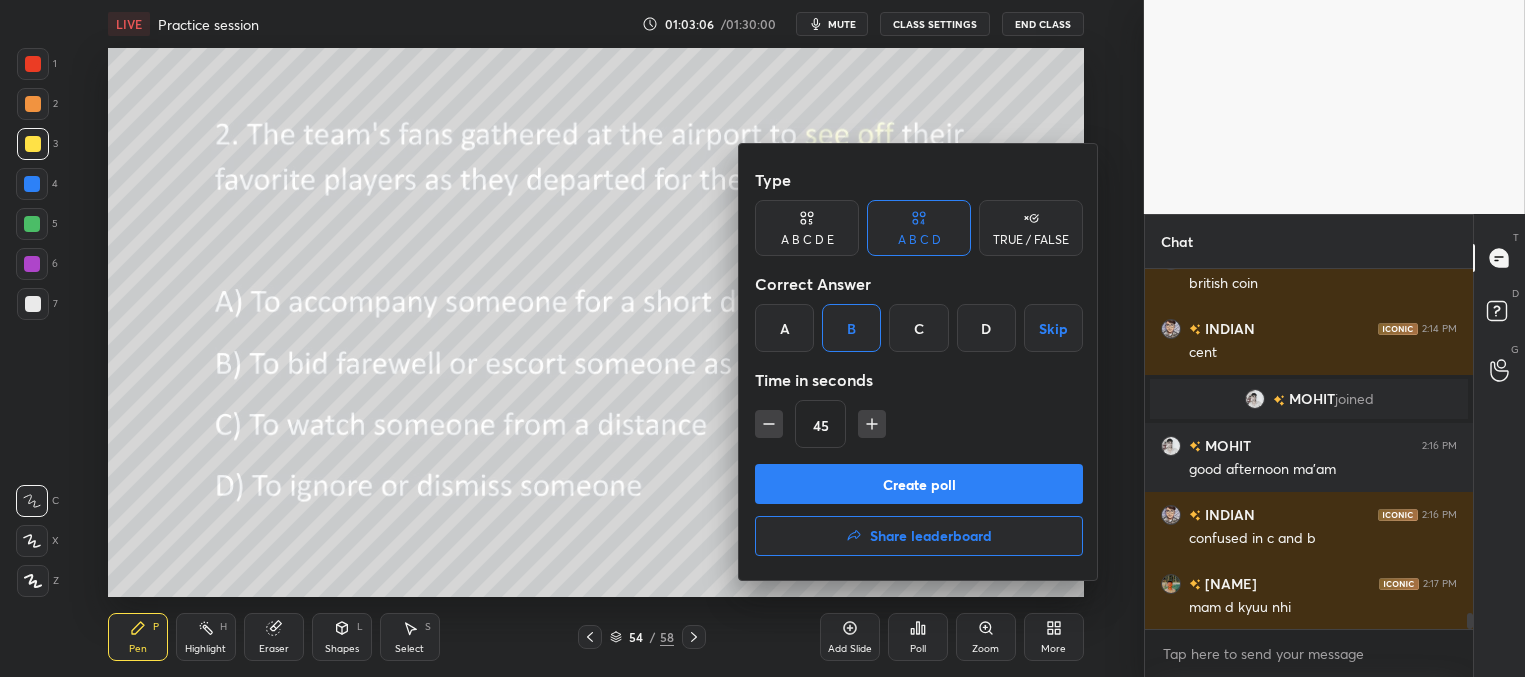 click on "Create poll" at bounding box center (919, 484) 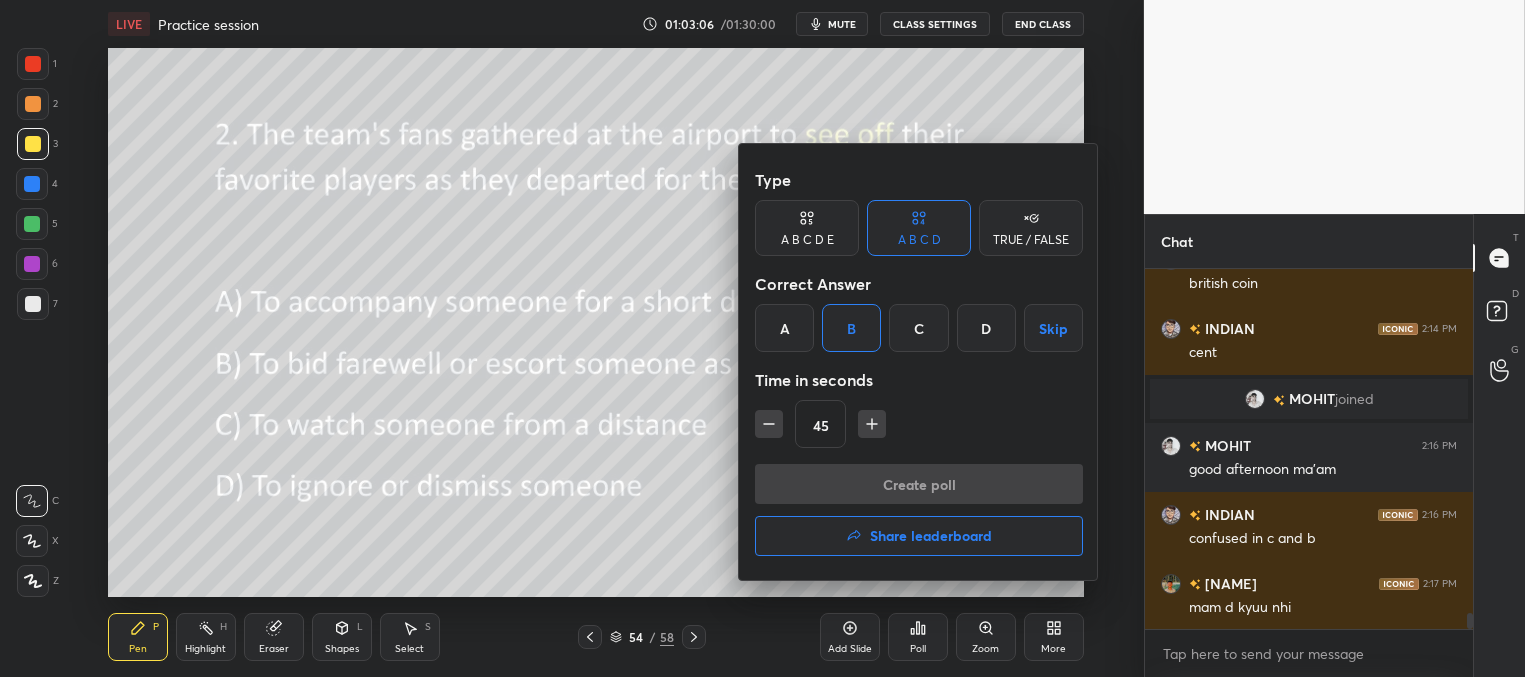 scroll, scrollTop: 288, scrollLeft: 322, axis: both 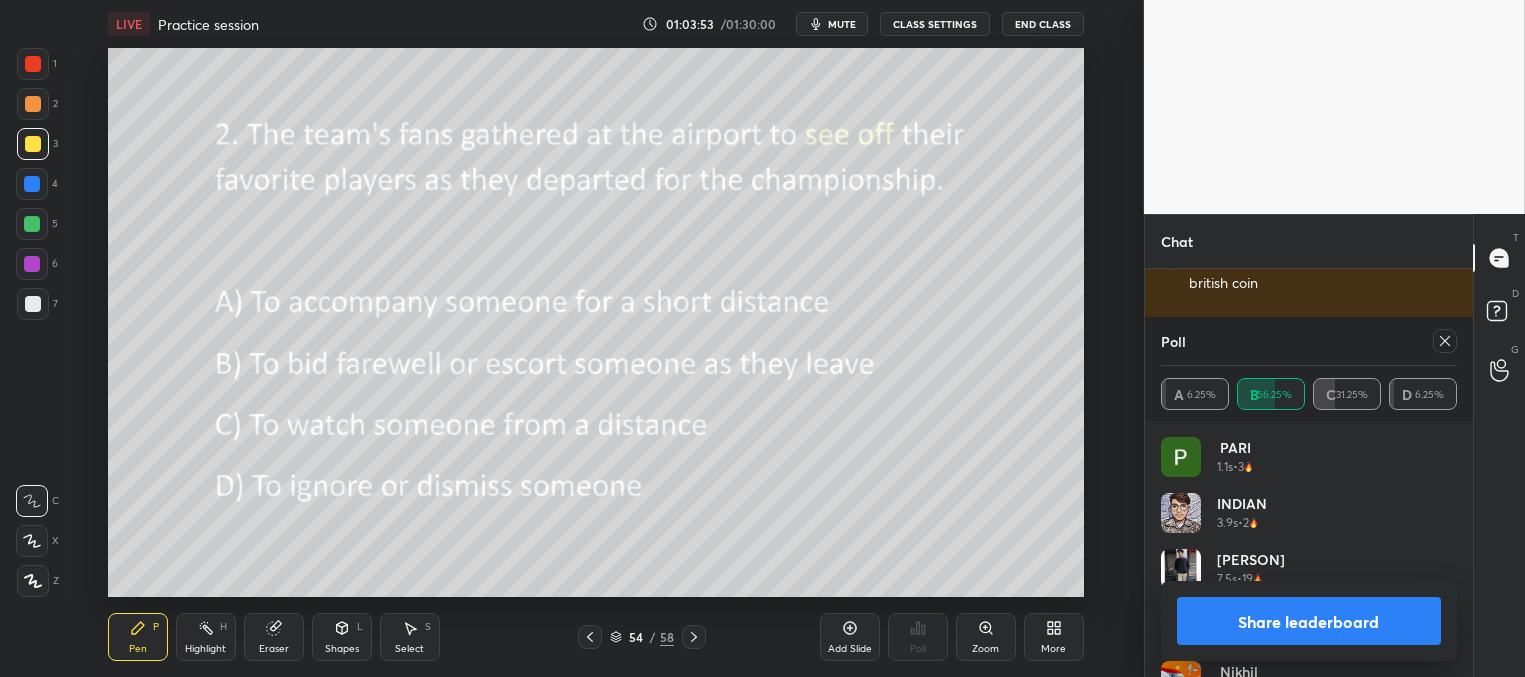 click 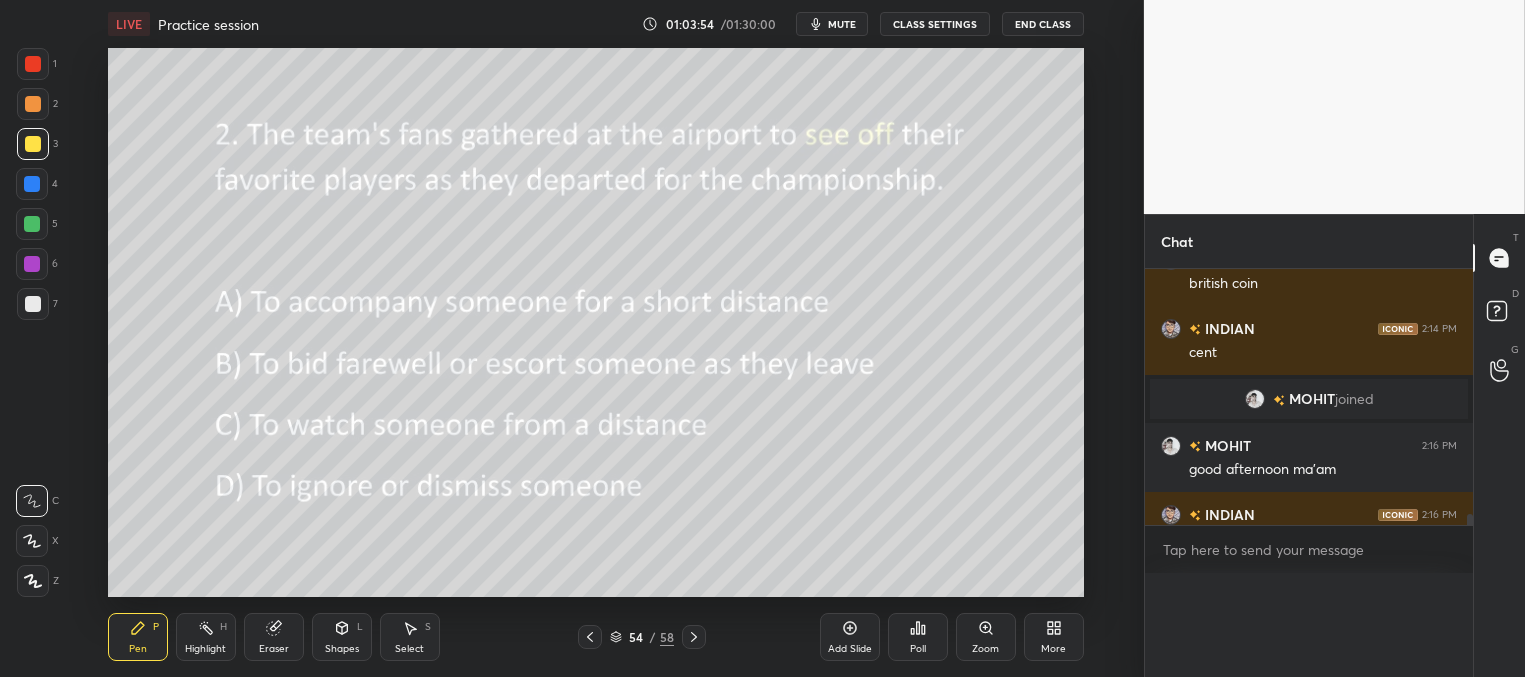 scroll, scrollTop: 188, scrollLeft: 291, axis: both 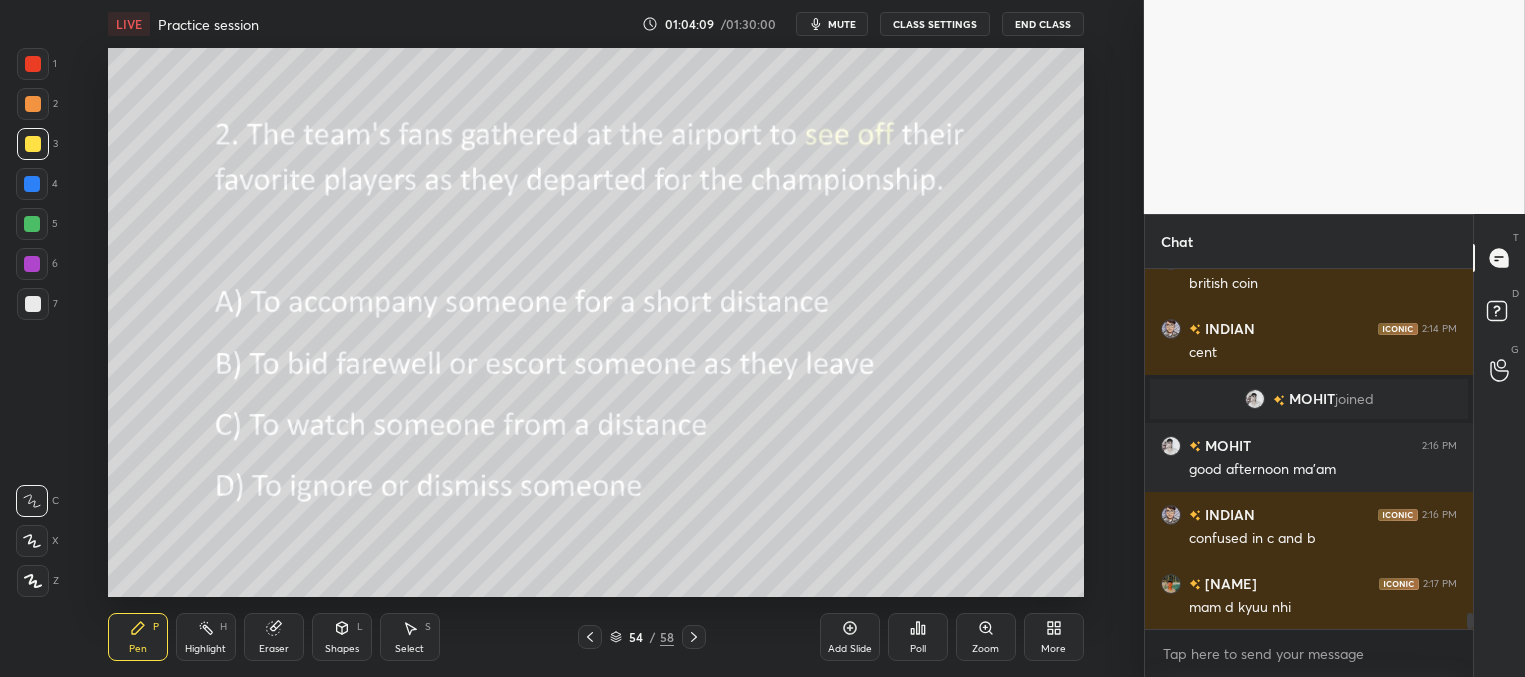 click 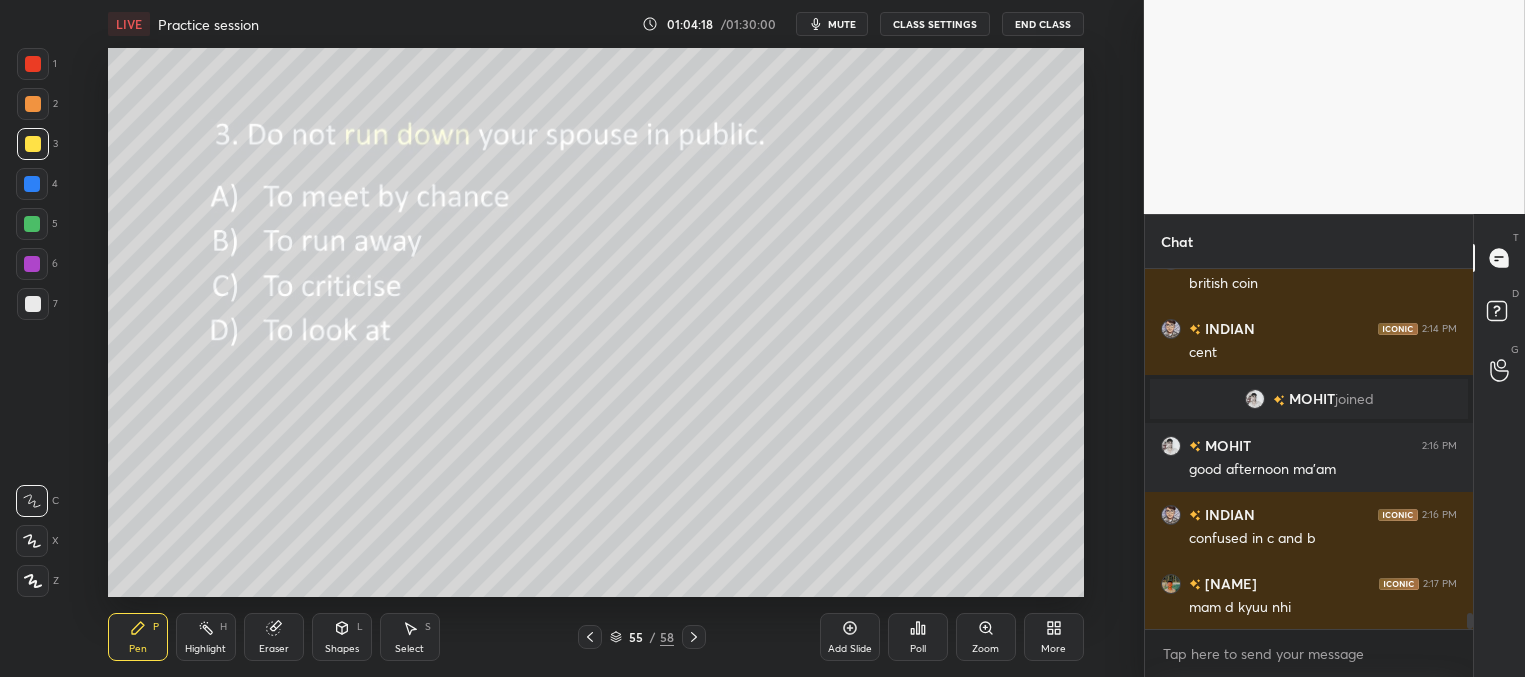 drag, startPoint x: 417, startPoint y: 644, endPoint x: 454, endPoint y: 599, distance: 58.258045 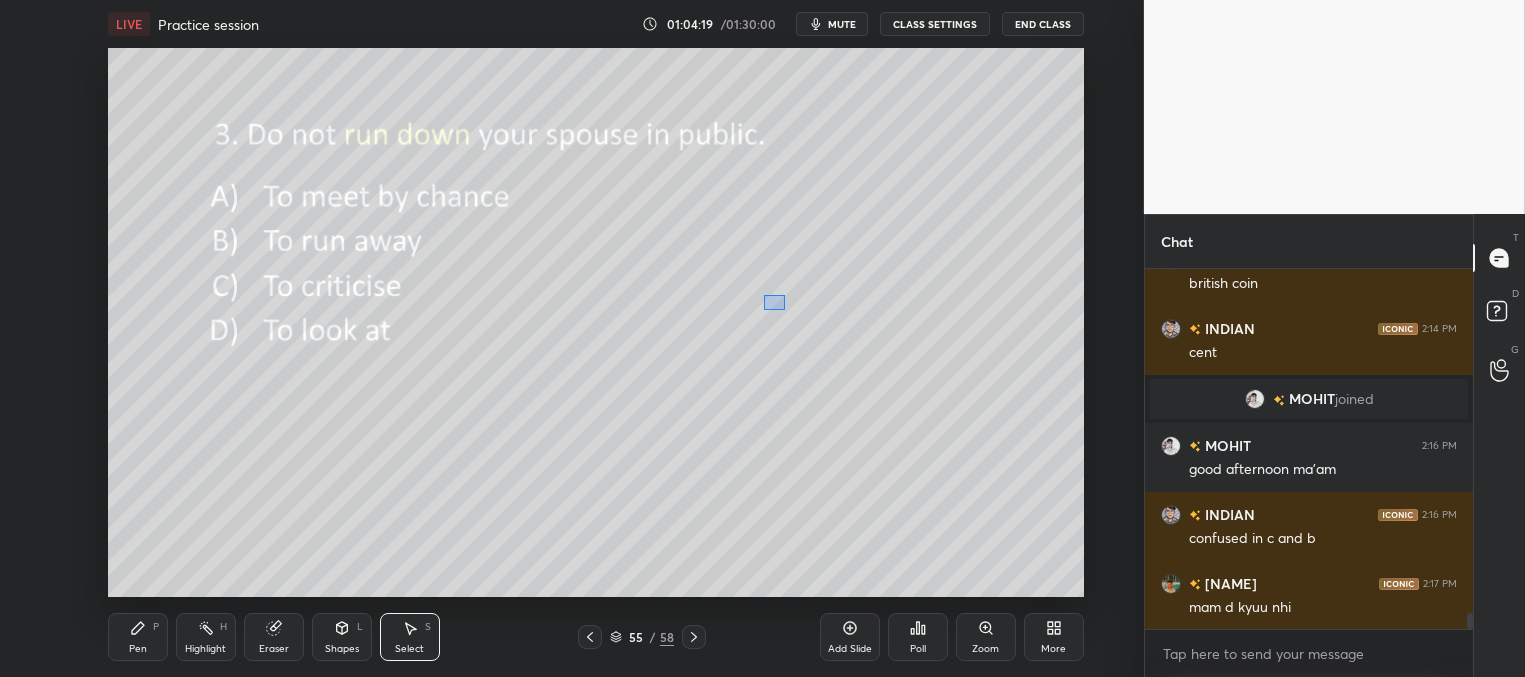 drag, startPoint x: 760, startPoint y: 293, endPoint x: 861, endPoint y: 356, distance: 119.03781 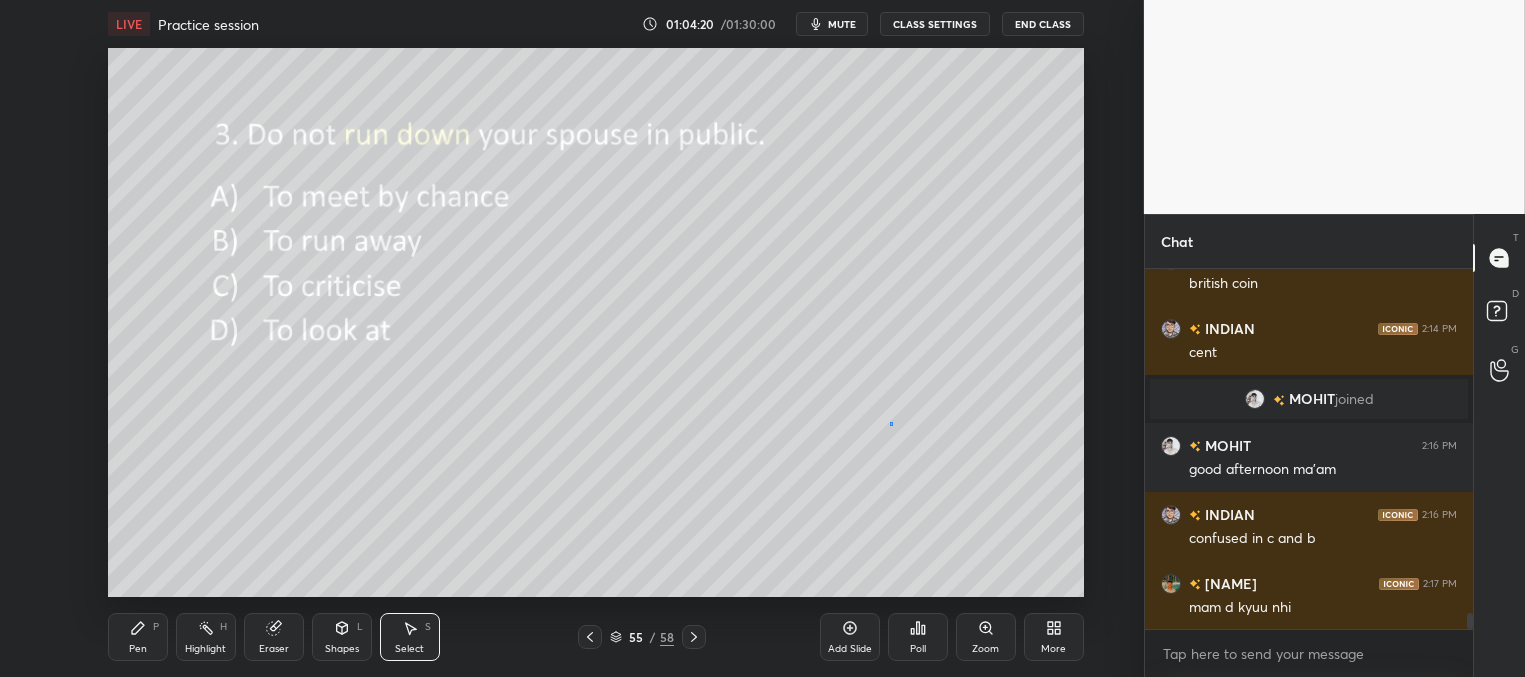 click on "0 ° Undo Copy Duplicate Duplicate to new slide Delete" at bounding box center [596, 322] 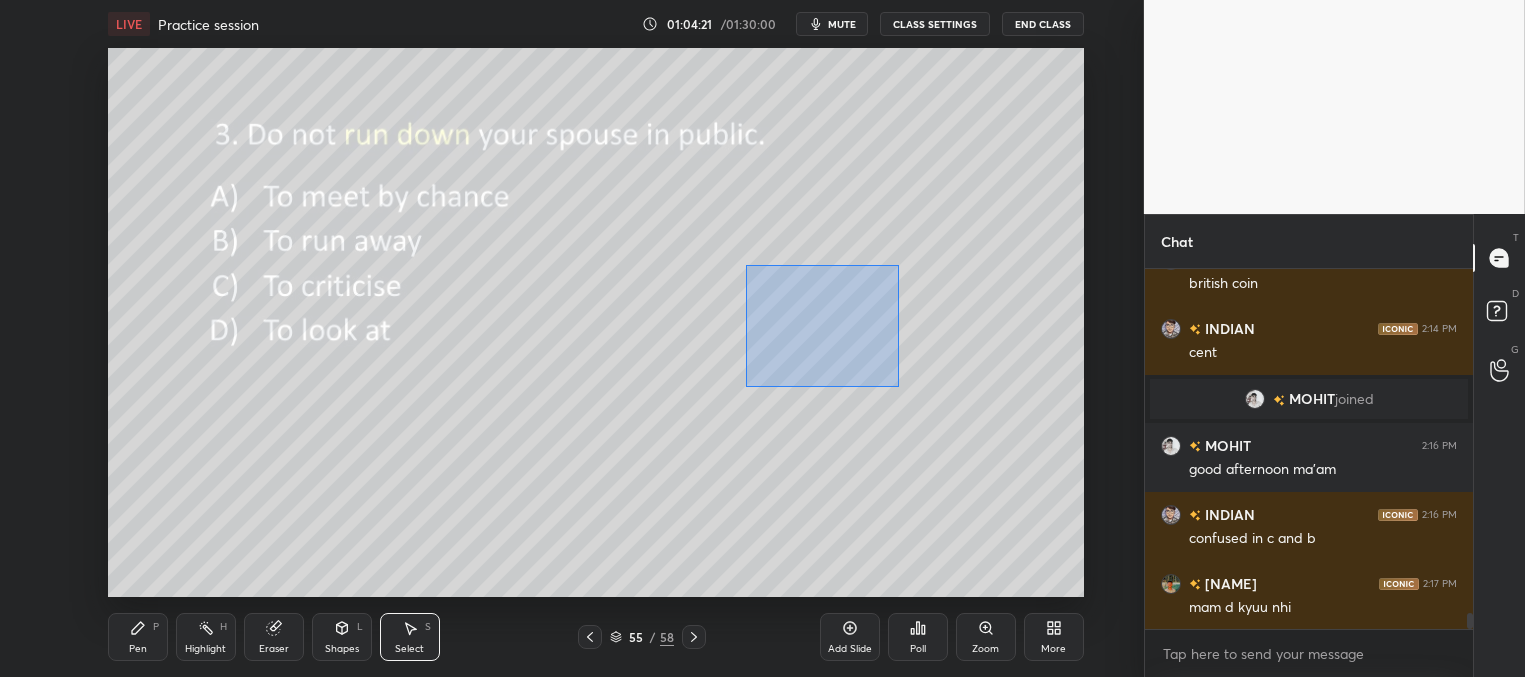 drag, startPoint x: 744, startPoint y: 263, endPoint x: 915, endPoint y: 409, distance: 224.84883 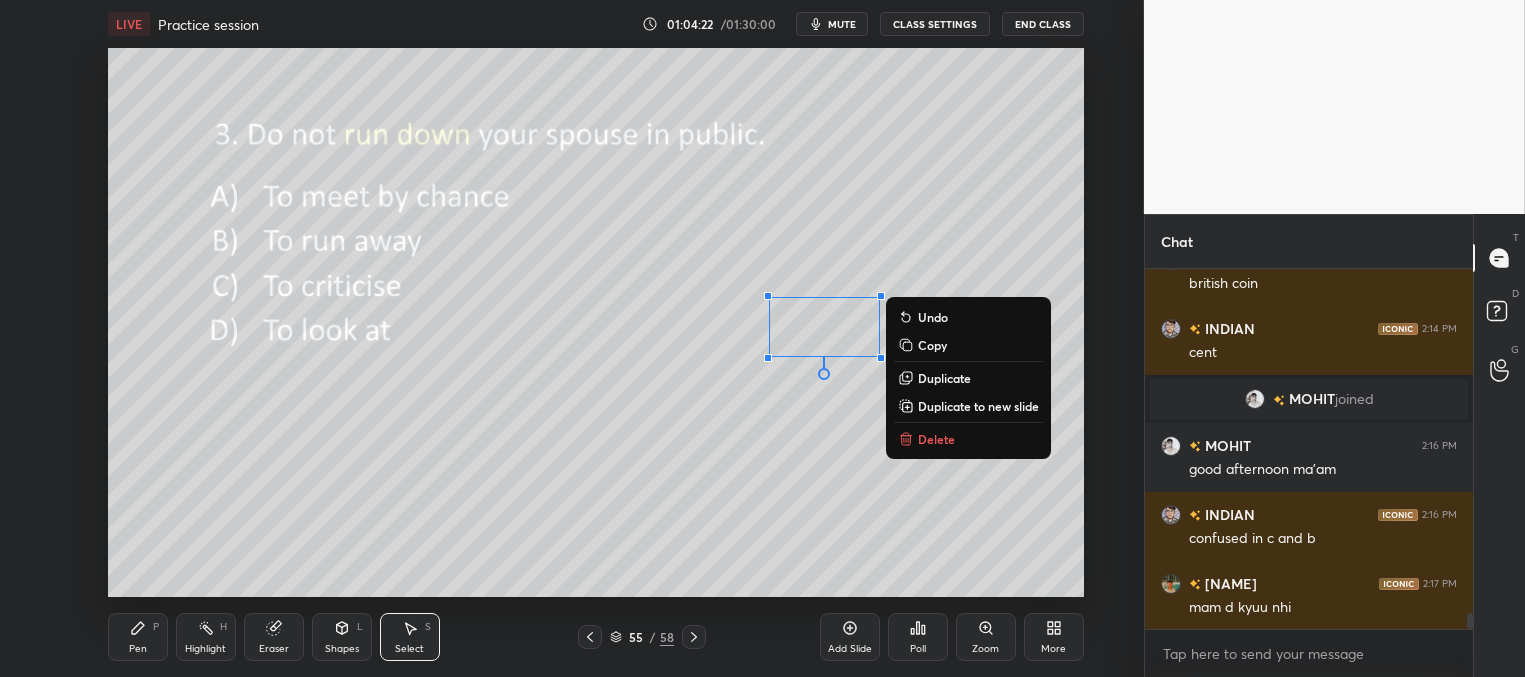 click on "Delete" at bounding box center (936, 439) 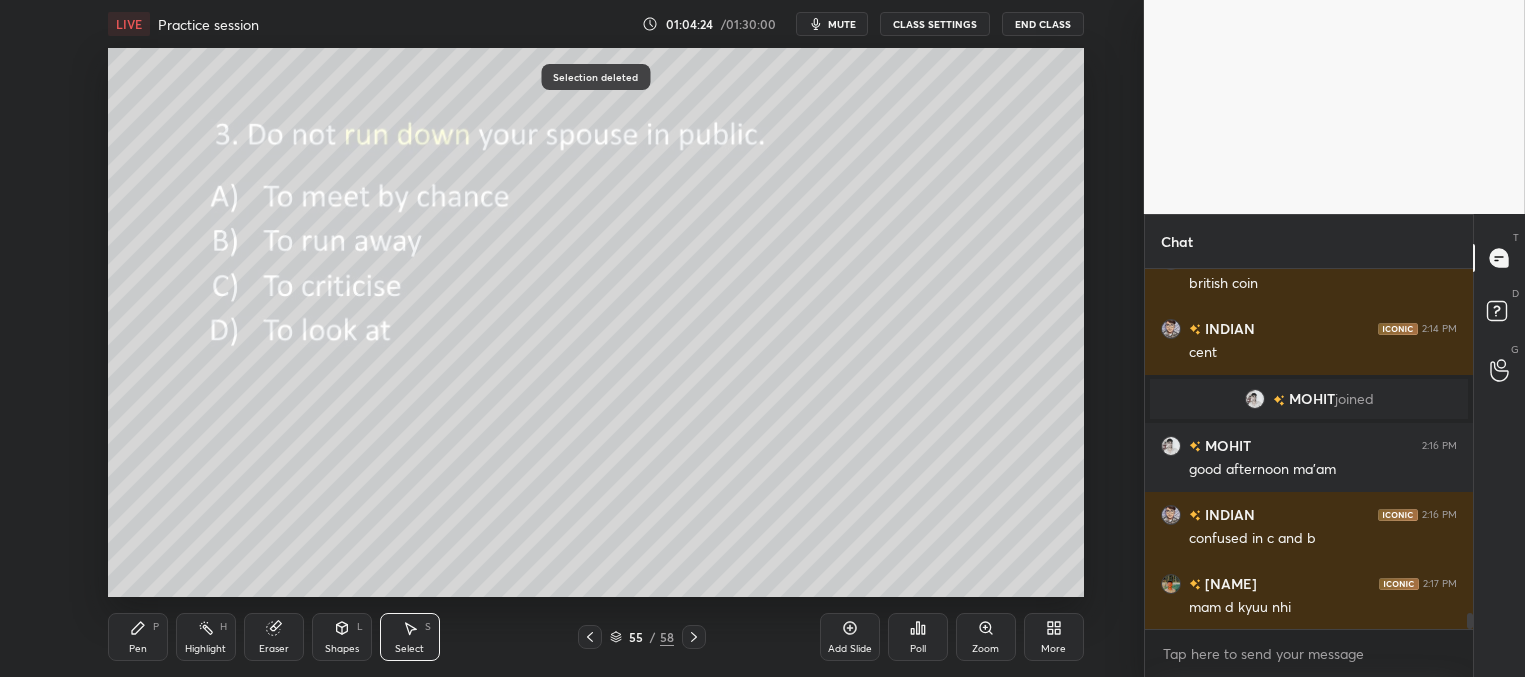 drag, startPoint x: 130, startPoint y: 645, endPoint x: 149, endPoint y: 616, distance: 34.669872 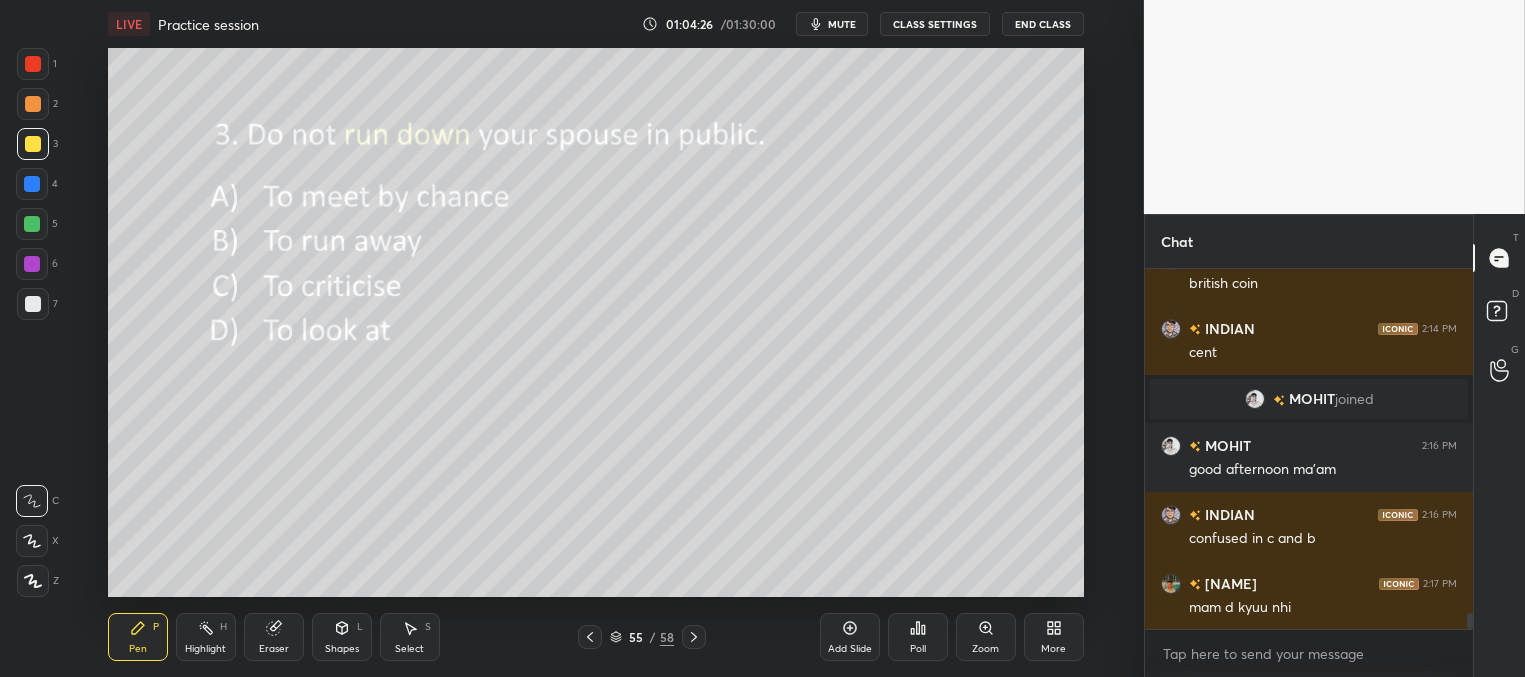 click 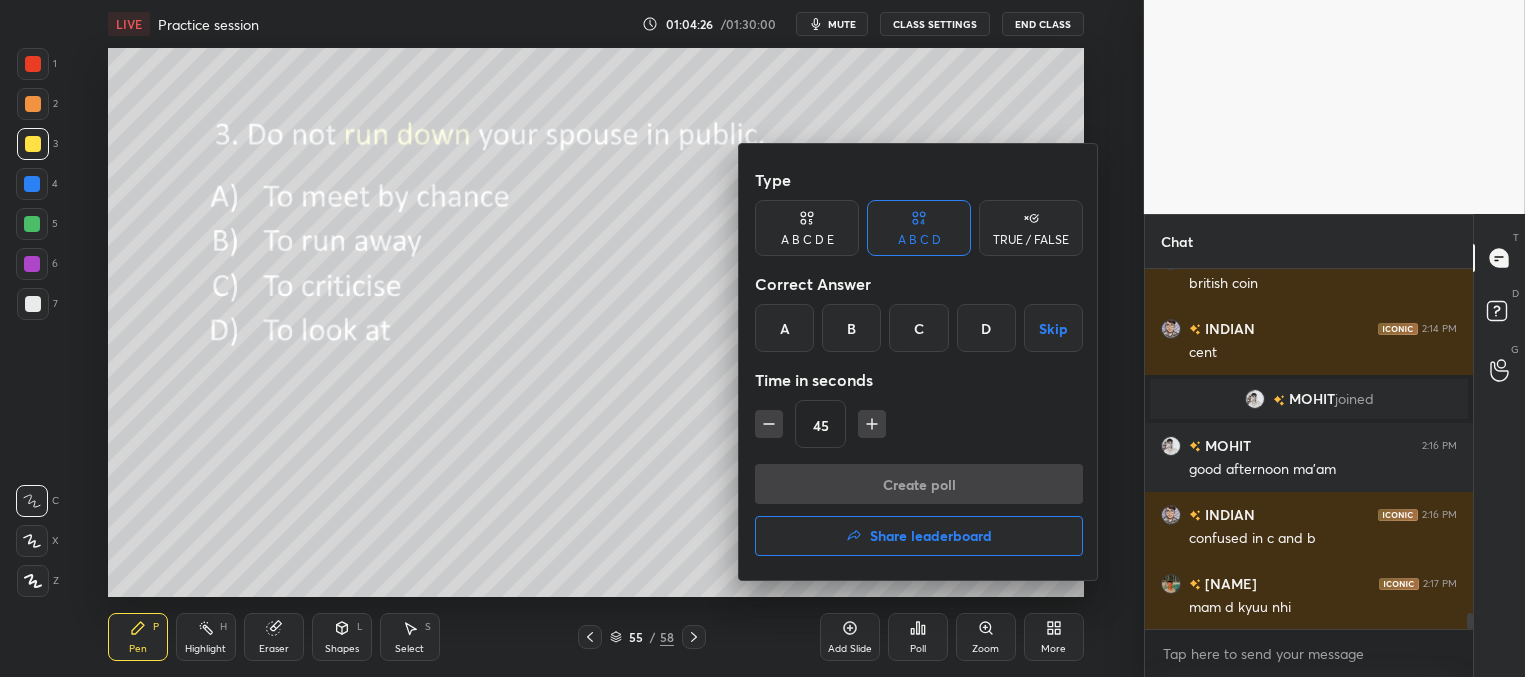 drag, startPoint x: 921, startPoint y: 328, endPoint x: 919, endPoint y: 379, distance: 51.0392 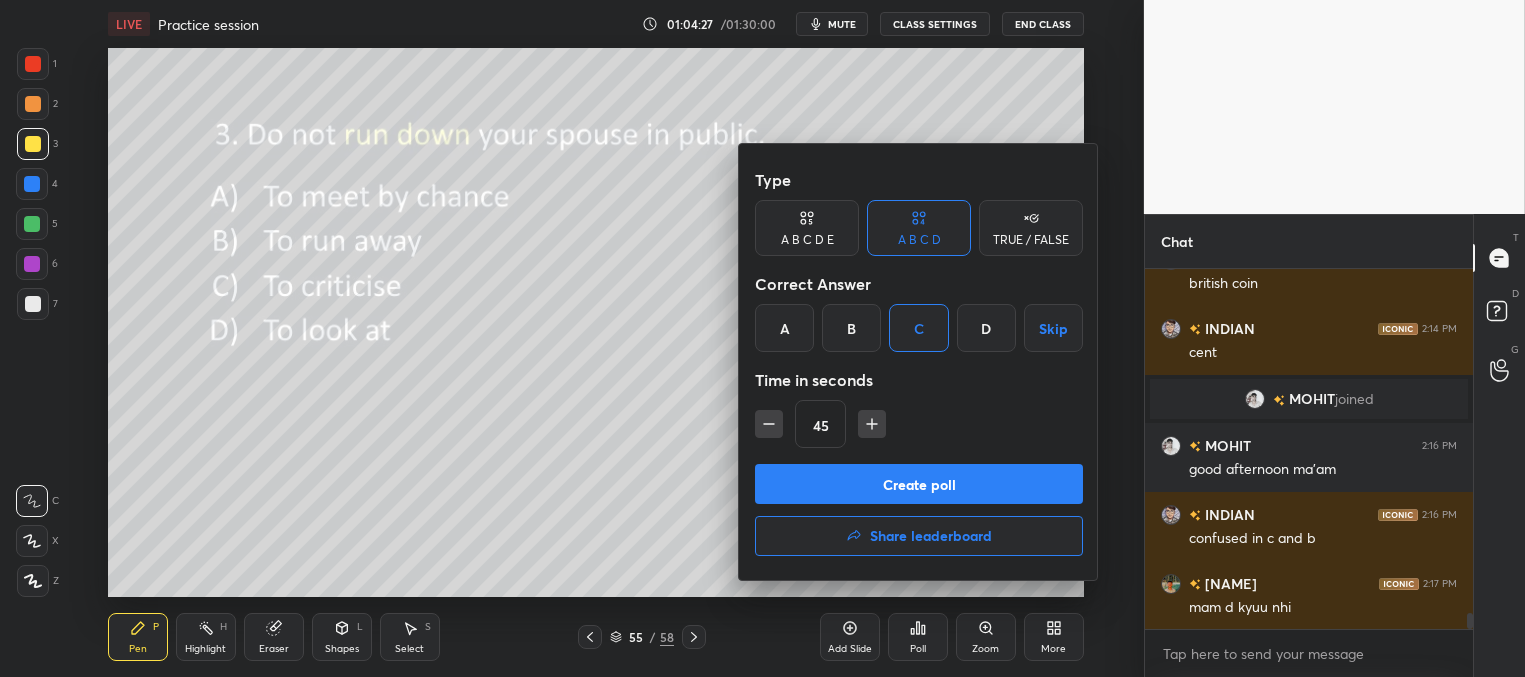 click on "Create poll" at bounding box center (919, 484) 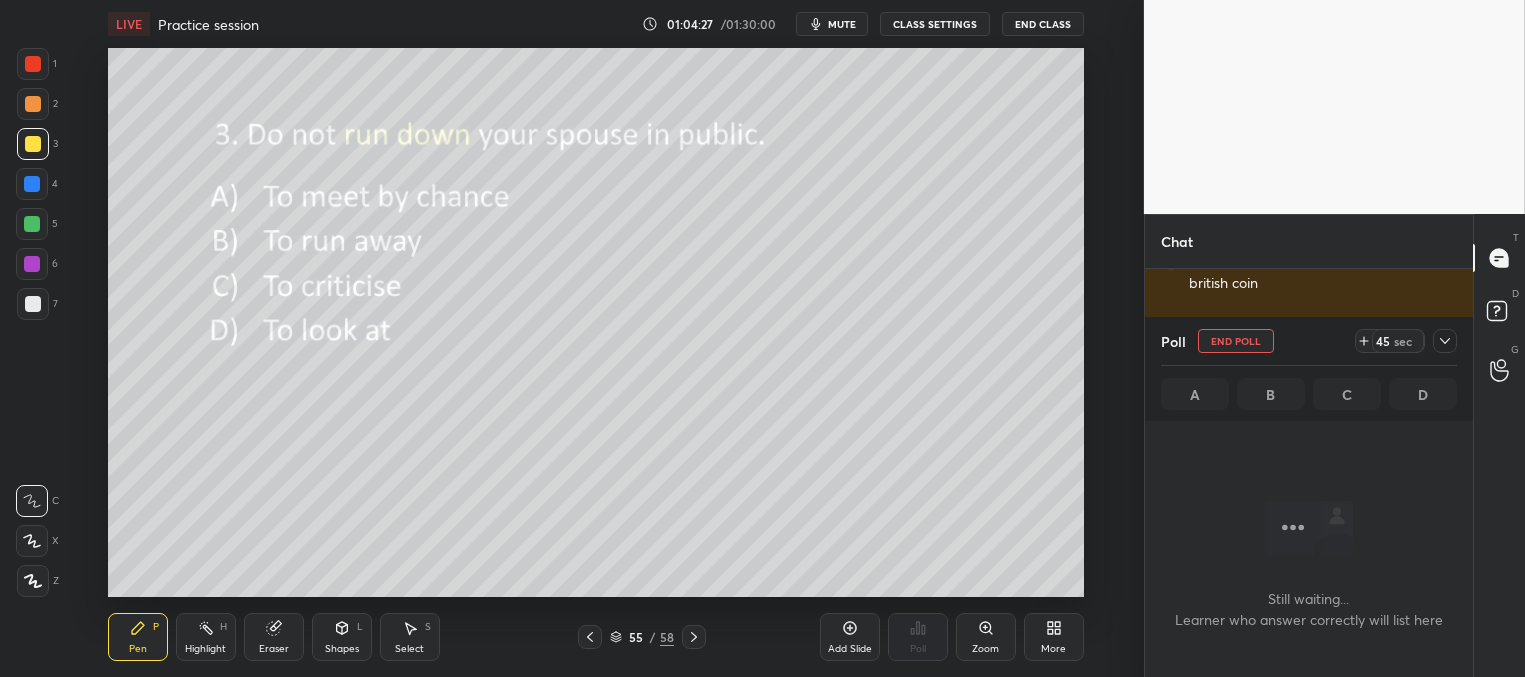 scroll, scrollTop: 7, scrollLeft: 6, axis: both 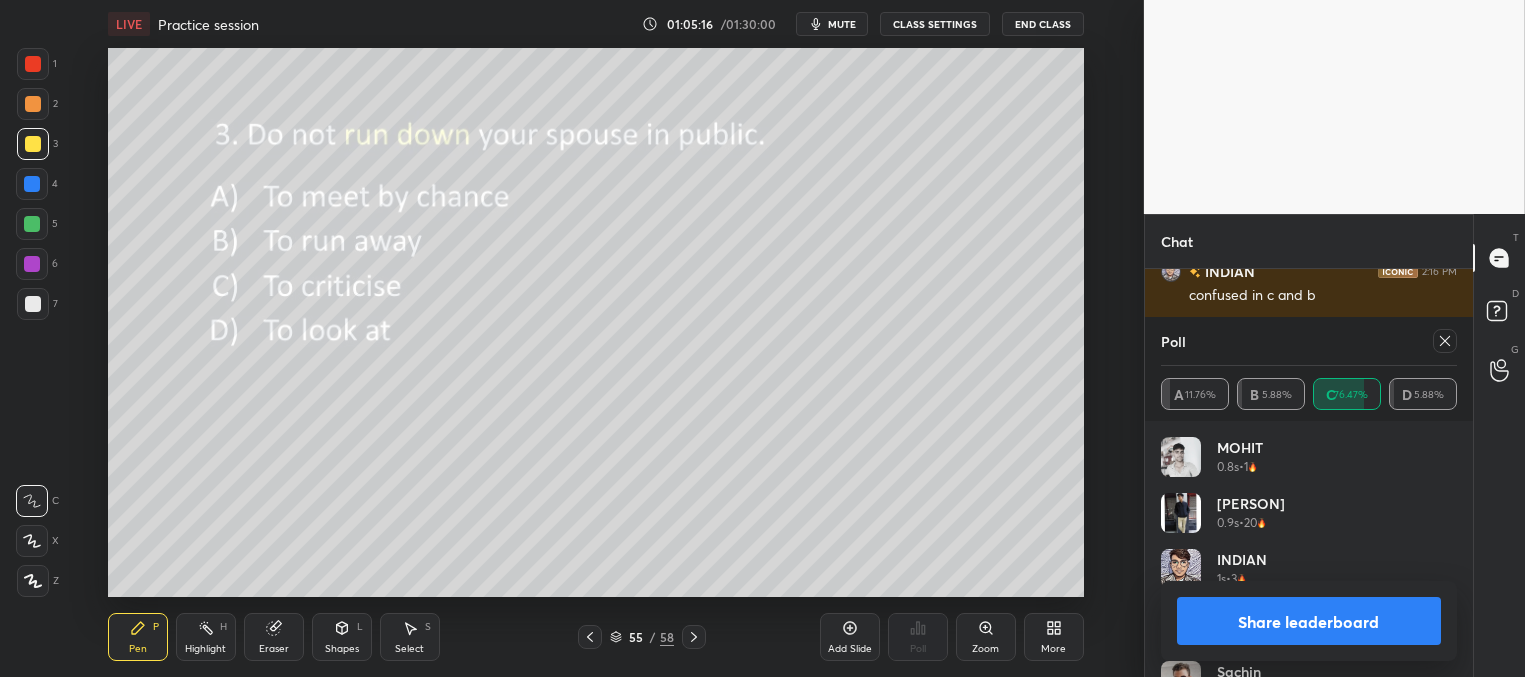 click 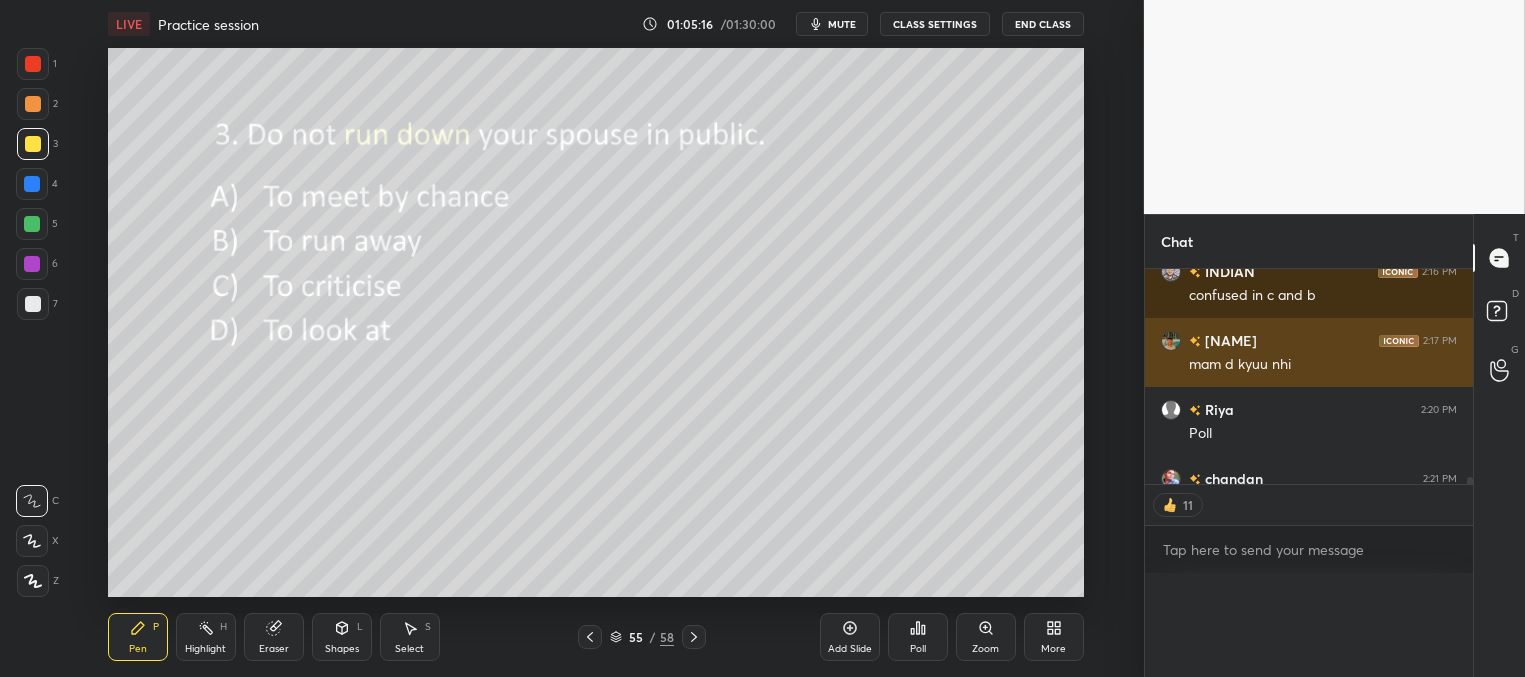 scroll, scrollTop: 165, scrollLeft: 291, axis: both 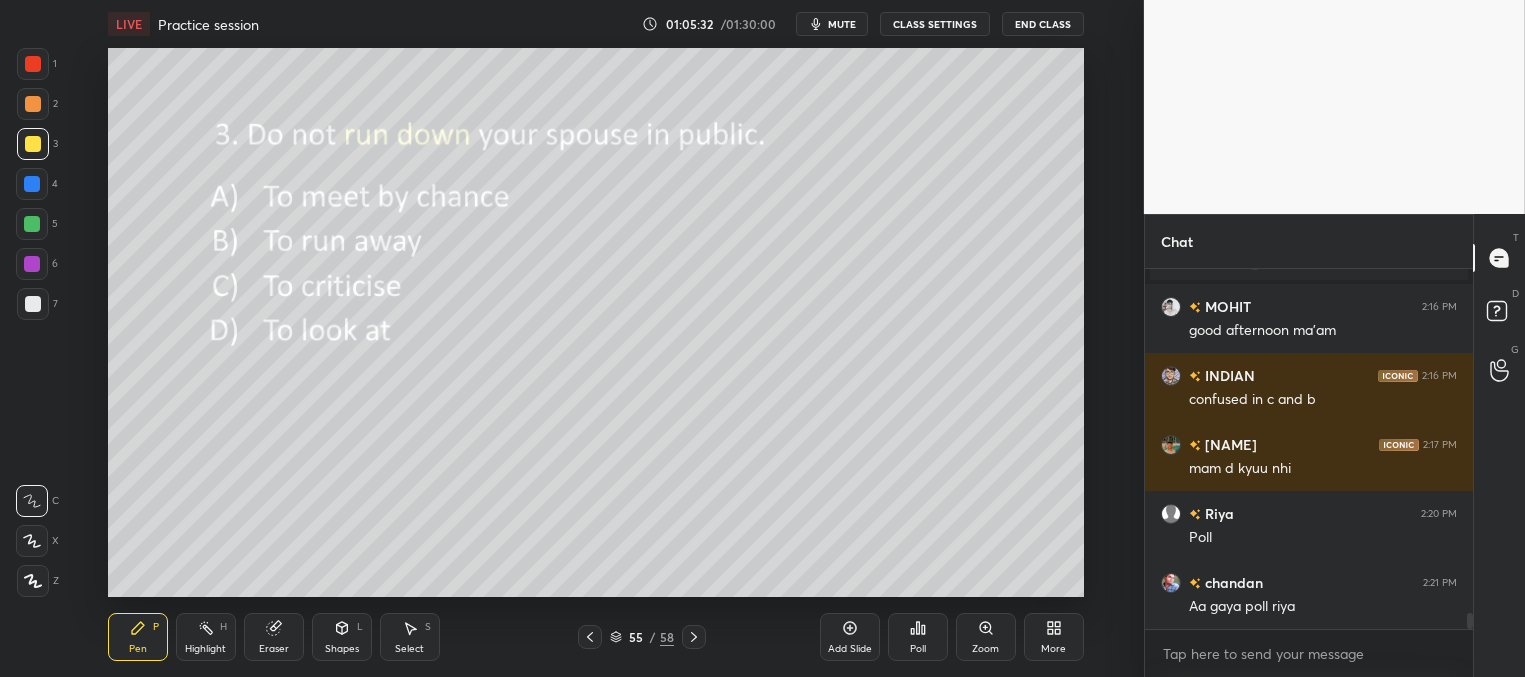 click on "Poll" at bounding box center (918, 637) 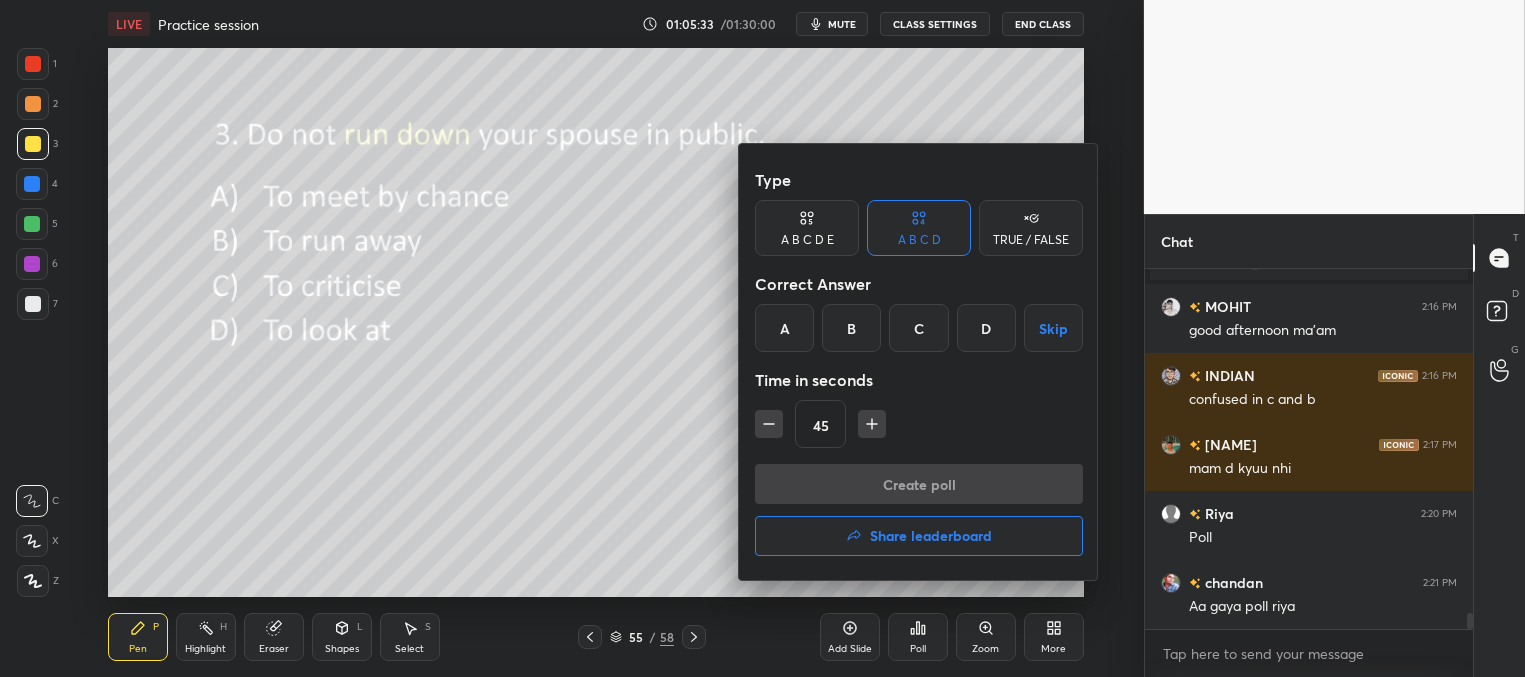 drag, startPoint x: 655, startPoint y: 483, endPoint x: 666, endPoint y: 506, distance: 25.495098 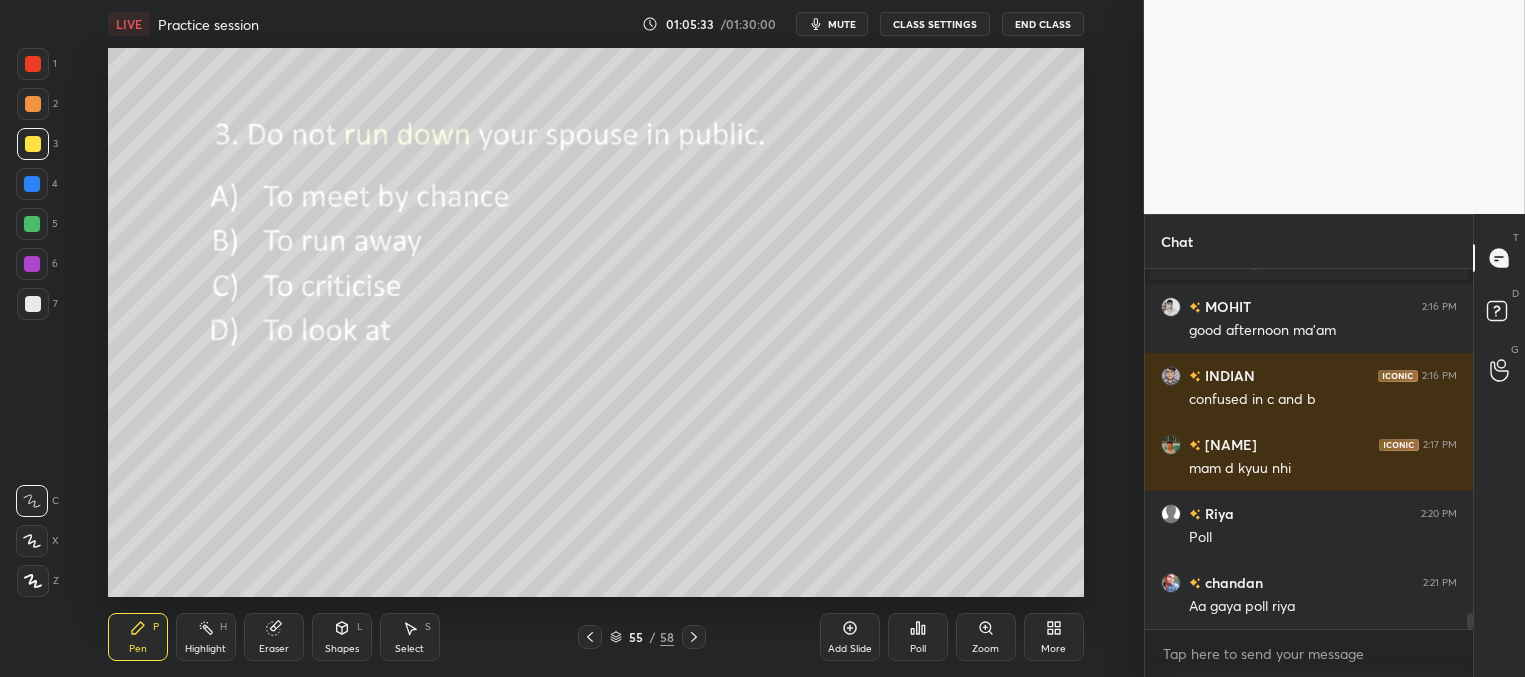 click 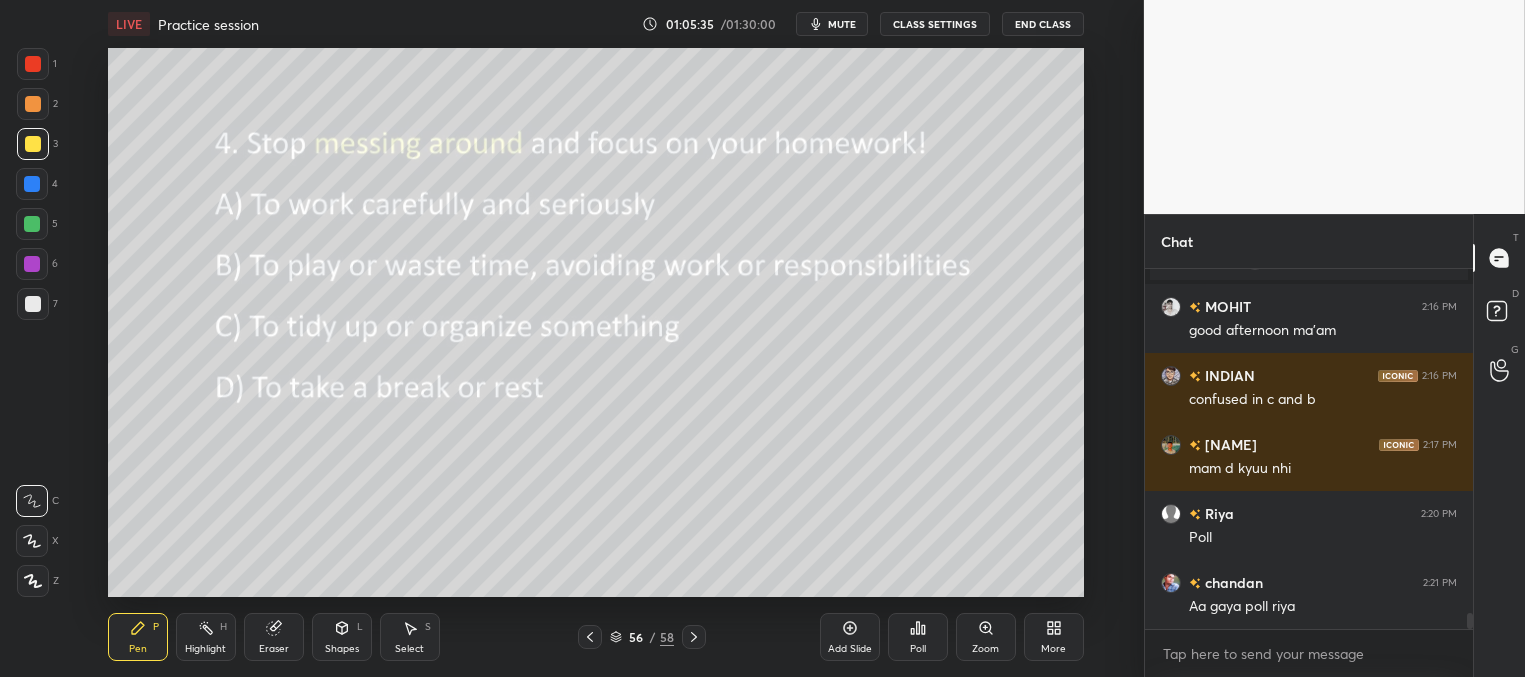 click 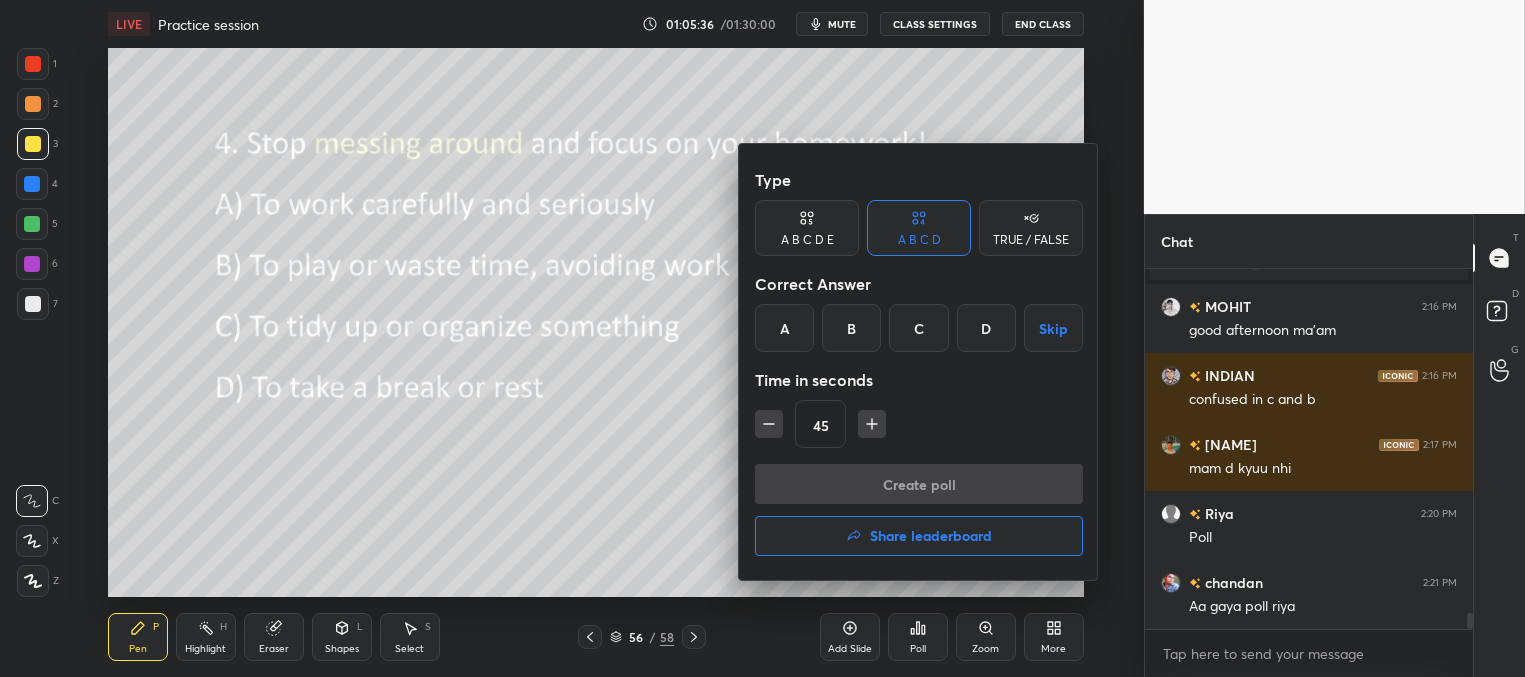 drag, startPoint x: 857, startPoint y: 323, endPoint x: 854, endPoint y: 334, distance: 11.401754 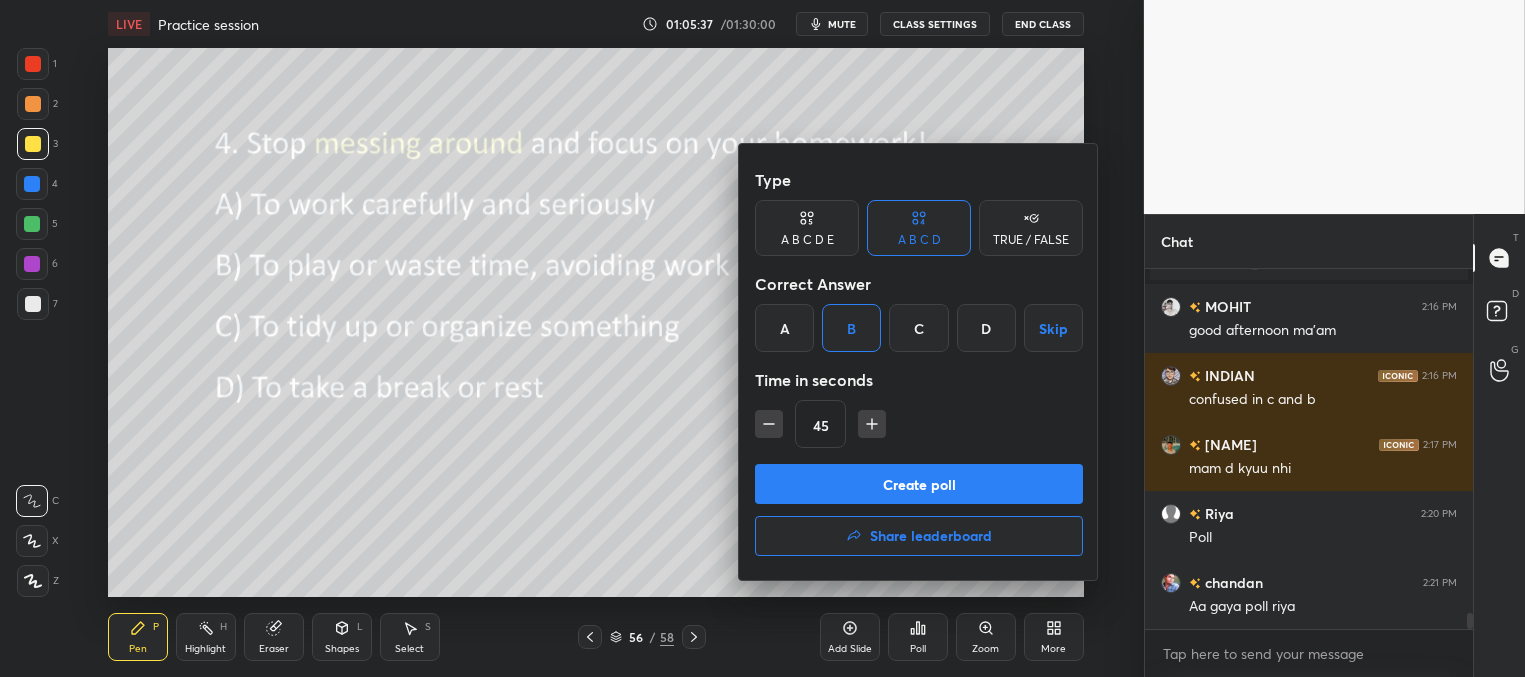 click on "Create poll" at bounding box center (919, 484) 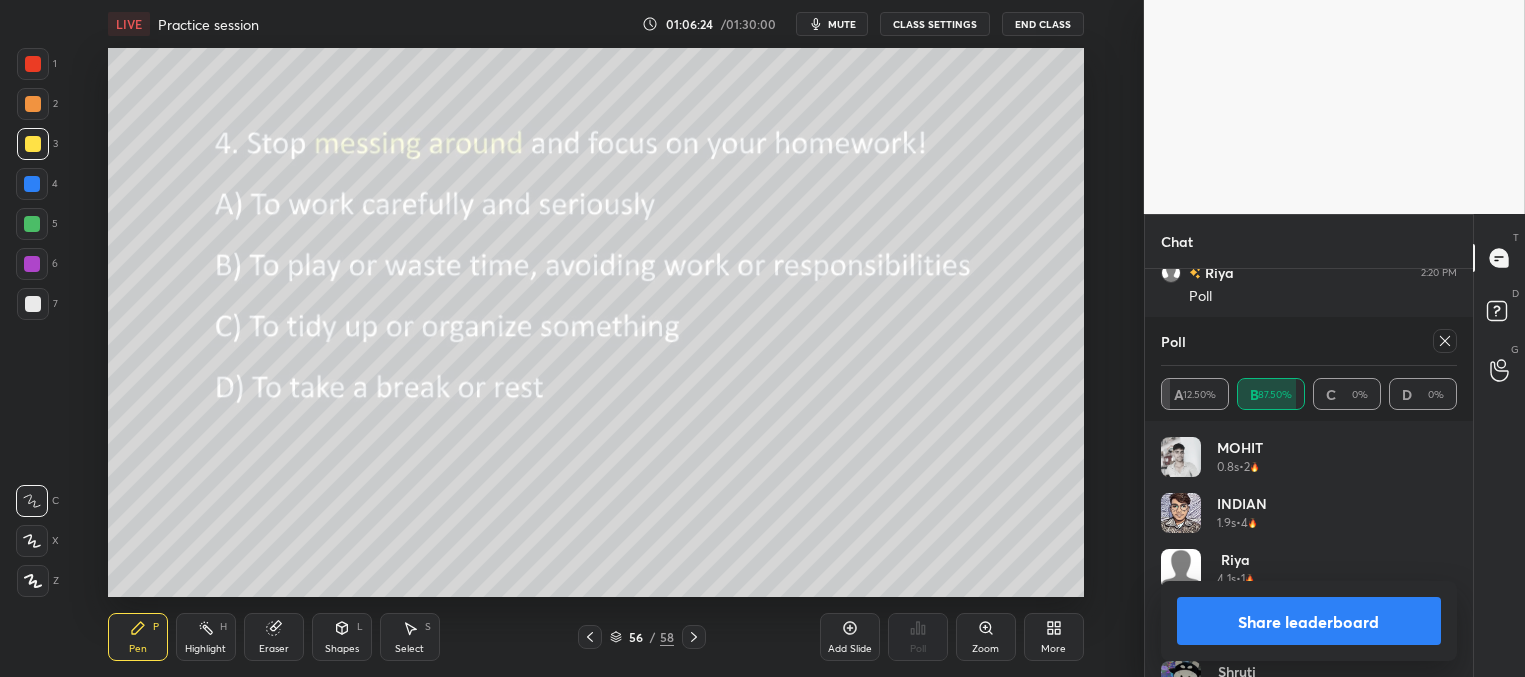 drag, startPoint x: 1438, startPoint y: 336, endPoint x: 1413, endPoint y: 329, distance: 25.96151 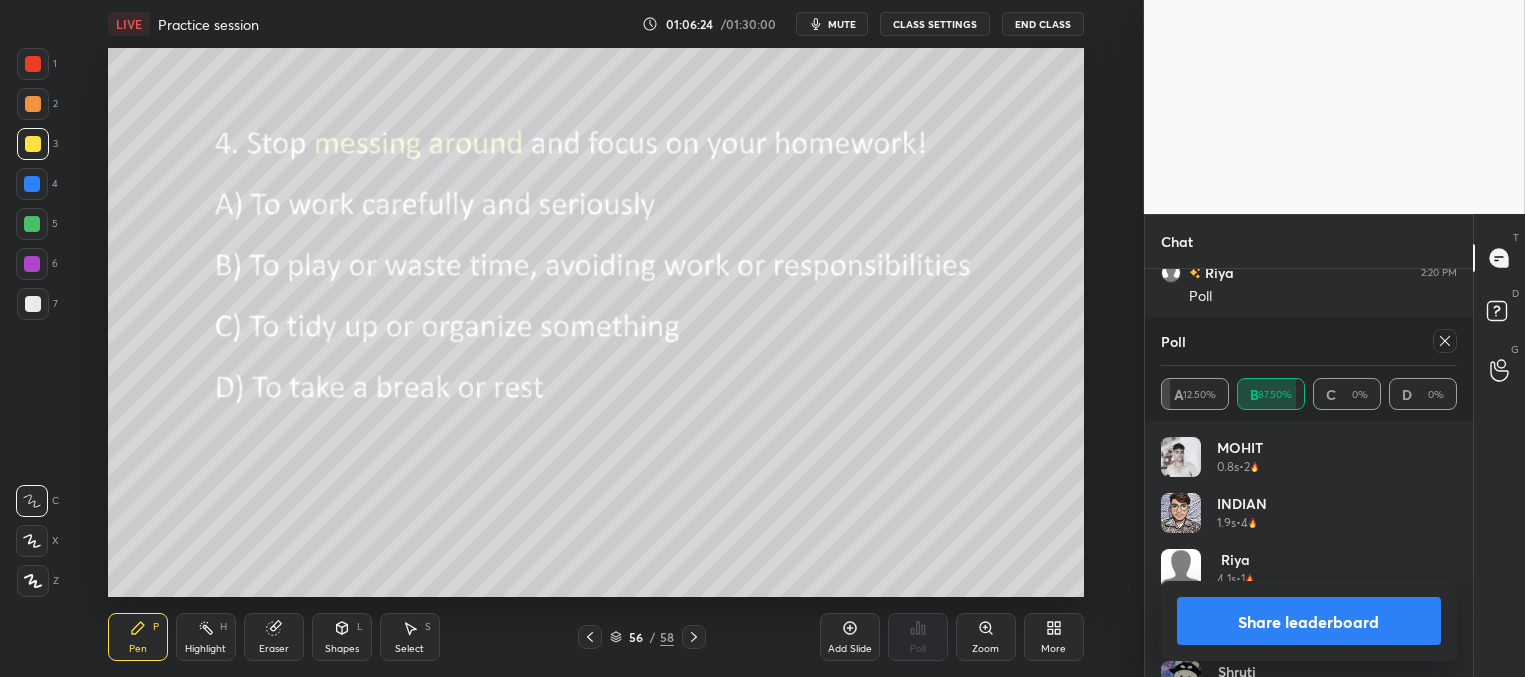 click 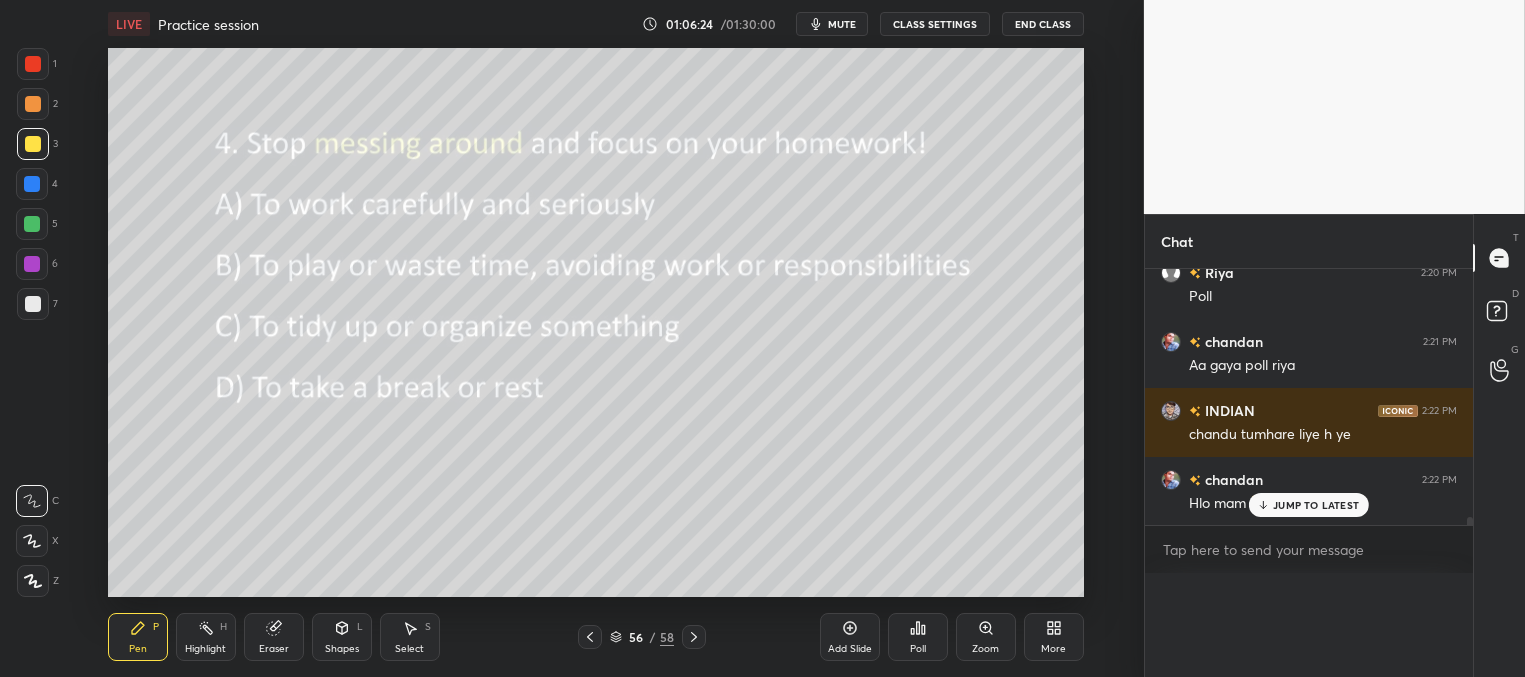 scroll, scrollTop: 0, scrollLeft: 0, axis: both 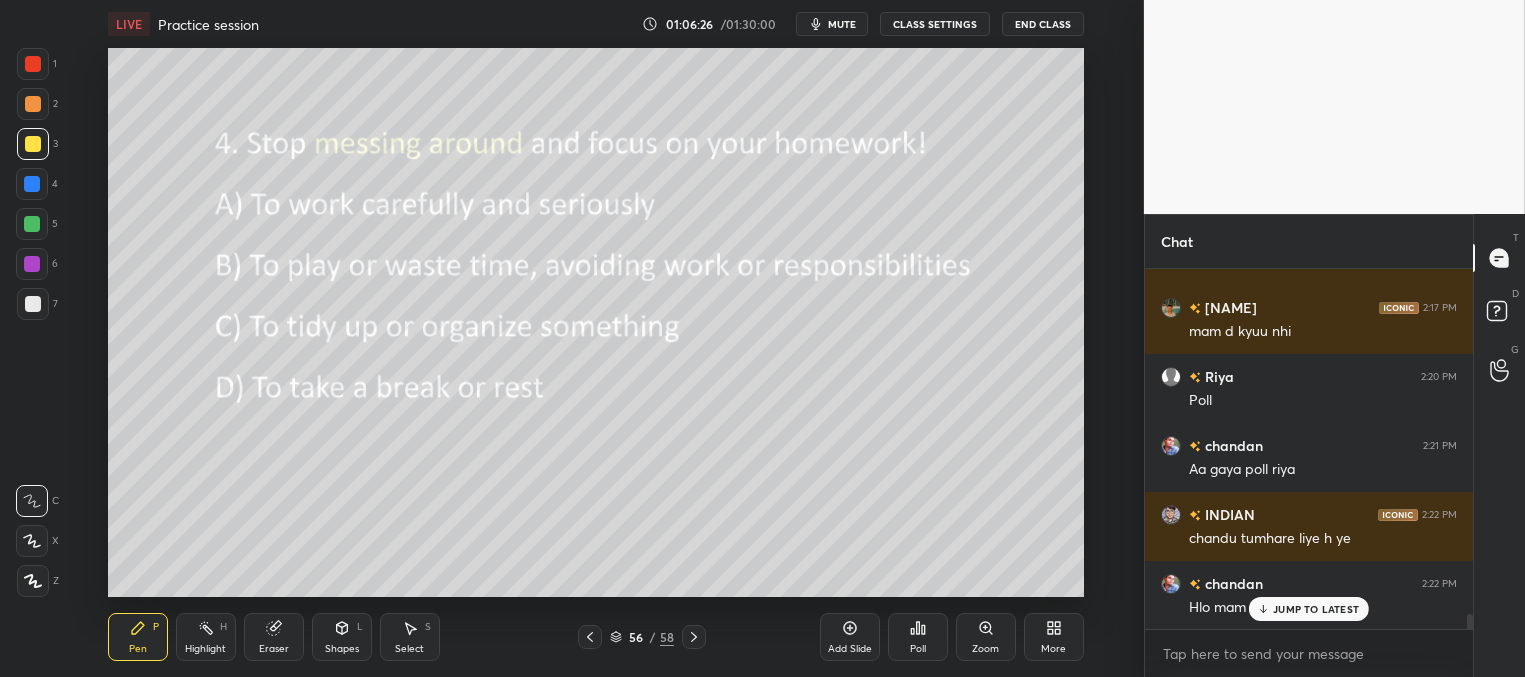 click 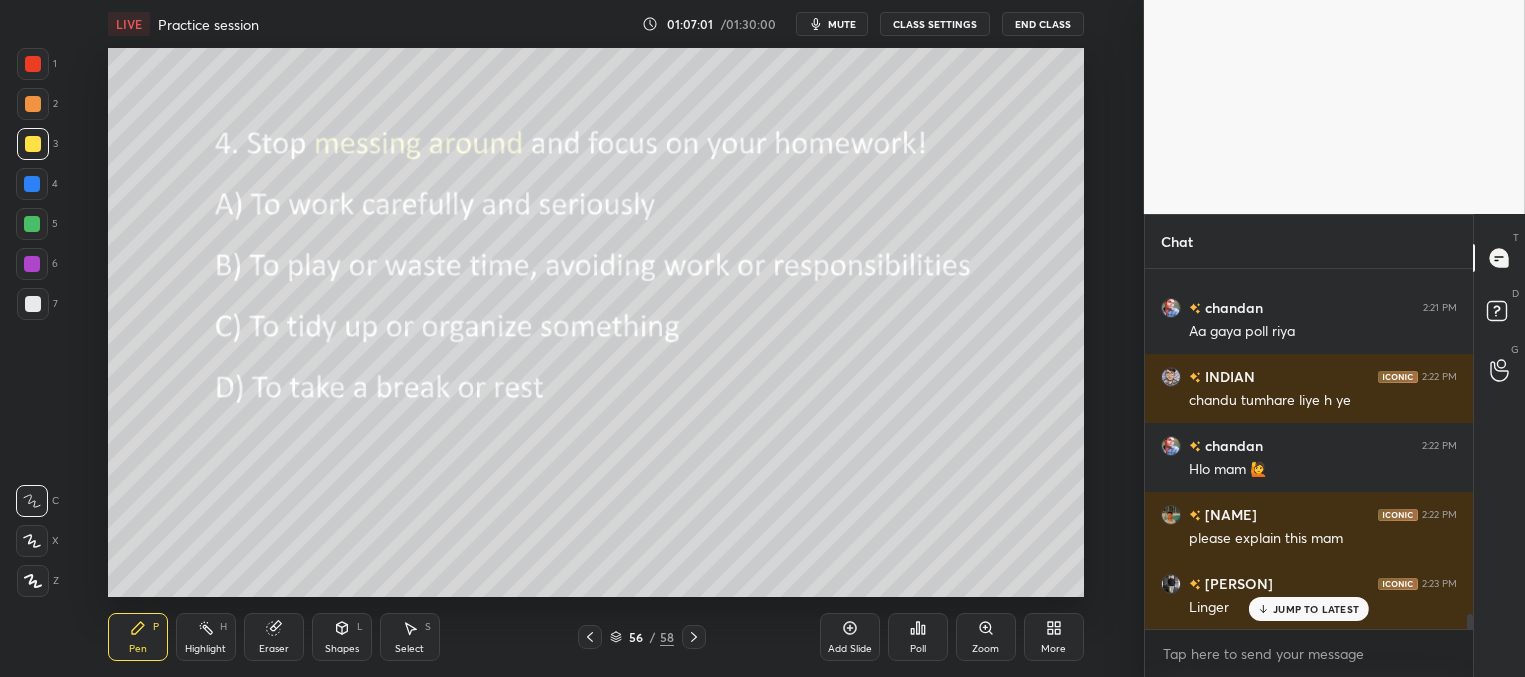 scroll, scrollTop: 8313, scrollLeft: 0, axis: vertical 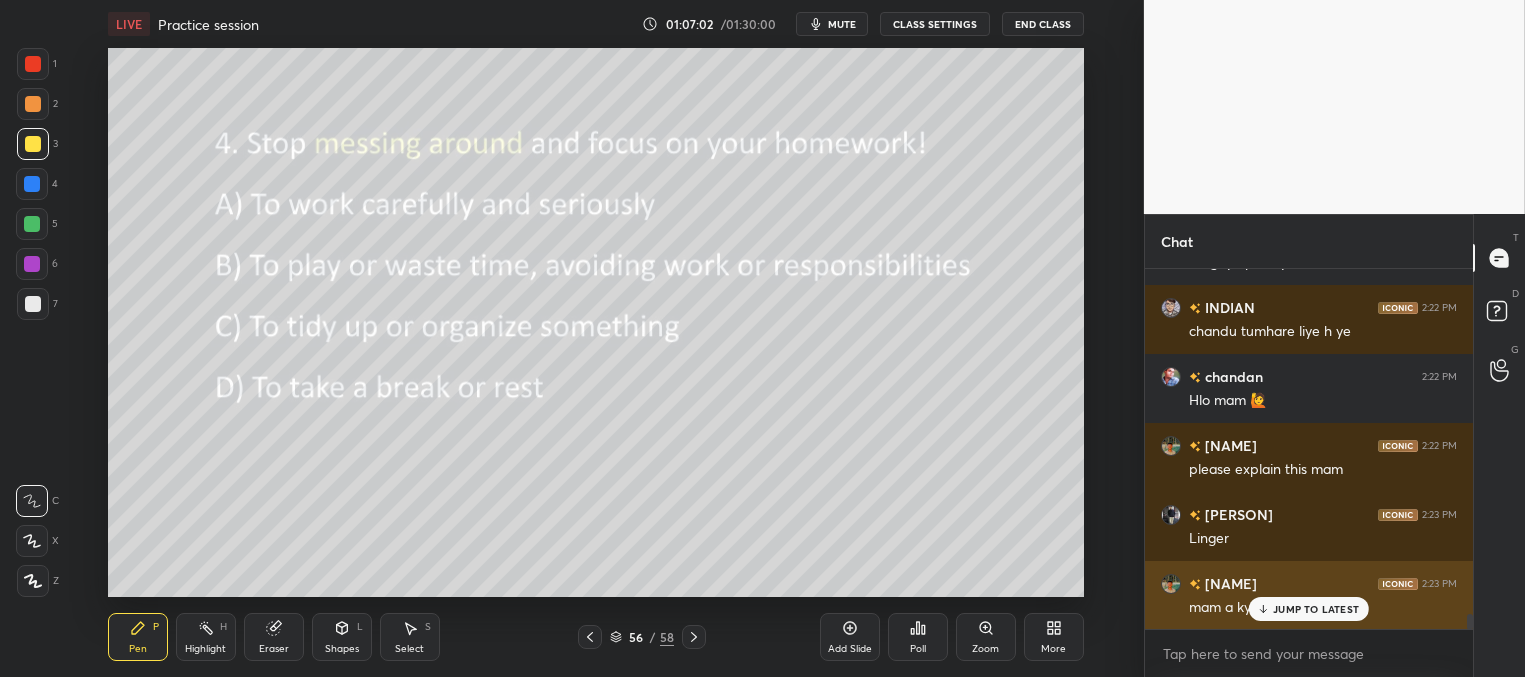 drag, startPoint x: 1275, startPoint y: 606, endPoint x: 1250, endPoint y: 602, distance: 25.317978 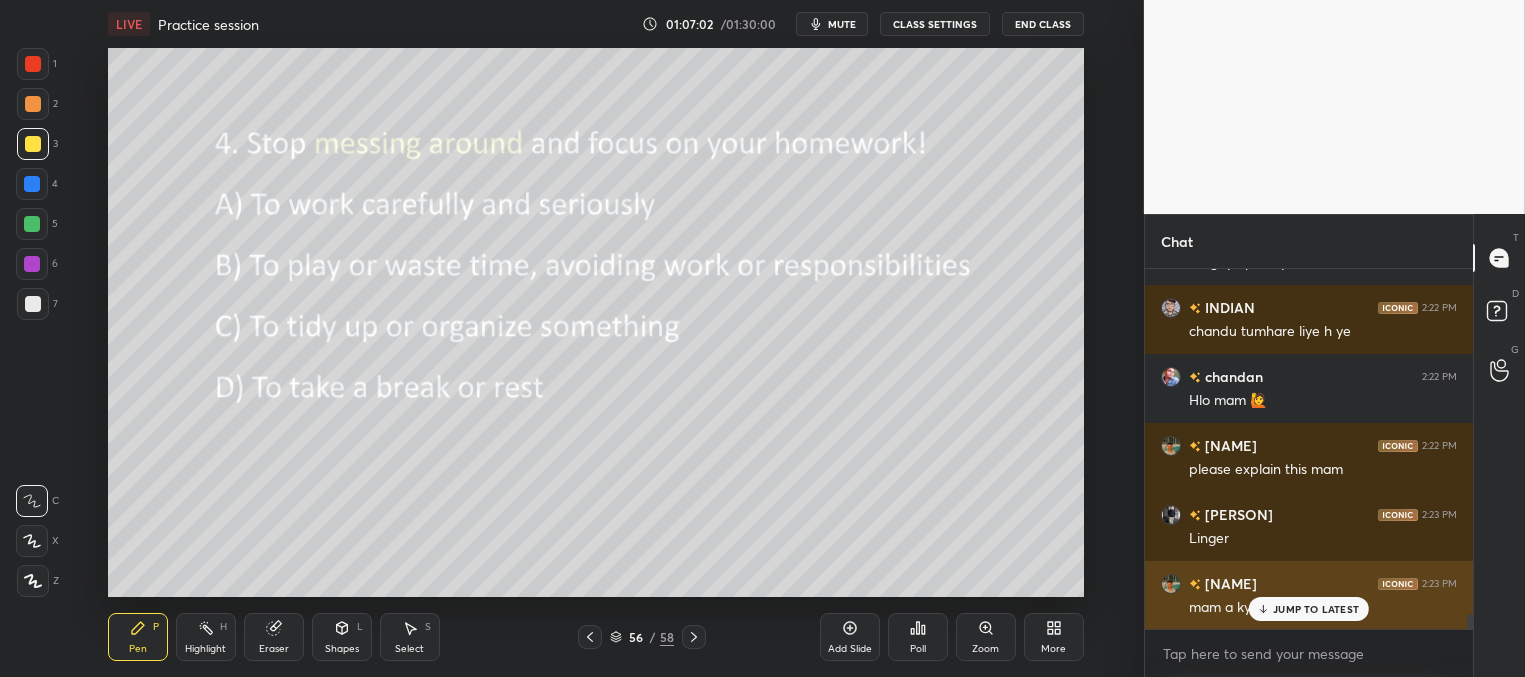 click on "JUMP TO LATEST" at bounding box center [1316, 609] 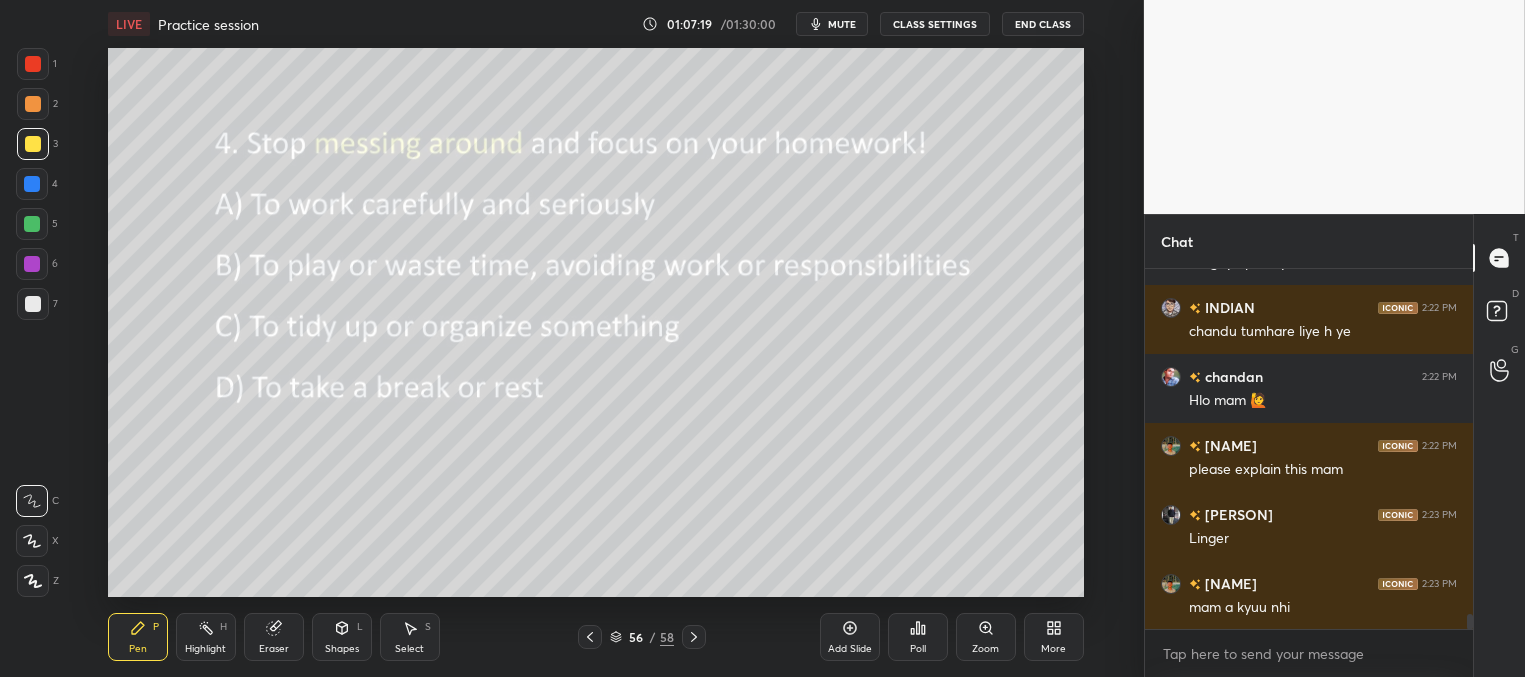 click 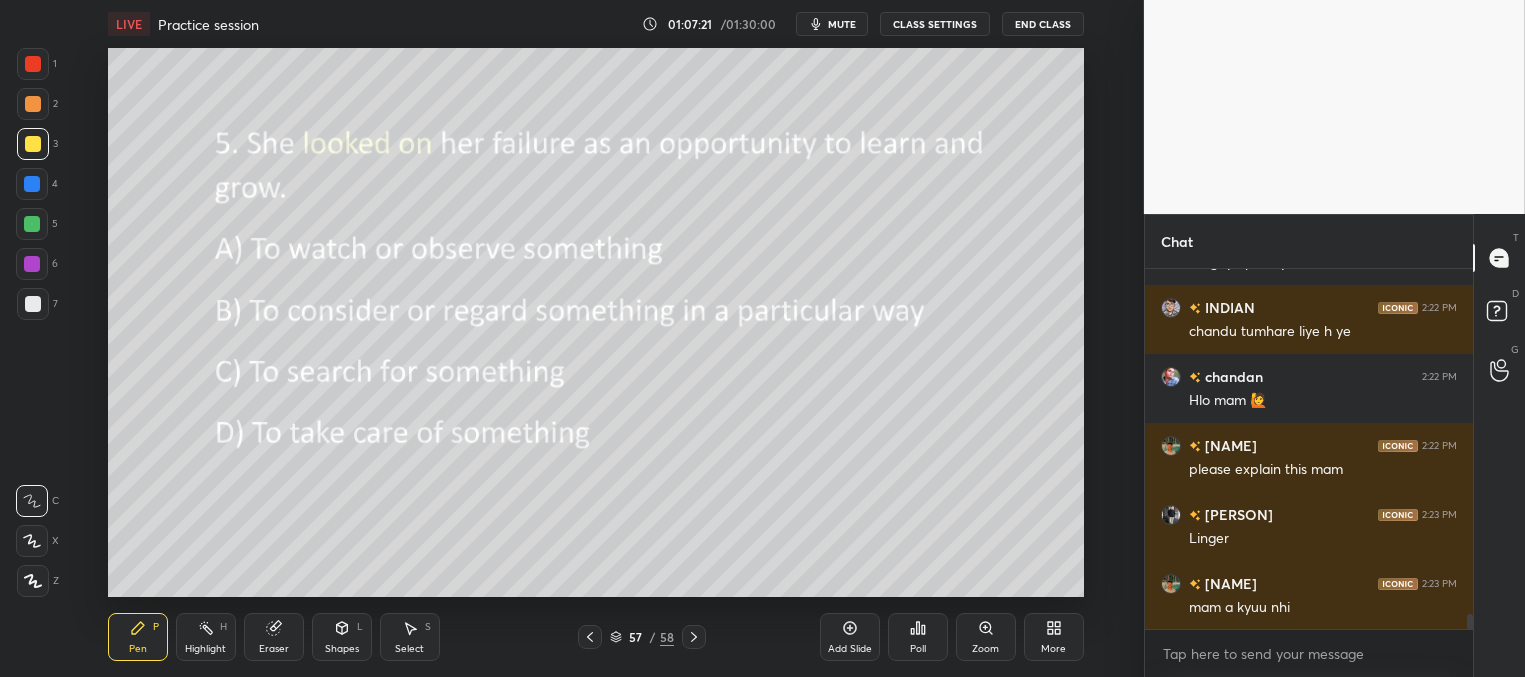 click 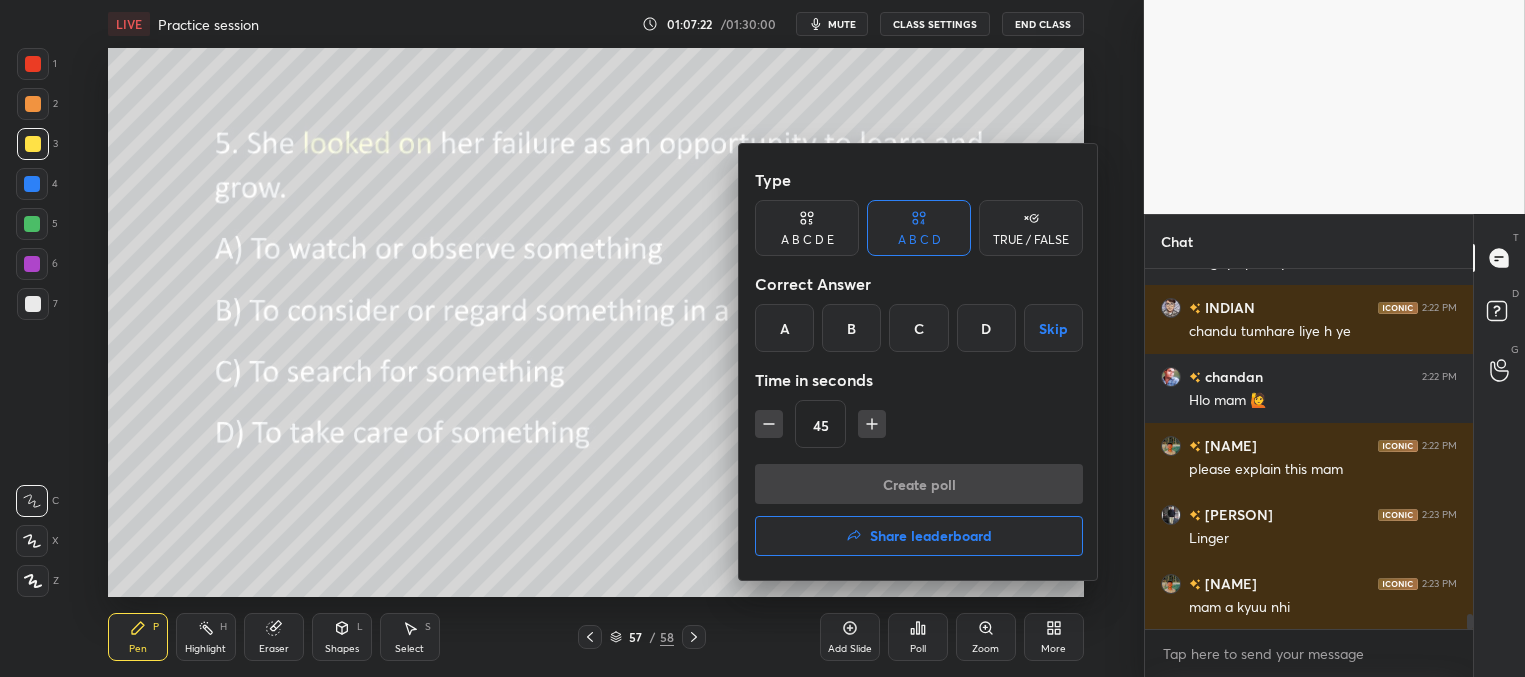 drag, startPoint x: 861, startPoint y: 321, endPoint x: 869, endPoint y: 330, distance: 12.0415945 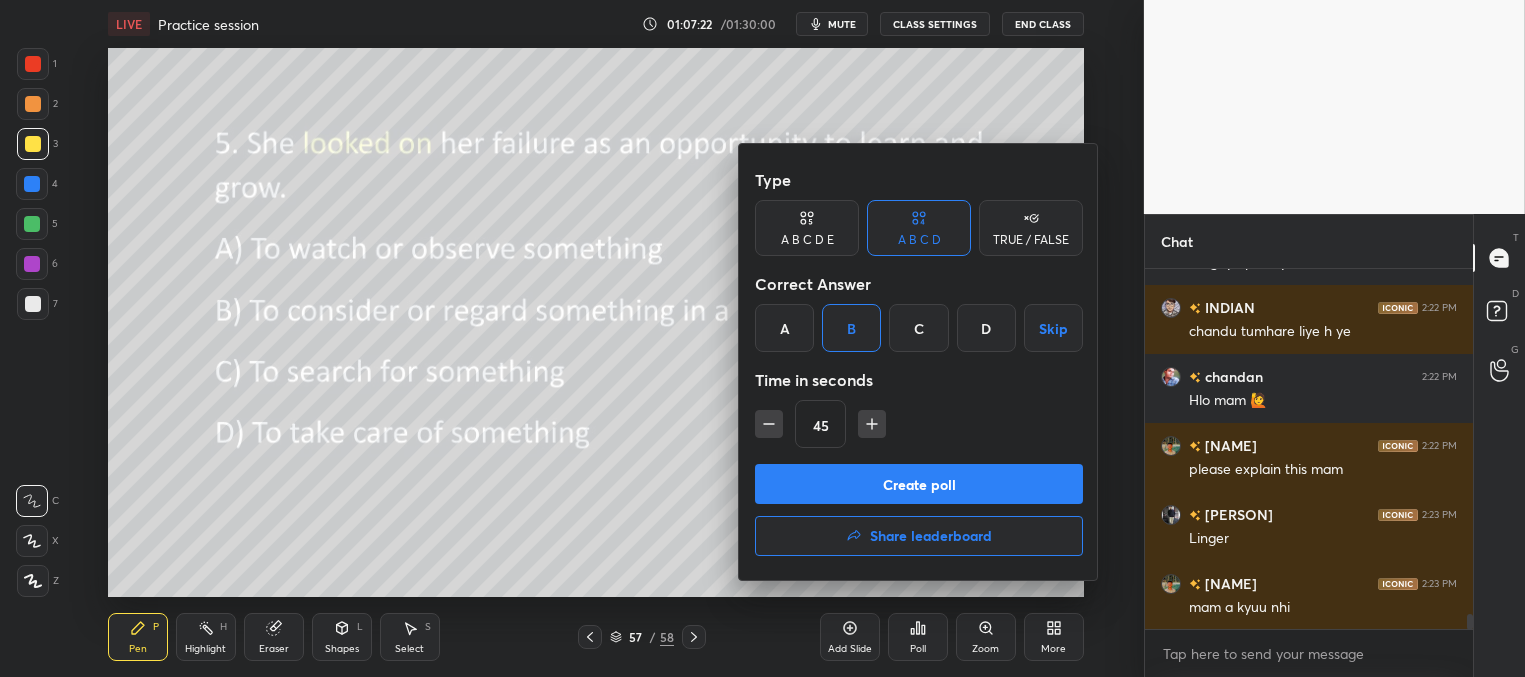 scroll, scrollTop: 8400, scrollLeft: 0, axis: vertical 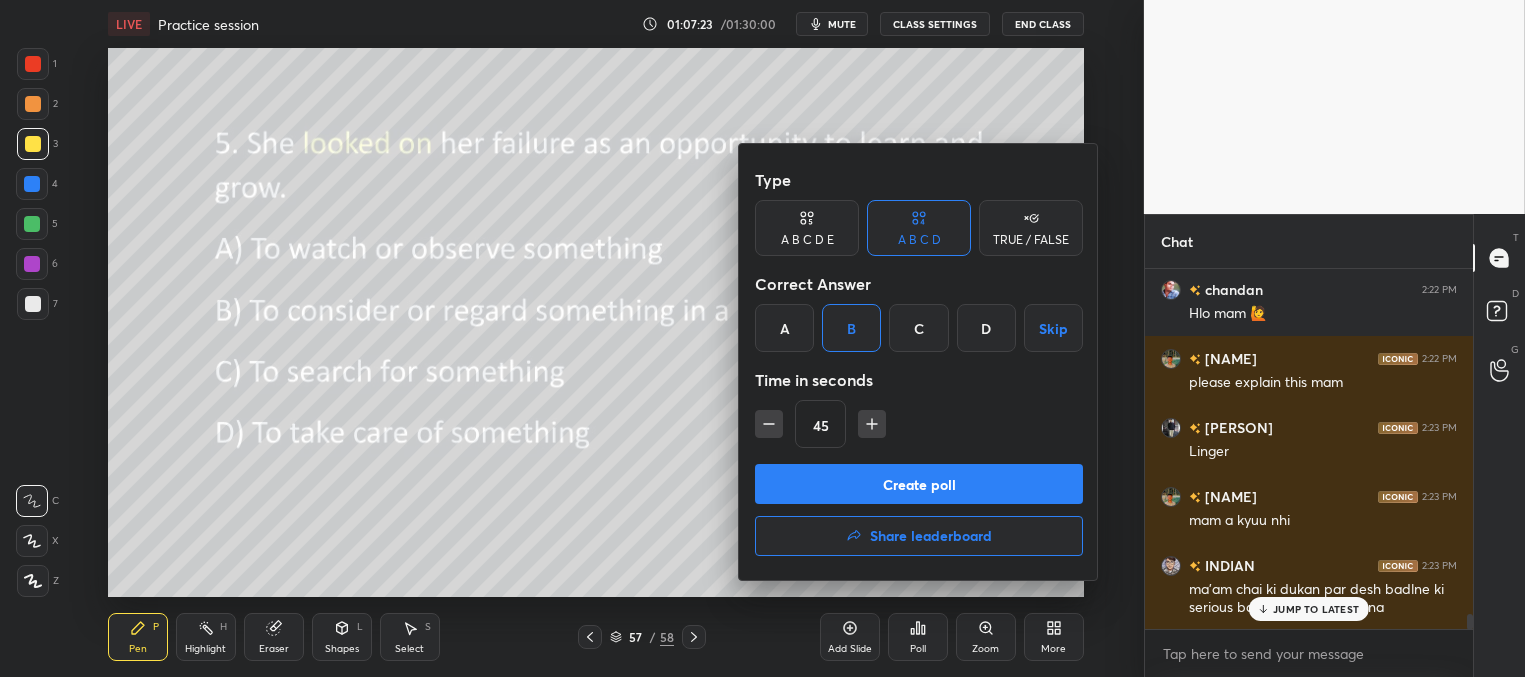 click on "Create poll" at bounding box center (919, 484) 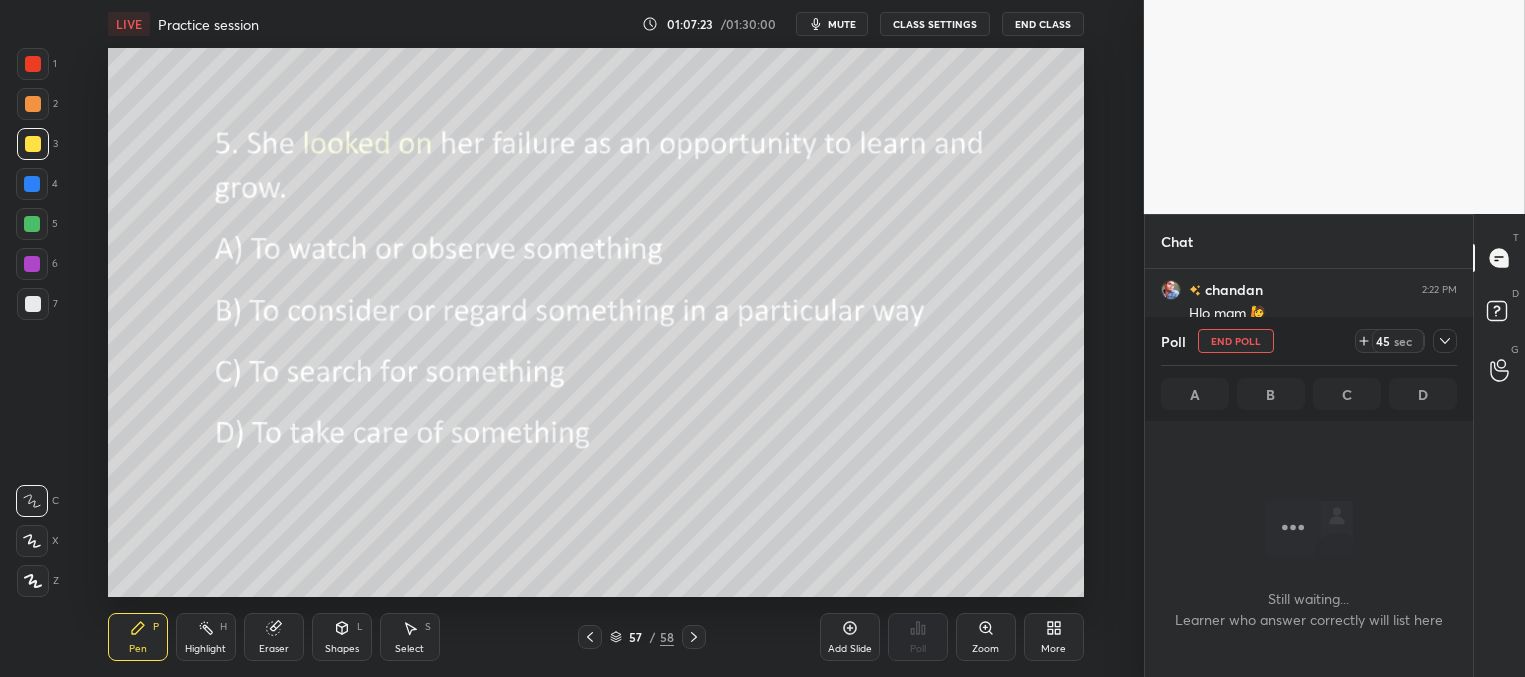 scroll, scrollTop: 6, scrollLeft: 6, axis: both 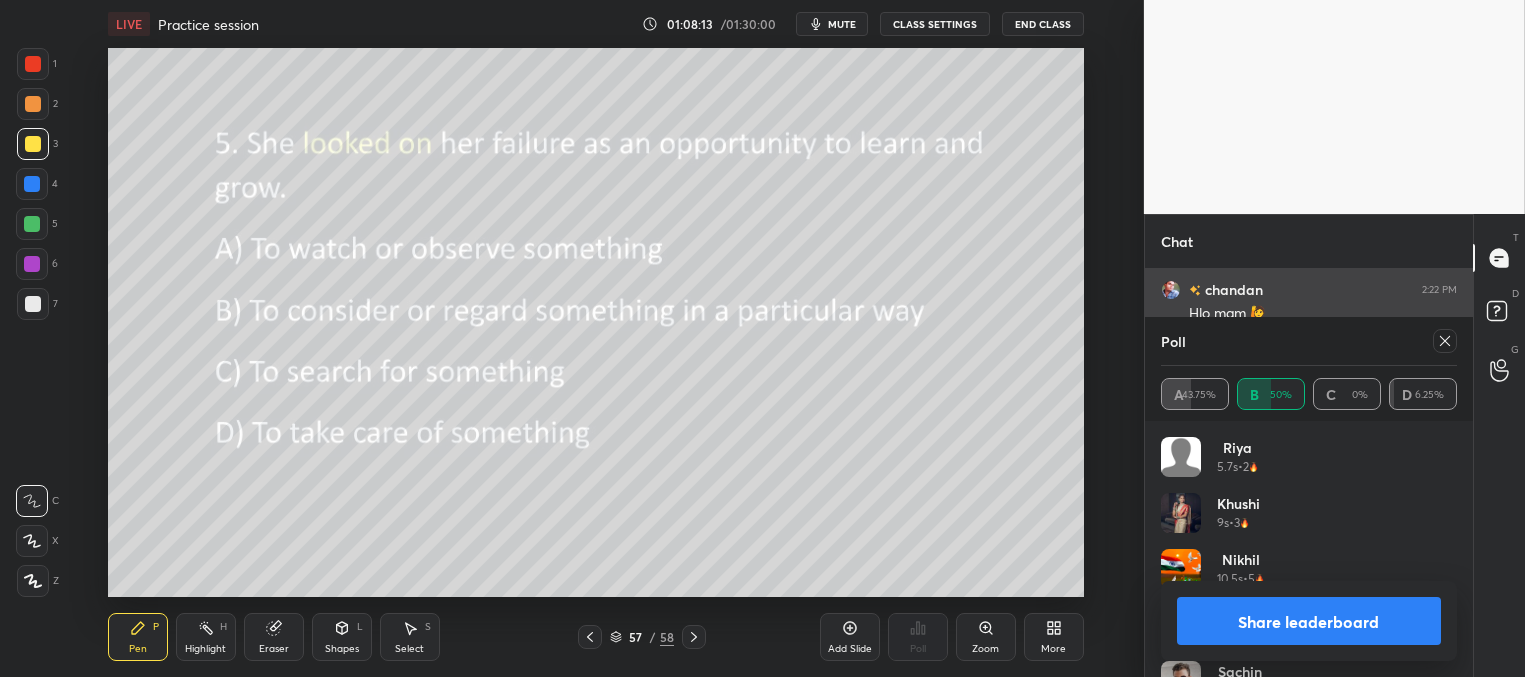 drag, startPoint x: 1446, startPoint y: 335, endPoint x: 1414, endPoint y: 324, distance: 33.83785 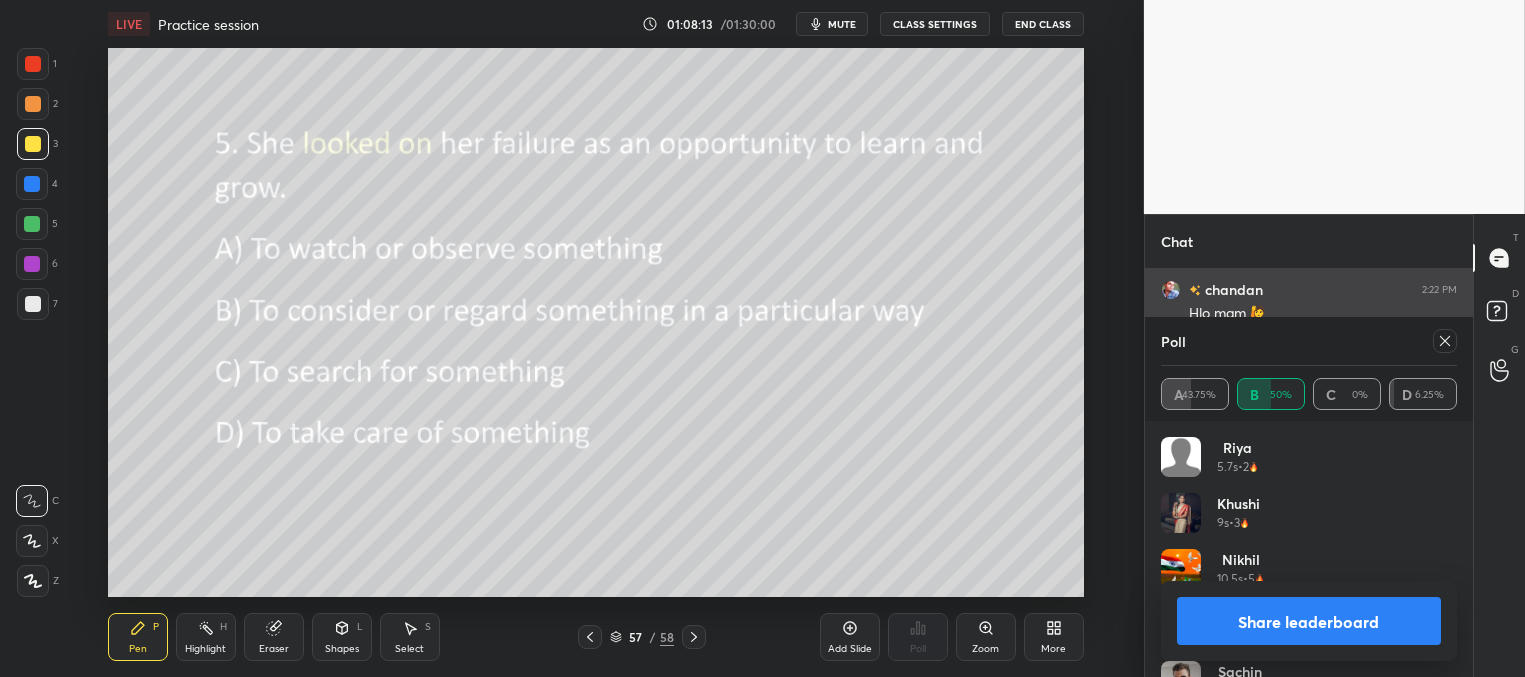 click 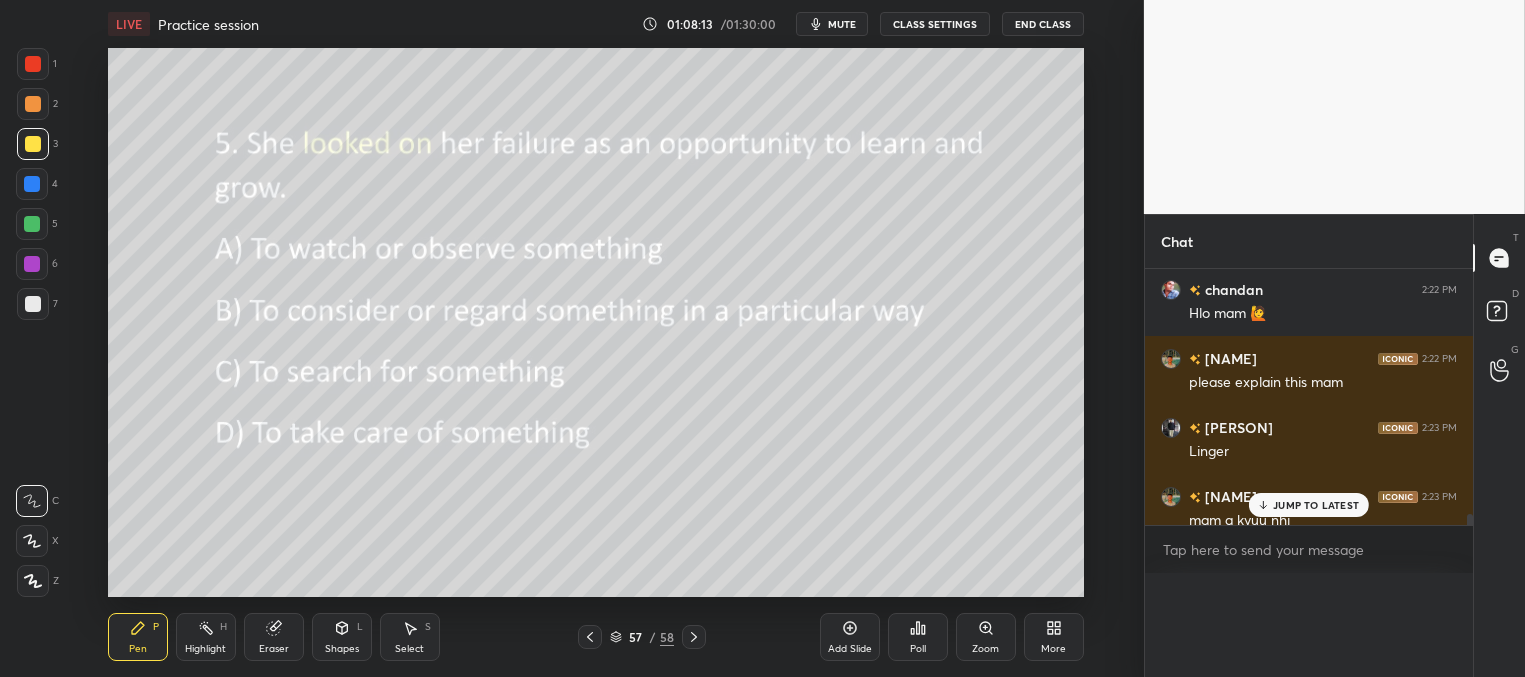 scroll, scrollTop: 19, scrollLeft: 291, axis: both 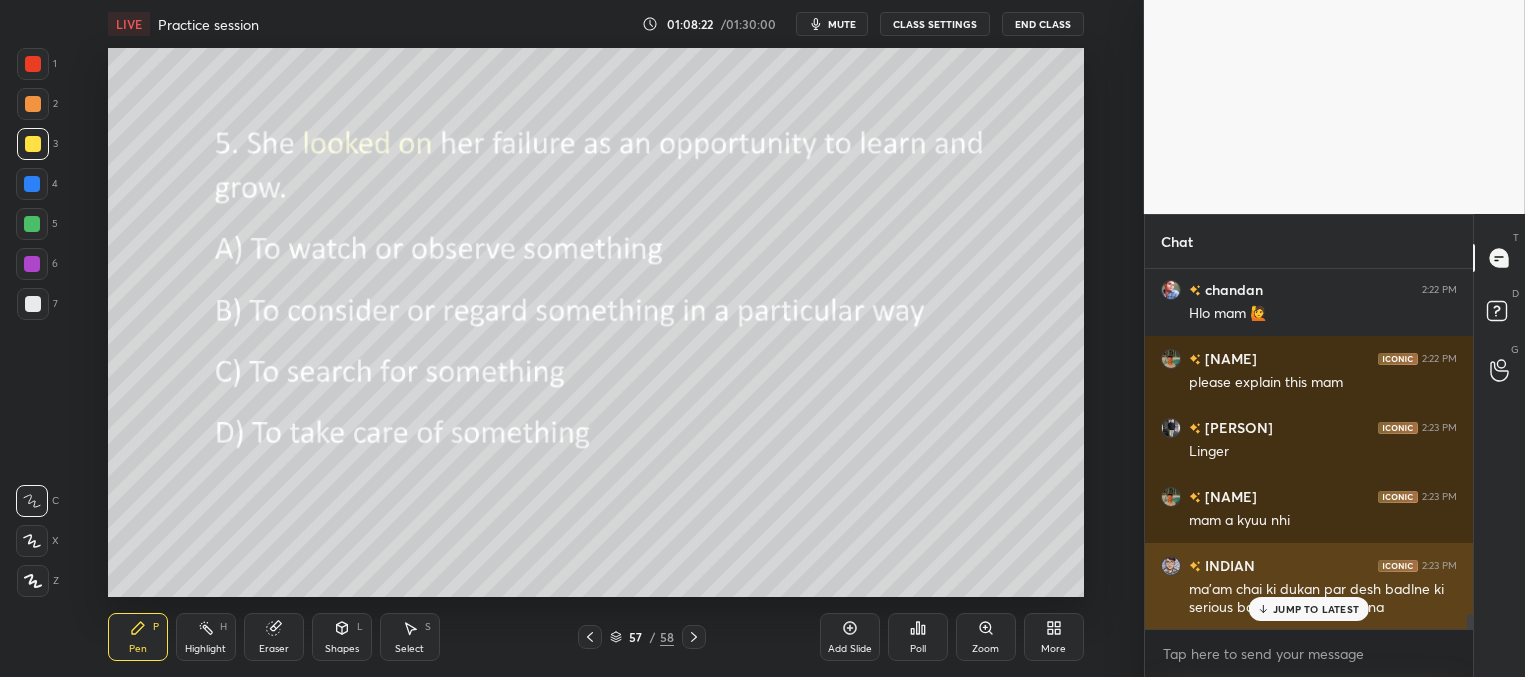 click on "JUMP TO LATEST" at bounding box center (1316, 609) 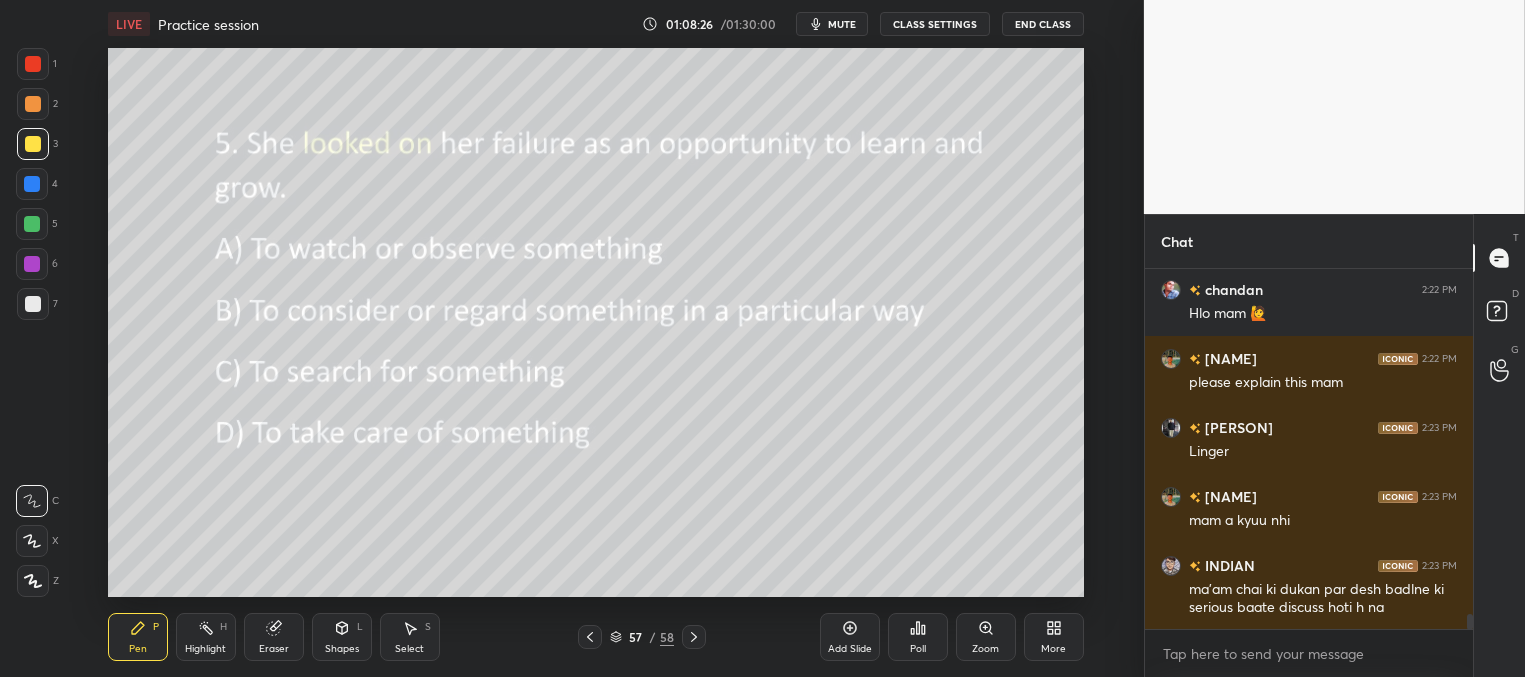 scroll, scrollTop: 328, scrollLeft: 322, axis: both 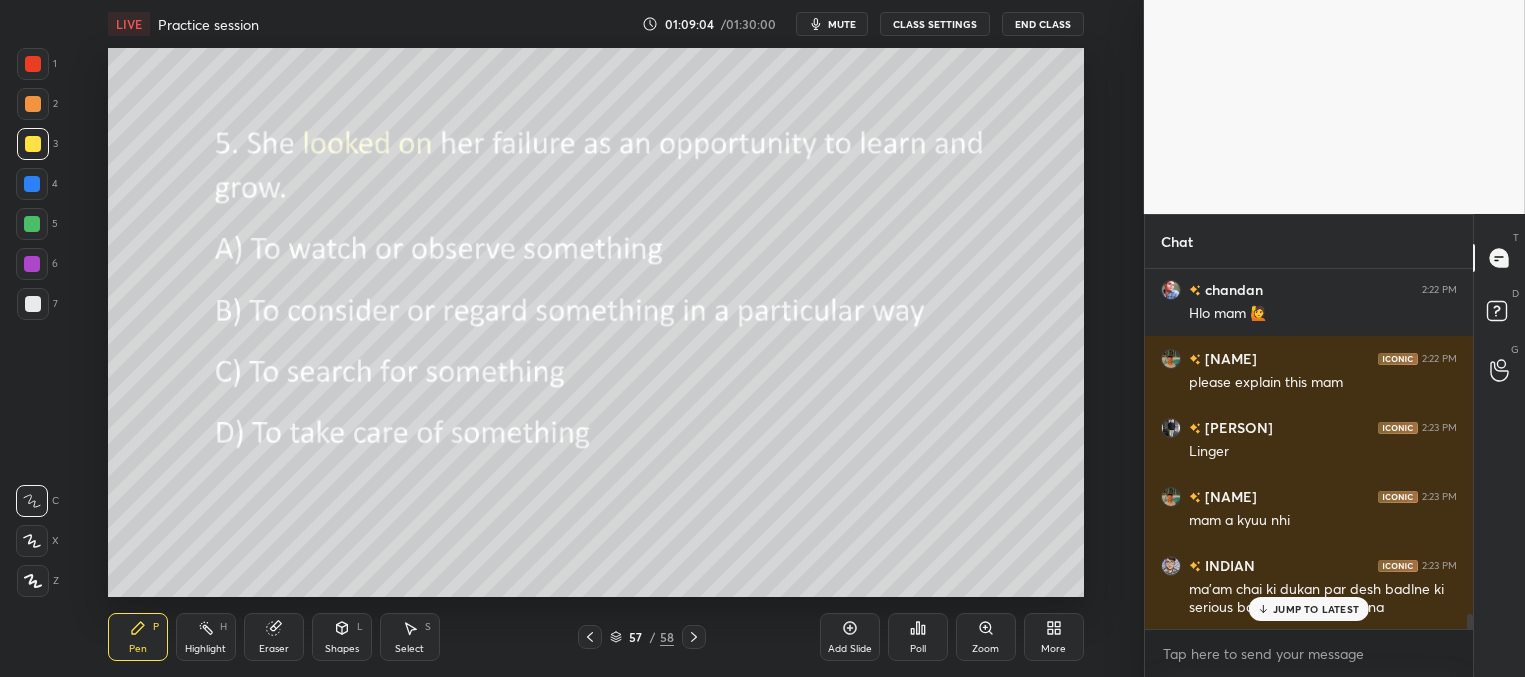 click on "JUMP TO LATEST" at bounding box center [1316, 609] 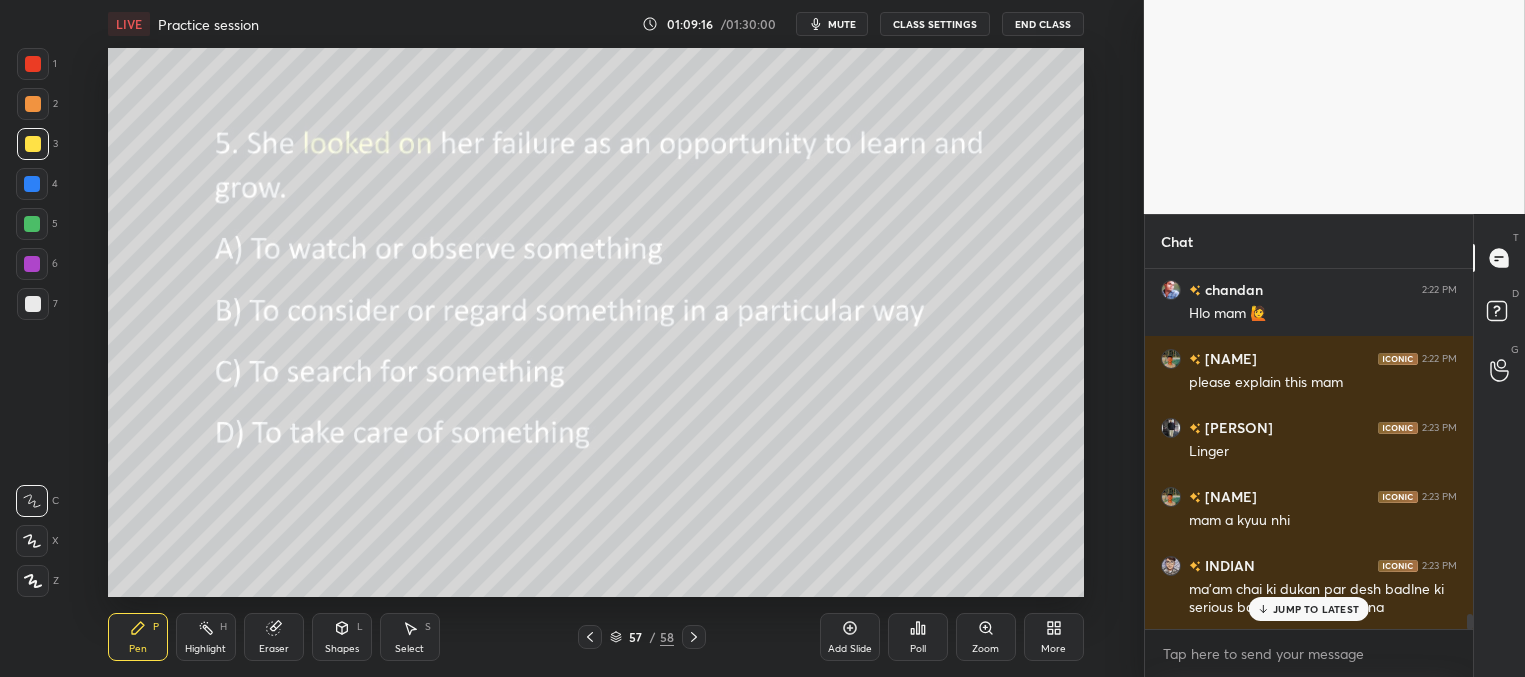 scroll, scrollTop: 8469, scrollLeft: 0, axis: vertical 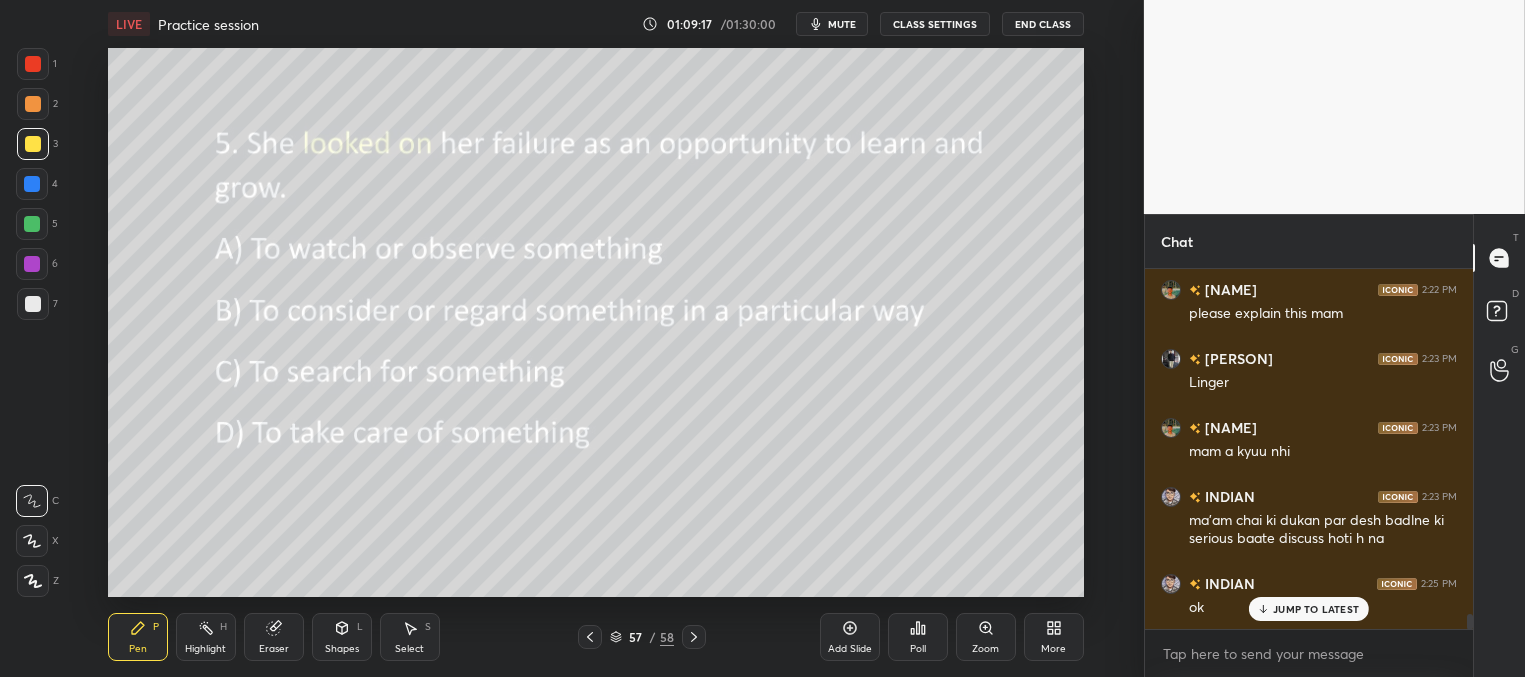 click 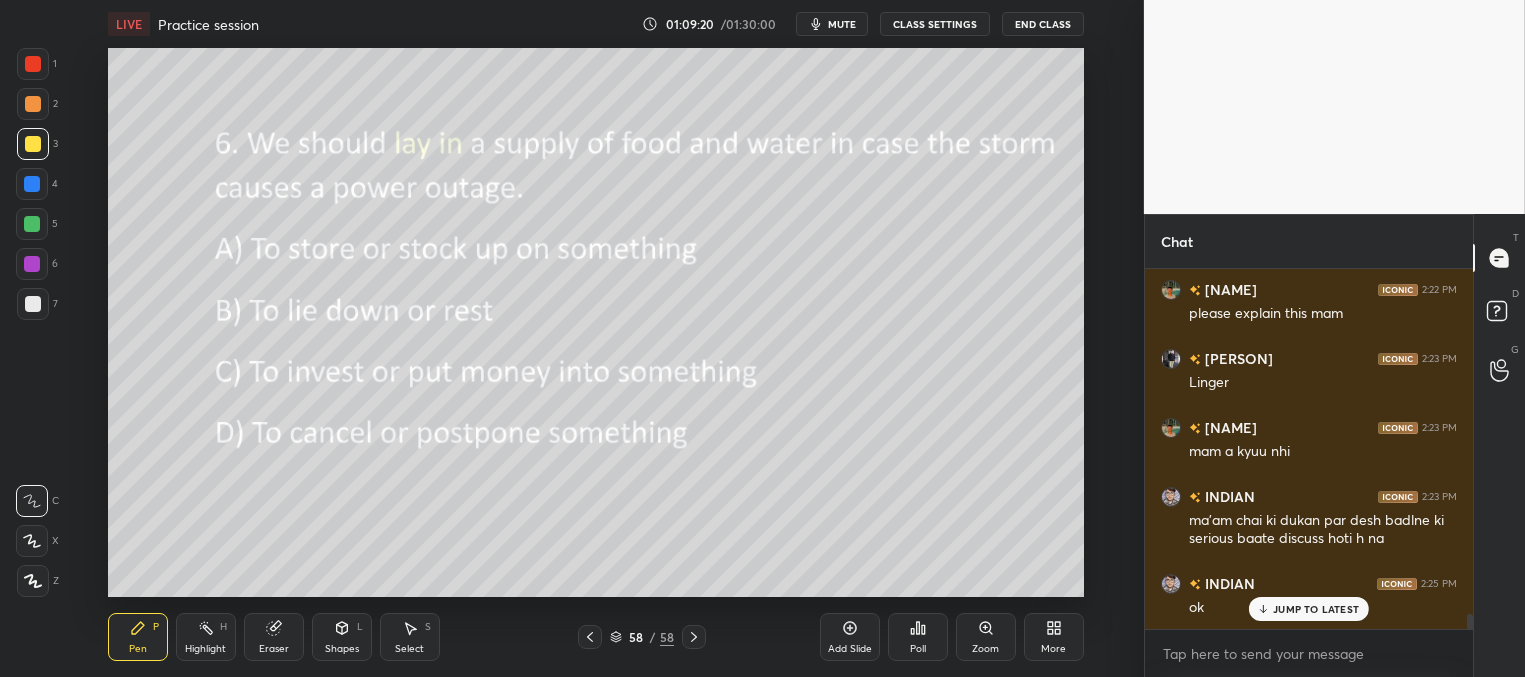 click on "Poll" at bounding box center (918, 637) 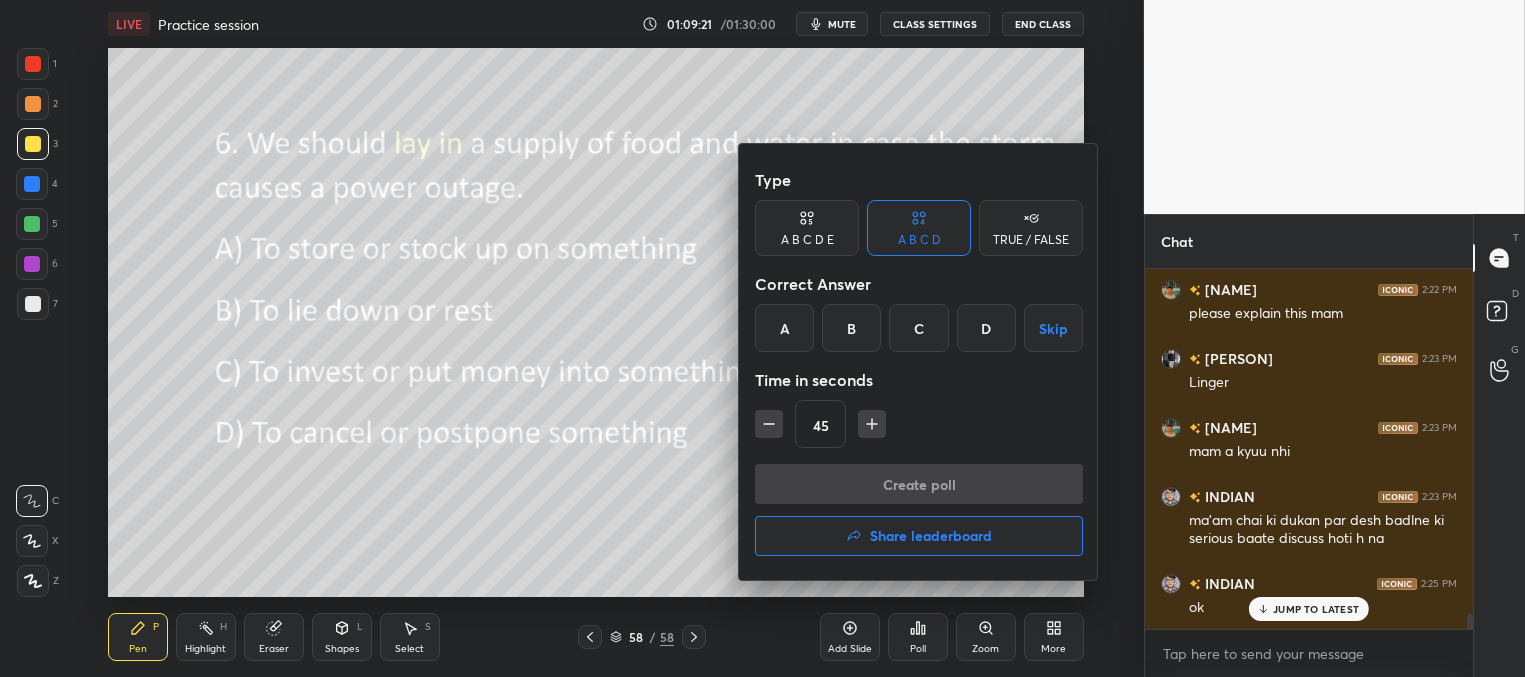 drag, startPoint x: 796, startPoint y: 317, endPoint x: 800, endPoint y: 331, distance: 14.56022 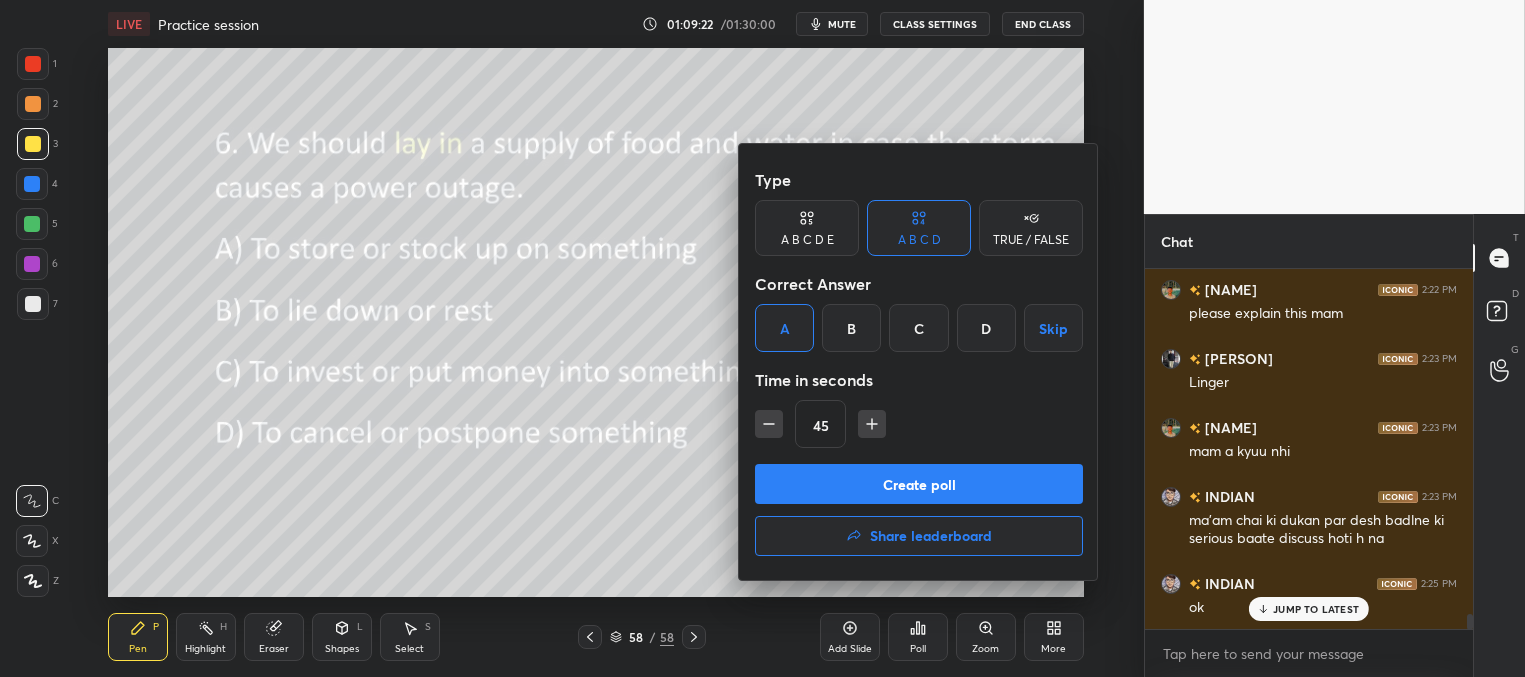 click on "Create poll" at bounding box center [919, 484] 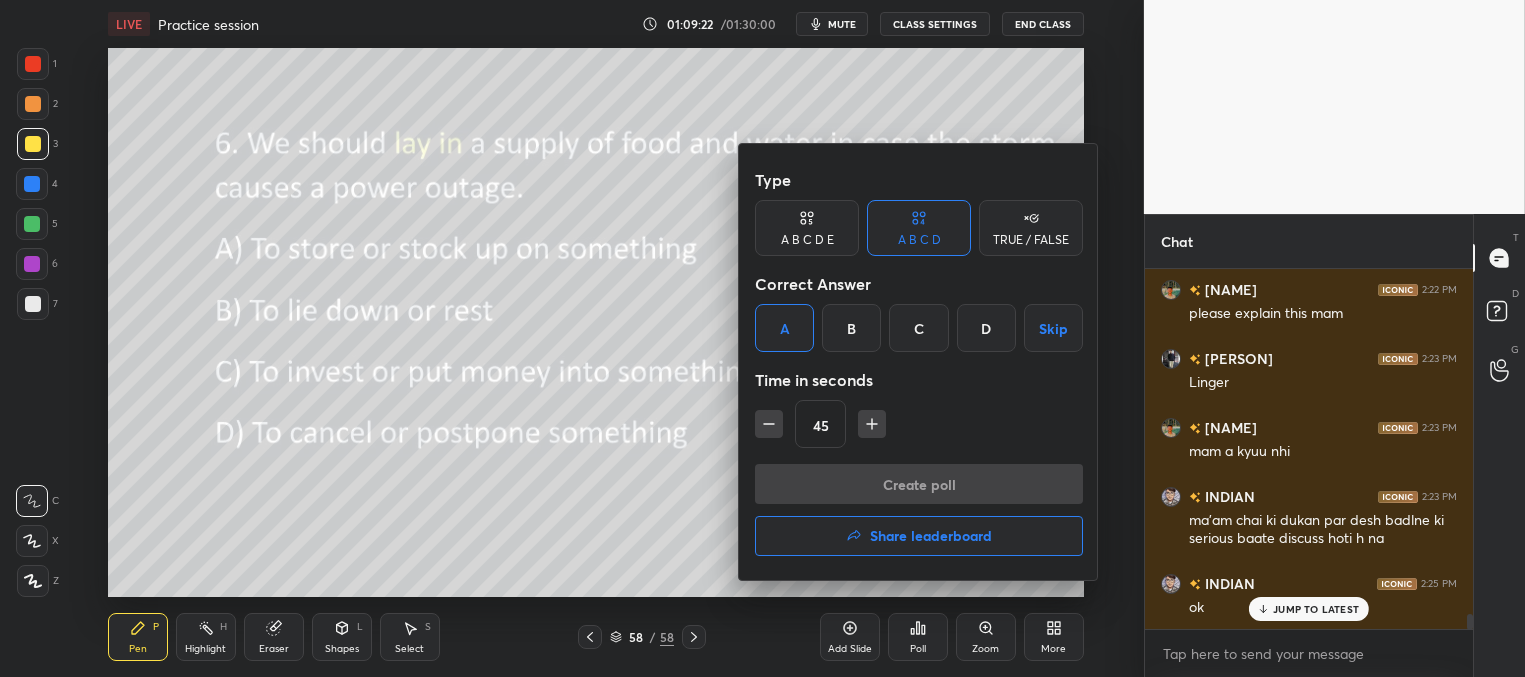 scroll, scrollTop: 292, scrollLeft: 322, axis: both 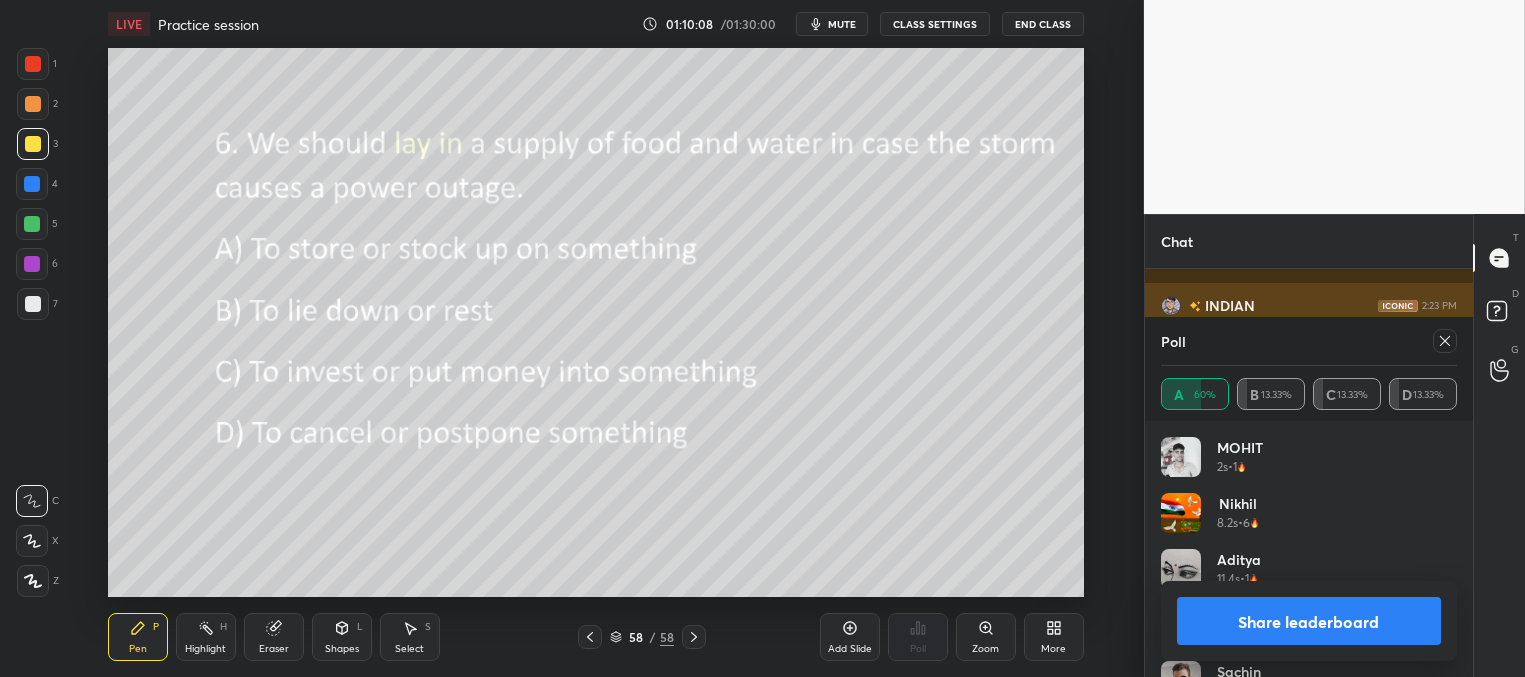 drag, startPoint x: 1447, startPoint y: 333, endPoint x: 1350, endPoint y: 319, distance: 98.005104 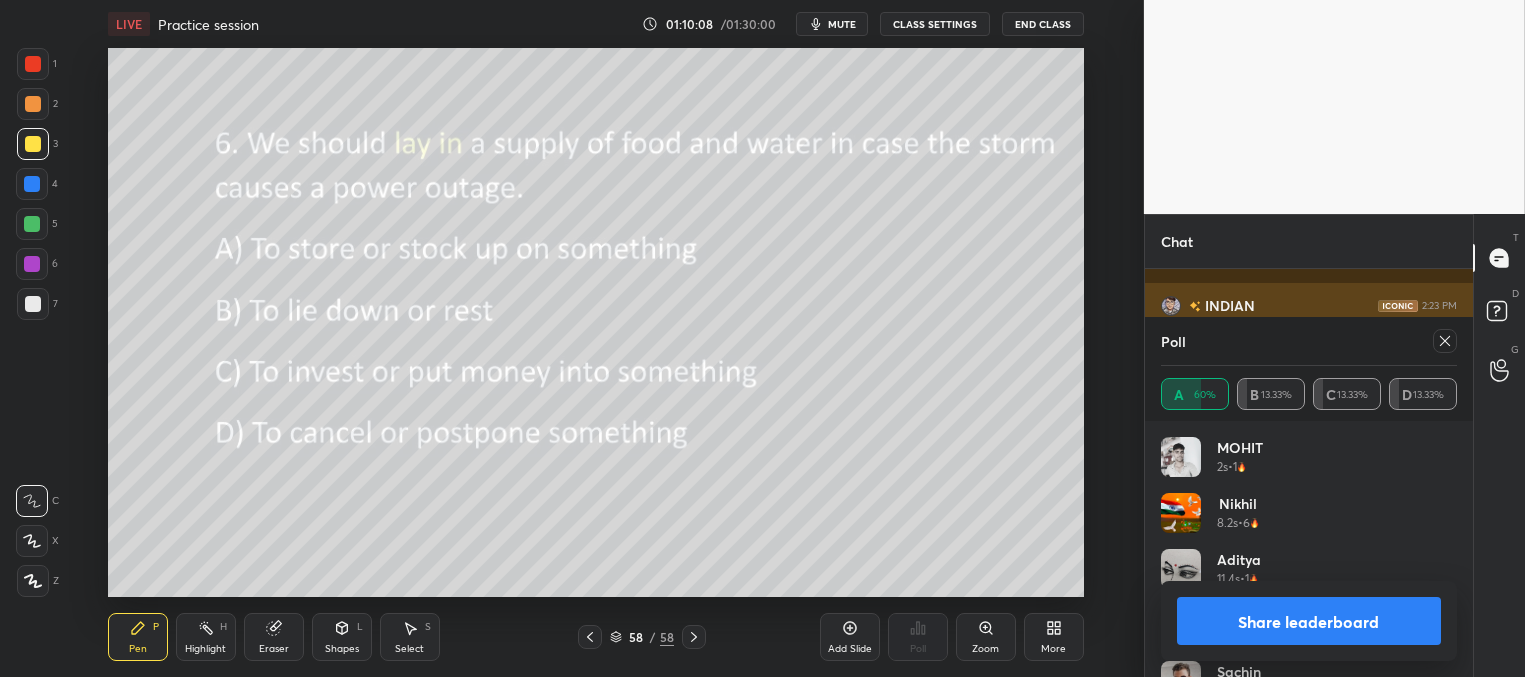 click 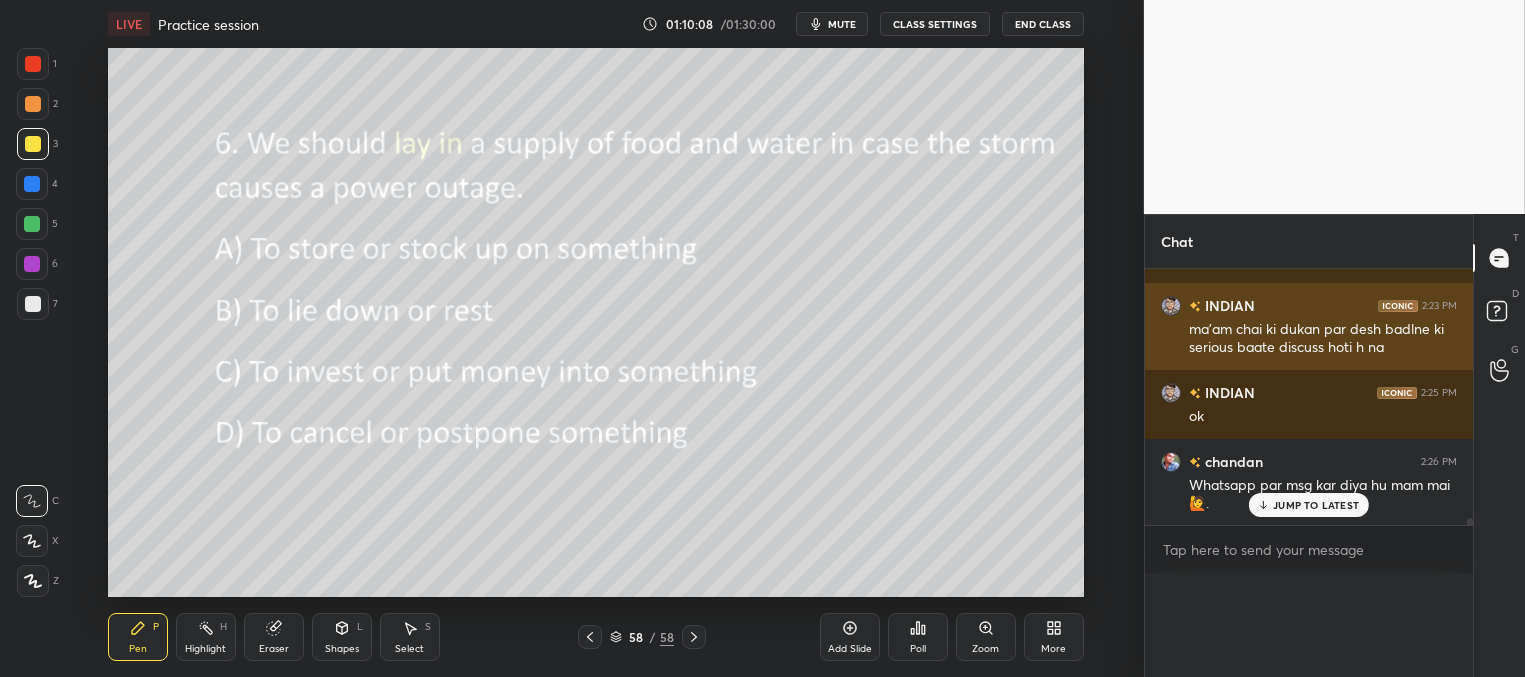 scroll, scrollTop: 0, scrollLeft: 0, axis: both 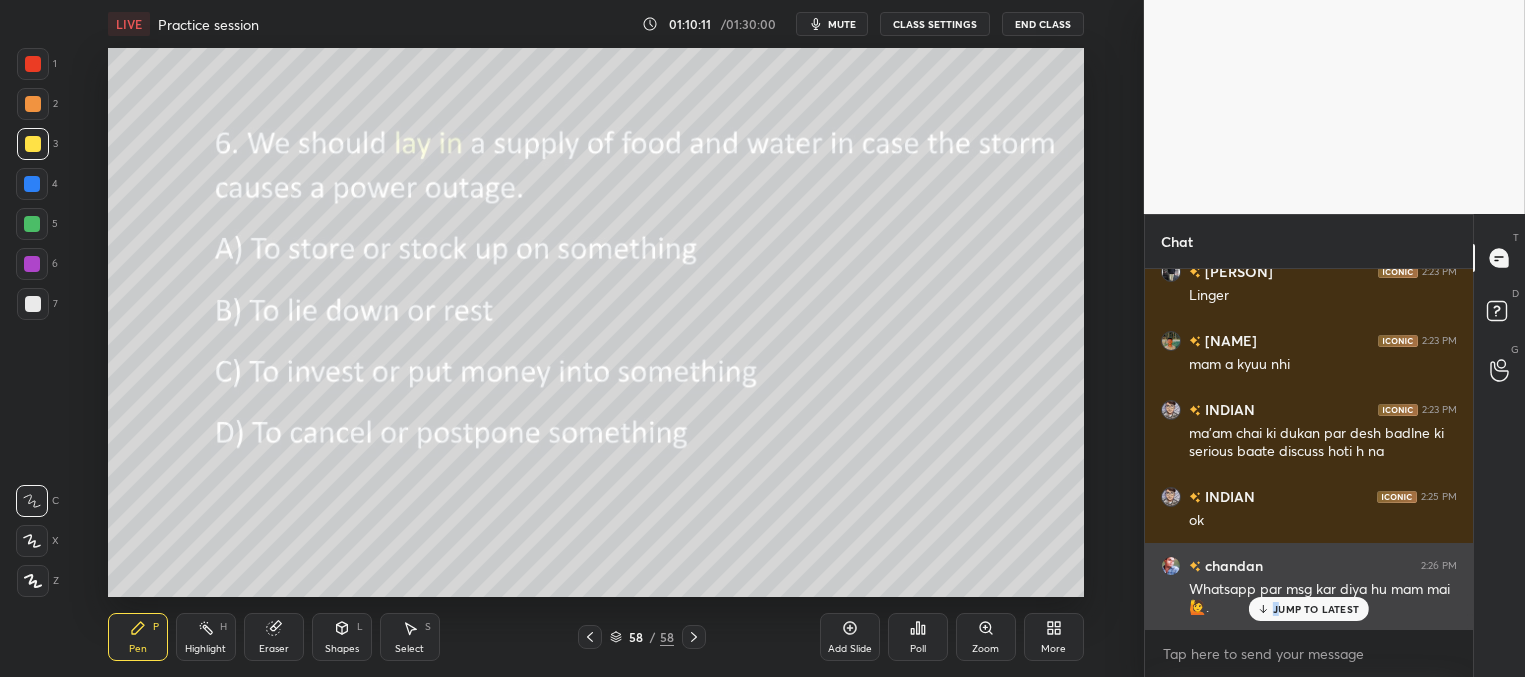 drag, startPoint x: 1276, startPoint y: 610, endPoint x: 1265, endPoint y: 609, distance: 11.045361 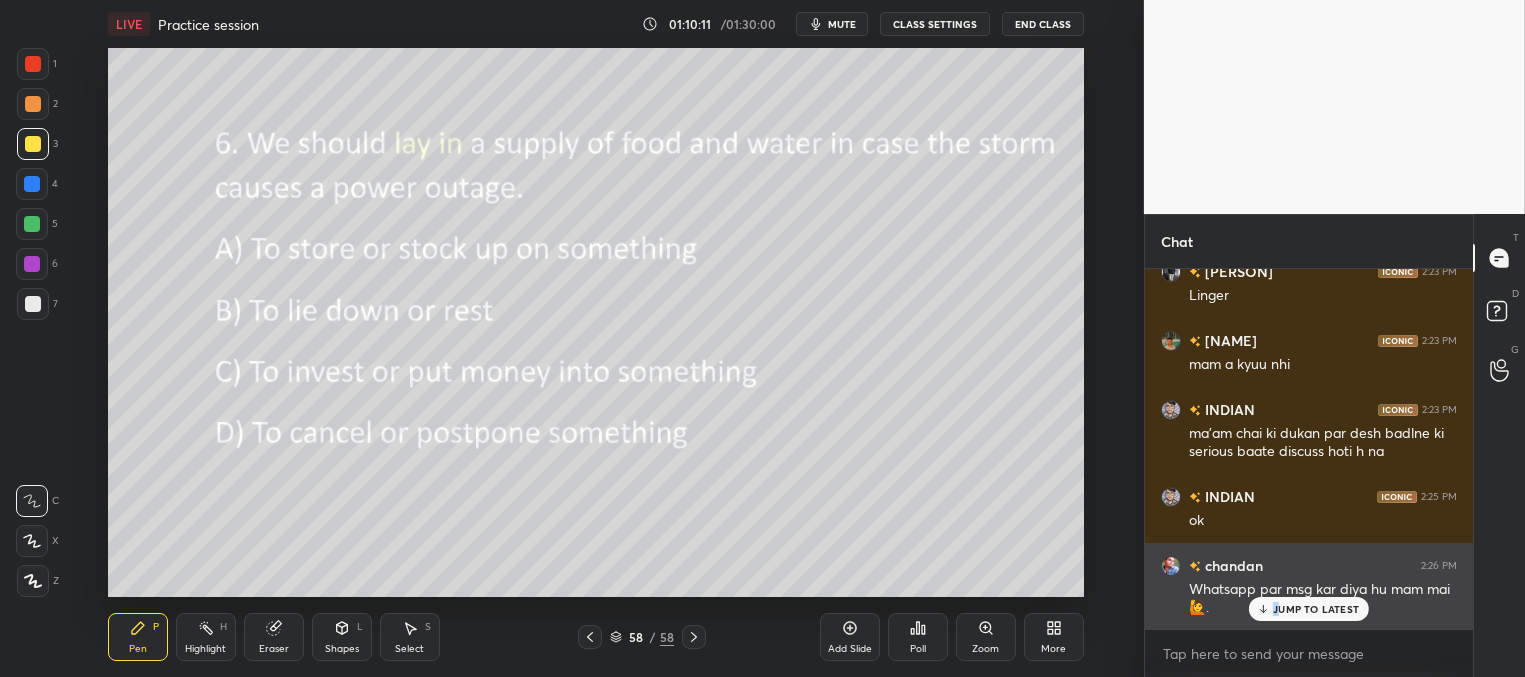 click on "JUMP TO LATEST" at bounding box center (1316, 609) 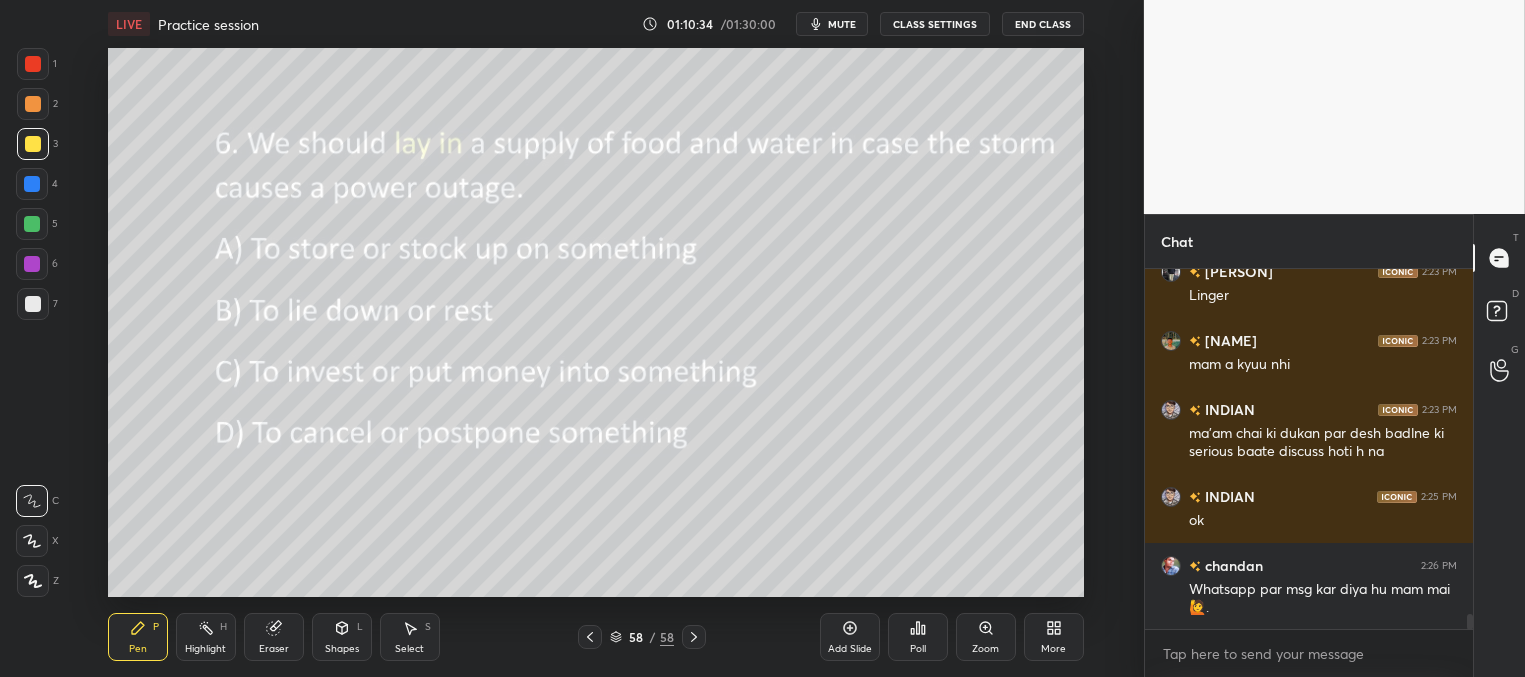 click on "Poll" at bounding box center [918, 649] 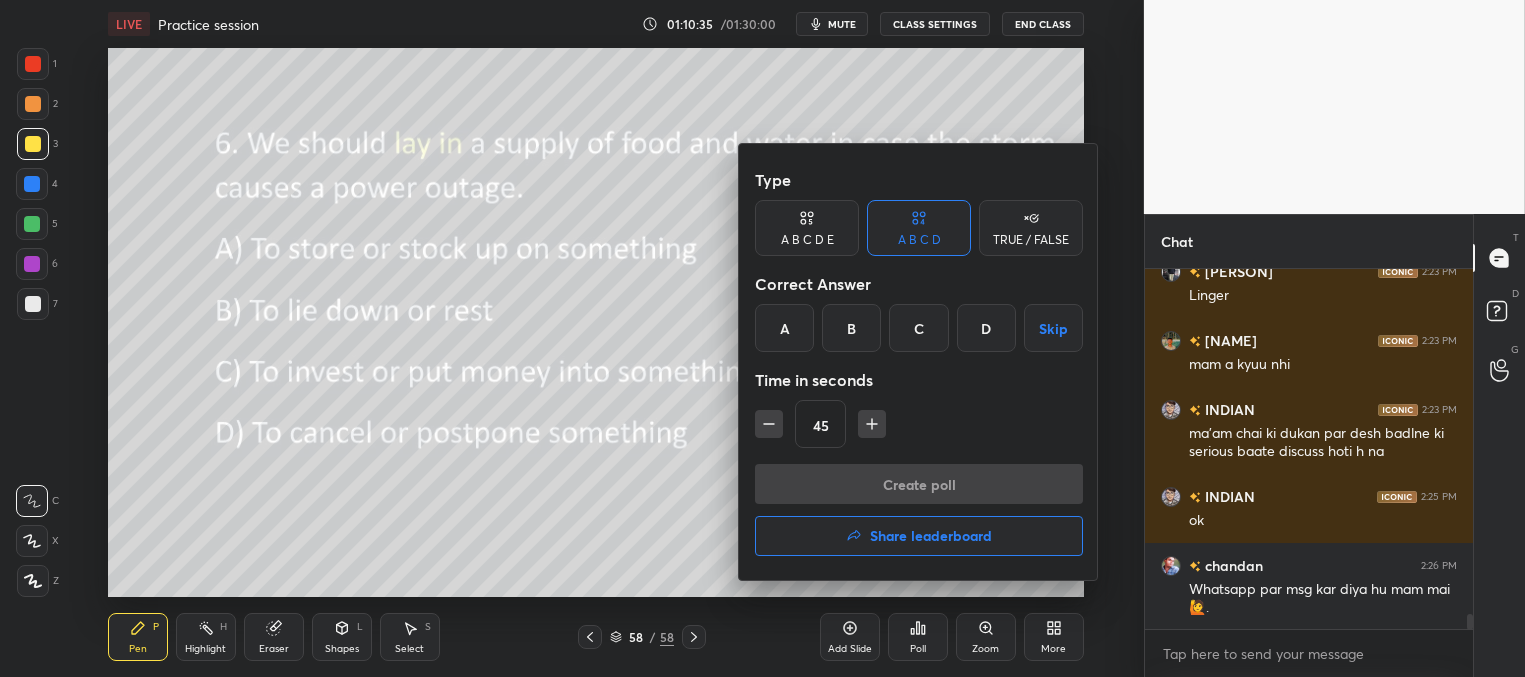 click on "Share leaderboard" at bounding box center [931, 536] 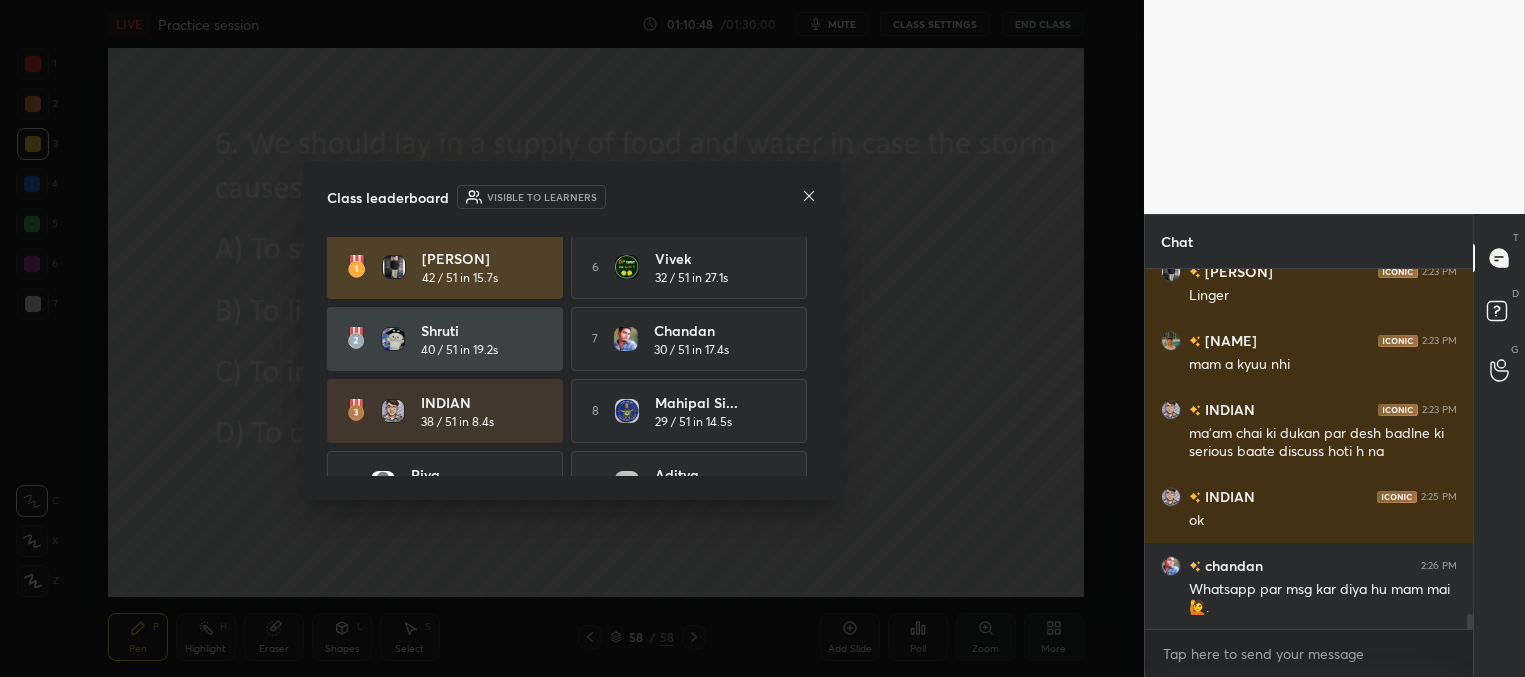scroll, scrollTop: 0, scrollLeft: 0, axis: both 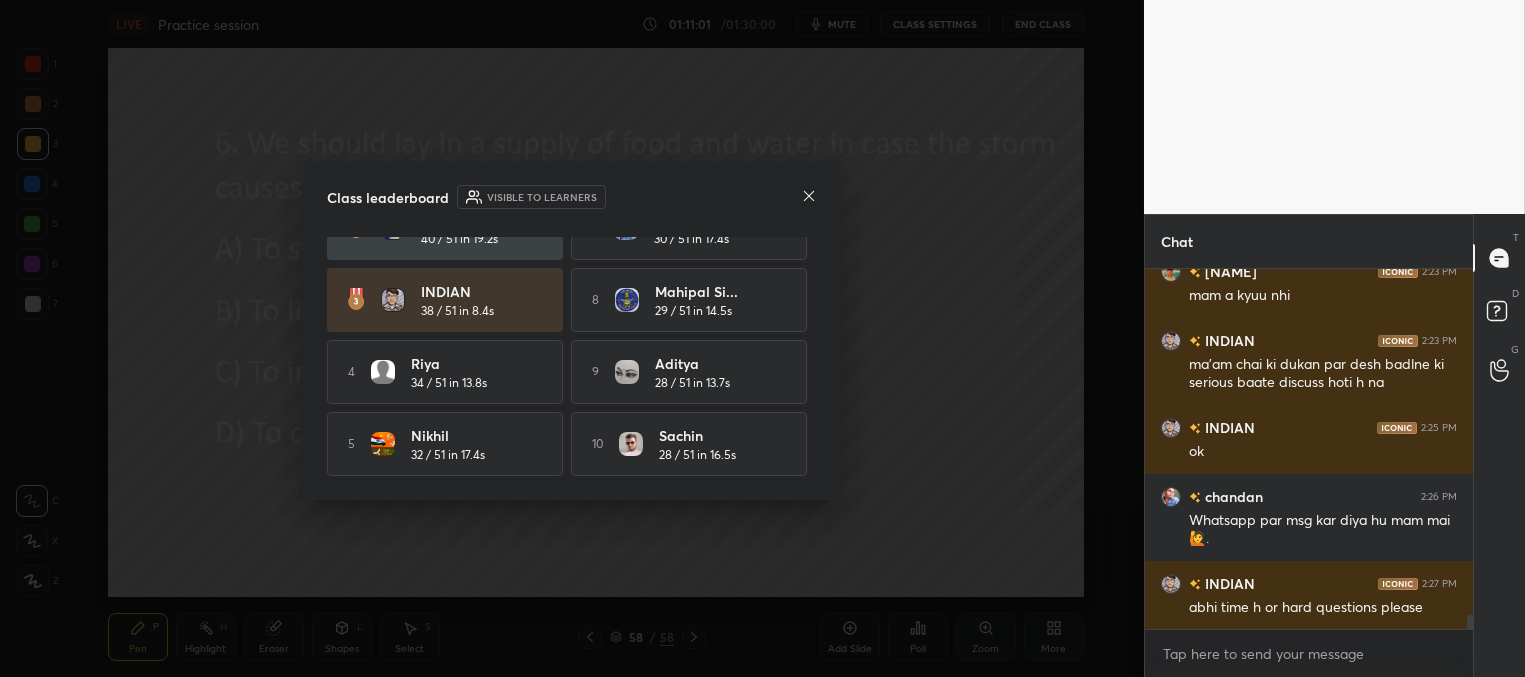 click 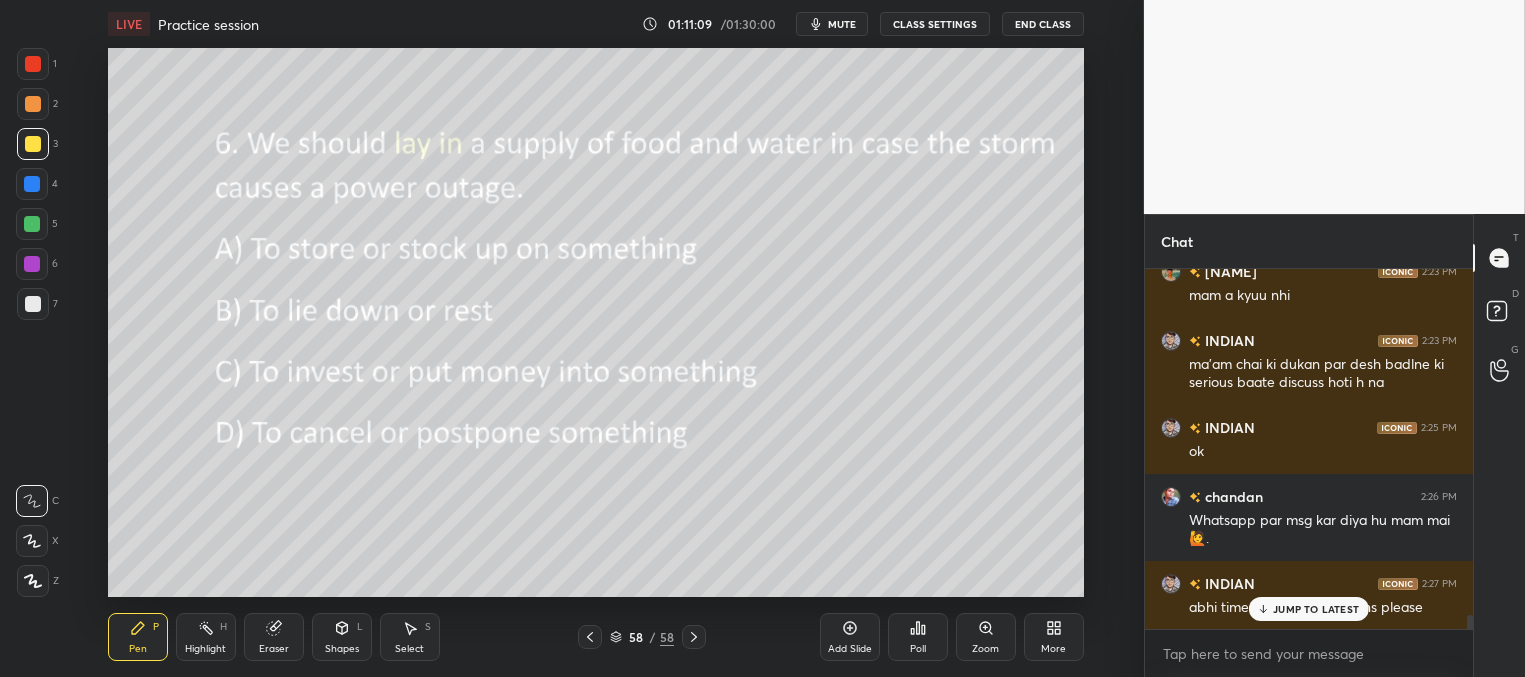 scroll, scrollTop: 8694, scrollLeft: 0, axis: vertical 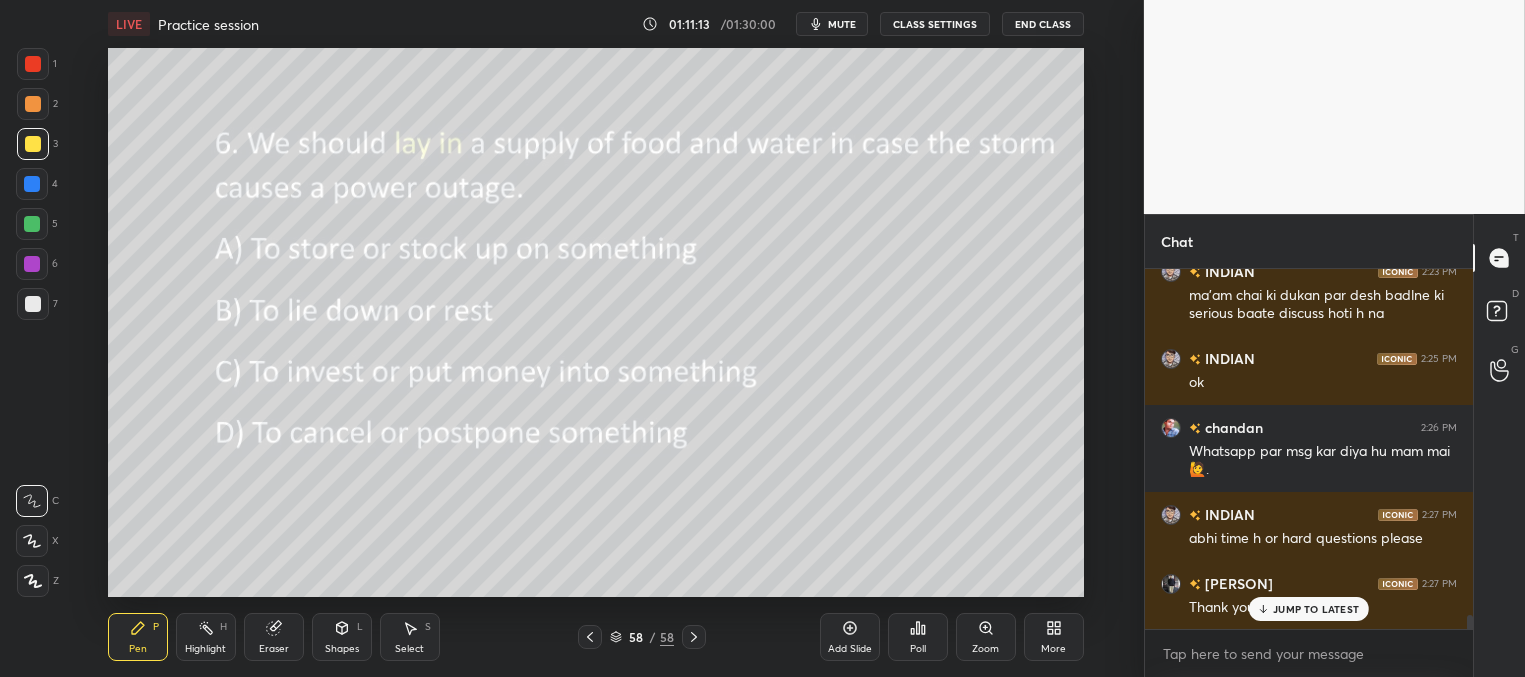 drag, startPoint x: 1297, startPoint y: 605, endPoint x: 1283, endPoint y: 598, distance: 15.652476 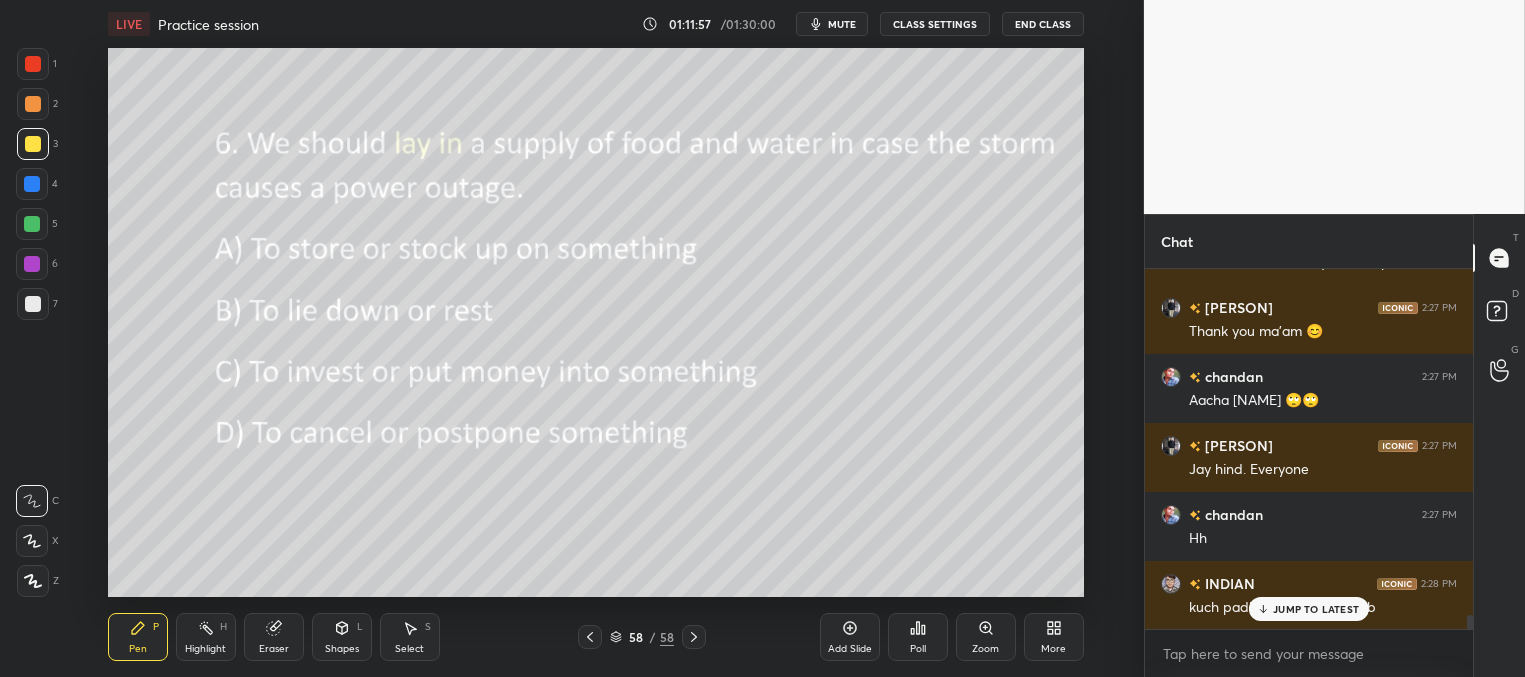 scroll, scrollTop: 9039, scrollLeft: 0, axis: vertical 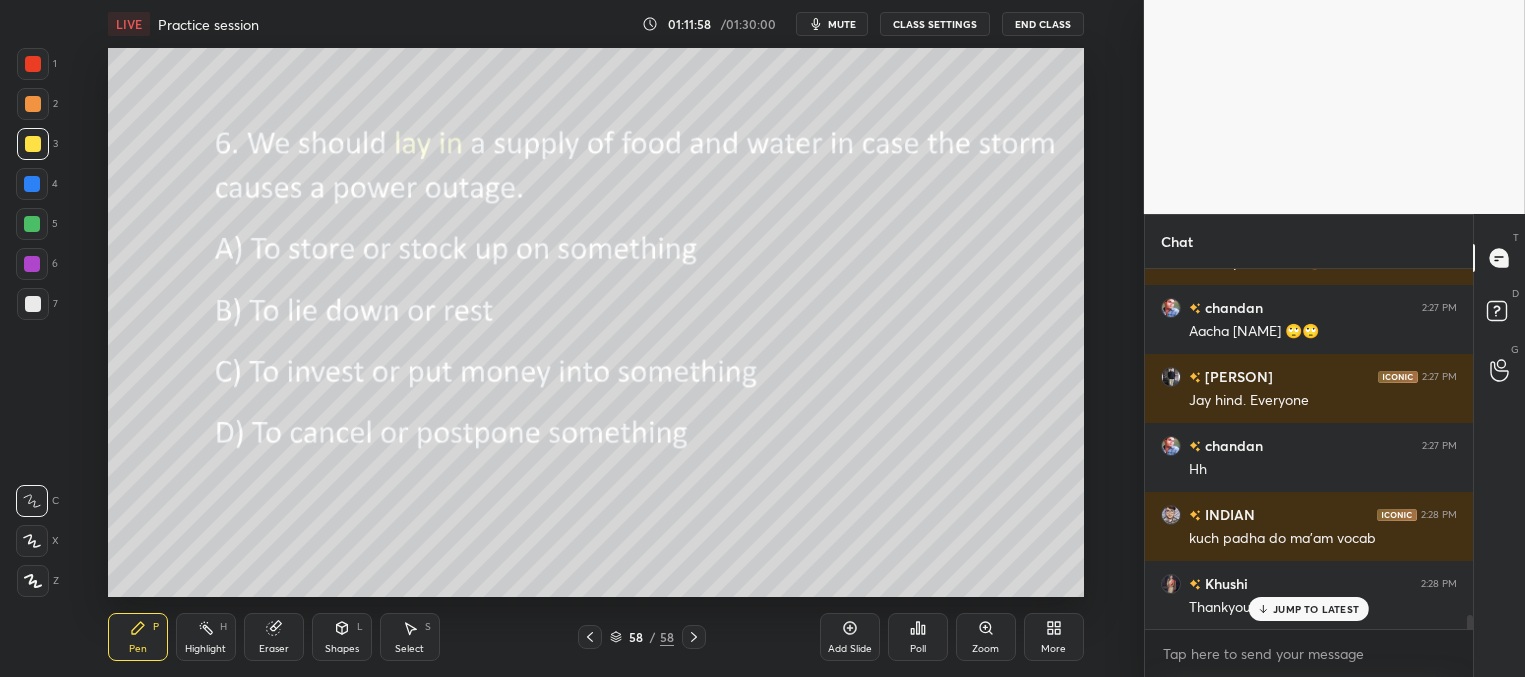 click on "JUMP TO LATEST" at bounding box center [1316, 609] 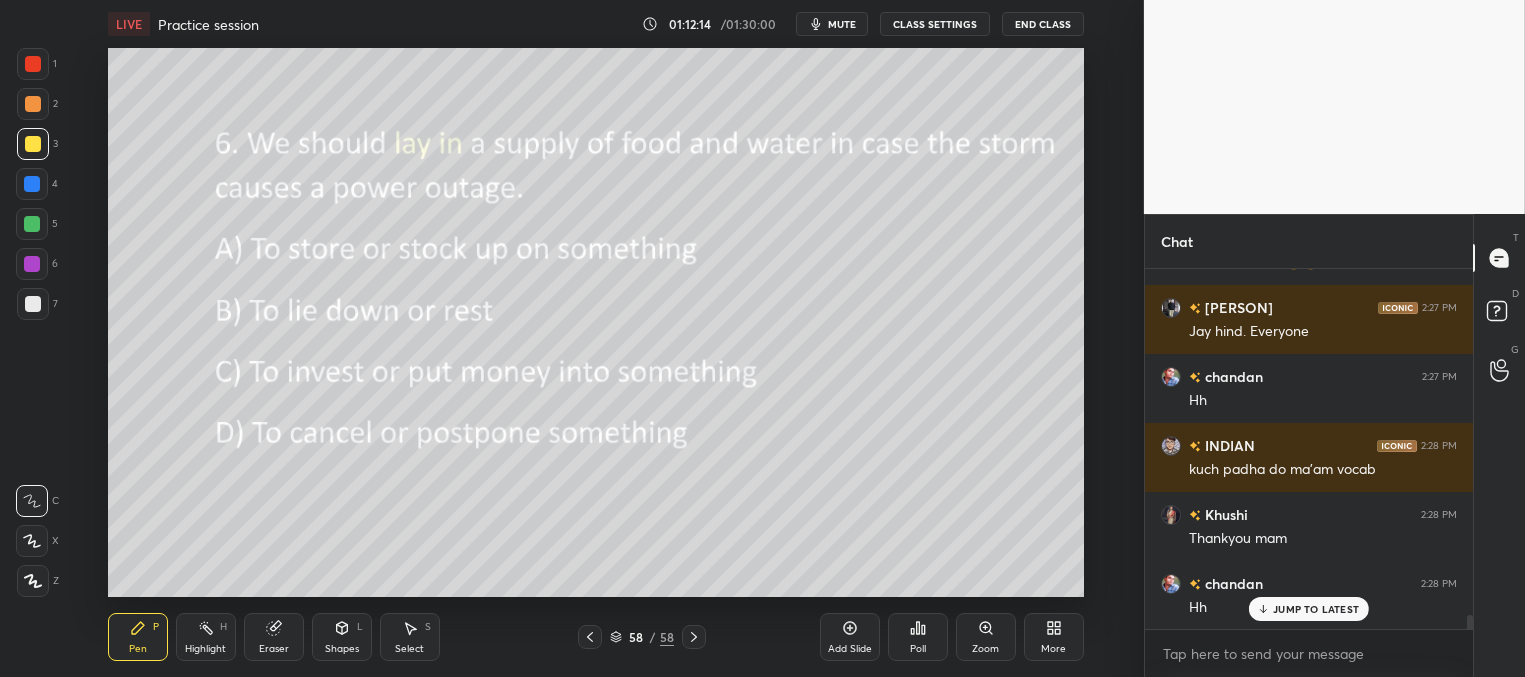 scroll, scrollTop: 9177, scrollLeft: 0, axis: vertical 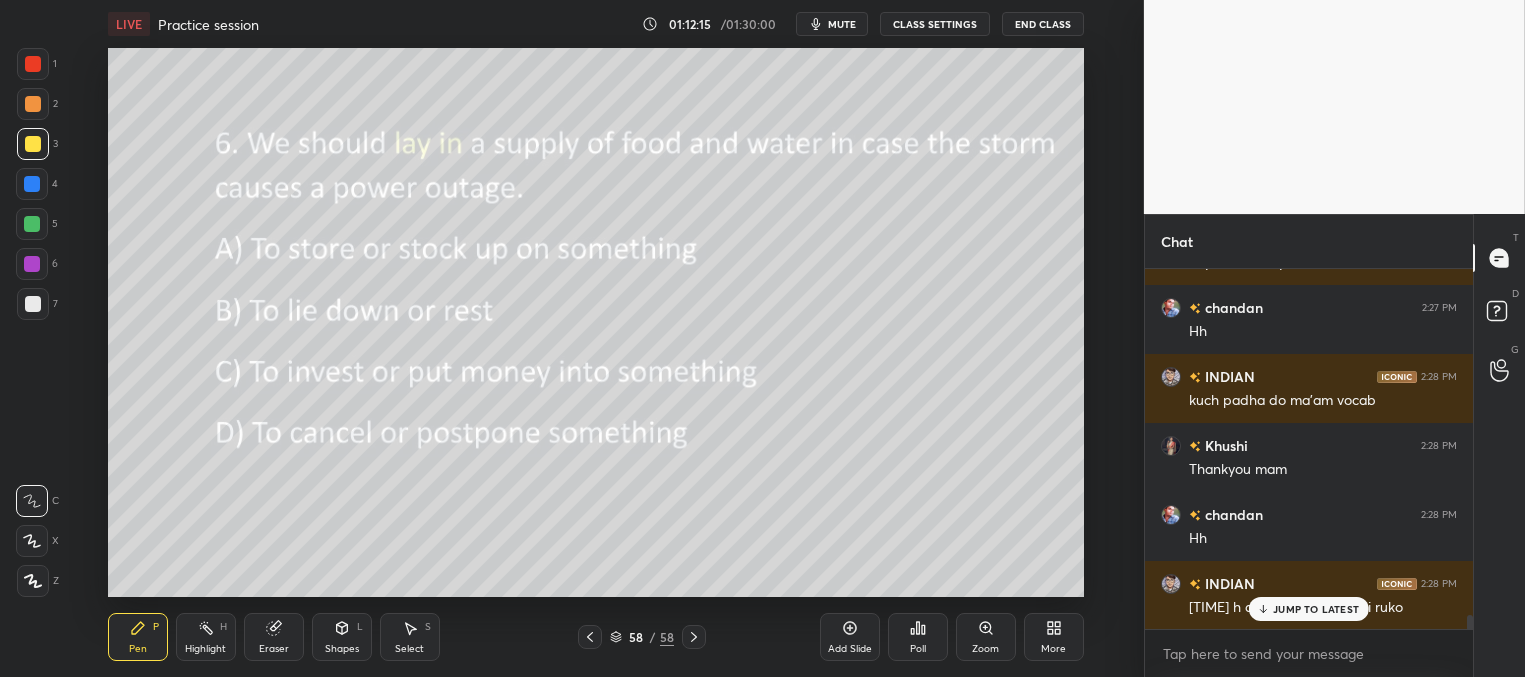 click on "JUMP TO LATEST" at bounding box center (1316, 609) 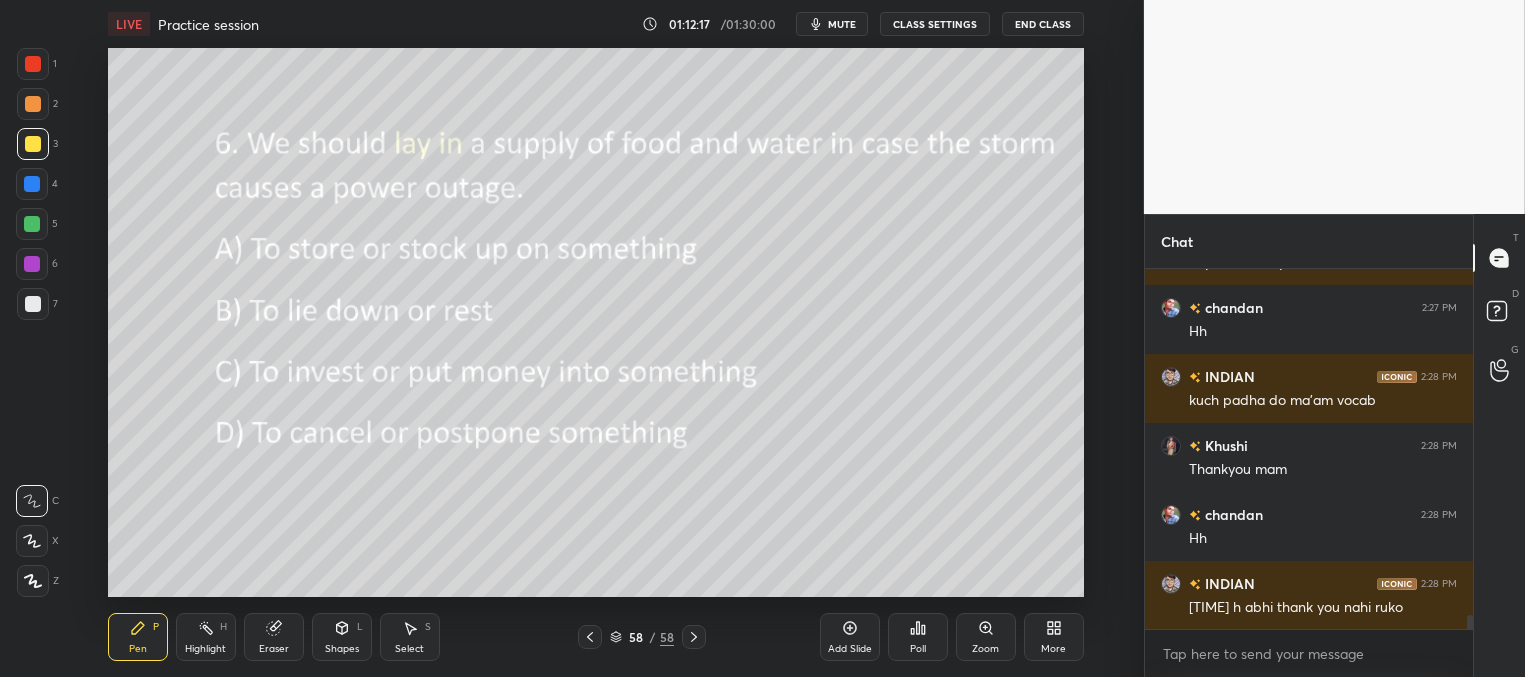 scroll, scrollTop: 9246, scrollLeft: 0, axis: vertical 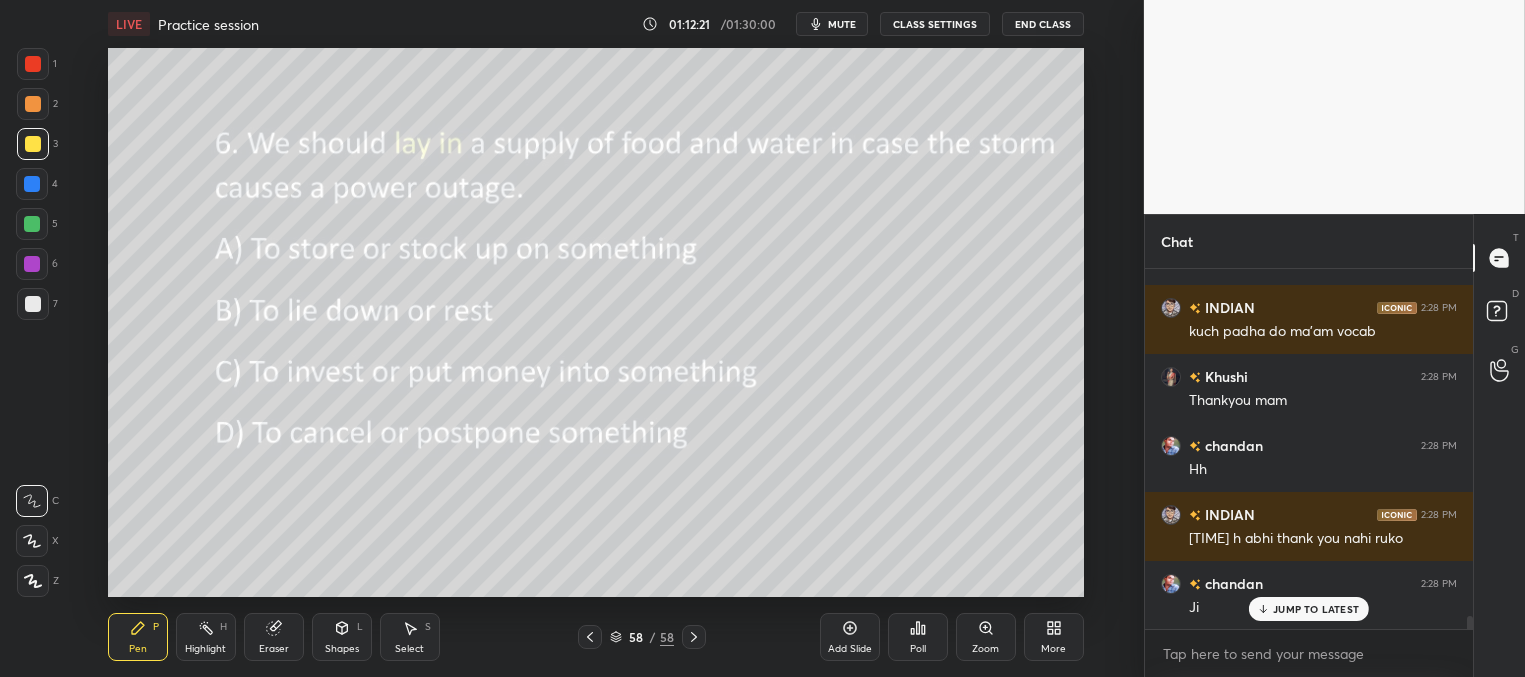 click on "Add Slide" at bounding box center [850, 637] 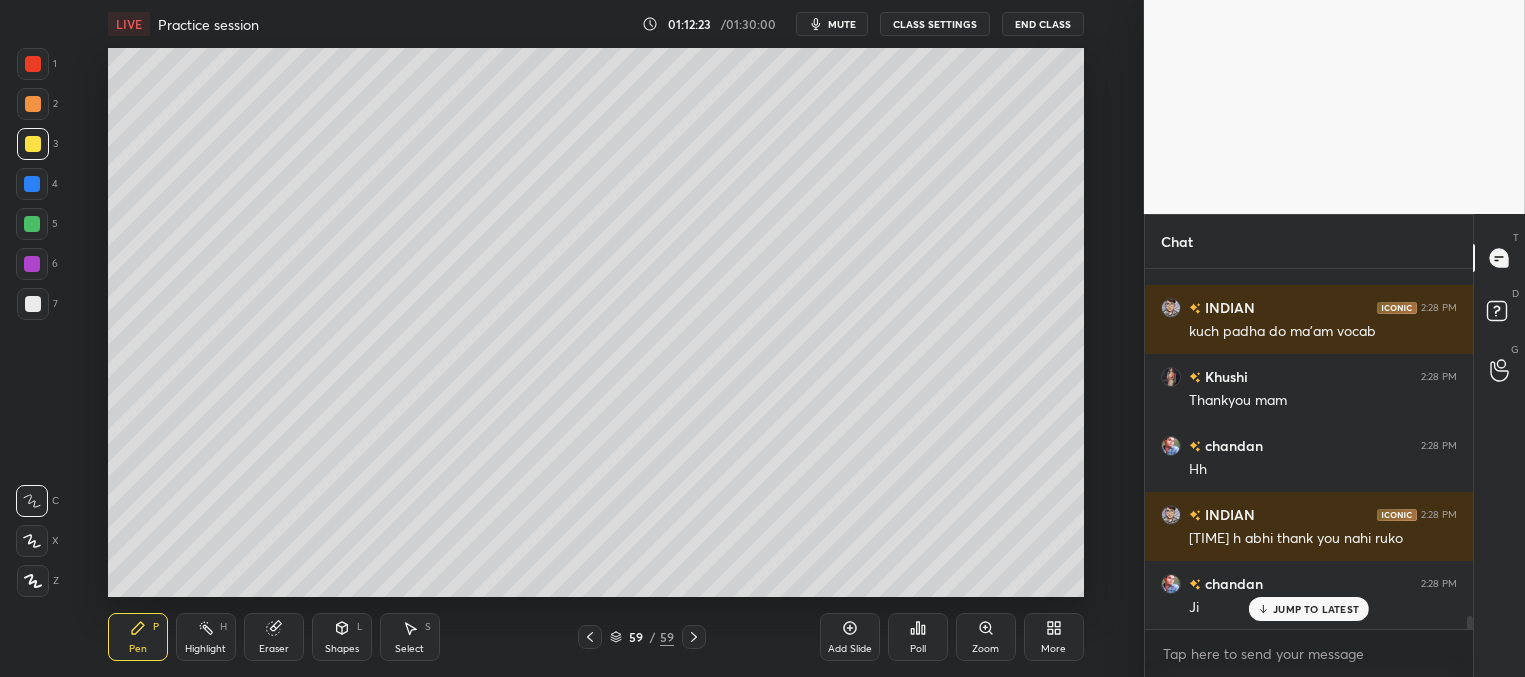 drag, startPoint x: 34, startPoint y: 144, endPoint x: 63, endPoint y: 143, distance: 29.017237 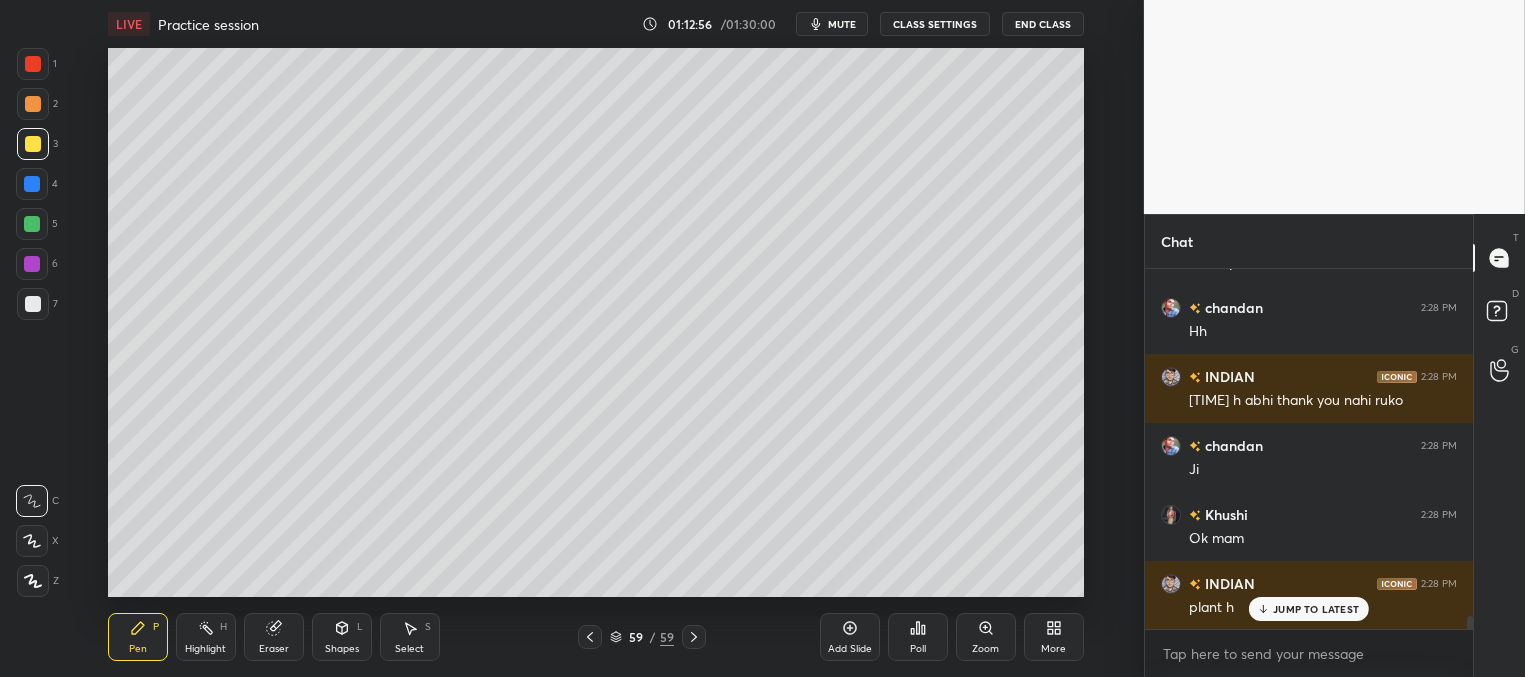 scroll, scrollTop: 9453, scrollLeft: 0, axis: vertical 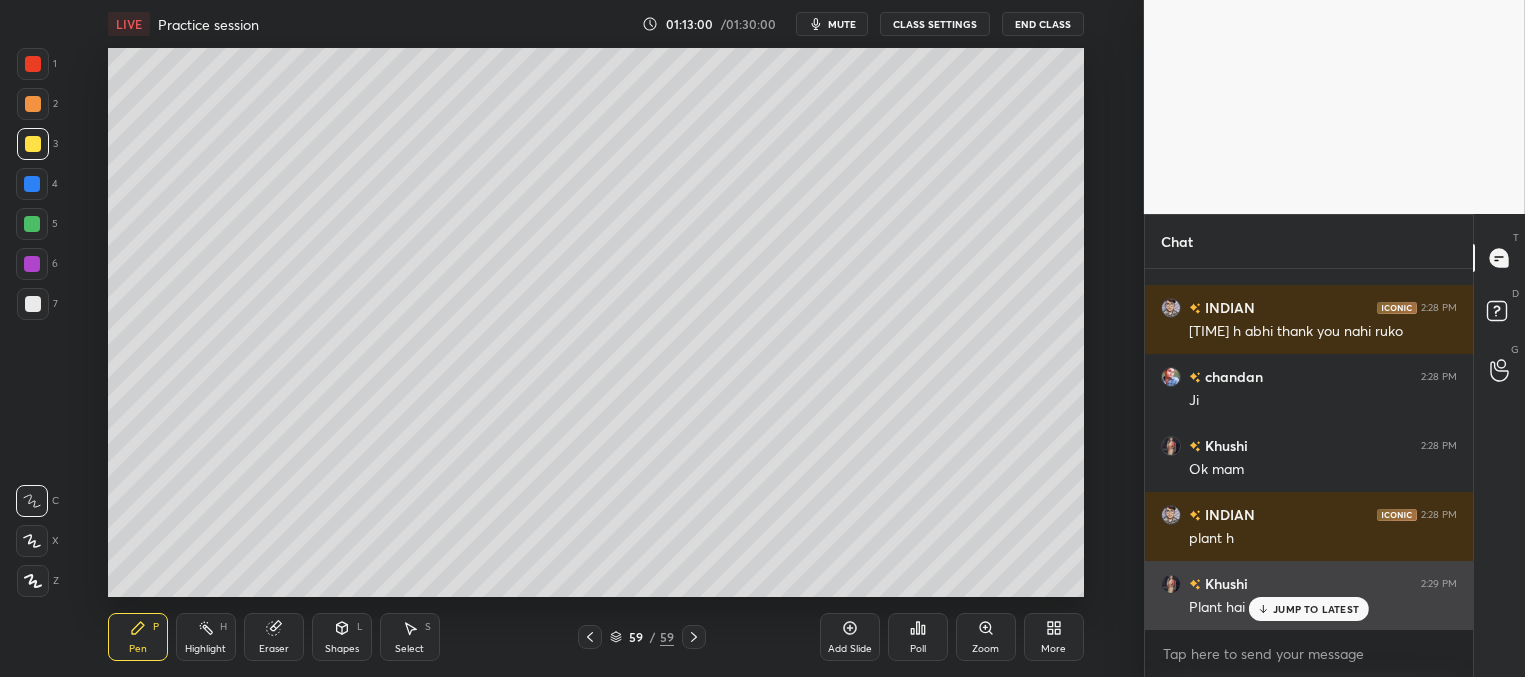click on "JUMP TO LATEST" at bounding box center (1316, 609) 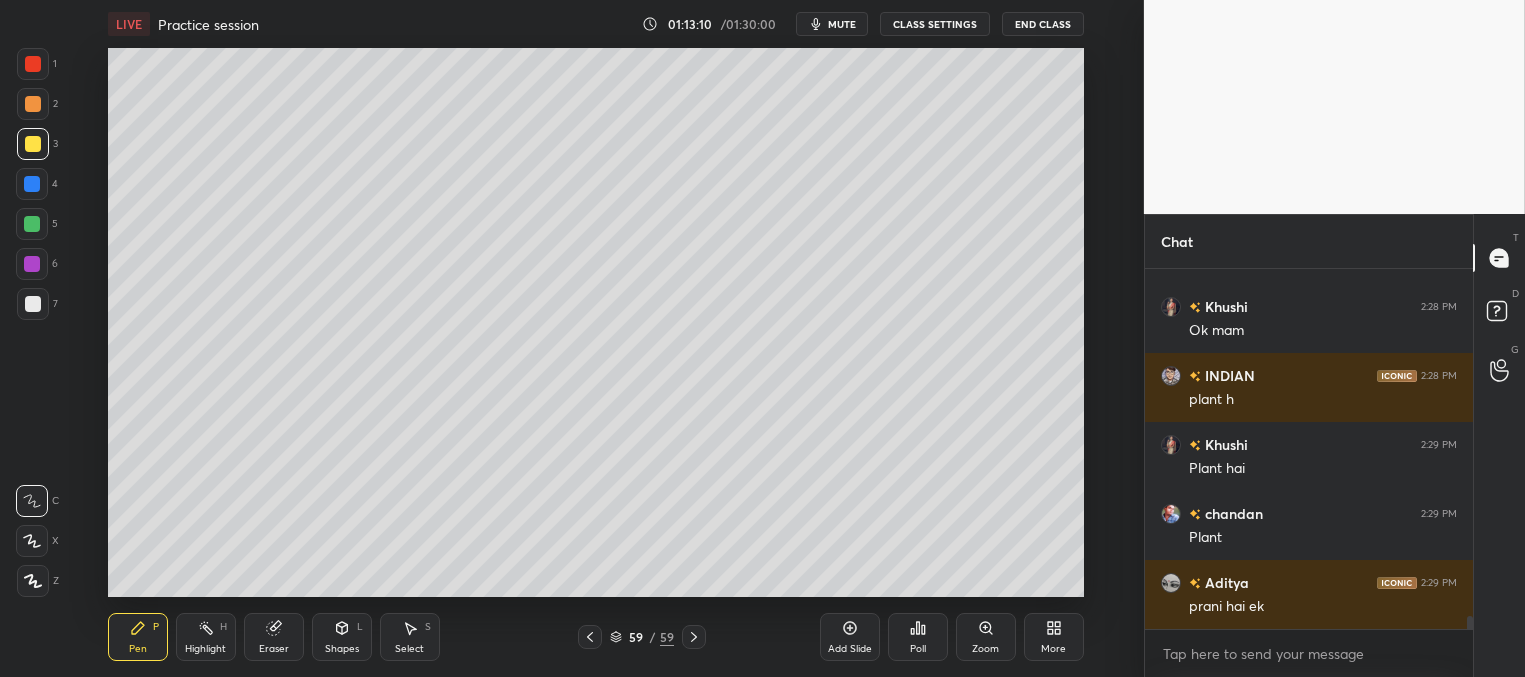 scroll, scrollTop: 9660, scrollLeft: 0, axis: vertical 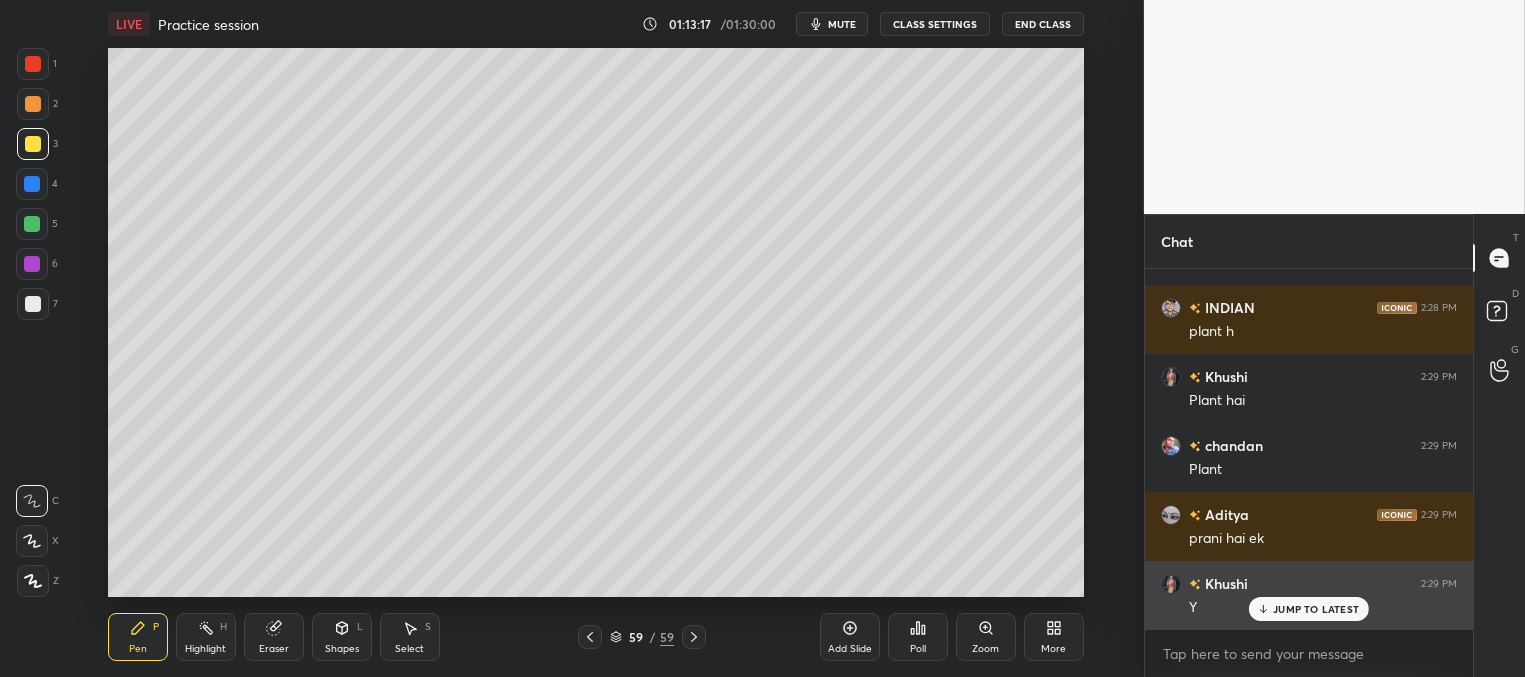 click on "JUMP TO LATEST" at bounding box center [1316, 609] 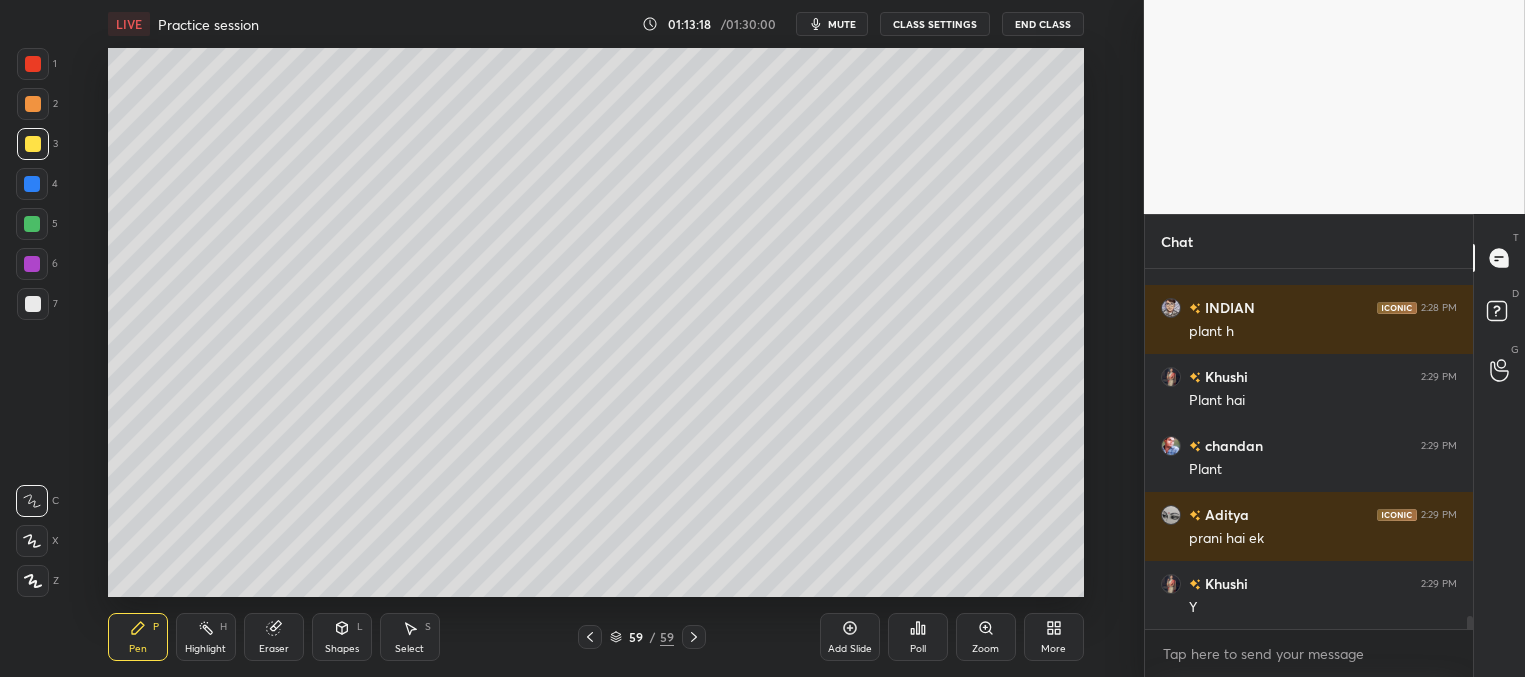 scroll, scrollTop: 9729, scrollLeft: 0, axis: vertical 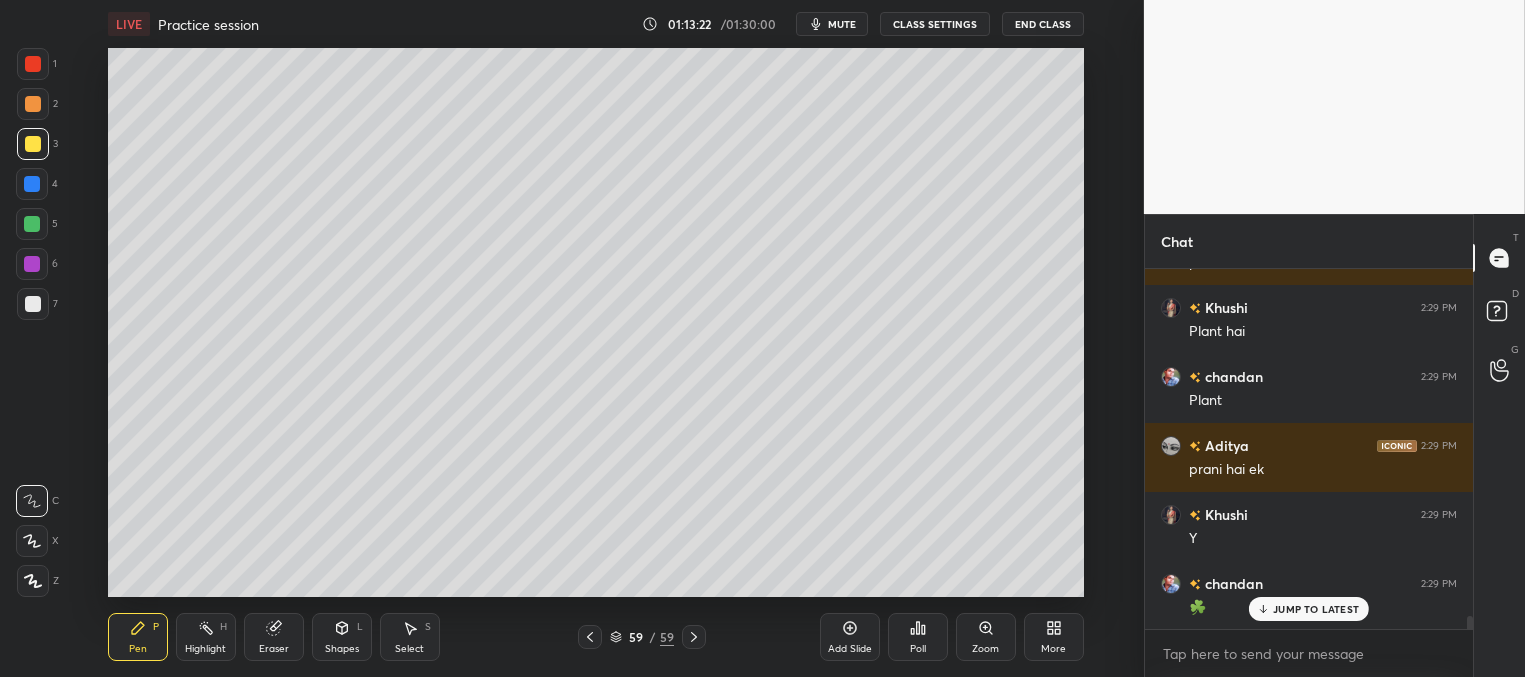 drag, startPoint x: 287, startPoint y: 644, endPoint x: 281, endPoint y: 622, distance: 22.803509 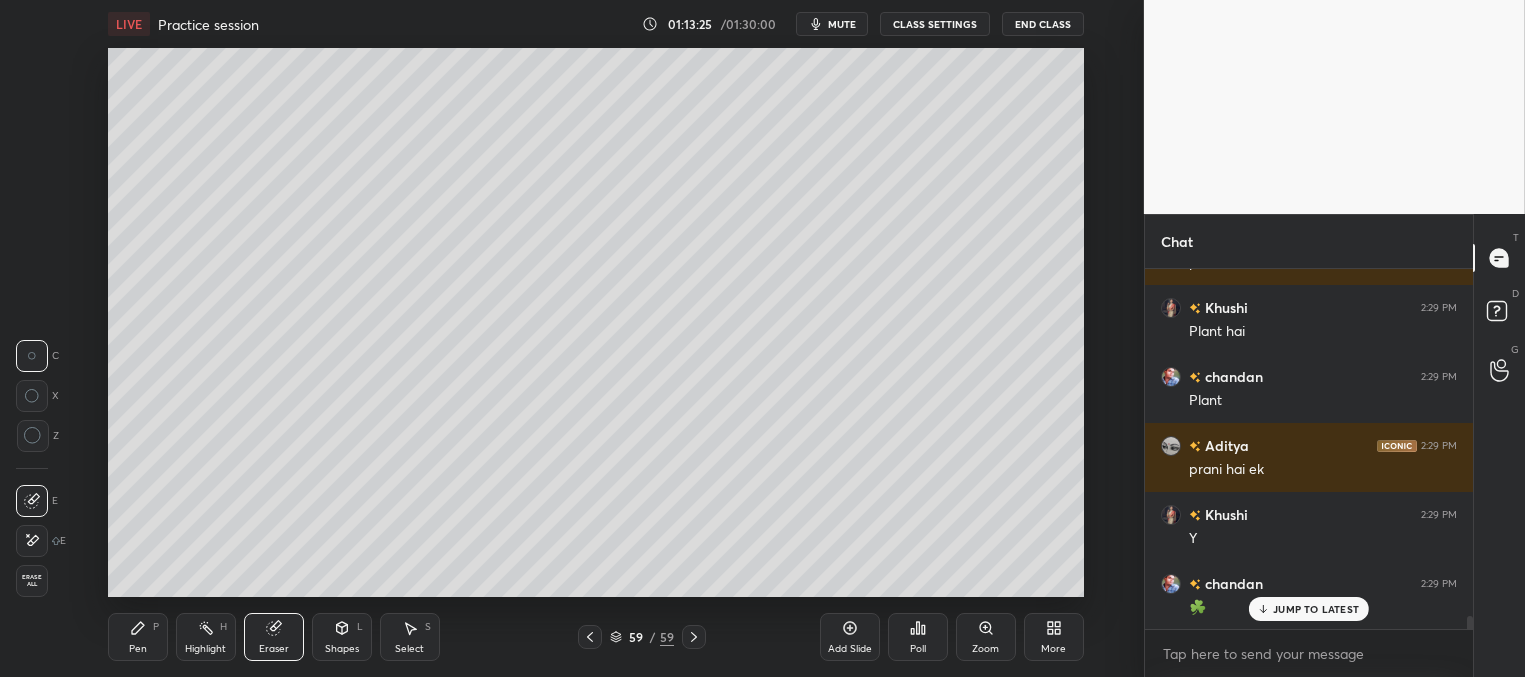 click on "Pen P" at bounding box center (138, 637) 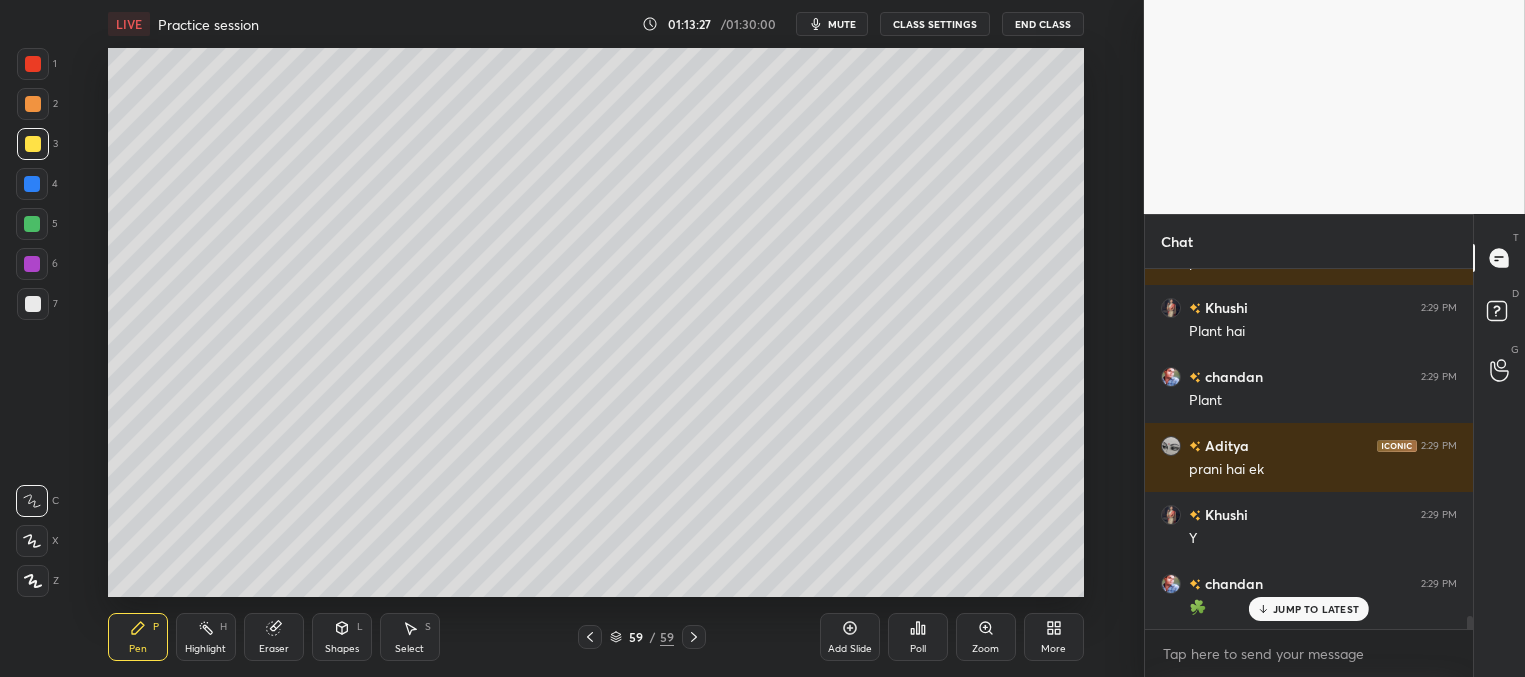 scroll, scrollTop: 9798, scrollLeft: 0, axis: vertical 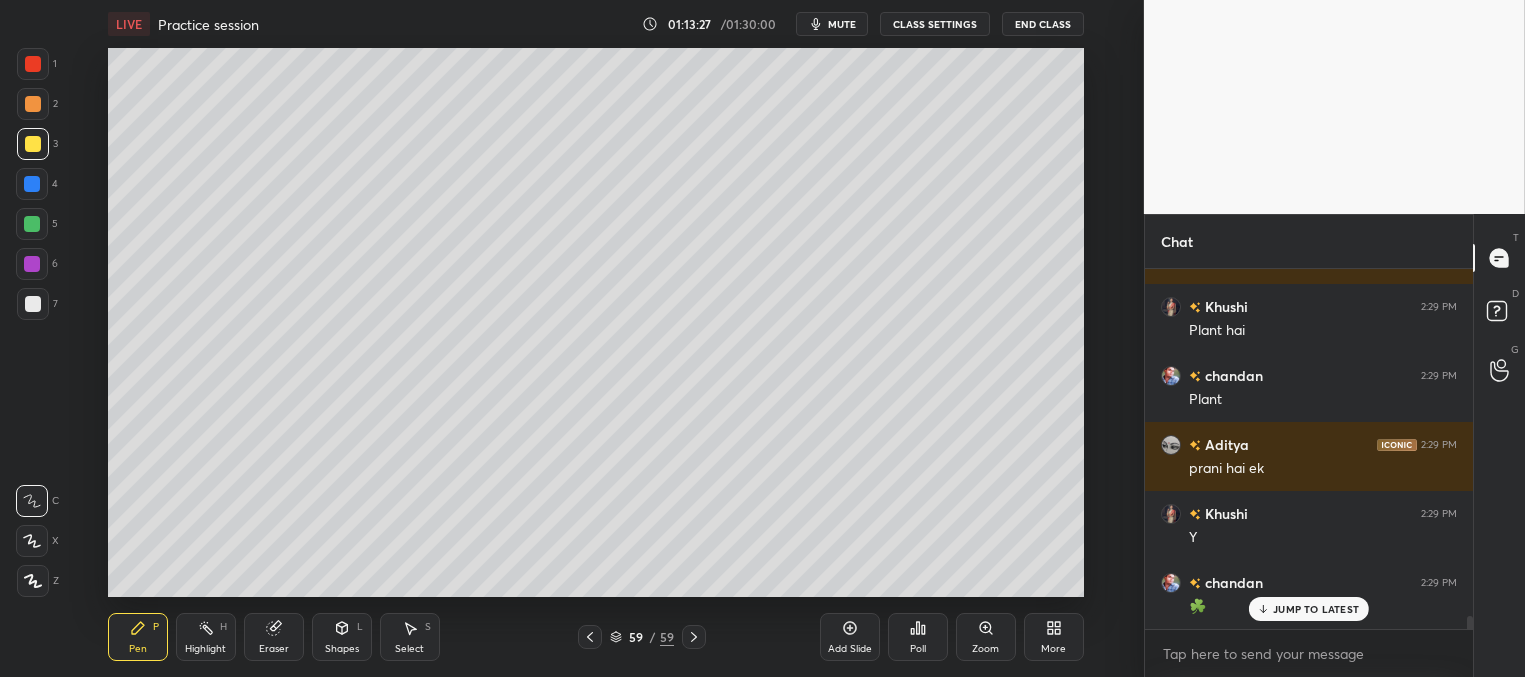click on "Kishan 2:27 PM Thank you ma'am 😊 chandan 2:27 PM Aacha piyush 🙄🙄 Kishan 2:27 PM Jay hind. Everyone chandan 2:27 PM Hh INDIAN 2:28 PM kuch padha do ma'am vocab Khushi 2:28 PM Thankyou mam chandan 2:28 PM Hh INDIAN 2:28 PM 20 min h abhi thank you nahi ruko chandan 2:28 PM Ji Khushi 2:28 PM Ok mam INDIAN 2:28 PM plant h Khushi 2:29 PM Plant hai chandan 2:29 PM Plant Aditya 2:29 PM prani hai ek Khushi 2:29 PM Y chandan 2:29 PM ☘️ JUMP TO LATEST" at bounding box center [1309, 449] 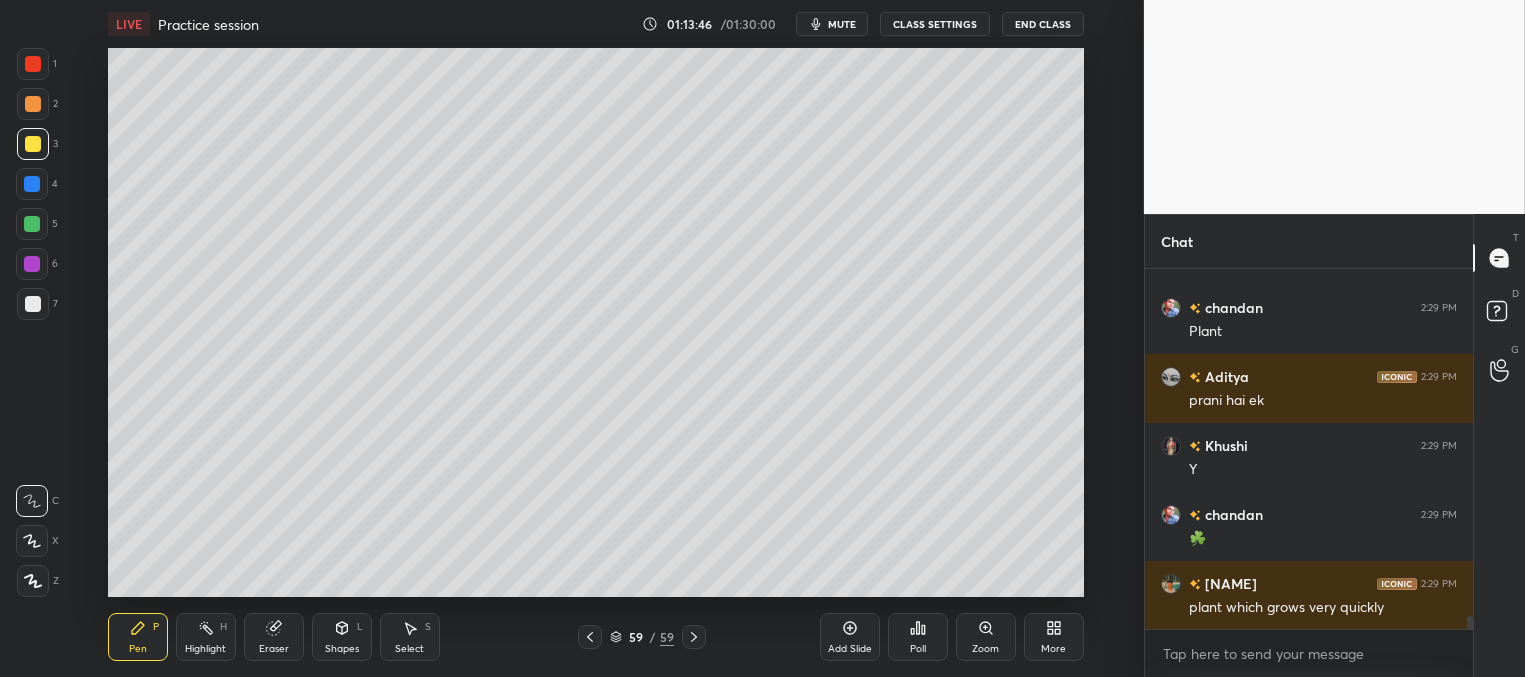 scroll, scrollTop: 9867, scrollLeft: 0, axis: vertical 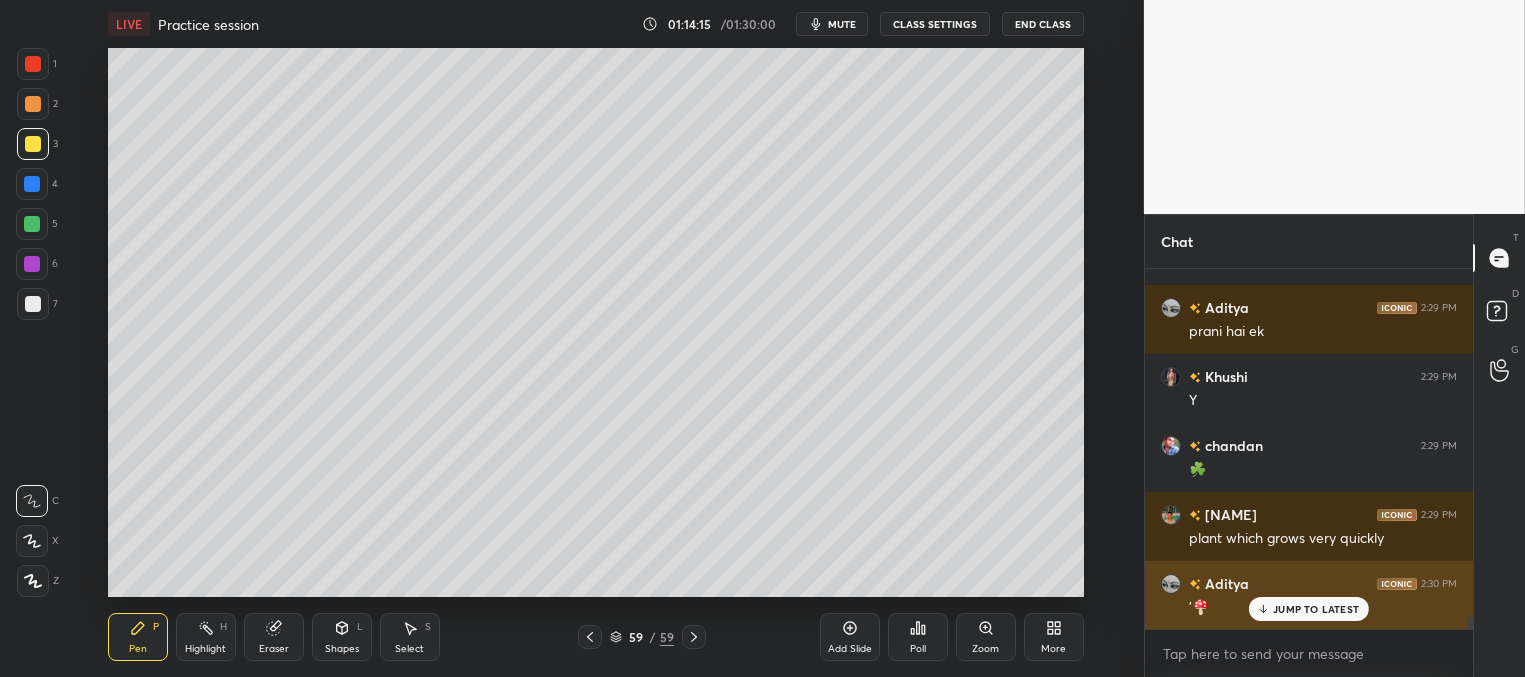 click on "JUMP TO LATEST" at bounding box center (1309, 609) 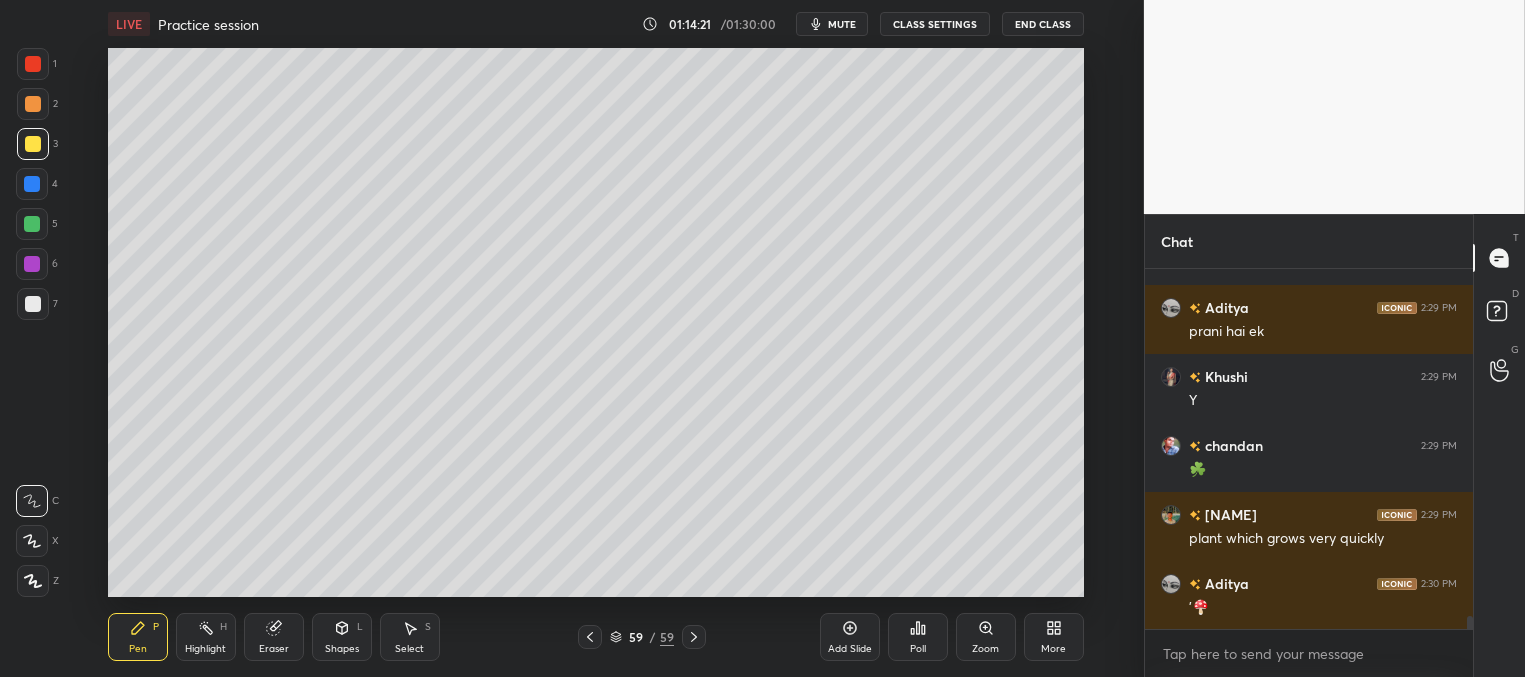 click at bounding box center (32, 184) 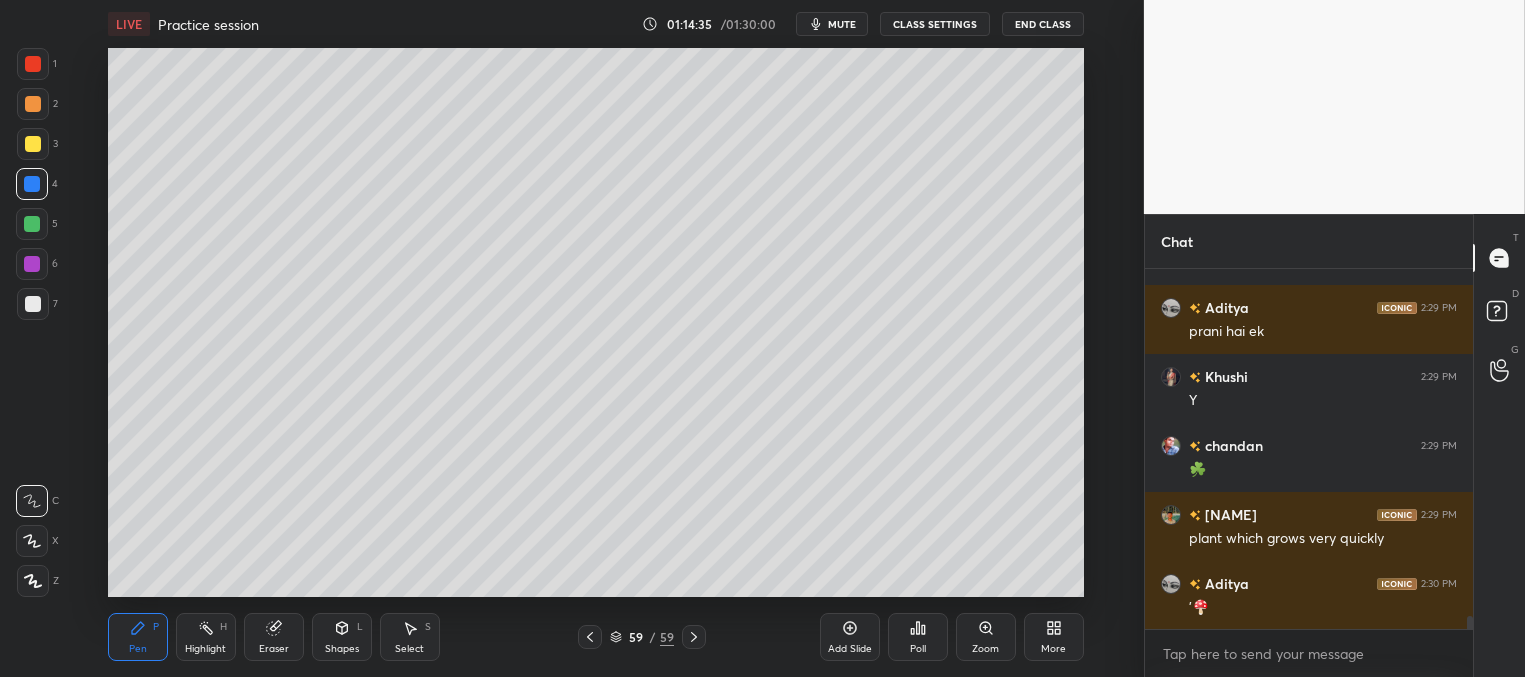 scroll, scrollTop: 9887, scrollLeft: 0, axis: vertical 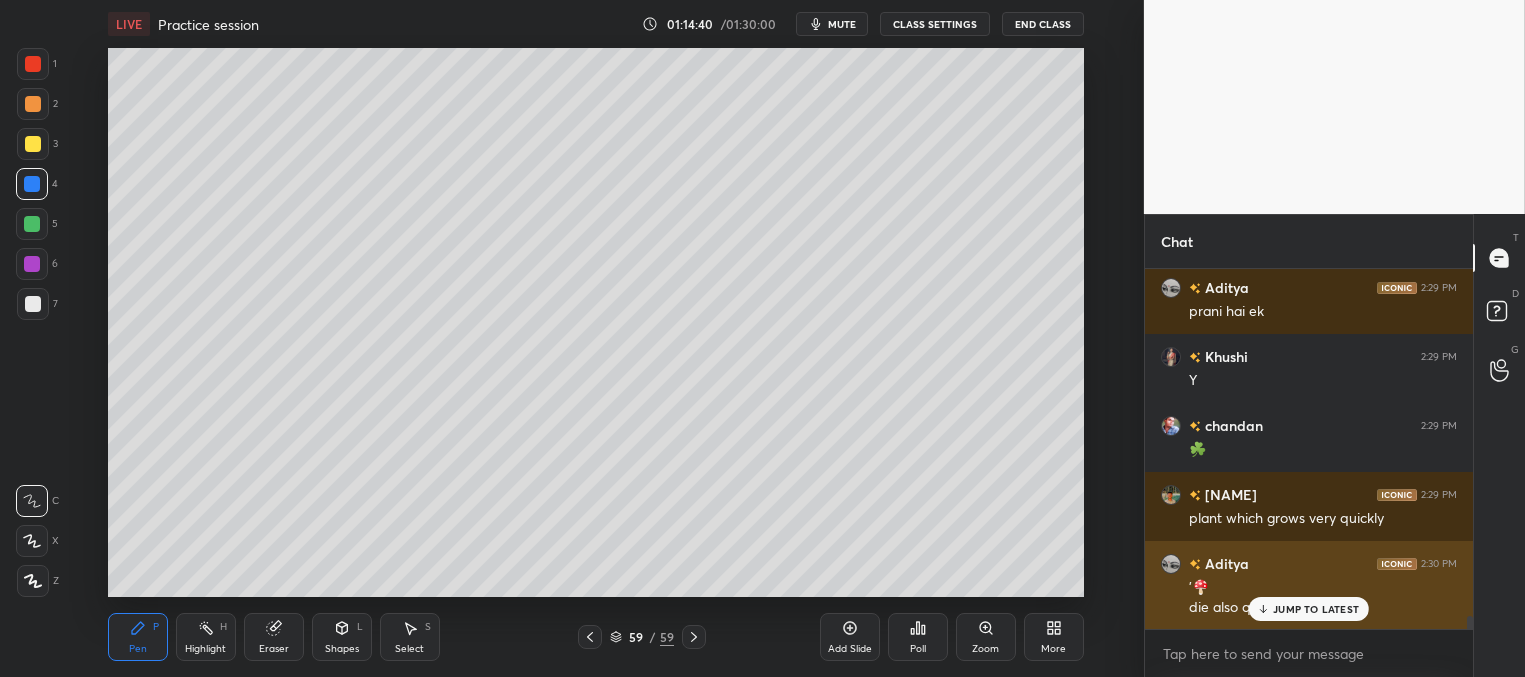 click on "JUMP TO LATEST" at bounding box center [1309, 609] 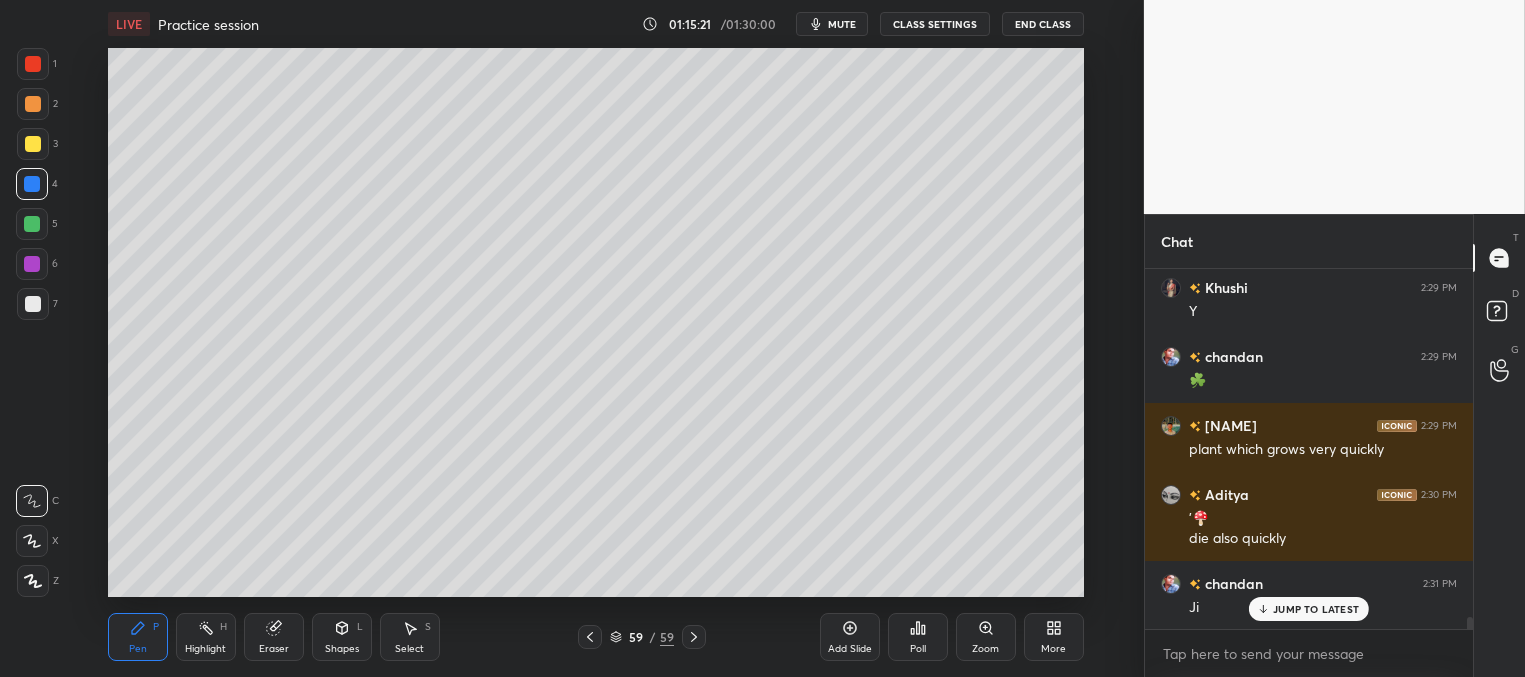 scroll, scrollTop: 10025, scrollLeft: 0, axis: vertical 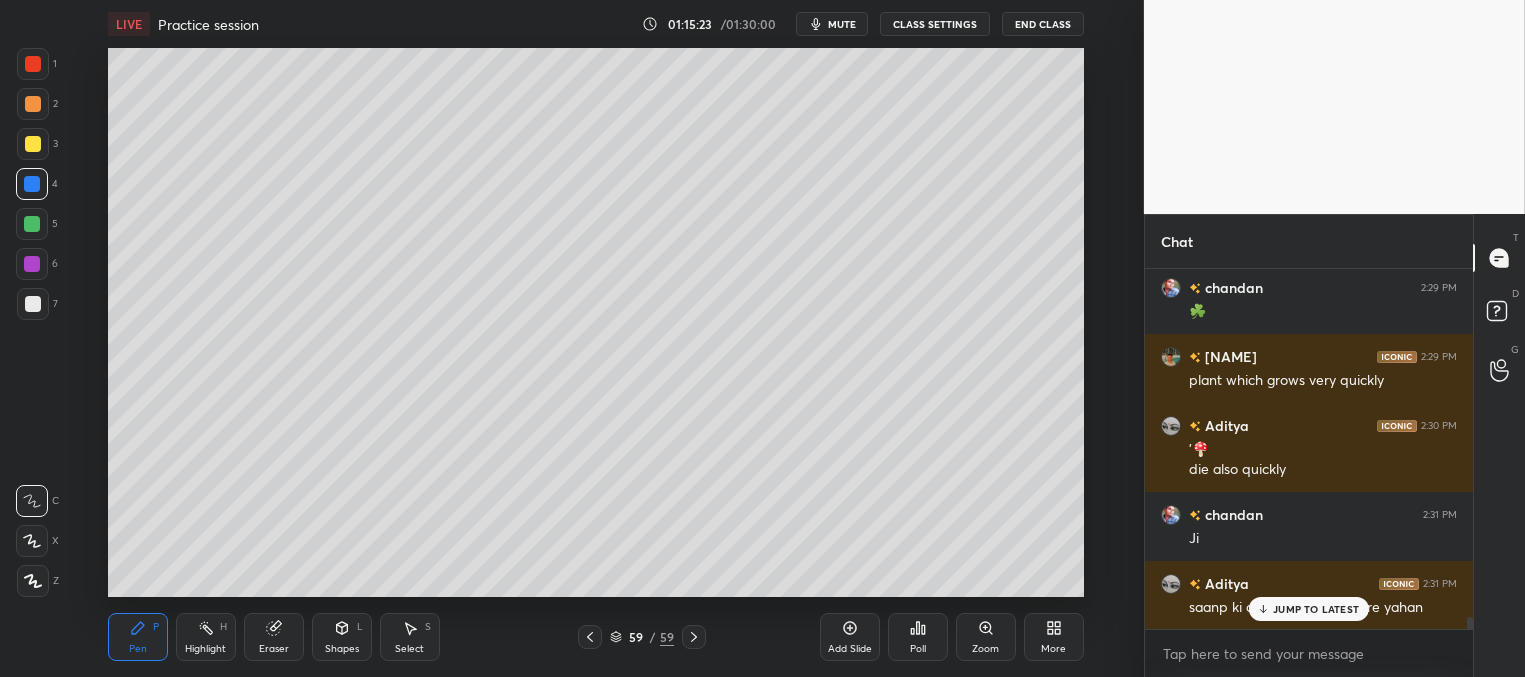 click on "JUMP TO LATEST" at bounding box center (1309, 609) 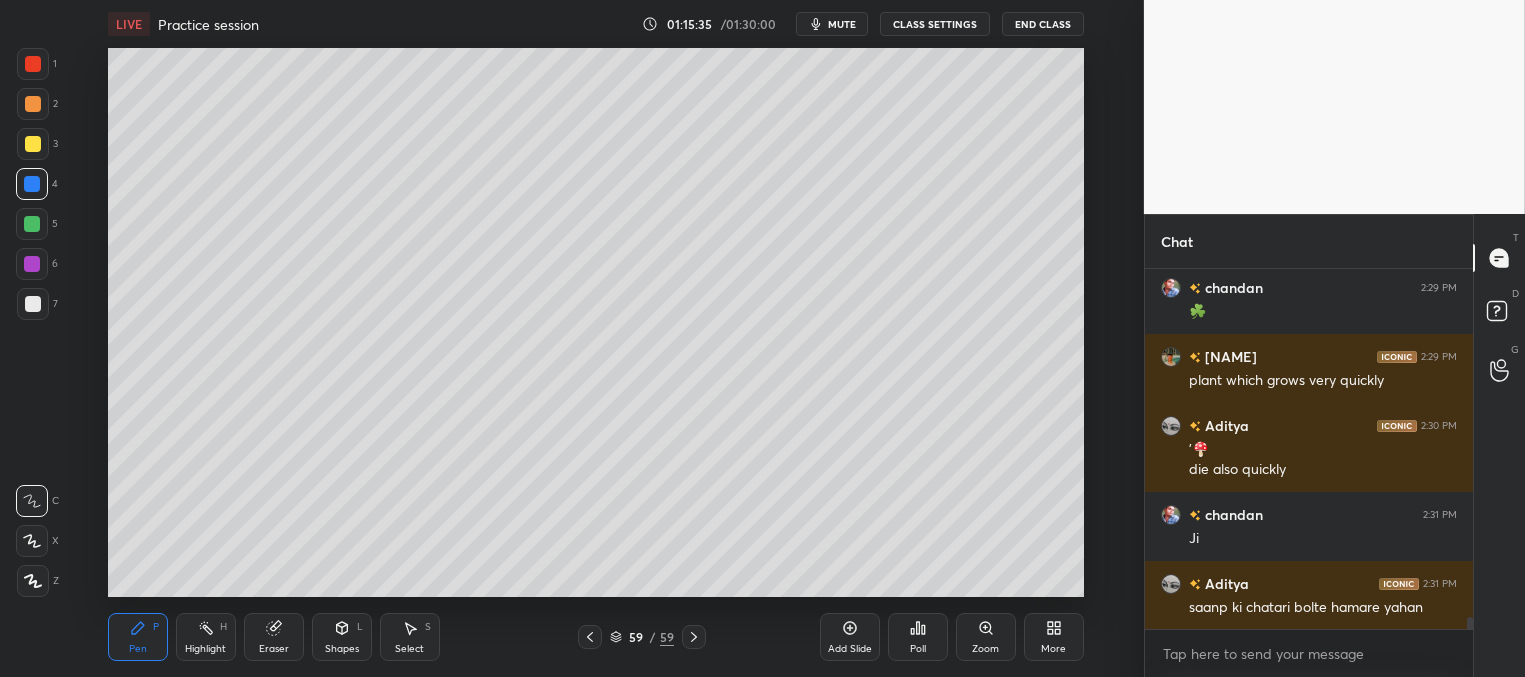 scroll, scrollTop: 10094, scrollLeft: 0, axis: vertical 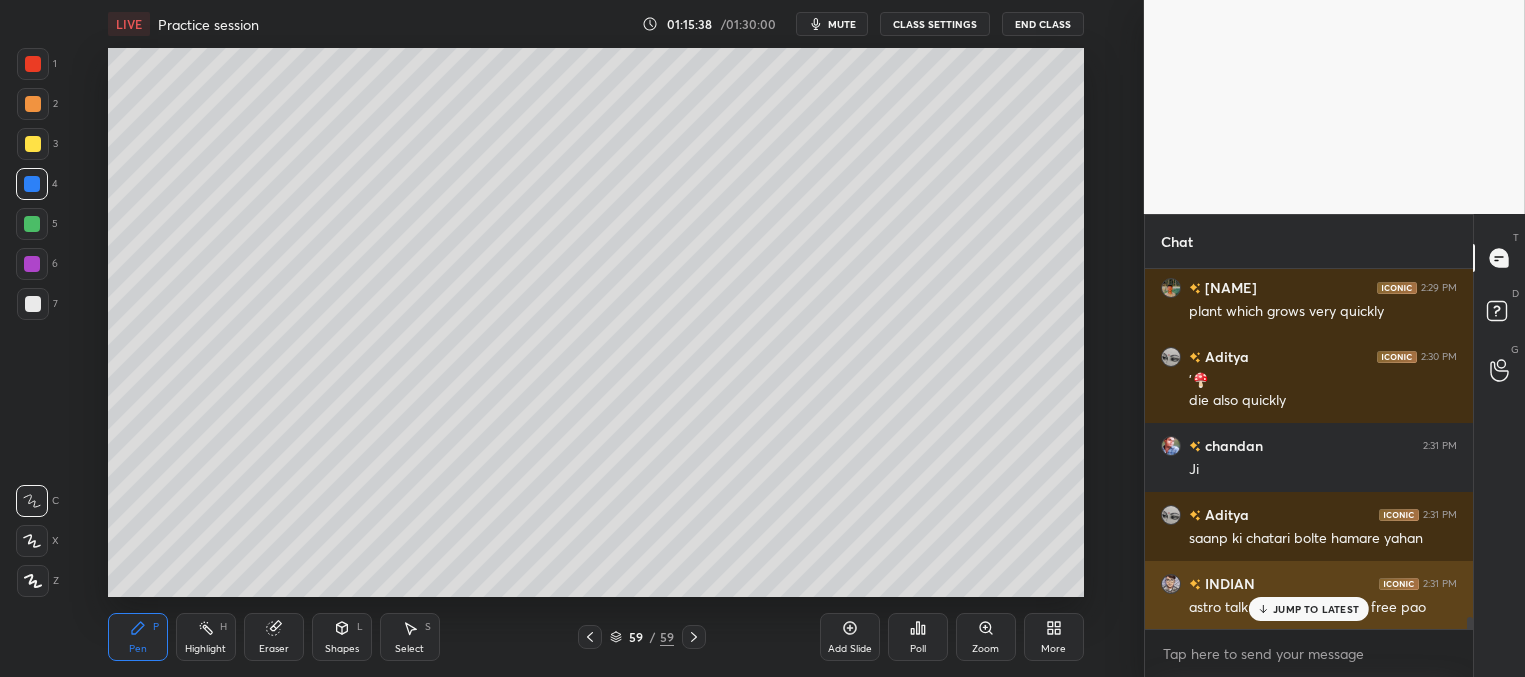 drag, startPoint x: 1284, startPoint y: 613, endPoint x: 1261, endPoint y: 598, distance: 27.45906 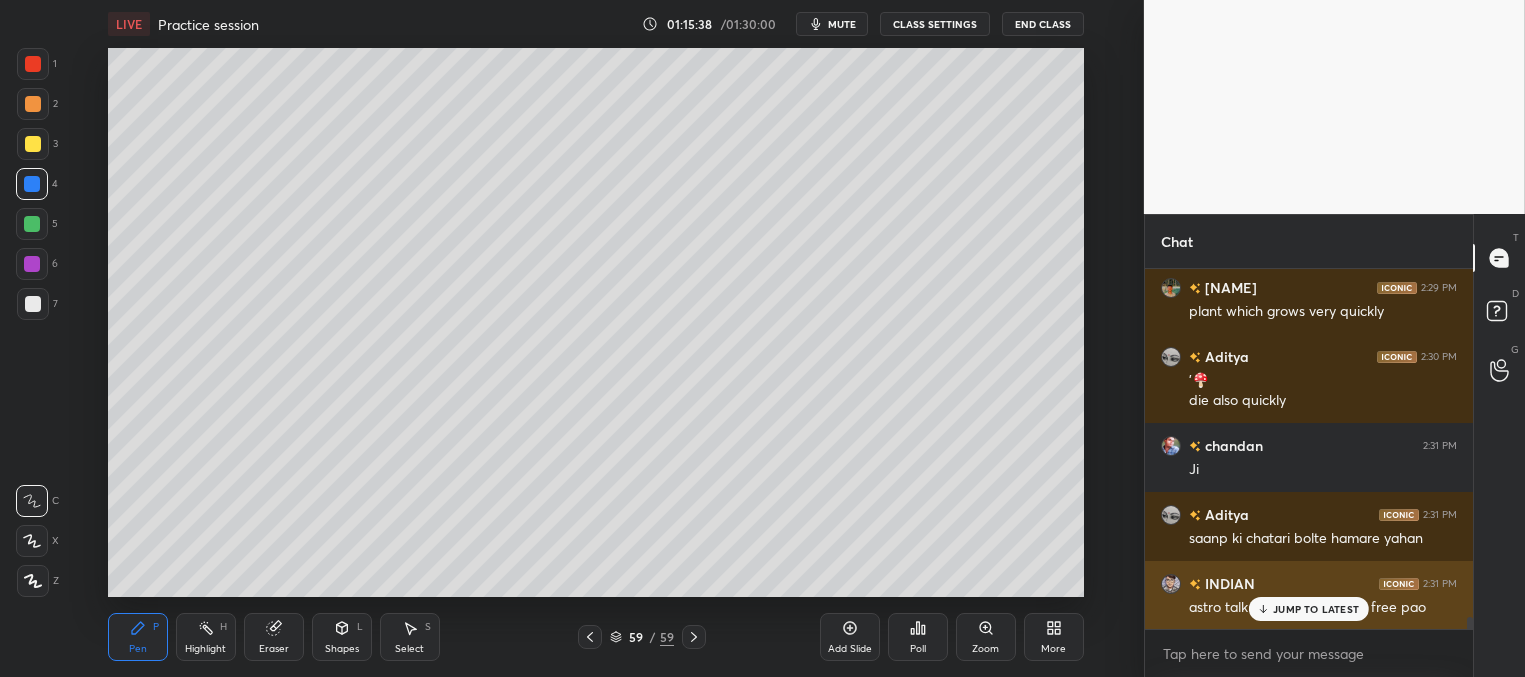 click on "JUMP TO LATEST" at bounding box center (1316, 609) 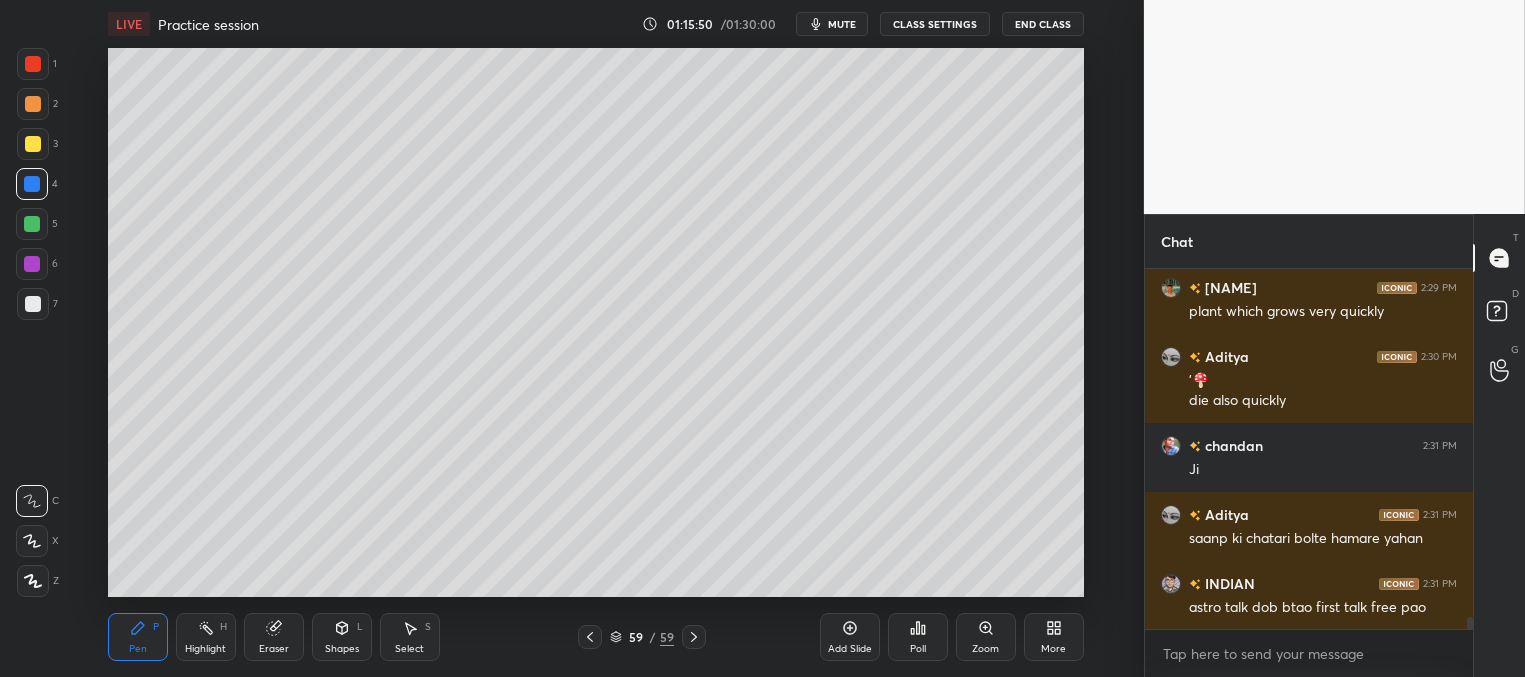 click at bounding box center [32, 224] 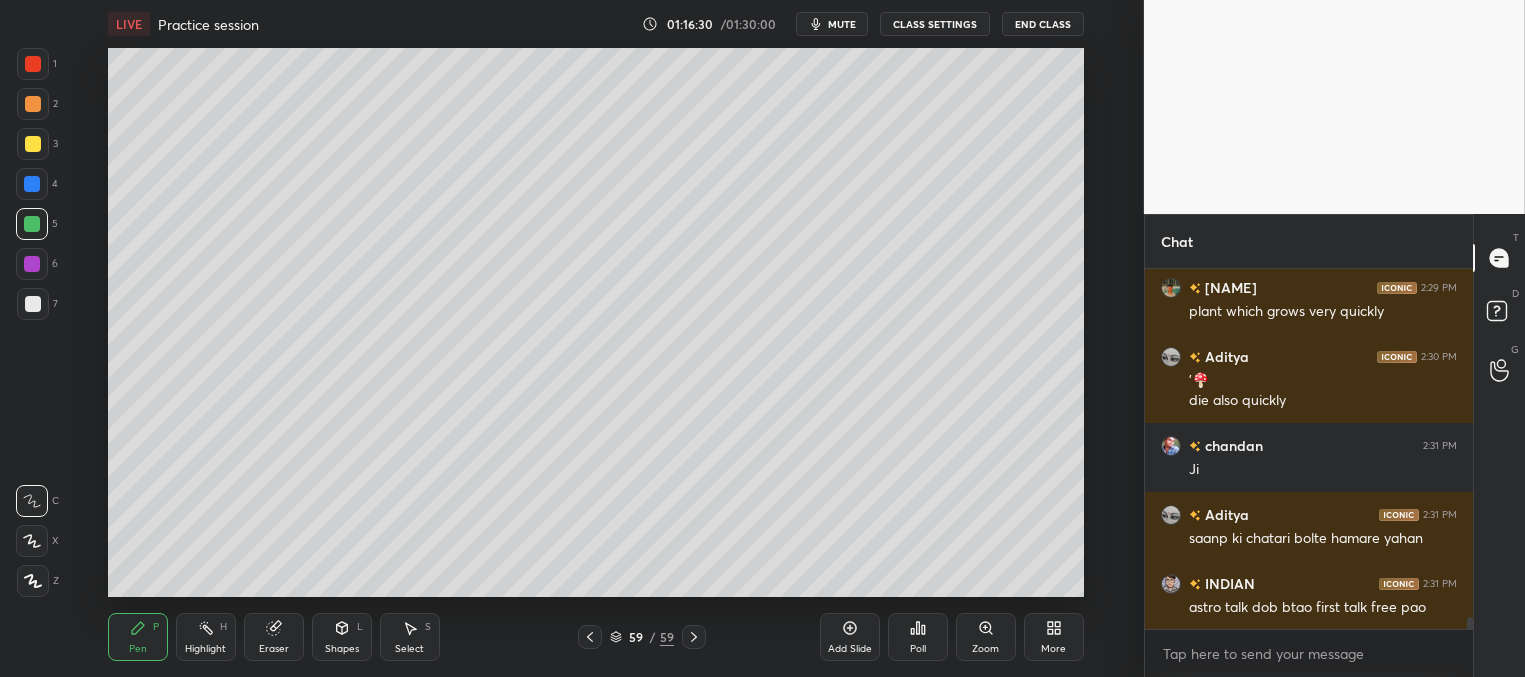 scroll, scrollTop: 10163, scrollLeft: 0, axis: vertical 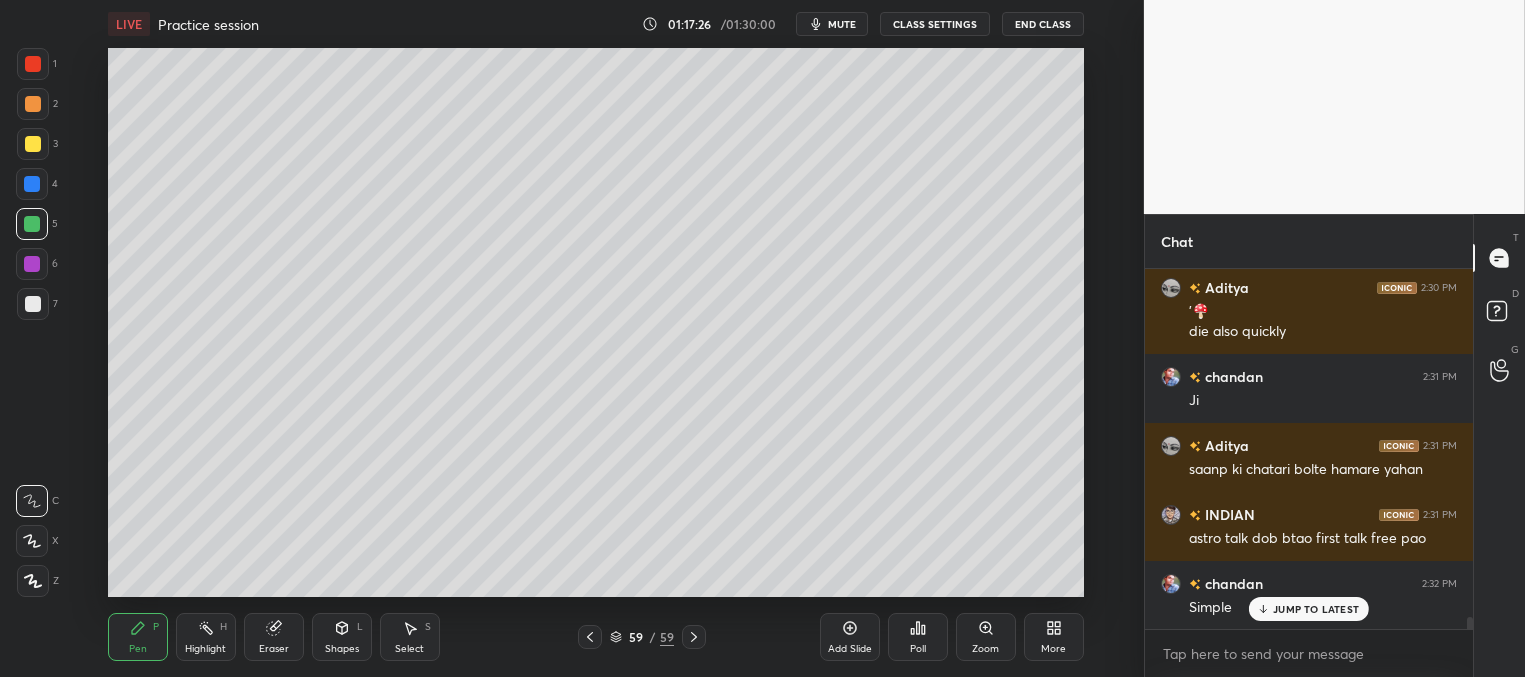 drag, startPoint x: 1272, startPoint y: 613, endPoint x: 1231, endPoint y: 609, distance: 41.19466 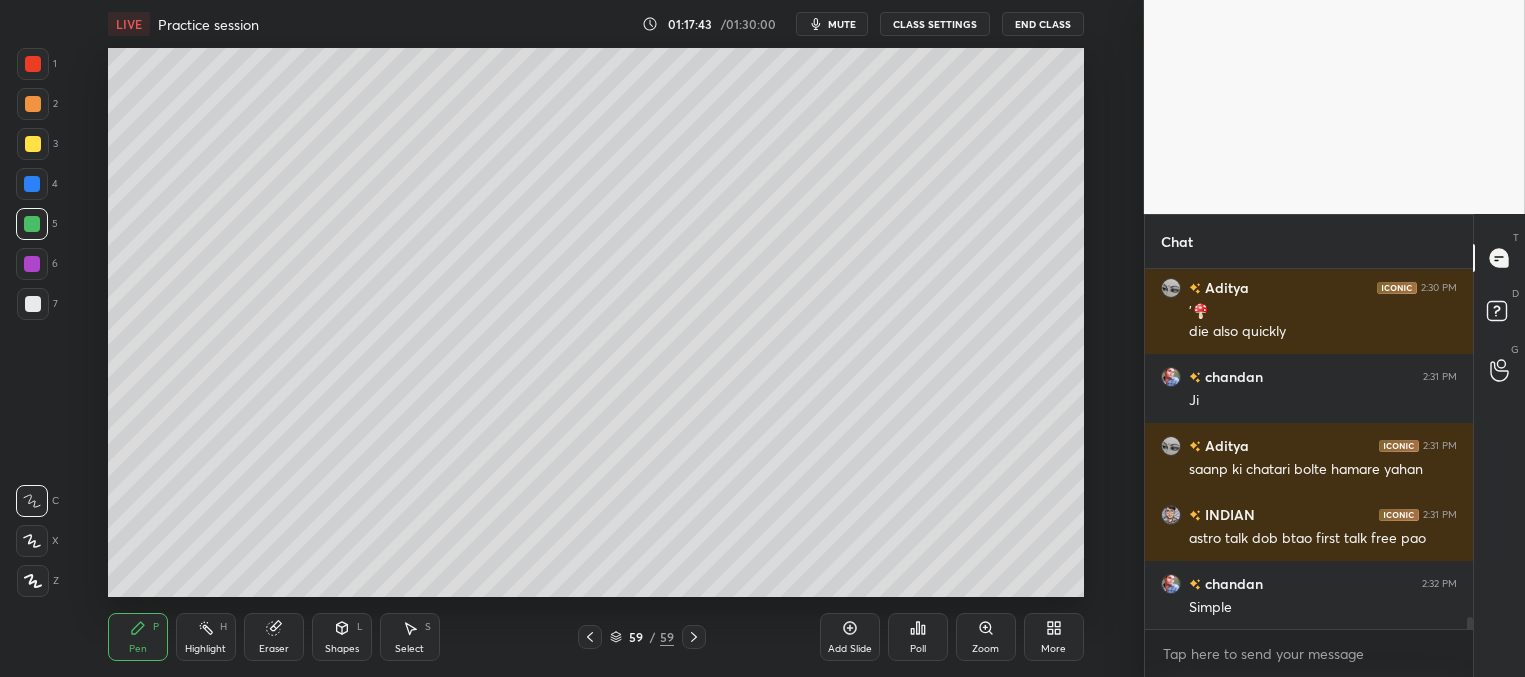 click at bounding box center (32, 184) 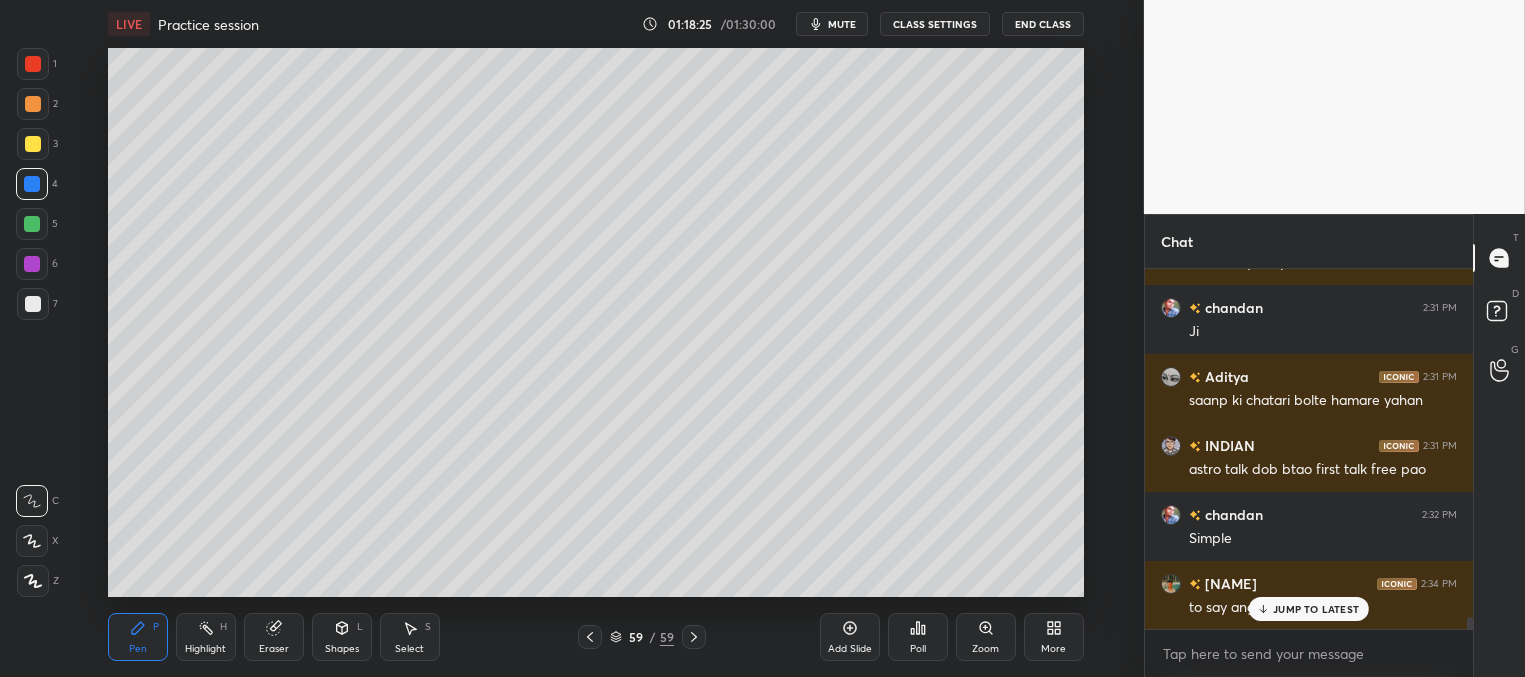 scroll, scrollTop: 10301, scrollLeft: 0, axis: vertical 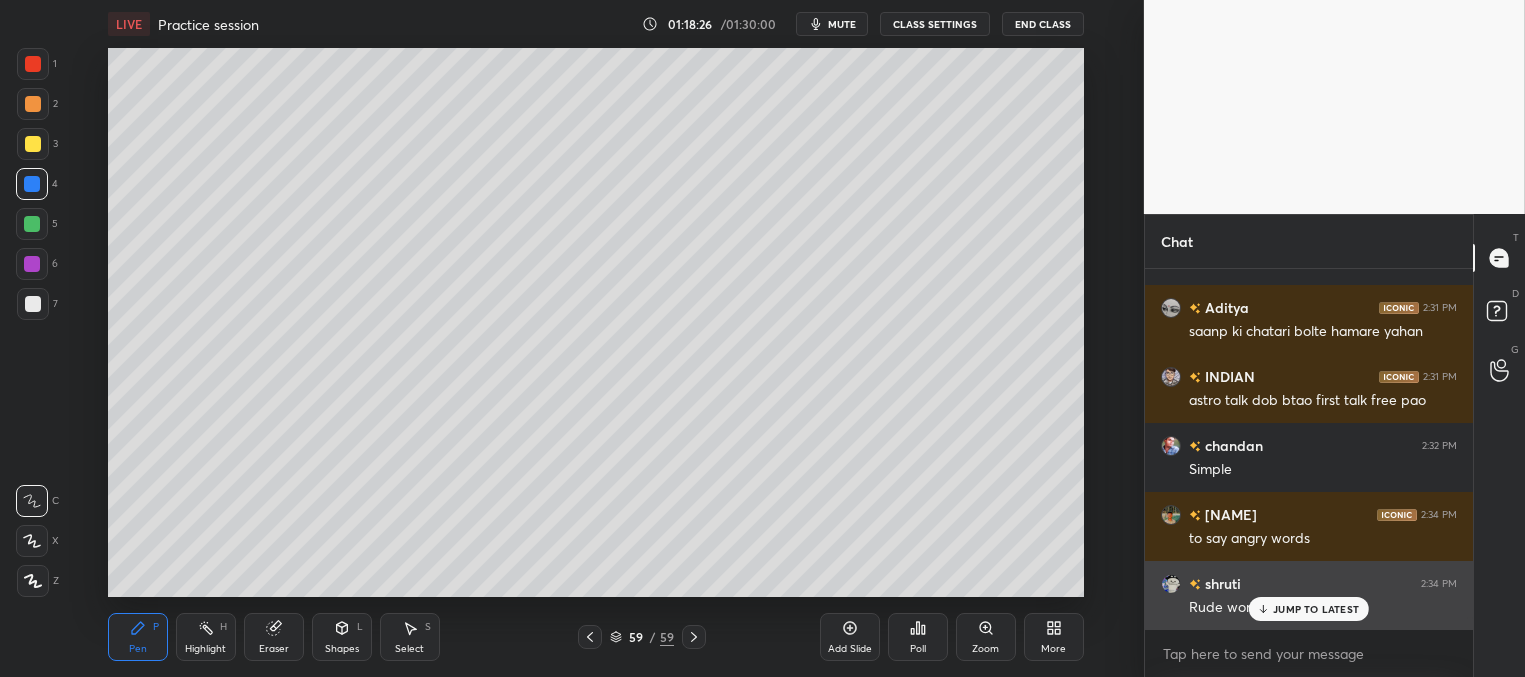 drag, startPoint x: 1274, startPoint y: 612, endPoint x: 1285, endPoint y: 599, distance: 17.029387 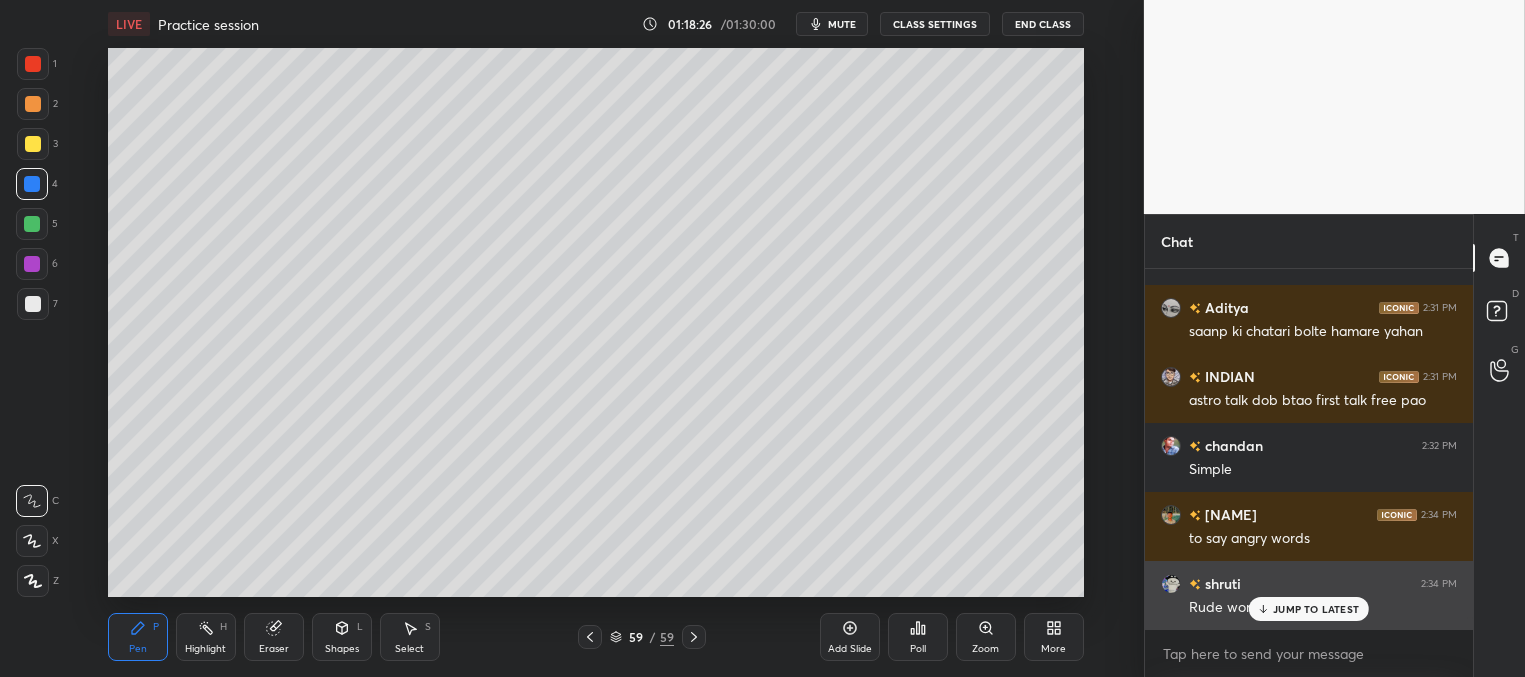 click on "JUMP TO LATEST" at bounding box center [1316, 609] 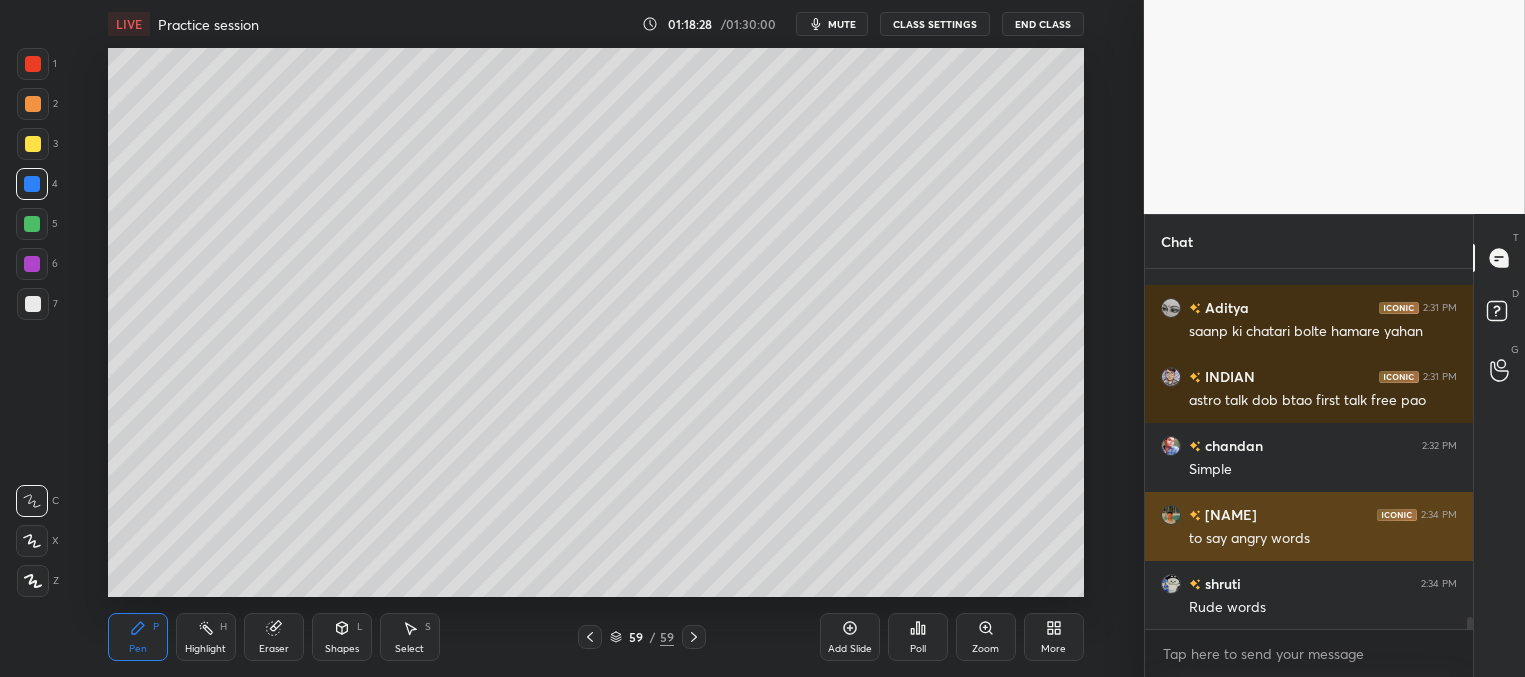 scroll, scrollTop: 10370, scrollLeft: 0, axis: vertical 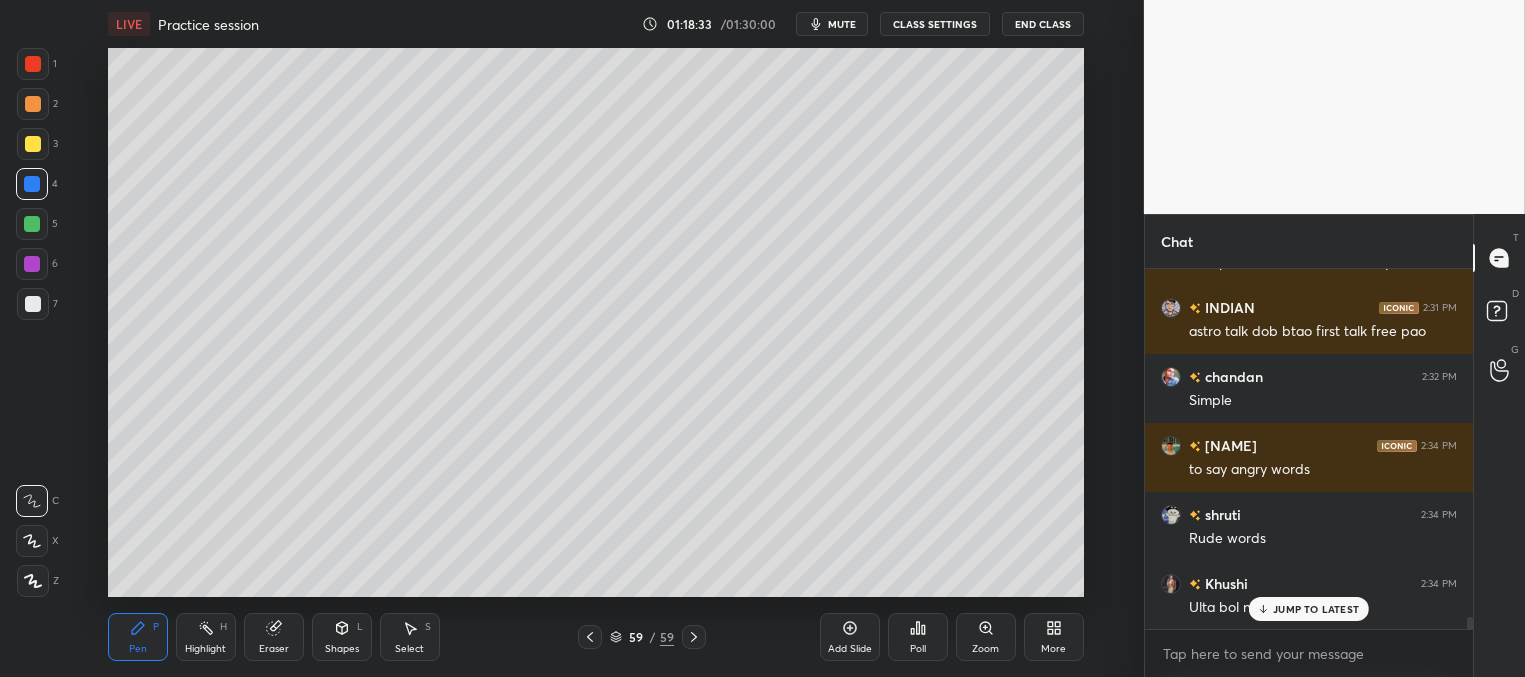click on "JUMP TO LATEST" at bounding box center (1316, 609) 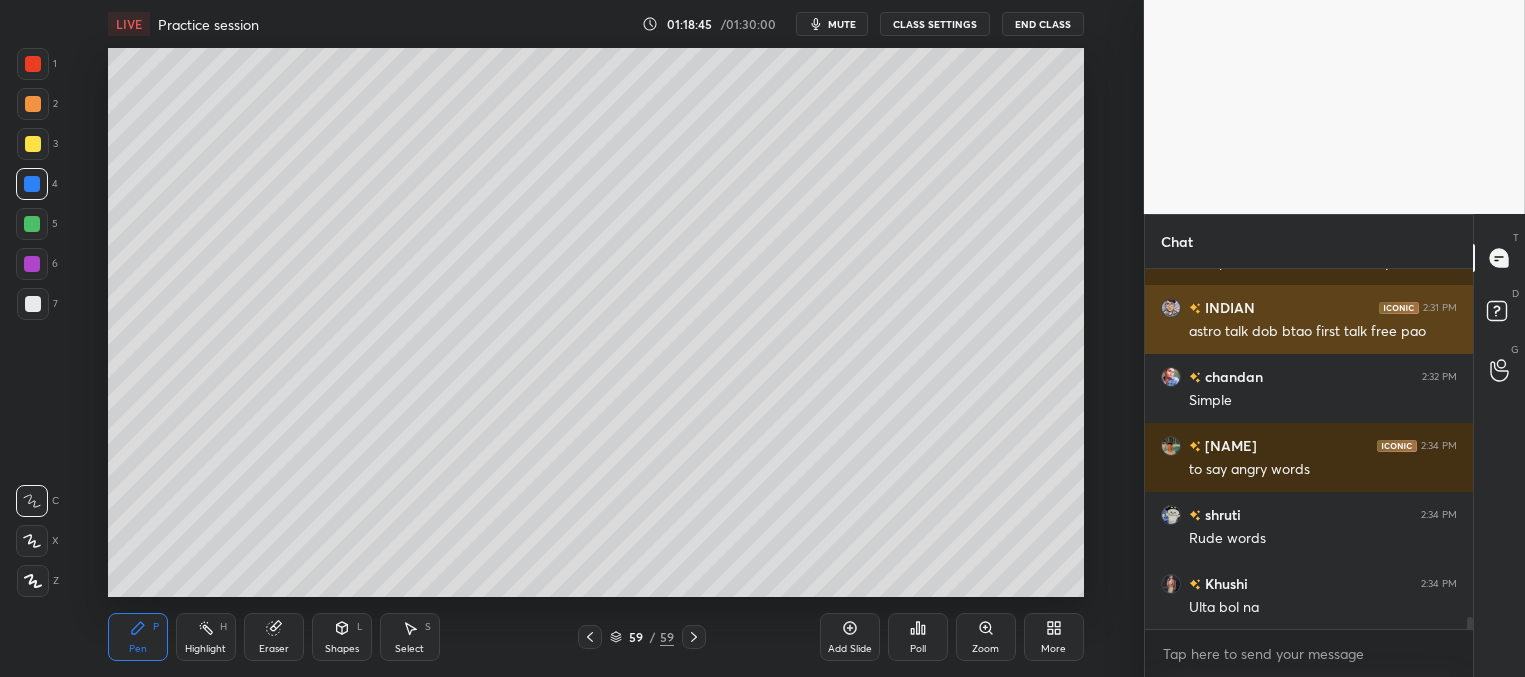 scroll, scrollTop: 10439, scrollLeft: 0, axis: vertical 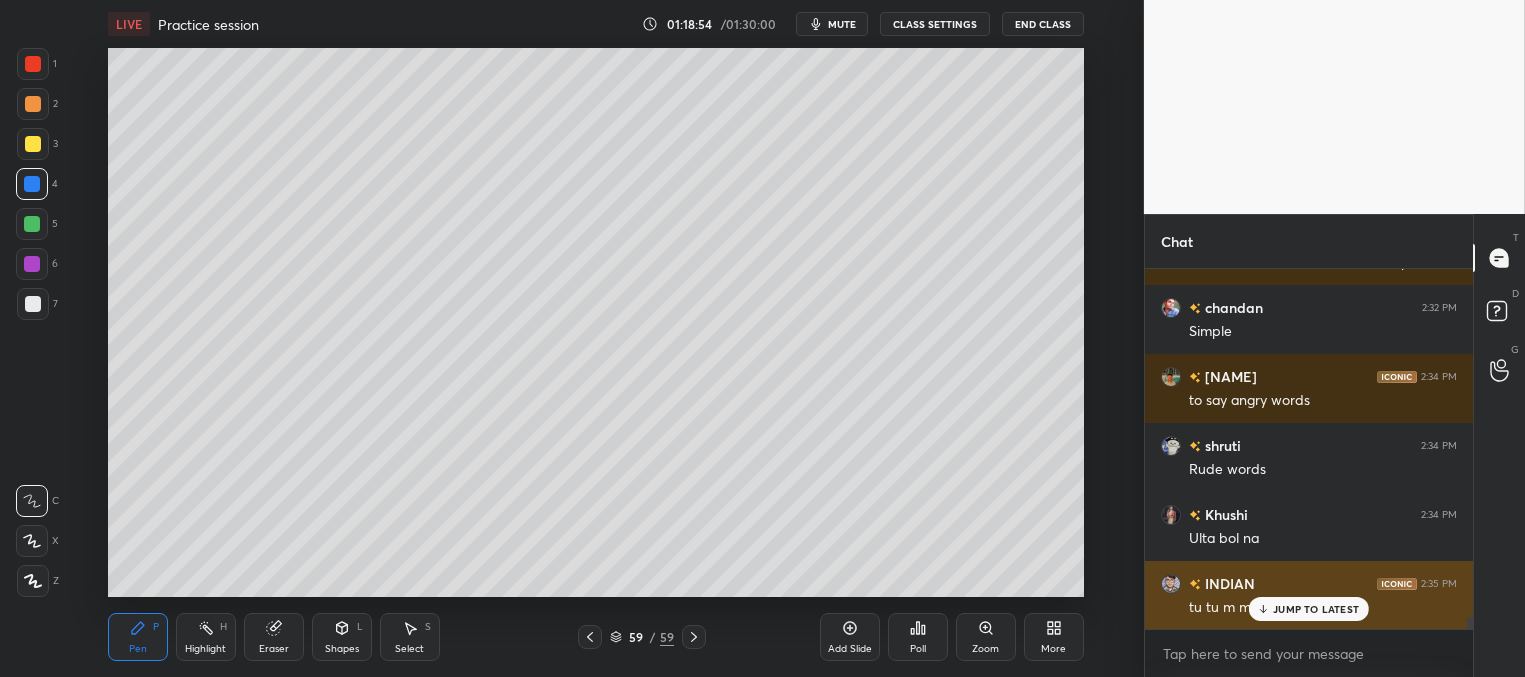drag, startPoint x: 1266, startPoint y: 609, endPoint x: 1242, endPoint y: 600, distance: 25.632011 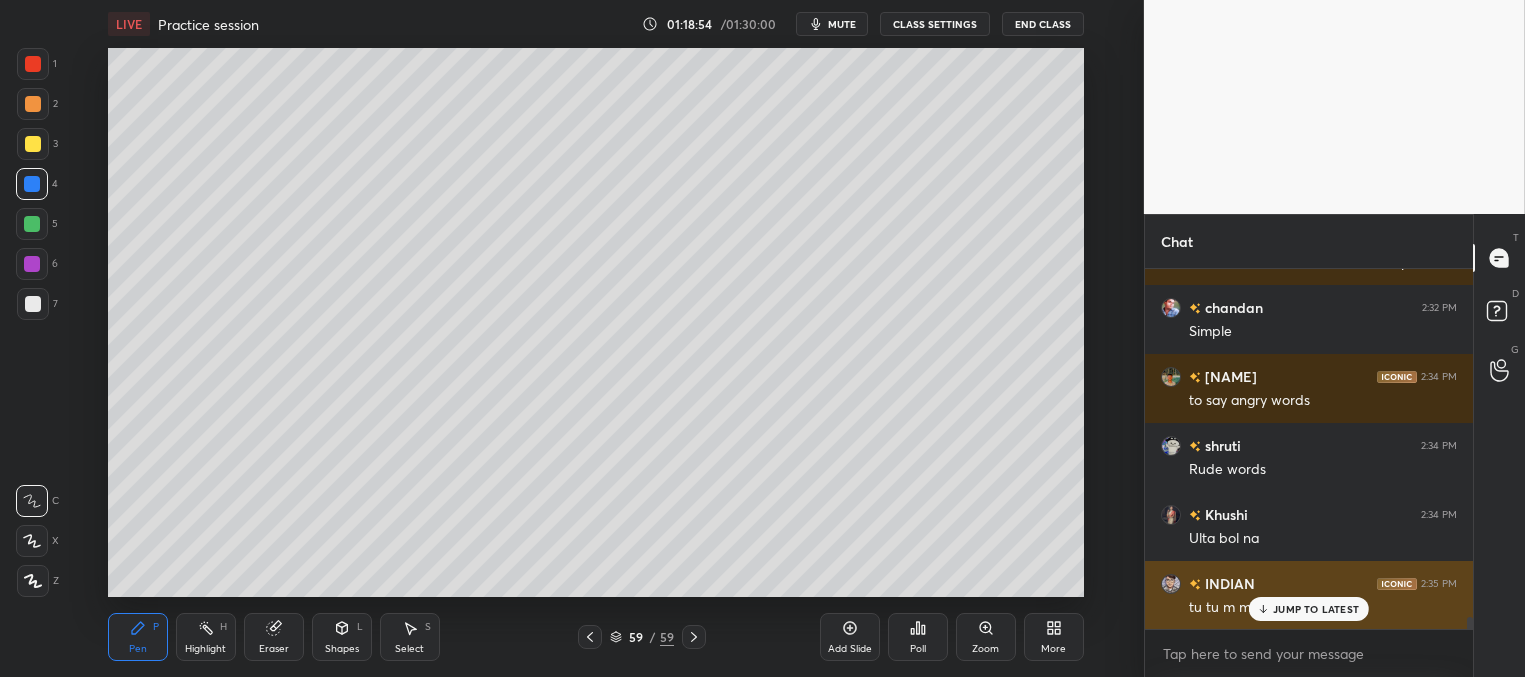 click 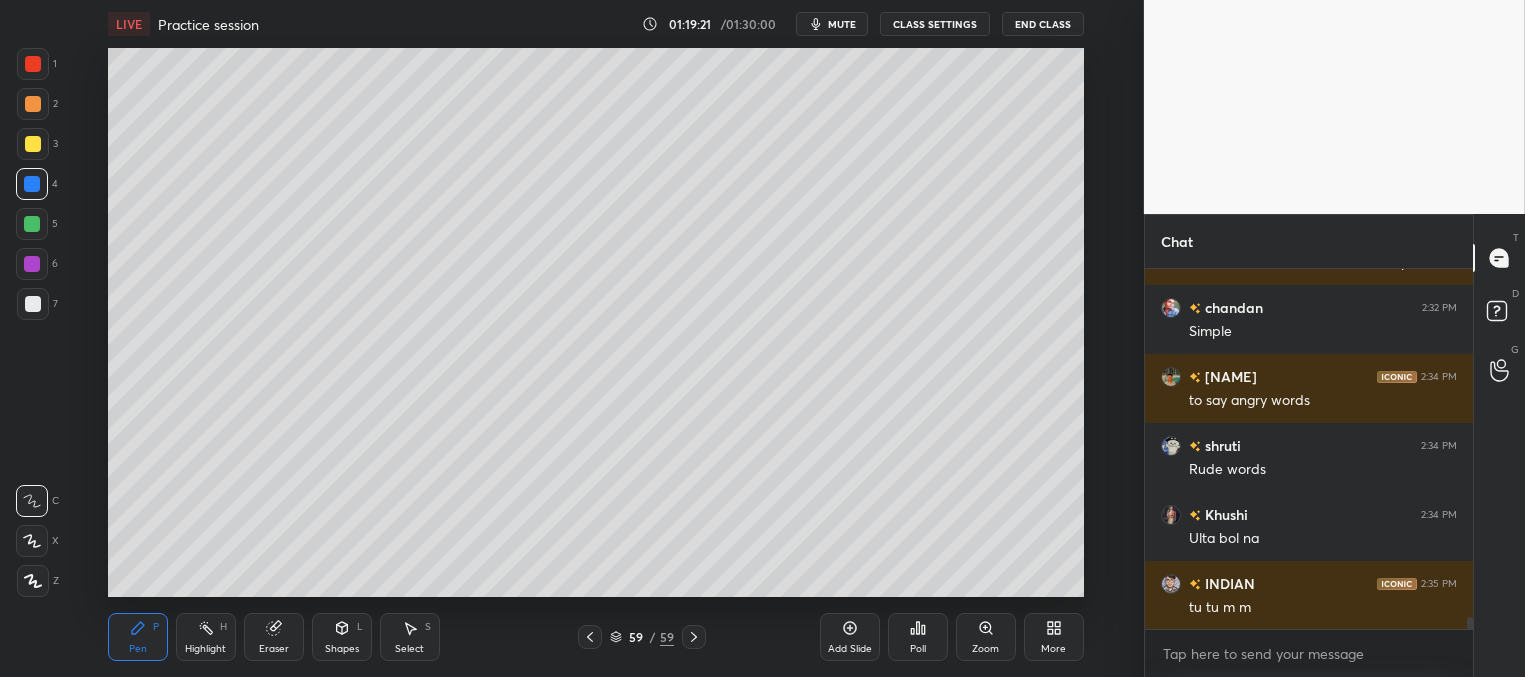 click on "mute" at bounding box center [842, 24] 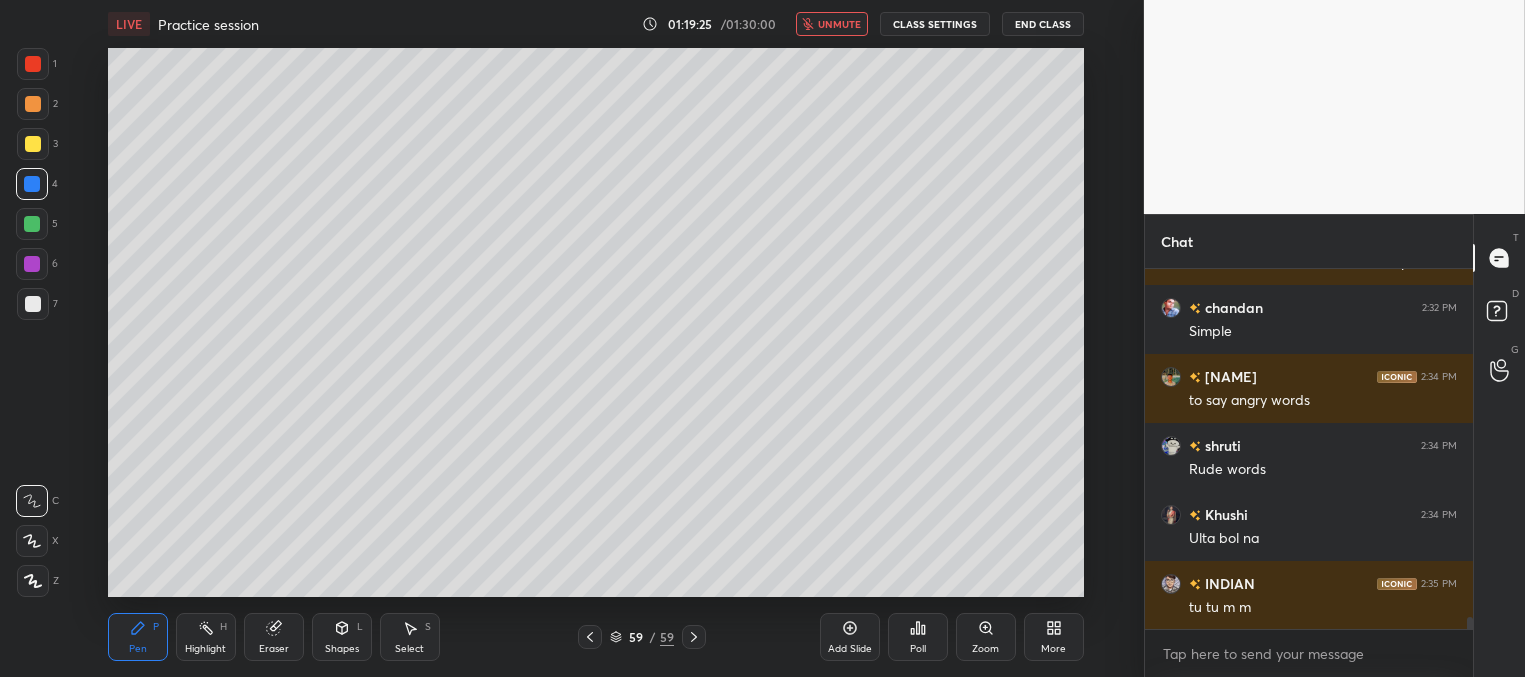scroll, scrollTop: 10459, scrollLeft: 0, axis: vertical 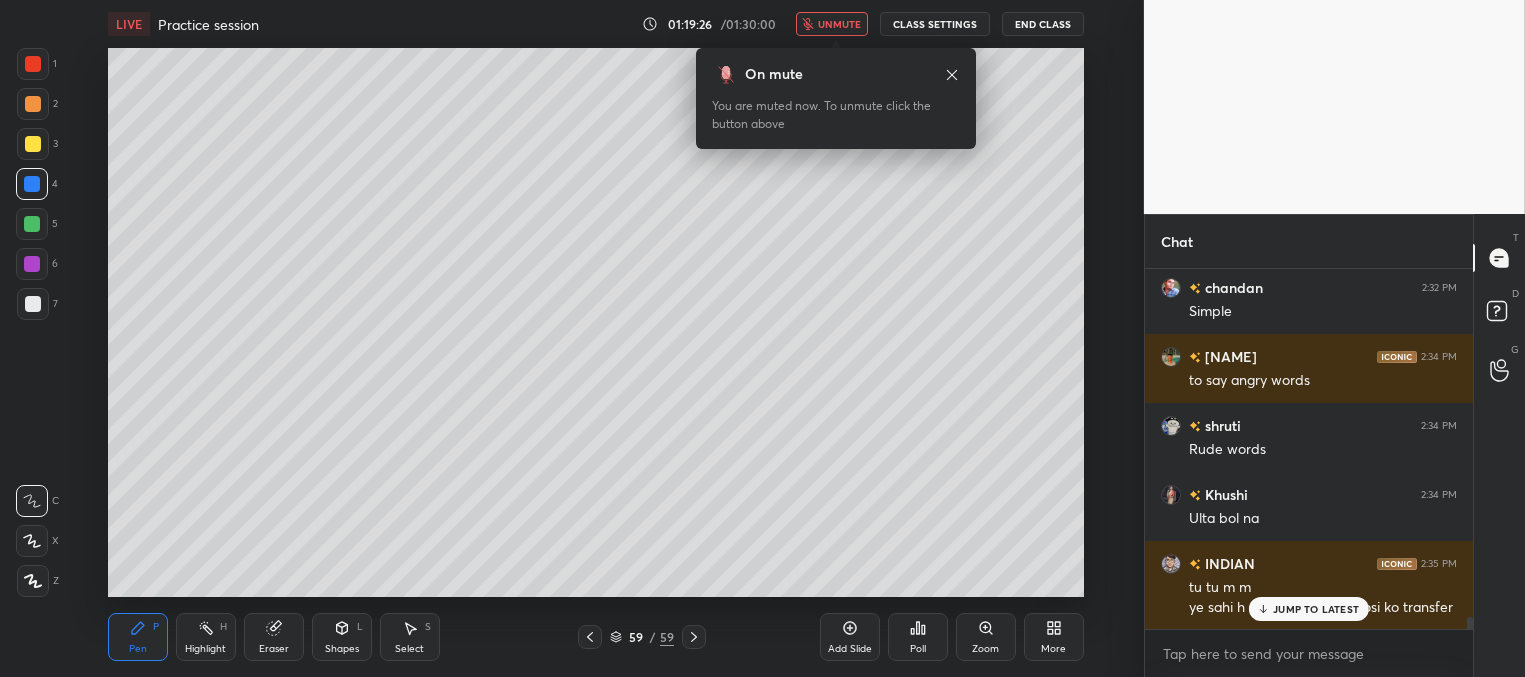 click on "unmute" at bounding box center (832, 24) 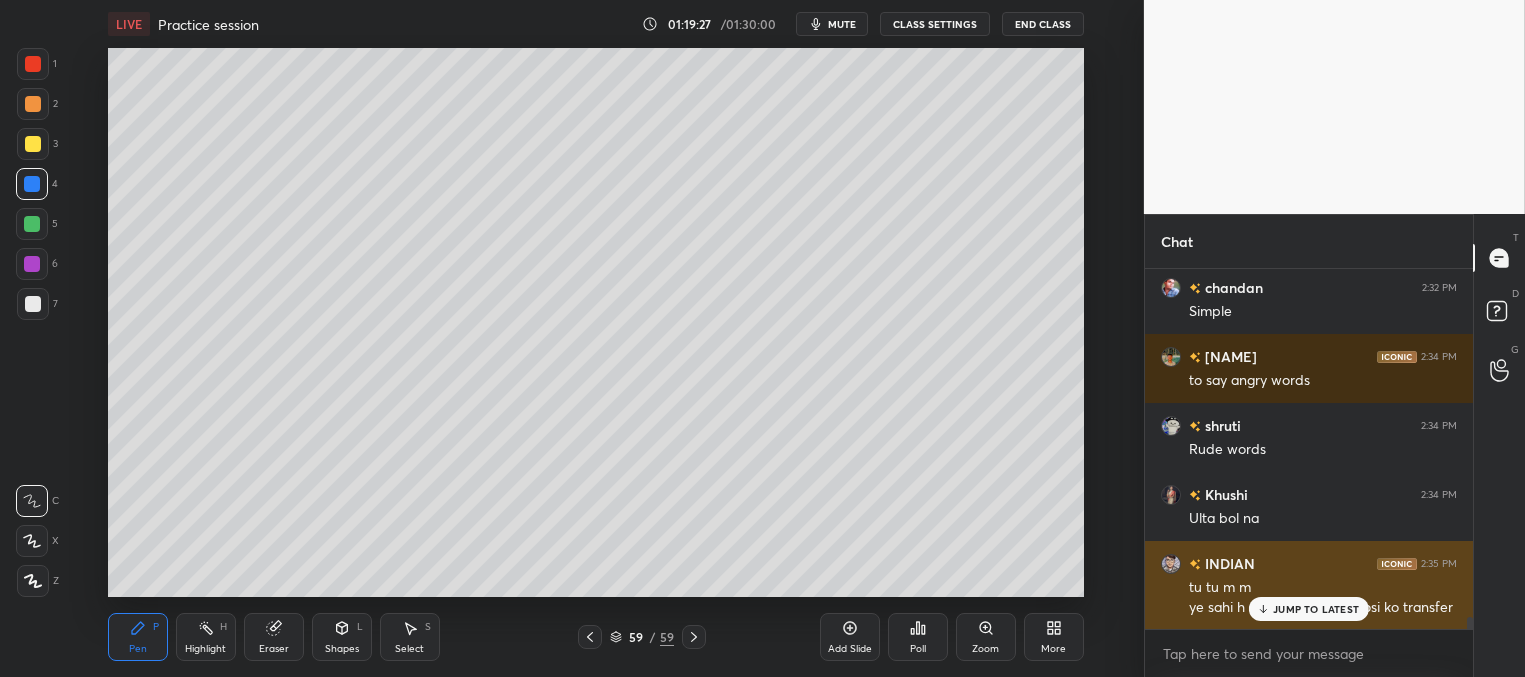 click 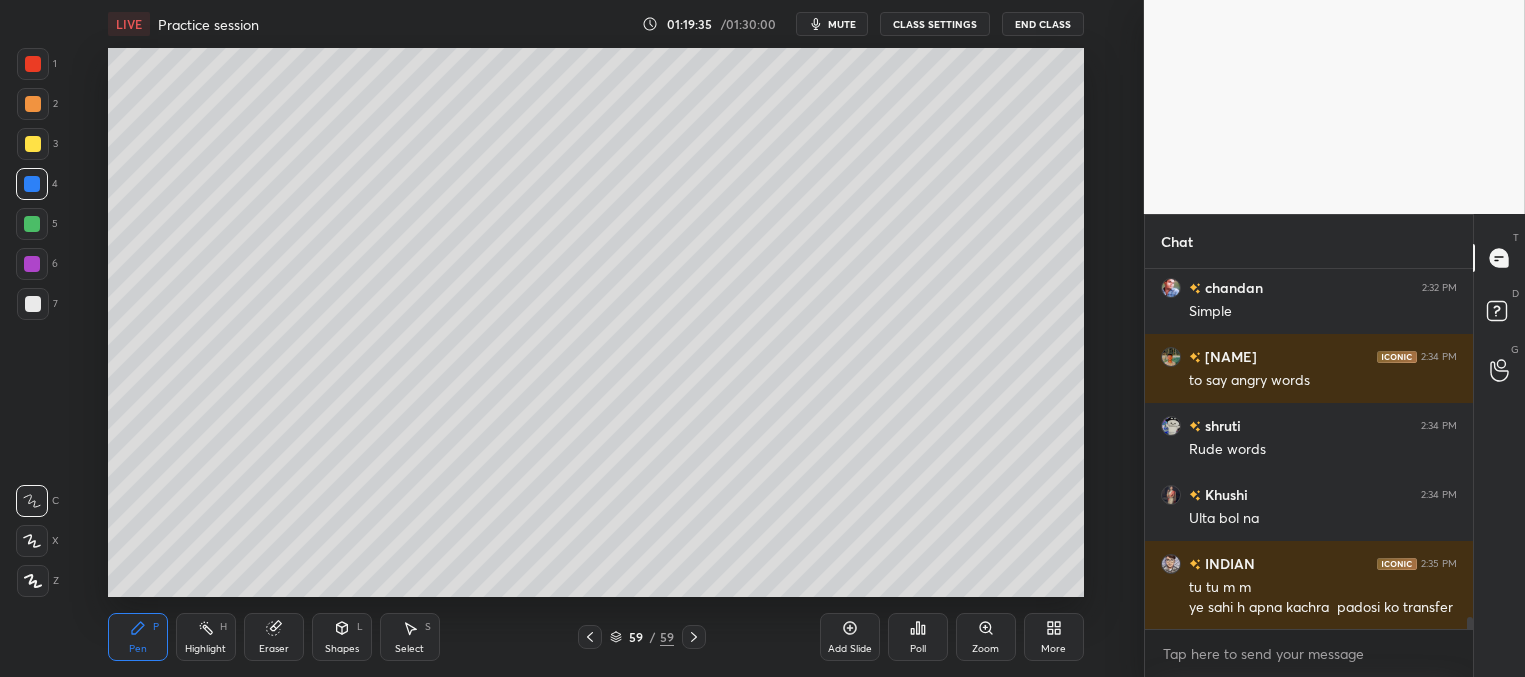 drag, startPoint x: 850, startPoint y: 641, endPoint x: 845, endPoint y: 587, distance: 54.230988 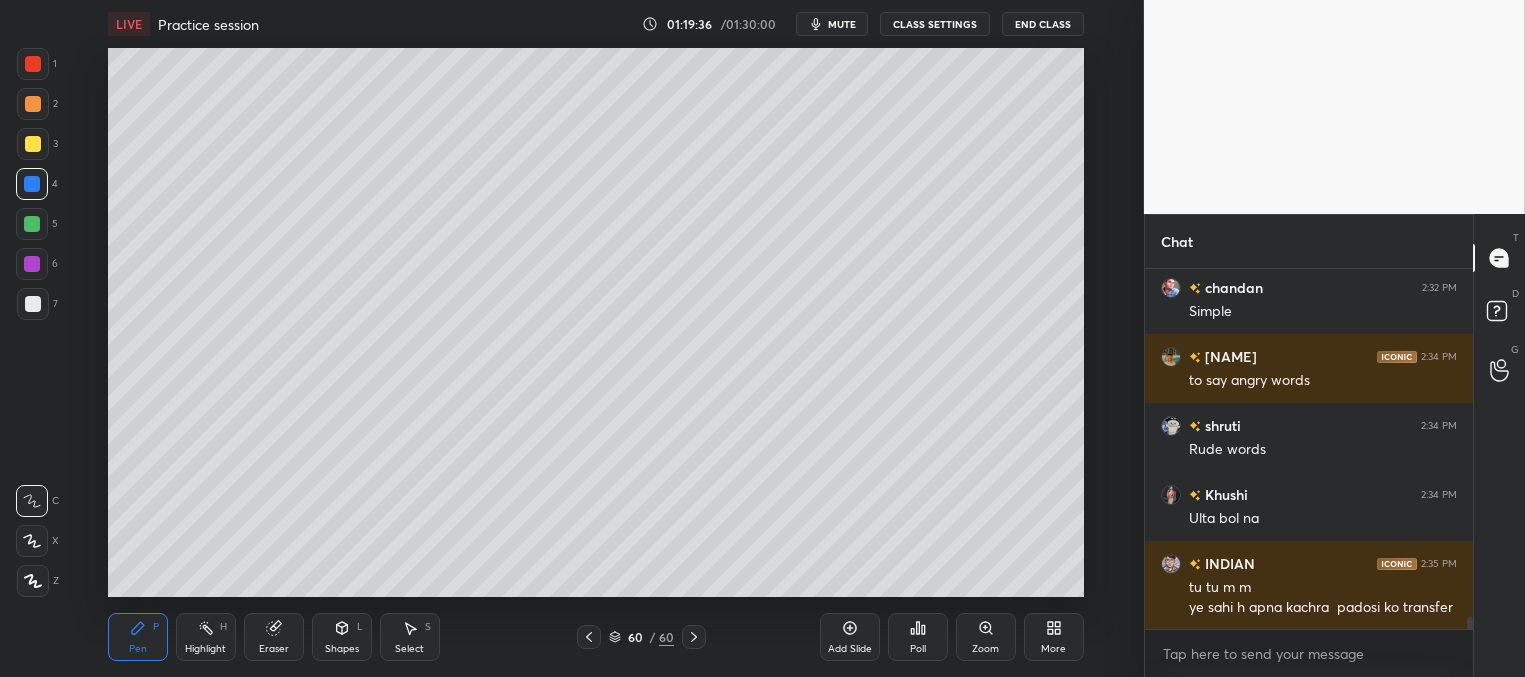 drag, startPoint x: 23, startPoint y: 135, endPoint x: 57, endPoint y: 125, distance: 35.44009 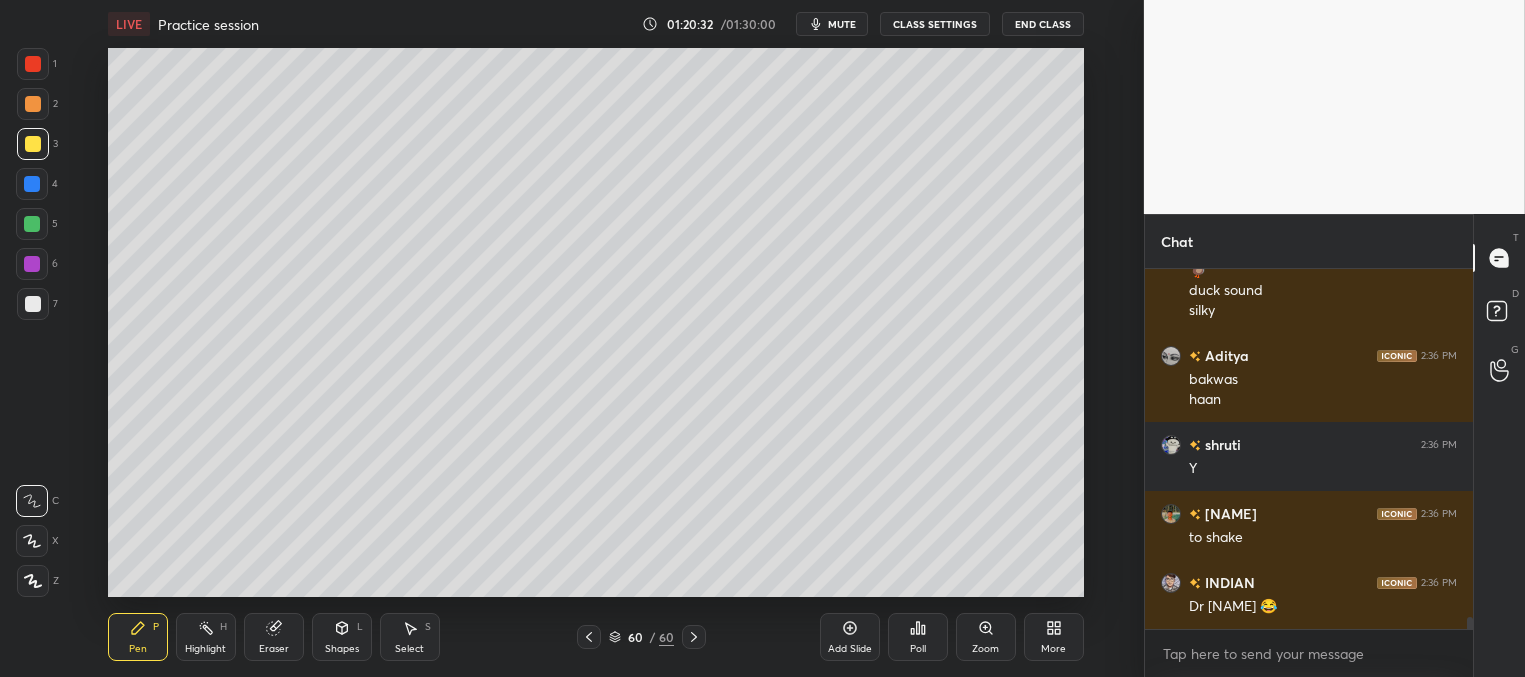 scroll, scrollTop: 10933, scrollLeft: 0, axis: vertical 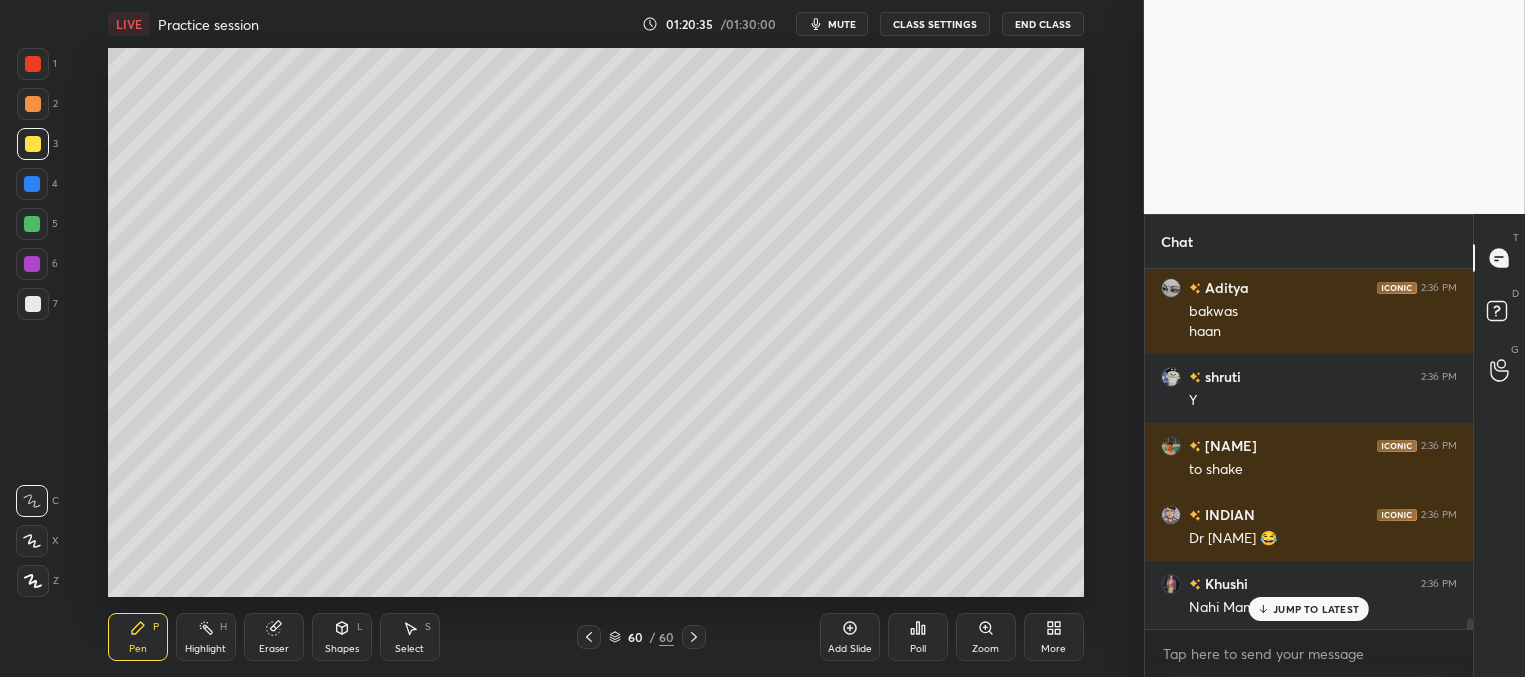 click on "JUMP TO LATEST" at bounding box center [1316, 609] 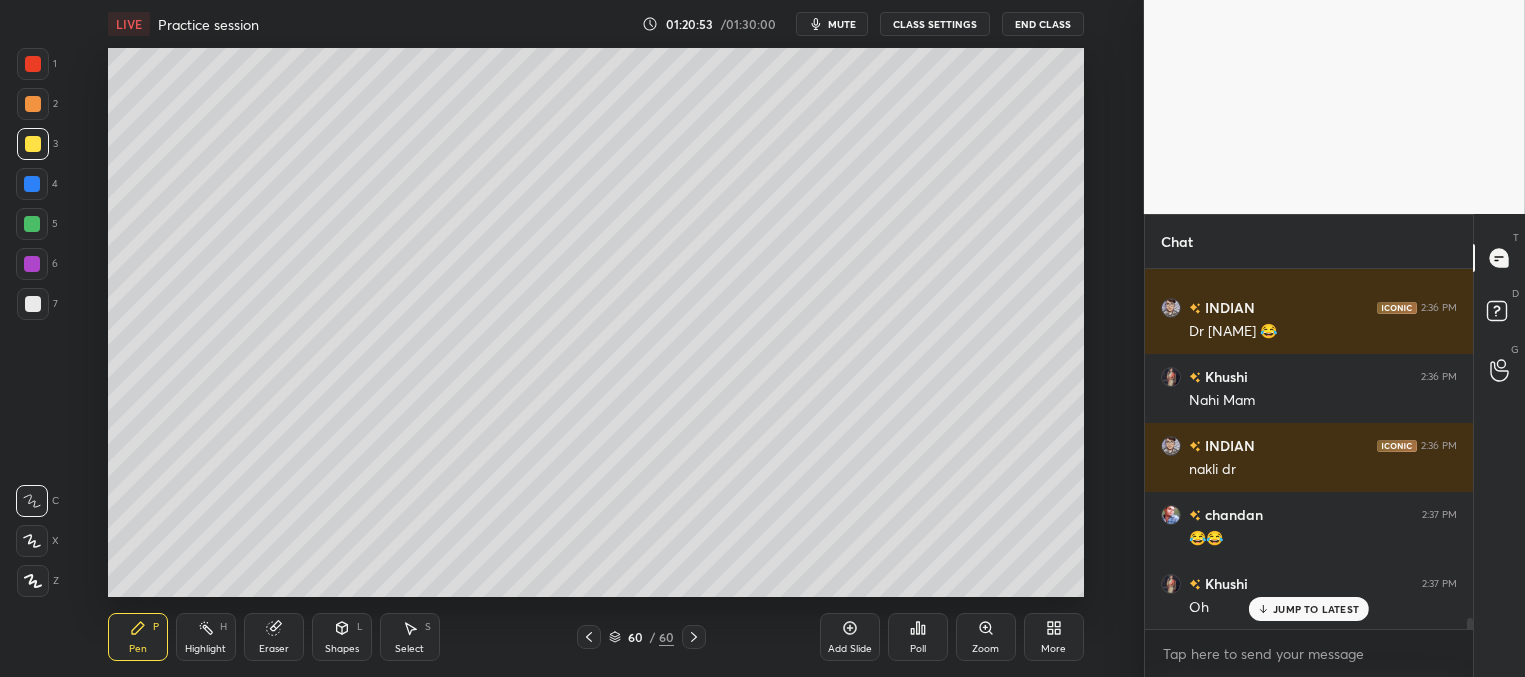 scroll, scrollTop: 11209, scrollLeft: 0, axis: vertical 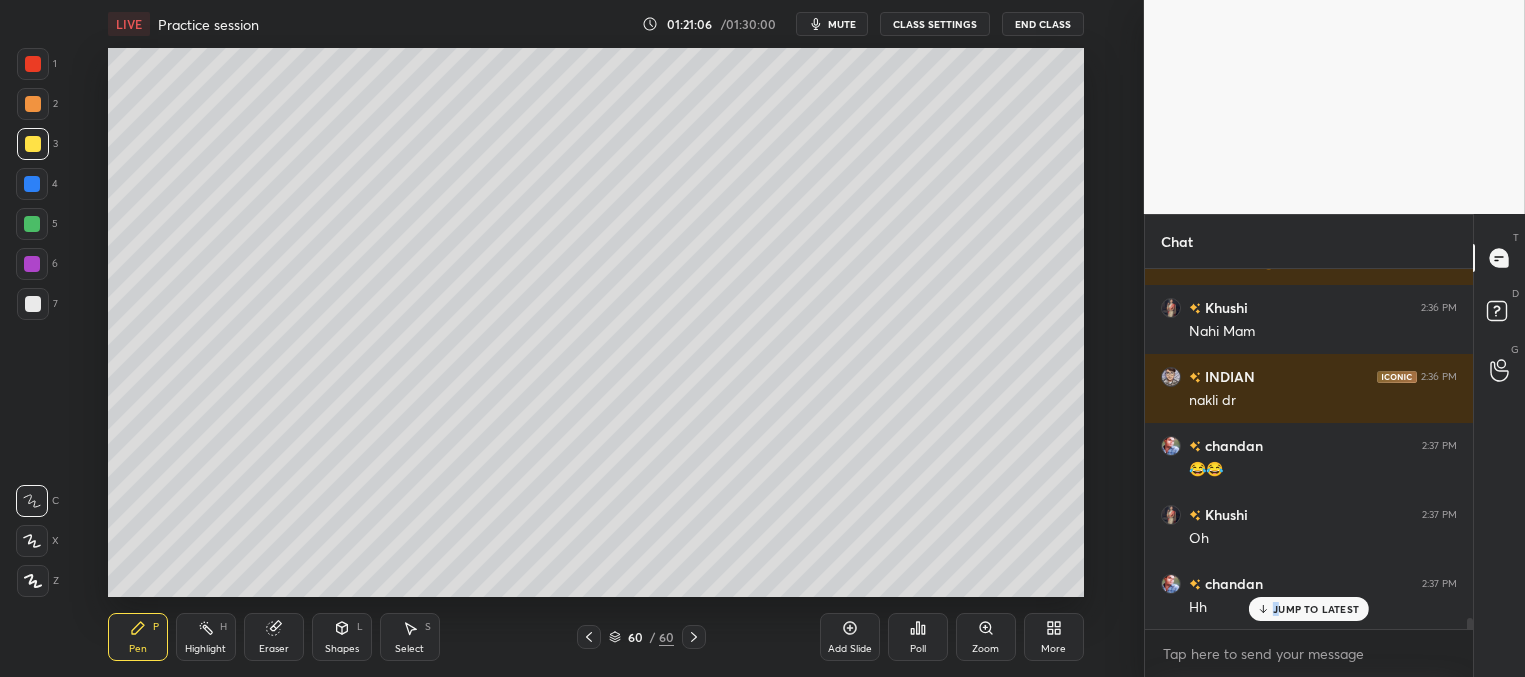 drag, startPoint x: 1276, startPoint y: 607, endPoint x: 1178, endPoint y: 580, distance: 101.65137 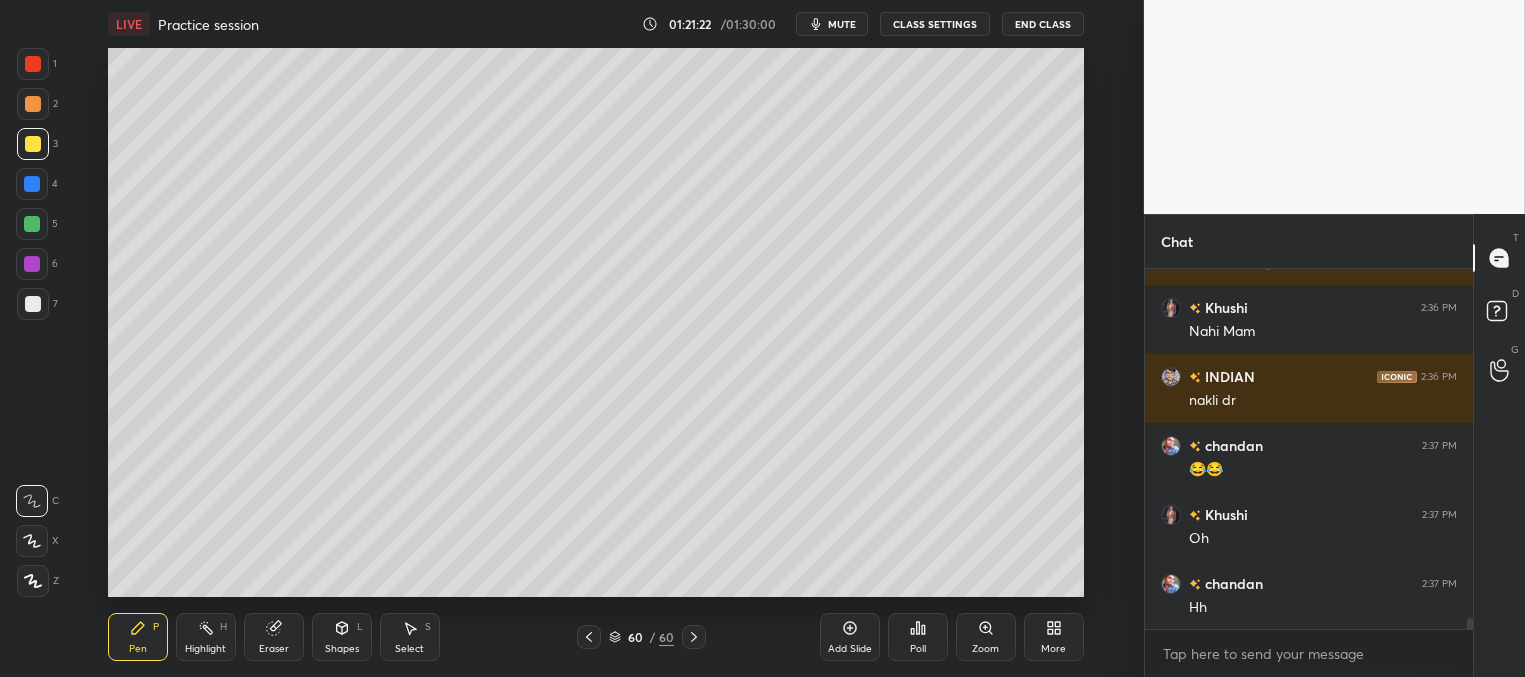 scroll, scrollTop: 11229, scrollLeft: 0, axis: vertical 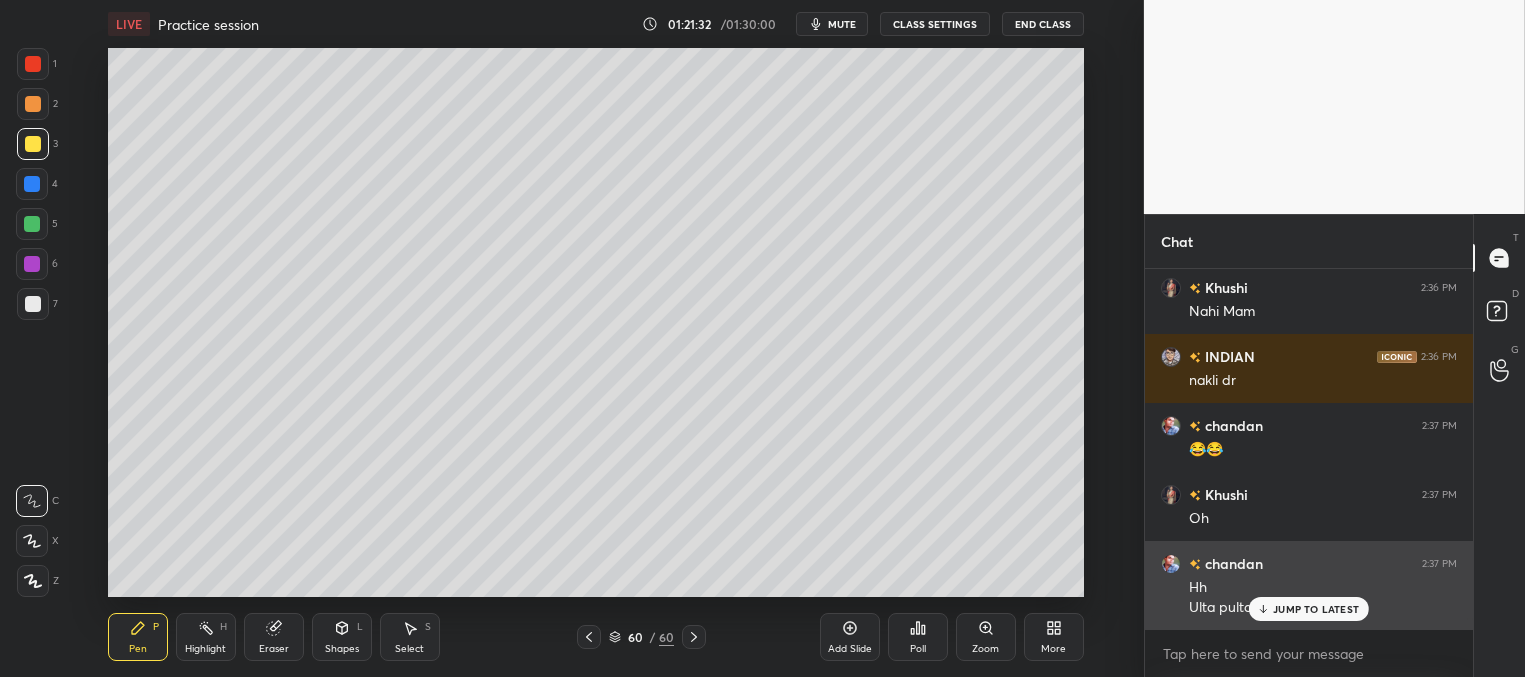 click on "JUMP TO LATEST" at bounding box center (1316, 609) 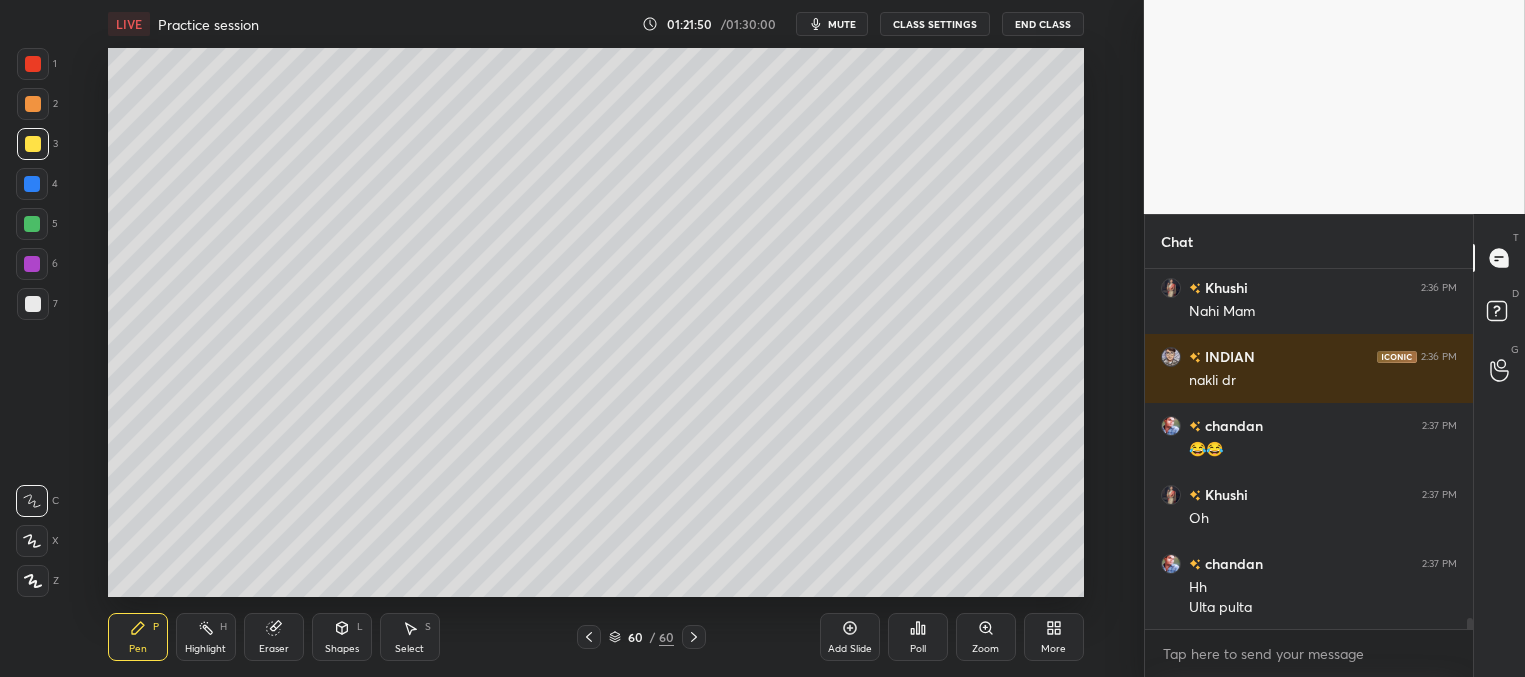 scroll, scrollTop: 11298, scrollLeft: 0, axis: vertical 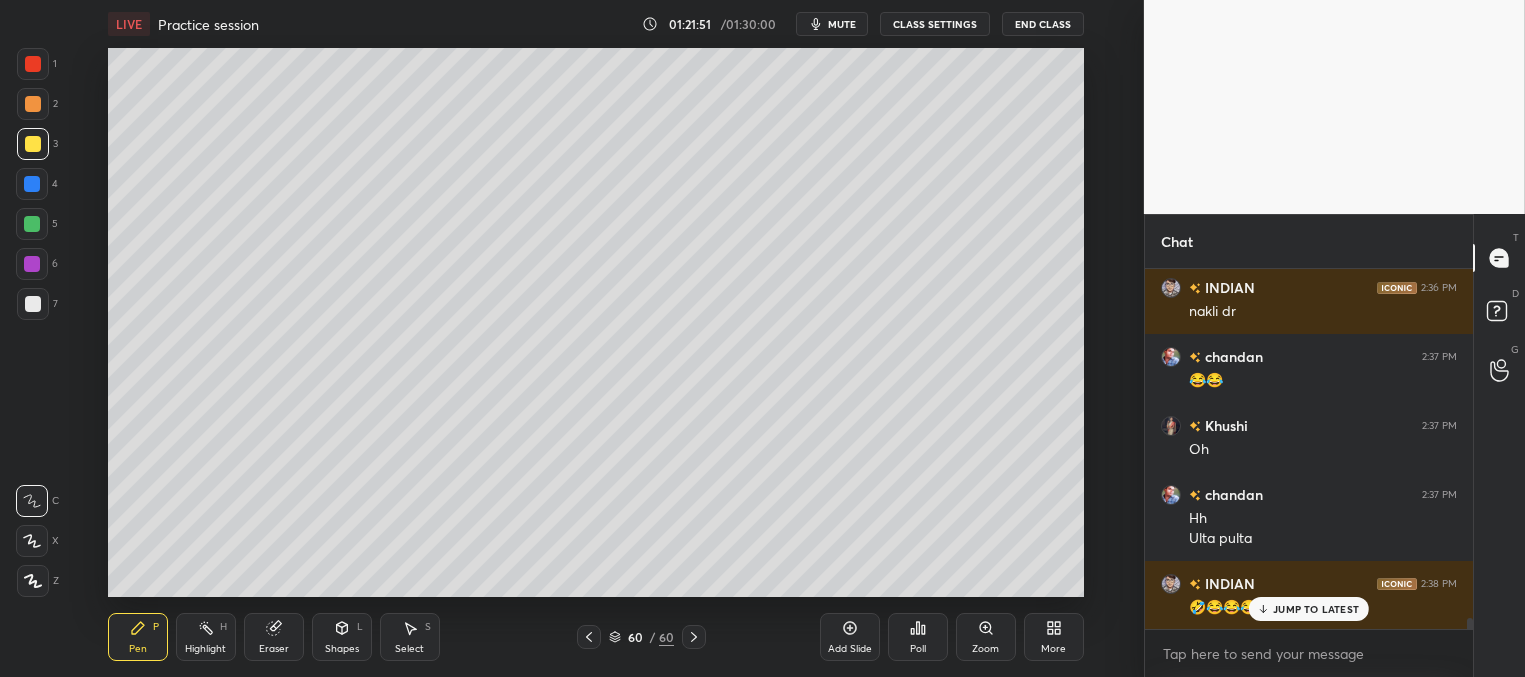 drag, startPoint x: 1281, startPoint y: 609, endPoint x: 1271, endPoint y: 604, distance: 11.18034 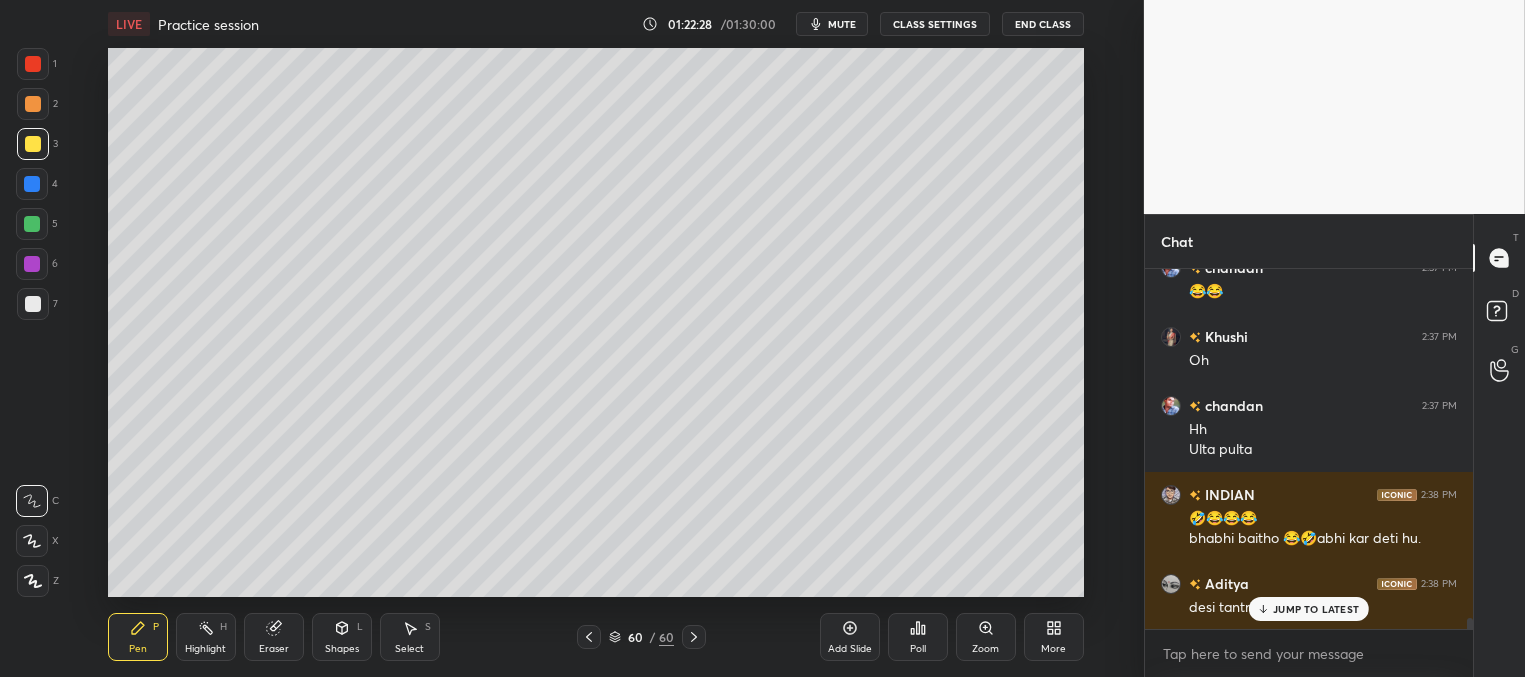scroll, scrollTop: 11456, scrollLeft: 0, axis: vertical 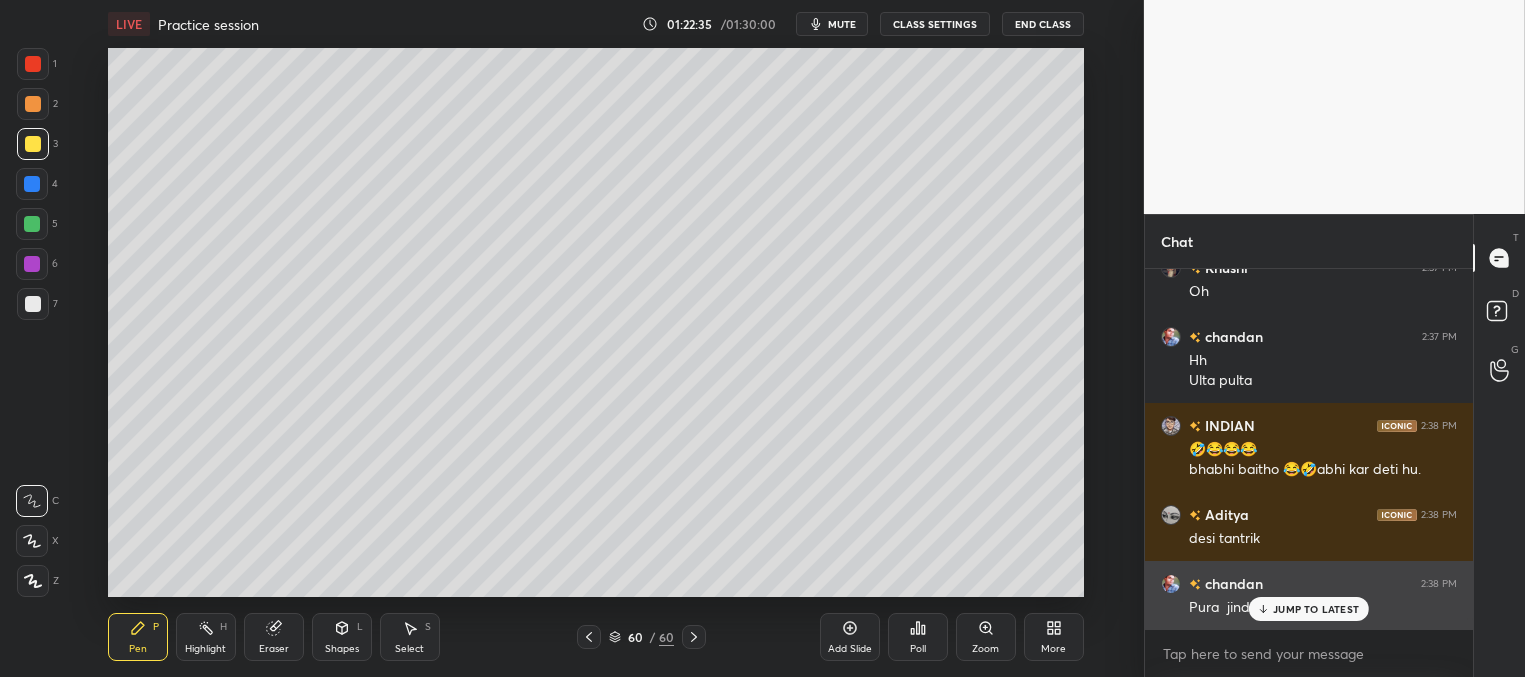 drag, startPoint x: 1313, startPoint y: 607, endPoint x: 1274, endPoint y: 589, distance: 42.953465 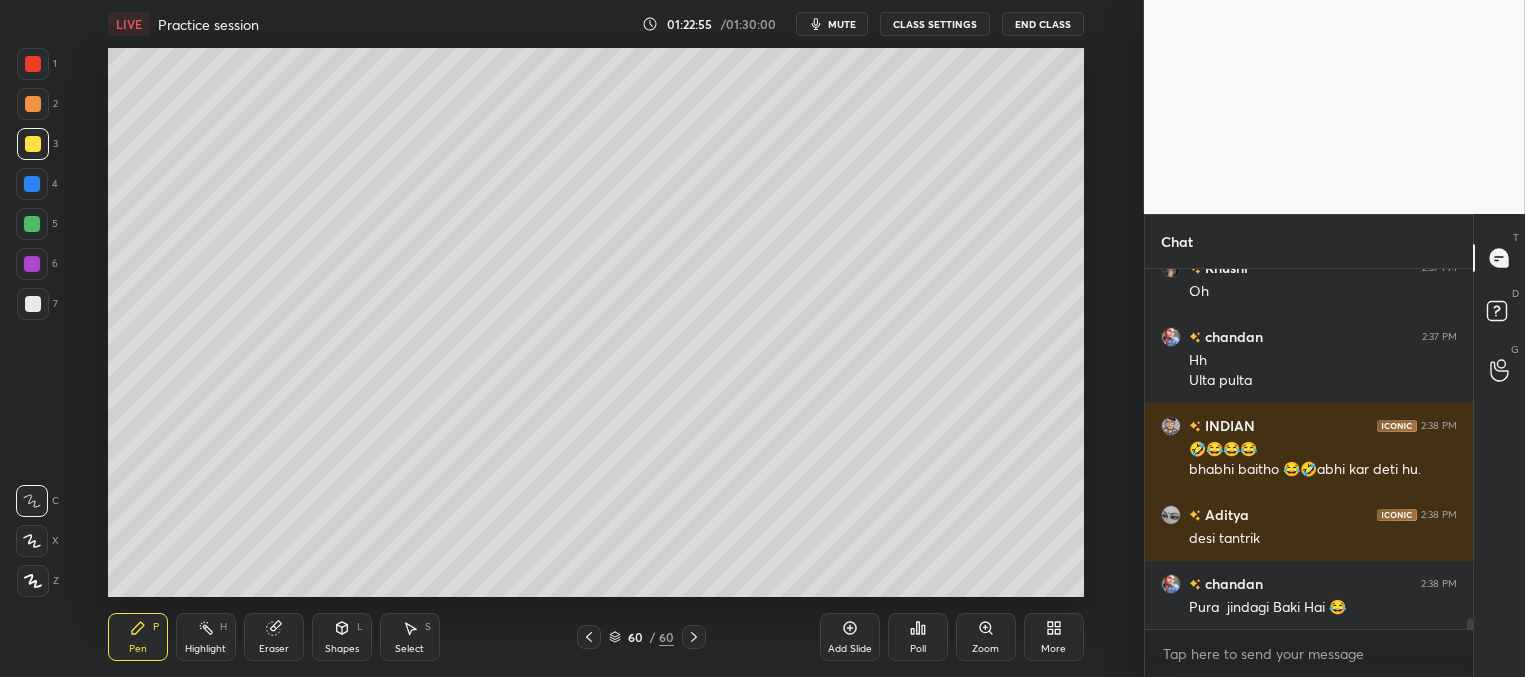 scroll, scrollTop: 11525, scrollLeft: 0, axis: vertical 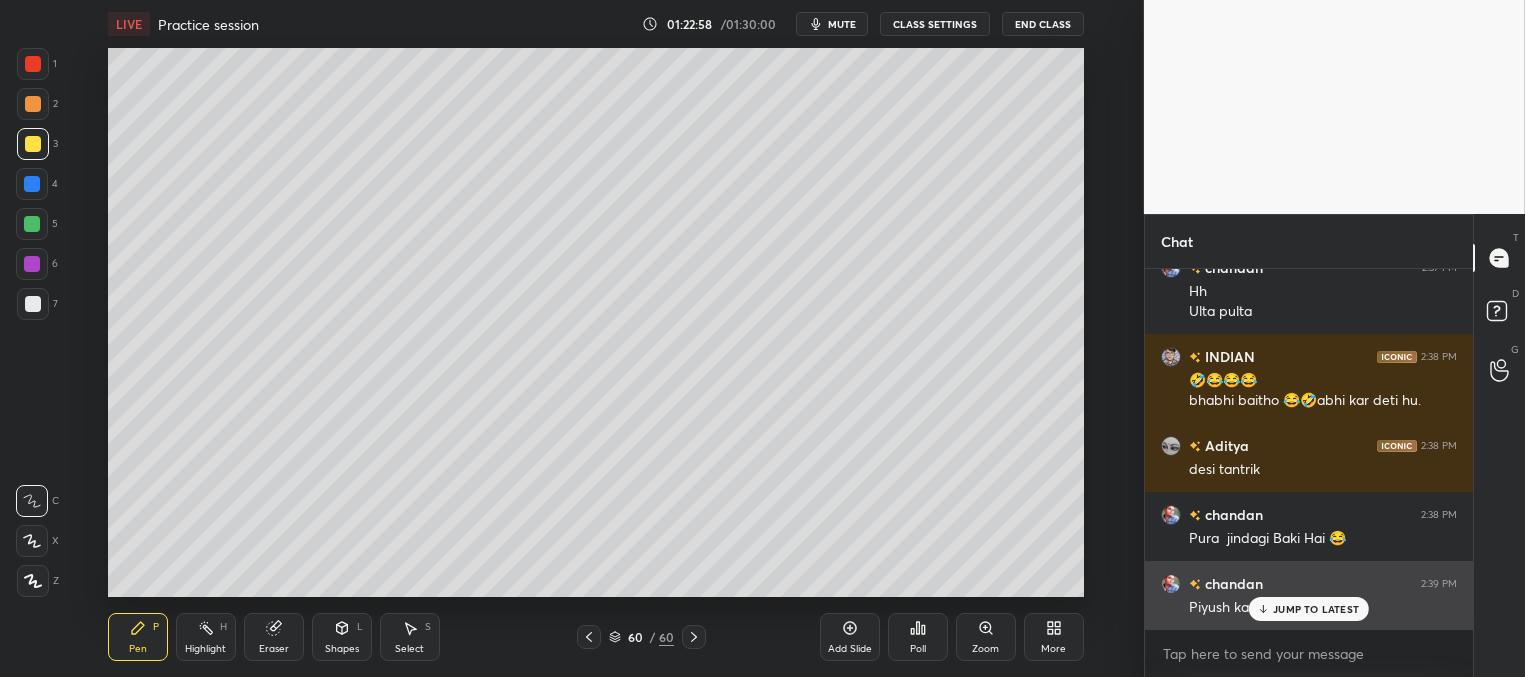 click on "JUMP TO LATEST" at bounding box center [1309, 609] 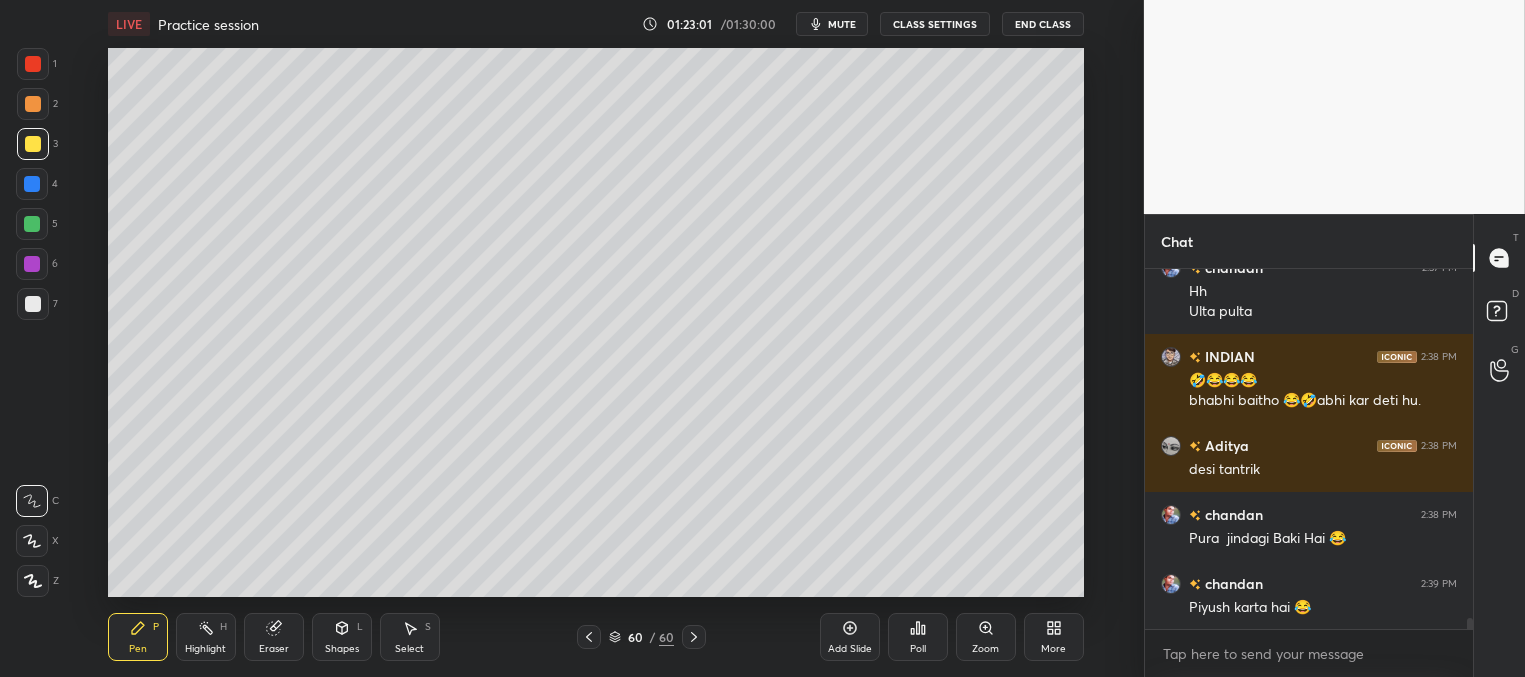 scroll, scrollTop: 11594, scrollLeft: 0, axis: vertical 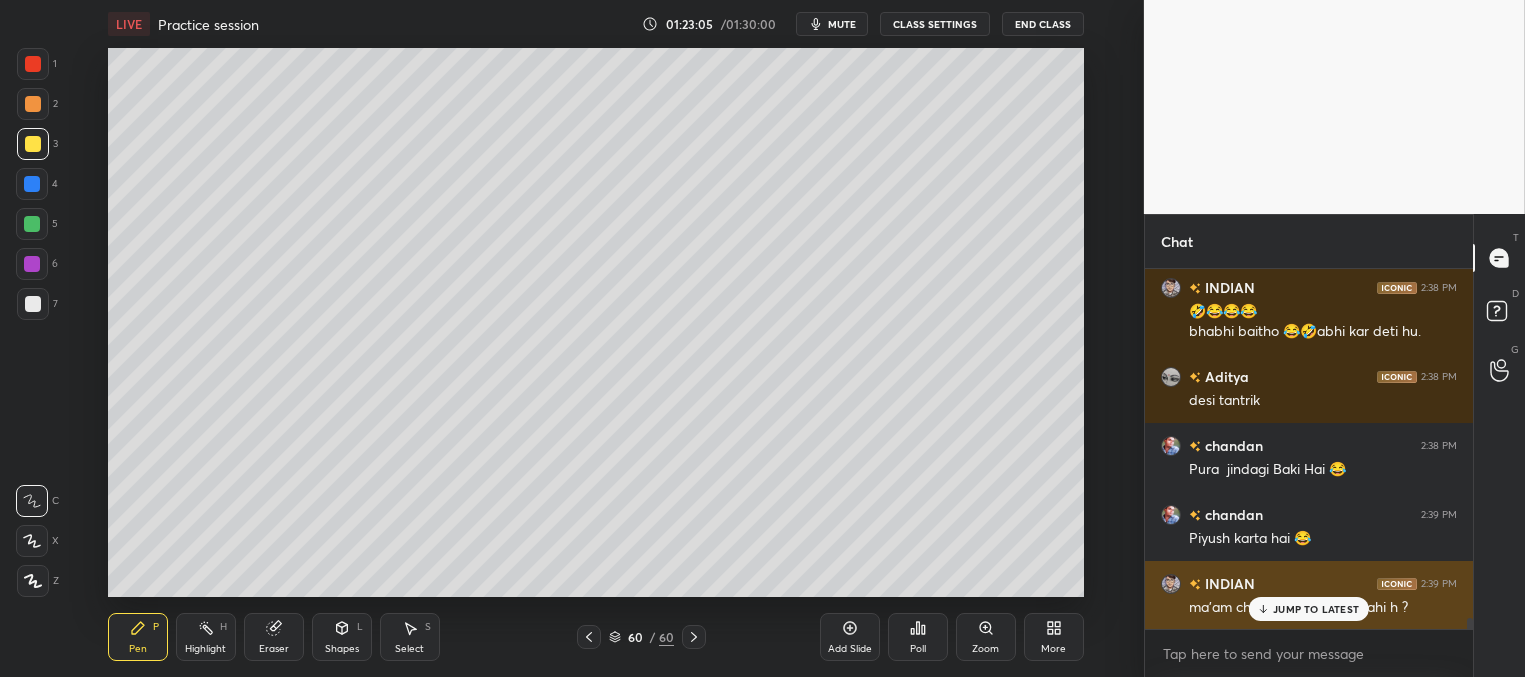 click on "JUMP TO LATEST" at bounding box center (1316, 609) 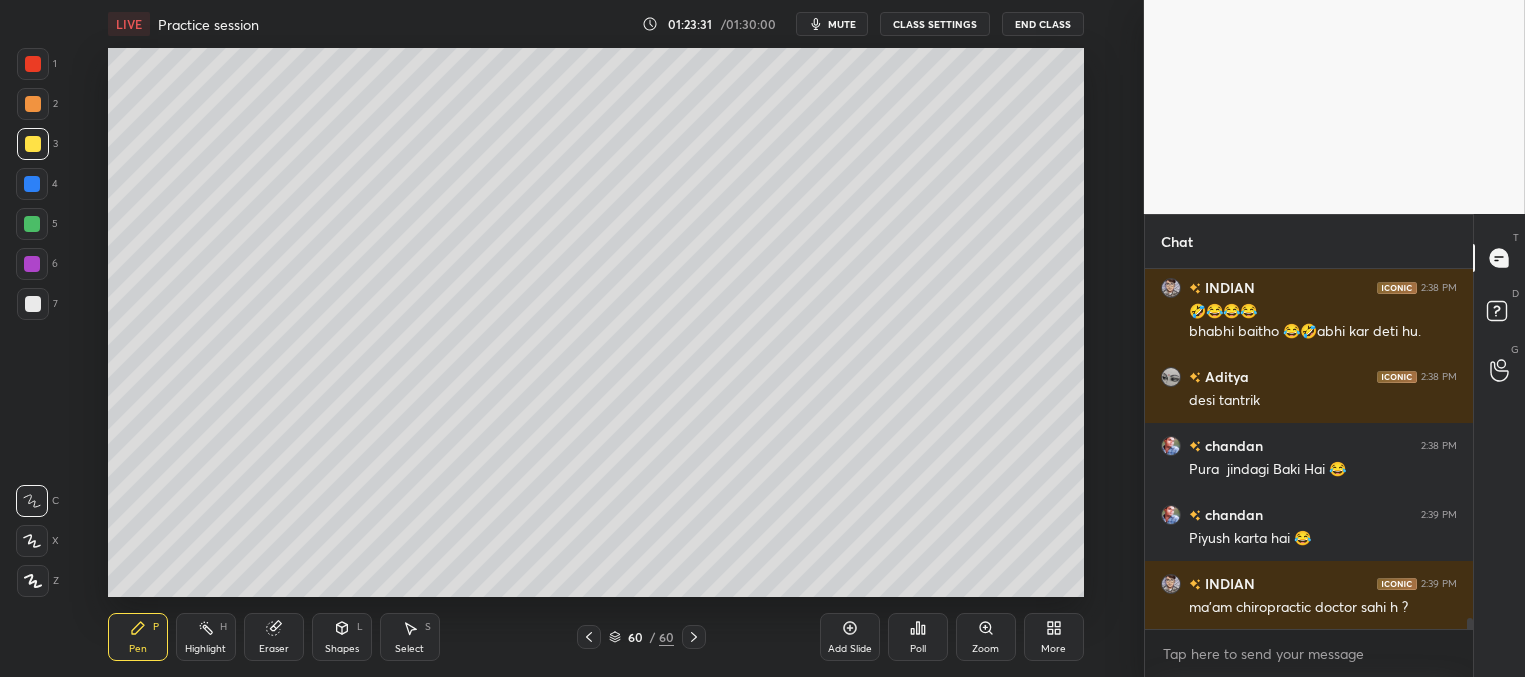scroll, scrollTop: 11663, scrollLeft: 0, axis: vertical 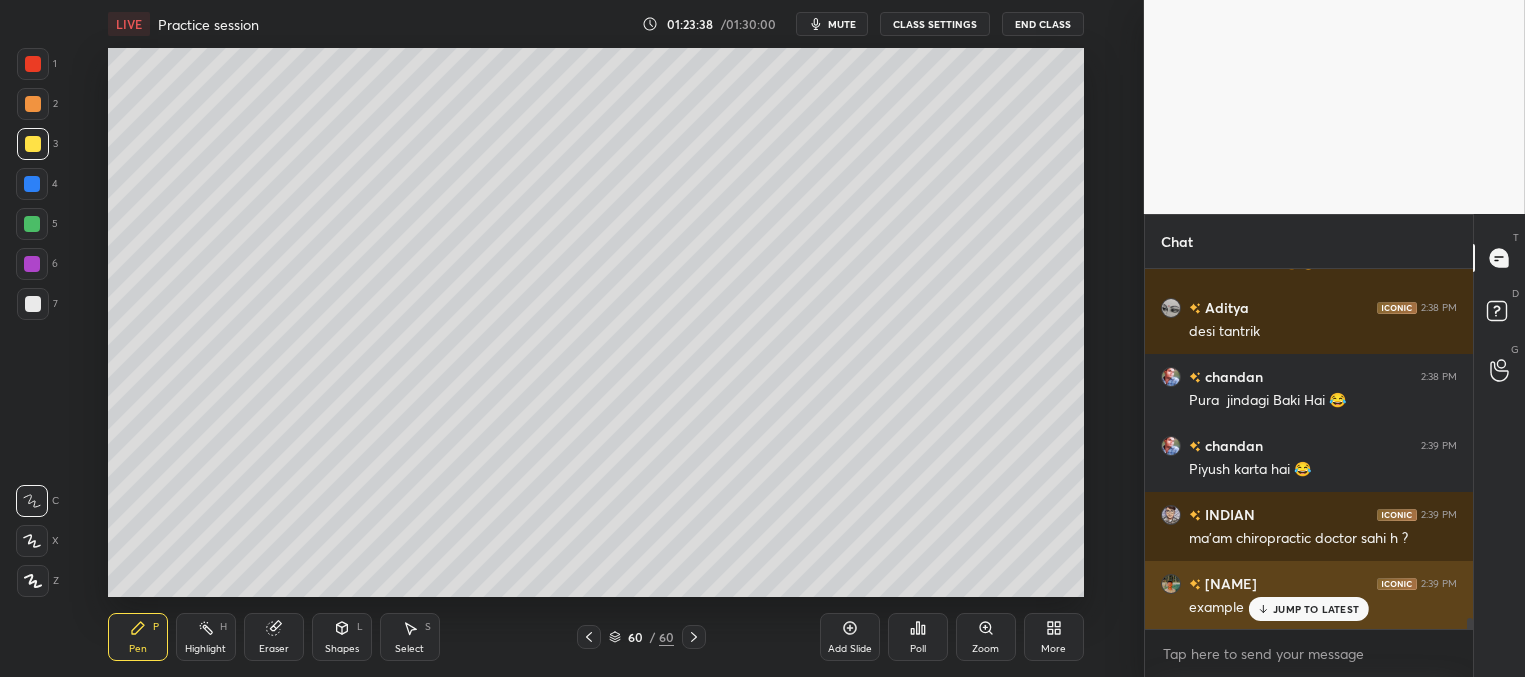 drag, startPoint x: 1280, startPoint y: 608, endPoint x: 1228, endPoint y: 583, distance: 57.697487 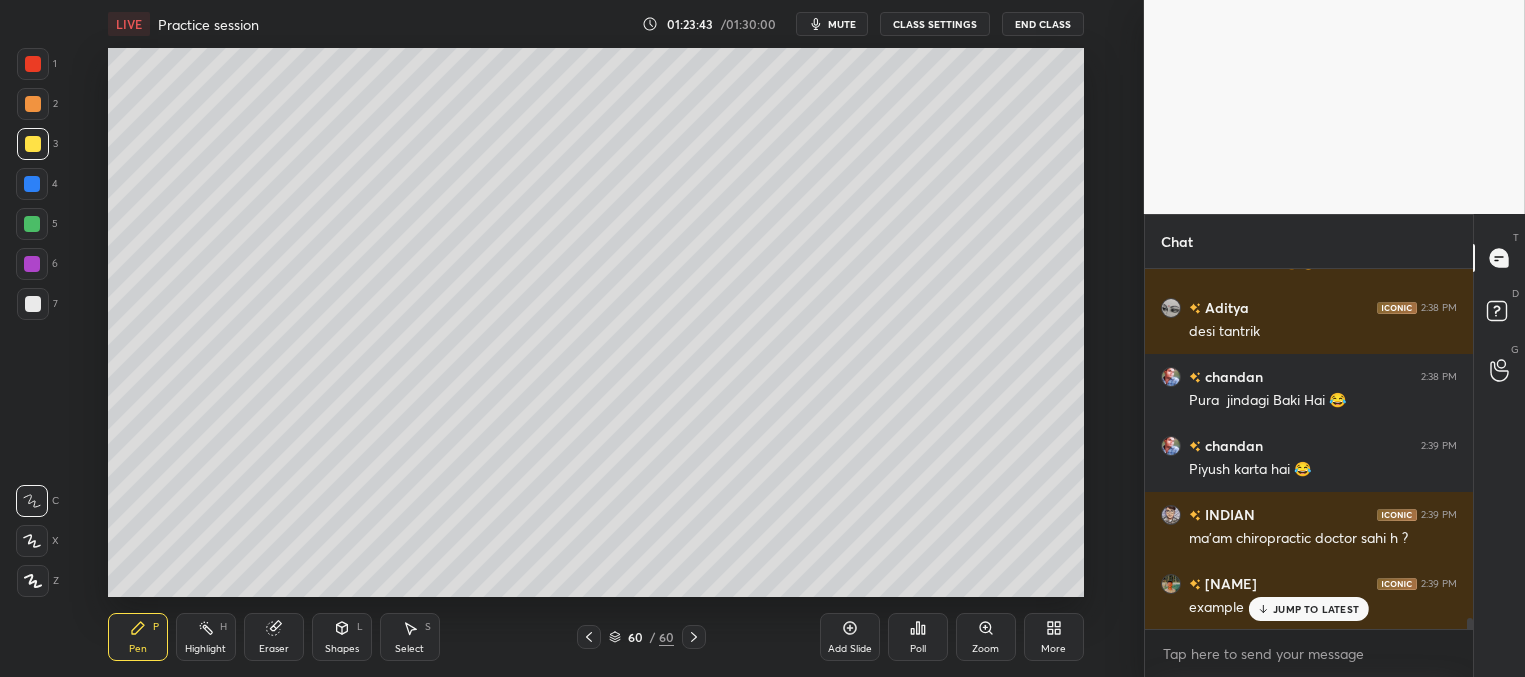 scroll, scrollTop: 11732, scrollLeft: 0, axis: vertical 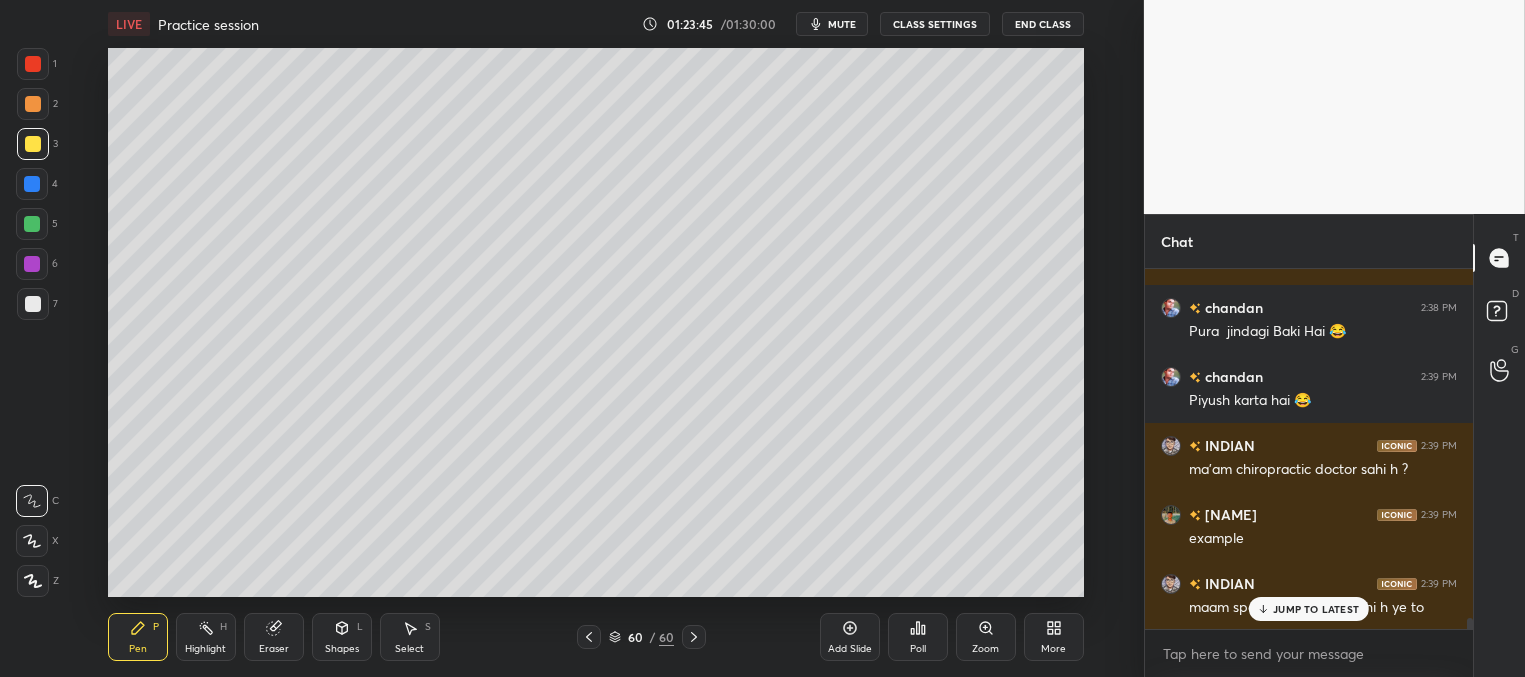 click on "JUMP TO LATEST" at bounding box center [1309, 609] 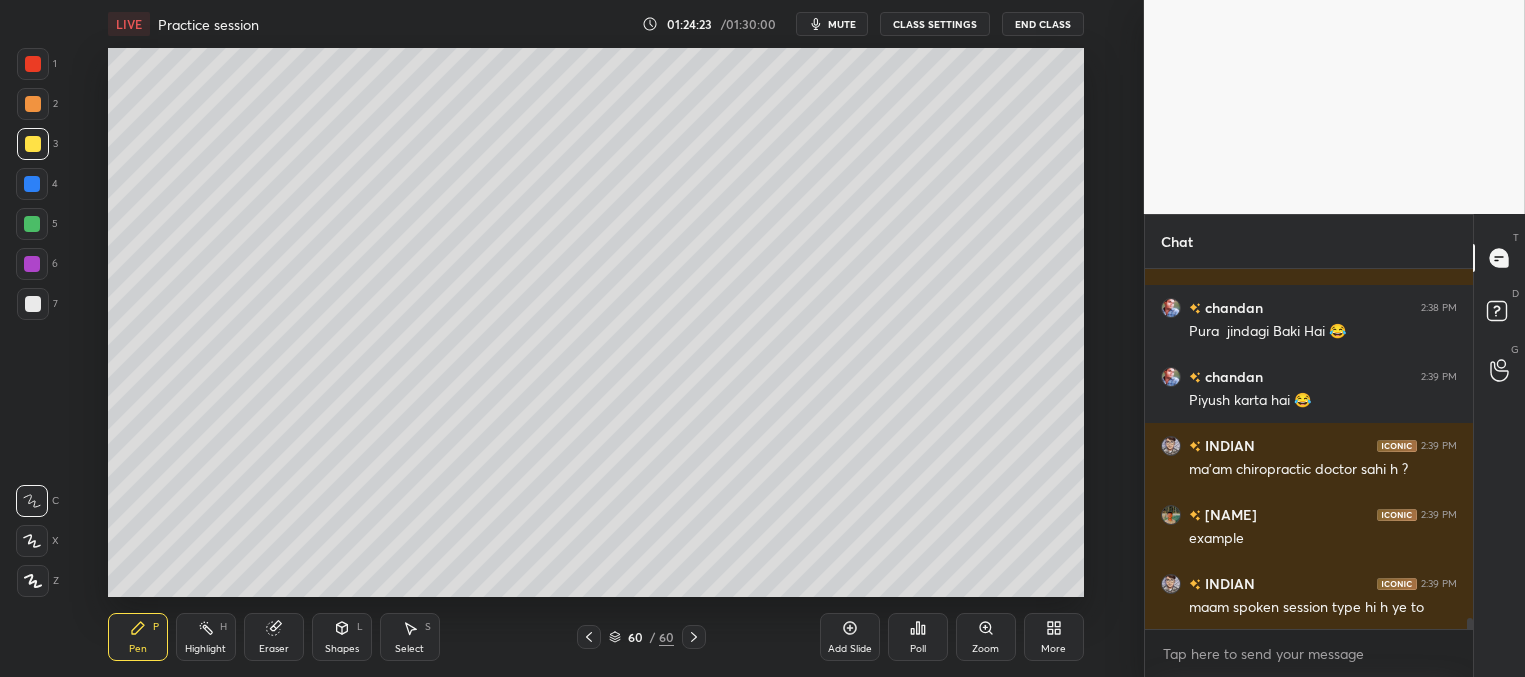scroll, scrollTop: 11801, scrollLeft: 0, axis: vertical 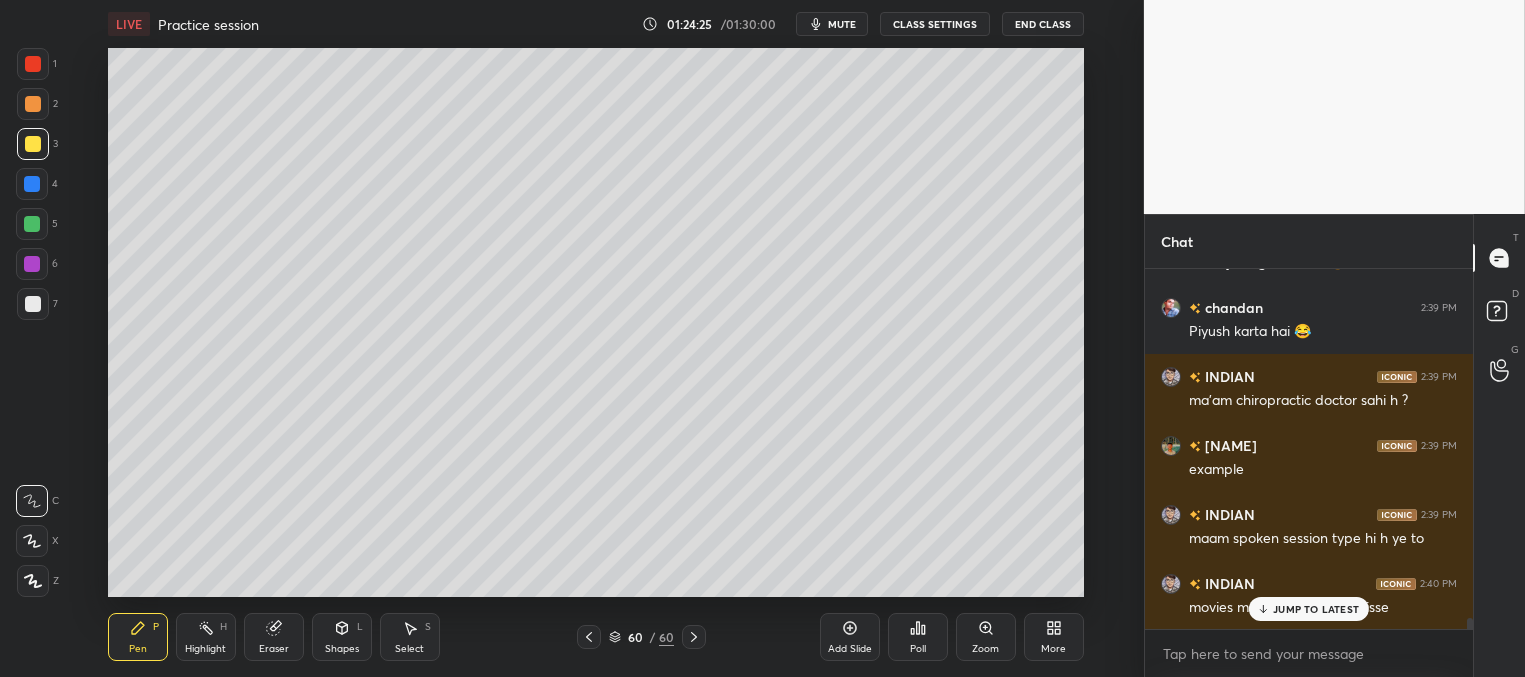 drag, startPoint x: 1286, startPoint y: 606, endPoint x: 1198, endPoint y: 578, distance: 92.34717 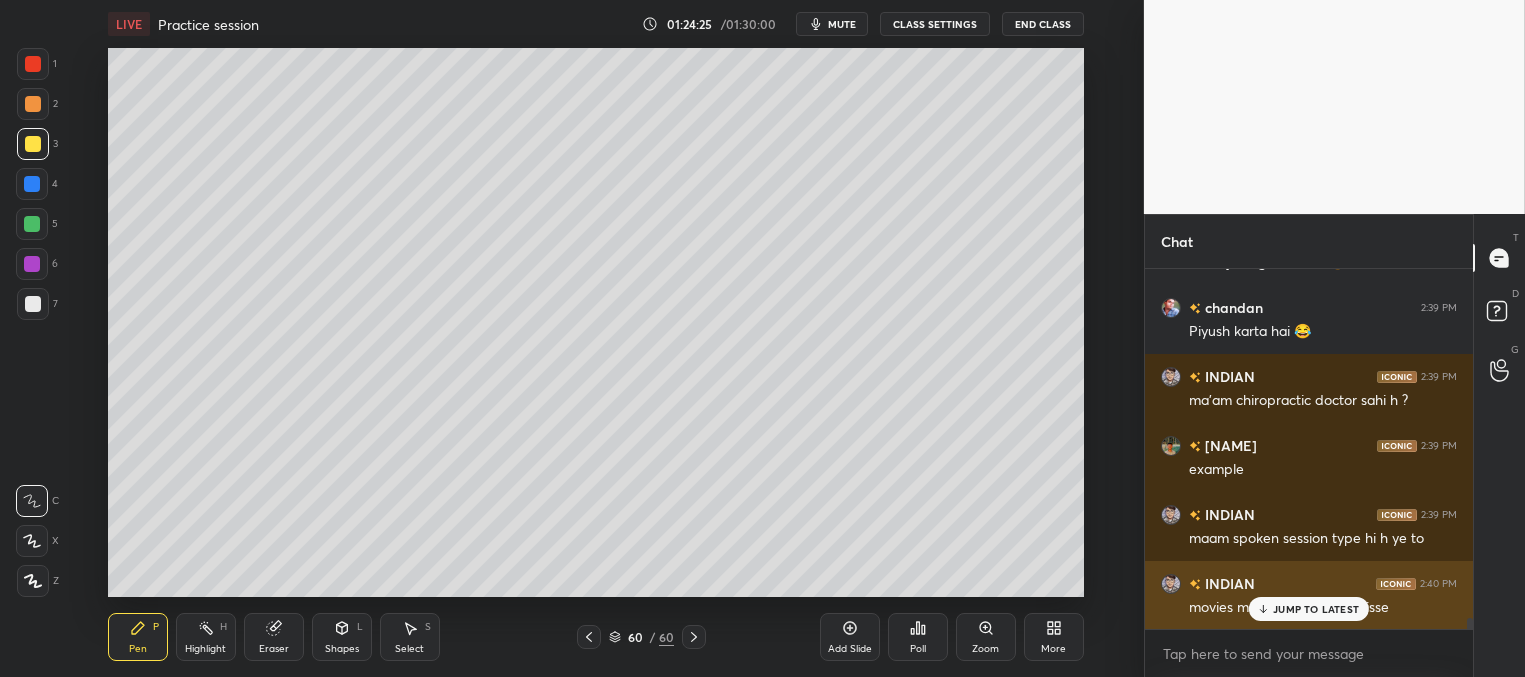 click on "JUMP TO LATEST" at bounding box center (1316, 609) 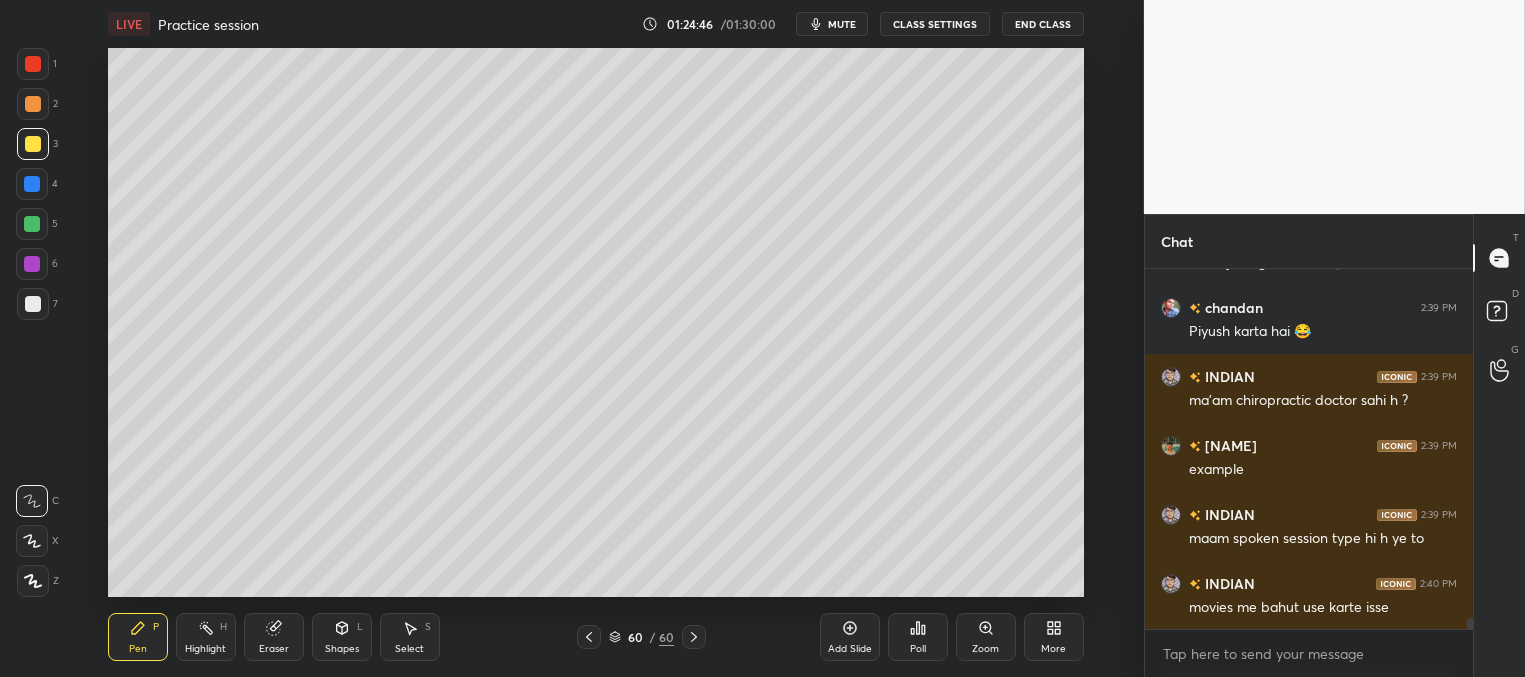 click at bounding box center (32, 184) 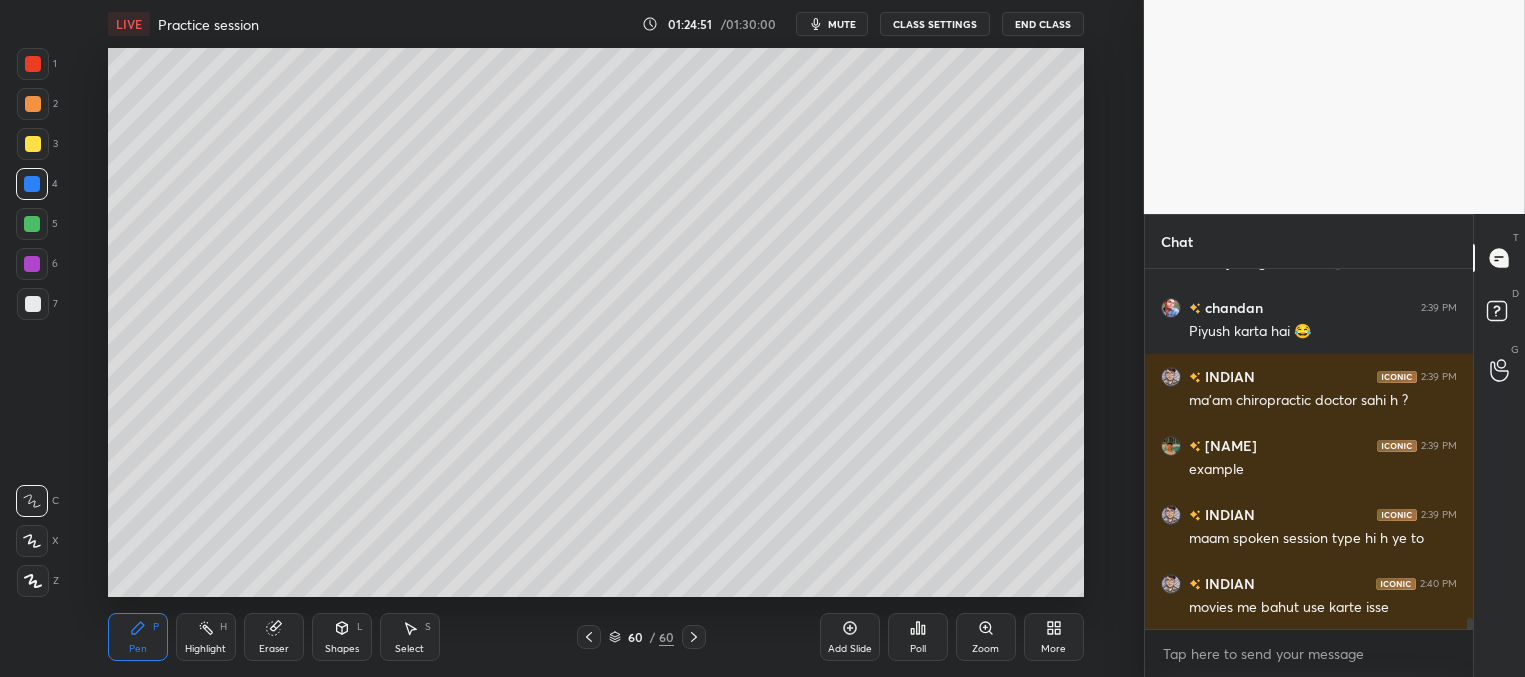scroll, scrollTop: 11870, scrollLeft: 0, axis: vertical 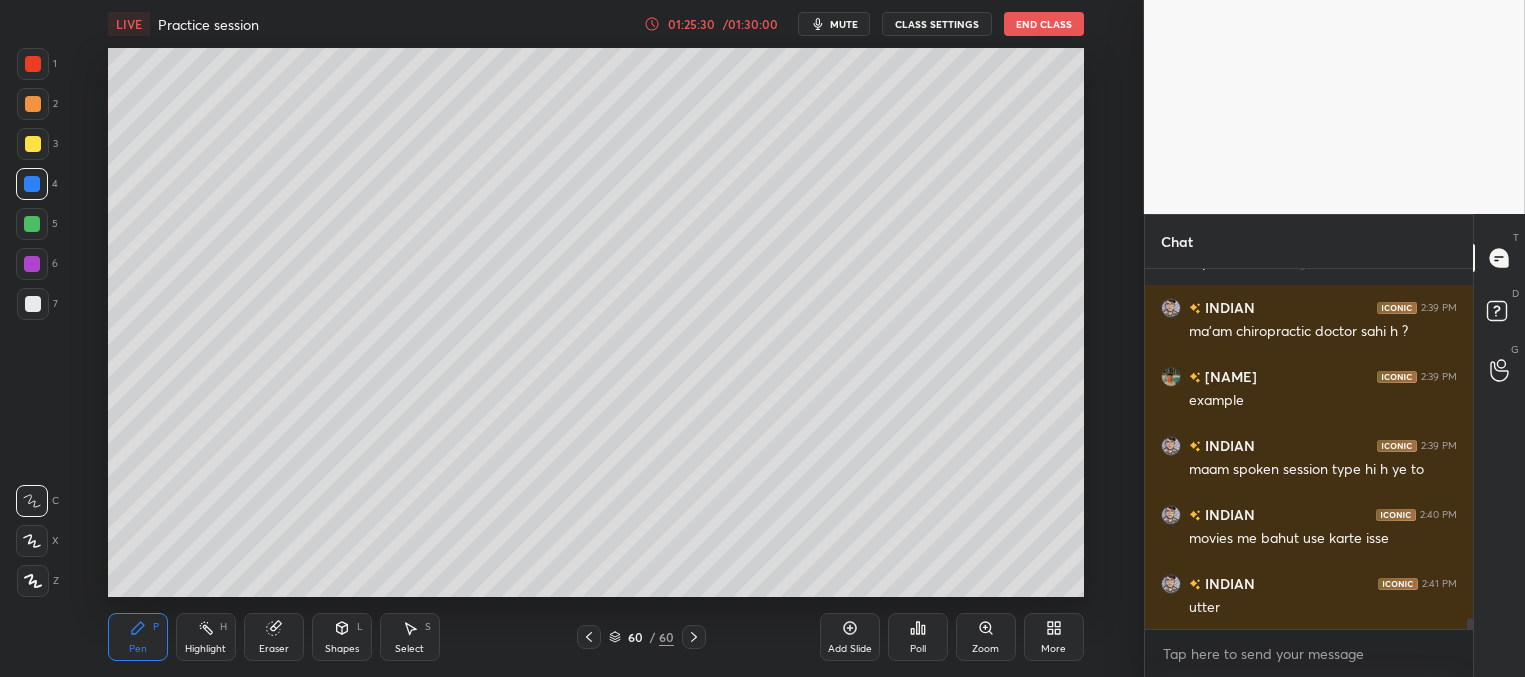 click at bounding box center [33, 304] 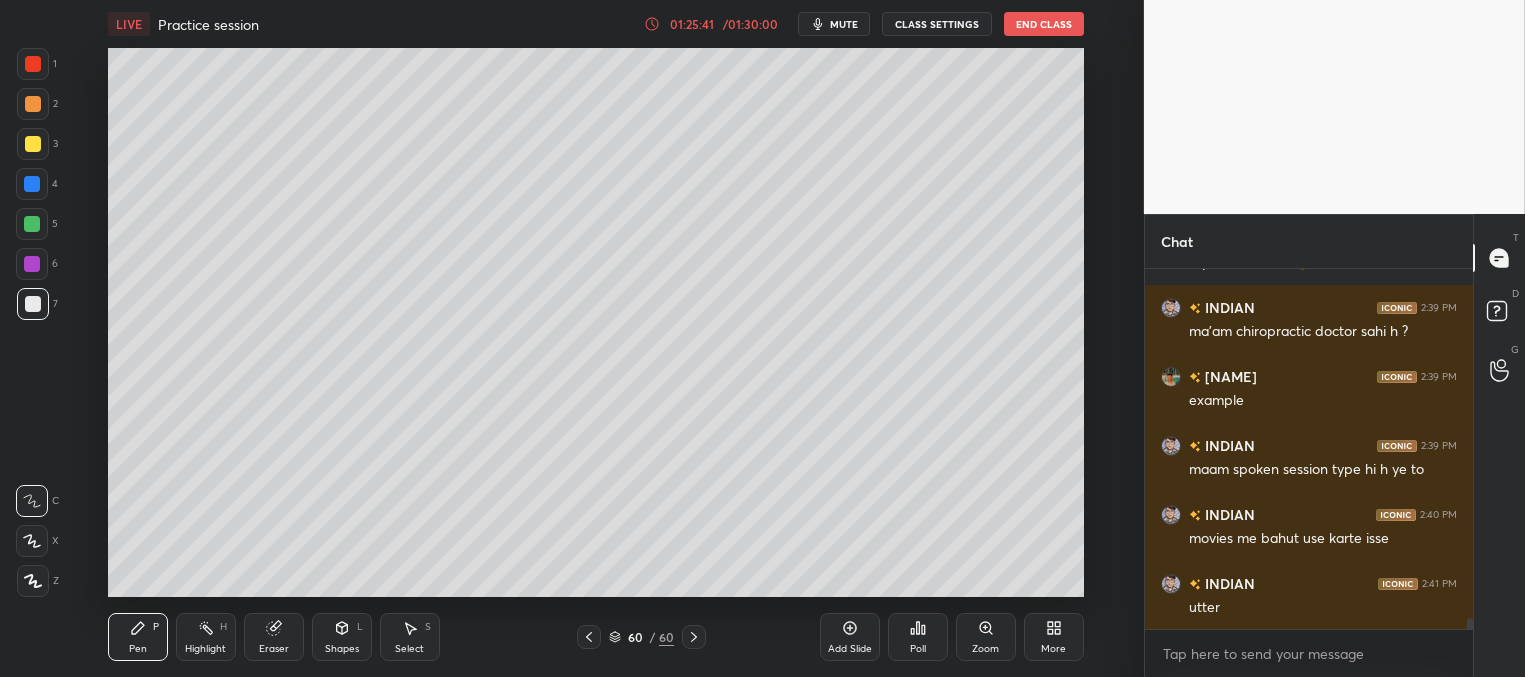scroll, scrollTop: 11890, scrollLeft: 0, axis: vertical 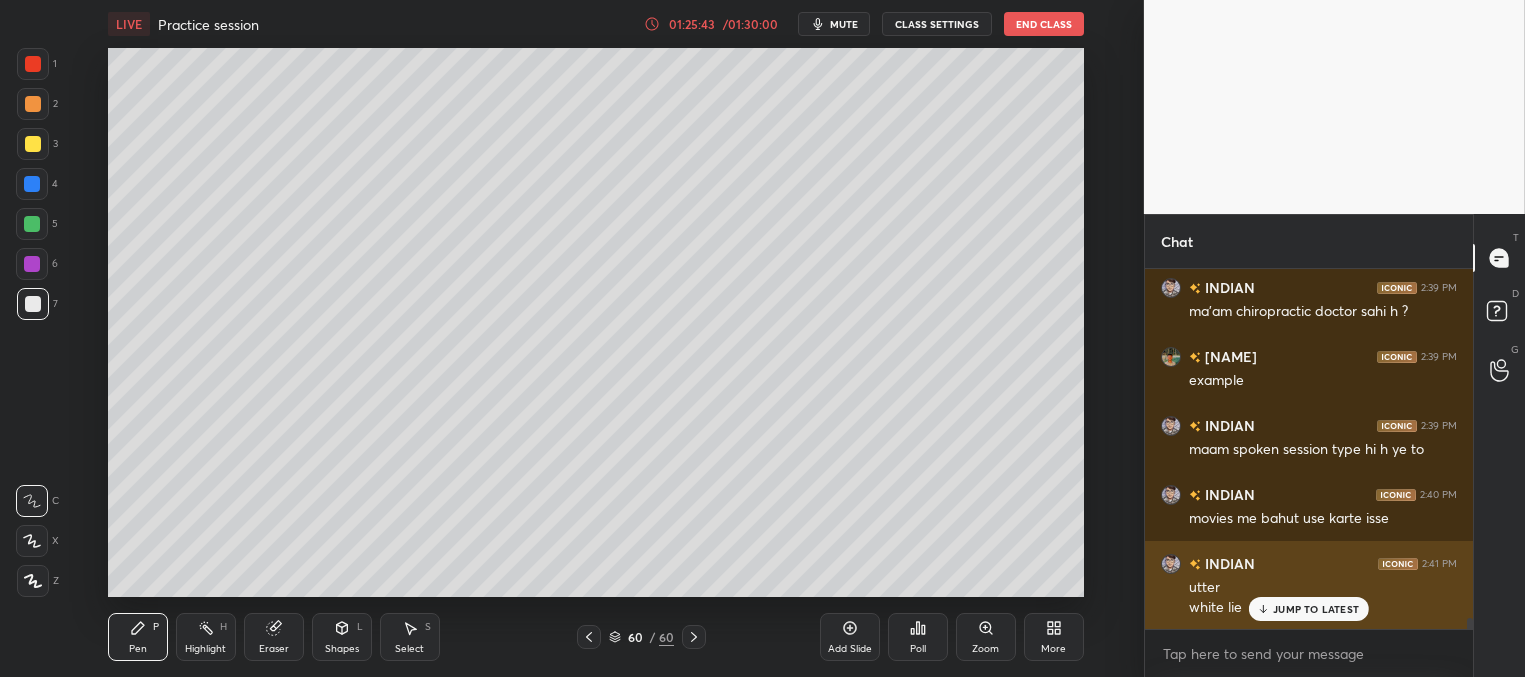 click on "JUMP TO LATEST" at bounding box center (1309, 609) 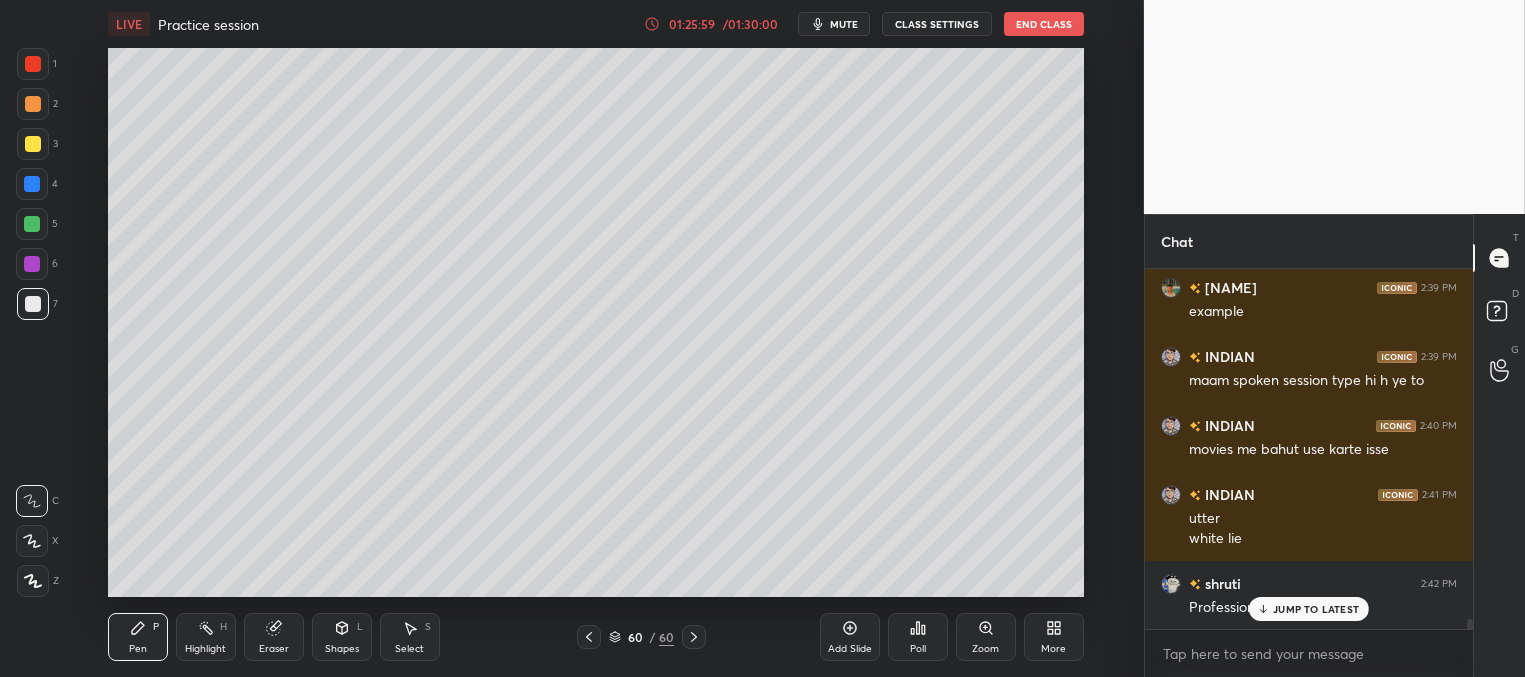 scroll, scrollTop: 12028, scrollLeft: 0, axis: vertical 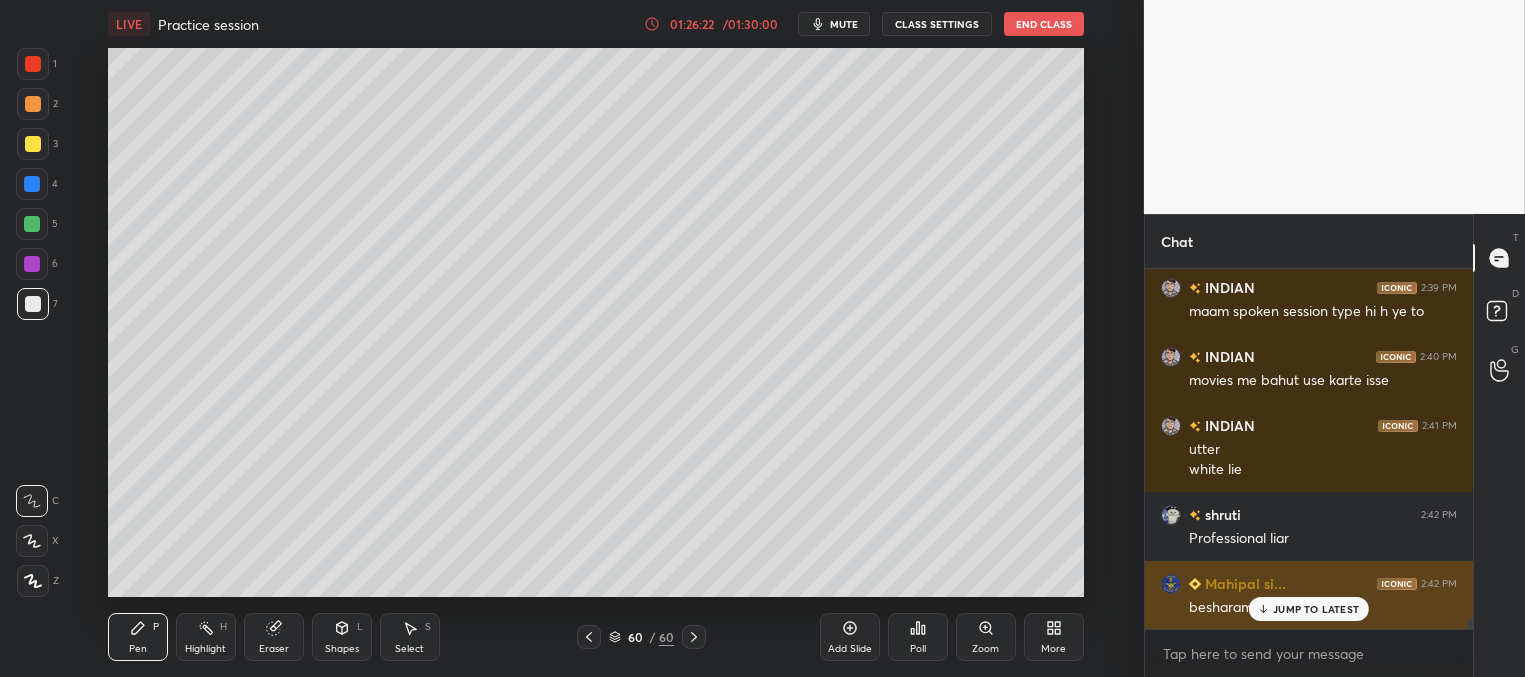 click on "JUMP TO LATEST" at bounding box center [1316, 609] 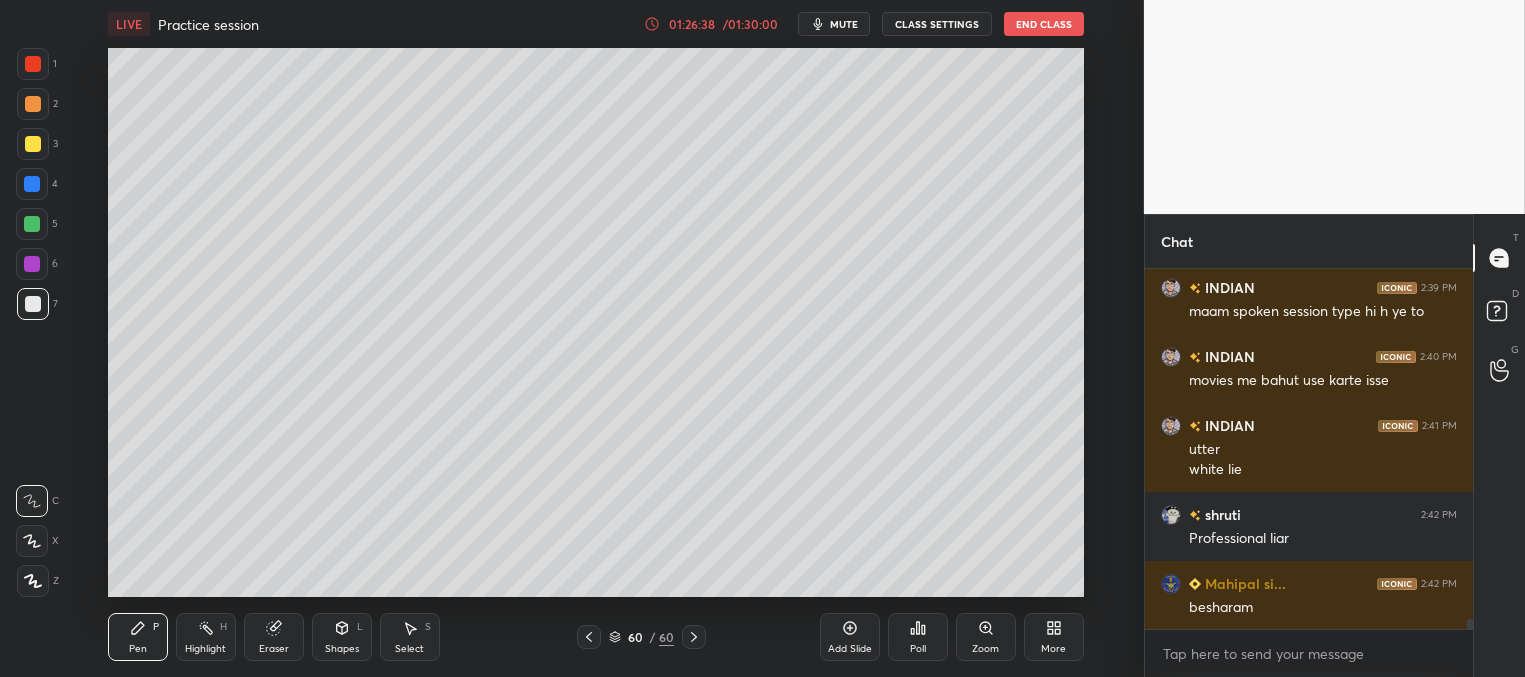 scroll, scrollTop: 12048, scrollLeft: 0, axis: vertical 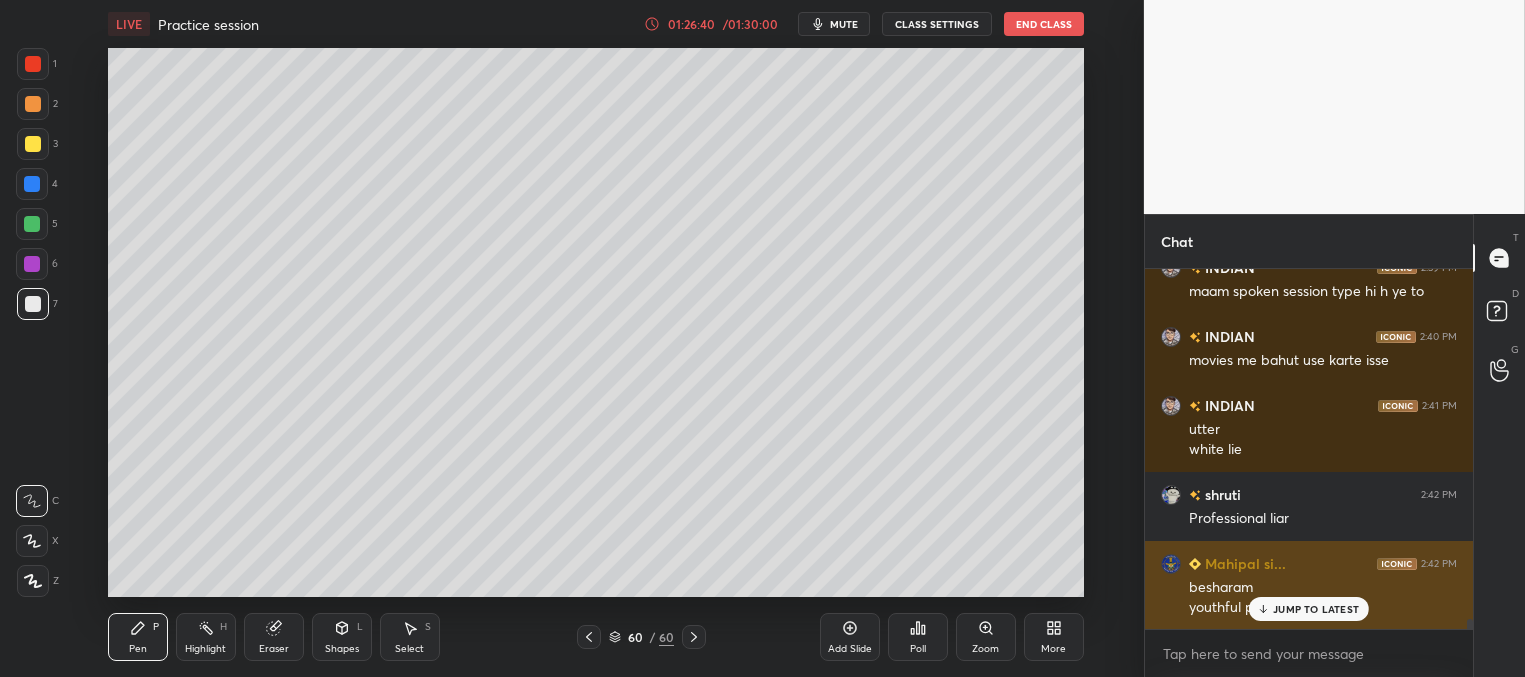 click on "JUMP TO LATEST" at bounding box center [1309, 609] 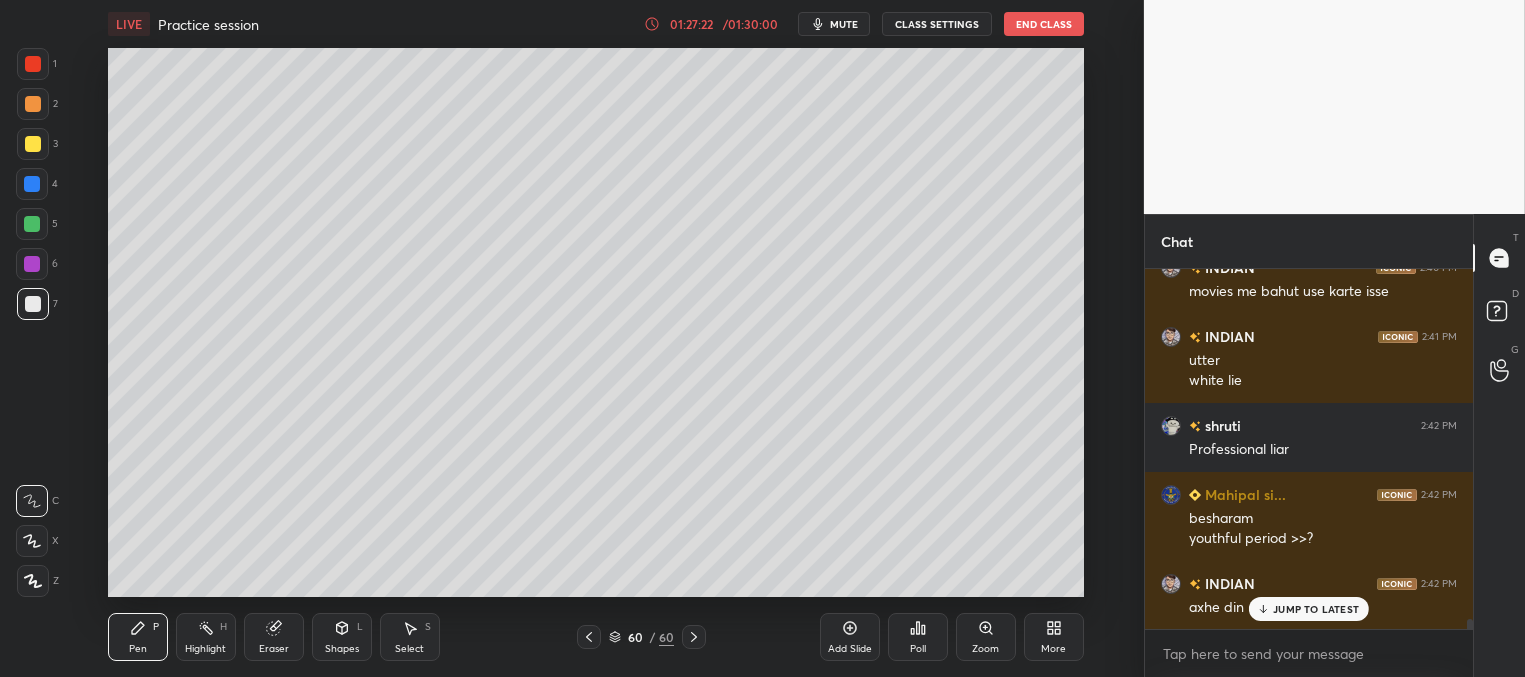 scroll, scrollTop: 12186, scrollLeft: 0, axis: vertical 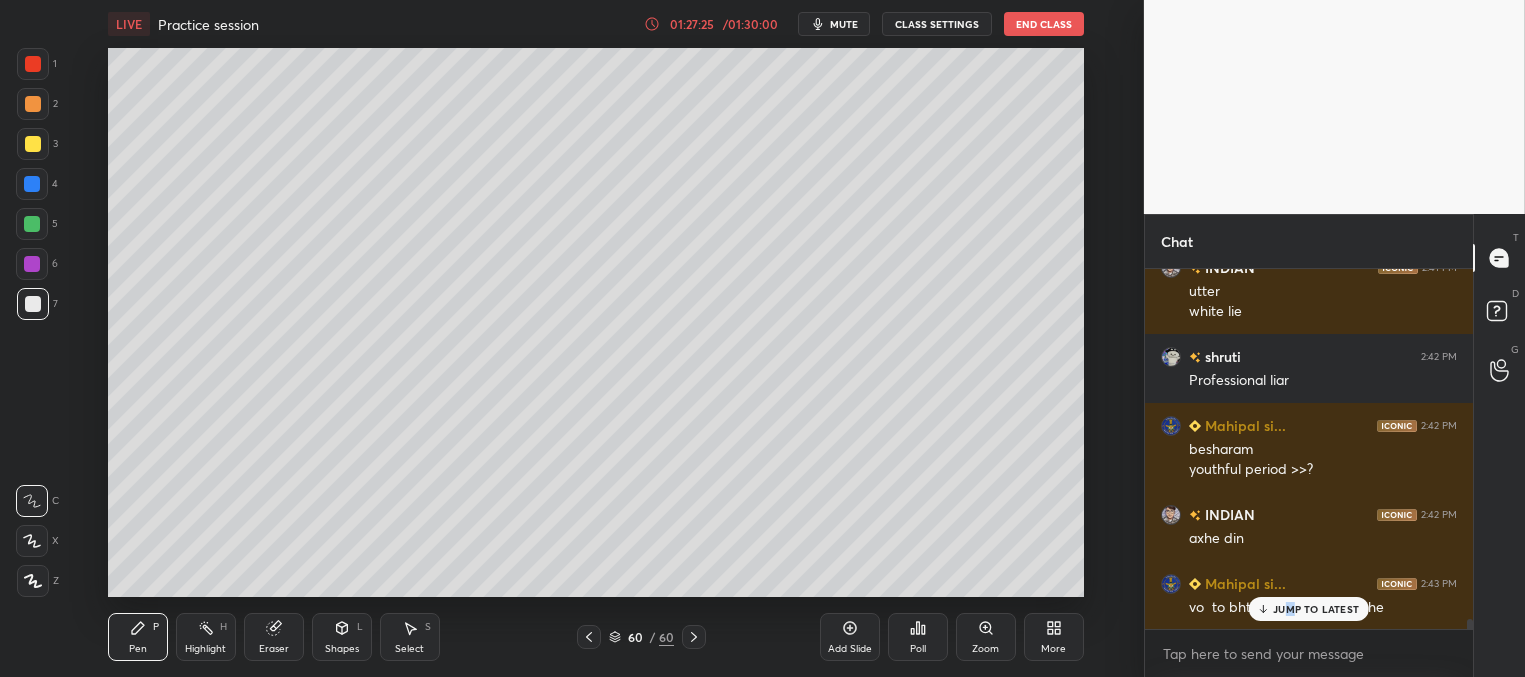 click on "JUMP TO LATEST" at bounding box center [1316, 609] 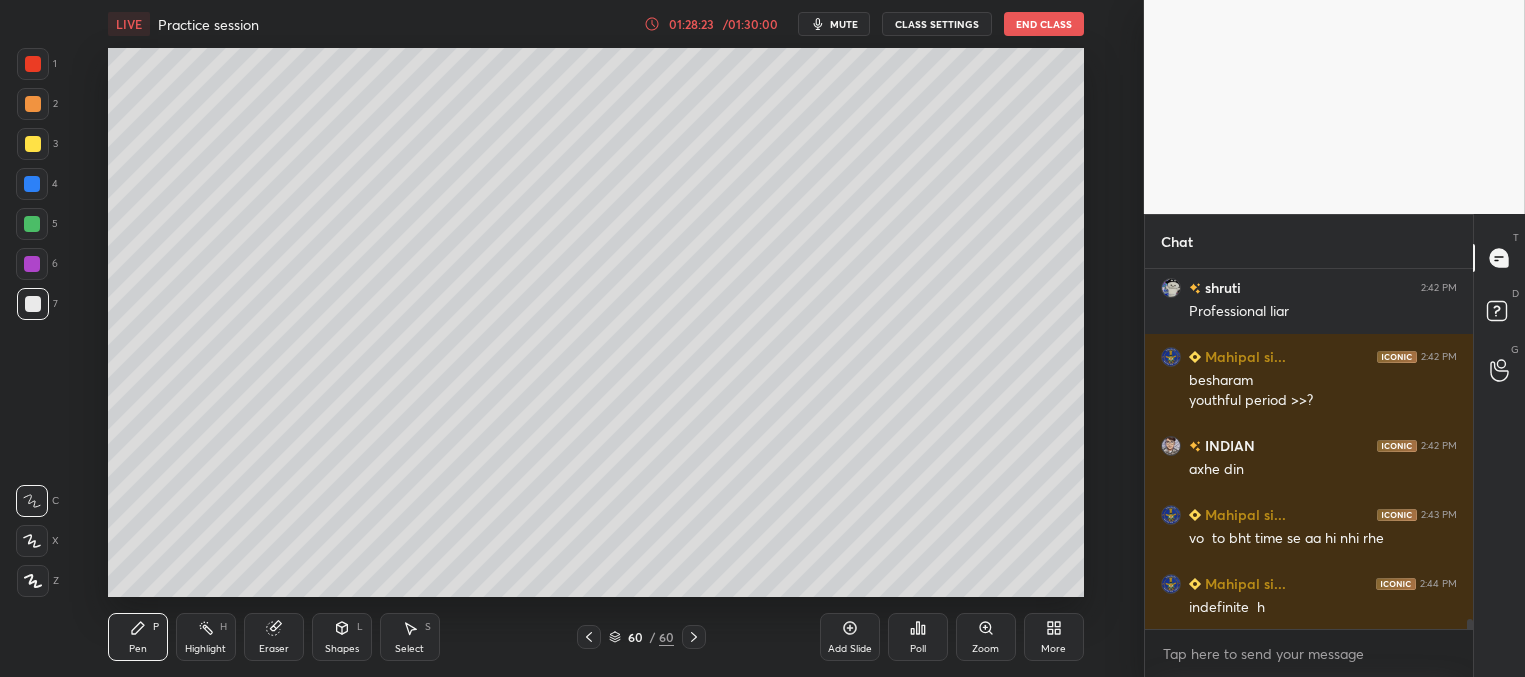 scroll, scrollTop: 12324, scrollLeft: 0, axis: vertical 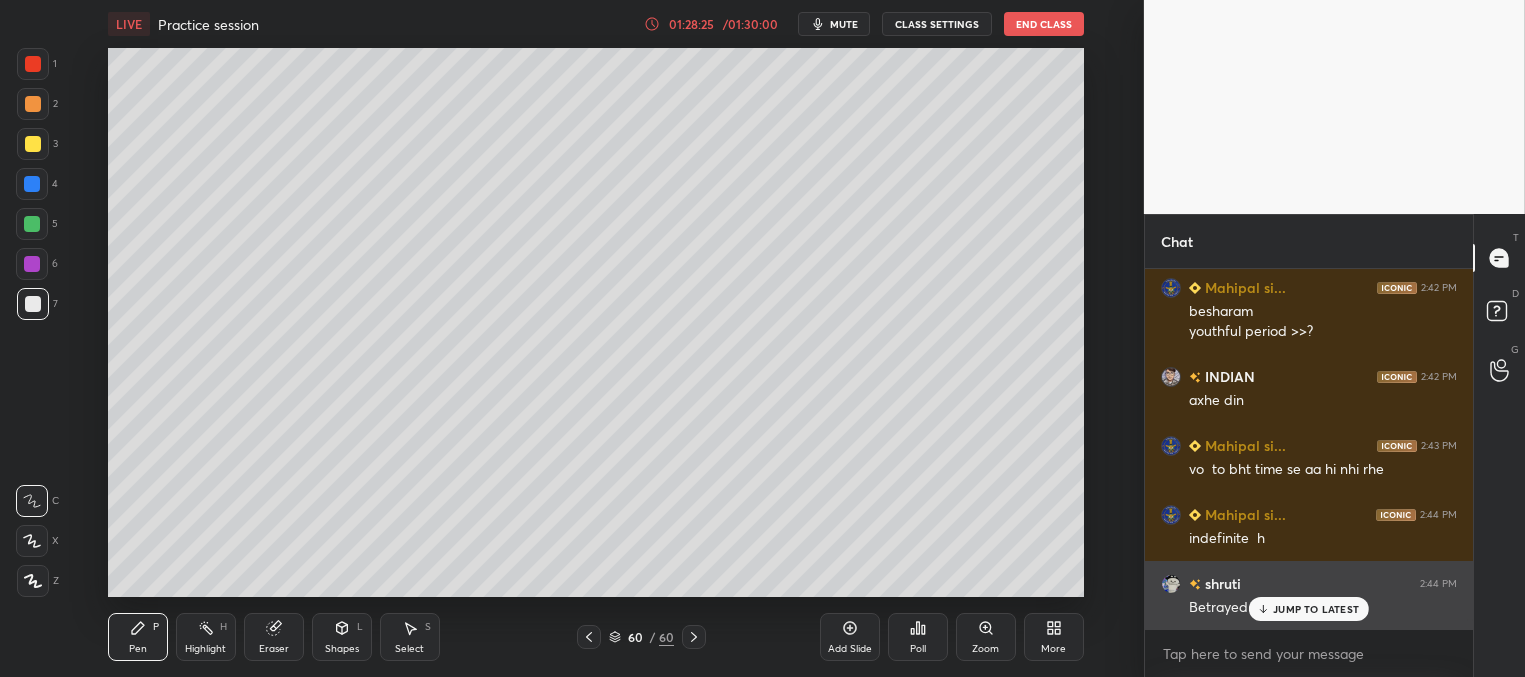 click on "JUMP TO LATEST" at bounding box center [1316, 609] 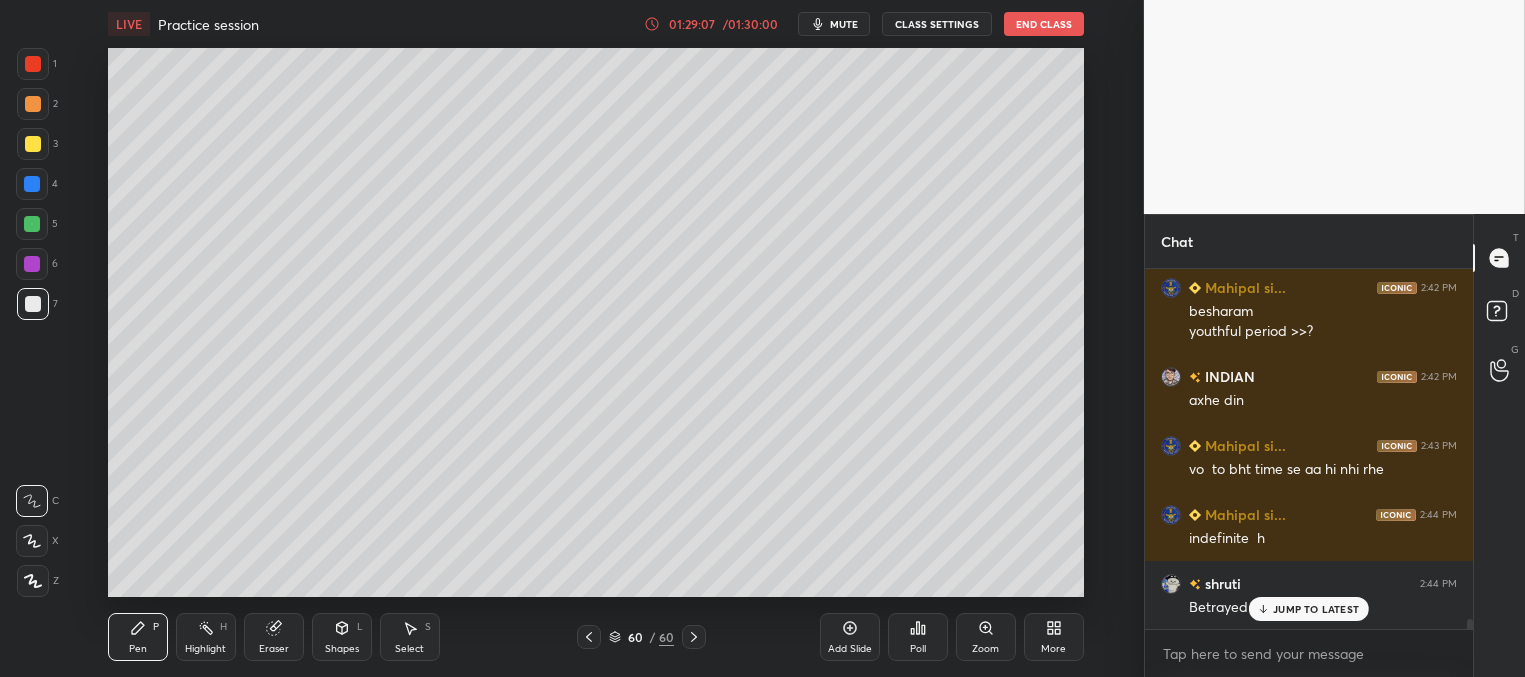 scroll, scrollTop: 12411, scrollLeft: 0, axis: vertical 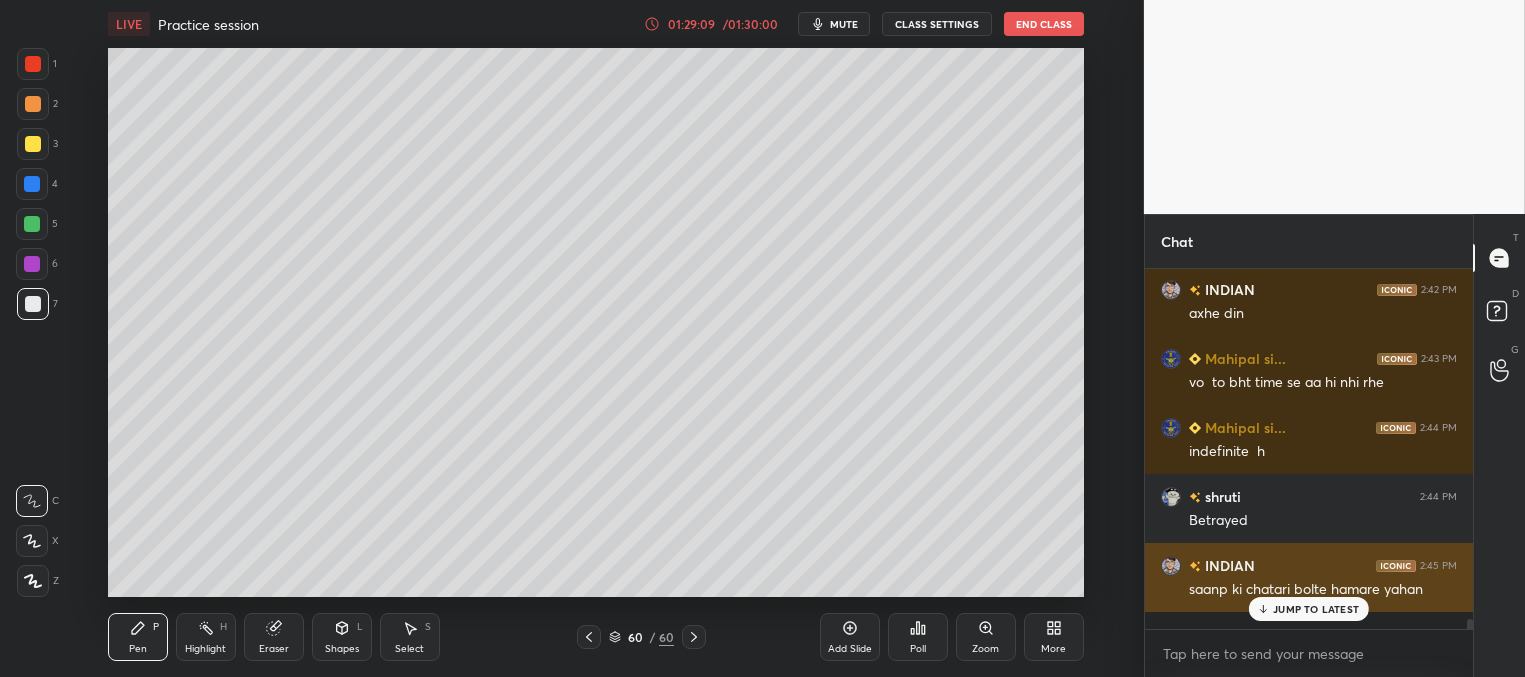 drag, startPoint x: 1292, startPoint y: 613, endPoint x: 1246, endPoint y: 618, distance: 46.270943 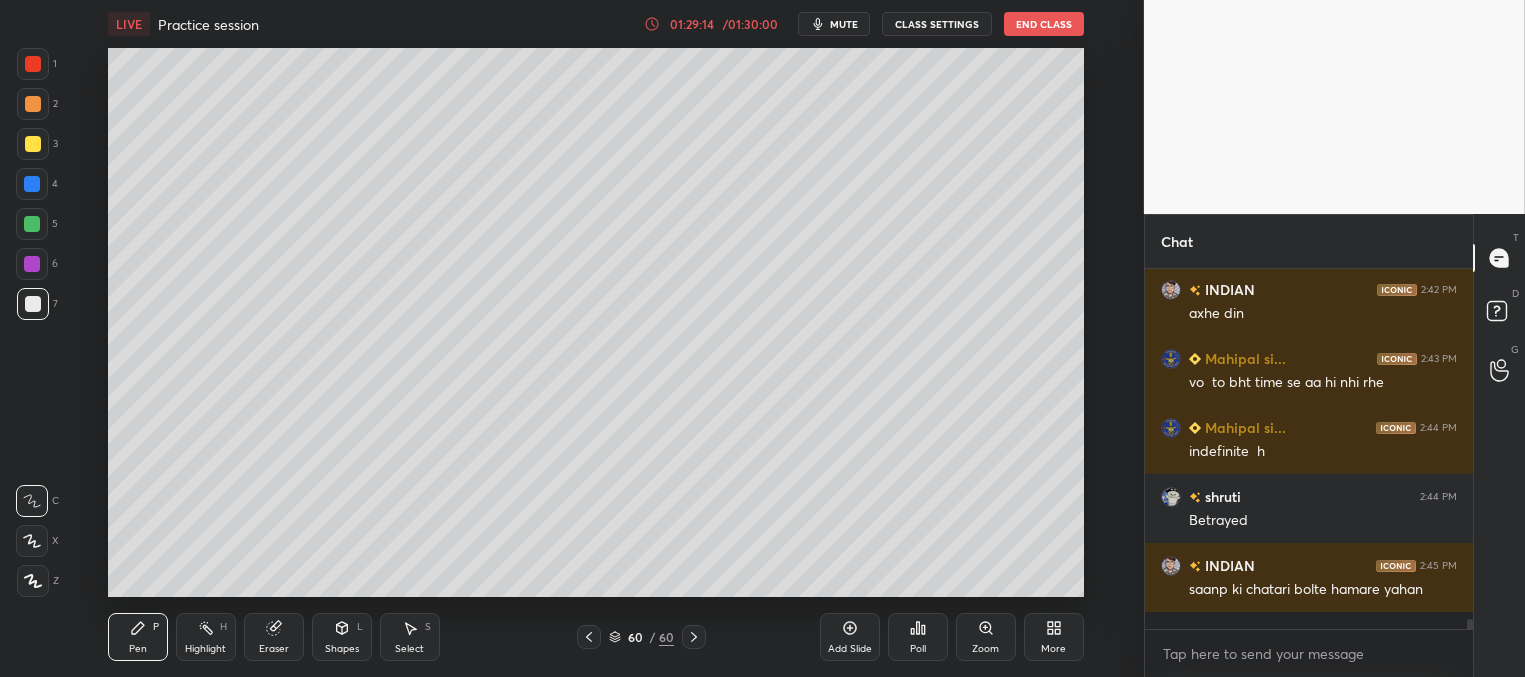 scroll, scrollTop: 12480, scrollLeft: 0, axis: vertical 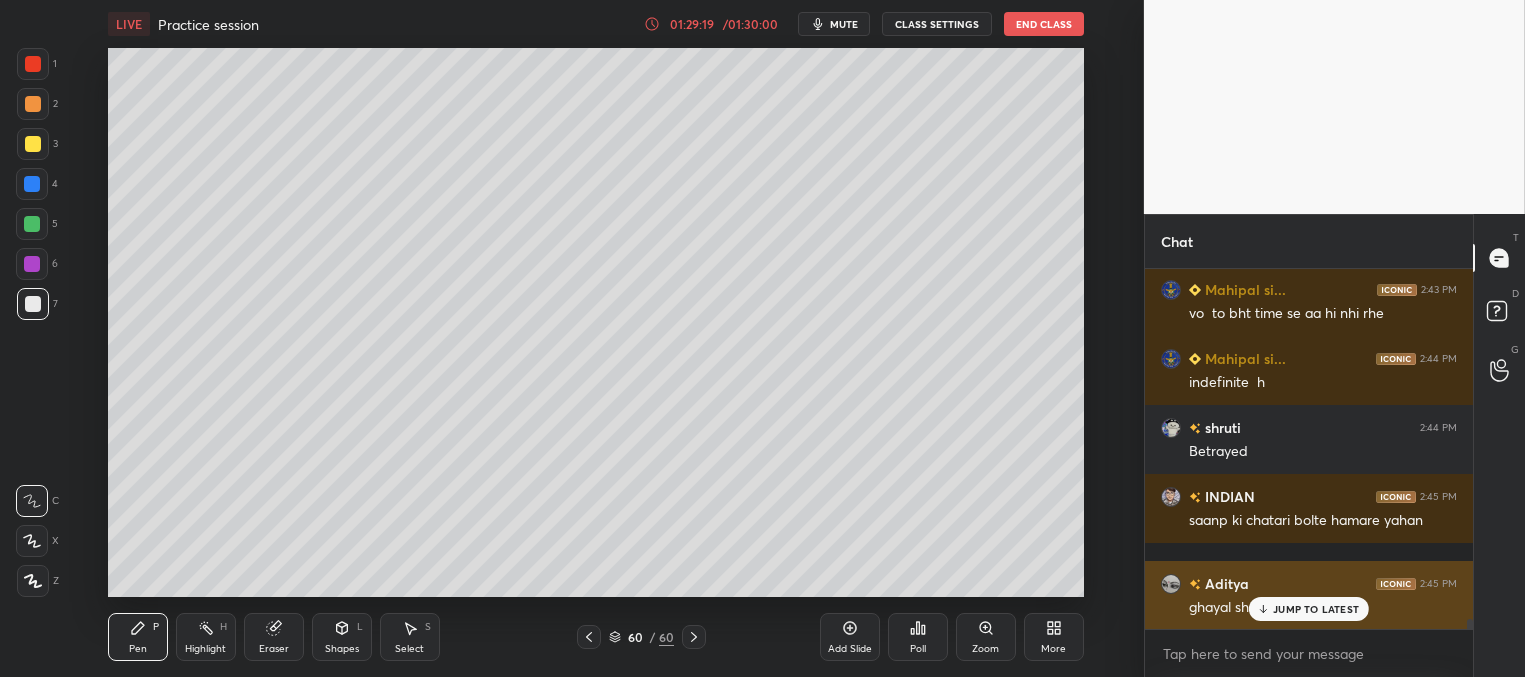 click 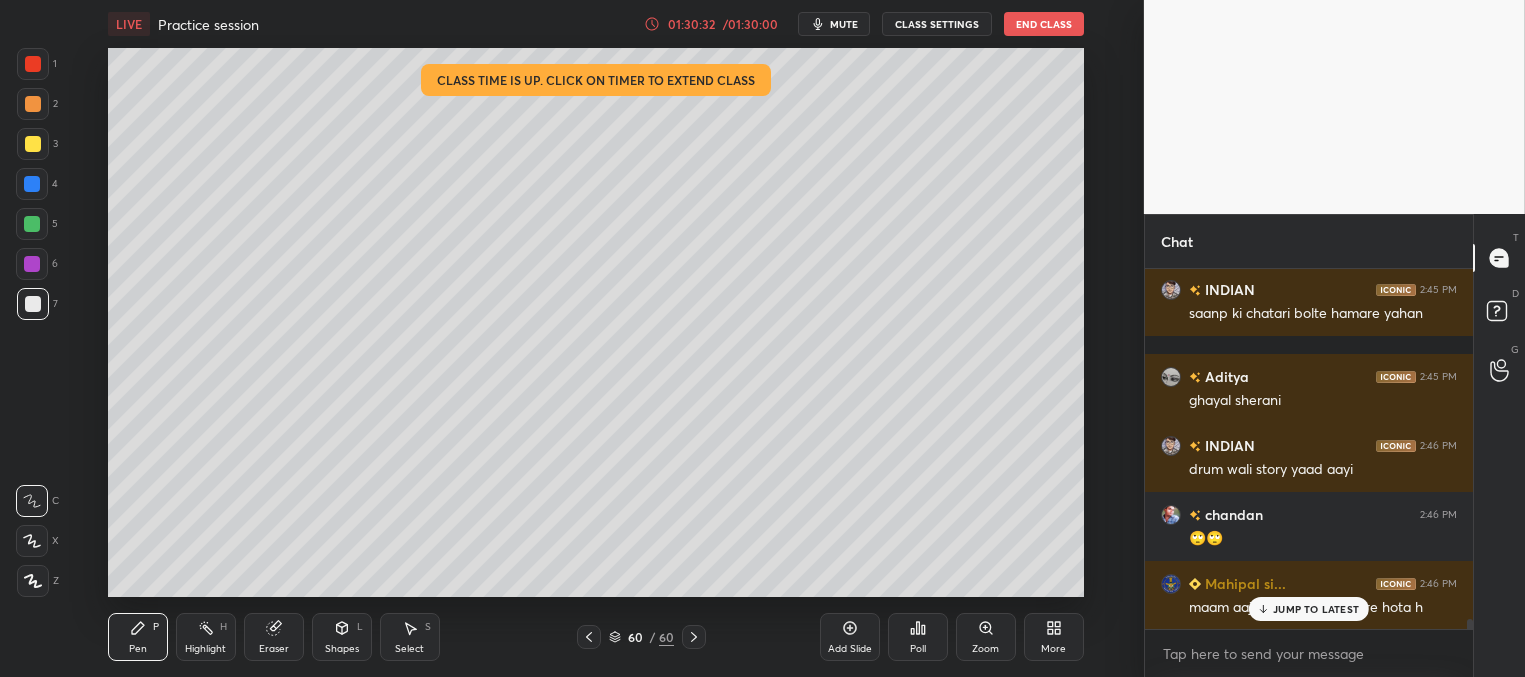 scroll, scrollTop: 12756, scrollLeft: 0, axis: vertical 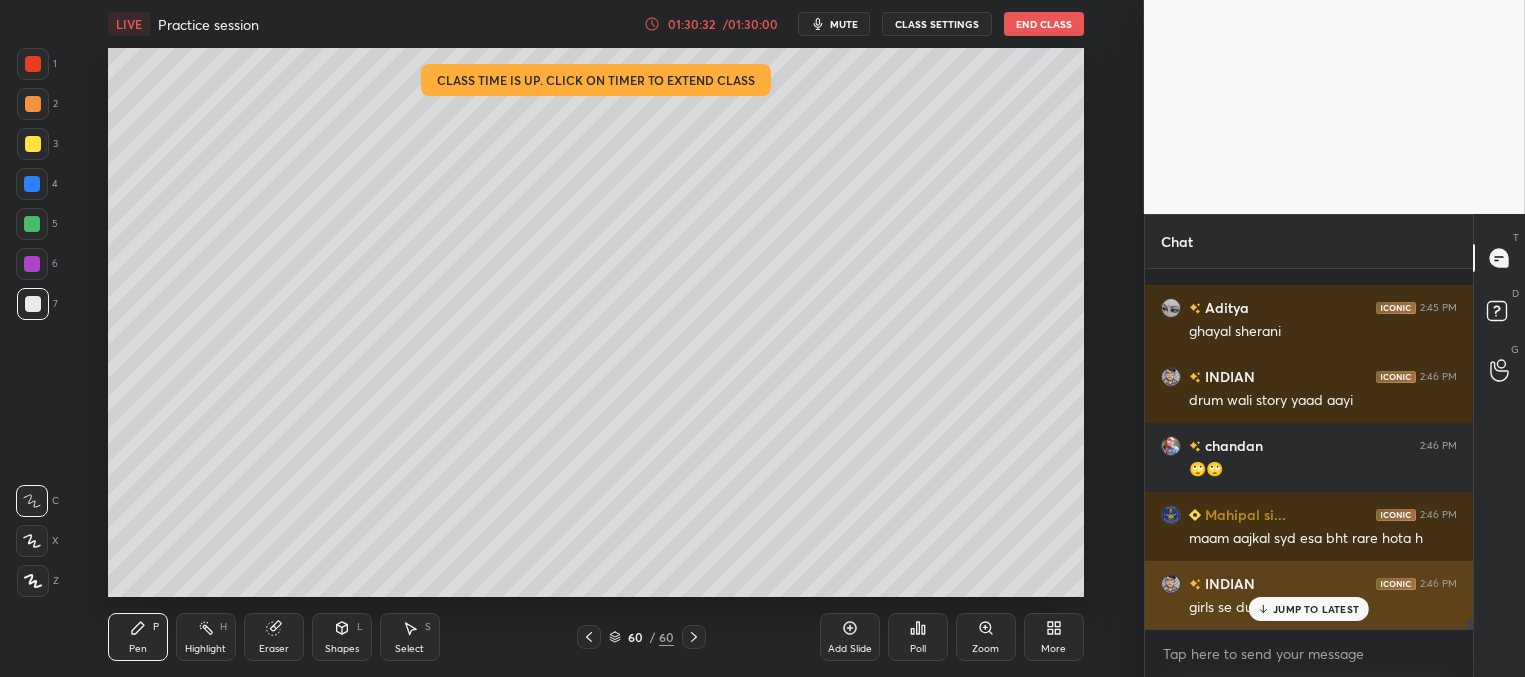 click on "JUMP TO LATEST" at bounding box center (1309, 609) 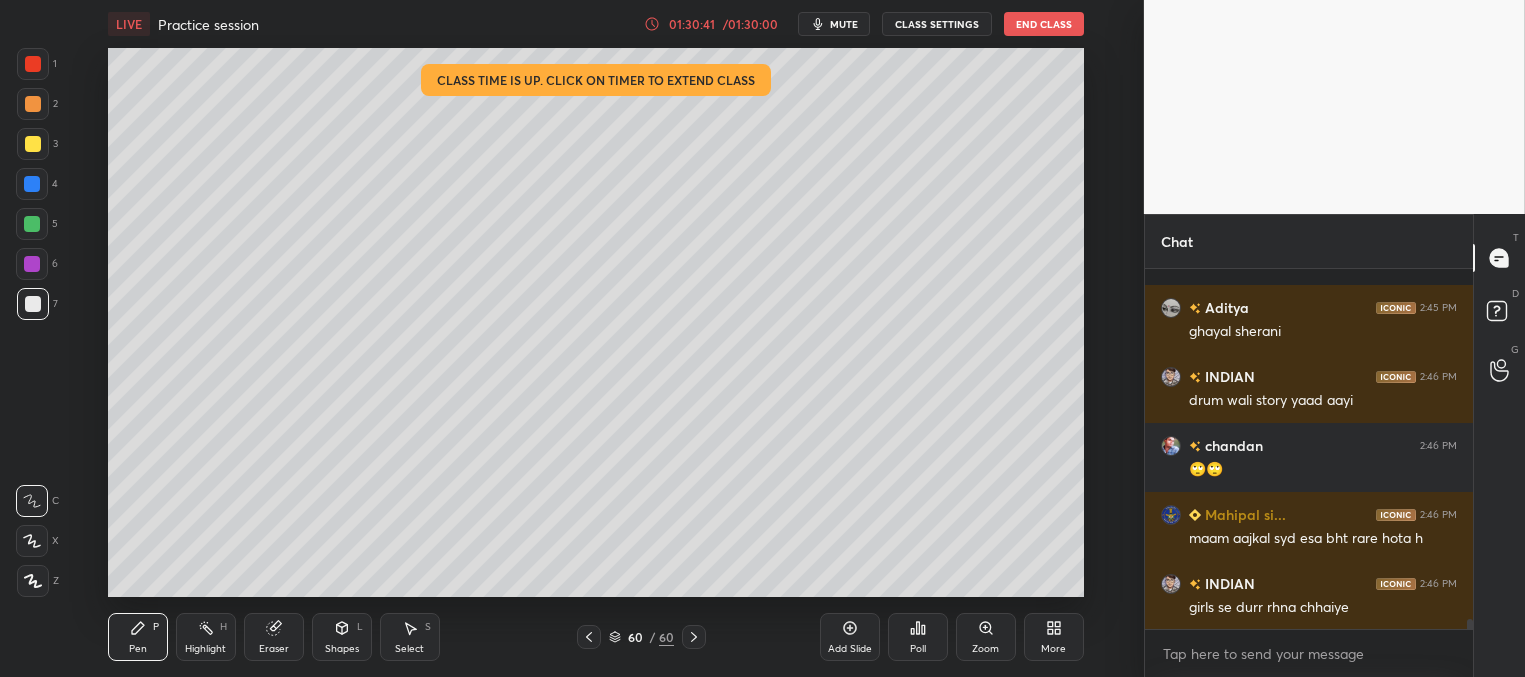 scroll, scrollTop: 12825, scrollLeft: 0, axis: vertical 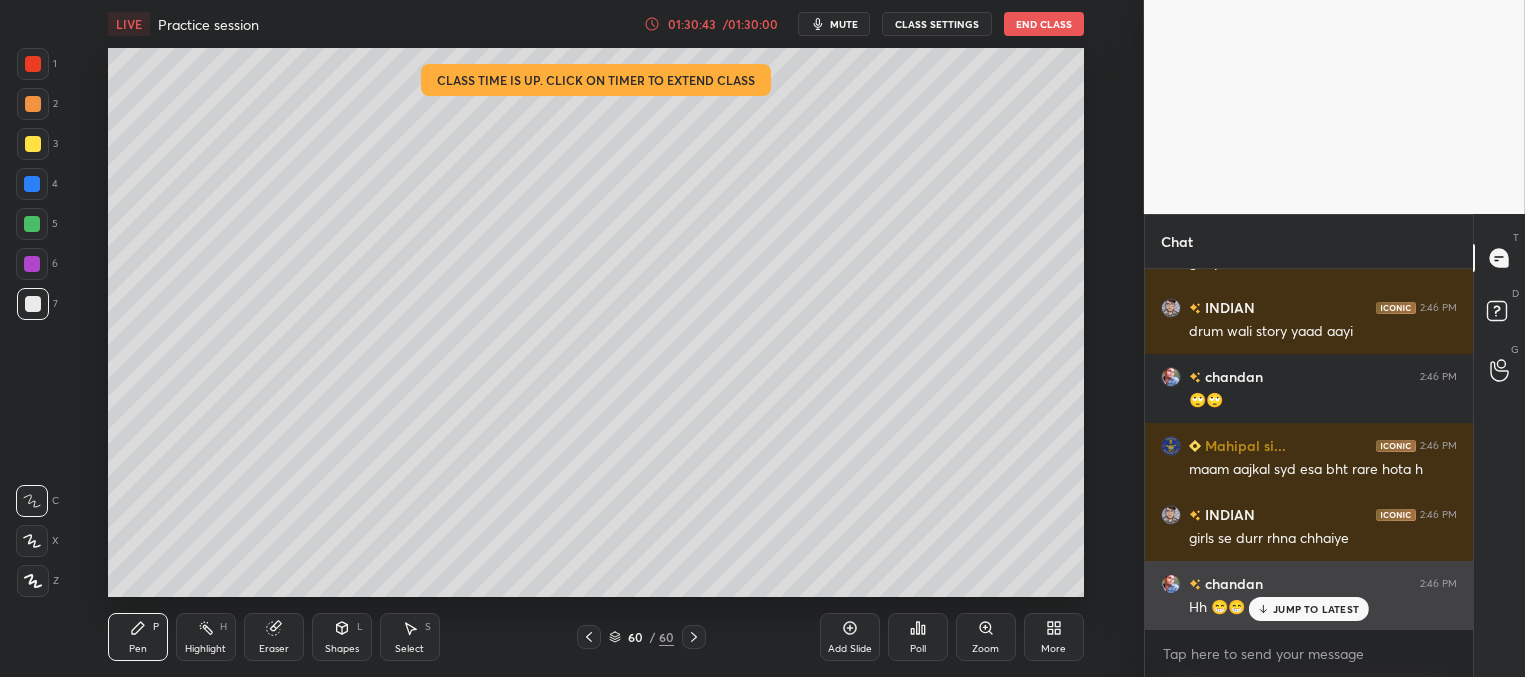 click on "JUMP TO LATEST" at bounding box center [1309, 609] 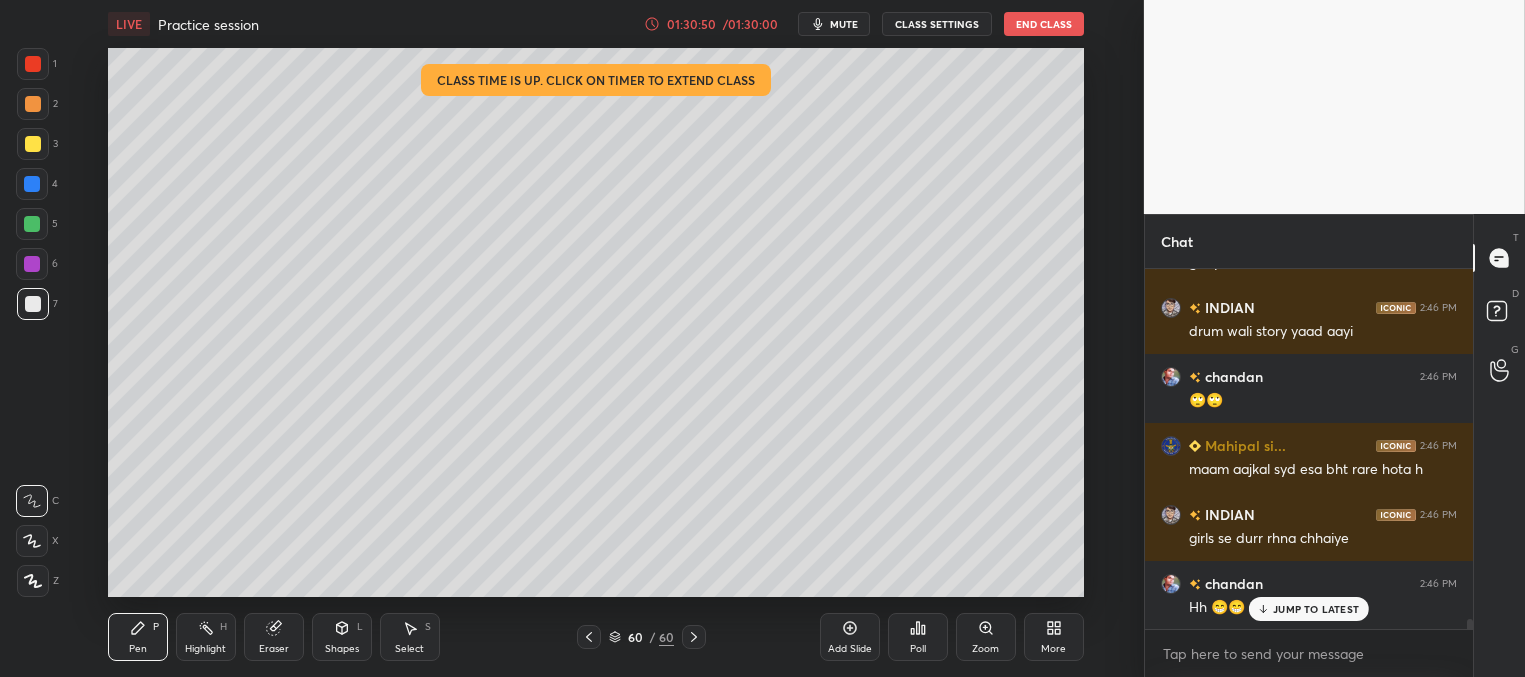 scroll, scrollTop: 12894, scrollLeft: 0, axis: vertical 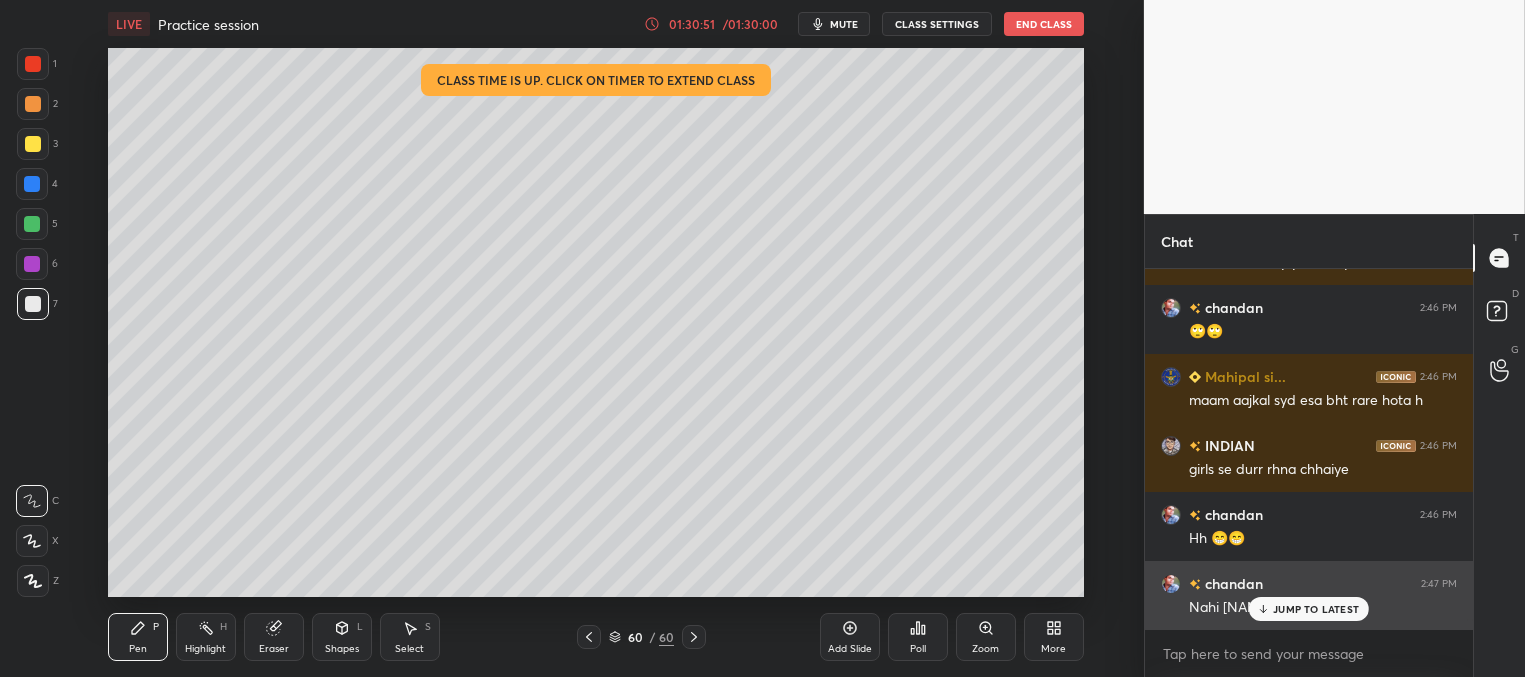 drag, startPoint x: 1295, startPoint y: 605, endPoint x: 1284, endPoint y: 596, distance: 14.21267 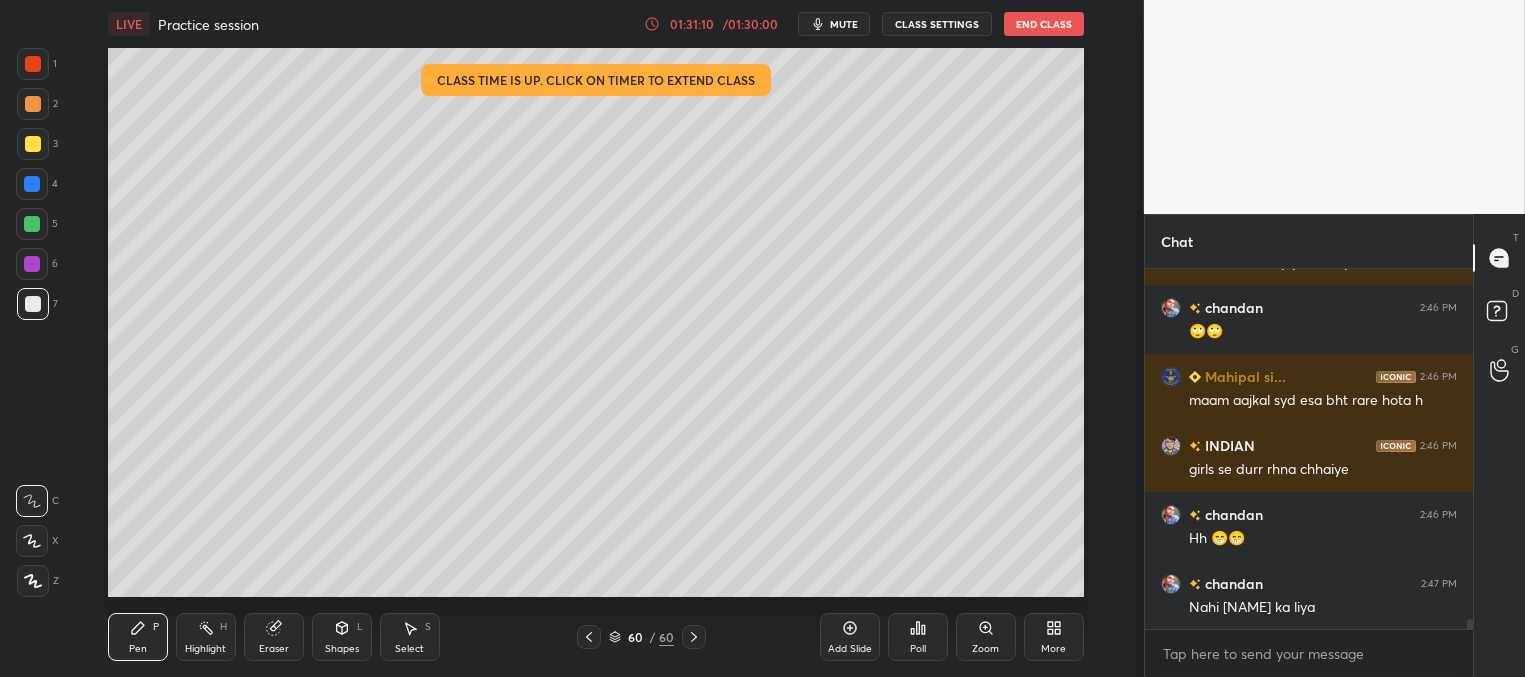 scroll, scrollTop: 12963, scrollLeft: 0, axis: vertical 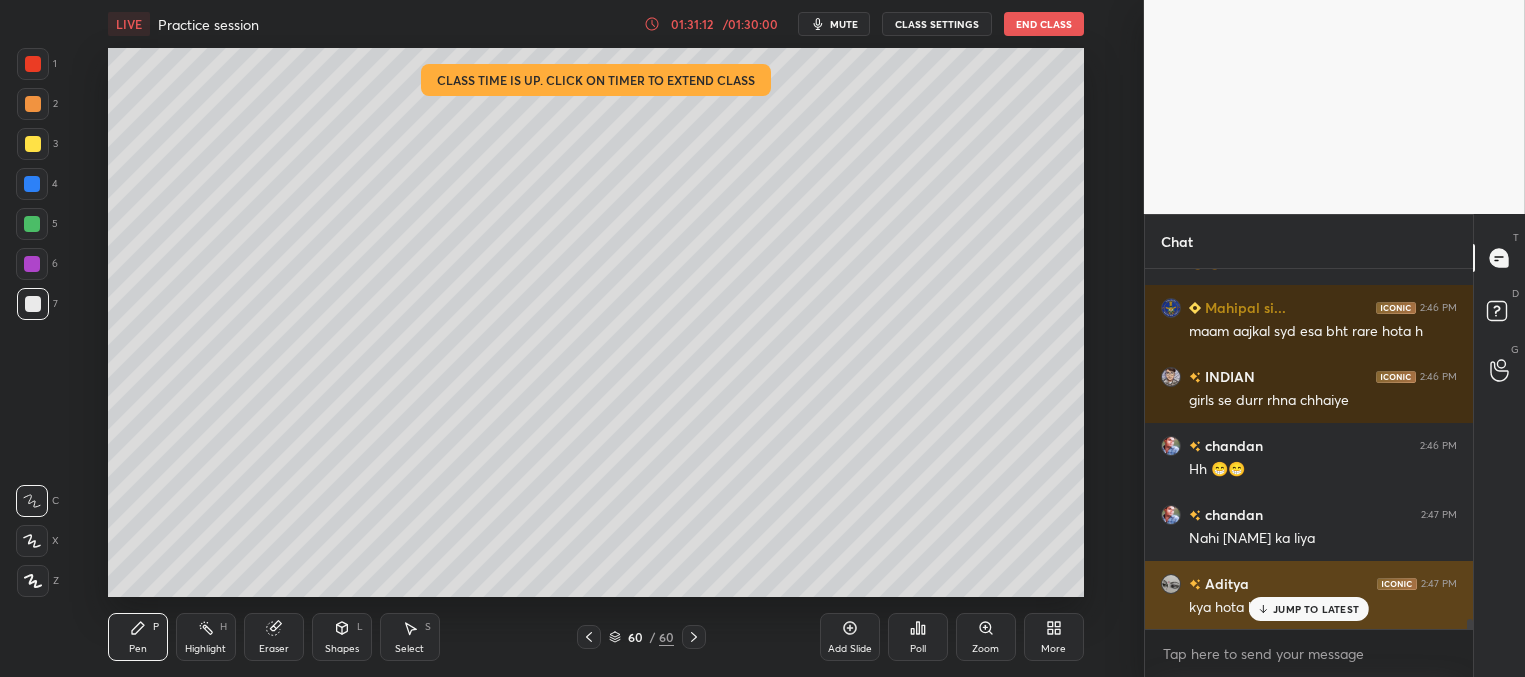 click on "JUMP TO LATEST" at bounding box center (1316, 609) 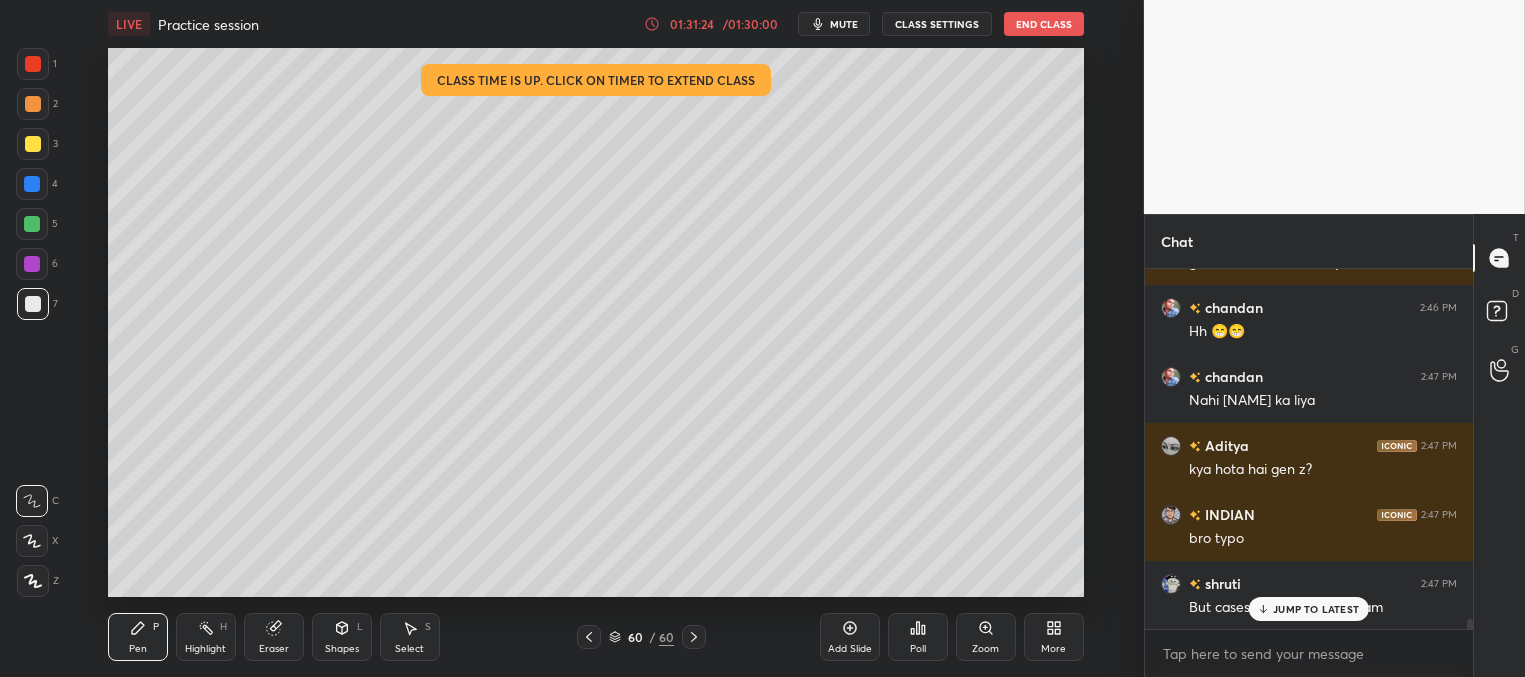 scroll, scrollTop: 13170, scrollLeft: 0, axis: vertical 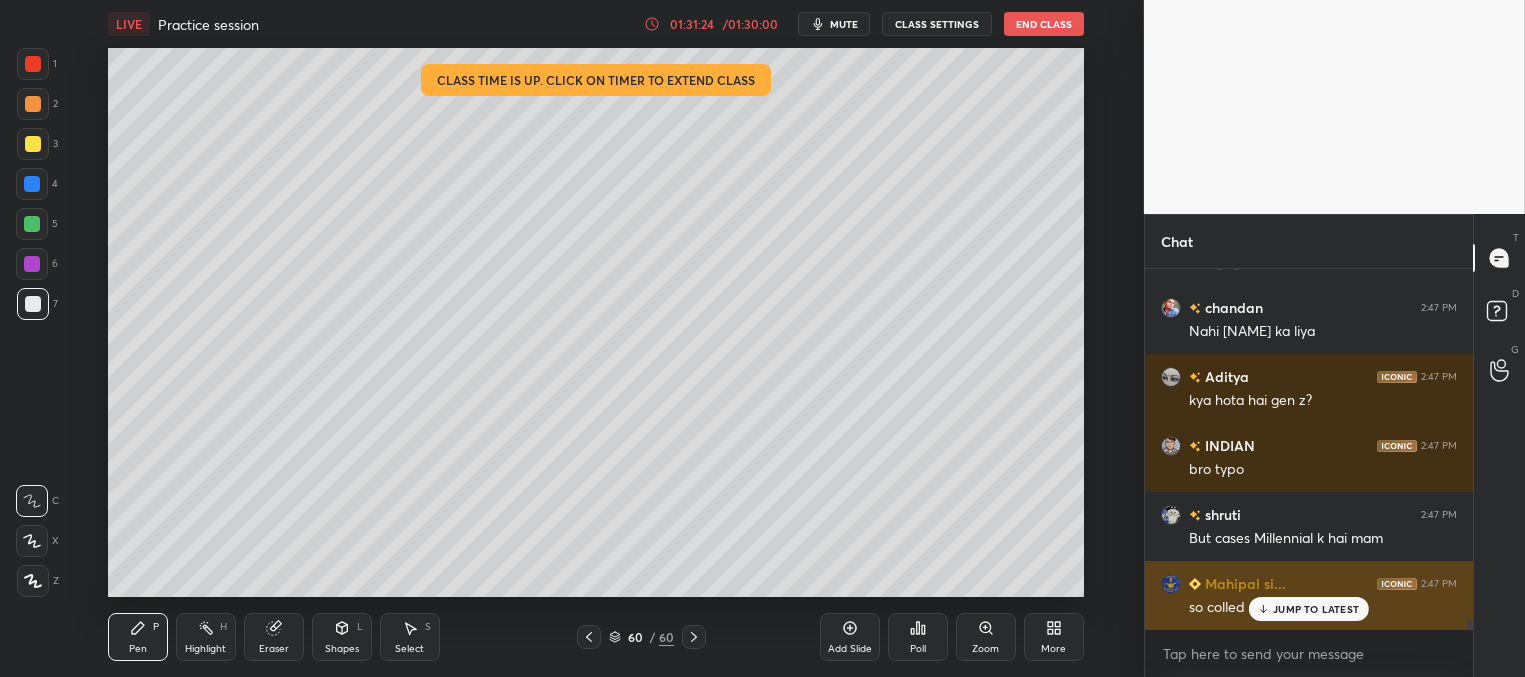 click on "JUMP TO LATEST" at bounding box center (1316, 609) 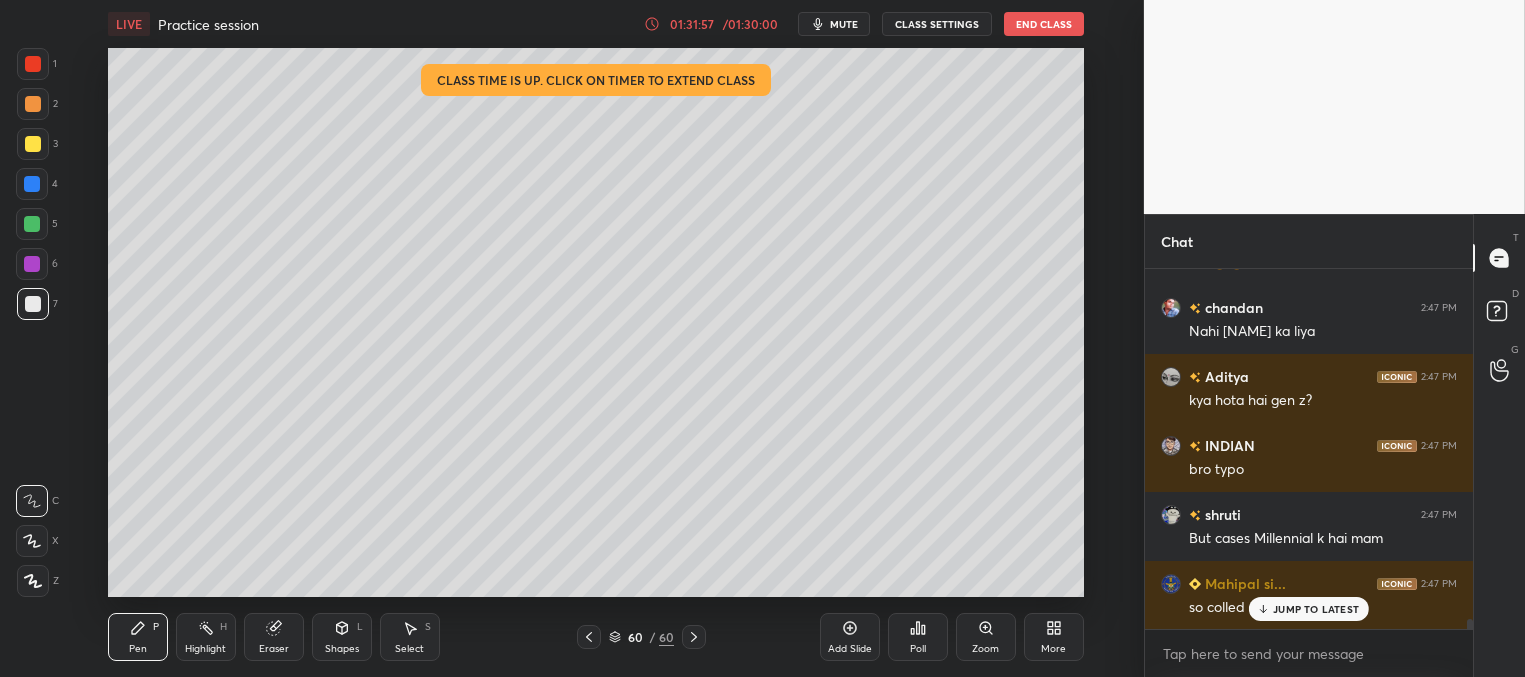 scroll, scrollTop: 13239, scrollLeft: 0, axis: vertical 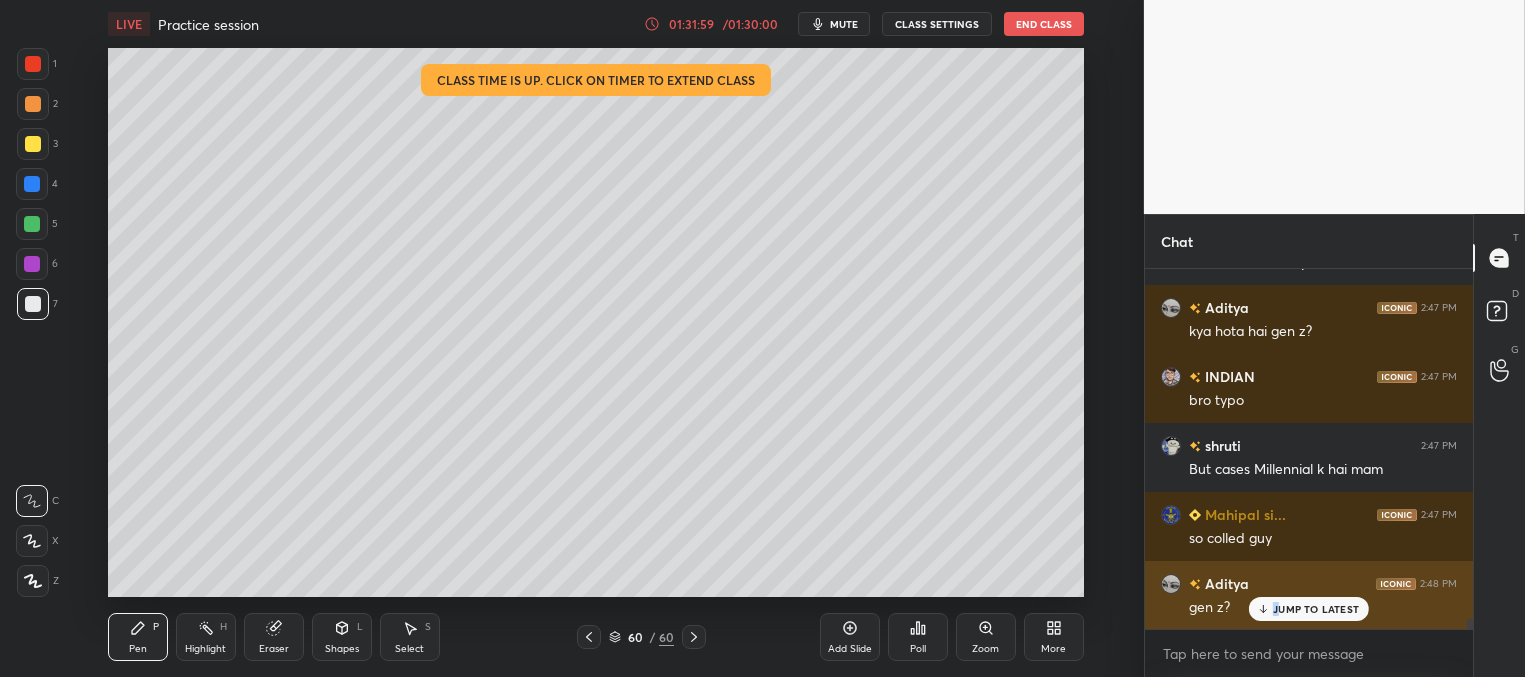 click on "JUMP TO LATEST" at bounding box center [1316, 609] 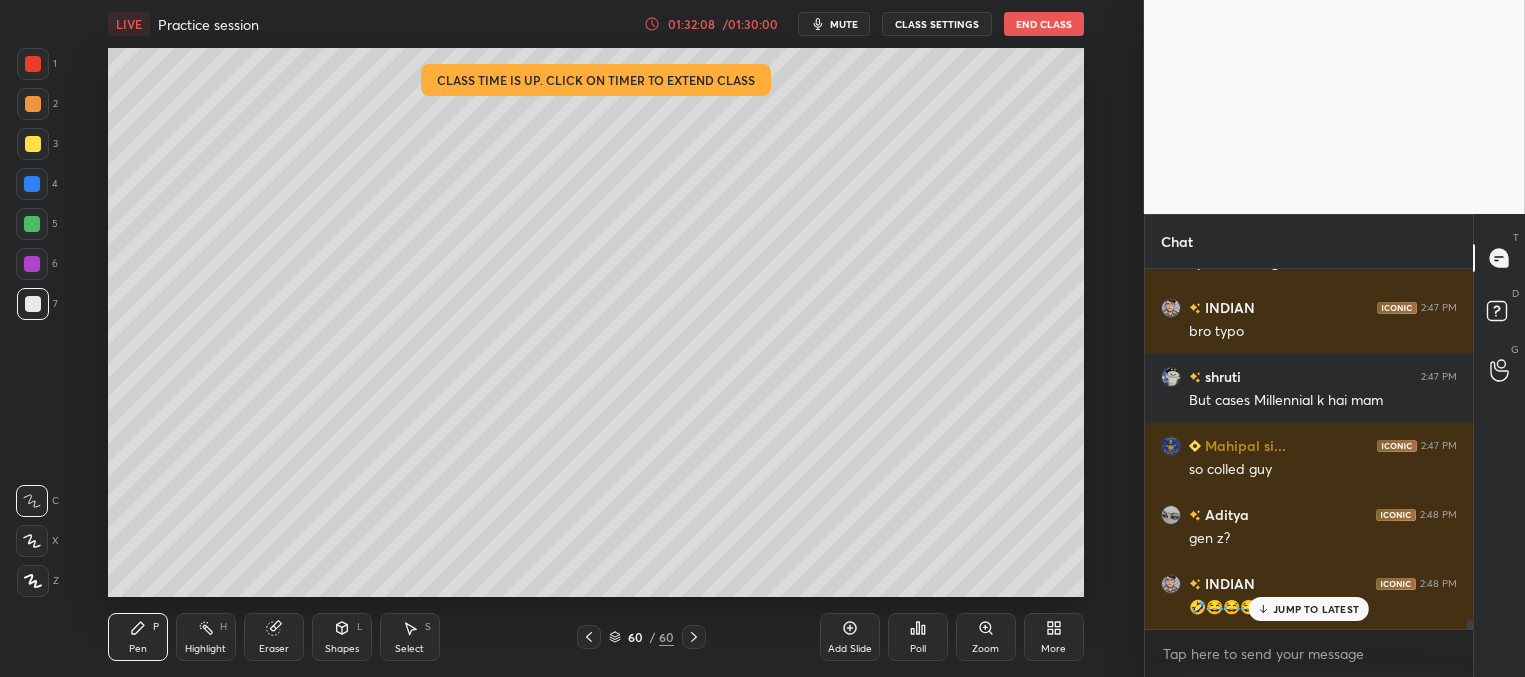 scroll, scrollTop: 13377, scrollLeft: 0, axis: vertical 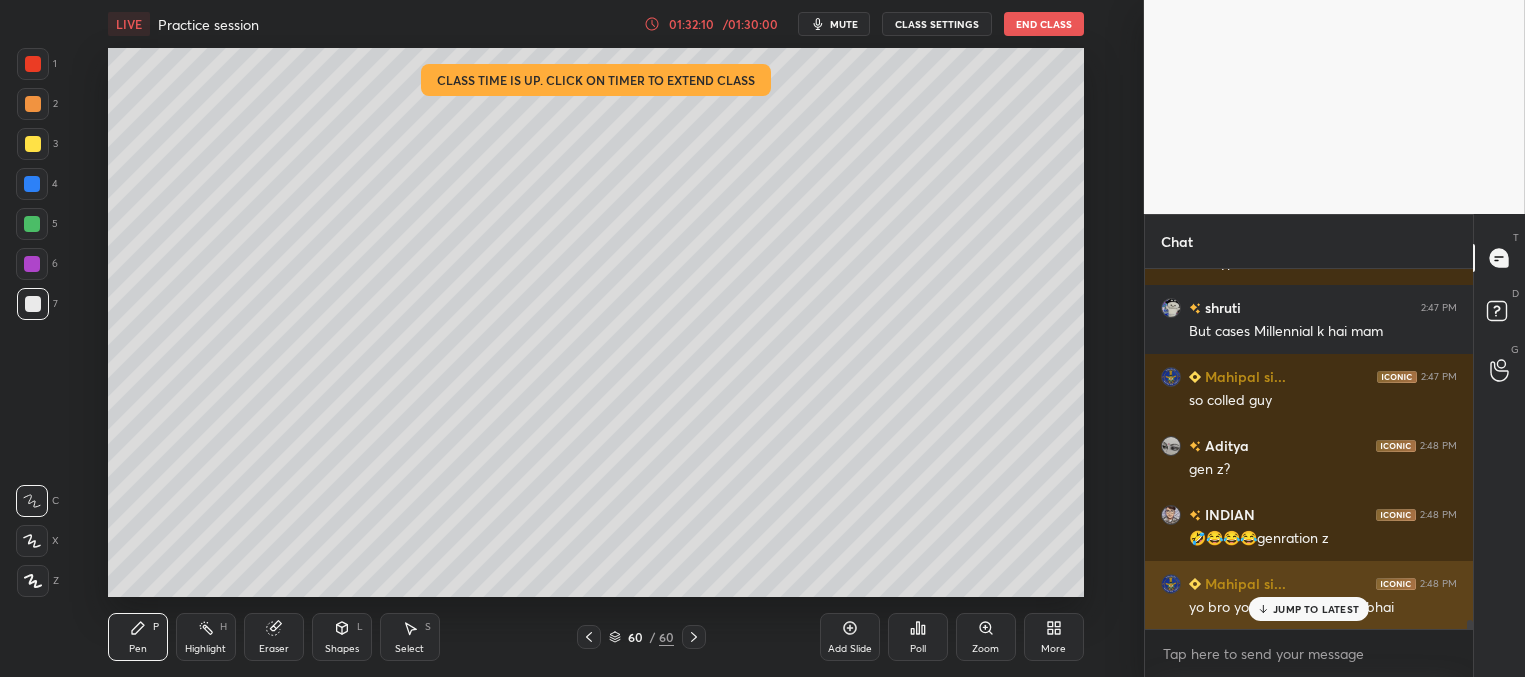drag, startPoint x: 1292, startPoint y: 604, endPoint x: 1273, endPoint y: 589, distance: 24.207438 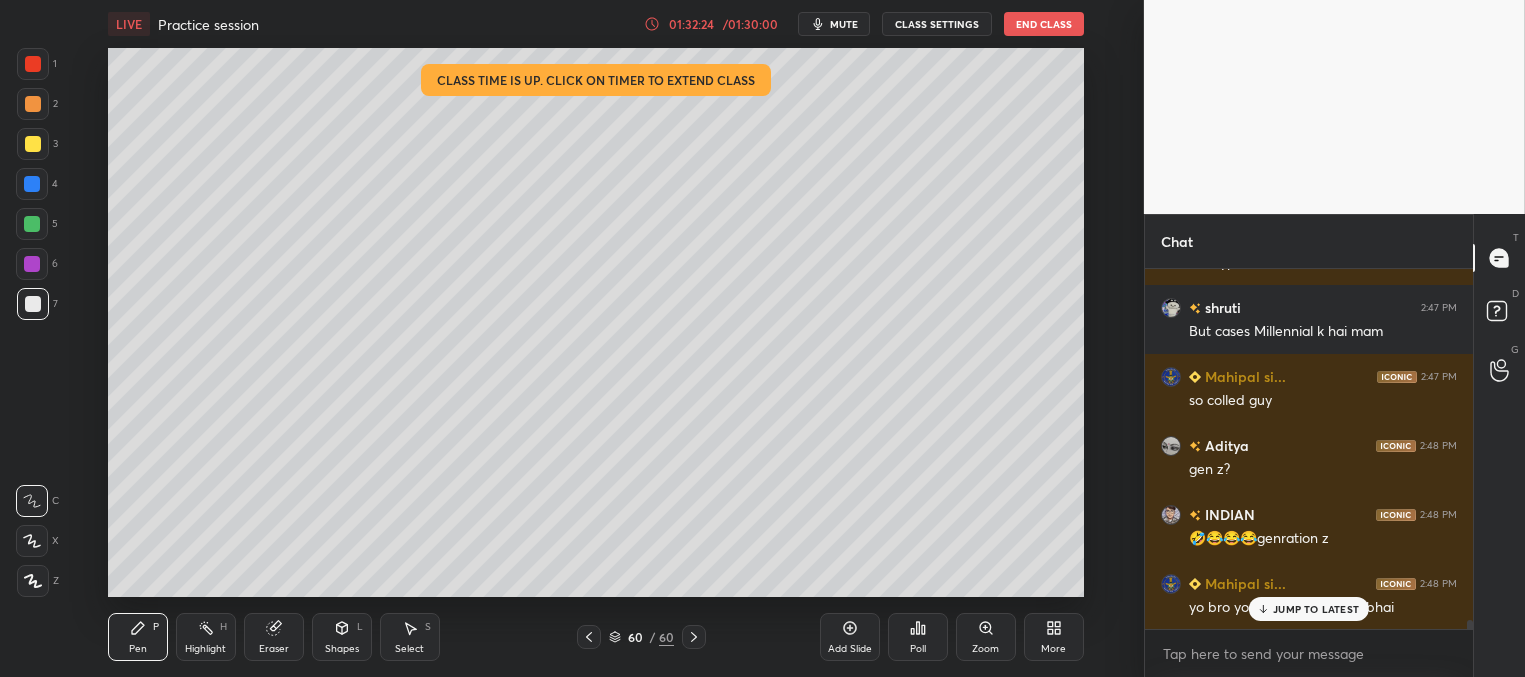 scroll, scrollTop: 13446, scrollLeft: 0, axis: vertical 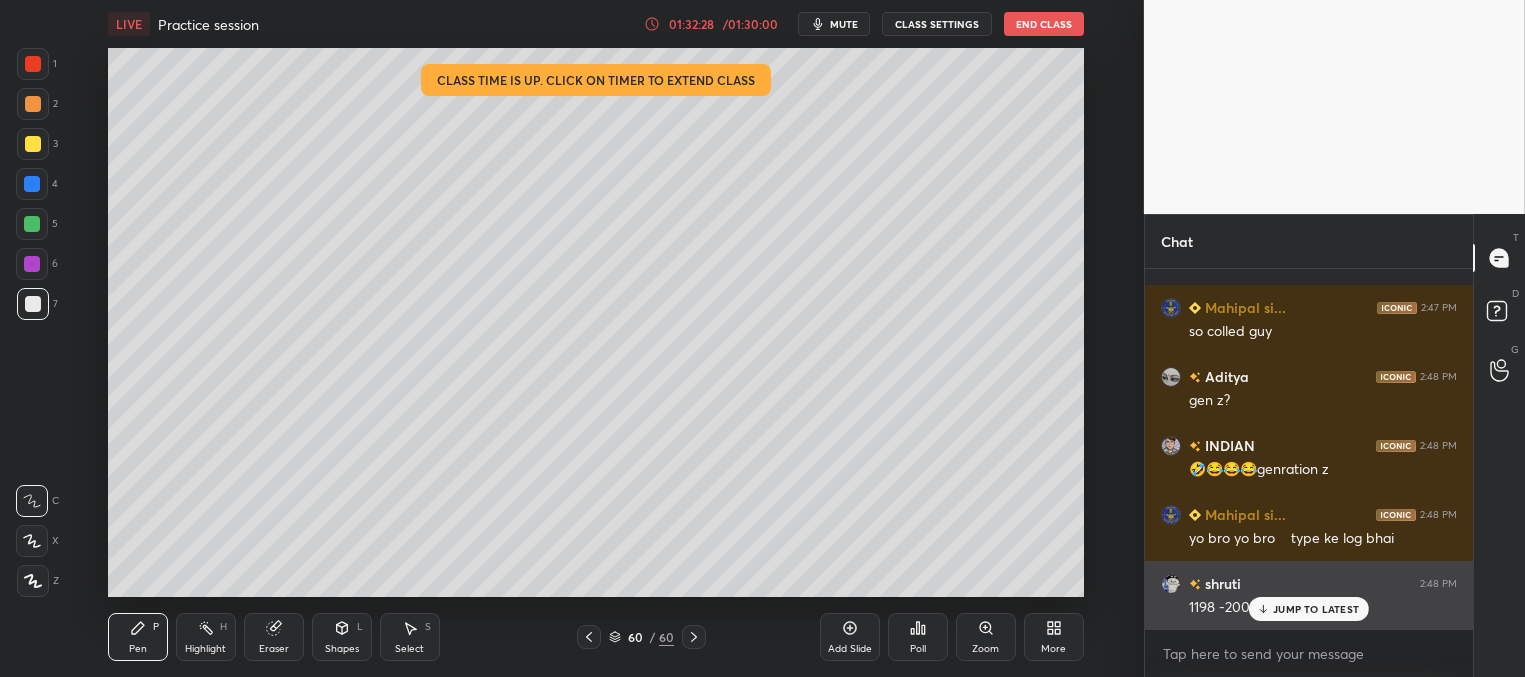 click 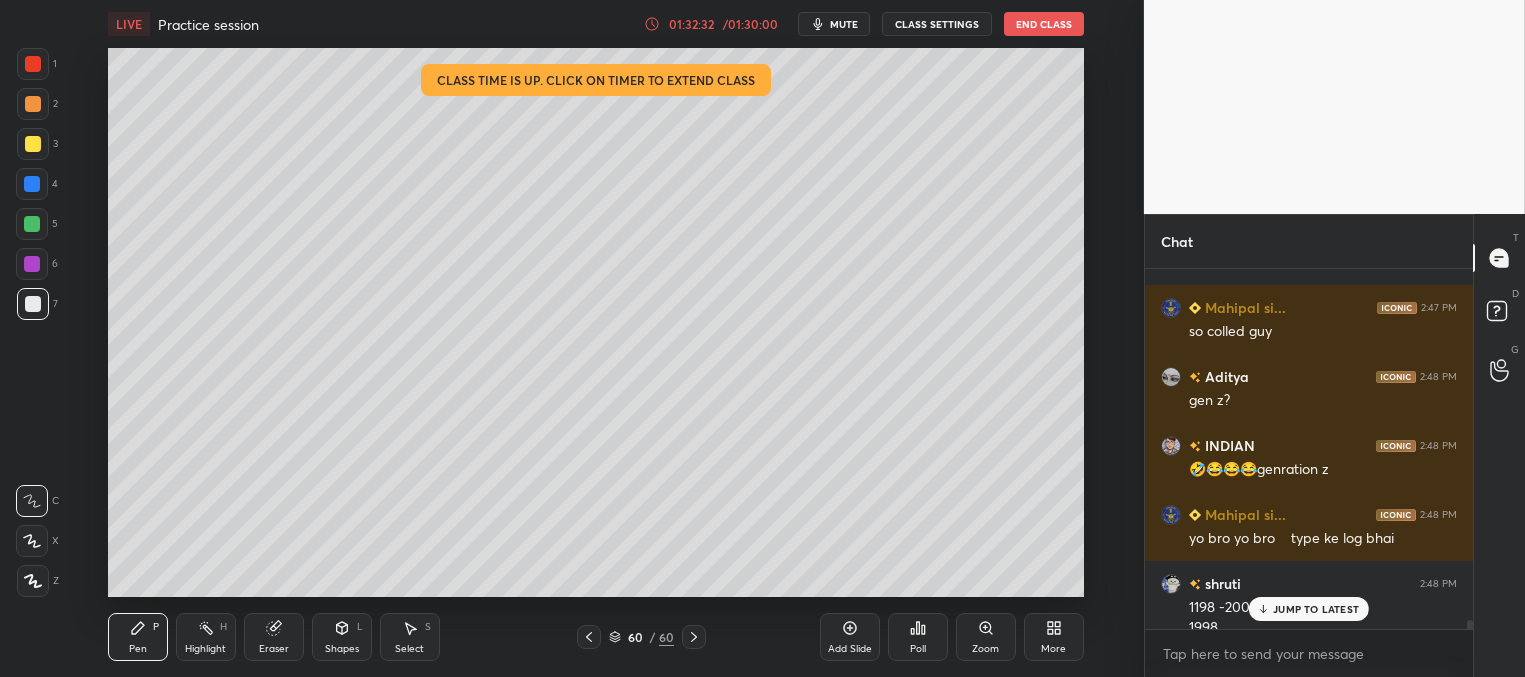 scroll, scrollTop: 13466, scrollLeft: 0, axis: vertical 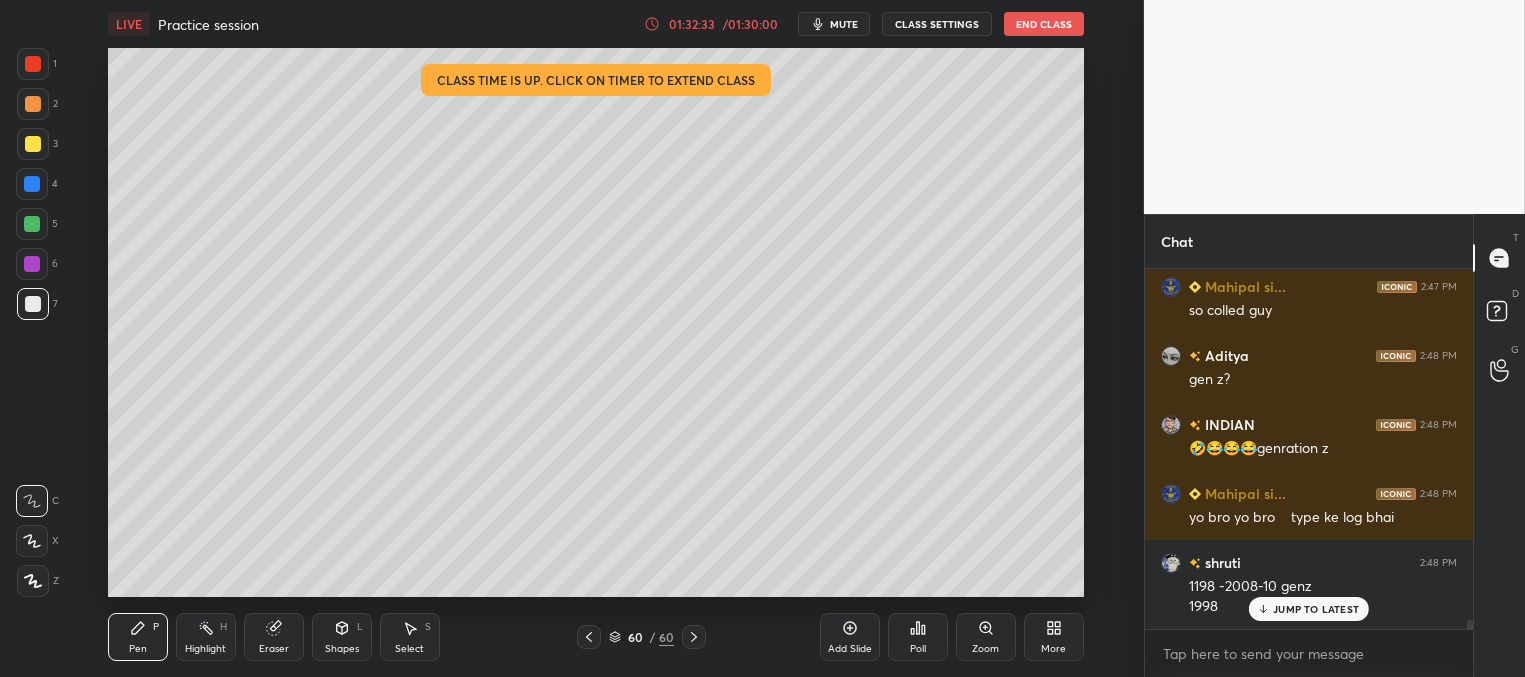 click on "JUMP TO LATEST" at bounding box center [1316, 609] 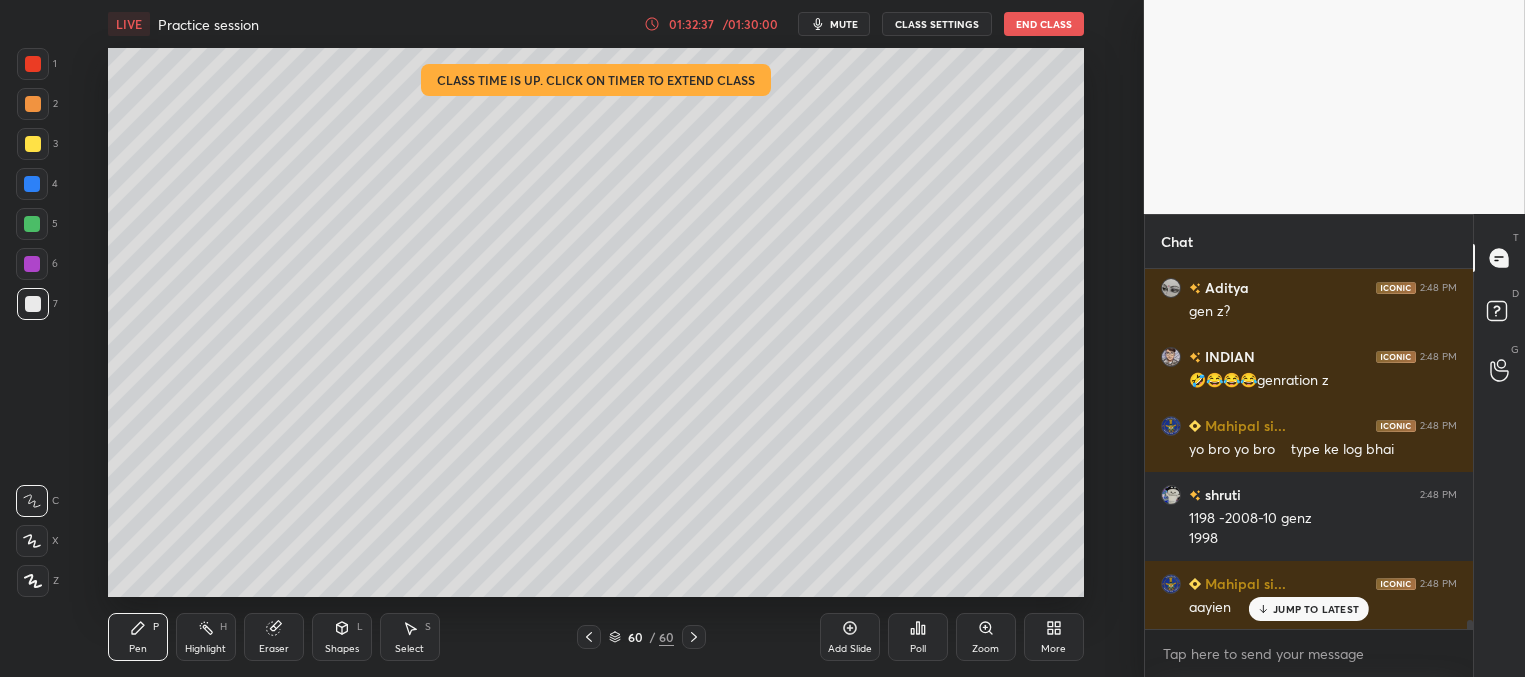 scroll, scrollTop: 13604, scrollLeft: 0, axis: vertical 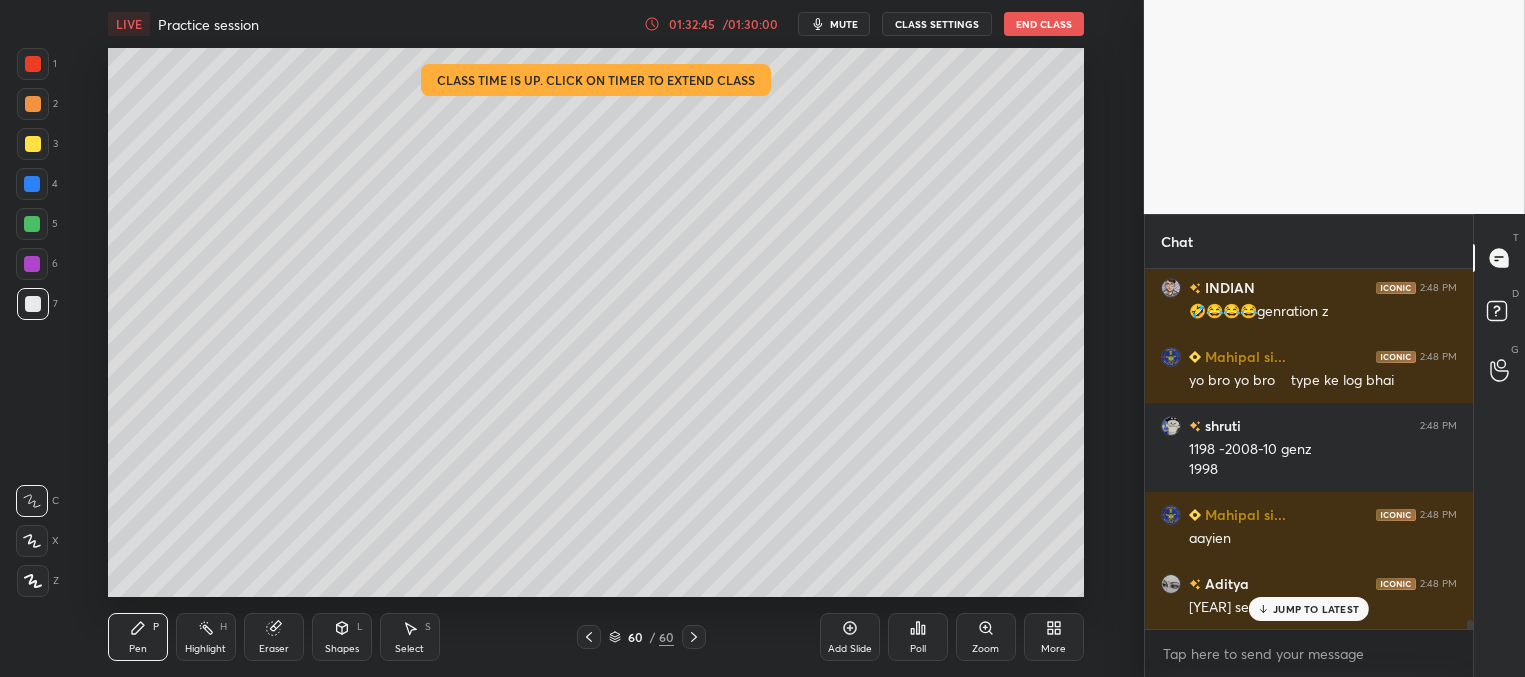 click on "JUMP TO LATEST" at bounding box center (1309, 609) 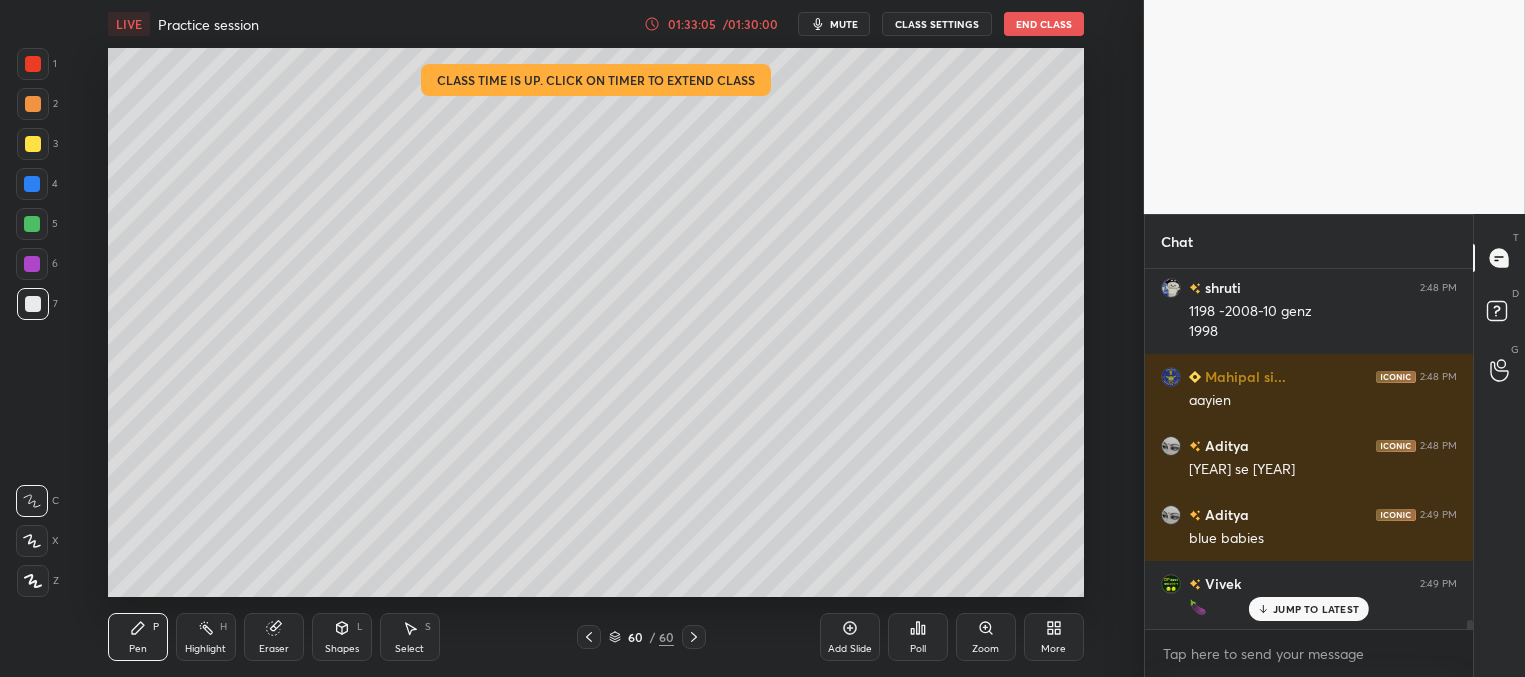 scroll, scrollTop: 13811, scrollLeft: 0, axis: vertical 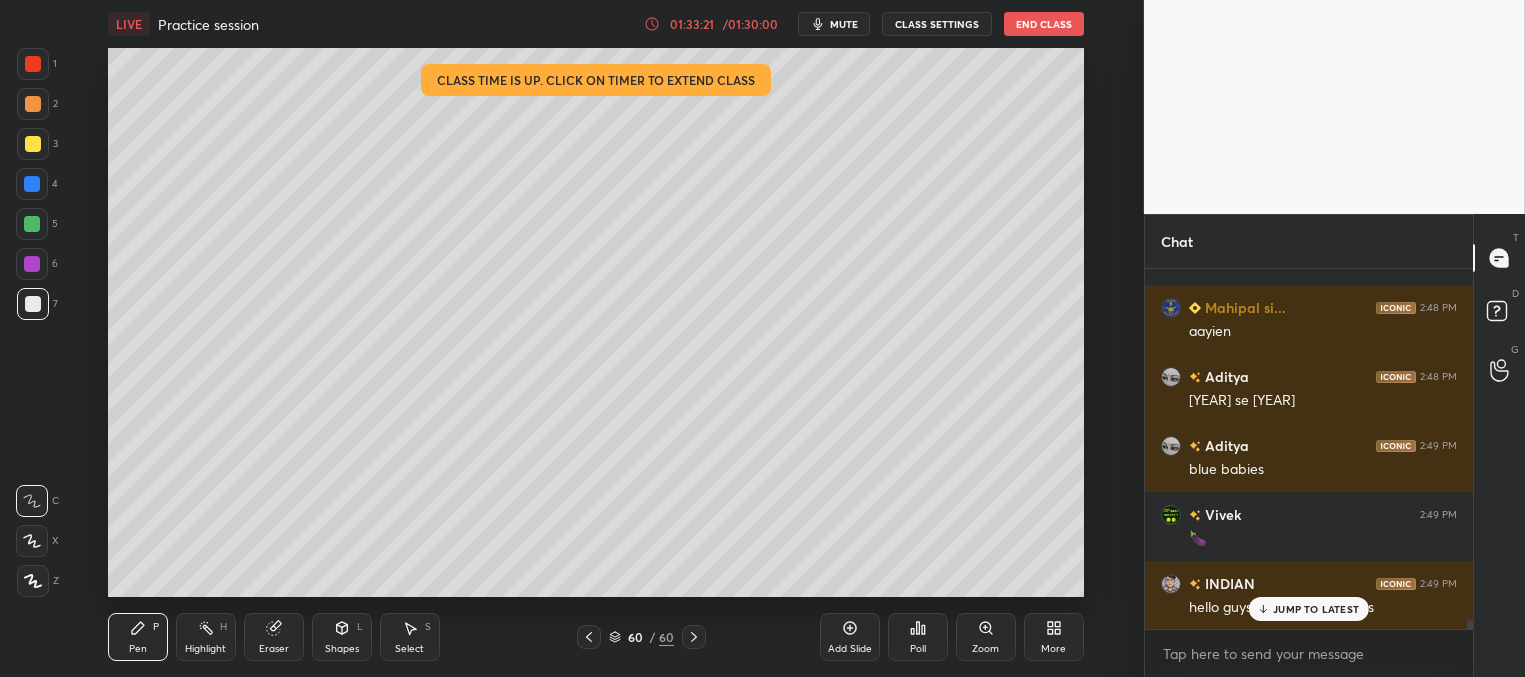 click on "JUMP TO LATEST" at bounding box center [1316, 609] 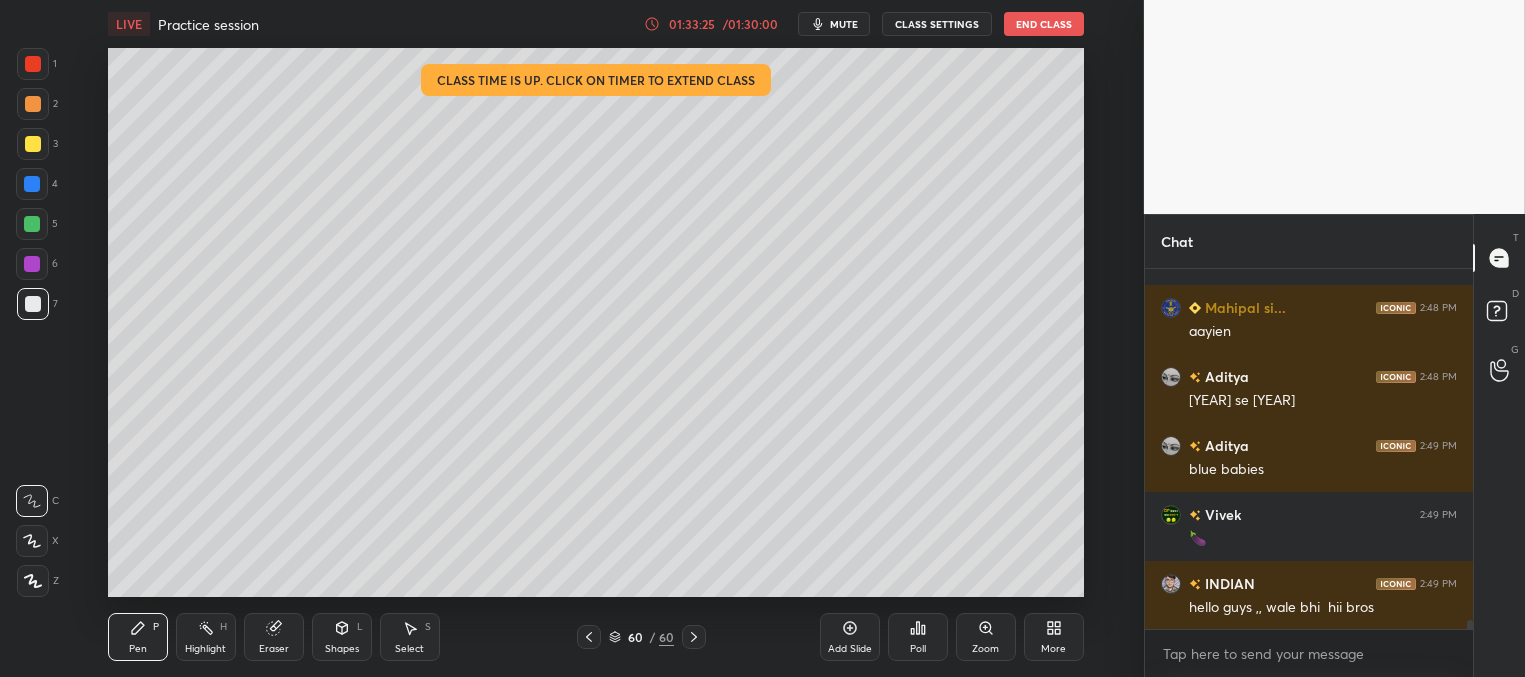 scroll, scrollTop: 13831, scrollLeft: 0, axis: vertical 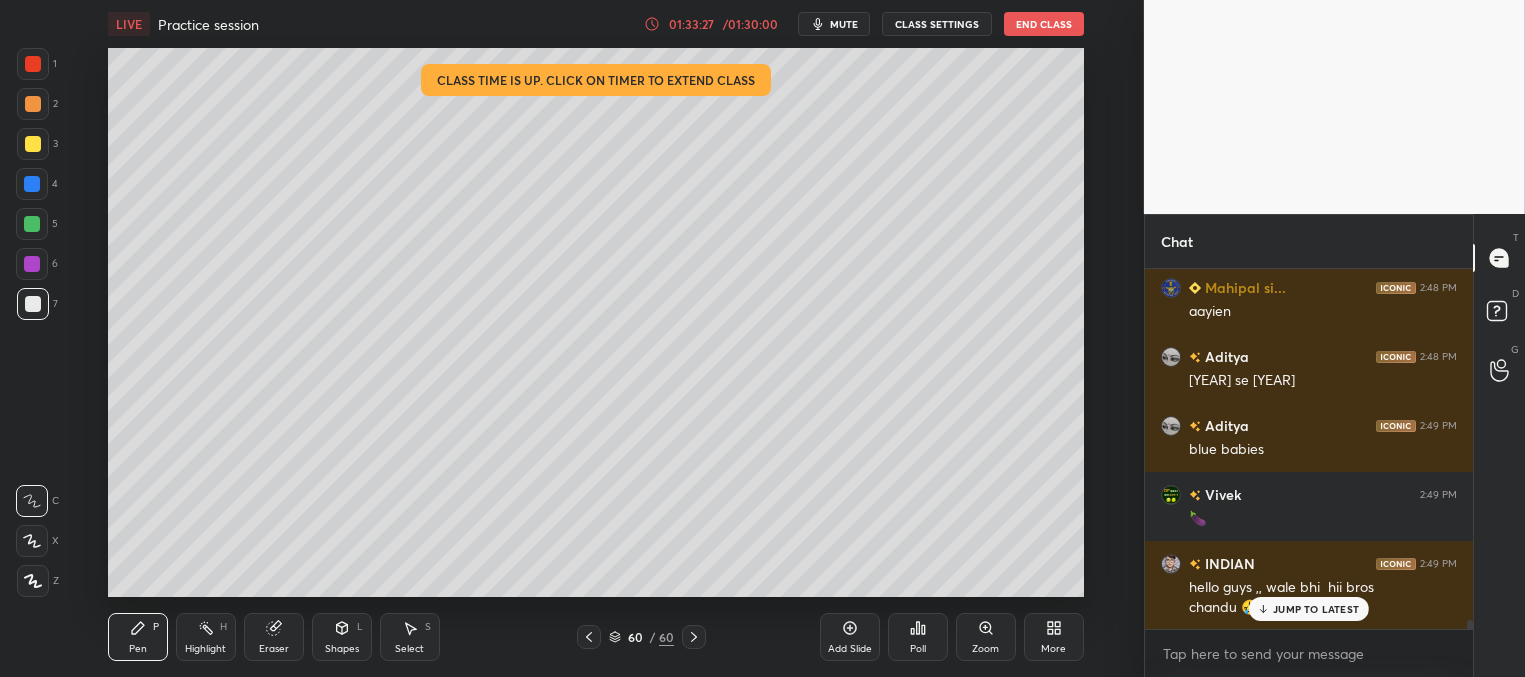 click on "JUMP TO LATEST" at bounding box center (1316, 609) 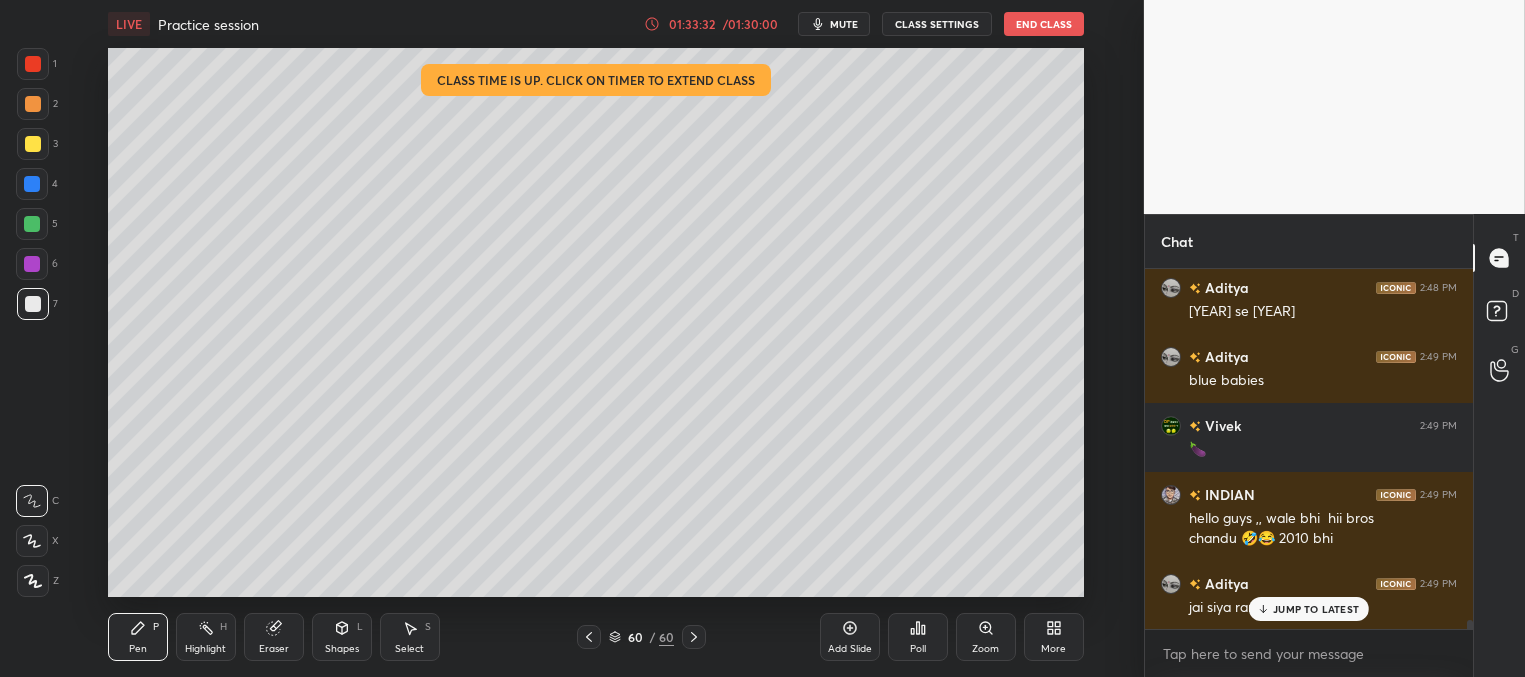scroll, scrollTop: 13969, scrollLeft: 0, axis: vertical 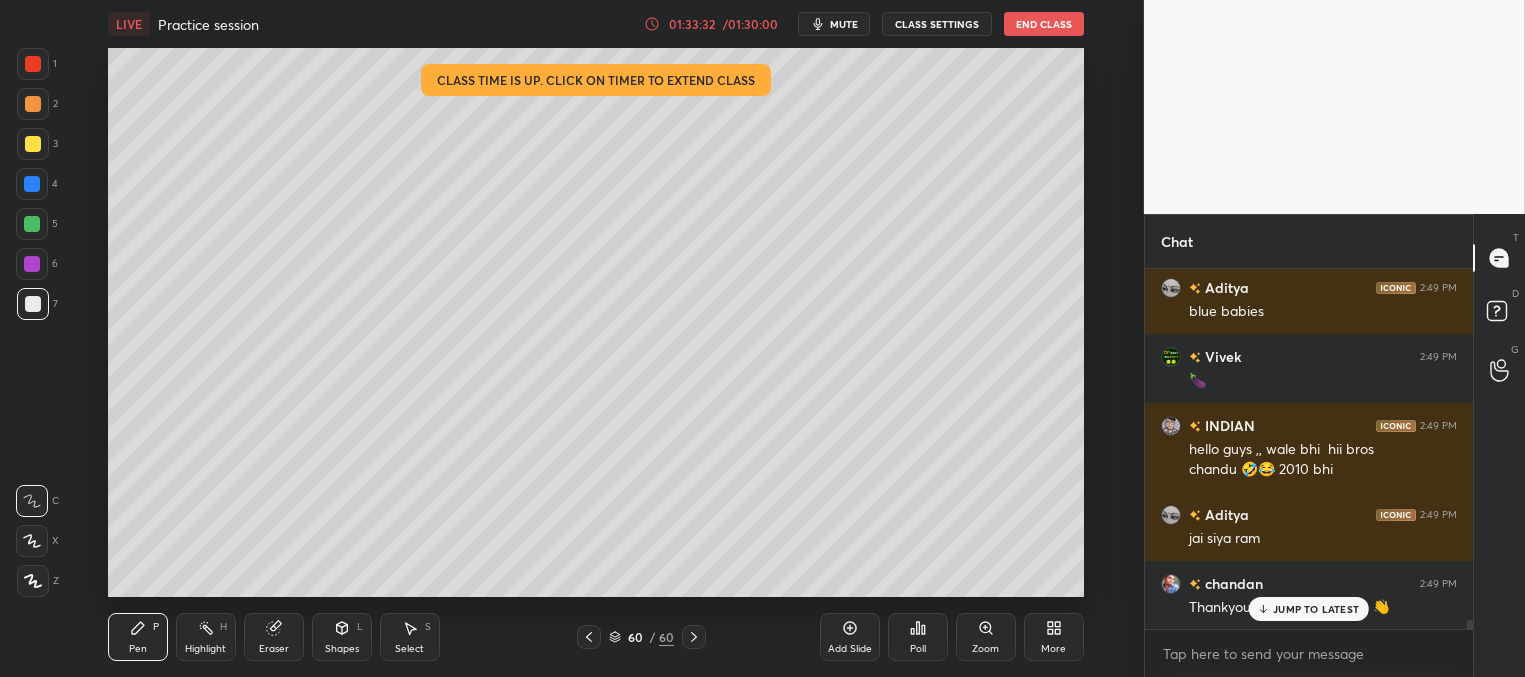 click on "JUMP TO LATEST" at bounding box center [1316, 609] 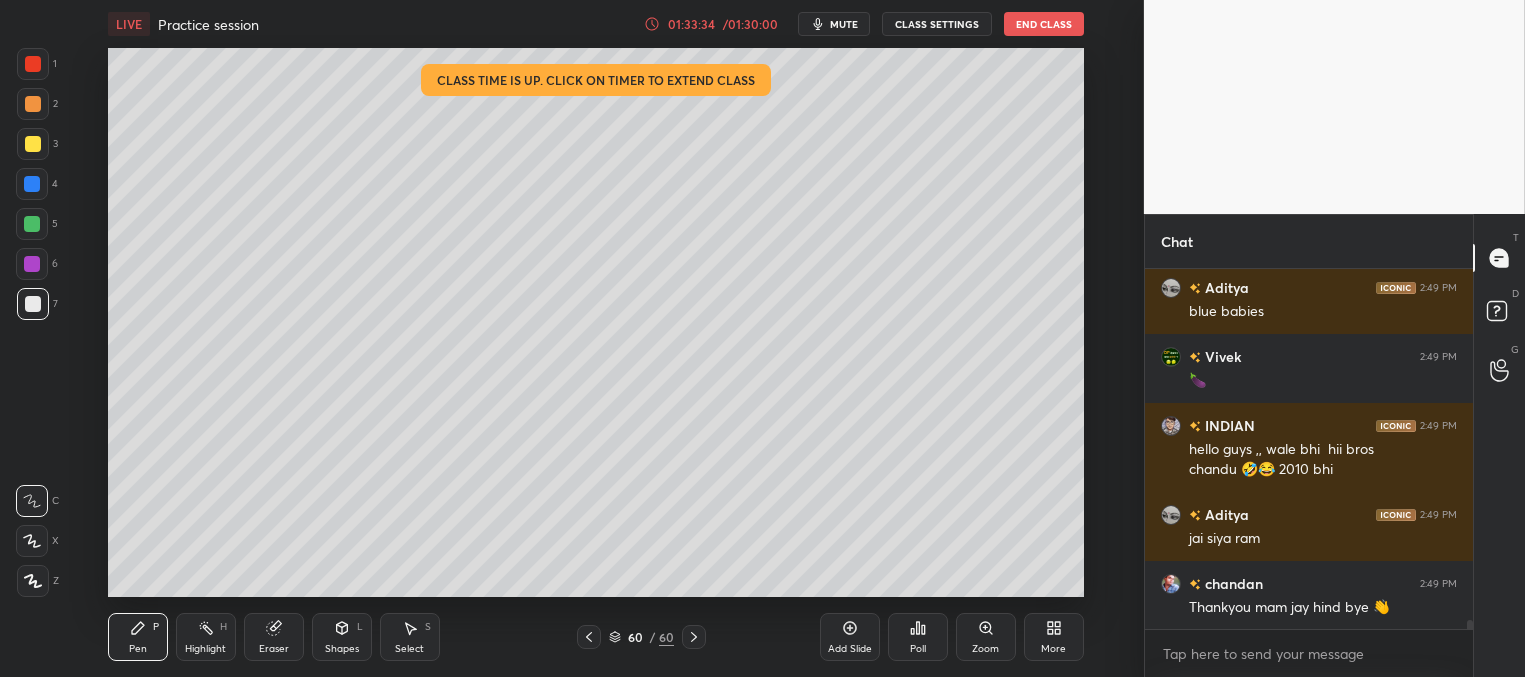 scroll, scrollTop: 14038, scrollLeft: 0, axis: vertical 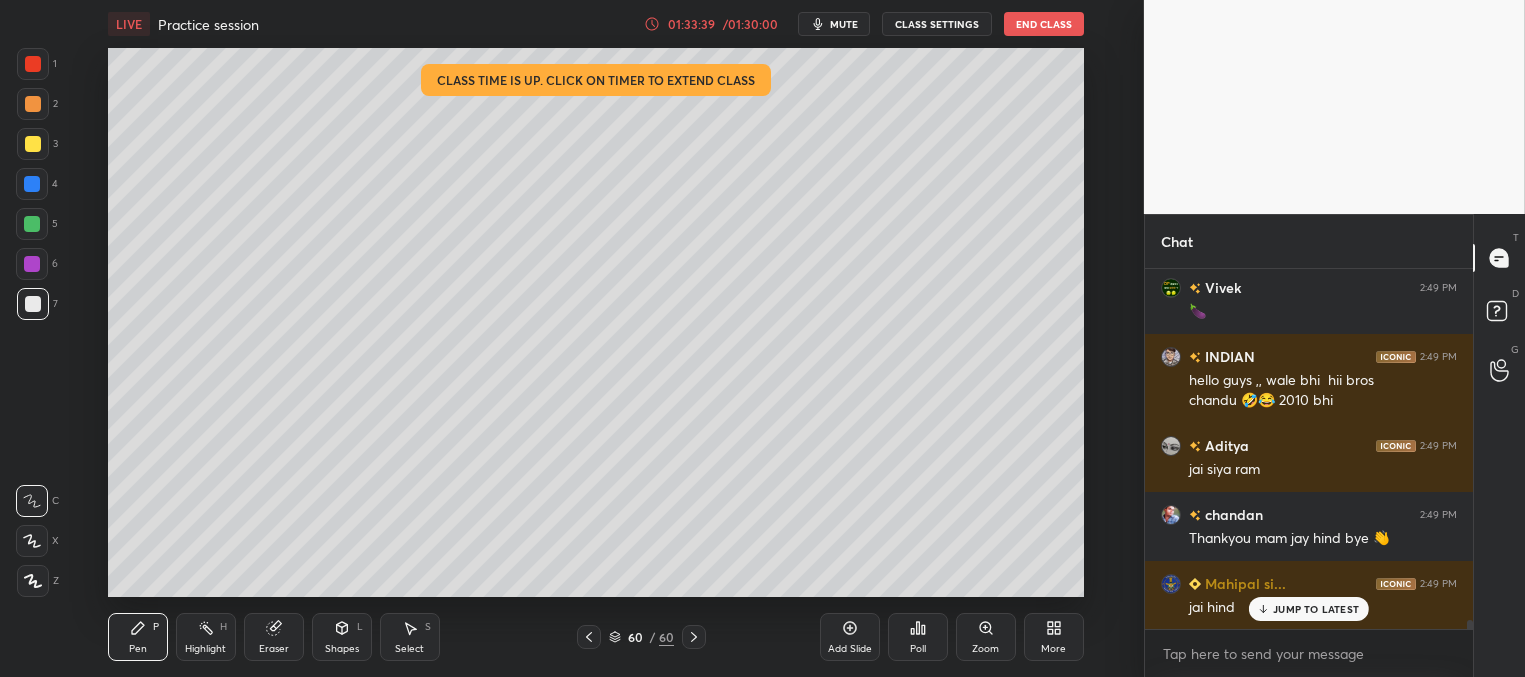 click on "JUMP TO LATEST" at bounding box center (1316, 609) 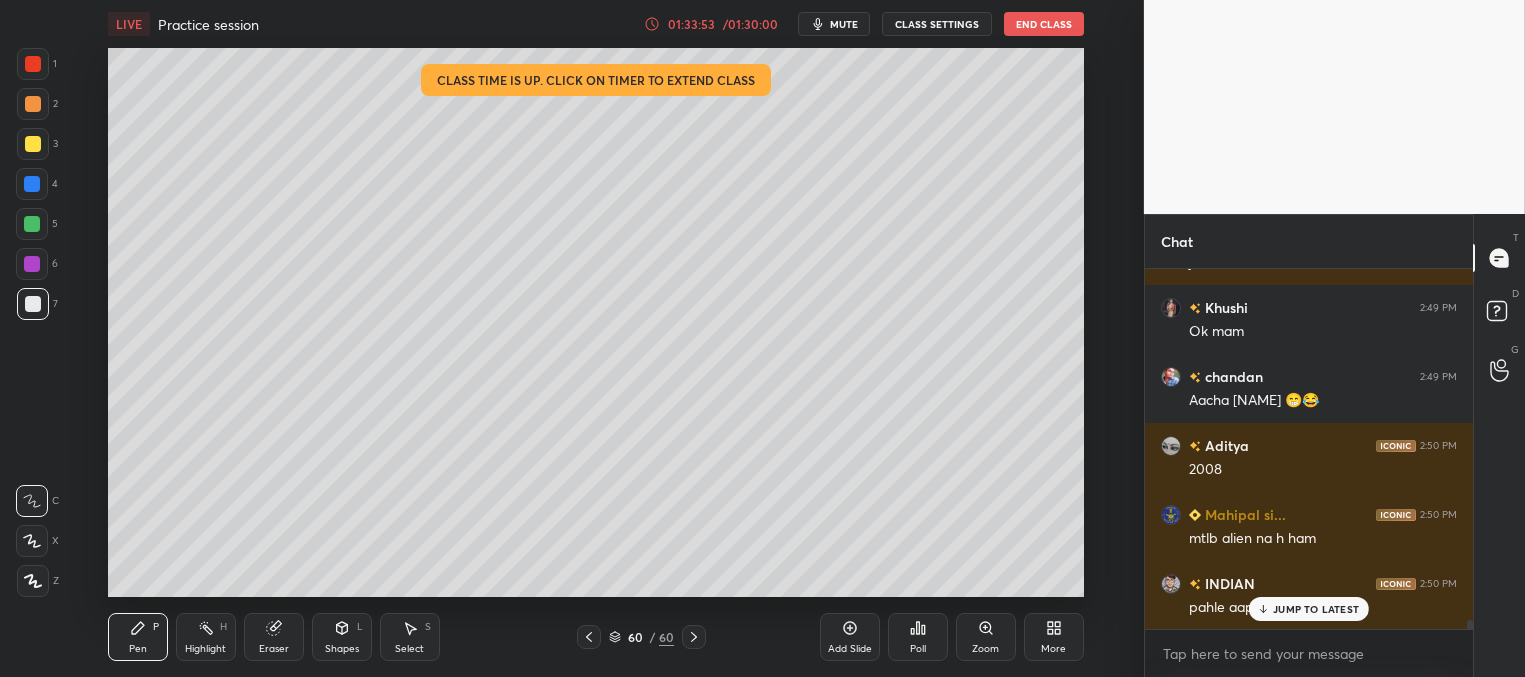 scroll, scrollTop: 14452, scrollLeft: 0, axis: vertical 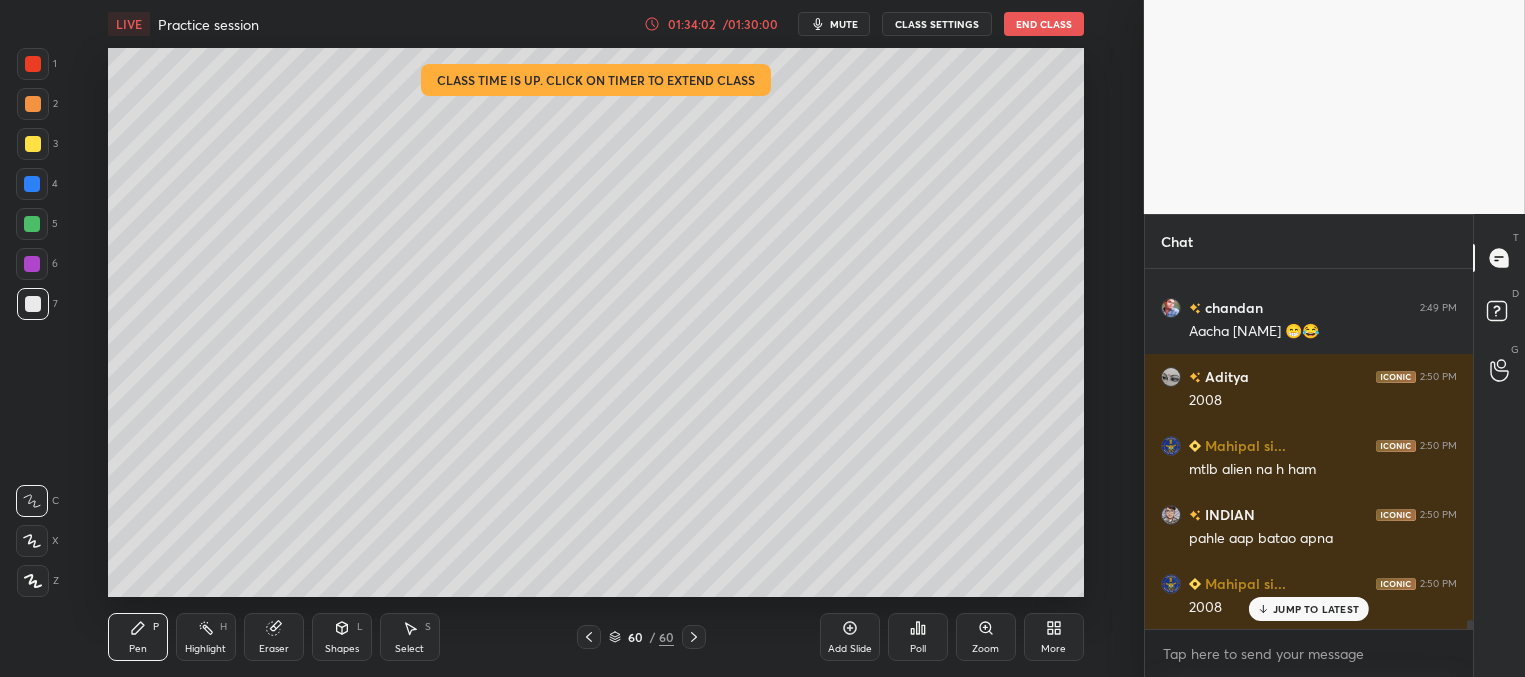 click 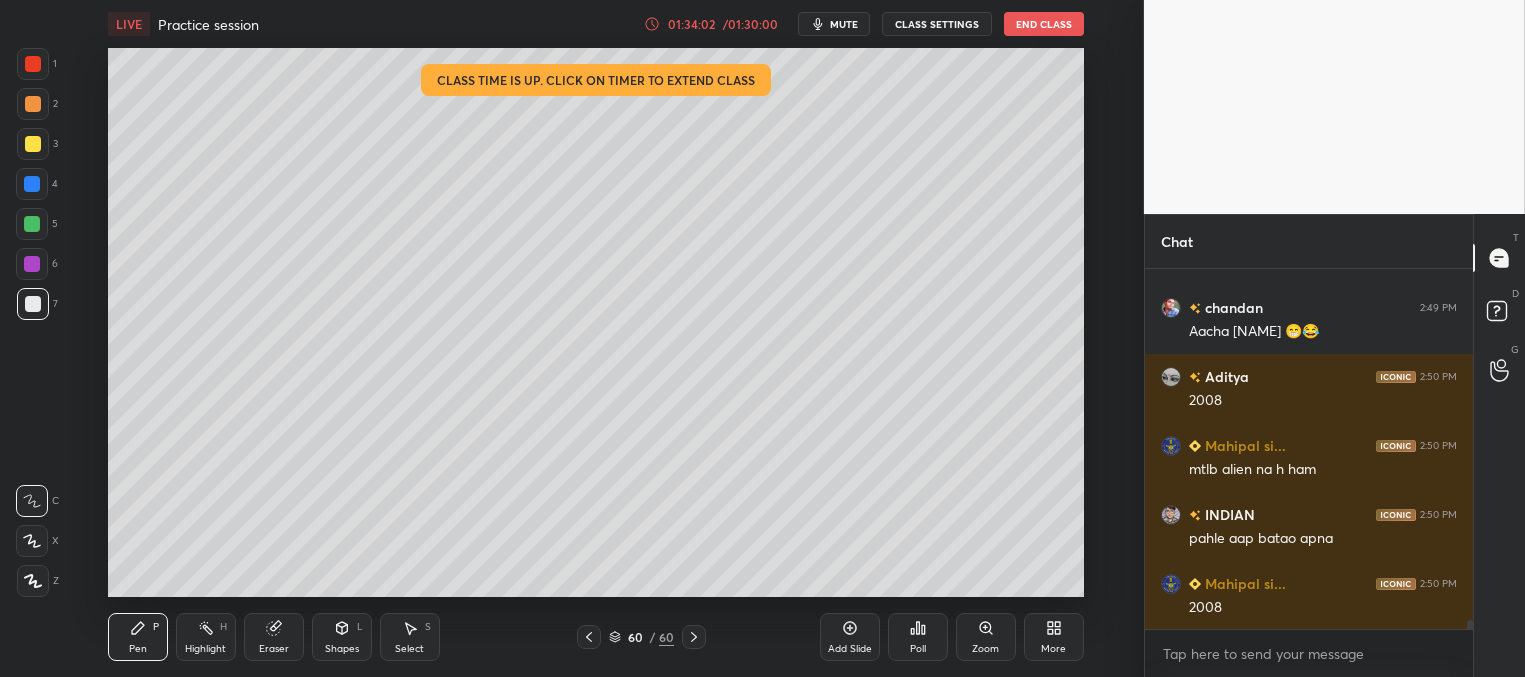 scroll, scrollTop: 14521, scrollLeft: 0, axis: vertical 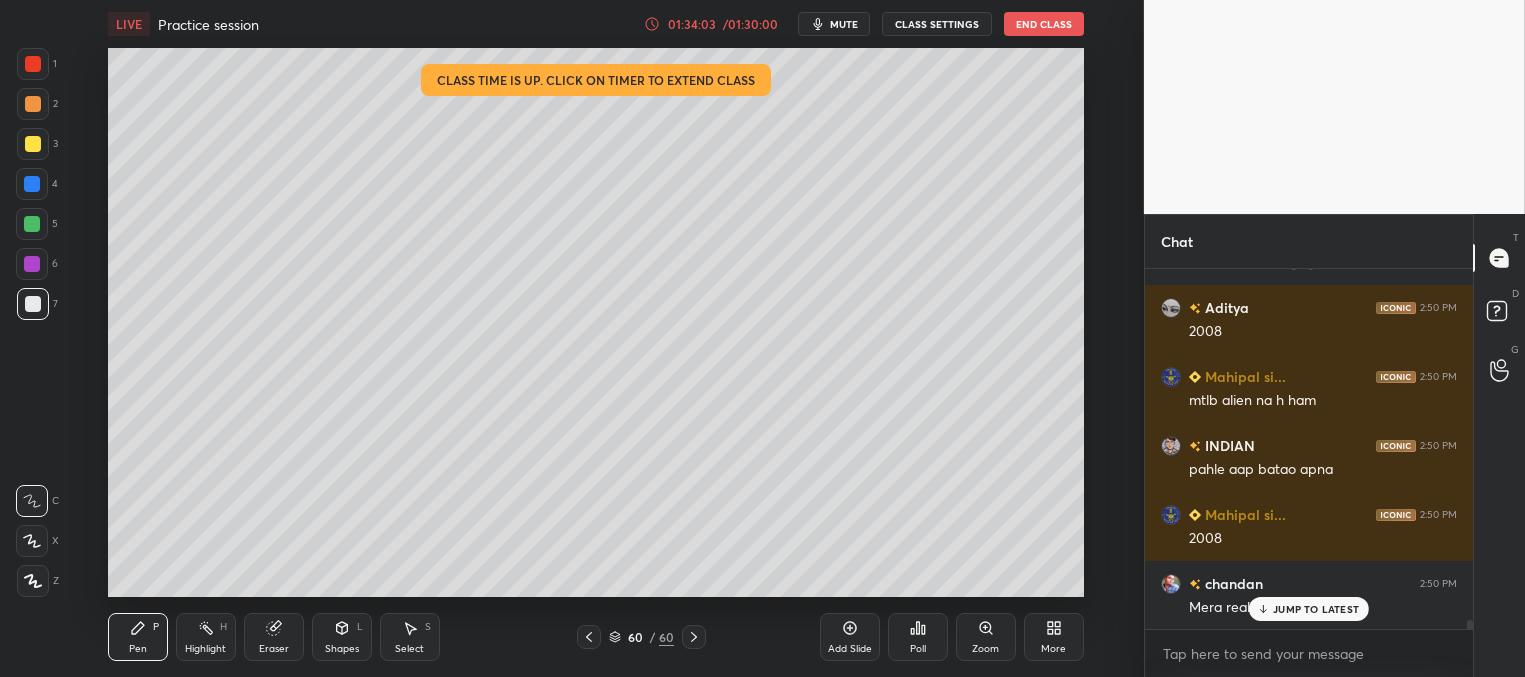 click 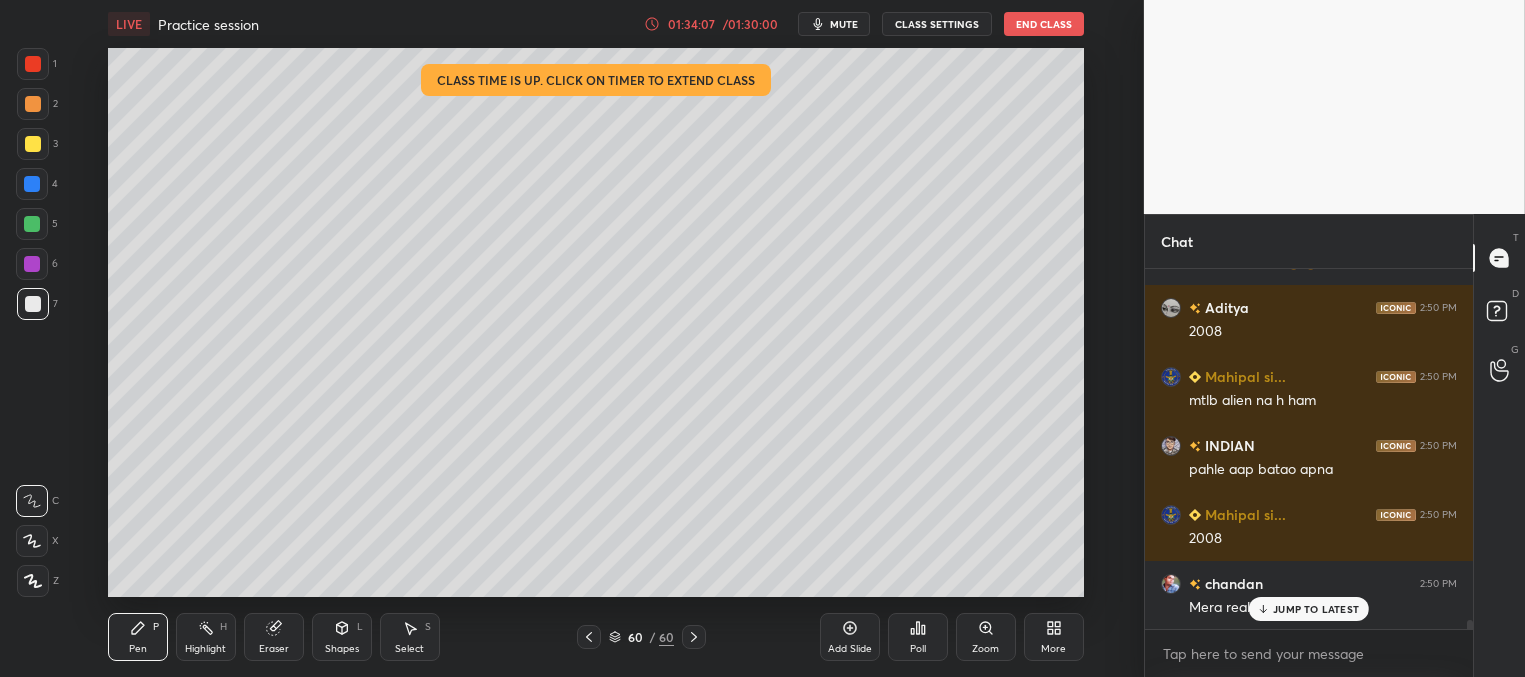scroll, scrollTop: 14590, scrollLeft: 0, axis: vertical 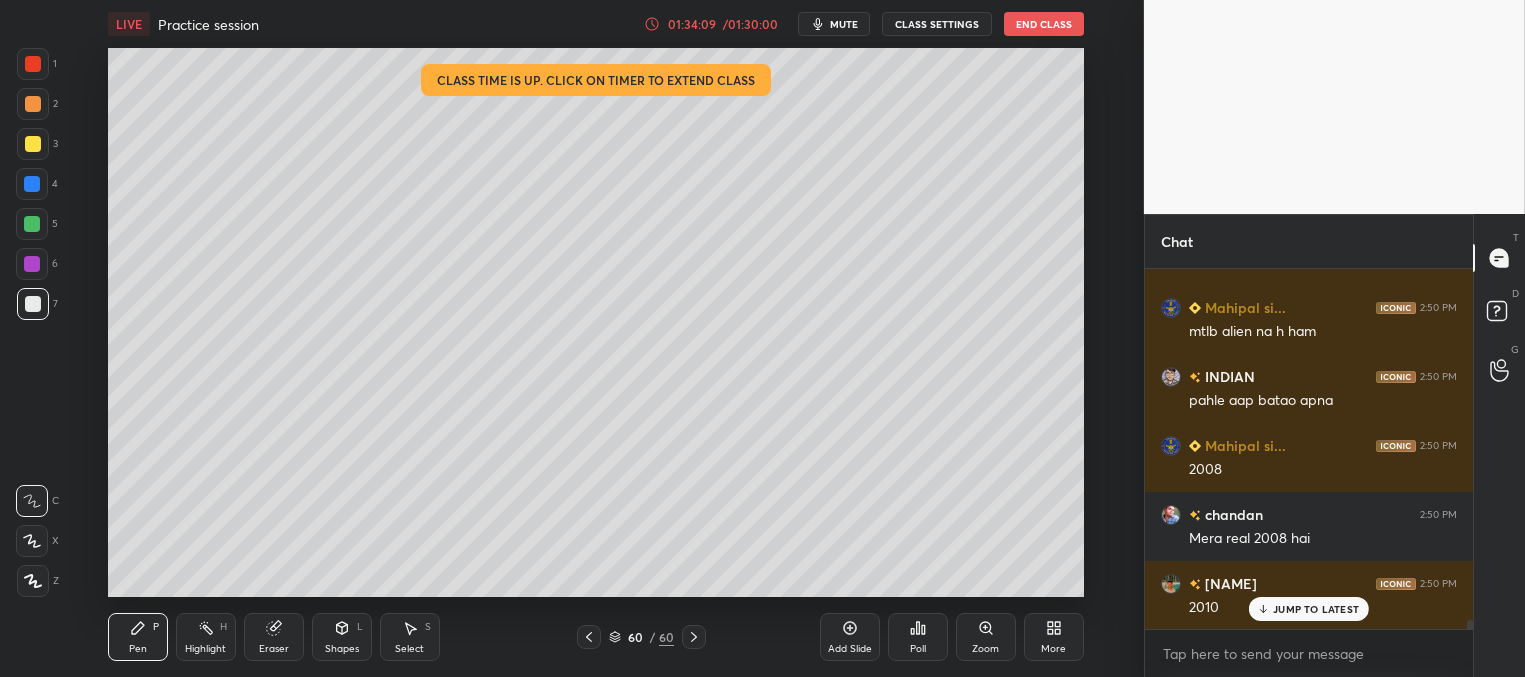 click on "JUMP TO LATEST" at bounding box center (1316, 609) 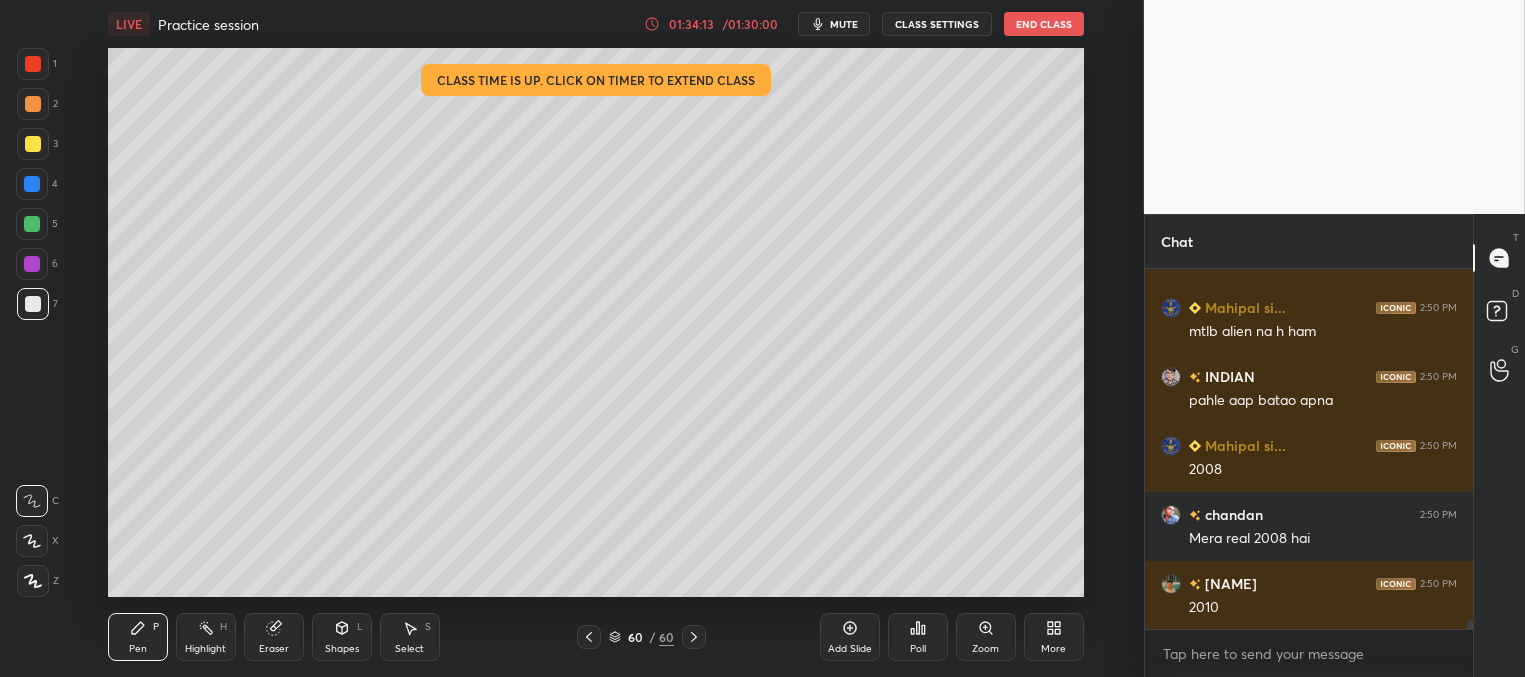 scroll, scrollTop: 14659, scrollLeft: 0, axis: vertical 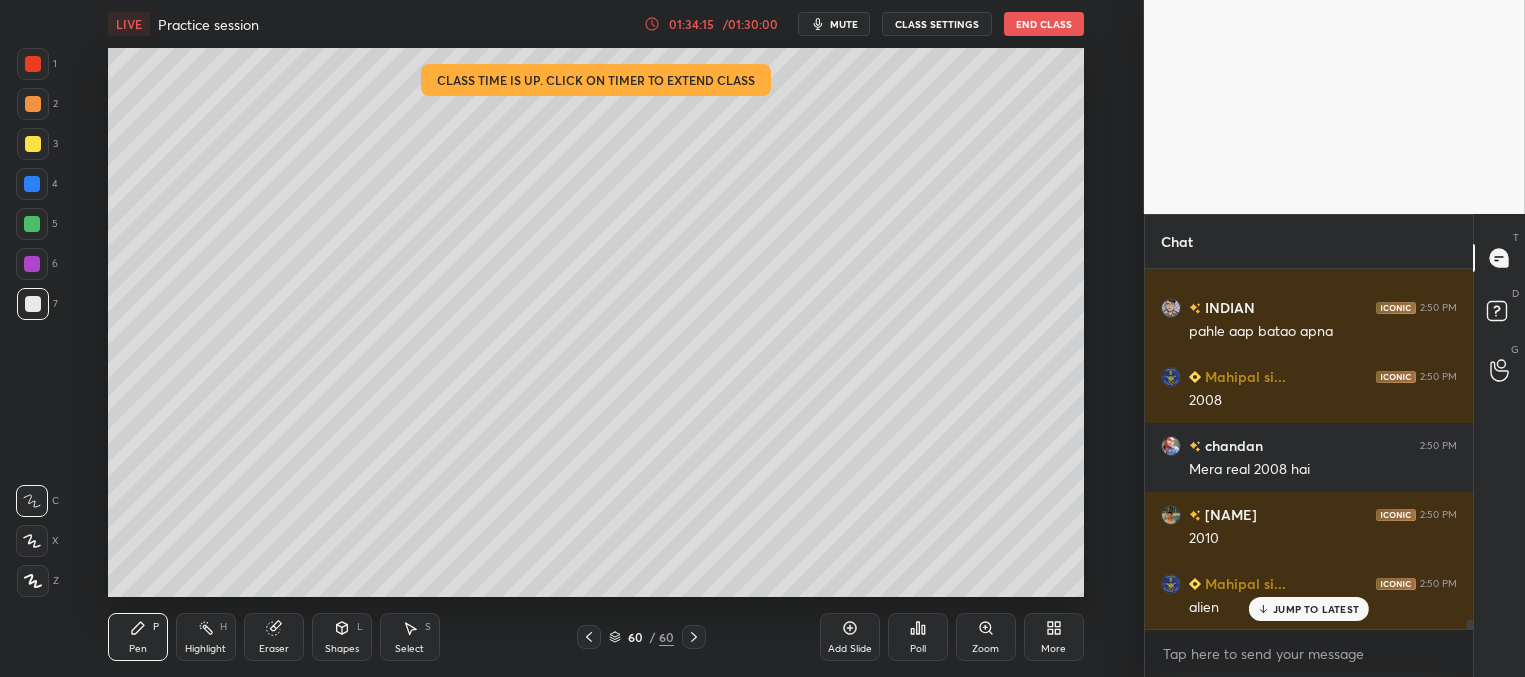 click on "JUMP TO LATEST" at bounding box center (1316, 609) 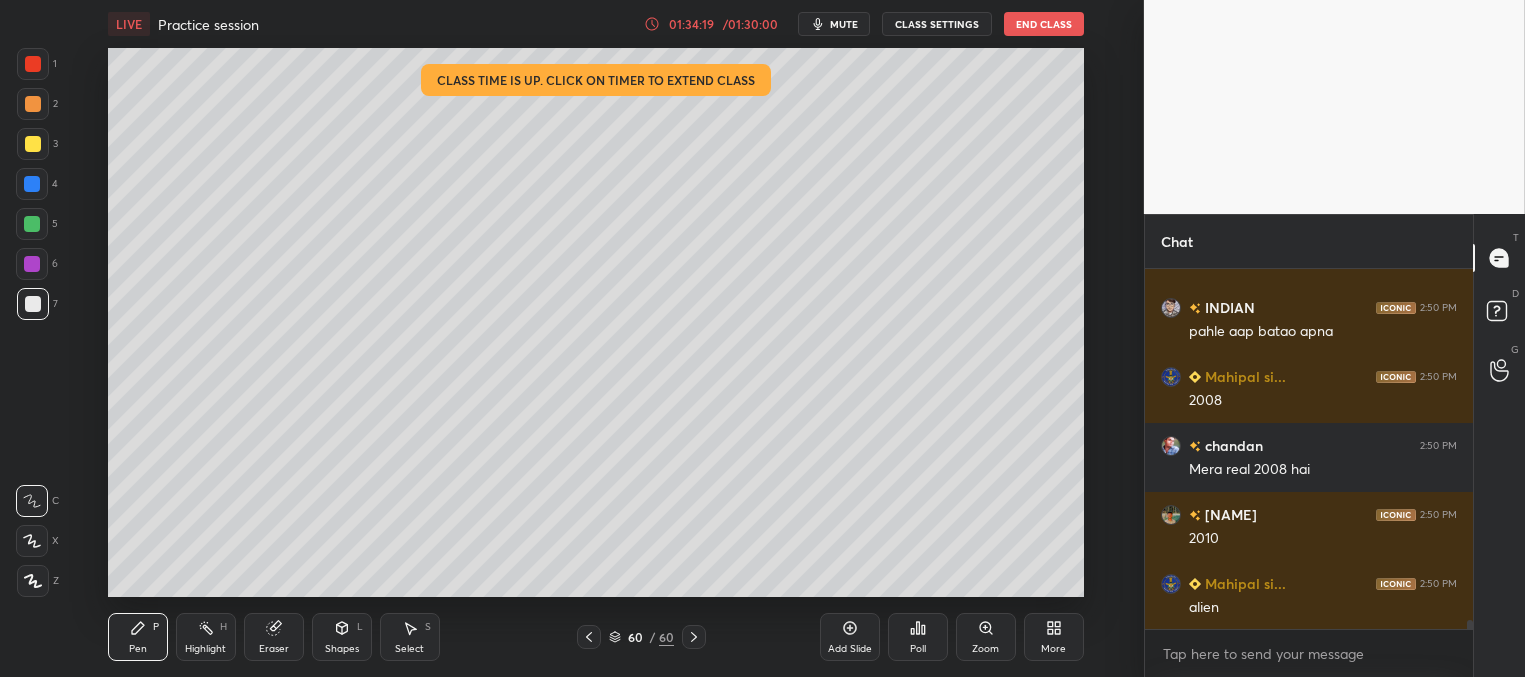 scroll, scrollTop: 14728, scrollLeft: 0, axis: vertical 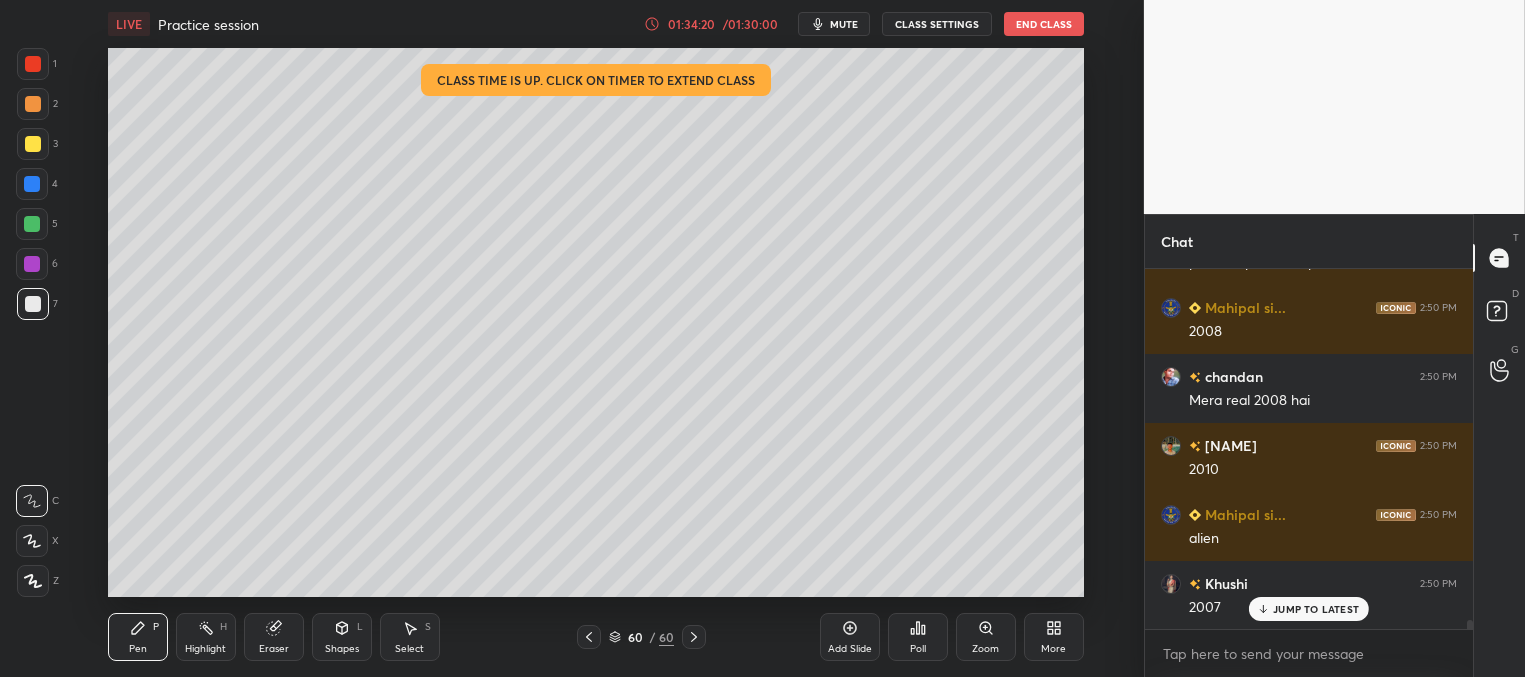 click on "JUMP TO LATEST" at bounding box center (1316, 609) 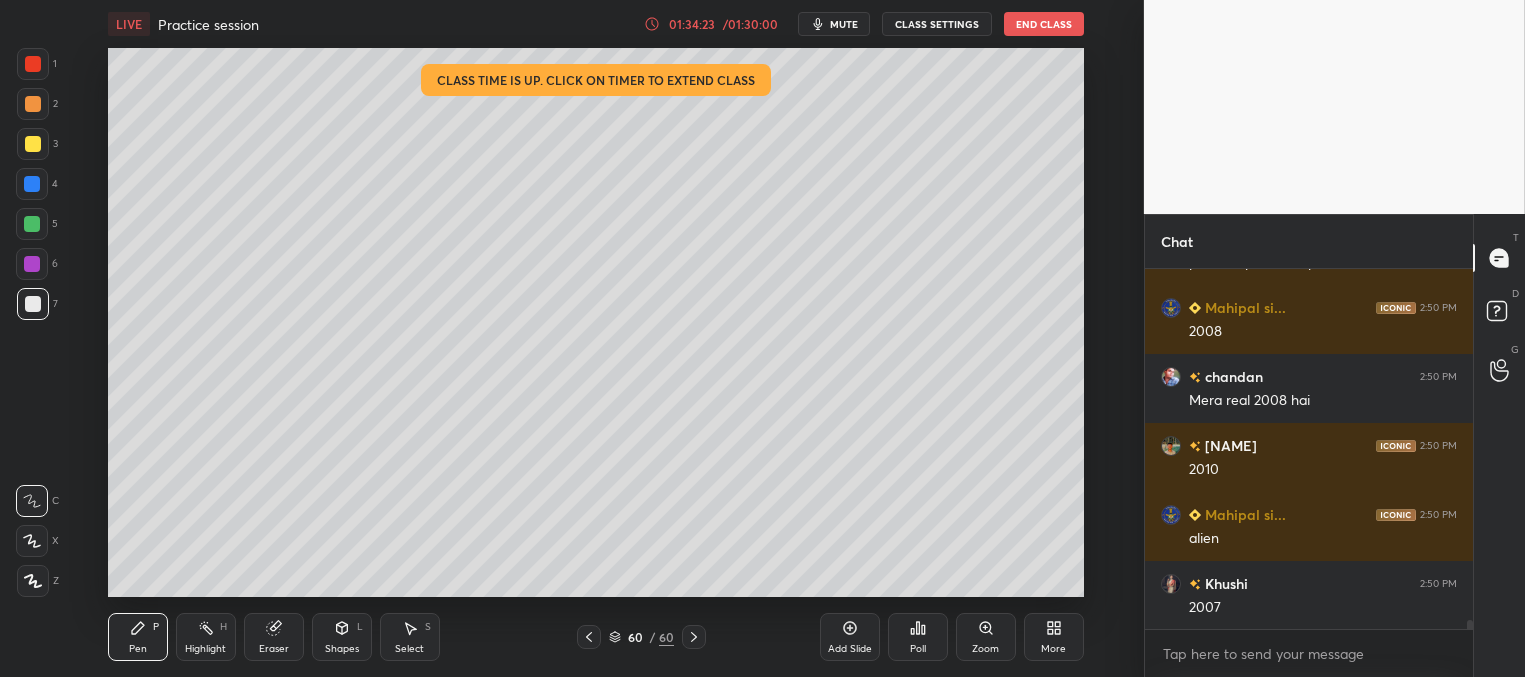 click on "End Class" at bounding box center [1044, 24] 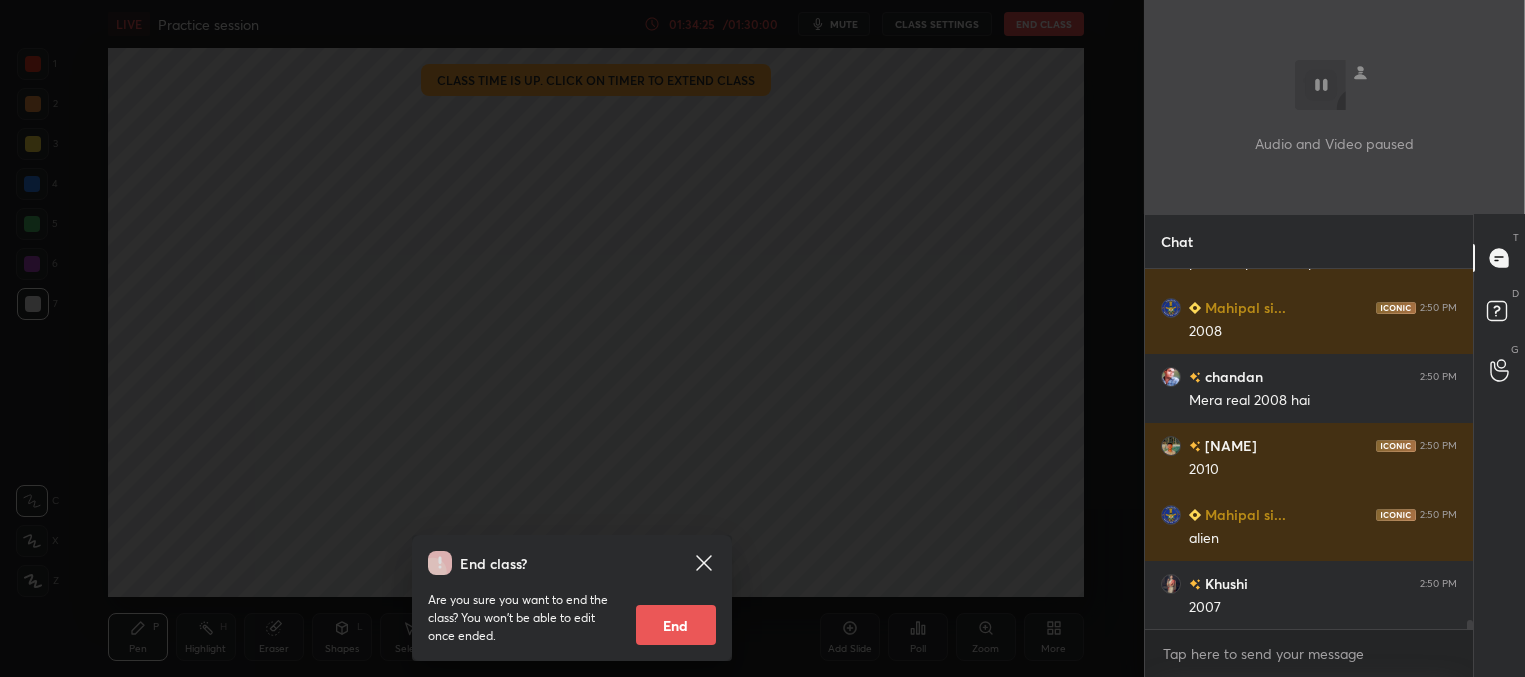 click on "End" at bounding box center (676, 625) 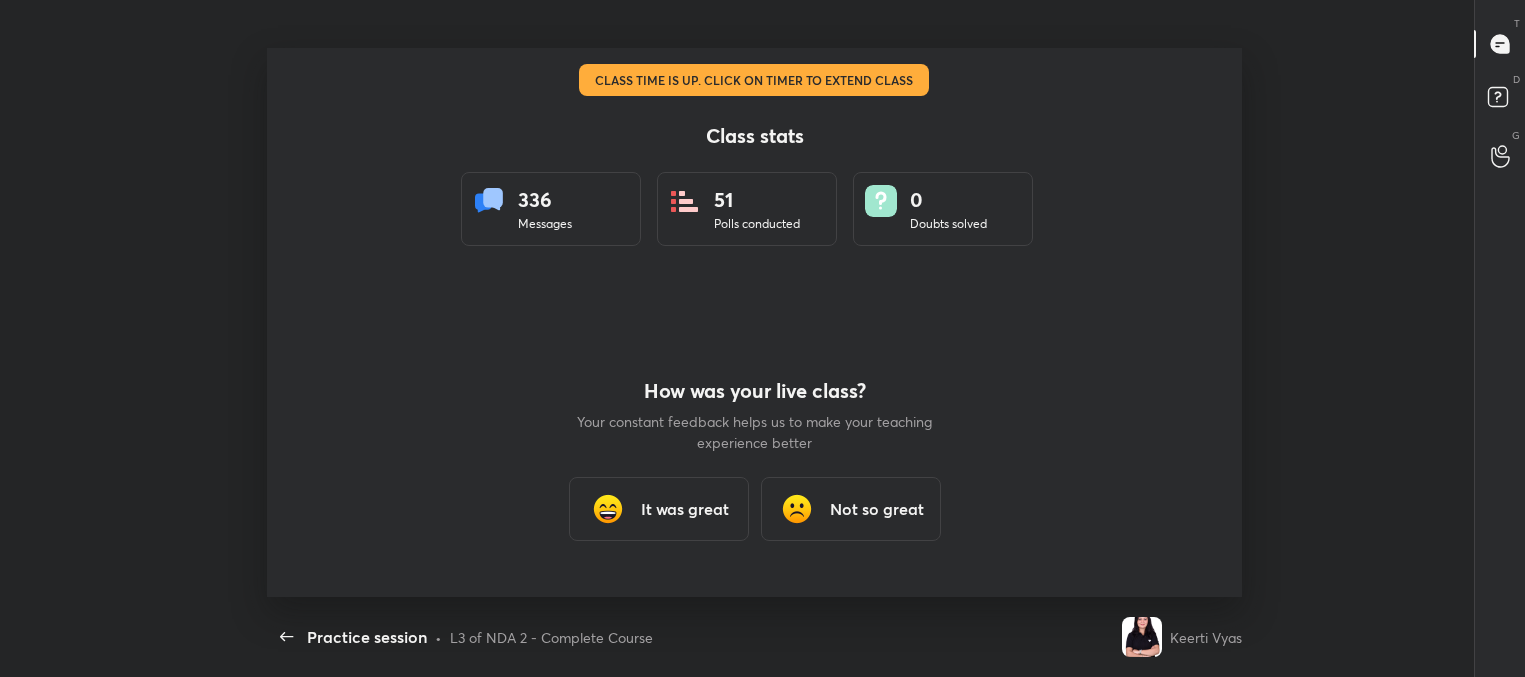scroll, scrollTop: 0, scrollLeft: 0, axis: both 